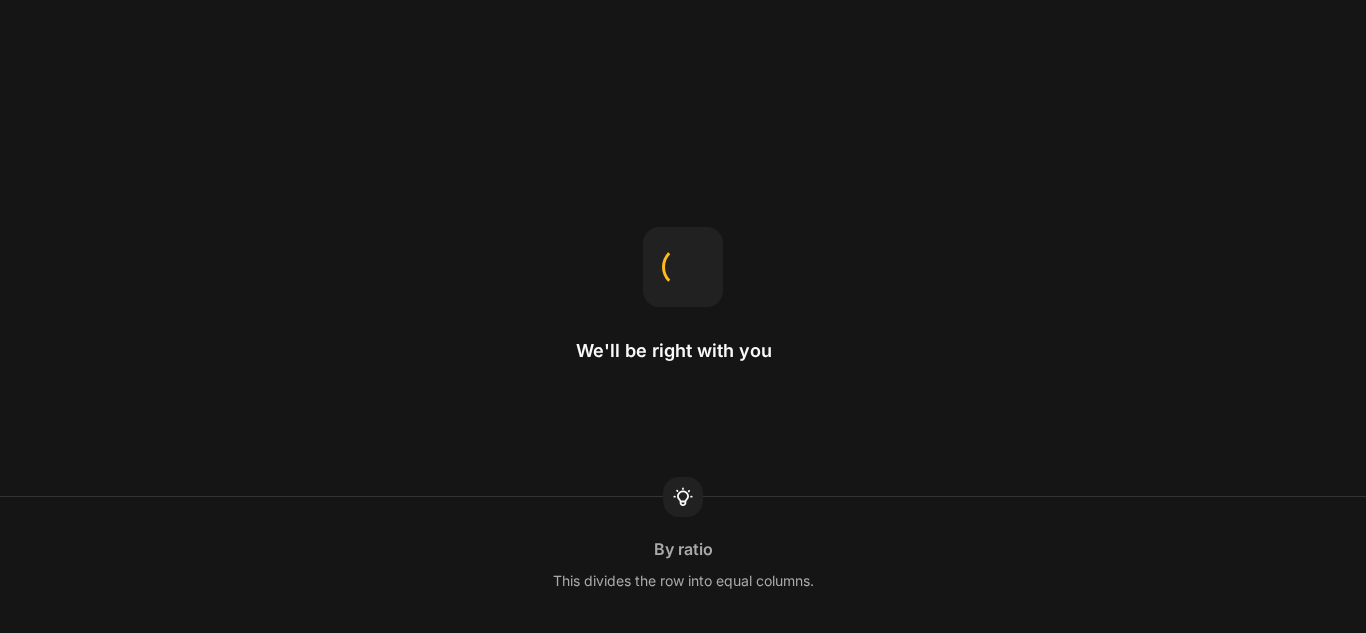 scroll, scrollTop: 0, scrollLeft: 0, axis: both 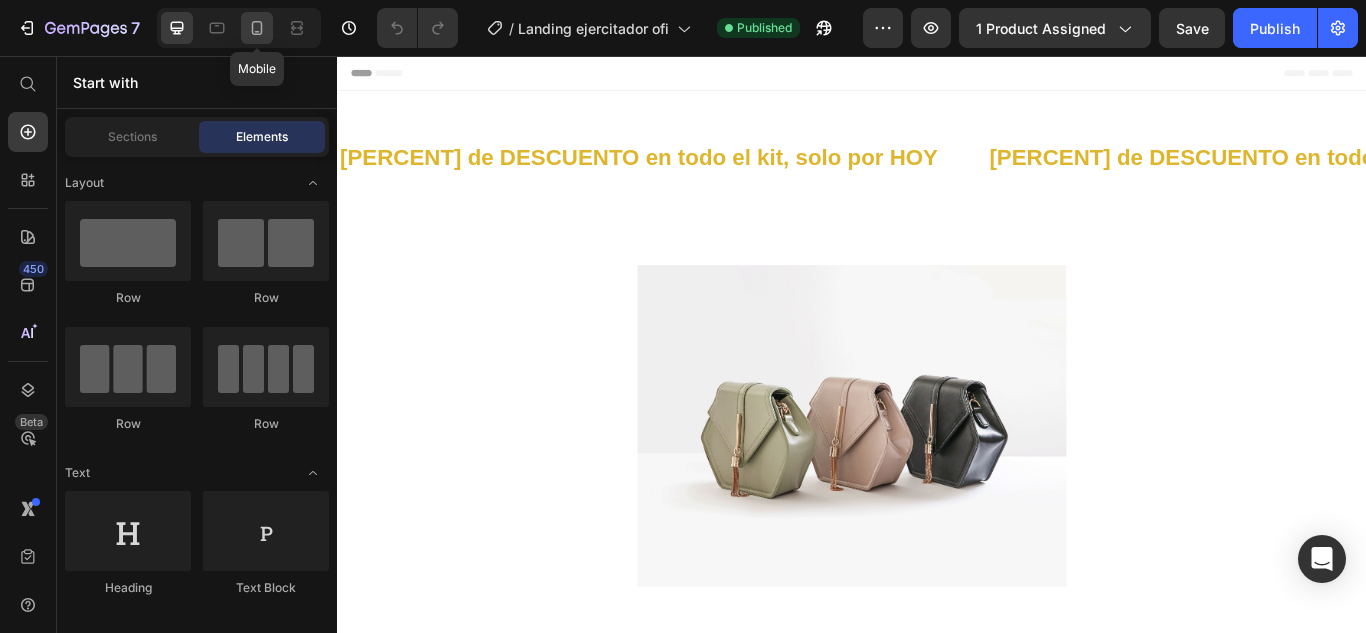 click 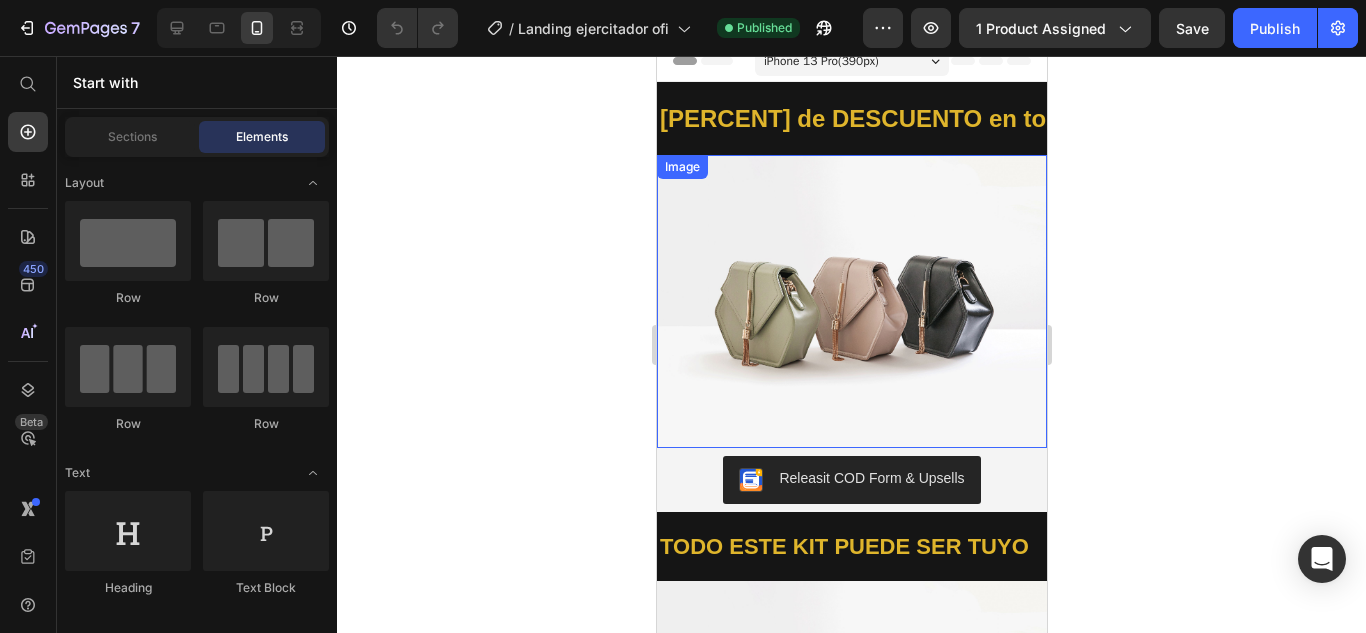 scroll, scrollTop: 0, scrollLeft: 0, axis: both 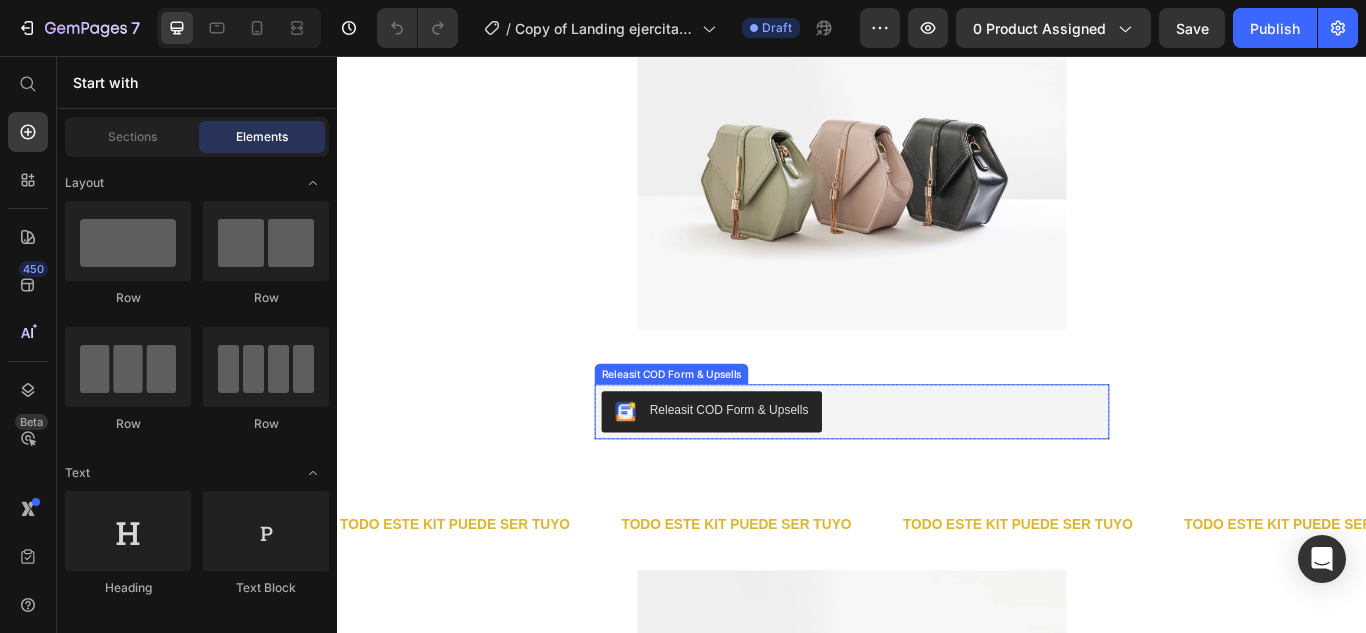 click on "Releasit COD Form & Upsells" at bounding box center [937, 471] 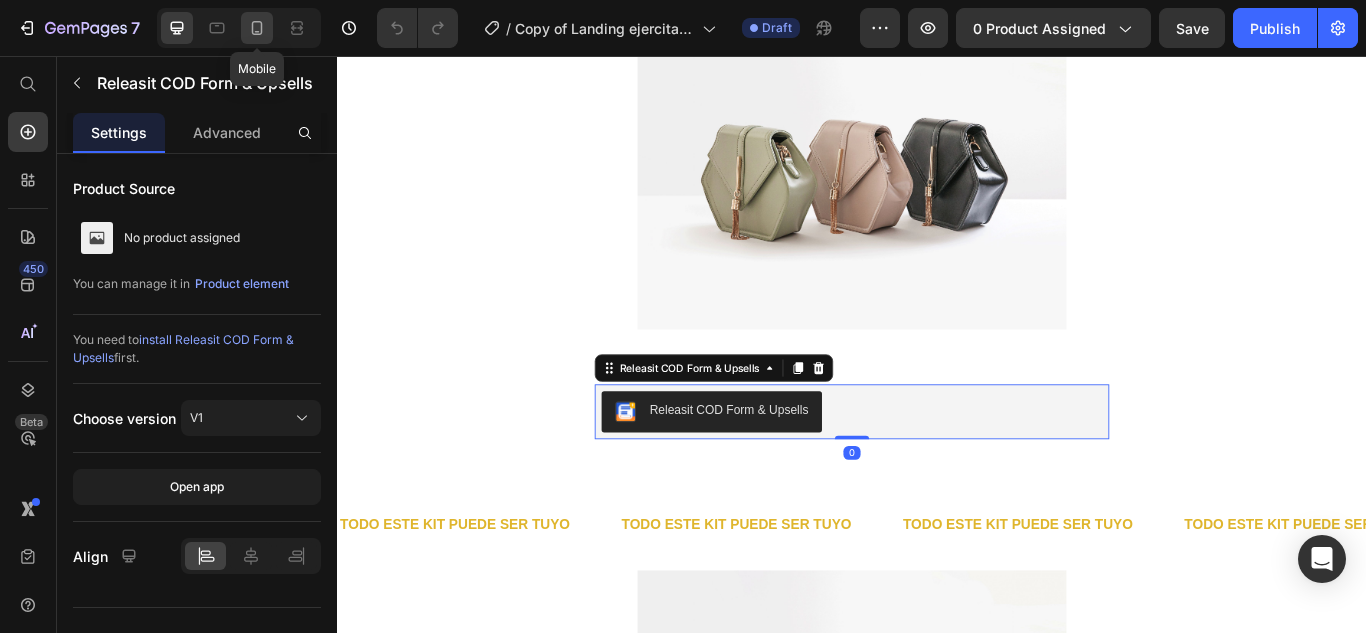 click 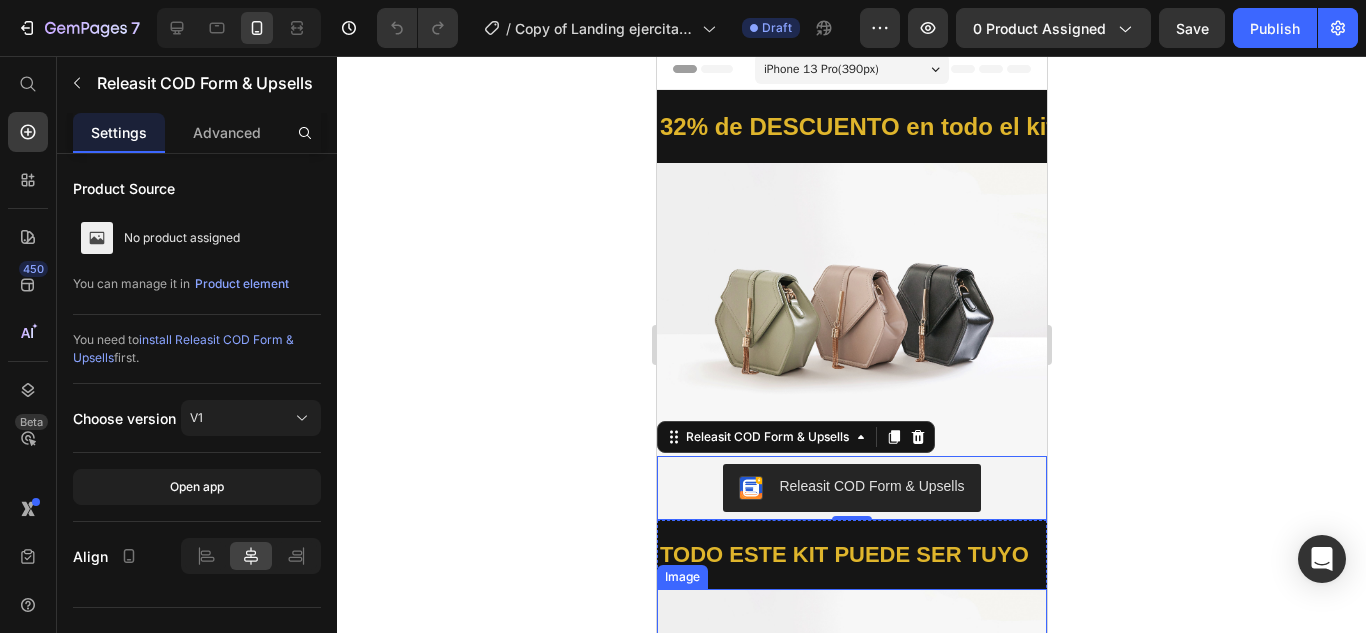 scroll, scrollTop: 0, scrollLeft: 0, axis: both 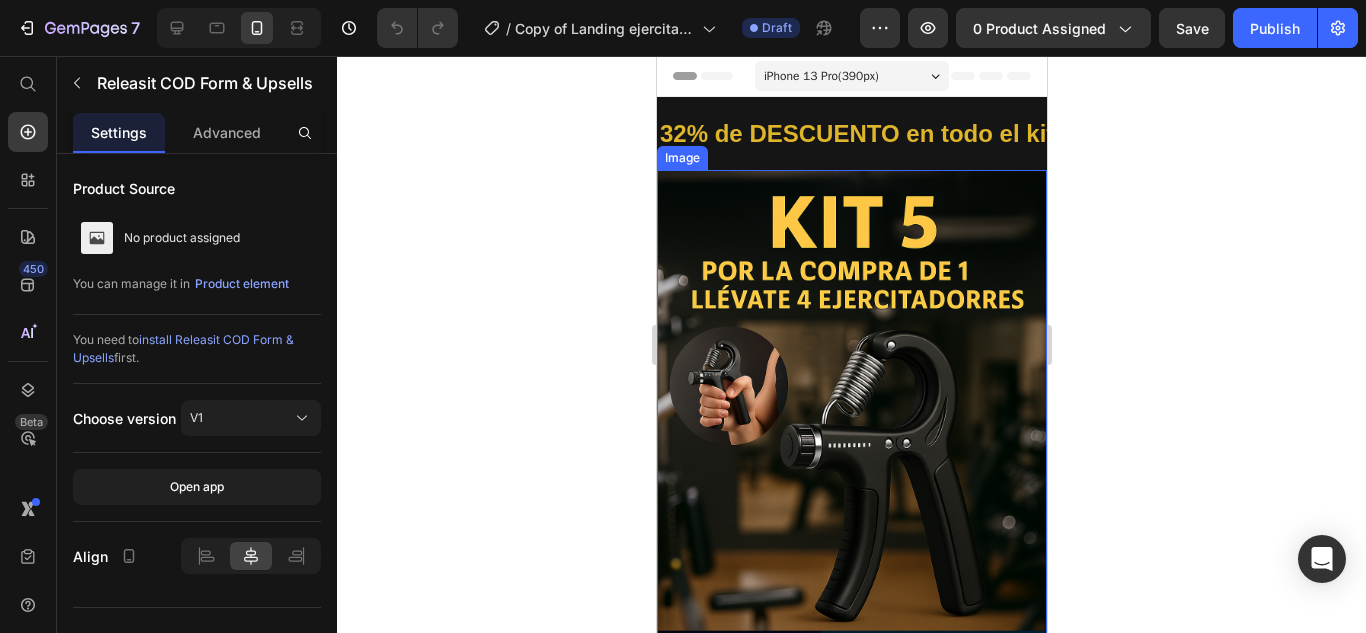 click at bounding box center [851, 462] 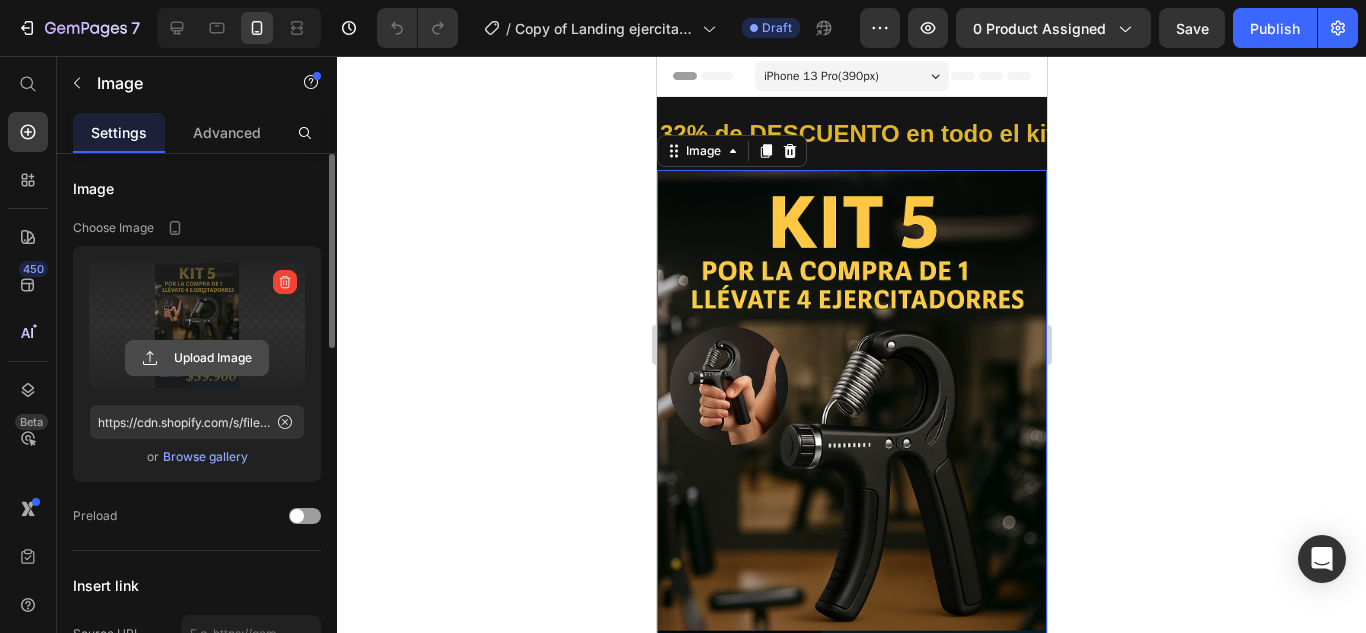 click 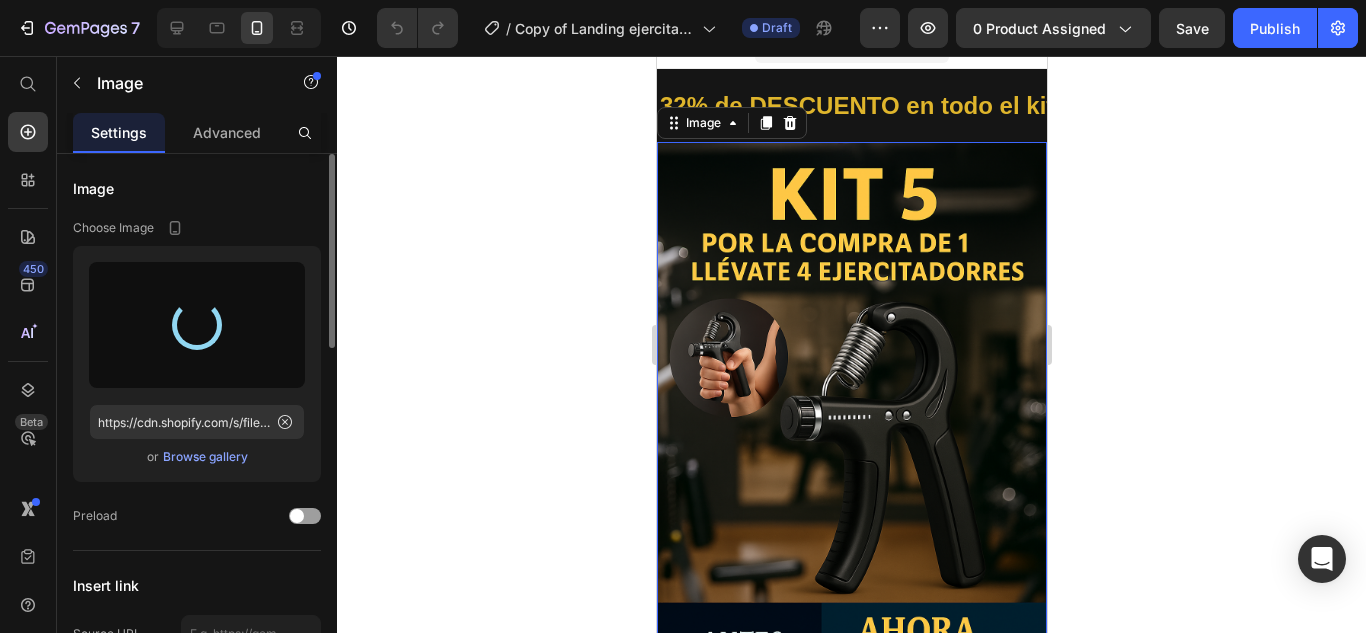scroll, scrollTop: 0, scrollLeft: 0, axis: both 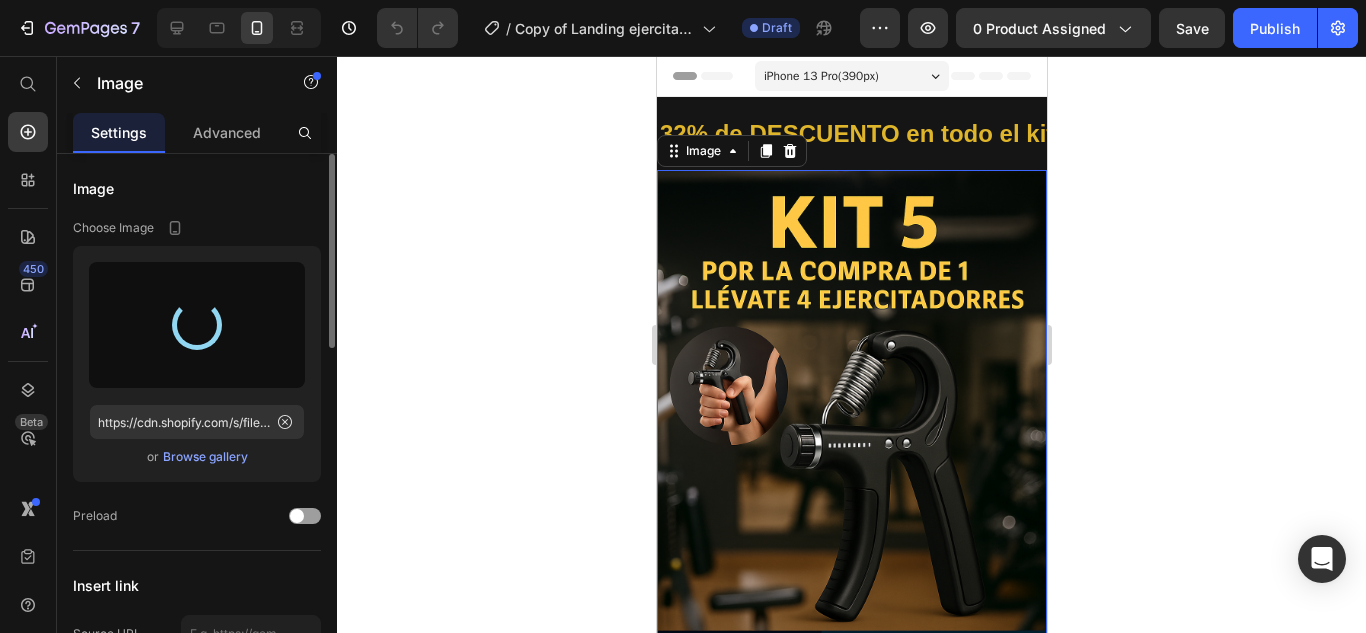 type on "https://cdn.shopify.com/s/files/1/0699/0023/9036/files/gempages_565637633191969942-9e4826ce-c4e7-473a-8f32-d40a2ddc5ef8.png" 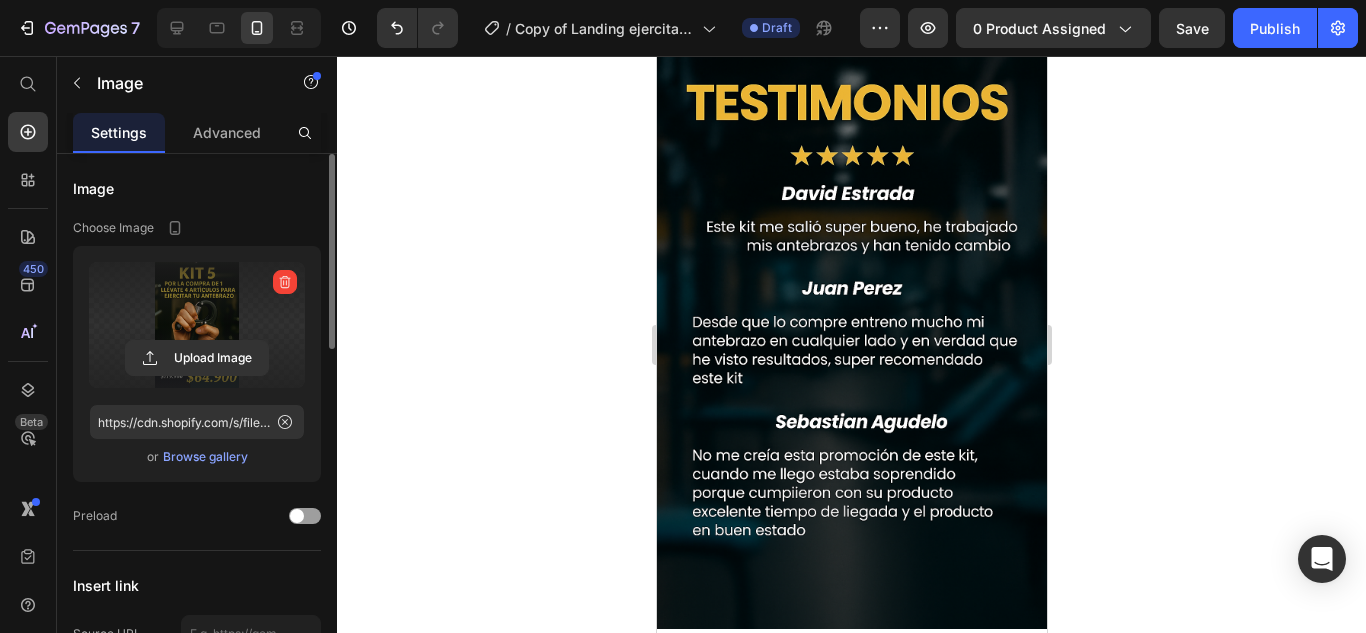 scroll, scrollTop: 1200, scrollLeft: 0, axis: vertical 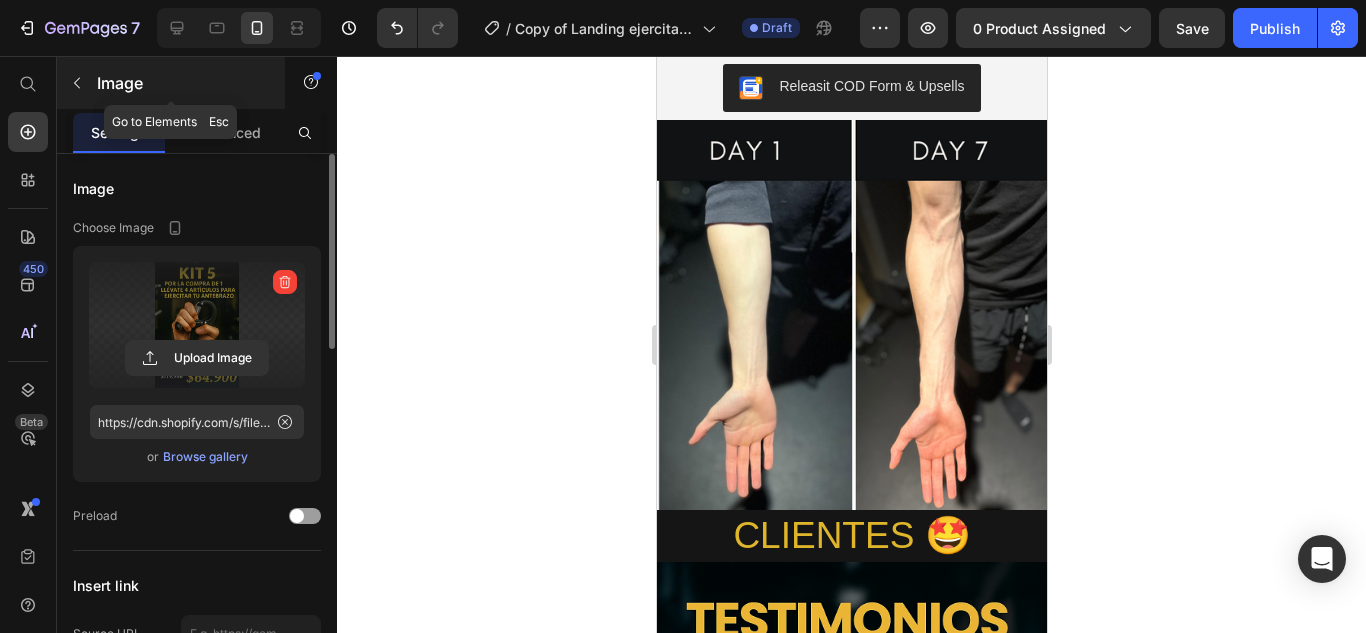 click on "Image" at bounding box center (182, 83) 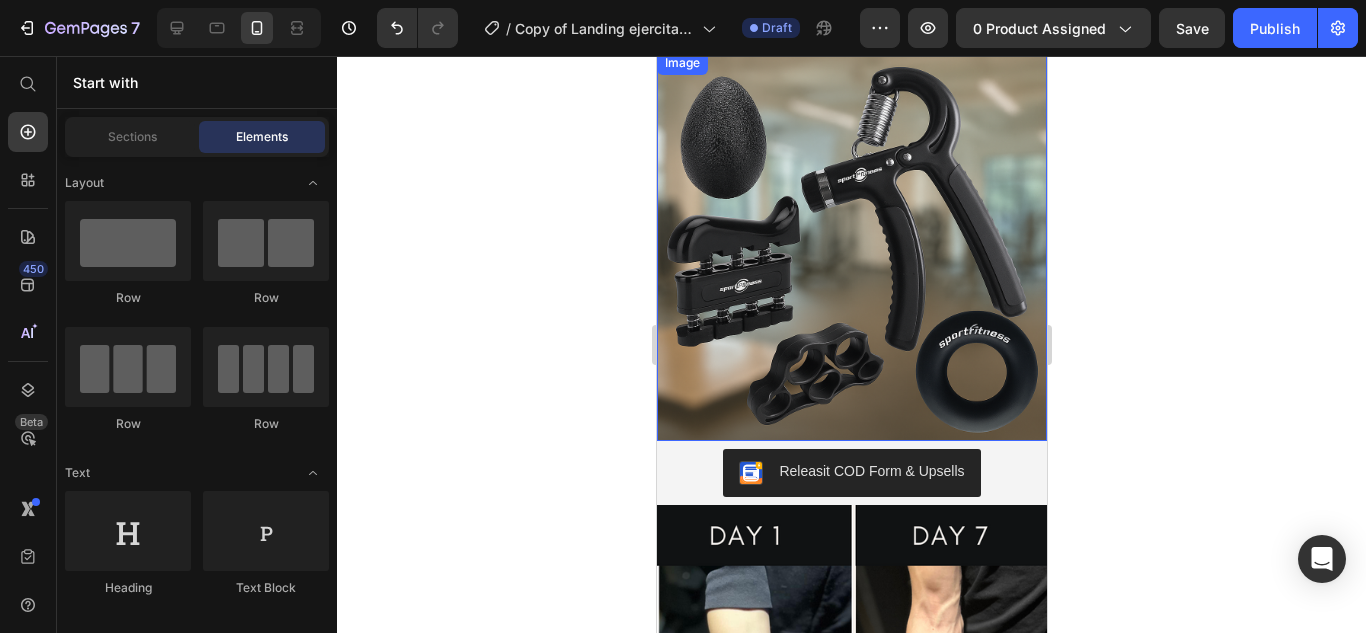 scroll, scrollTop: 1138, scrollLeft: 0, axis: vertical 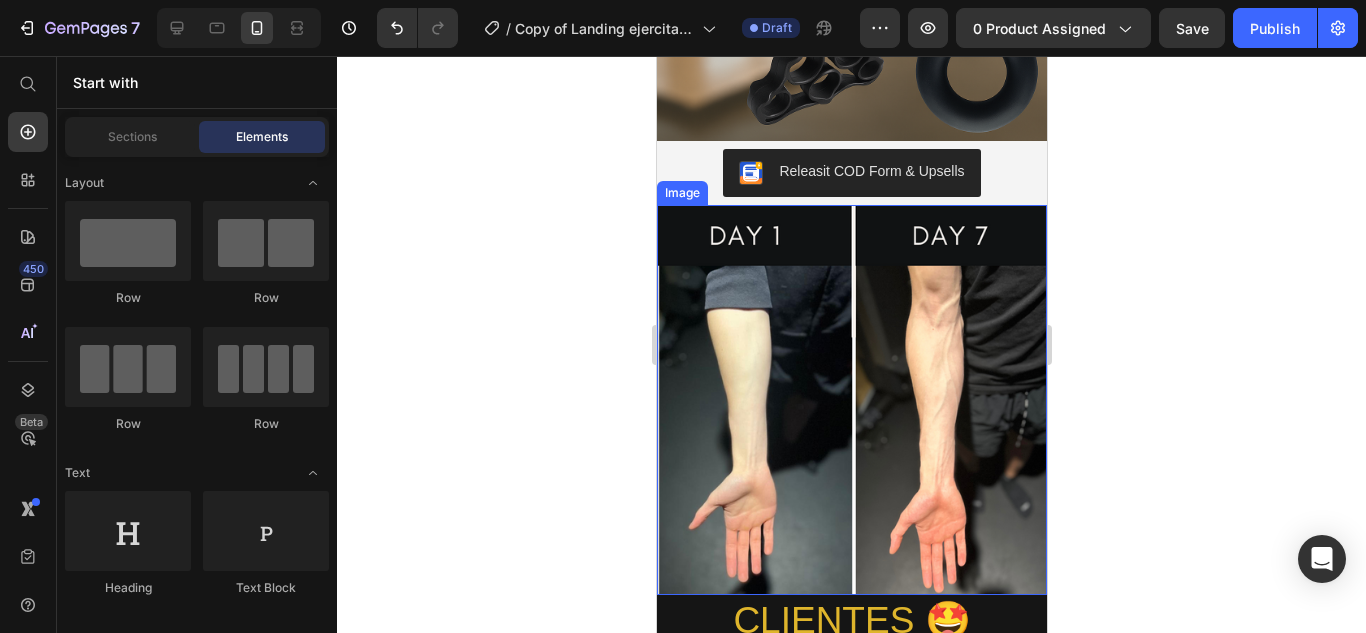 click at bounding box center [851, 400] 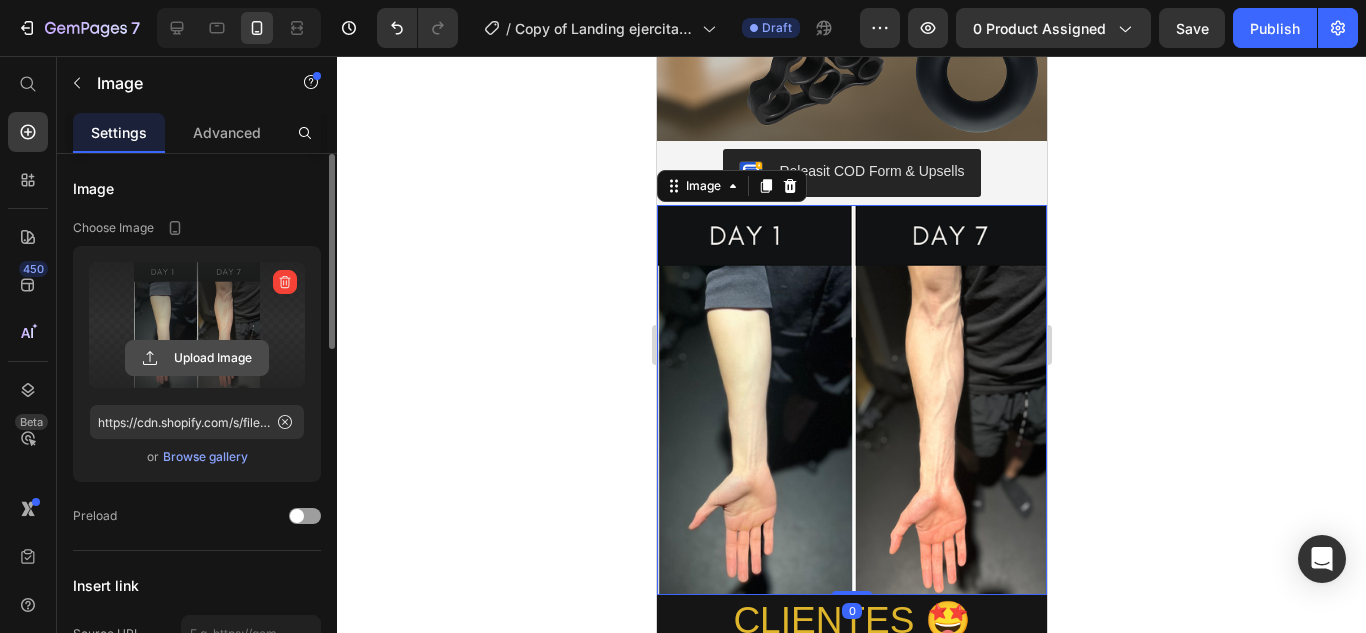 click 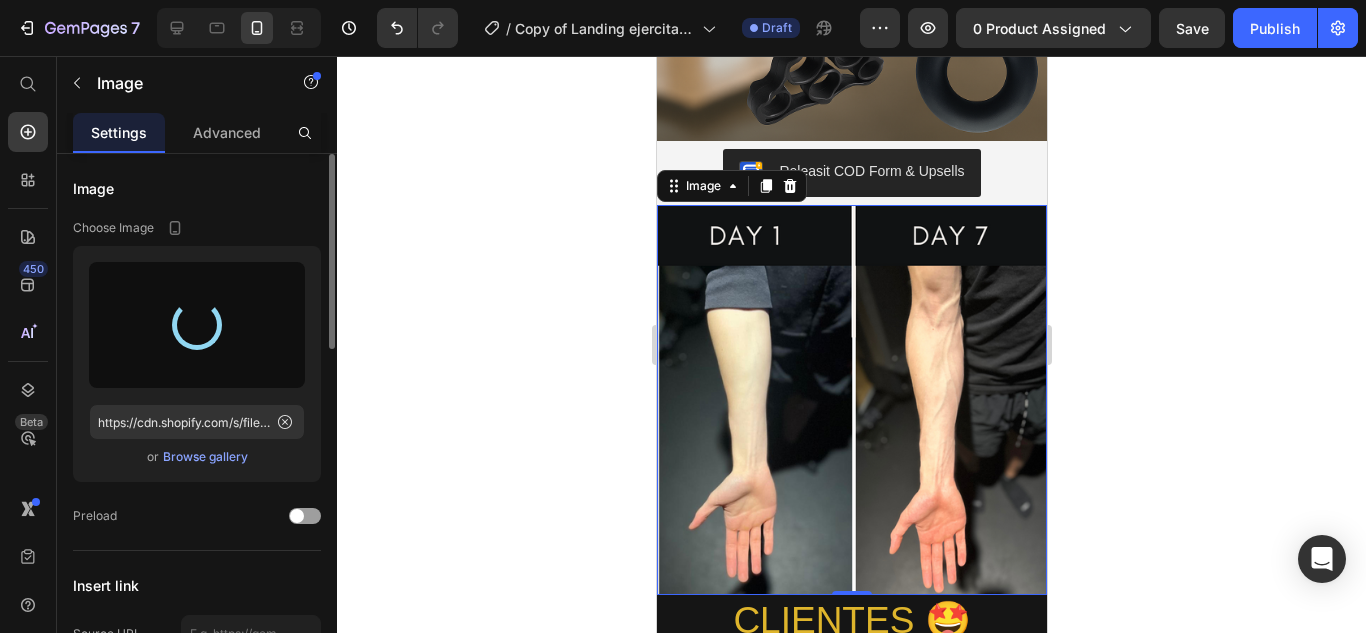 type on "https://cdn.shopify.com/s/files/1/0699/0023/9036/files/gempages_565637633191969942-ec1b890e-5323-4695-94f2-99efe8723d5f.png" 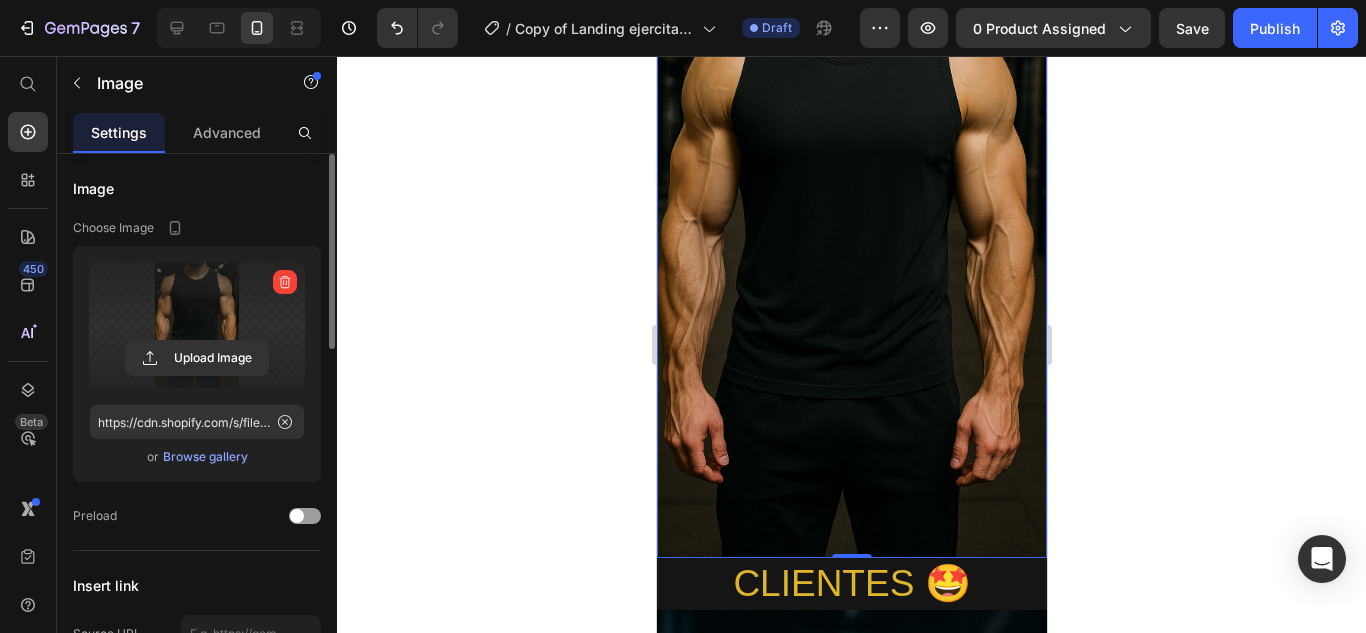 scroll, scrollTop: 1438, scrollLeft: 0, axis: vertical 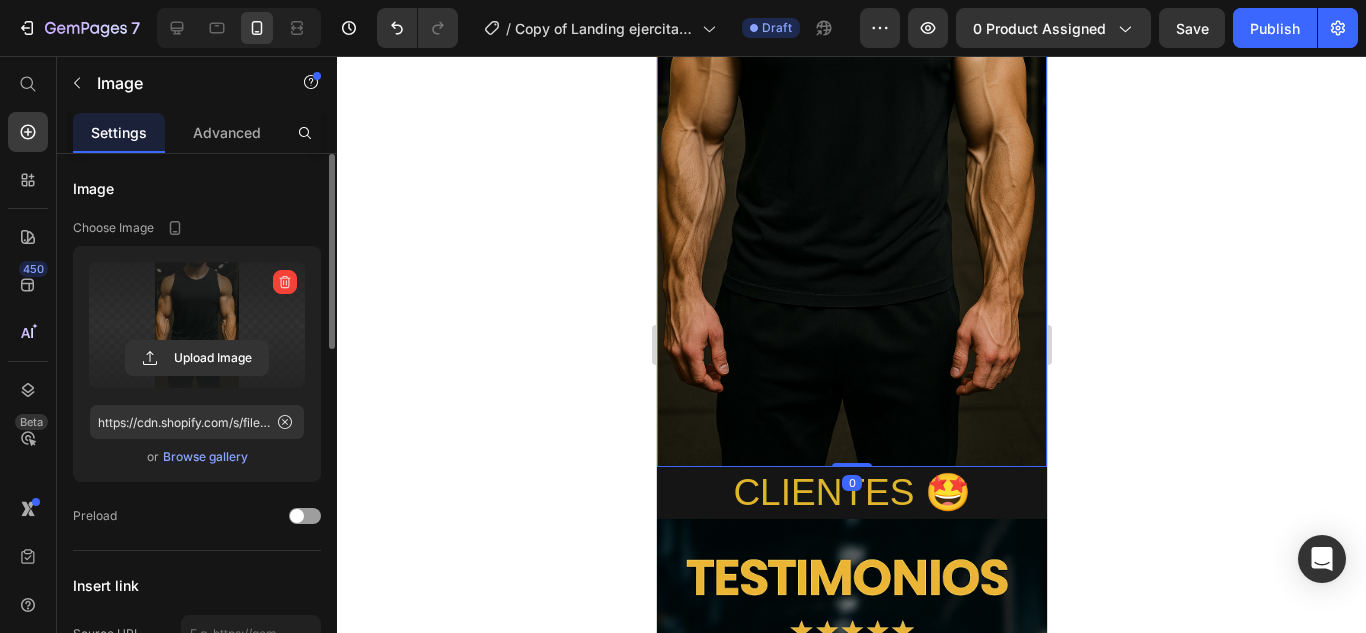 drag, startPoint x: 840, startPoint y: 427, endPoint x: 845, endPoint y: 388, distance: 39.319206 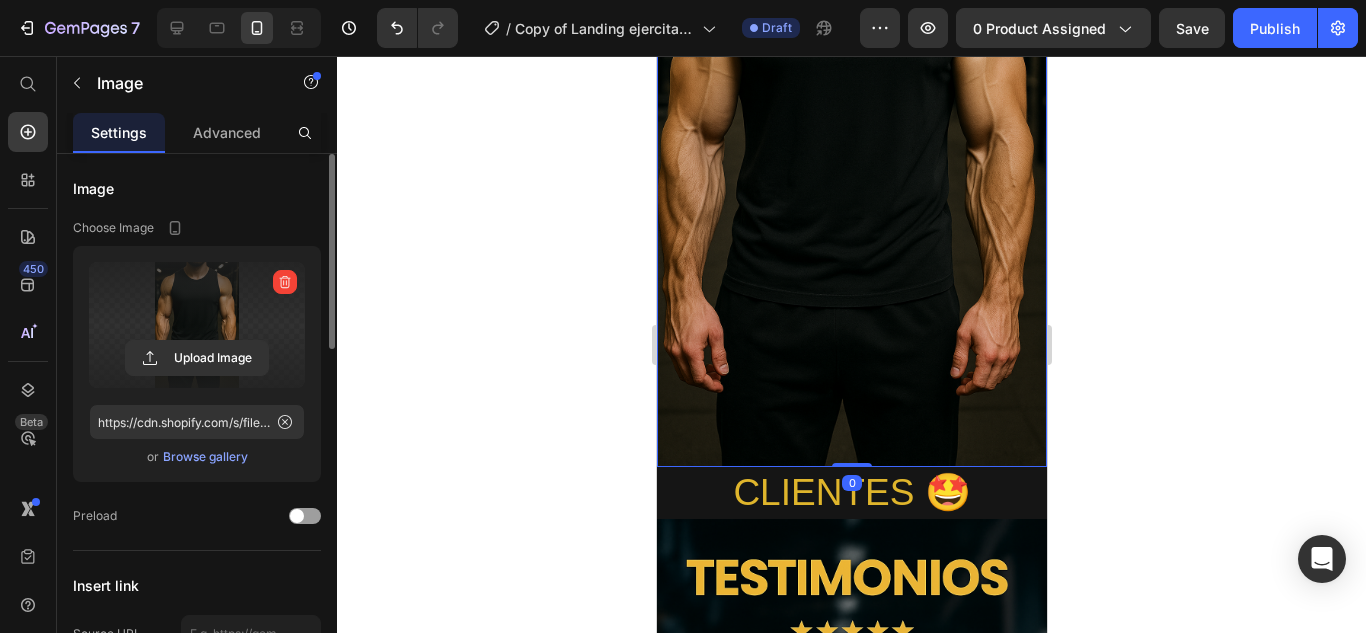 click on "Image   0" at bounding box center [851, 174] 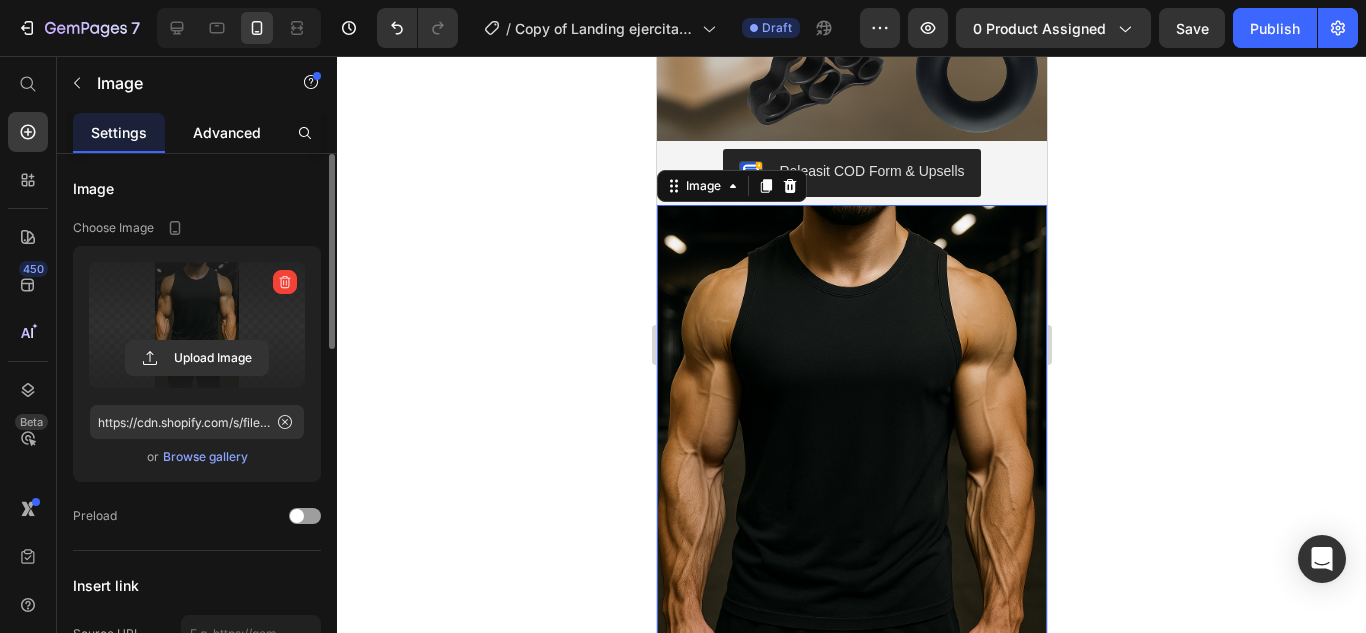 click on "Advanced" at bounding box center (227, 132) 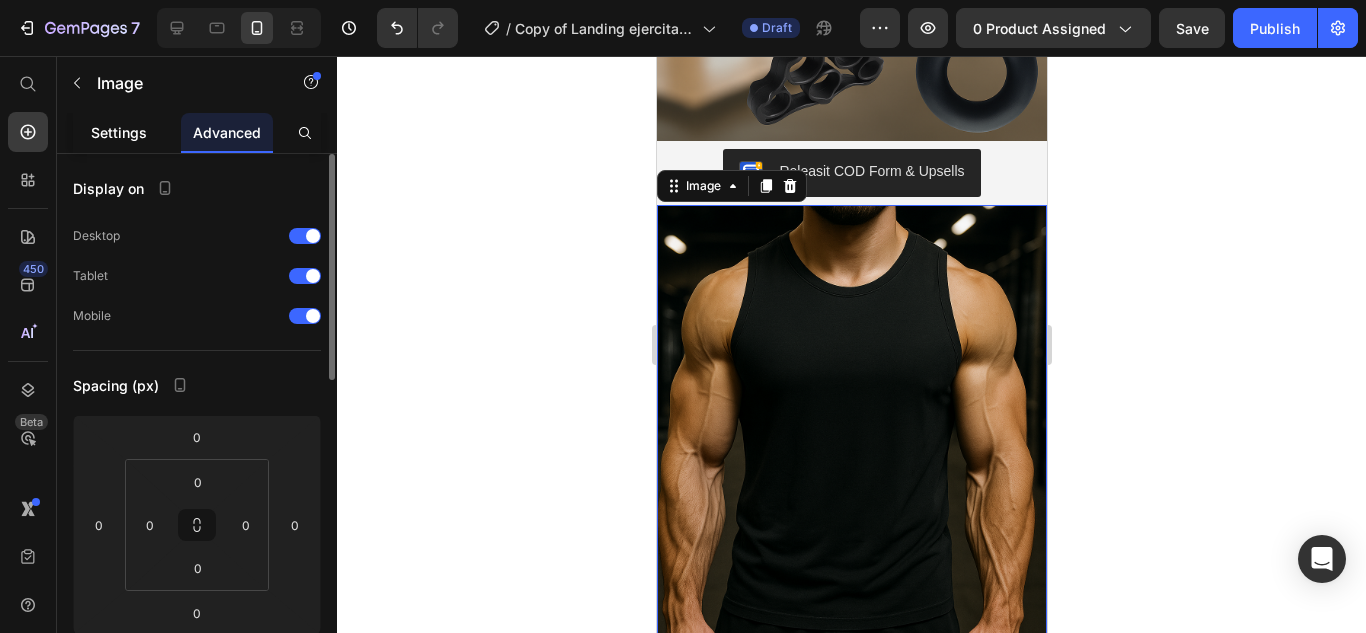 click on "Settings" at bounding box center (119, 132) 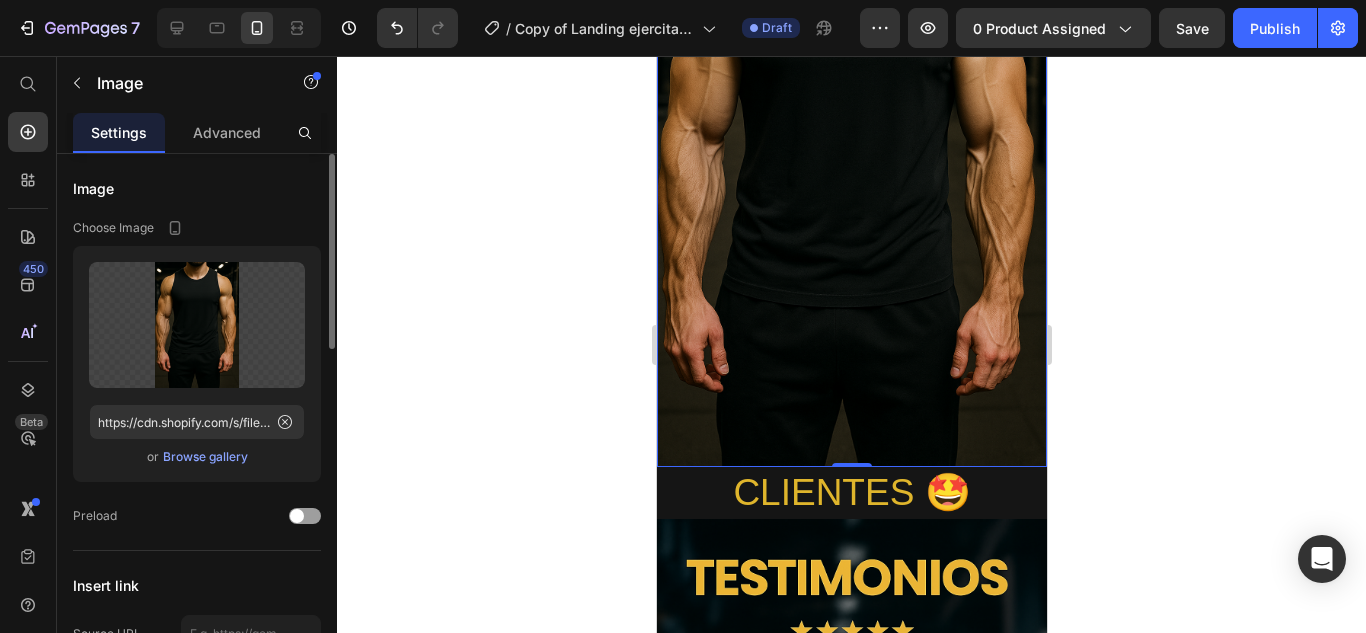 scroll, scrollTop: 1138, scrollLeft: 0, axis: vertical 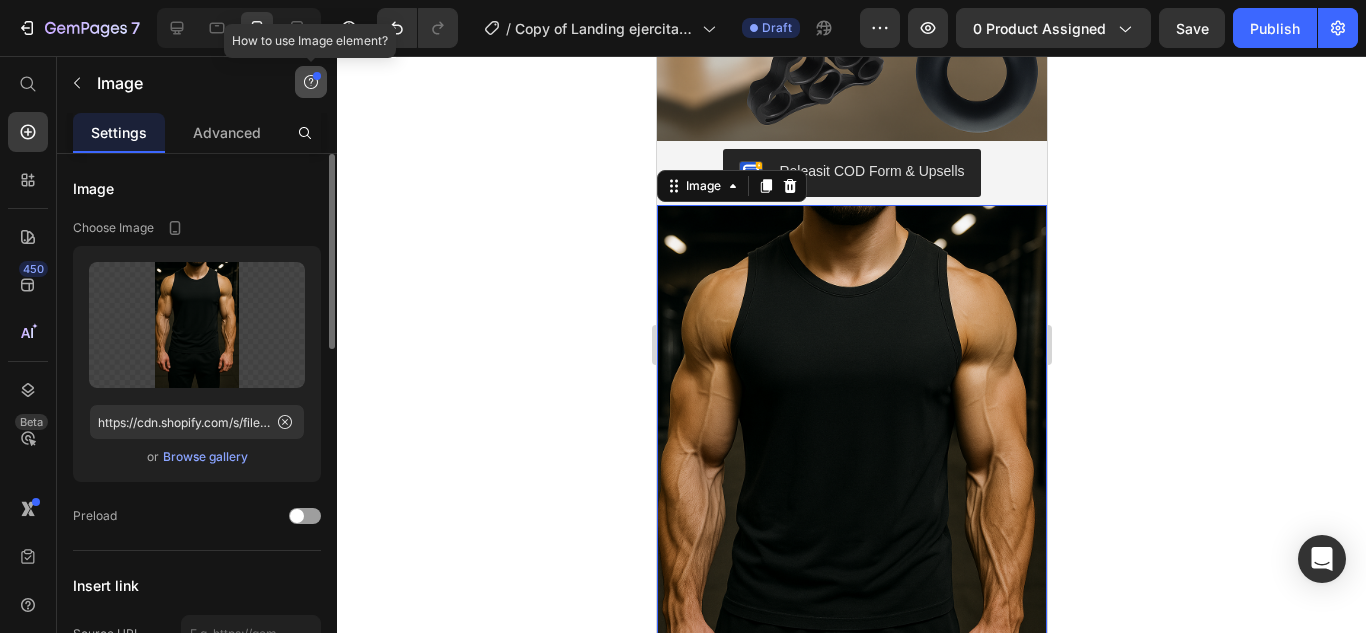 click at bounding box center [311, 82] 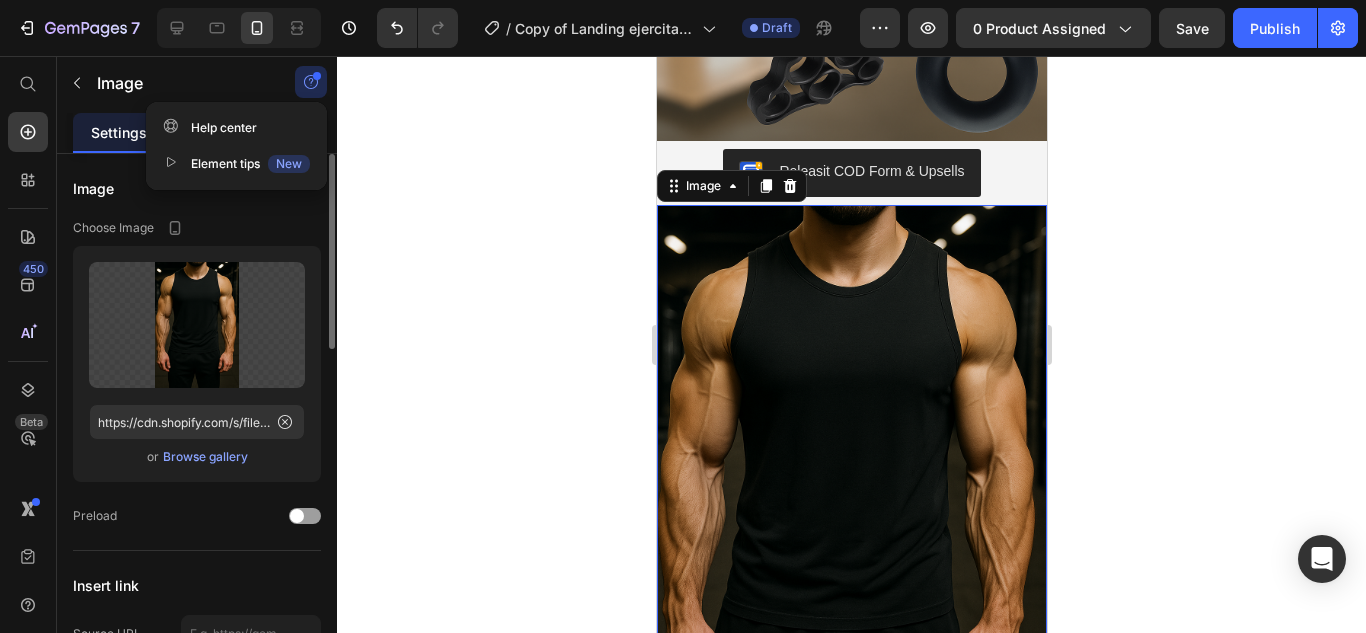 click 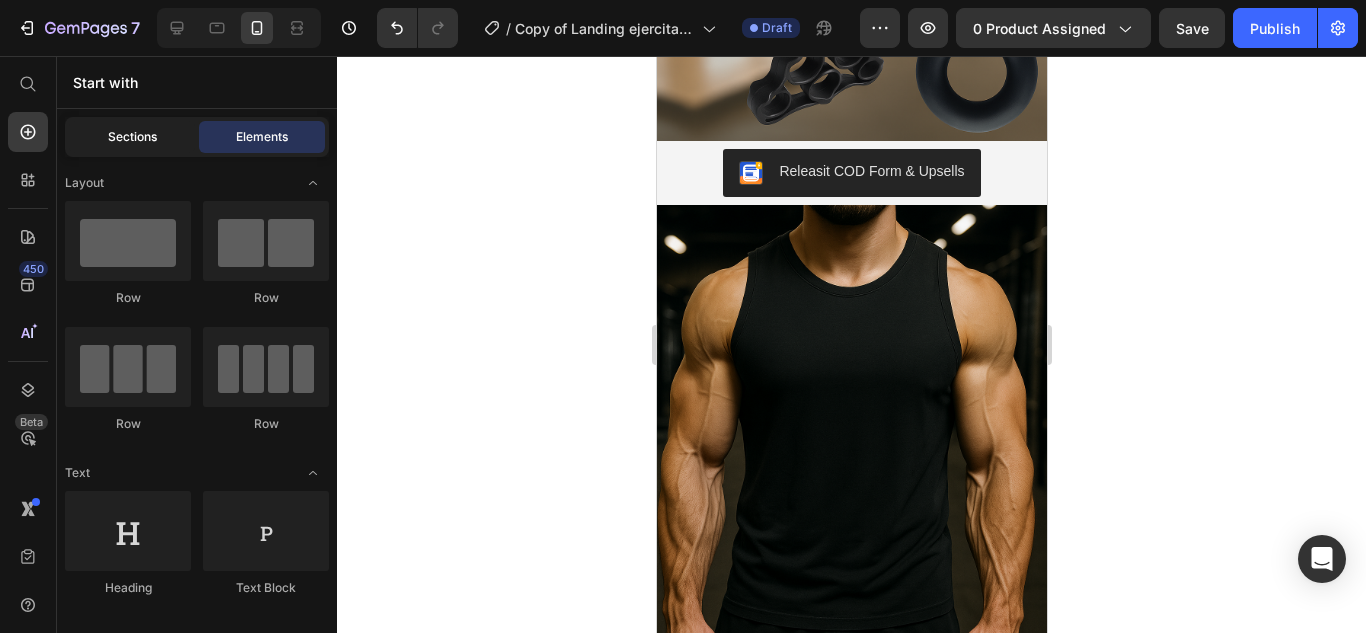click on "Sections" 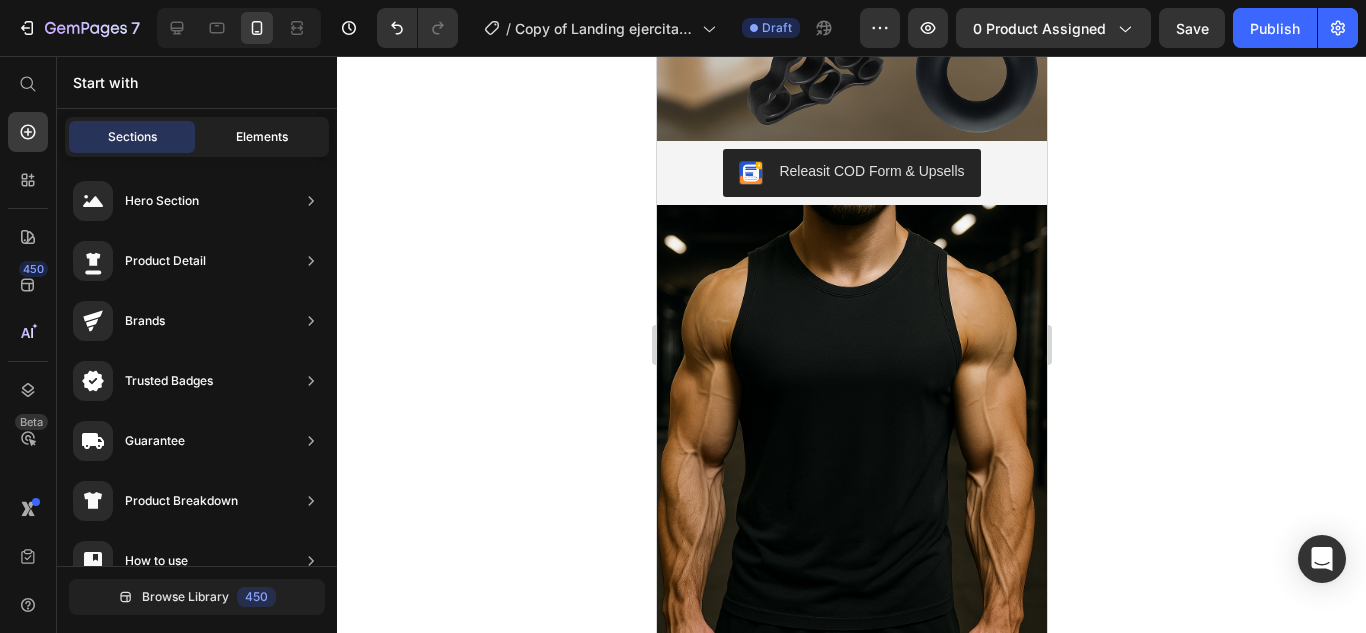 click on "Elements" at bounding box center (262, 137) 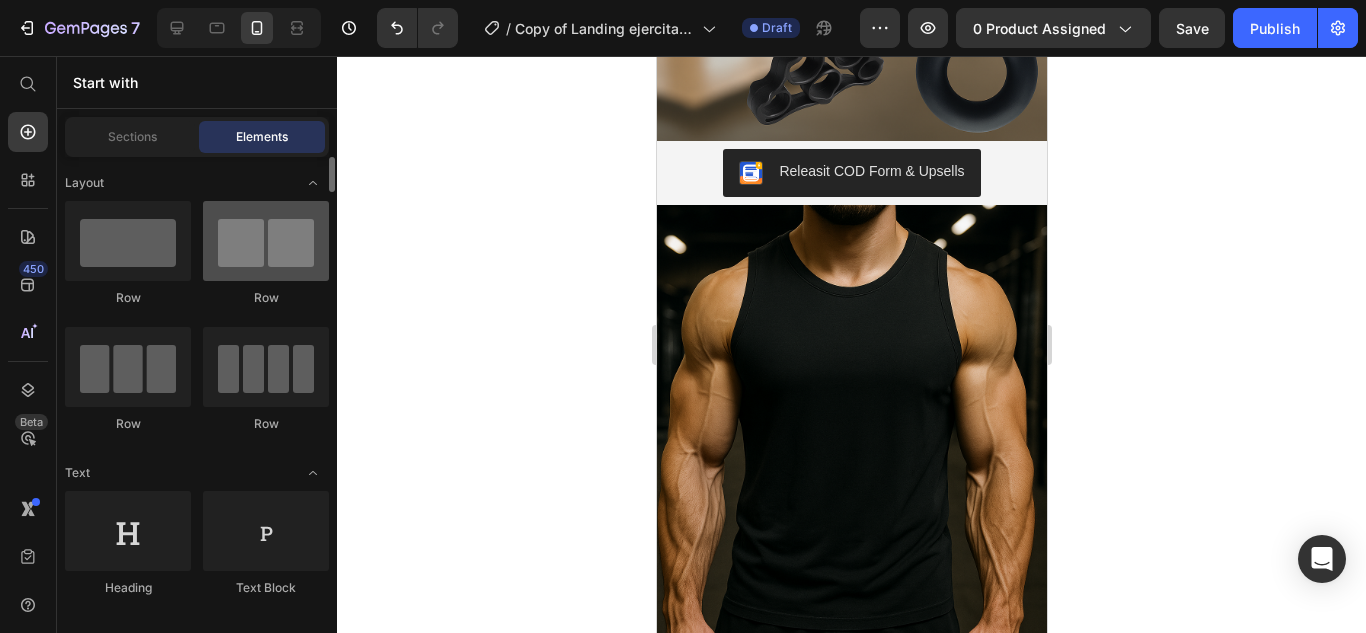 scroll, scrollTop: 300, scrollLeft: 0, axis: vertical 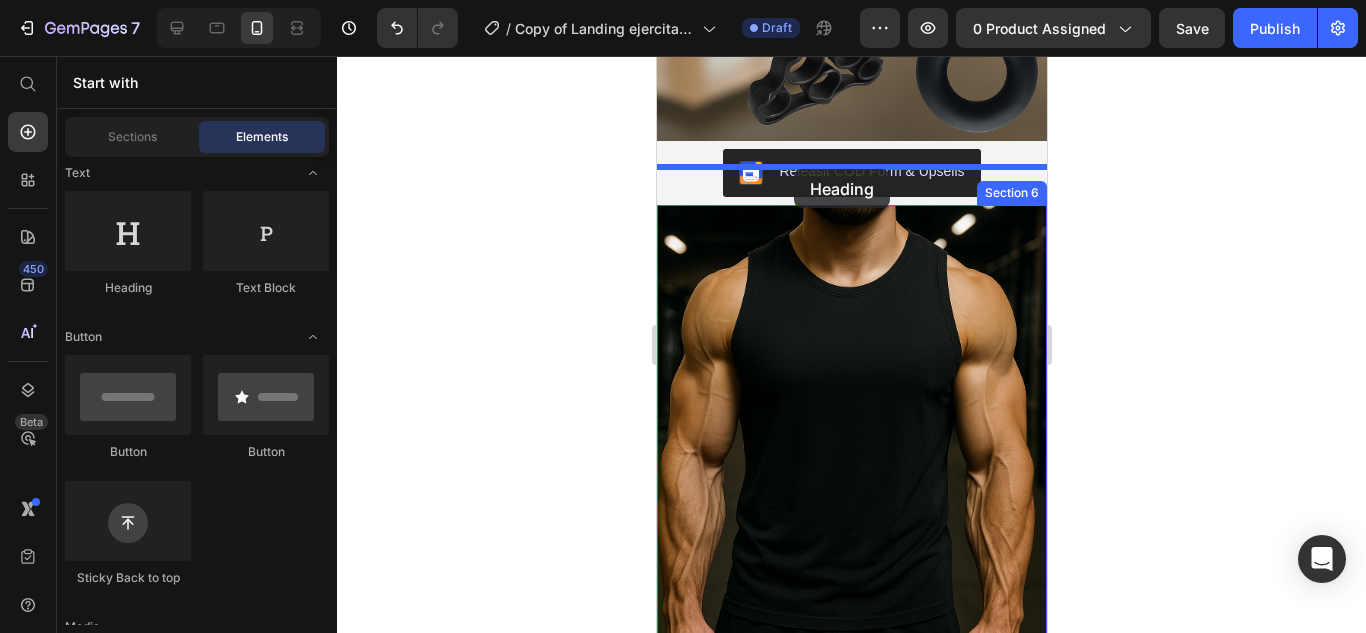 drag, startPoint x: 781, startPoint y: 299, endPoint x: 793, endPoint y: 171, distance: 128.56126 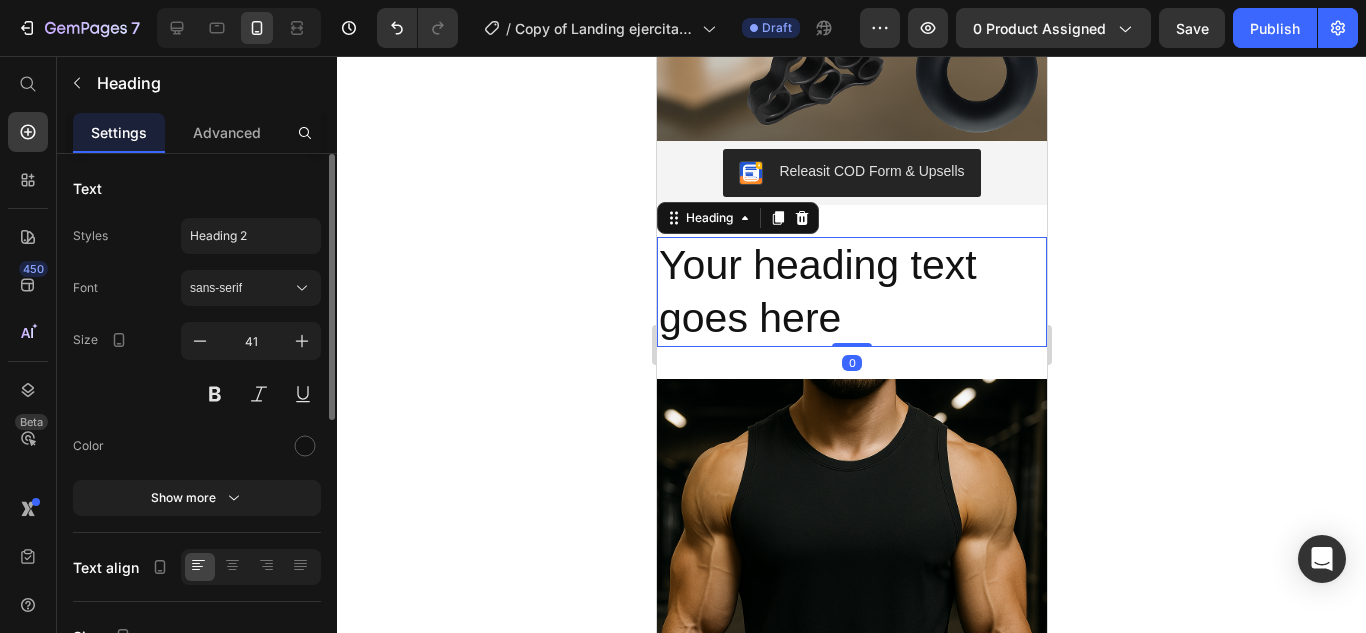 click on "Your heading text goes here" at bounding box center (851, 292) 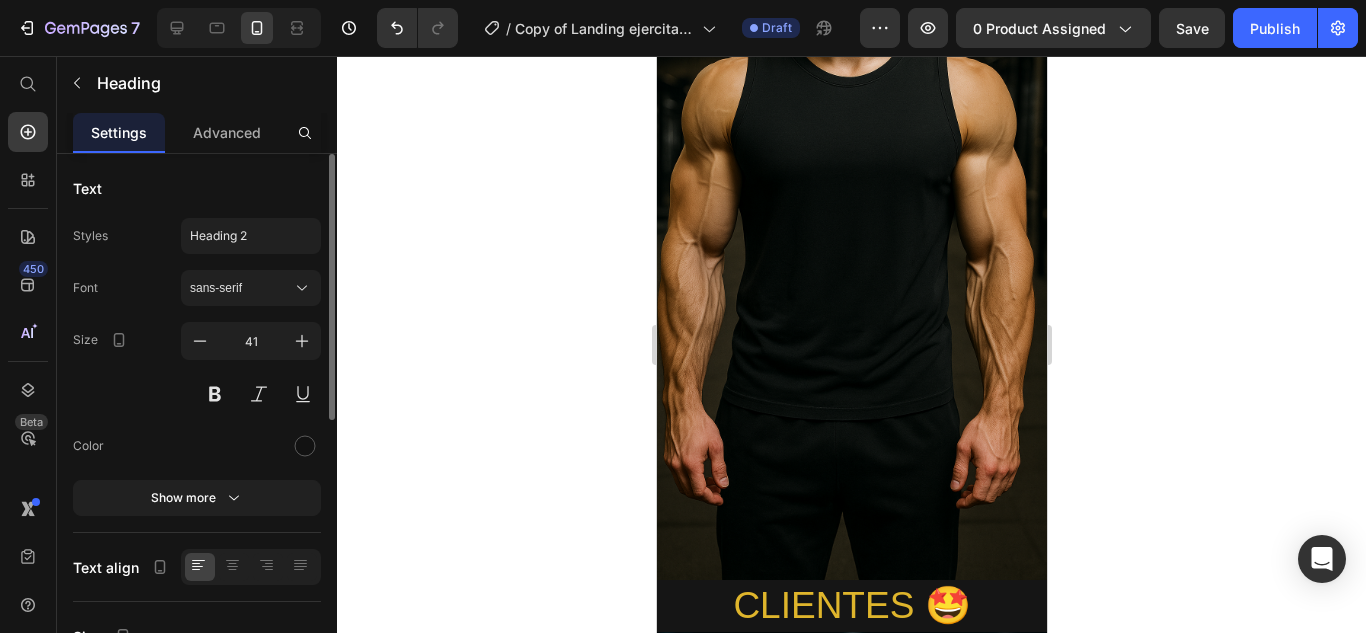 scroll, scrollTop: 1200, scrollLeft: 0, axis: vertical 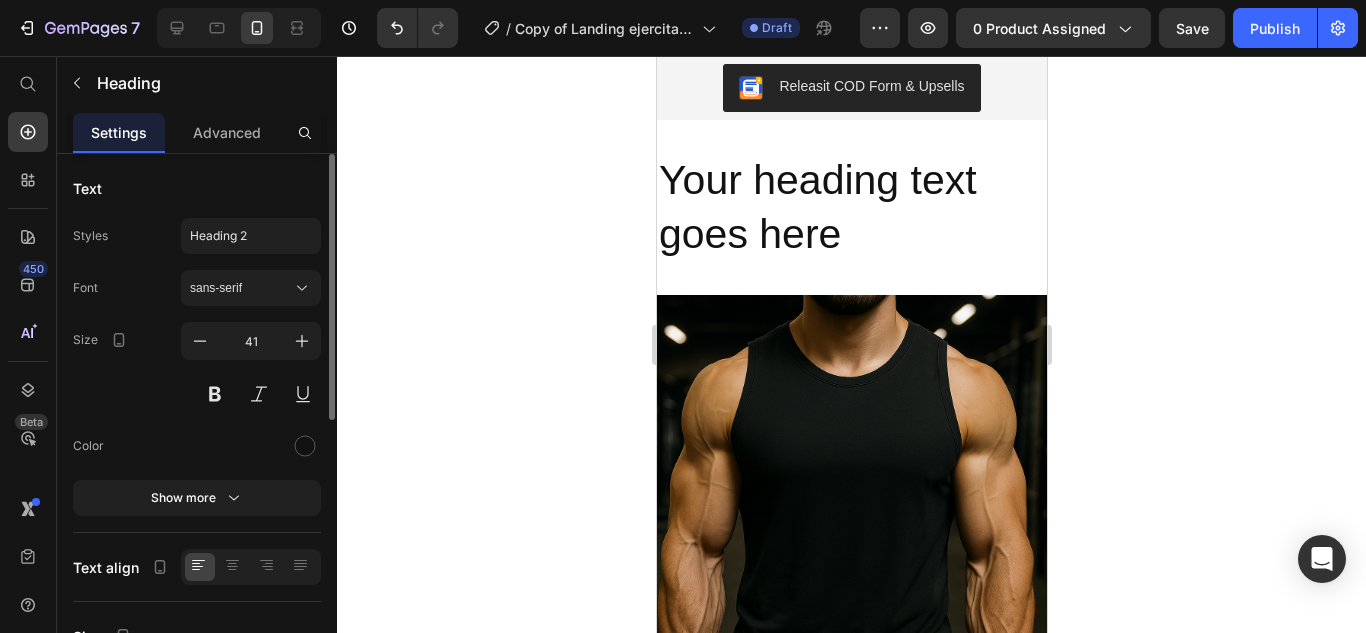 click on "Your heading text goes here" at bounding box center (851, 207) 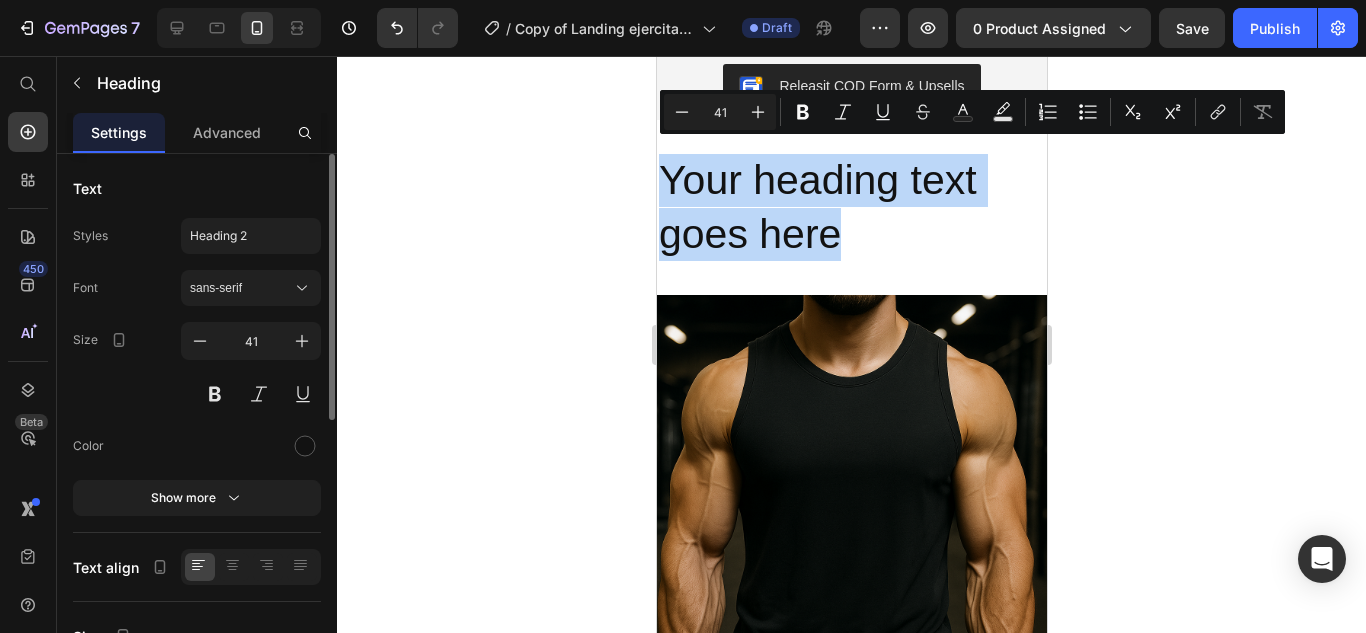 drag, startPoint x: 856, startPoint y: 217, endPoint x: 649, endPoint y: 177, distance: 210.82932 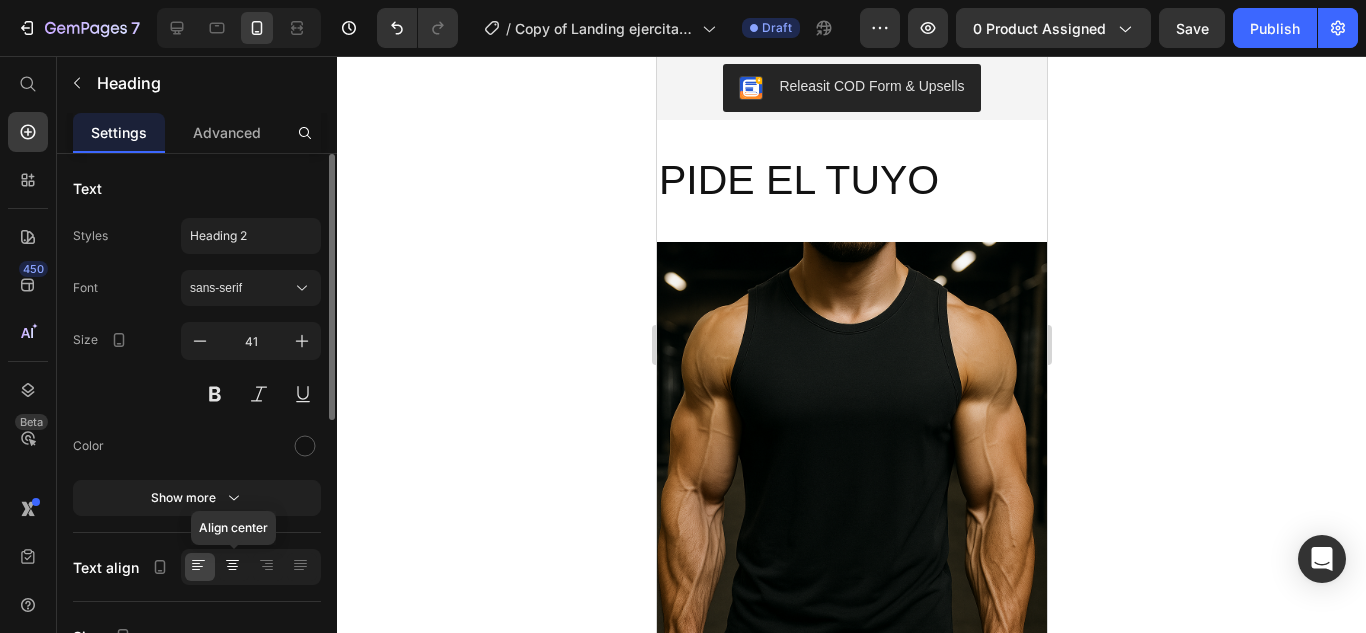 click 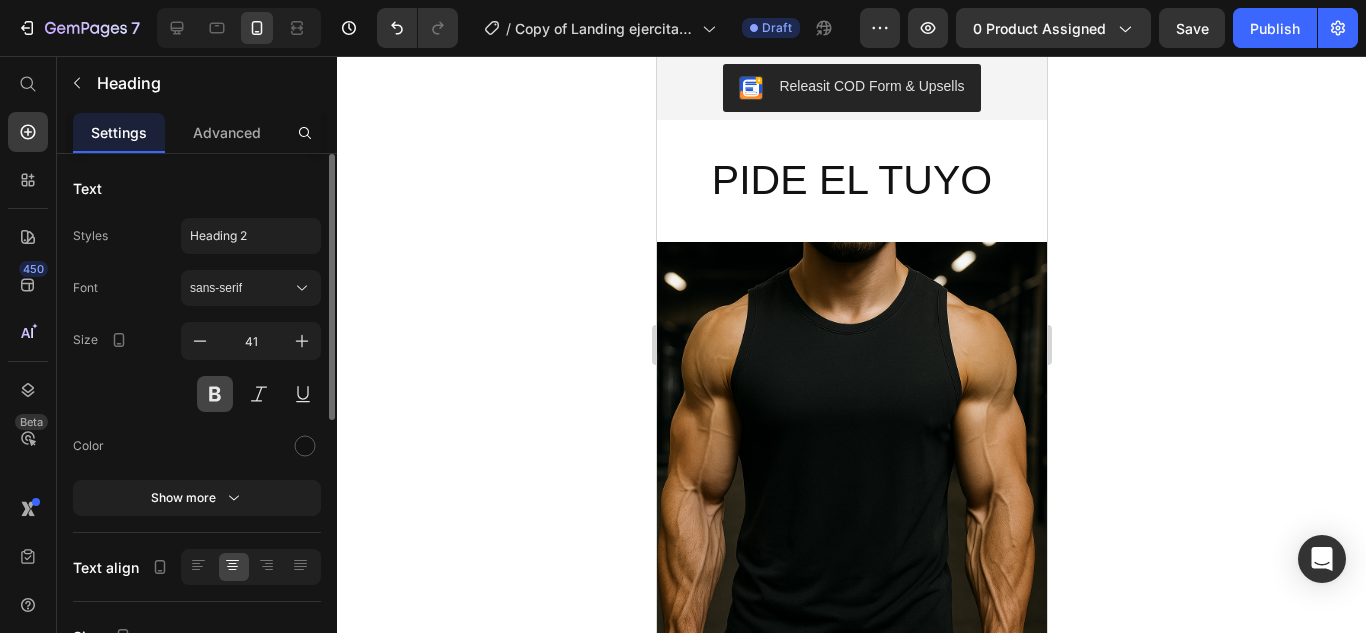 click at bounding box center (215, 394) 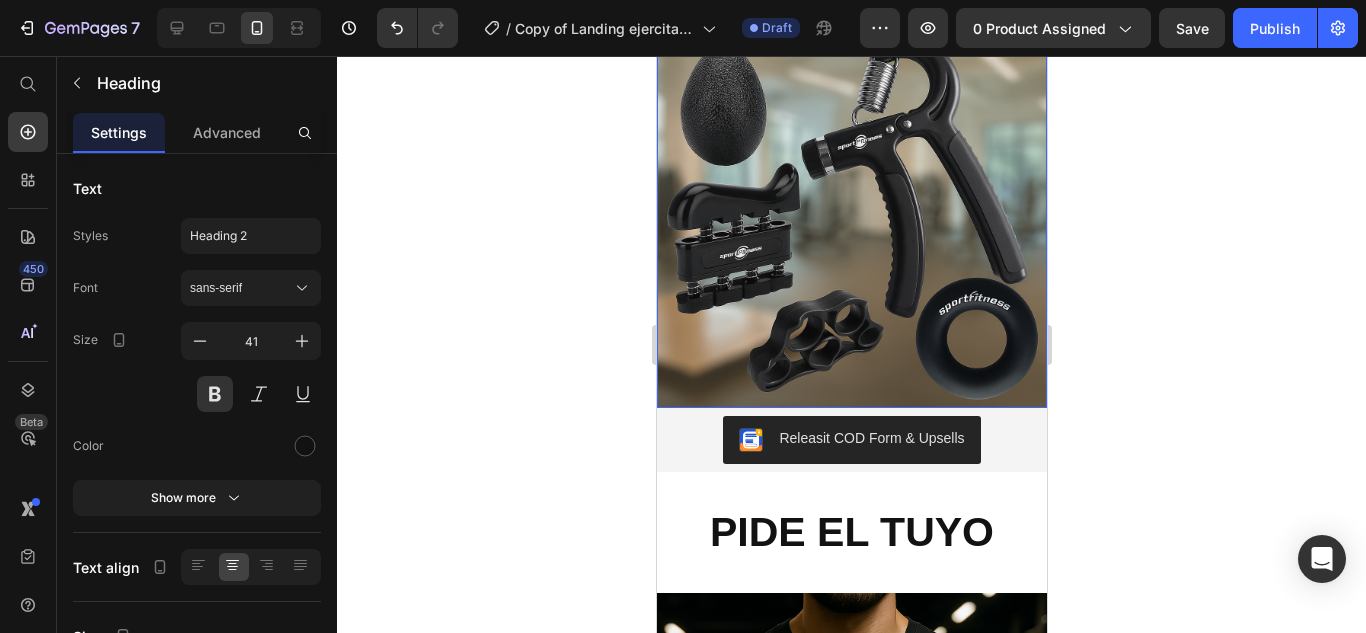 scroll, scrollTop: 900, scrollLeft: 0, axis: vertical 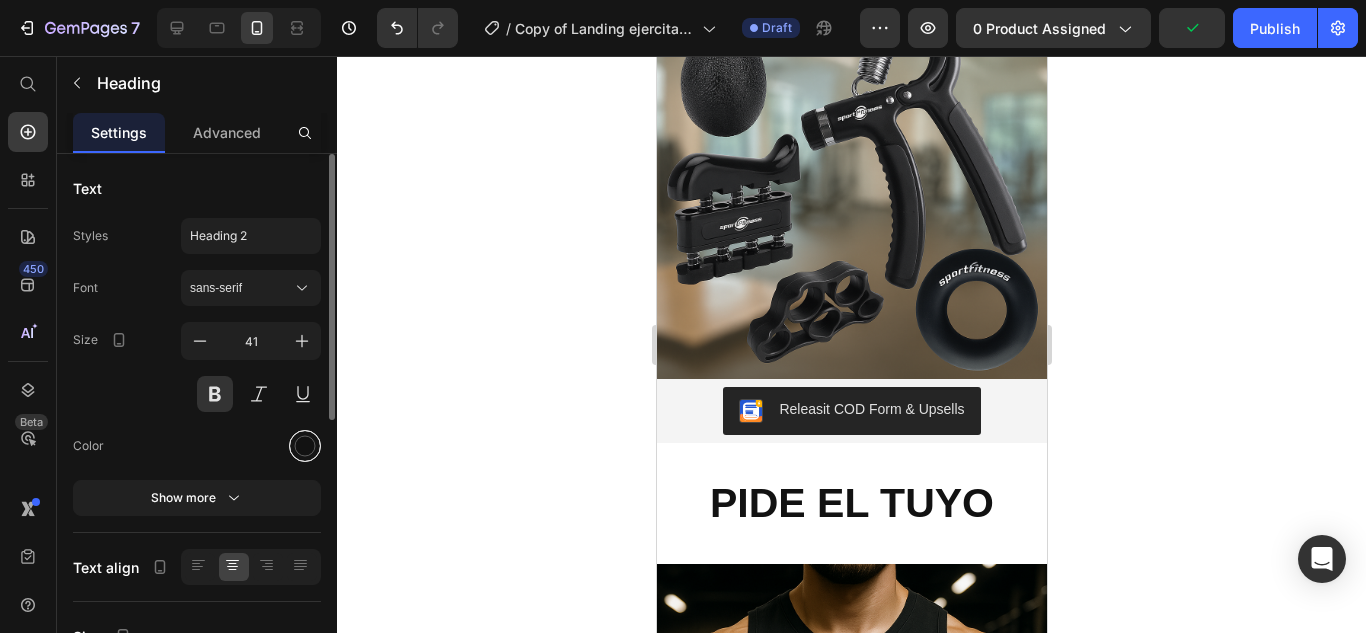 click at bounding box center [305, 446] 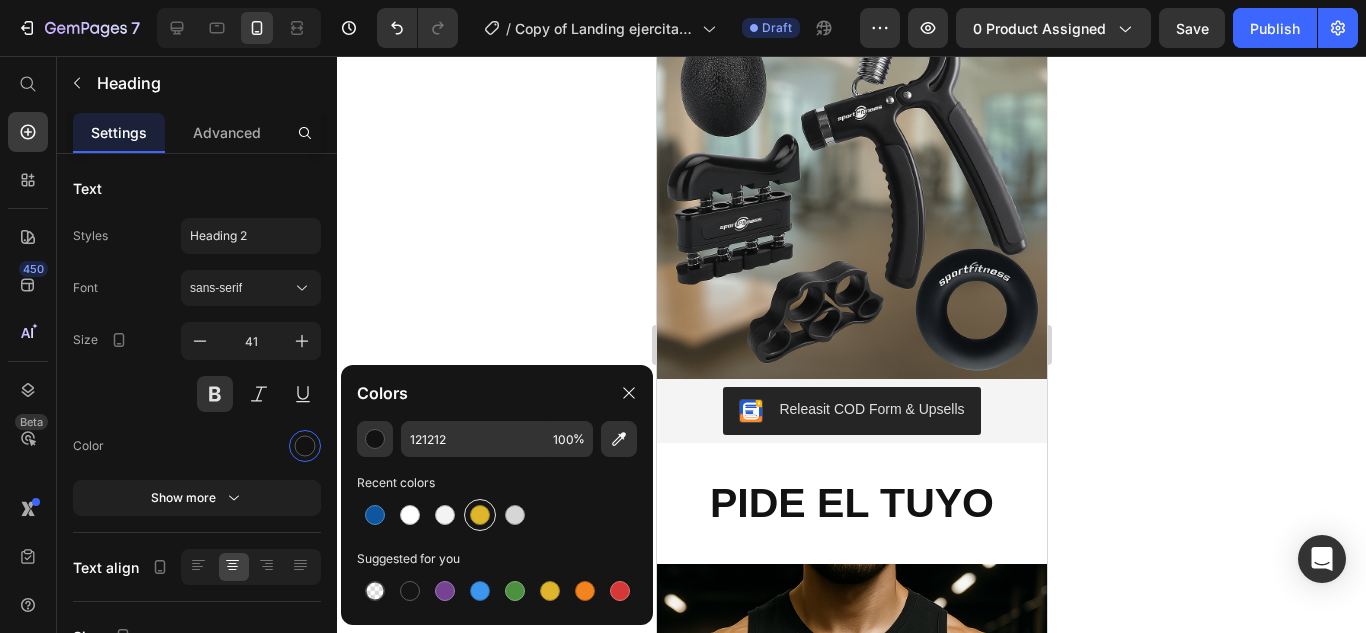 click at bounding box center [480, 515] 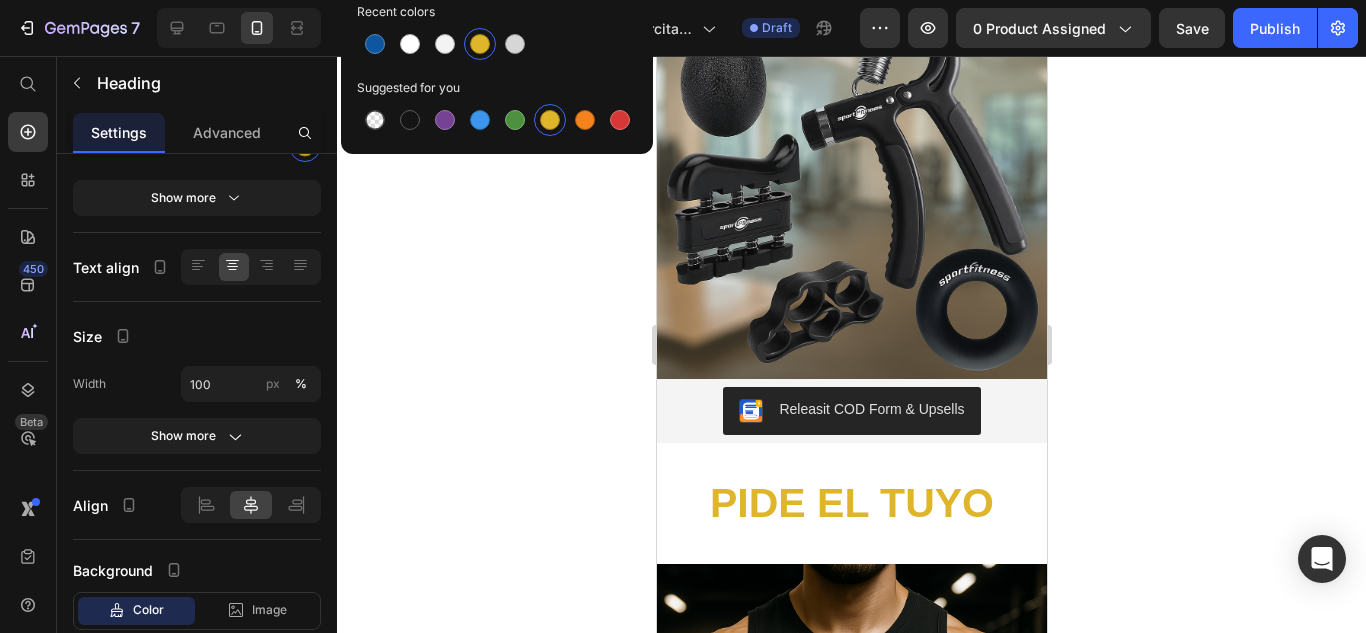 scroll, scrollTop: 541, scrollLeft: 0, axis: vertical 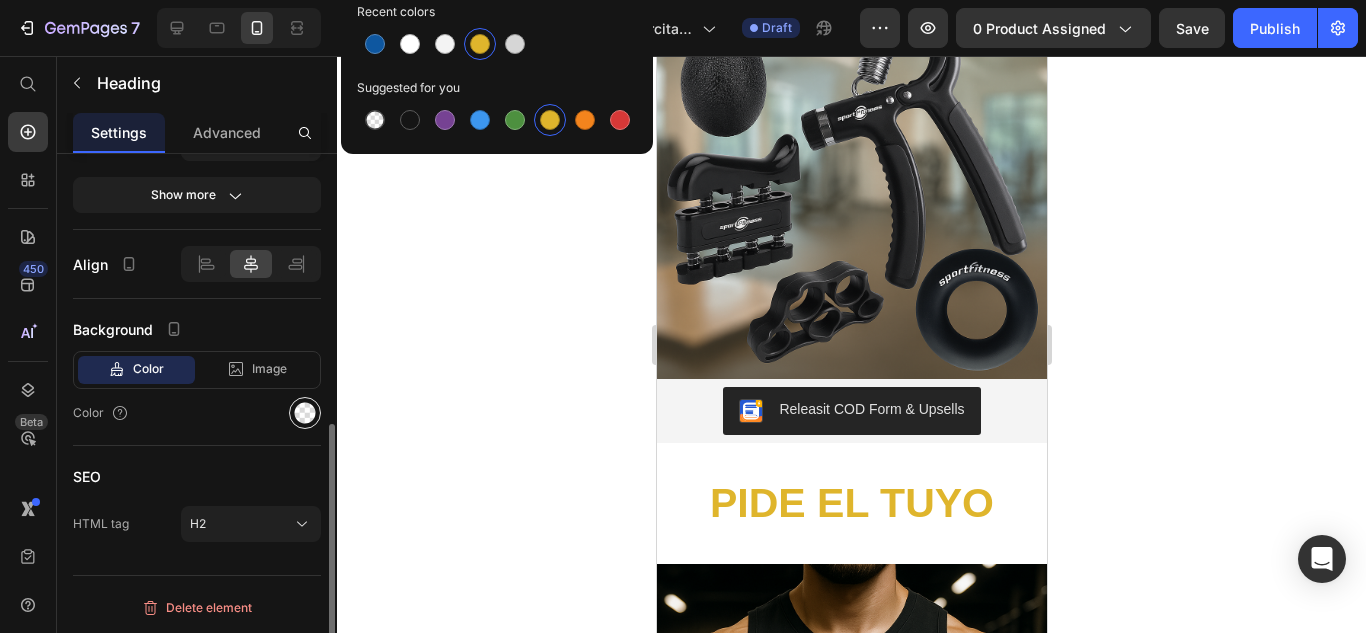 click at bounding box center (305, 413) 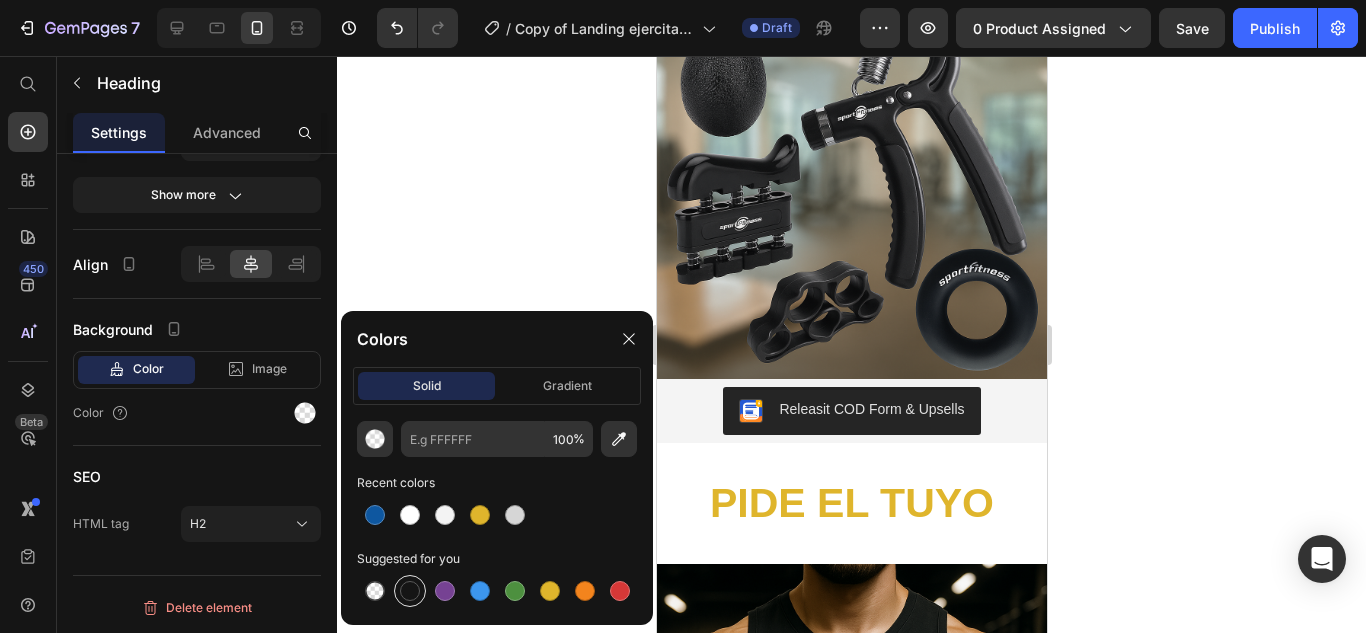 click at bounding box center (410, 591) 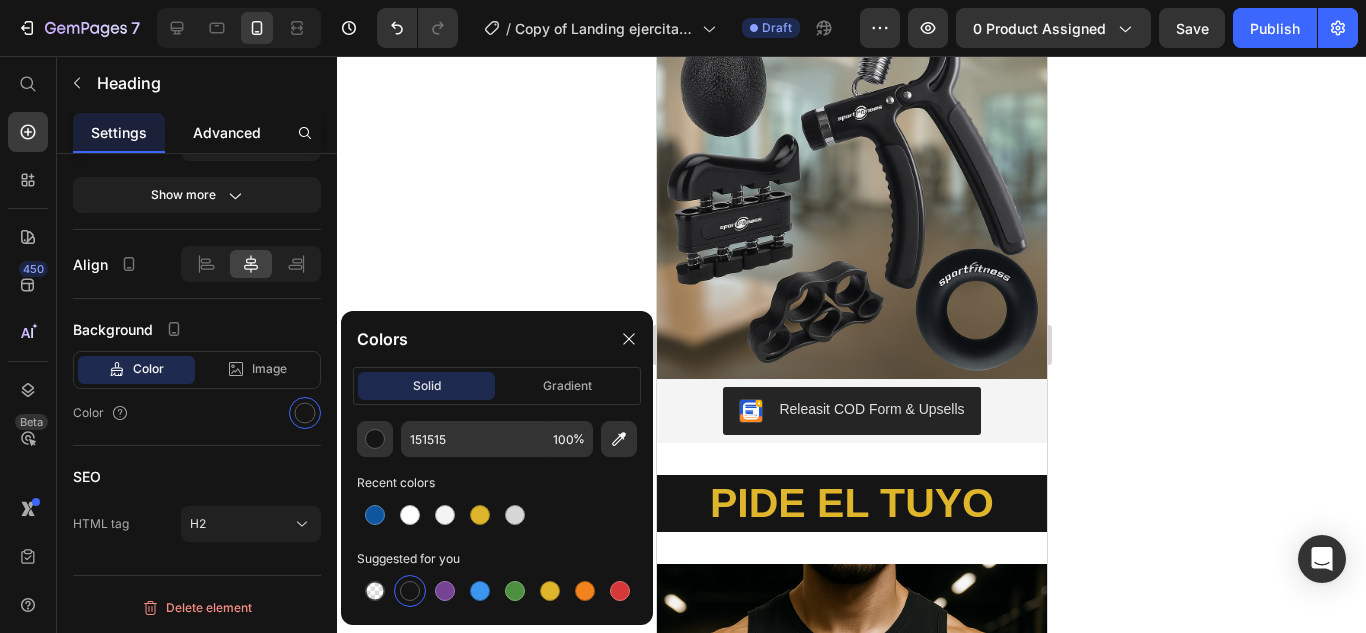 click on "Advanced" at bounding box center (227, 132) 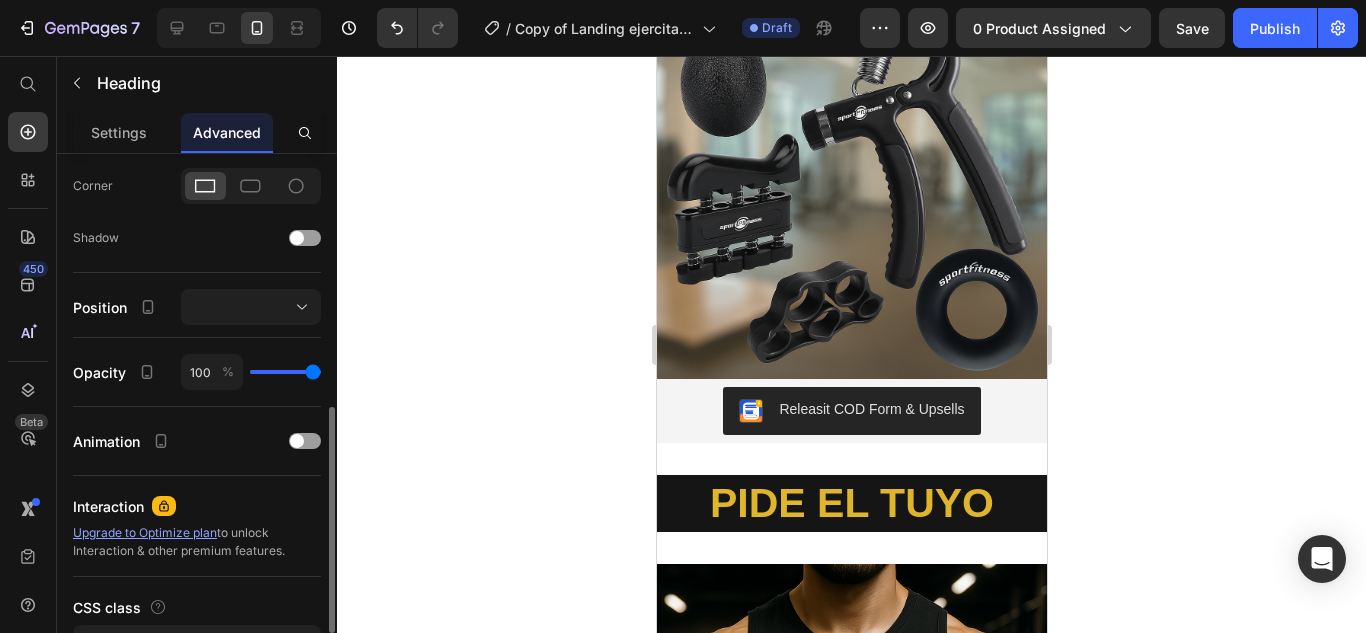 scroll, scrollTop: 733, scrollLeft: 0, axis: vertical 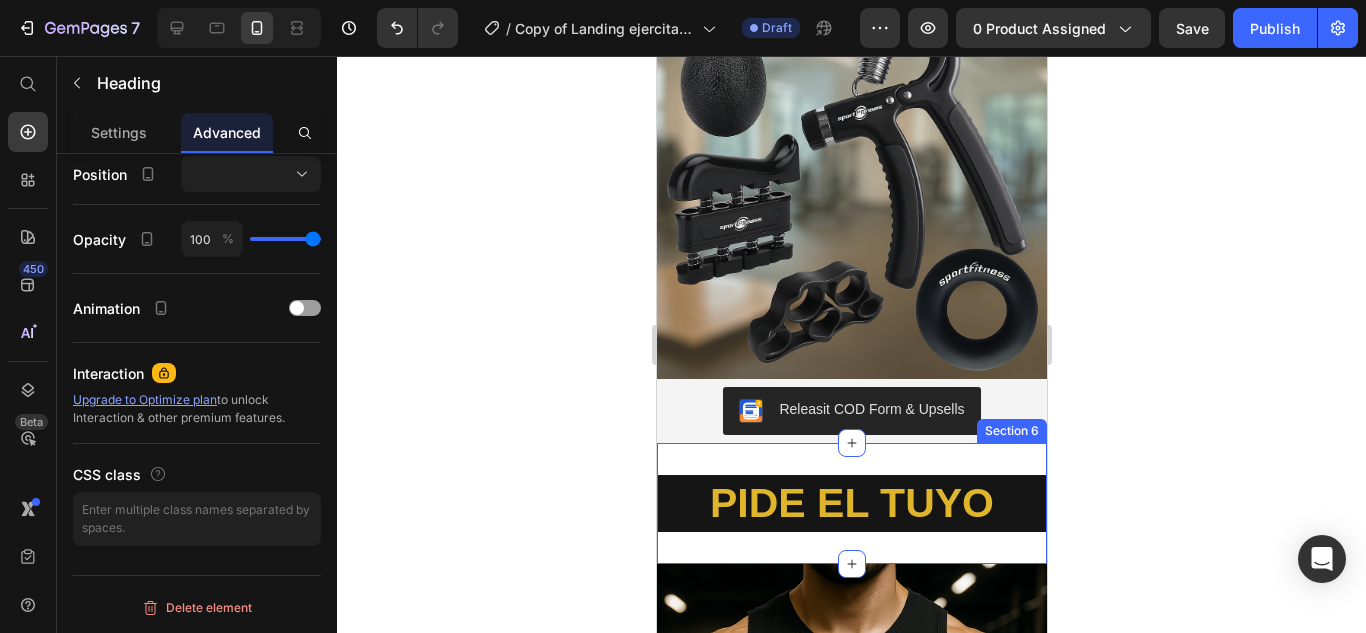 click on "PIDE EL TUYO  Heading Section 6" at bounding box center [851, 503] 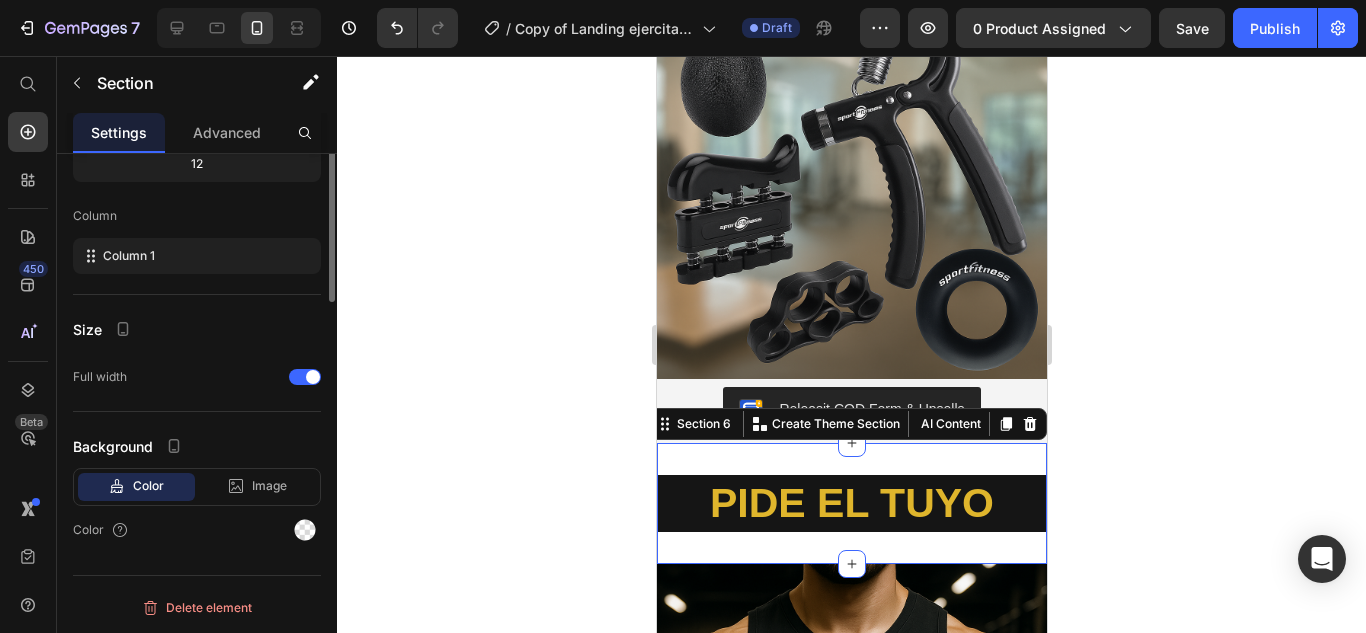 scroll, scrollTop: 0, scrollLeft: 0, axis: both 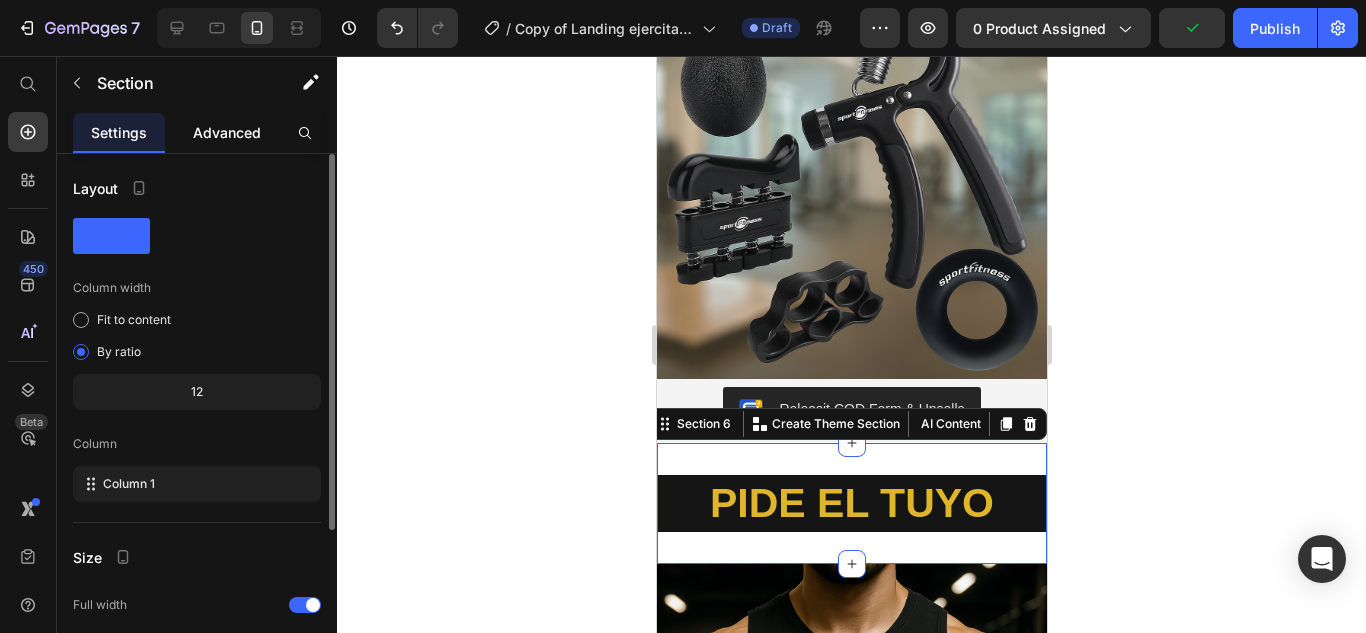 click on "Advanced" at bounding box center [227, 132] 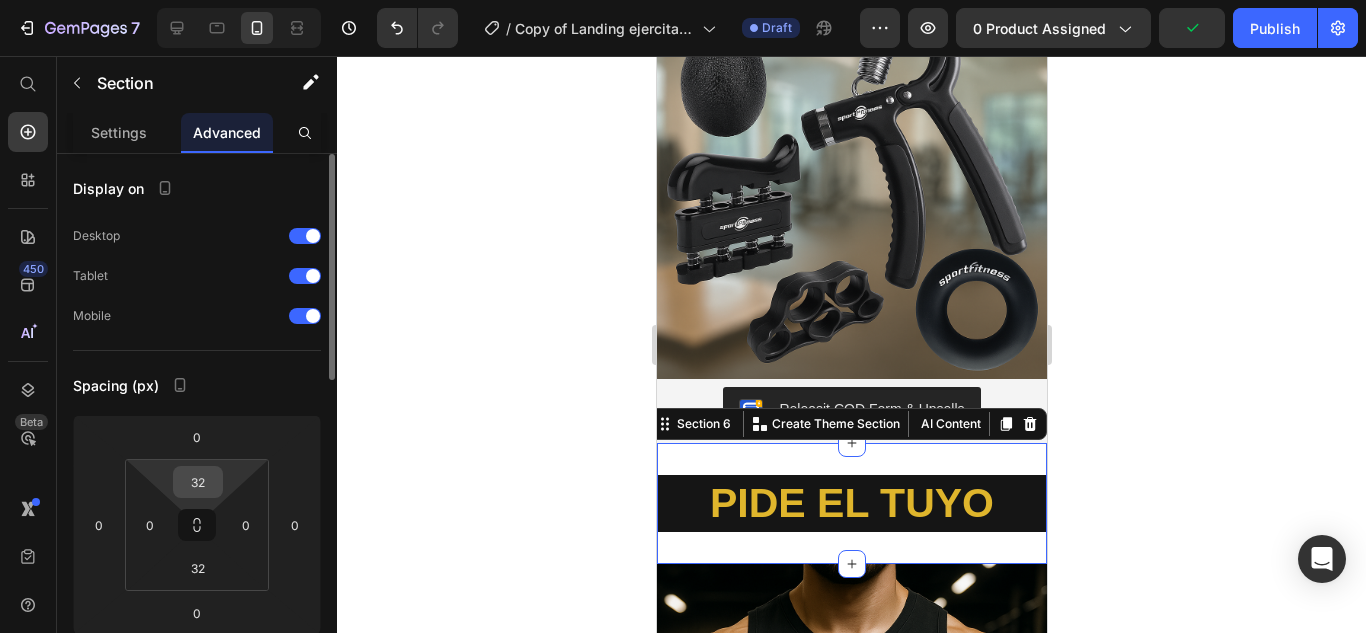 click on "32" at bounding box center [198, 482] 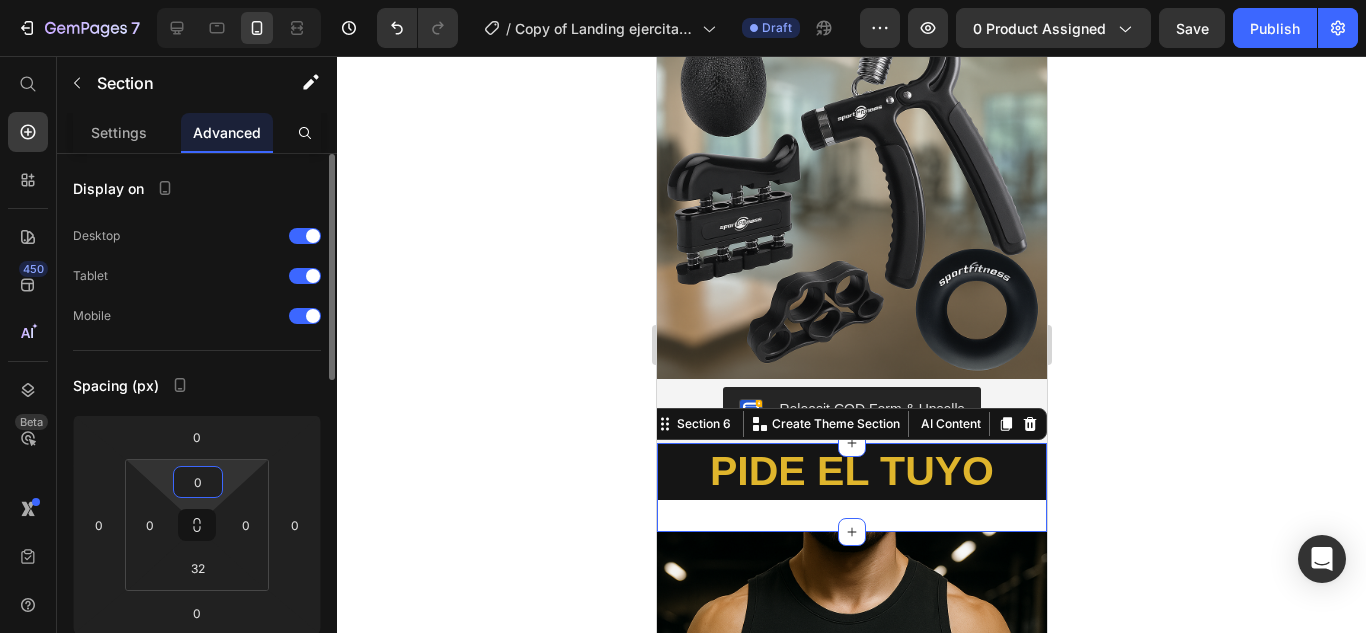 scroll, scrollTop: 300, scrollLeft: 0, axis: vertical 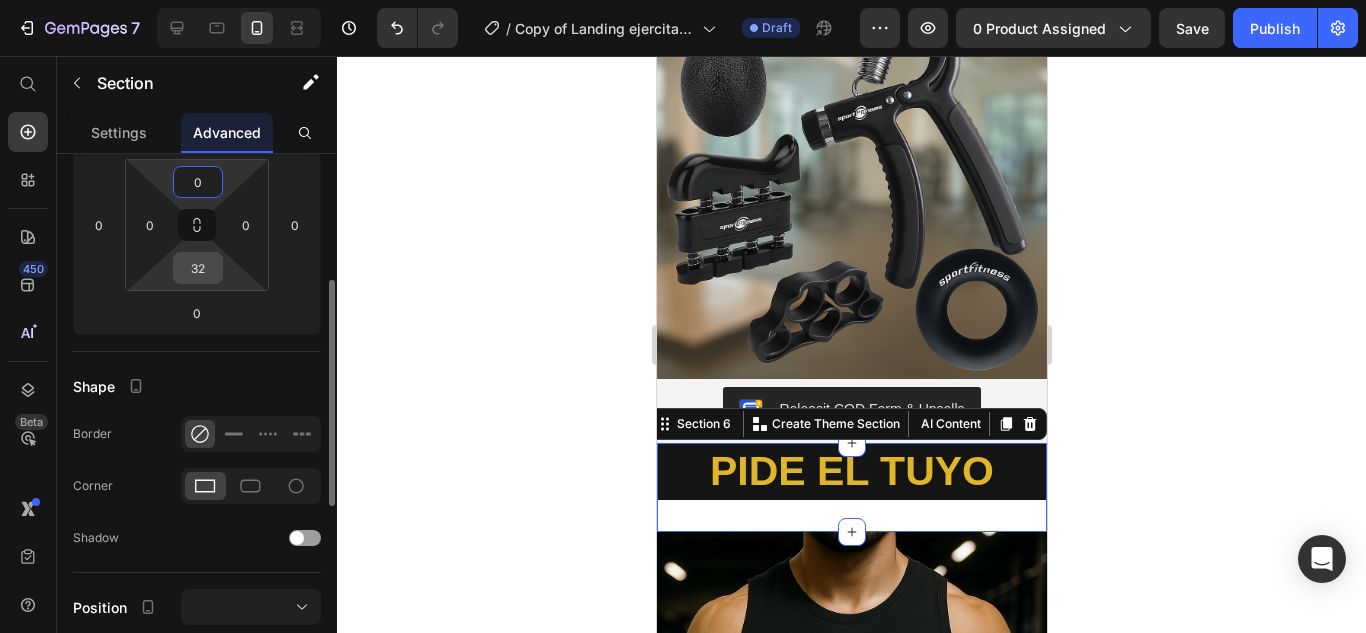 type on "0" 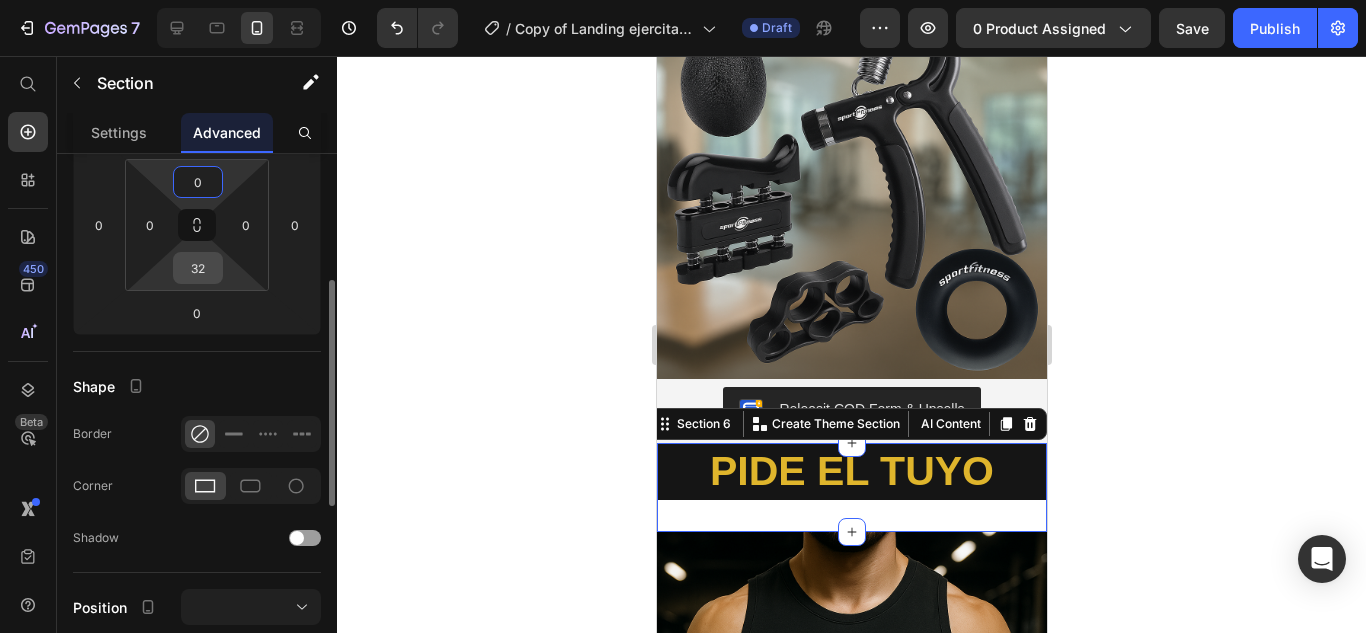 click on "32" at bounding box center [198, 268] 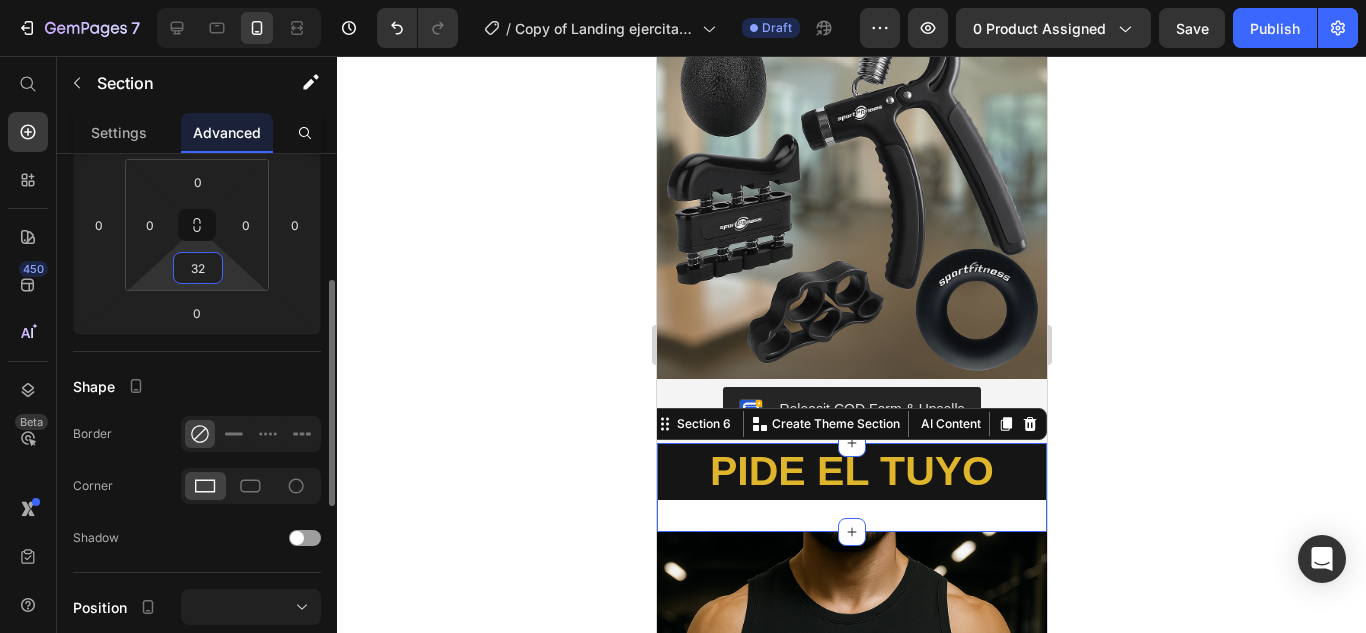 type on "0" 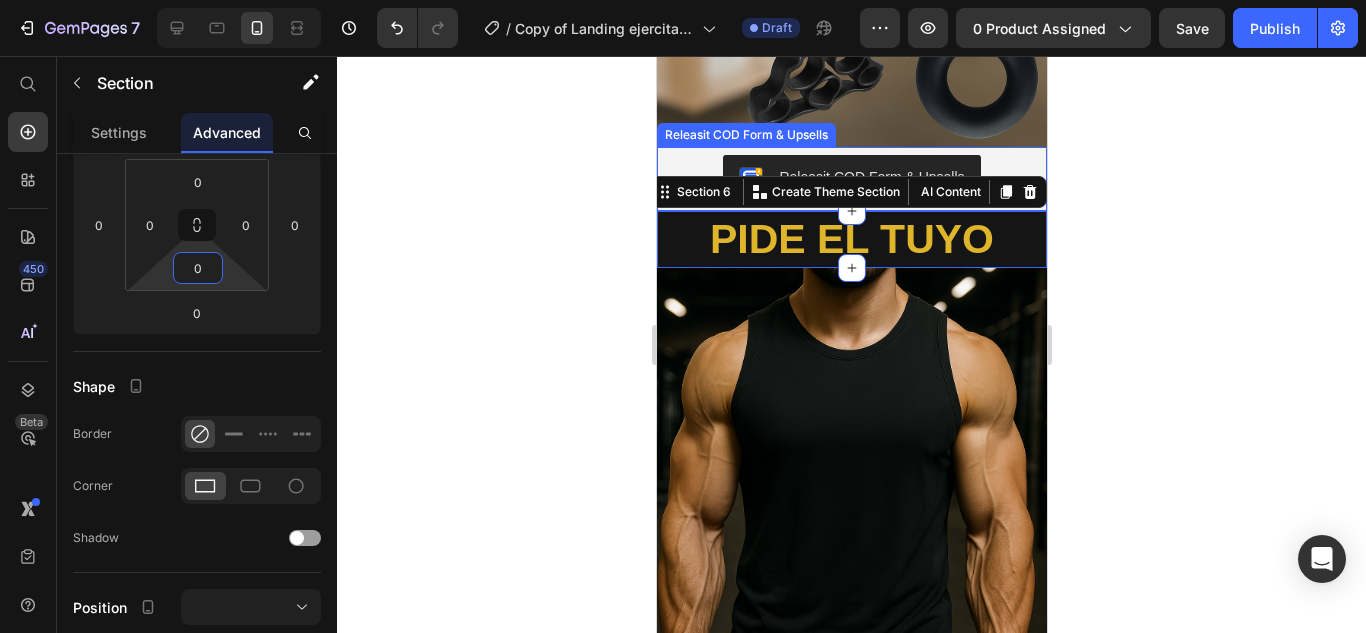 scroll, scrollTop: 1200, scrollLeft: 0, axis: vertical 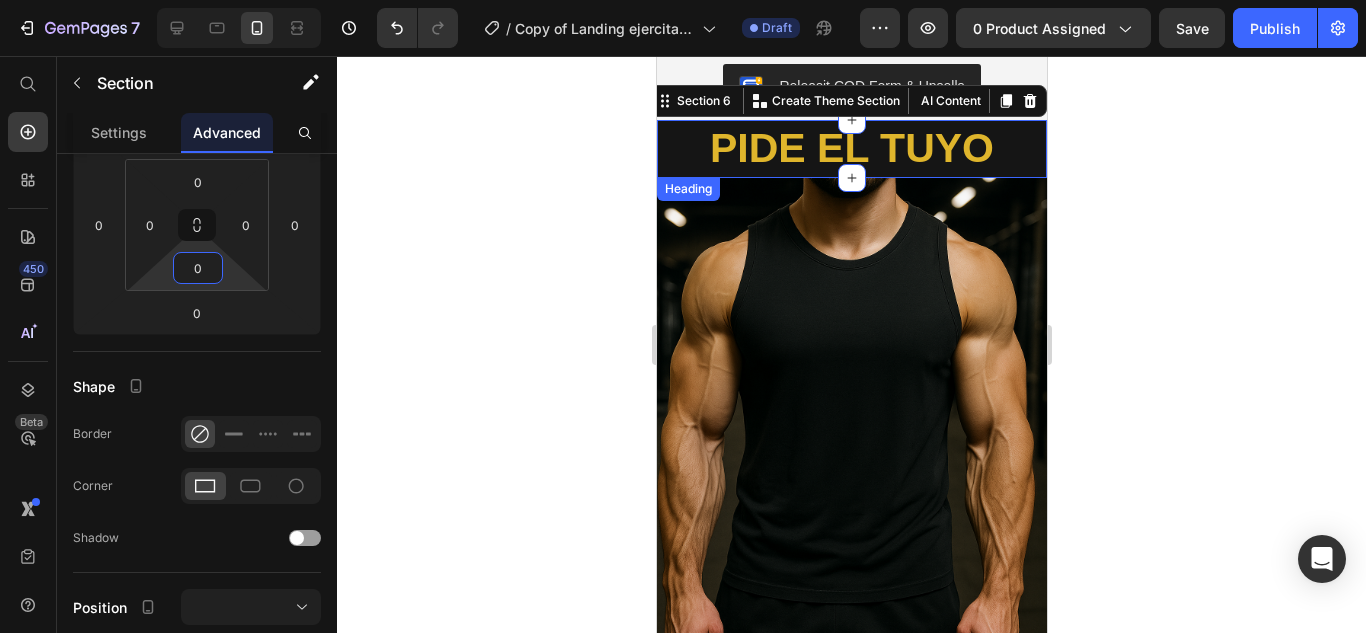 click on "PIDE EL TUYO" at bounding box center [851, 148] 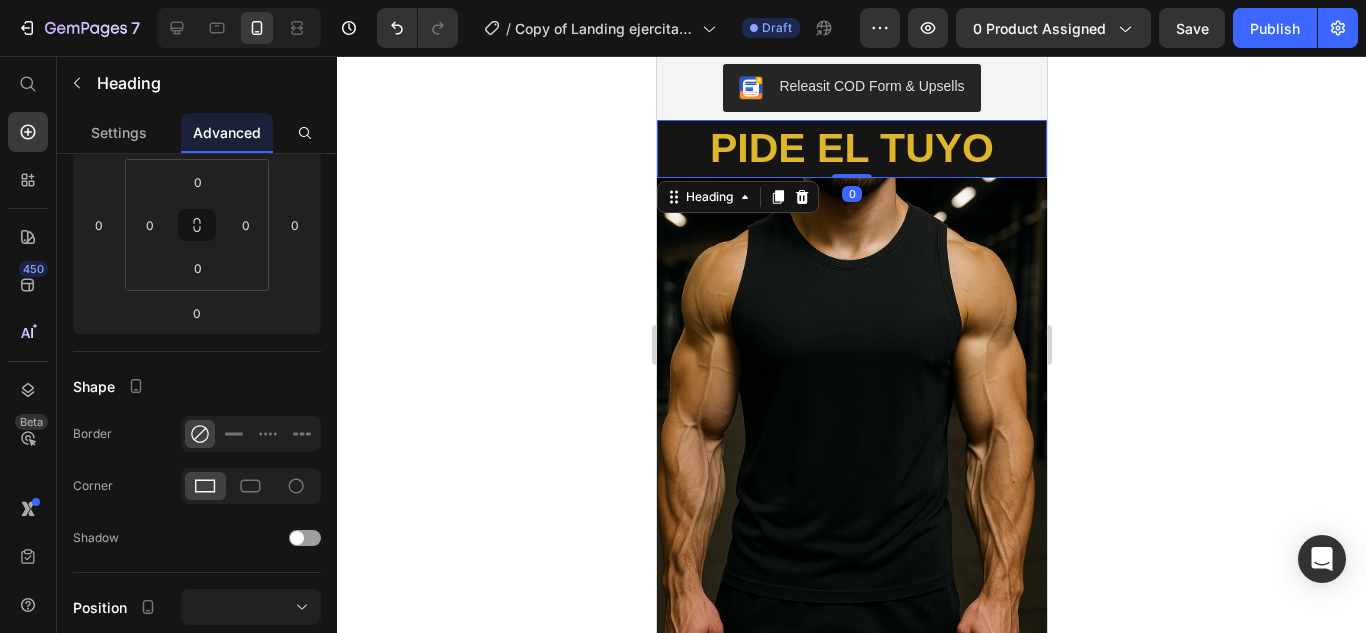 scroll, scrollTop: 0, scrollLeft: 0, axis: both 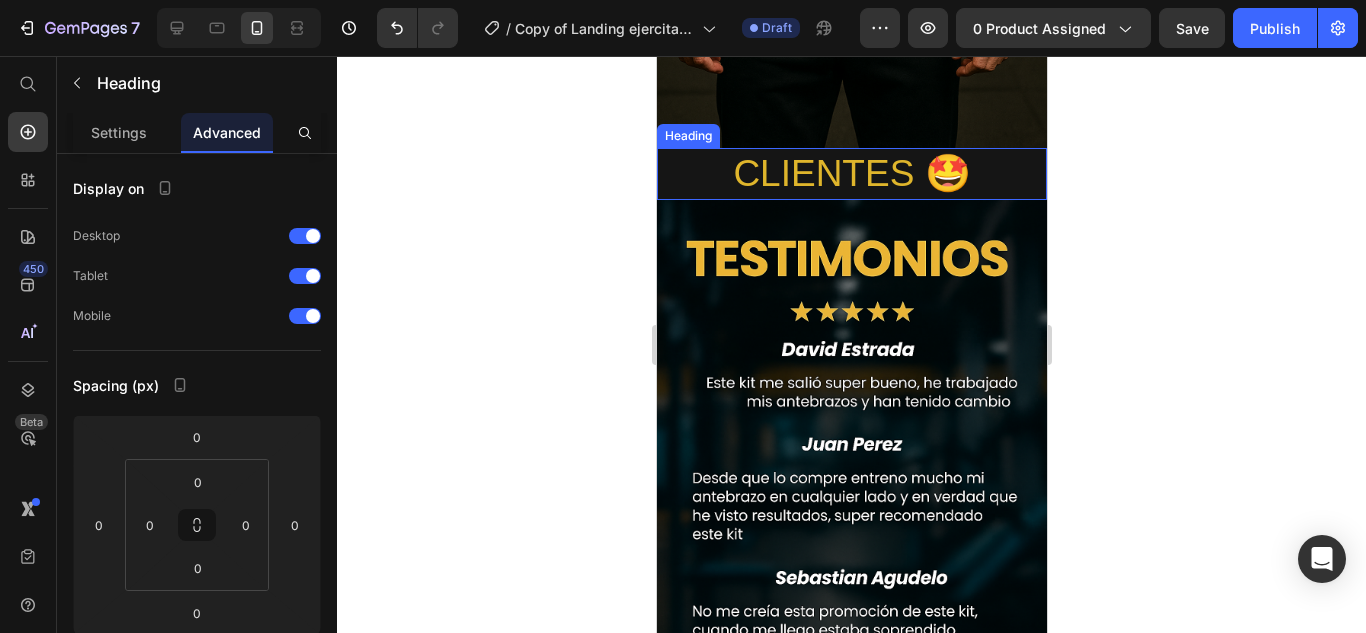 click on "CLIENTES 🤩" at bounding box center [851, 174] 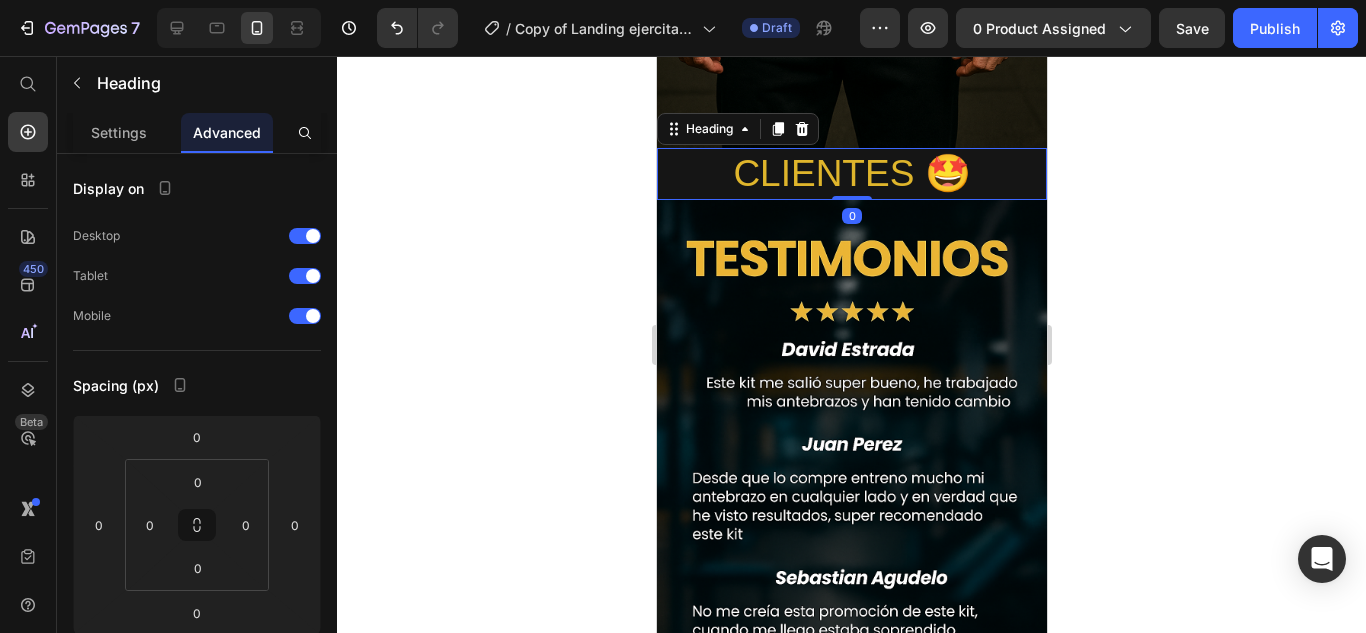 click on "CLIENTES 🤩" at bounding box center [851, 174] 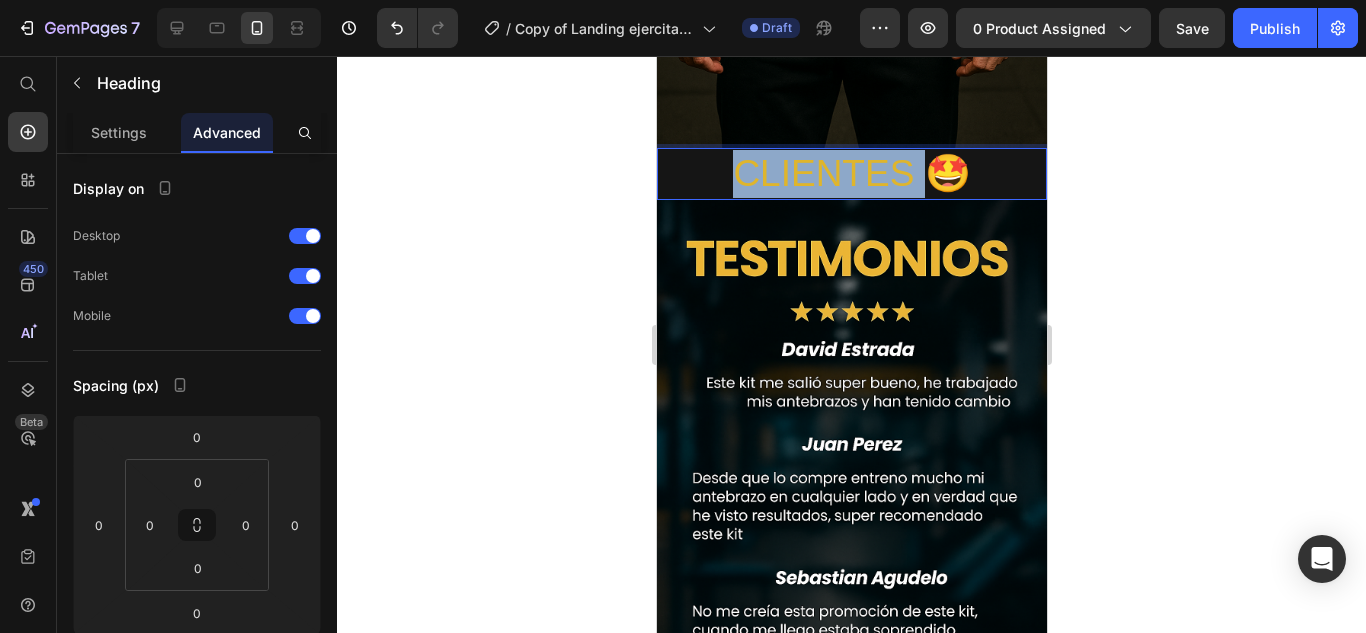 click on "CLIENTES 🤩" at bounding box center (851, 174) 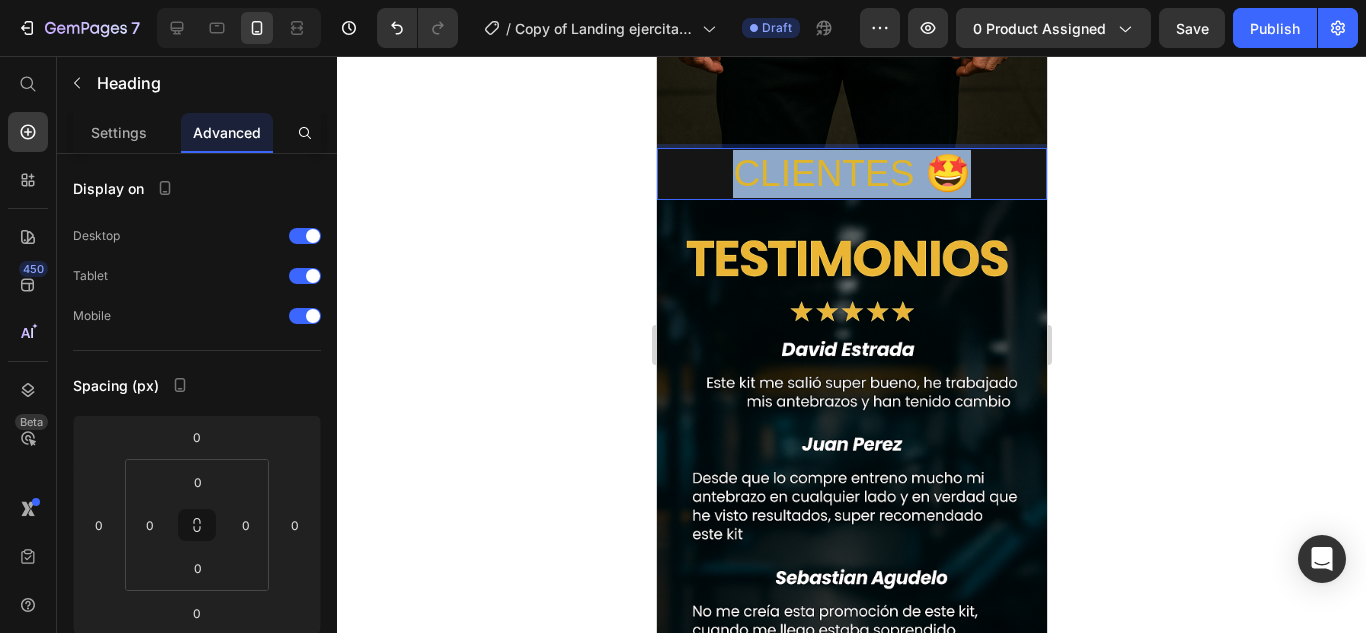 click on "CLIENTES 🤩" at bounding box center [851, 174] 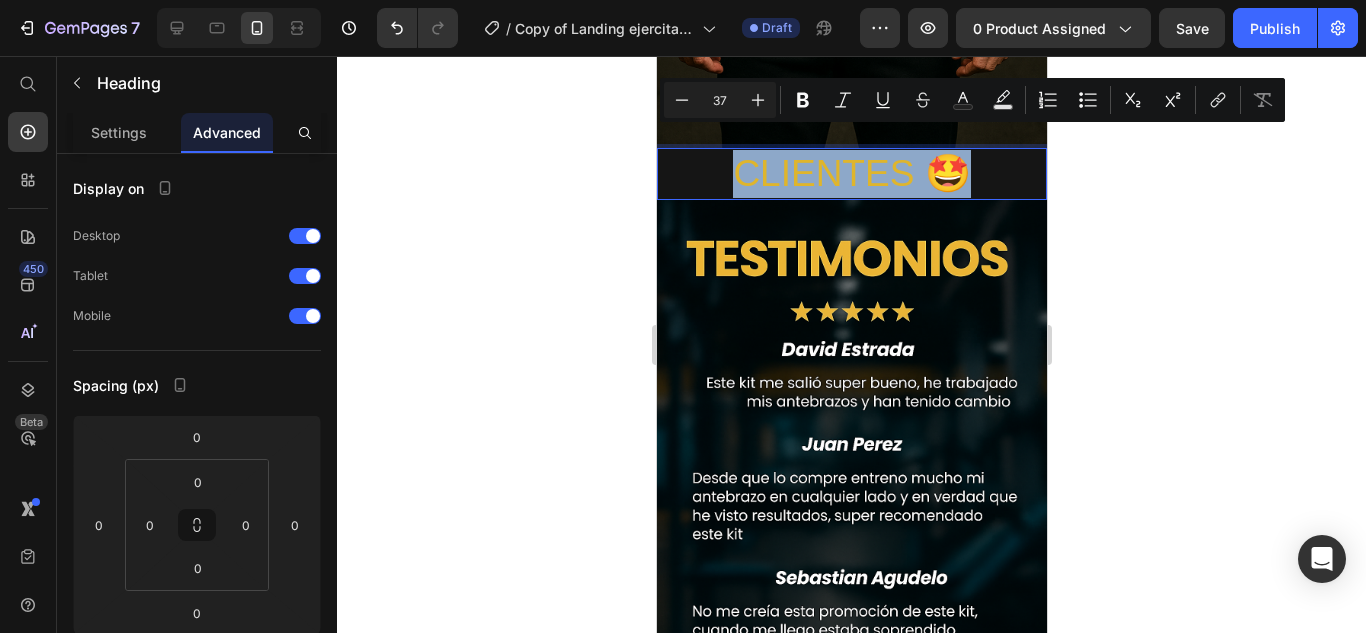 click on "CLIENTES 🤩" at bounding box center (851, 174) 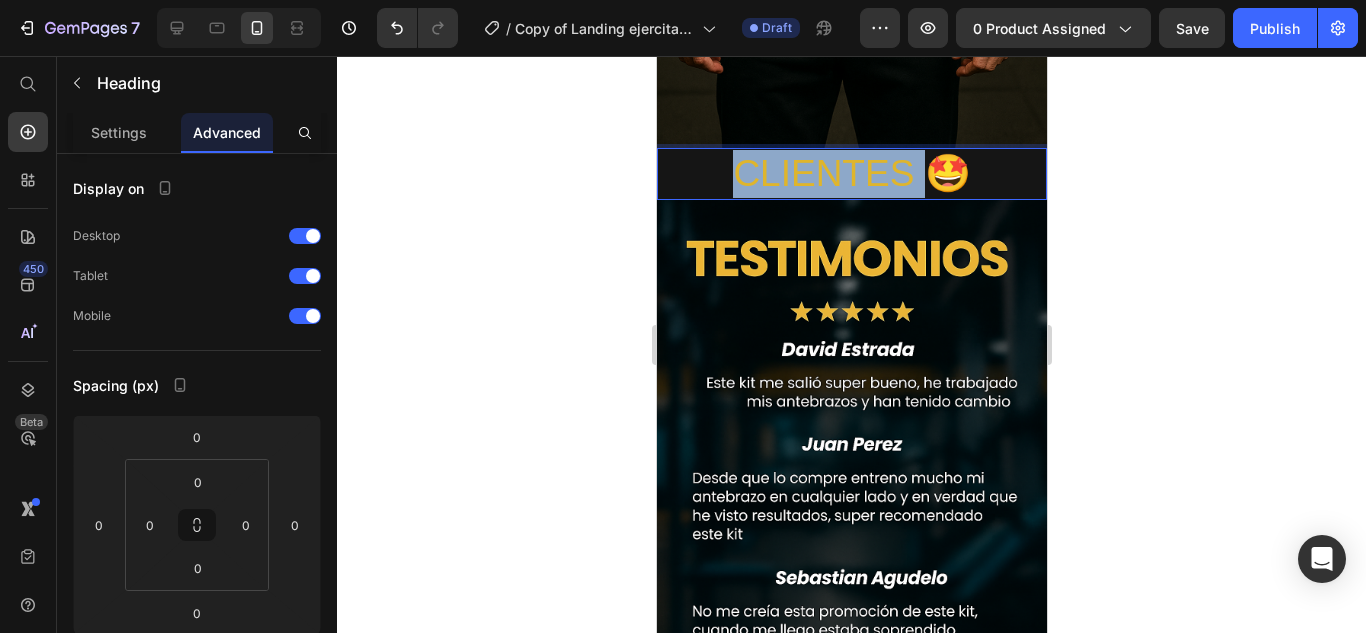 click on "CLIENTES 🤩" at bounding box center (851, 174) 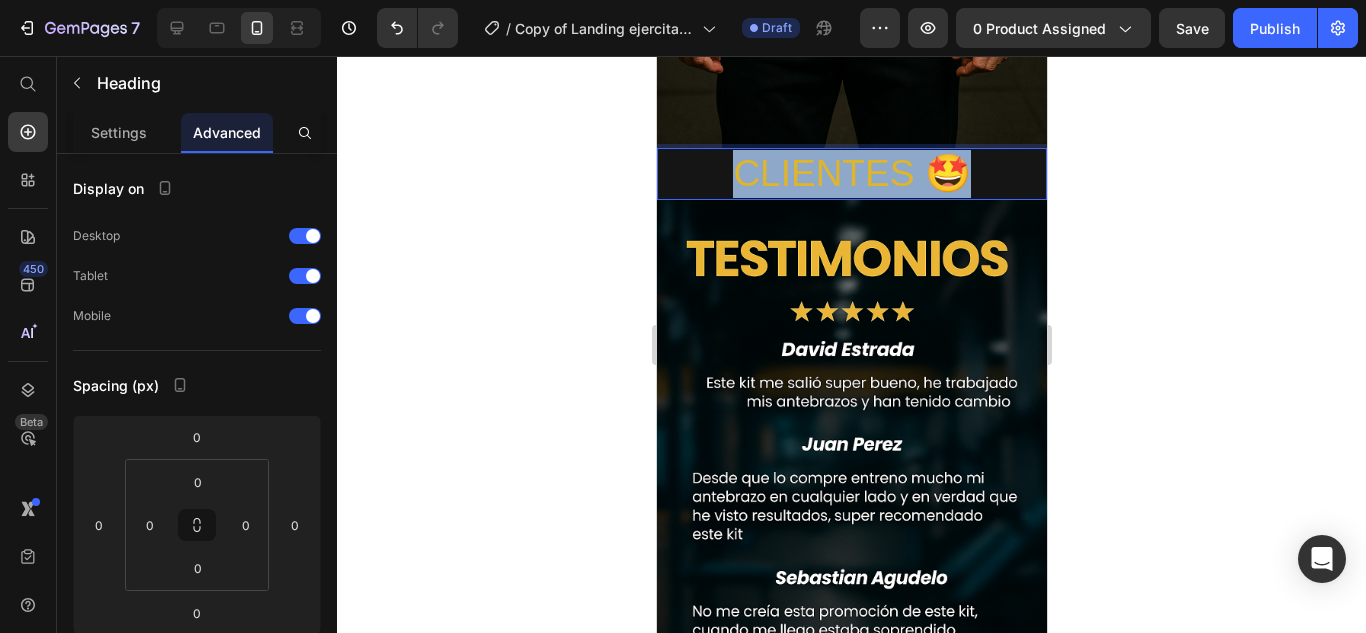 click on "CLIENTES 🤩" at bounding box center [851, 174] 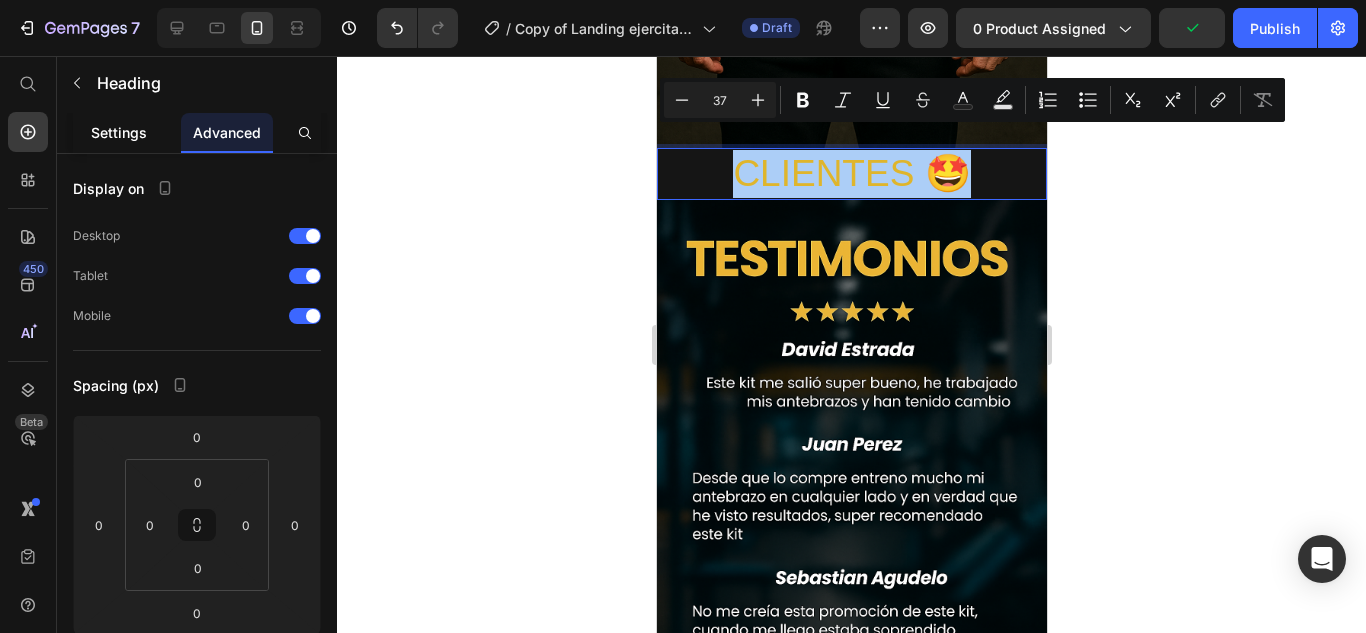 click on "Settings" at bounding box center [119, 132] 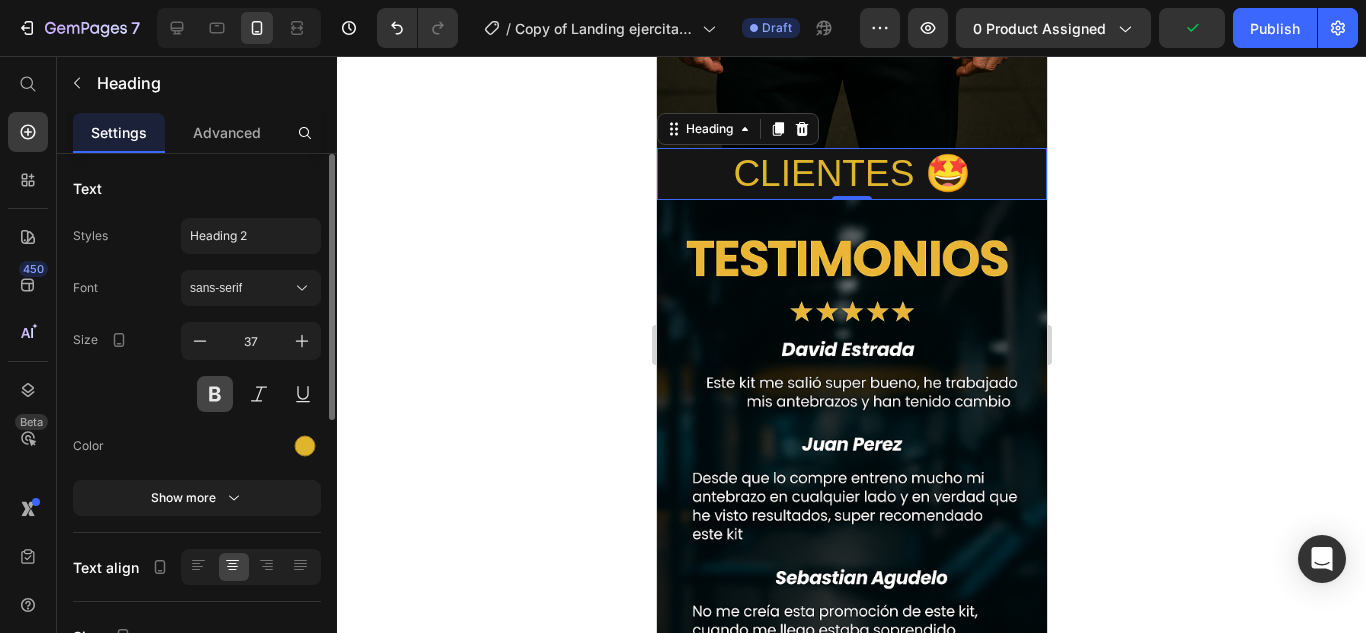 click at bounding box center [215, 394] 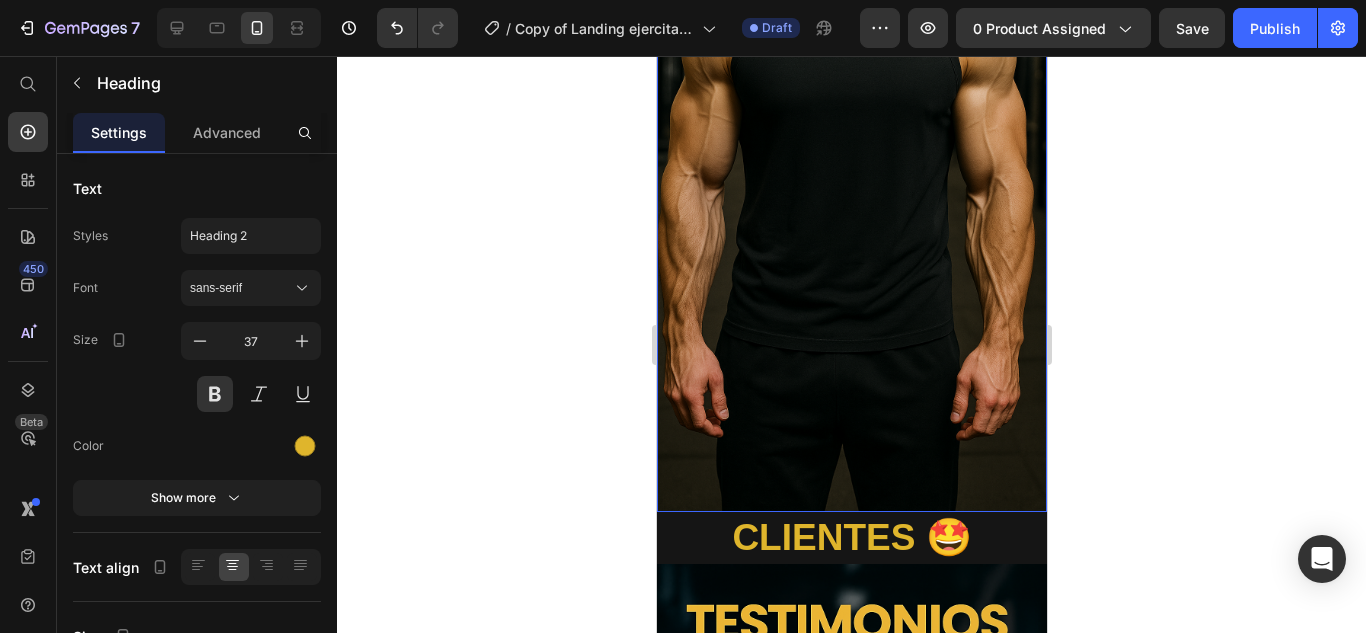 scroll, scrollTop: 1500, scrollLeft: 0, axis: vertical 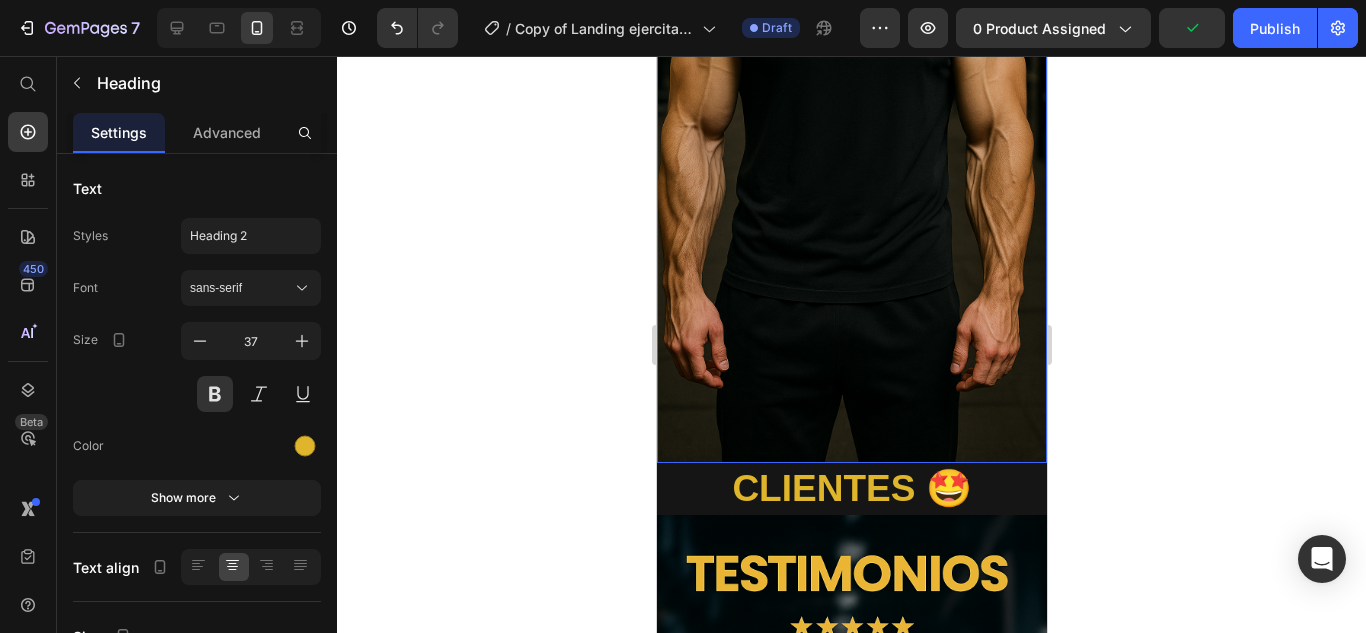type 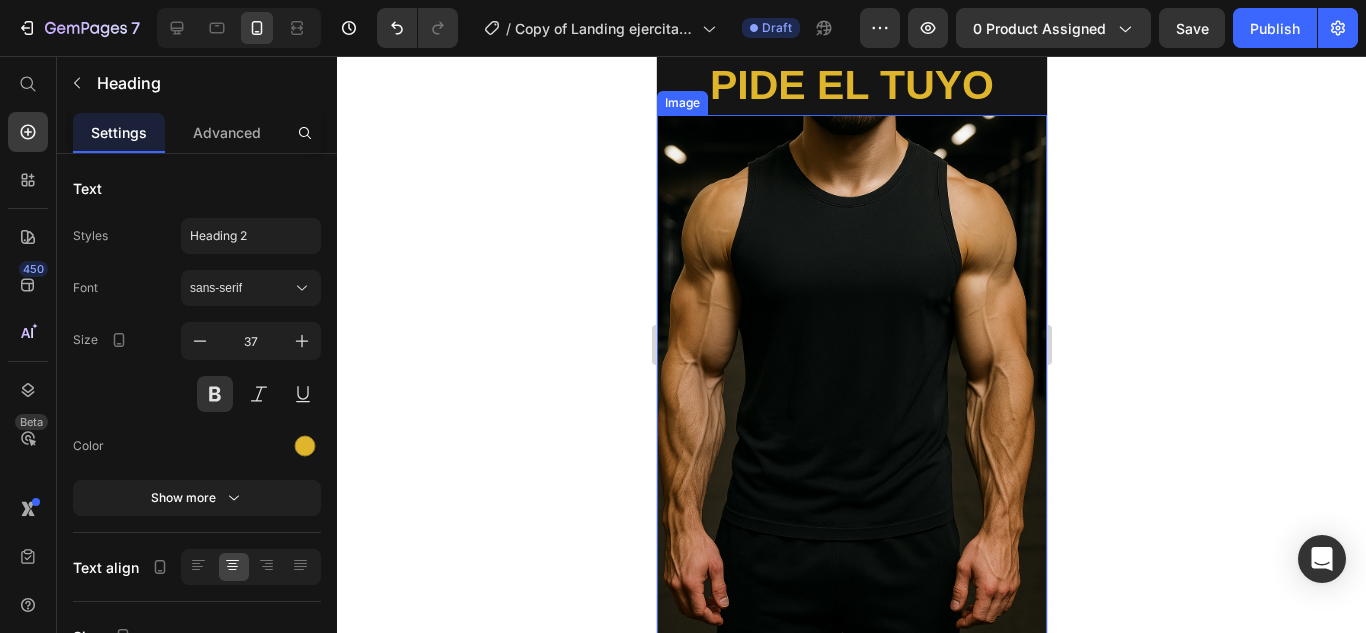 scroll, scrollTop: 1200, scrollLeft: 0, axis: vertical 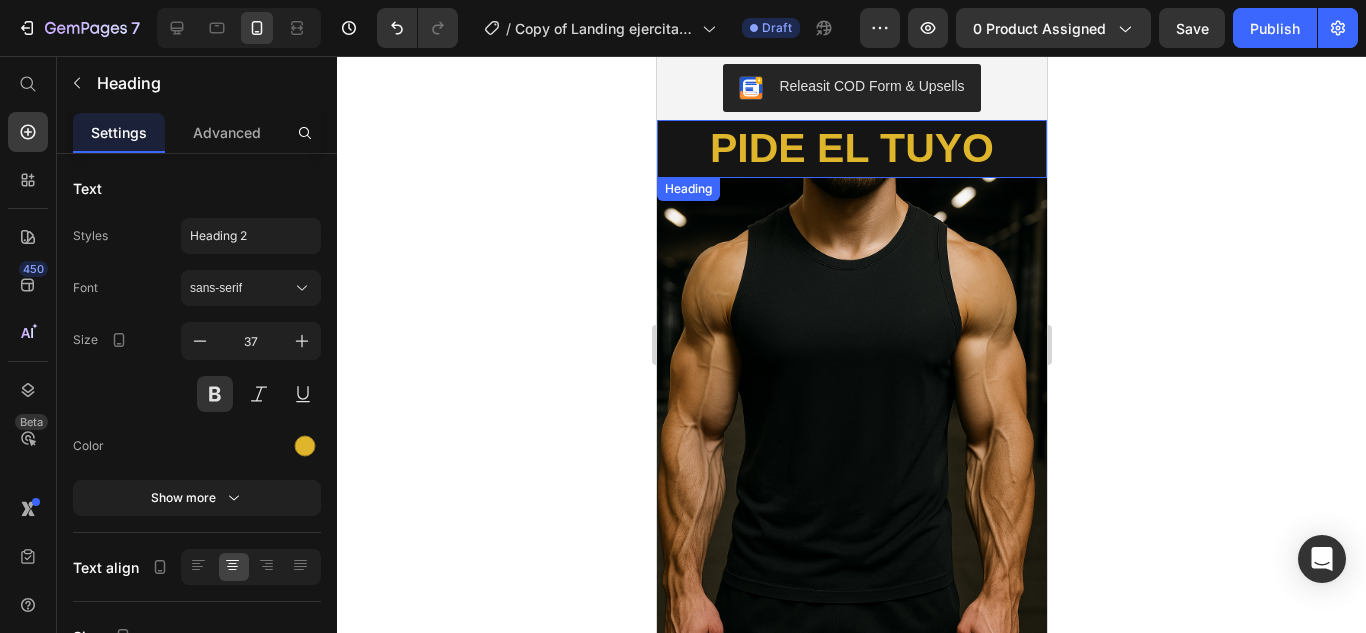 click on "PIDE EL TUYO" at bounding box center (851, 148) 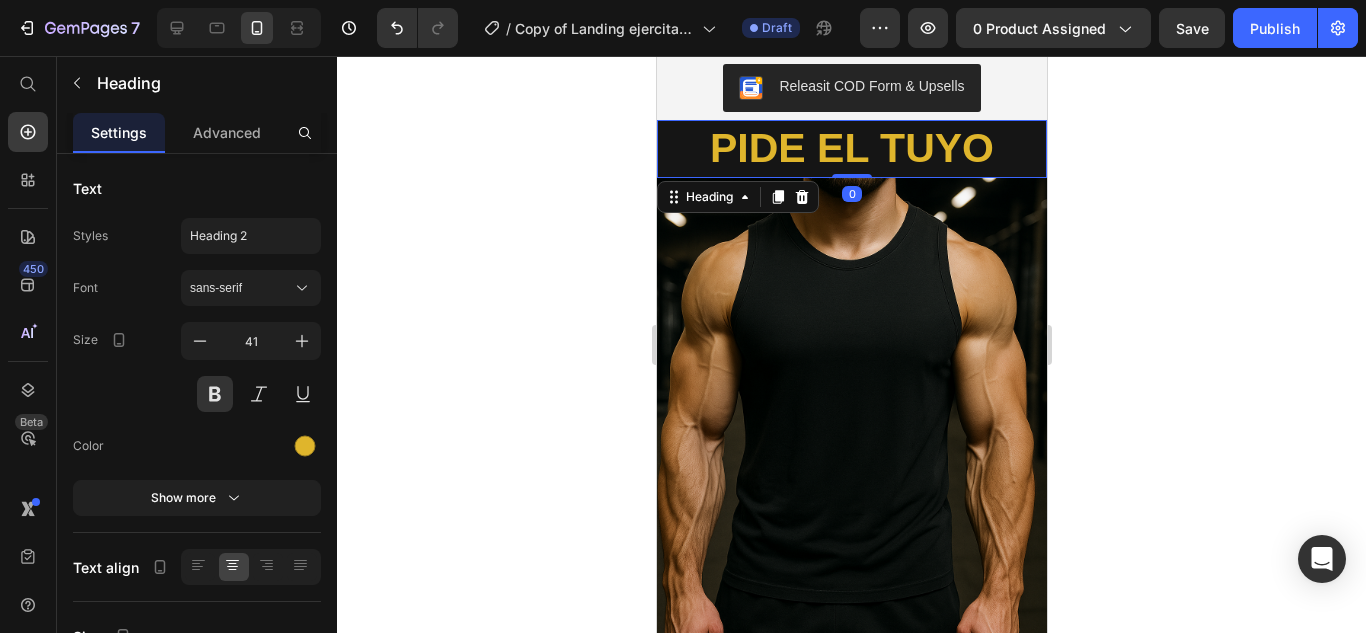 click on "PIDE EL TUYO" at bounding box center (851, 148) 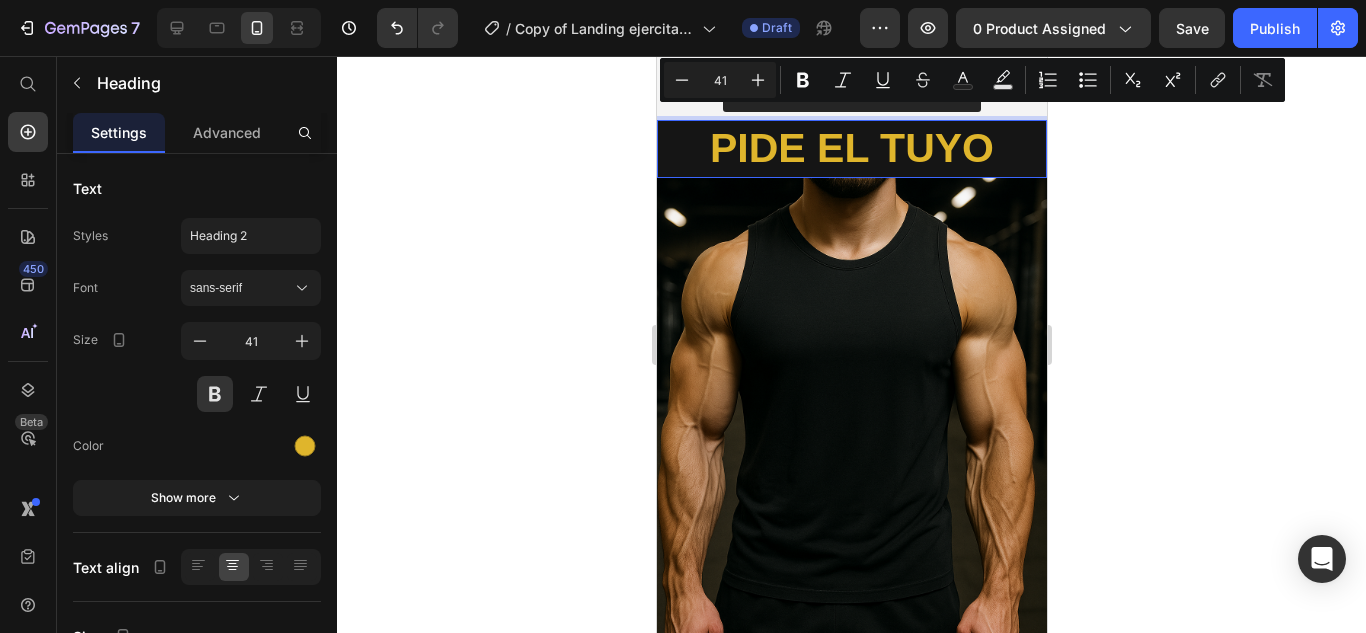 click on "PIDE EL TUYO" at bounding box center (851, 148) 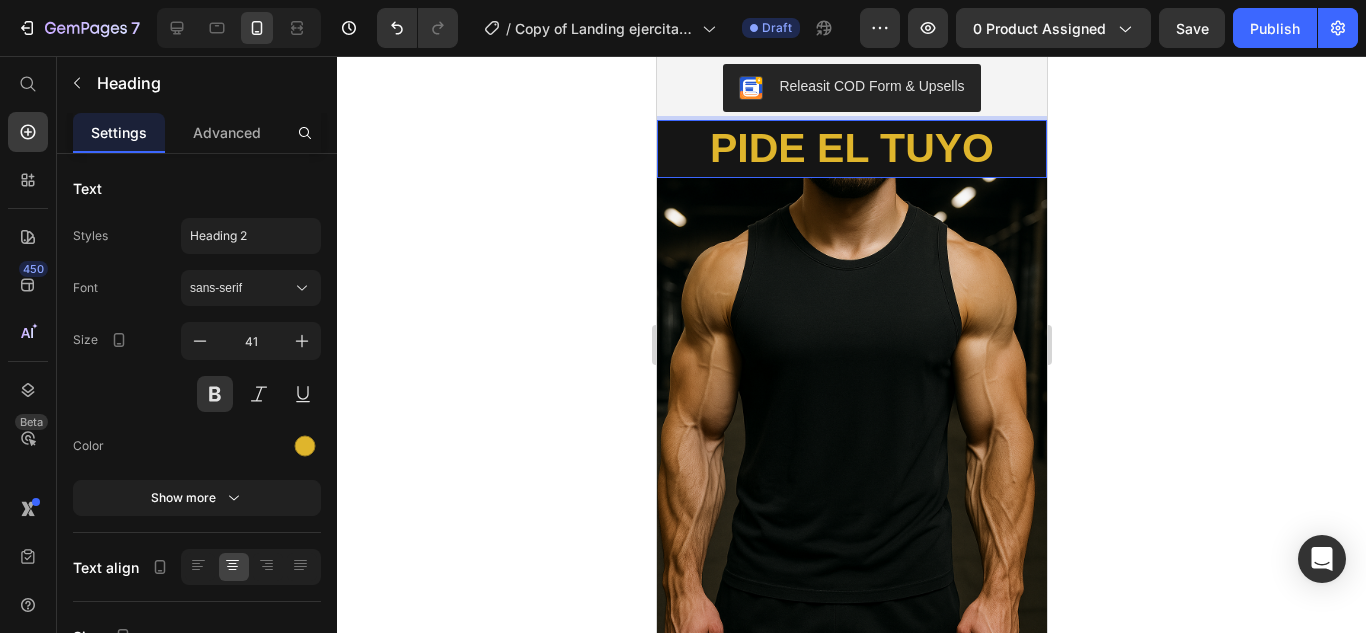 click on "PIDE EL TUYO" at bounding box center (851, 148) 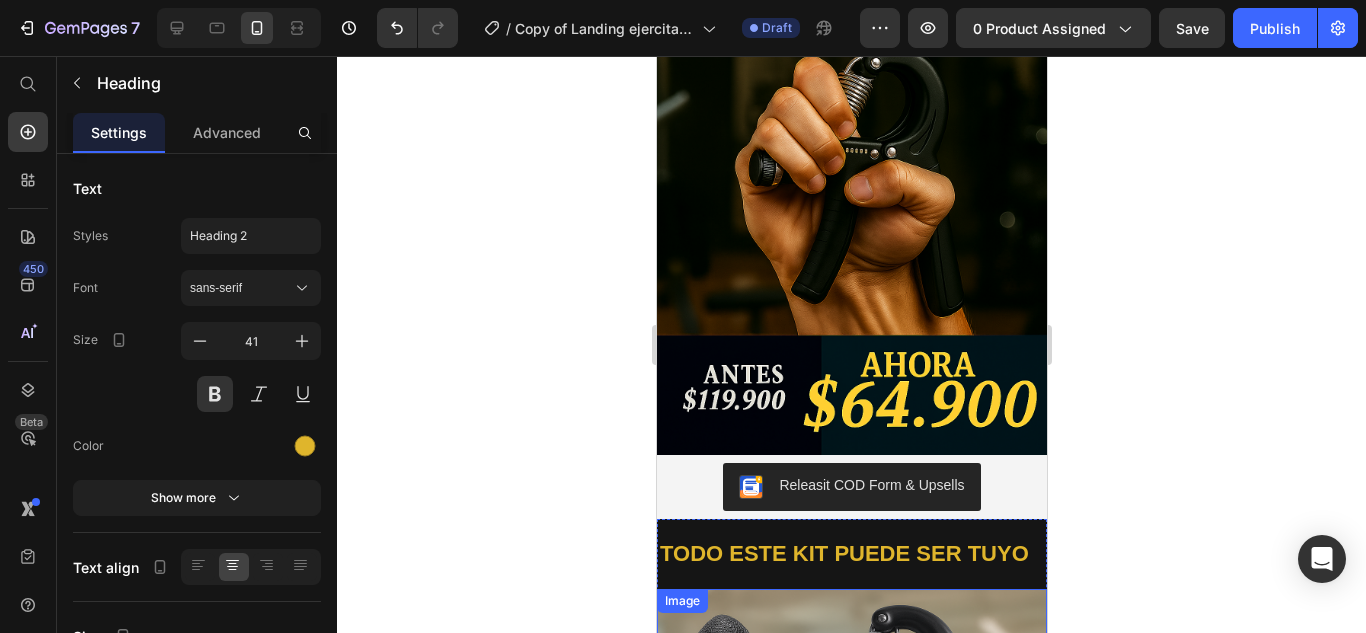 type on "16" 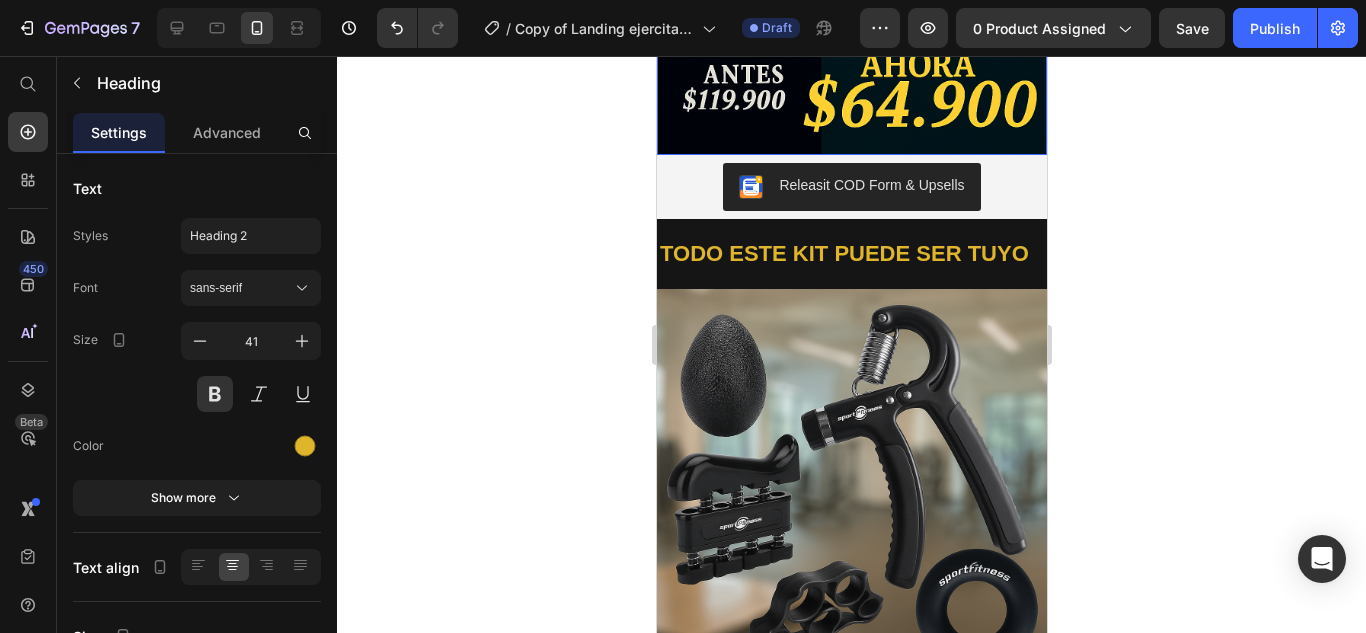 scroll, scrollTop: 900, scrollLeft: 0, axis: vertical 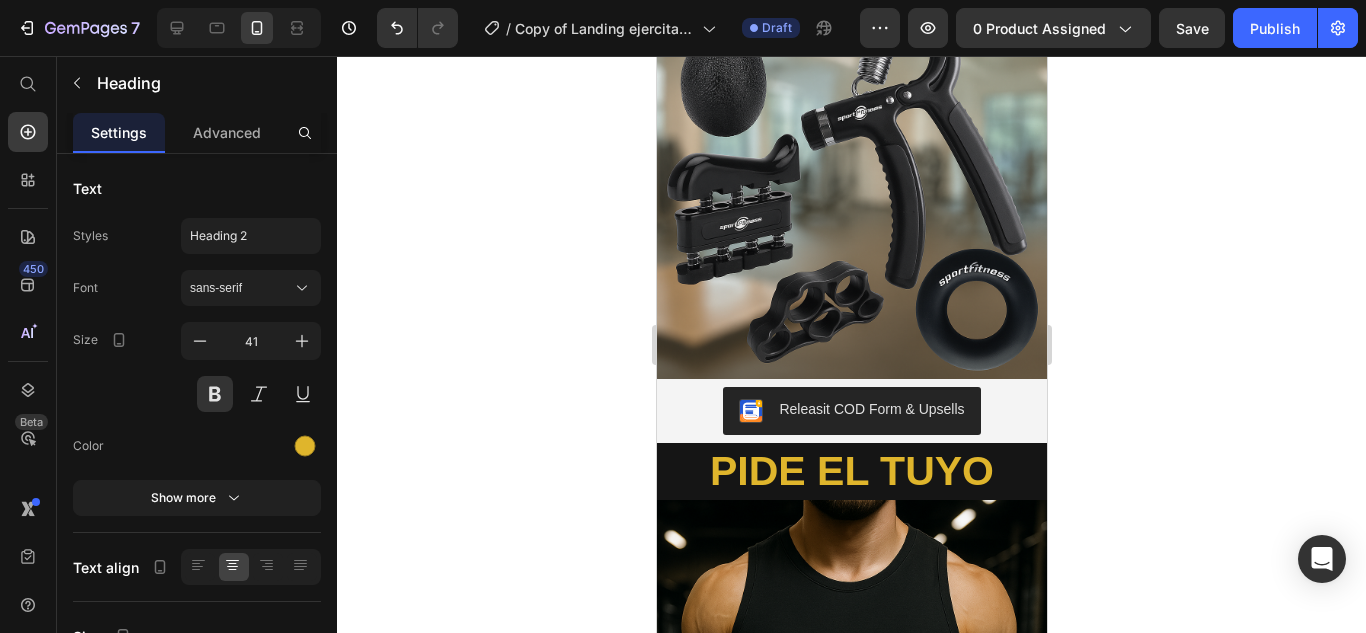 click on "PIDE EL TUYO" at bounding box center (851, 471) 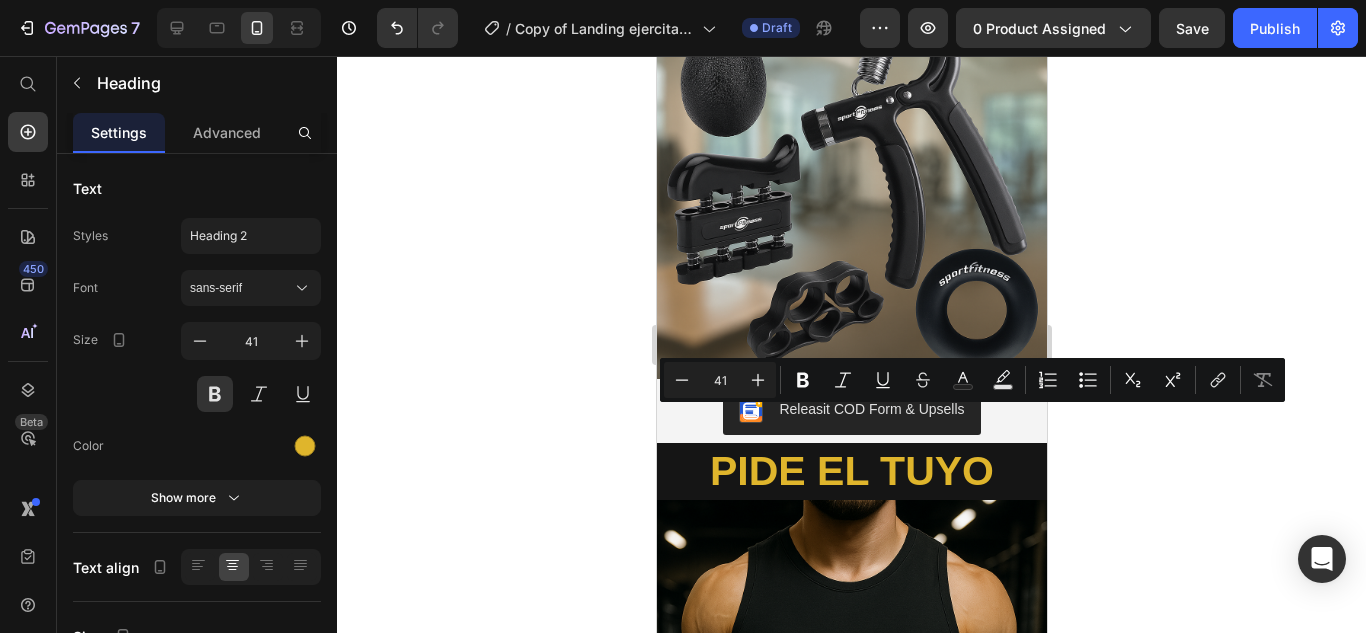 click on "PIDE EL TUYO" at bounding box center (851, 471) 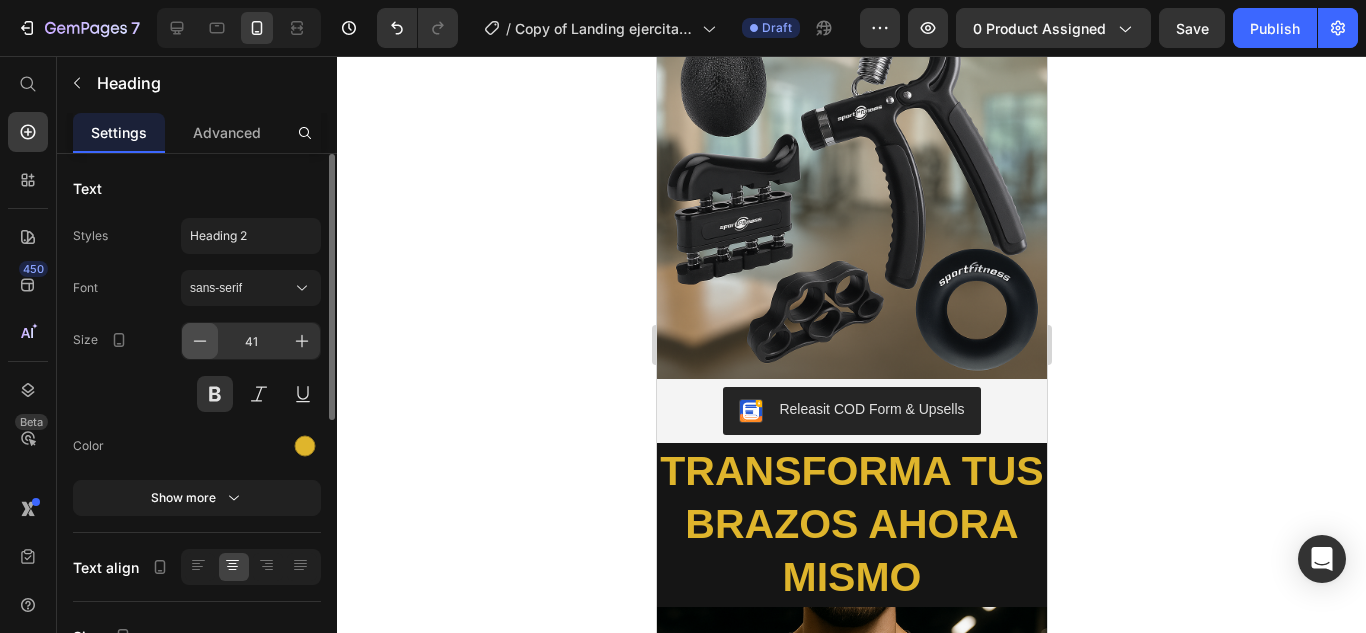 click at bounding box center [200, 341] 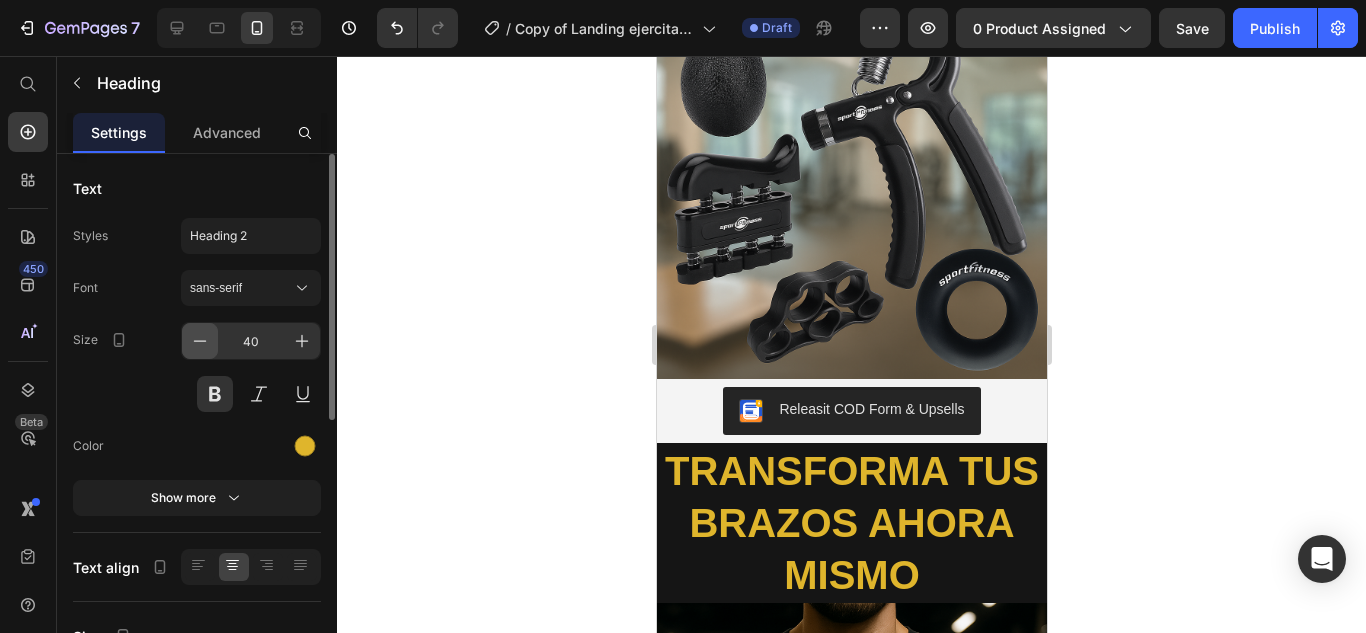 click at bounding box center [200, 341] 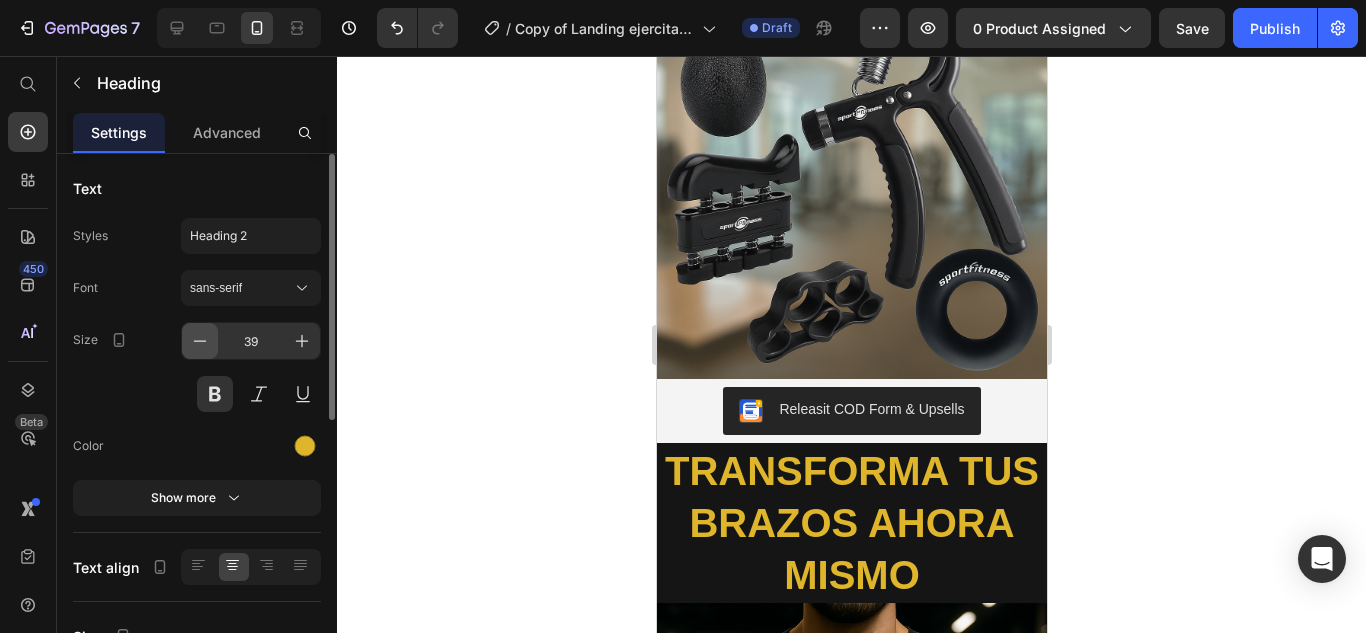 click at bounding box center [200, 341] 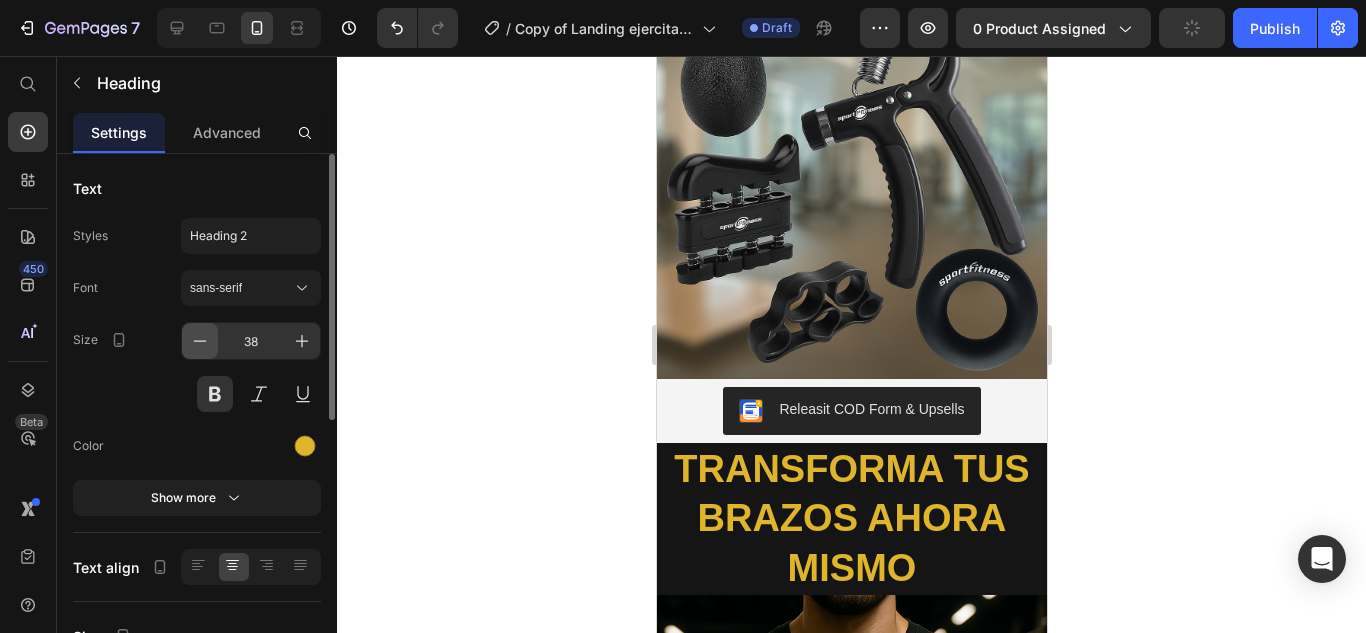click at bounding box center [200, 341] 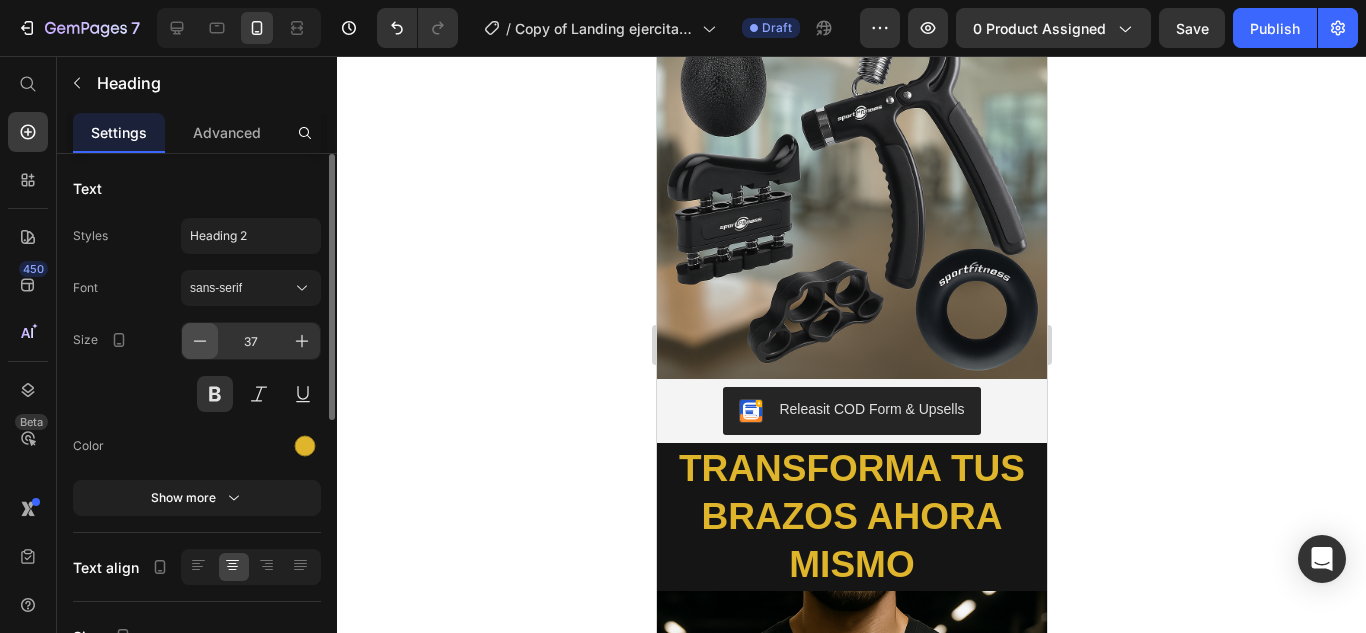 click at bounding box center [200, 341] 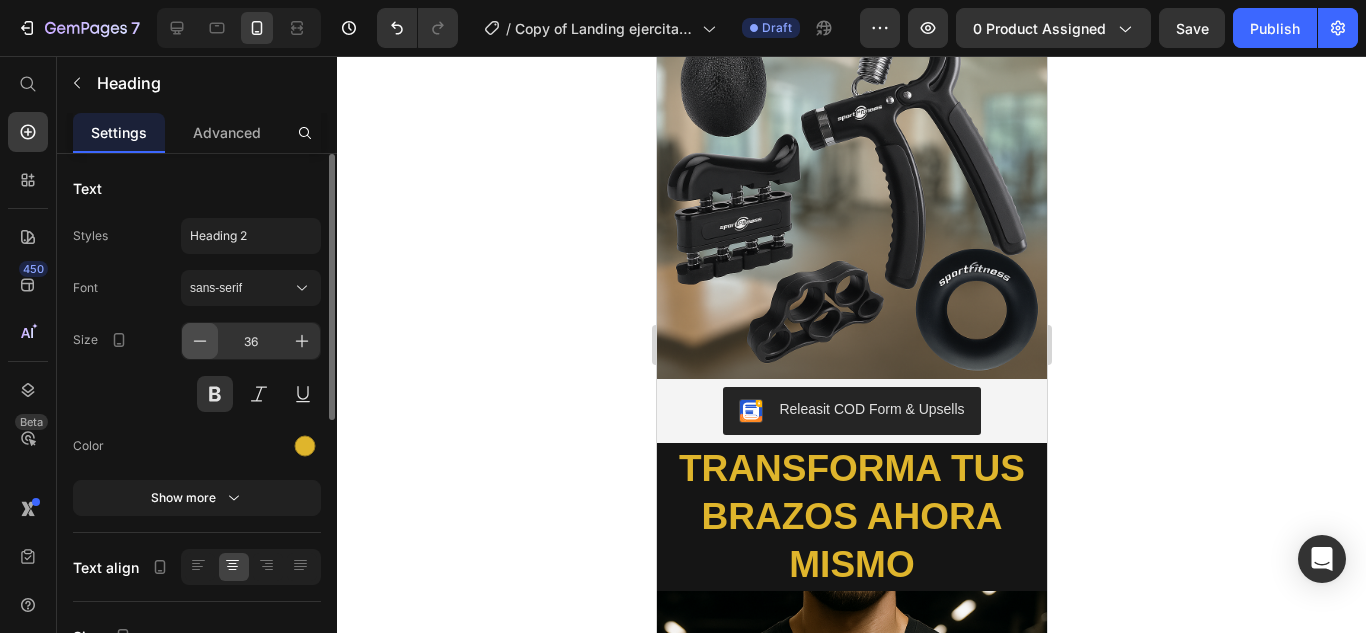 click at bounding box center [200, 341] 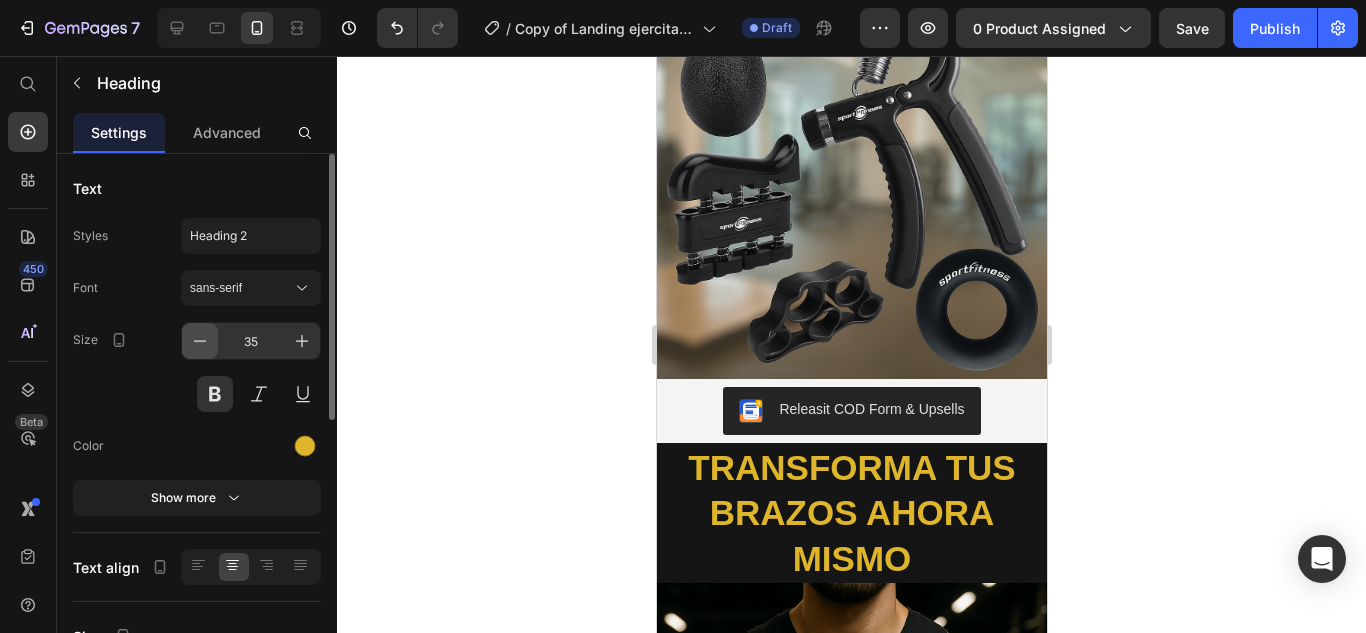 click at bounding box center (200, 341) 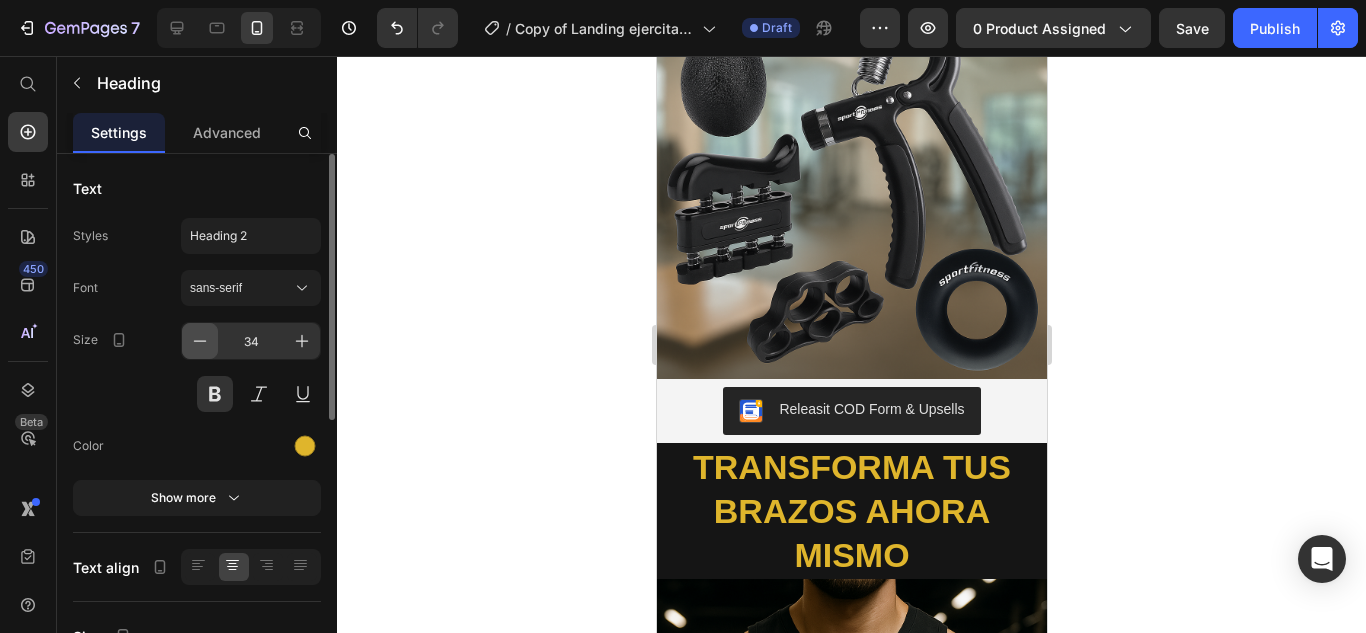 click at bounding box center [200, 341] 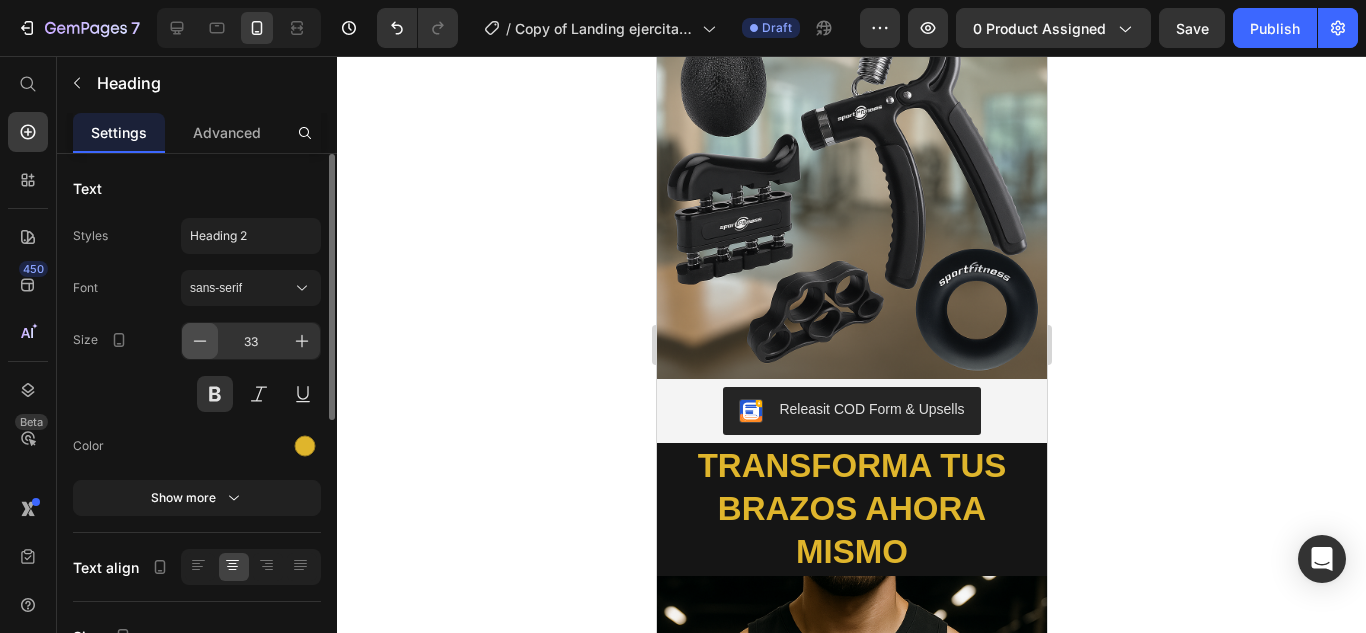 click at bounding box center (200, 341) 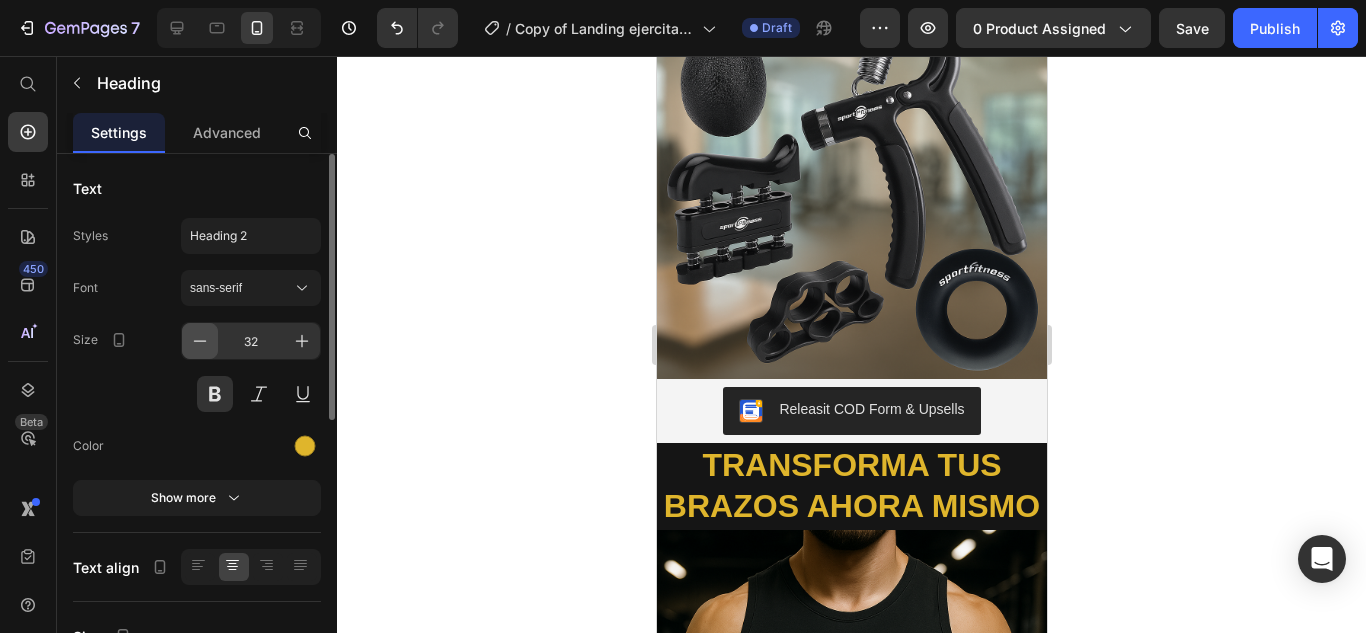 click at bounding box center [200, 341] 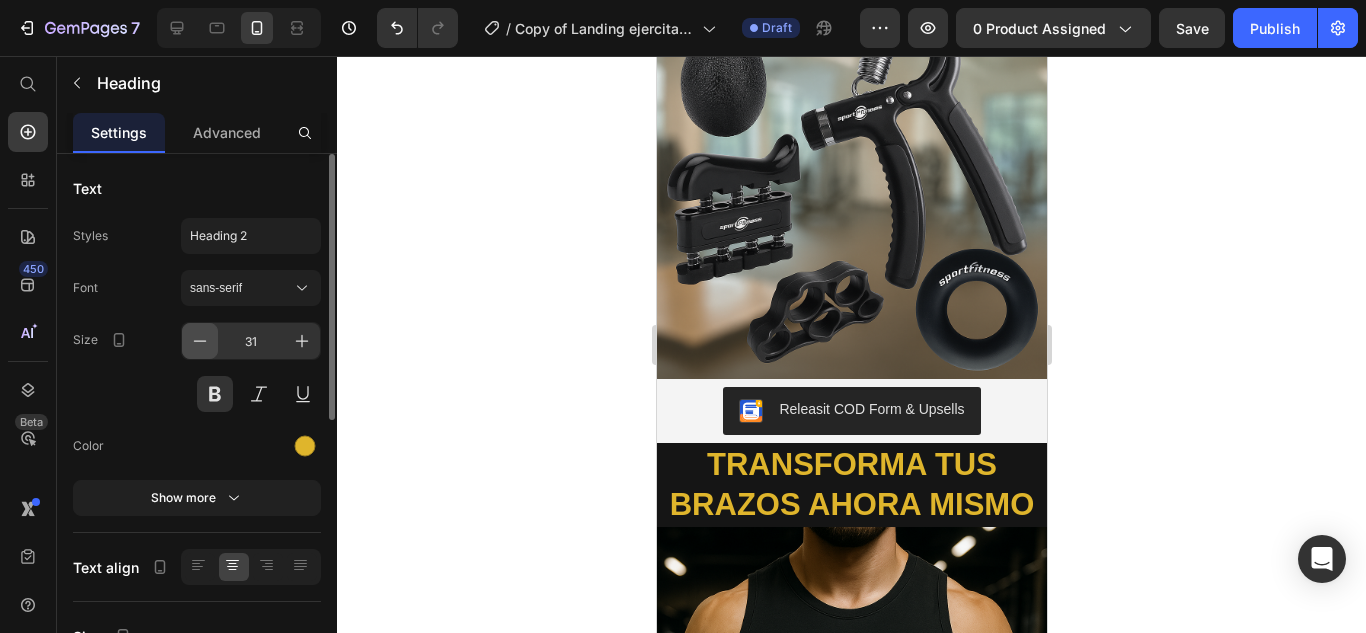 click at bounding box center (200, 341) 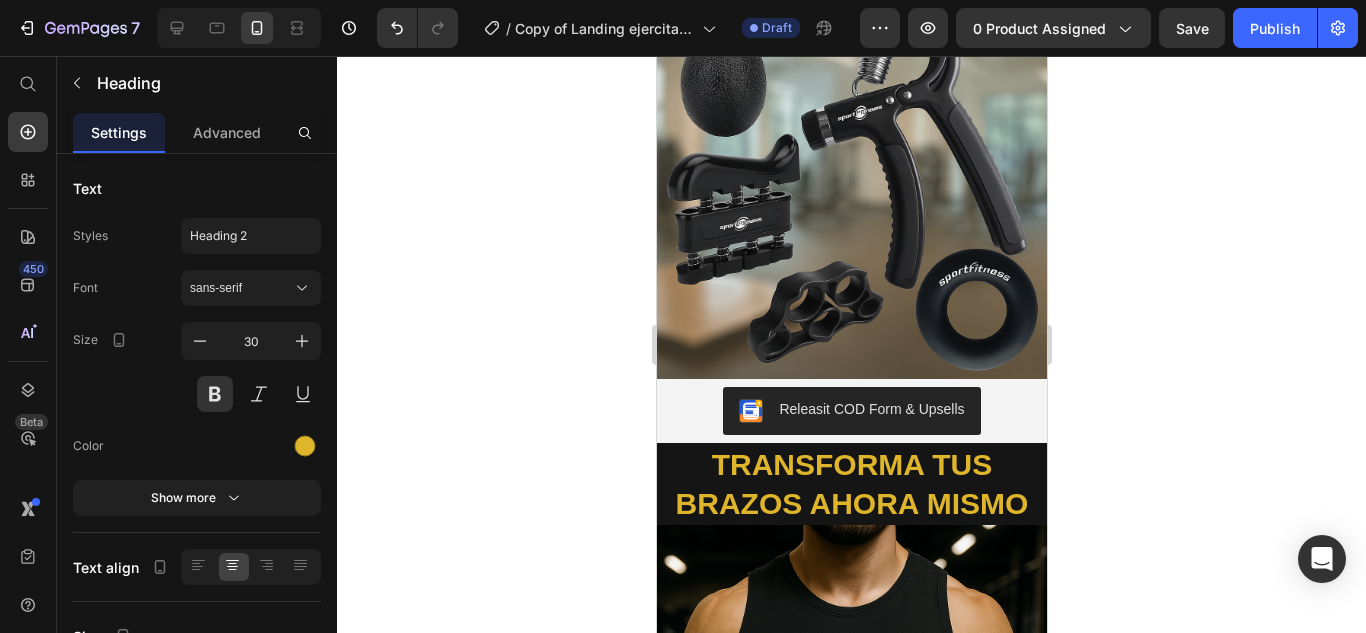 type 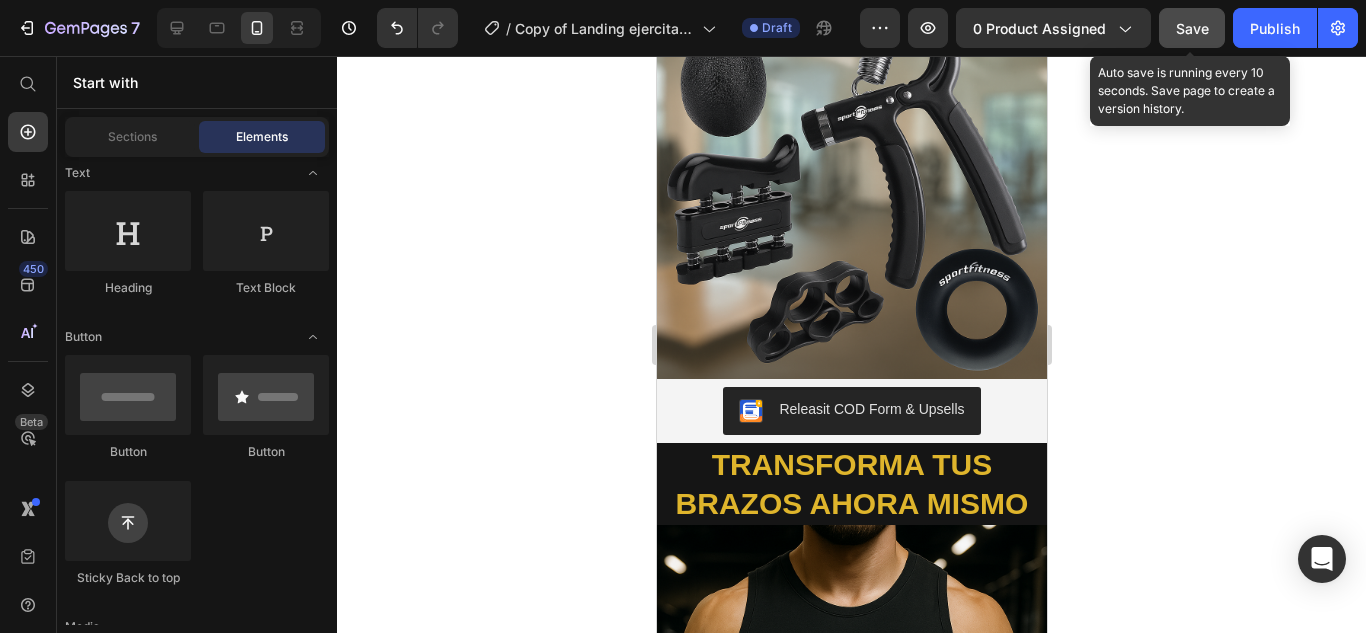 click on "Save" at bounding box center [1192, 28] 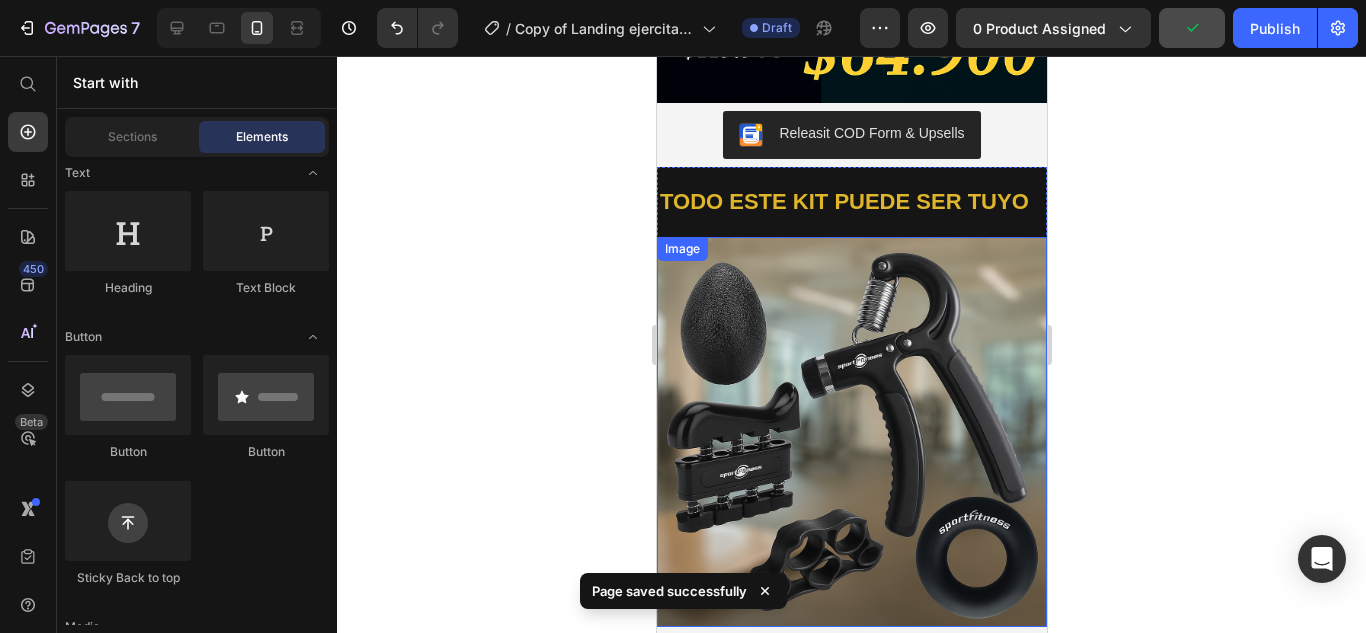scroll, scrollTop: 600, scrollLeft: 0, axis: vertical 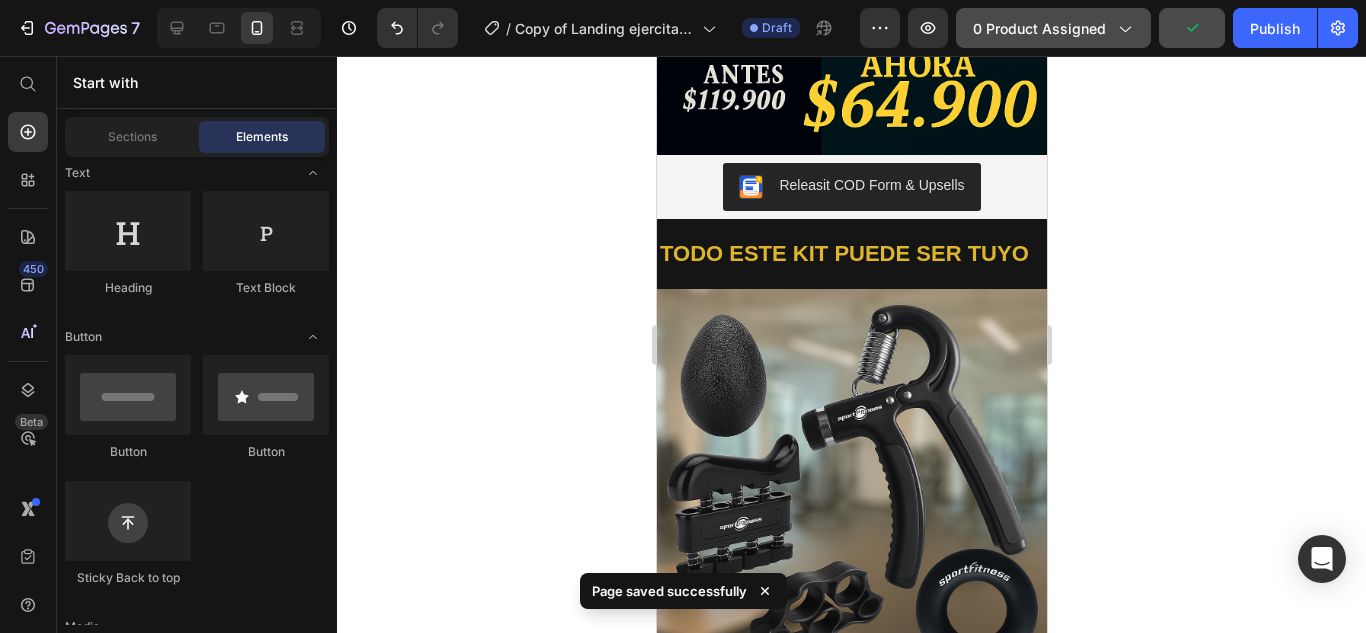 click on "0 product assigned" 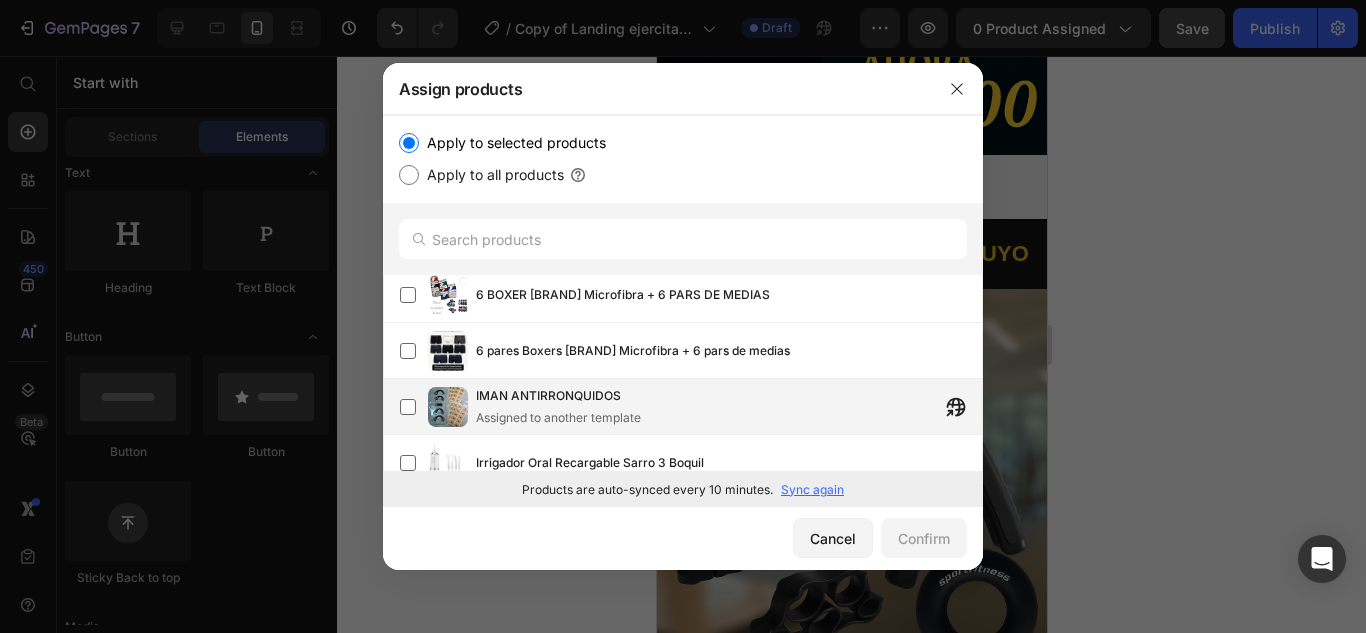 scroll, scrollTop: 309, scrollLeft: 0, axis: vertical 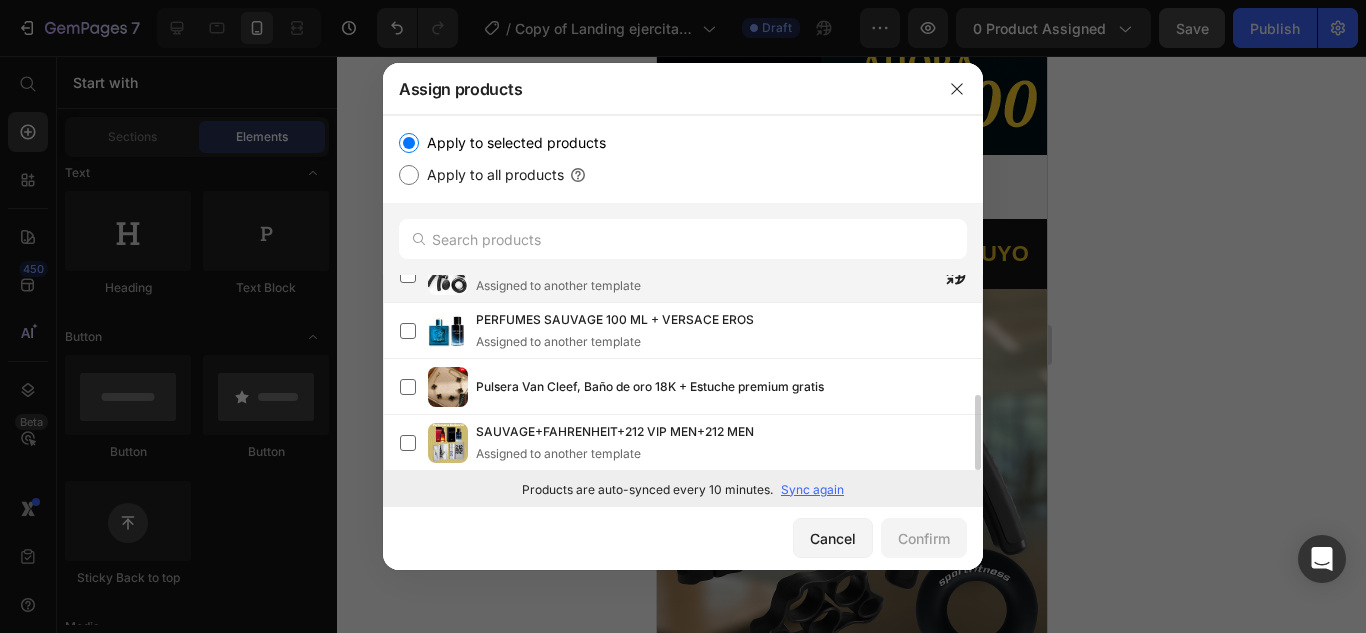 click on "Kit hand grip ejercitadores de mano x5  Assigned to another template" 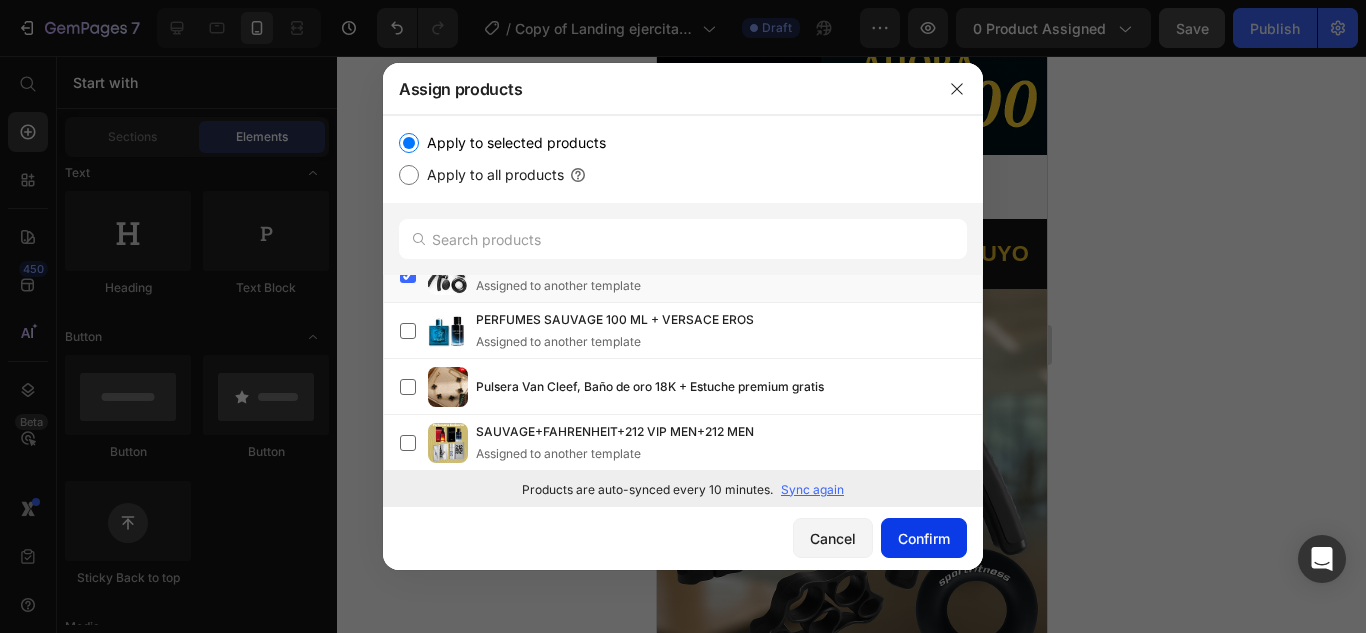 click on "Confirm" at bounding box center (924, 538) 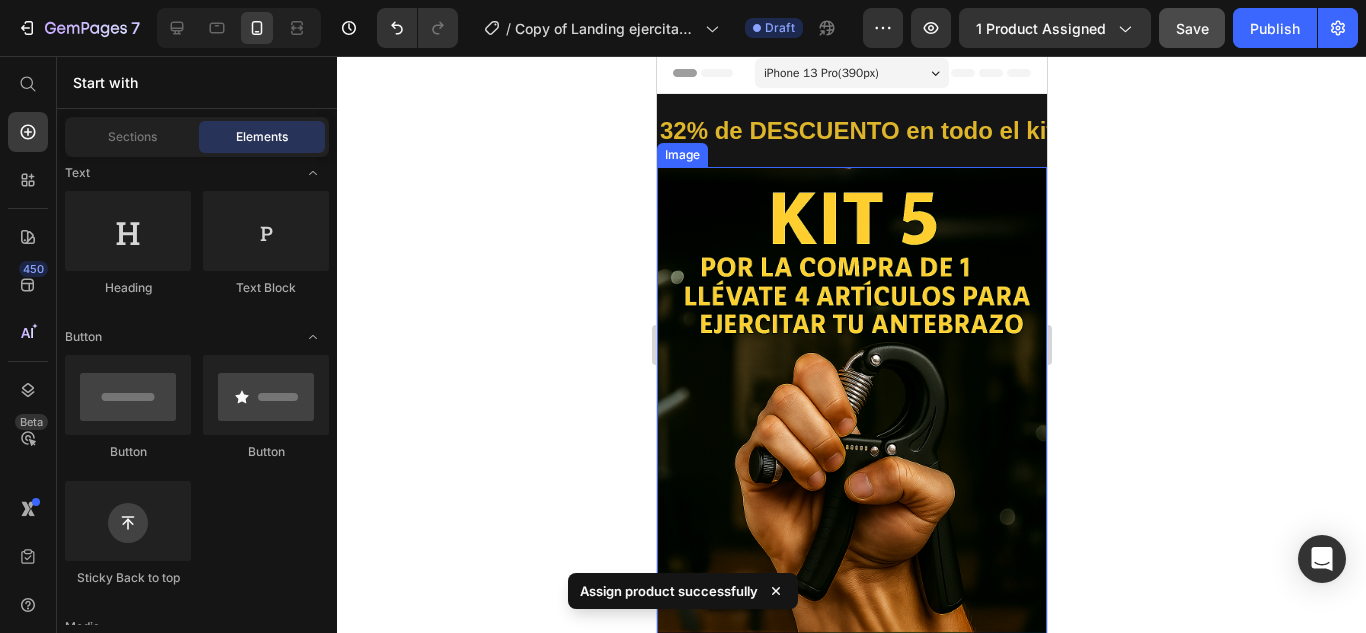 scroll, scrollTop: 0, scrollLeft: 0, axis: both 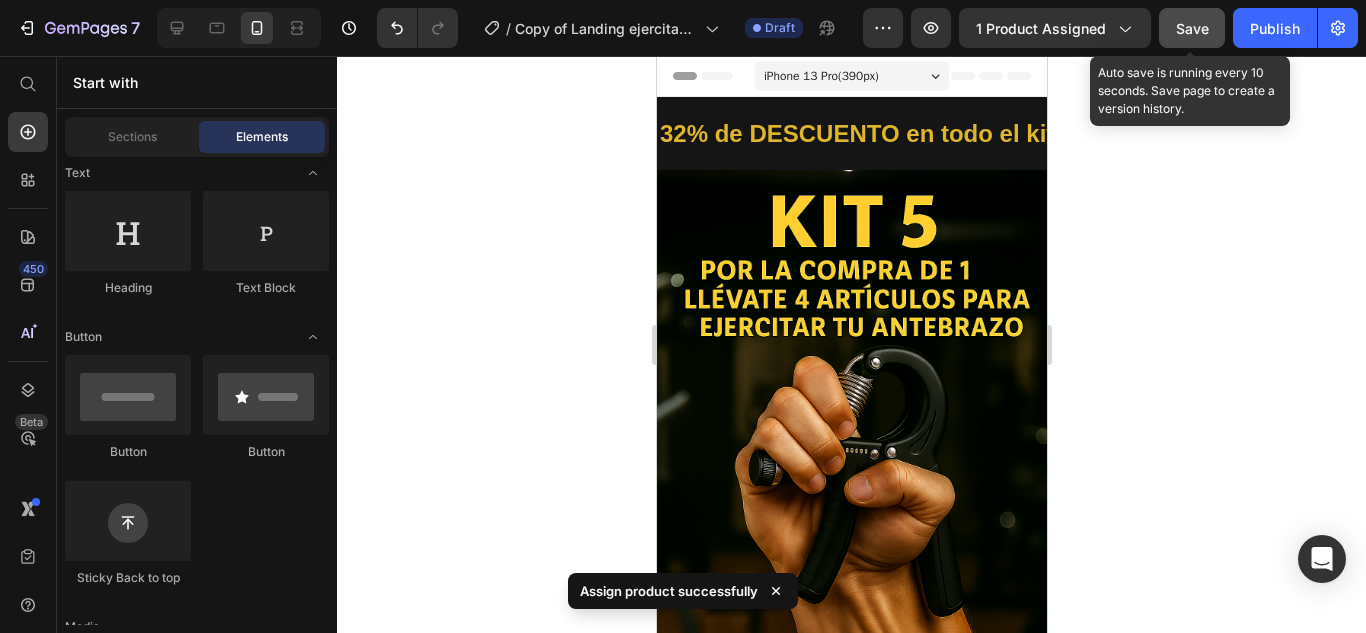 click on "Save" at bounding box center [1192, 28] 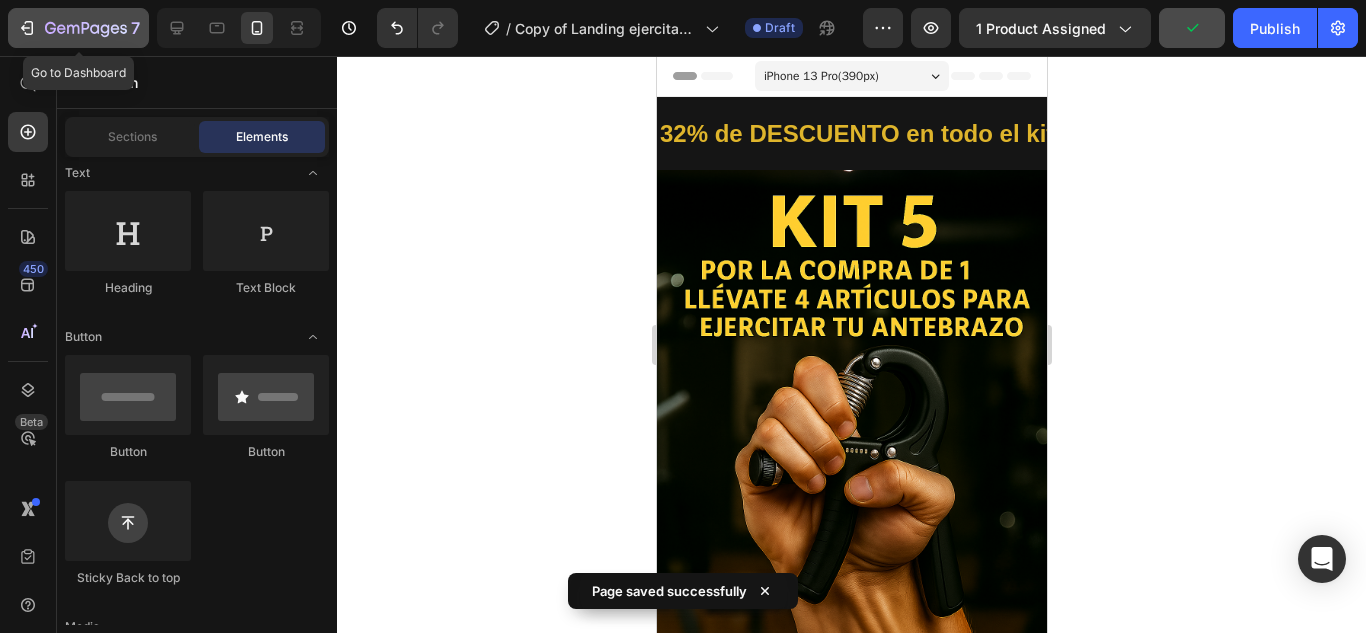 click on "7" at bounding box center (78, 28) 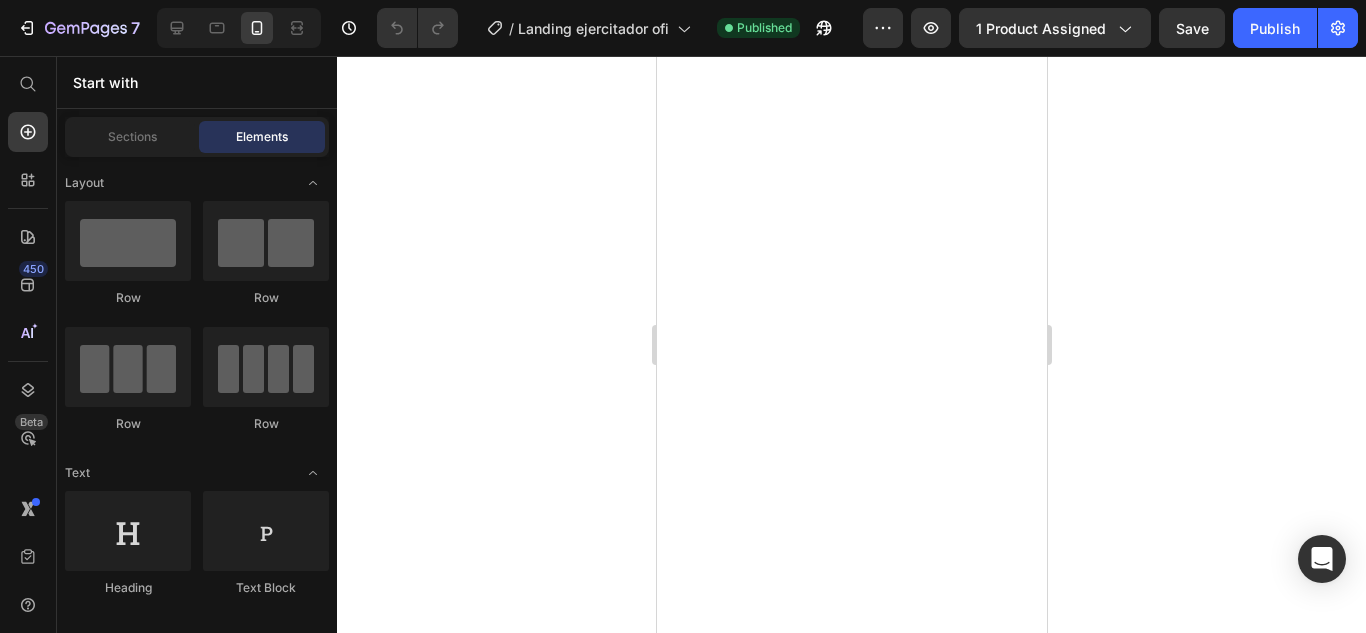 scroll, scrollTop: 0, scrollLeft: 0, axis: both 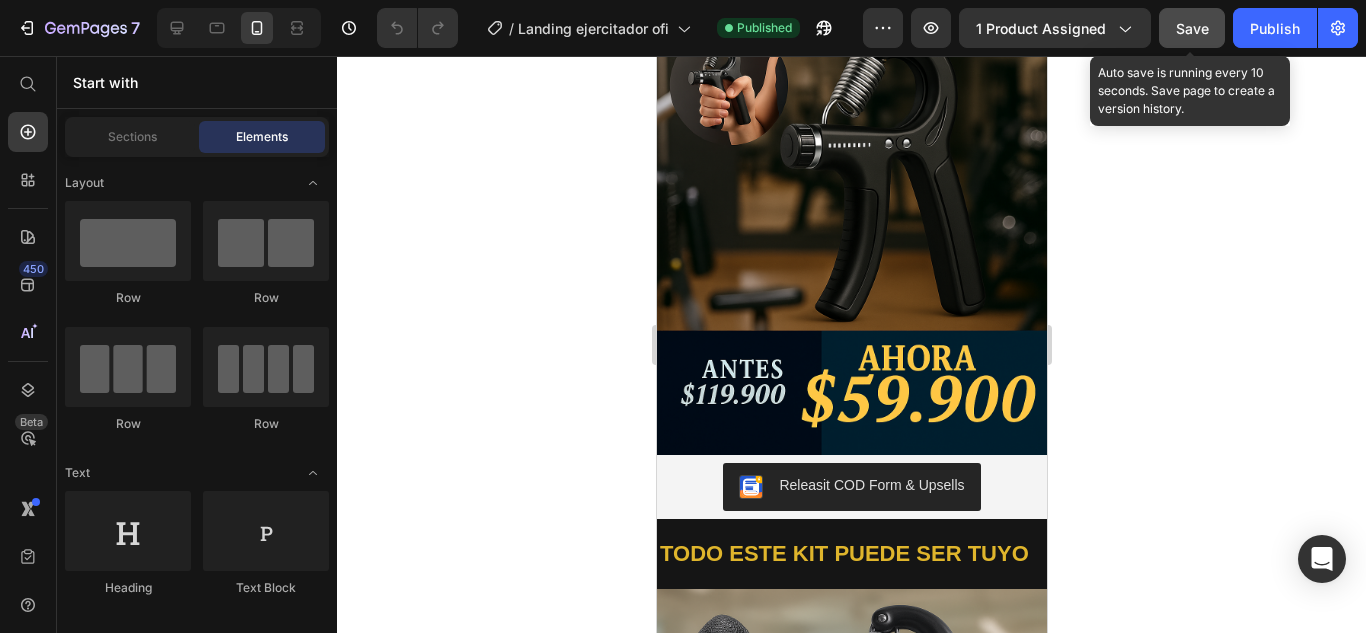 click on "Save" at bounding box center (1192, 28) 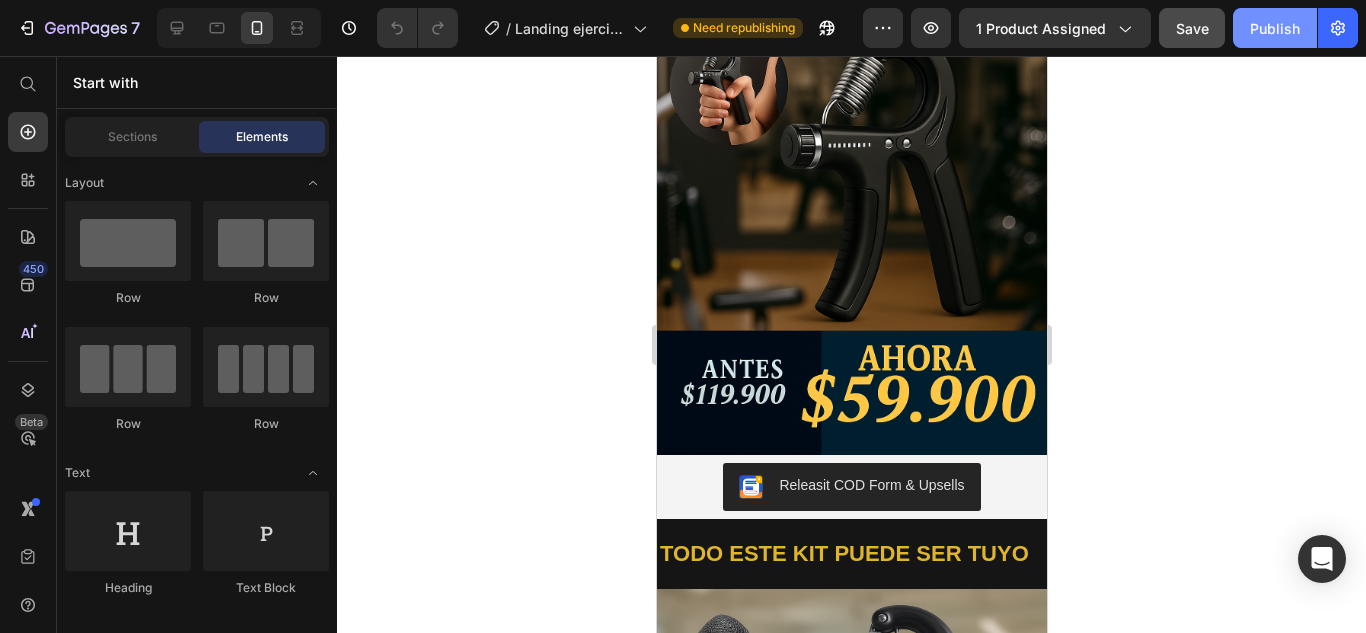 click on "Publish" at bounding box center (1275, 28) 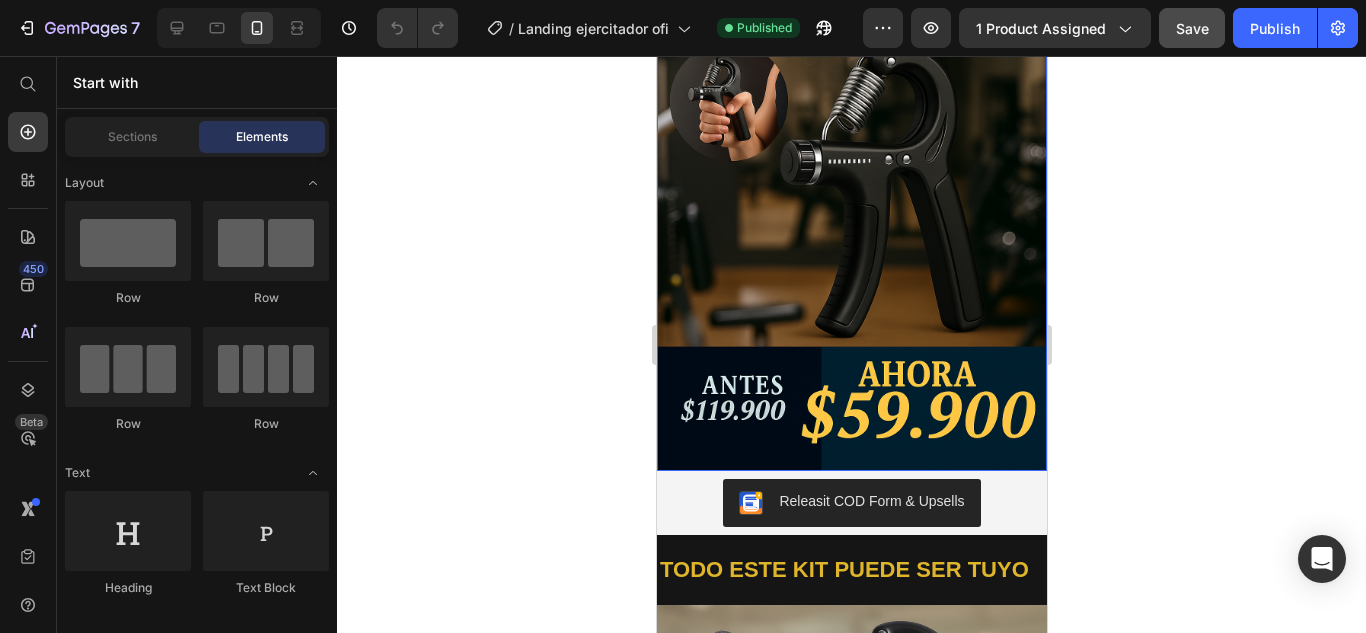 scroll, scrollTop: 300, scrollLeft: 0, axis: vertical 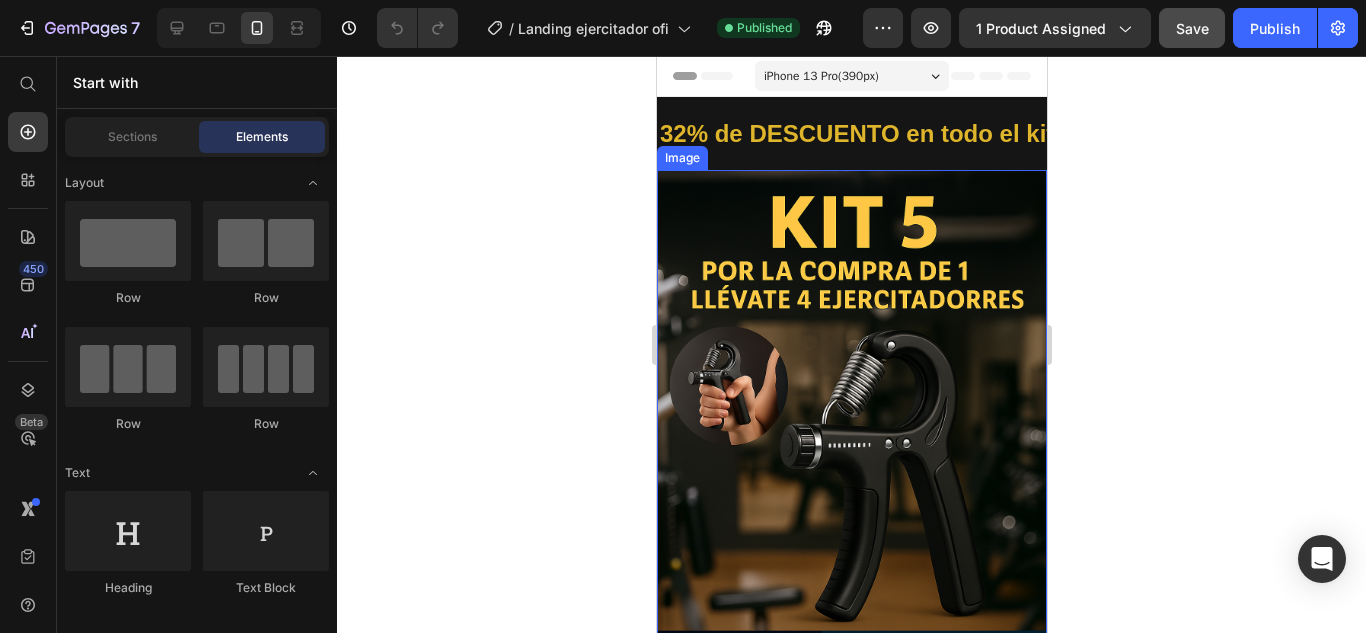 click at bounding box center [851, 462] 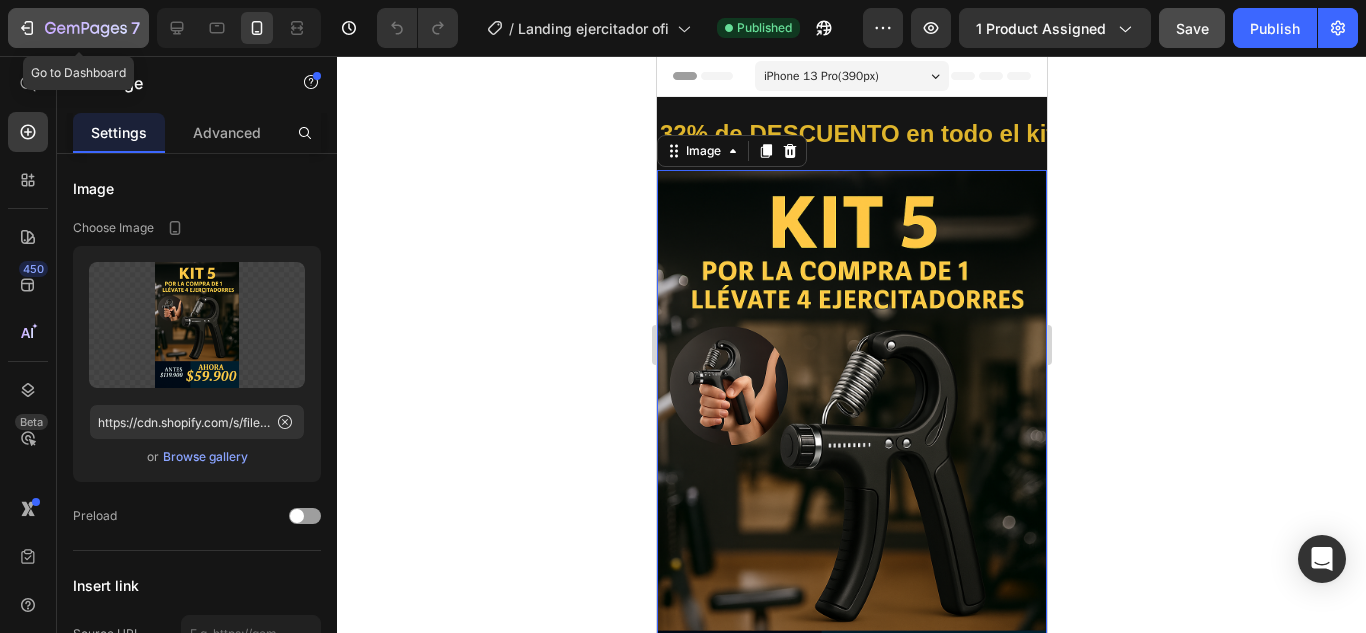 click on "7" 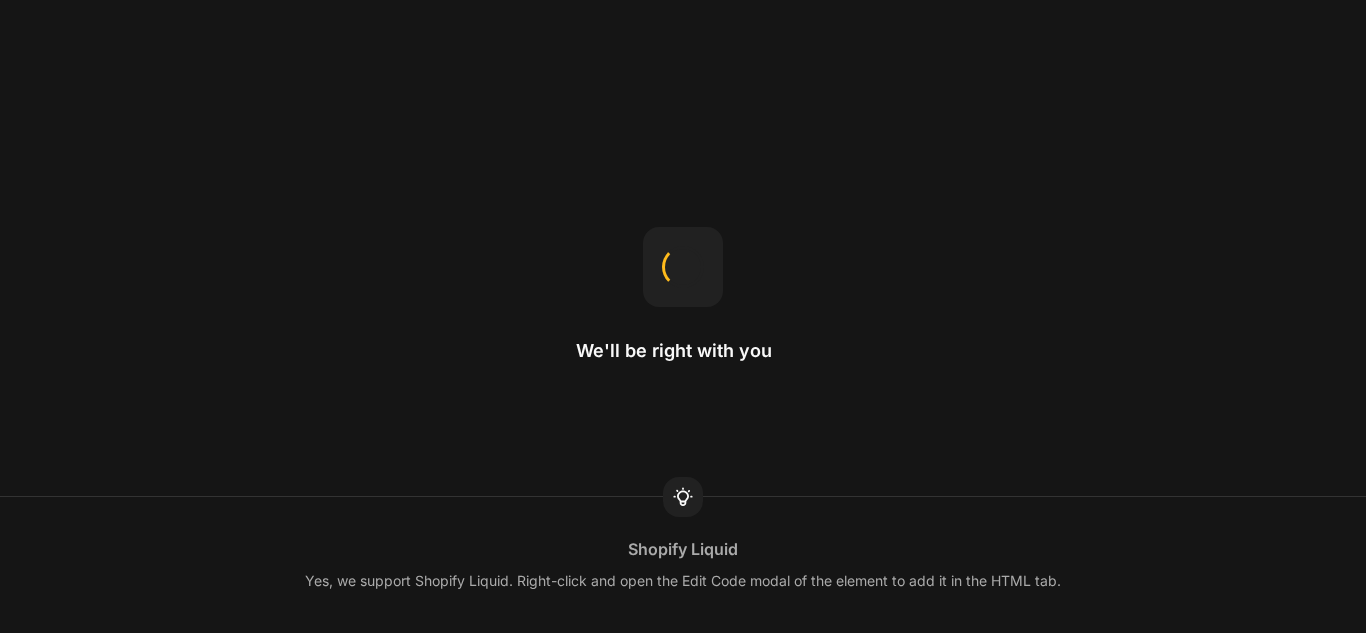 scroll, scrollTop: 0, scrollLeft: 0, axis: both 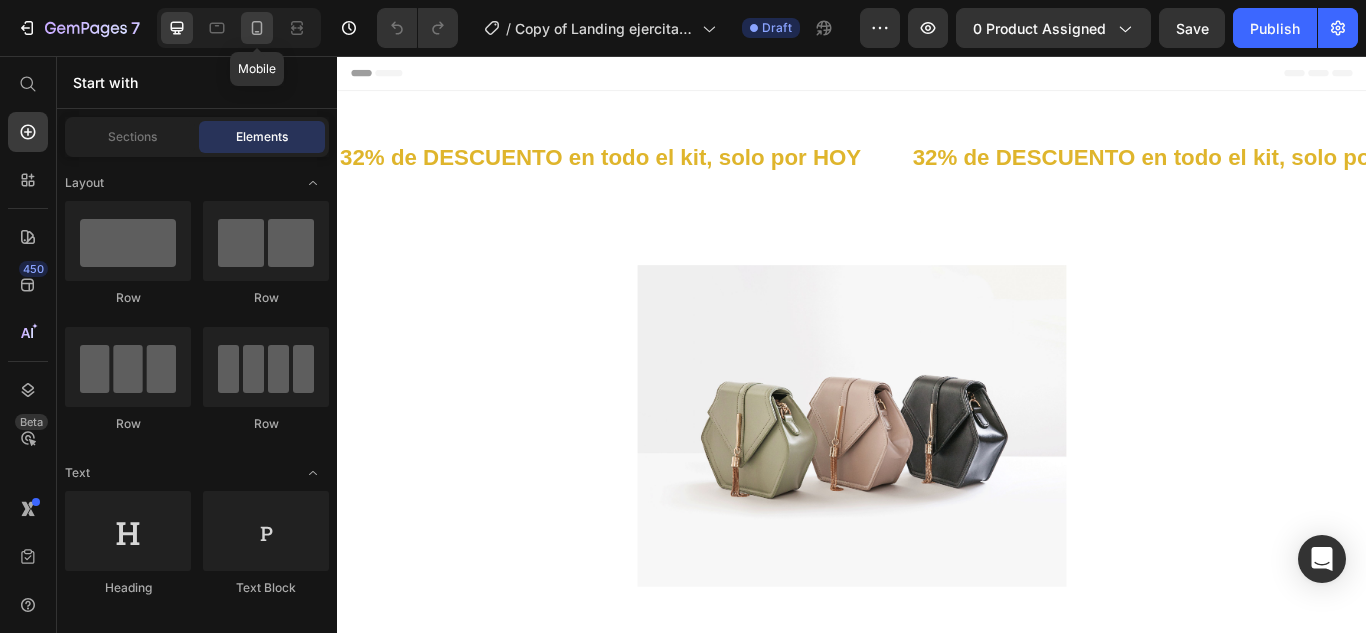 click 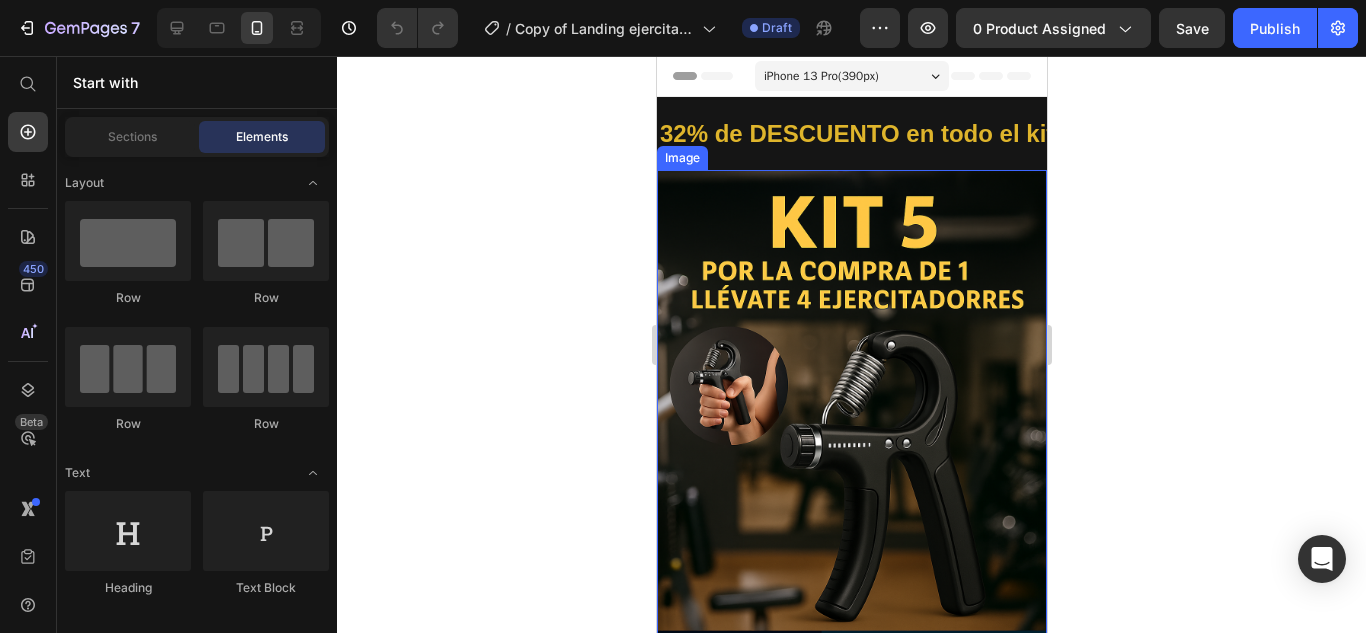 click at bounding box center (851, 462) 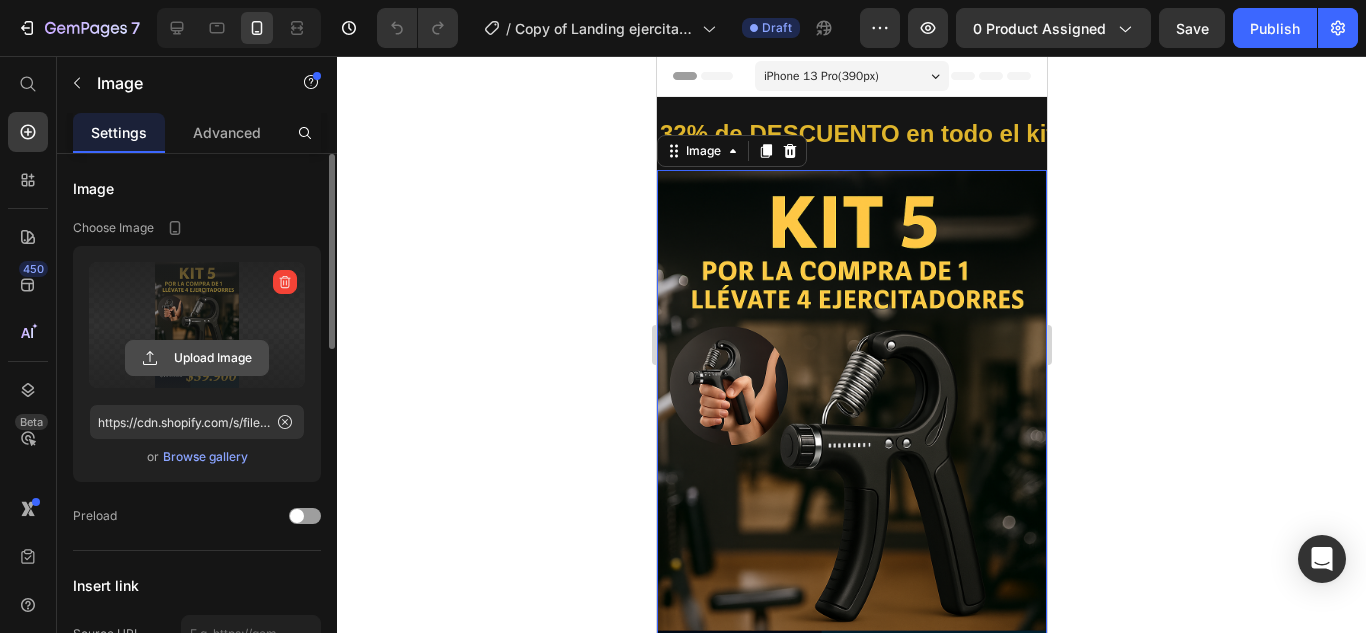 click 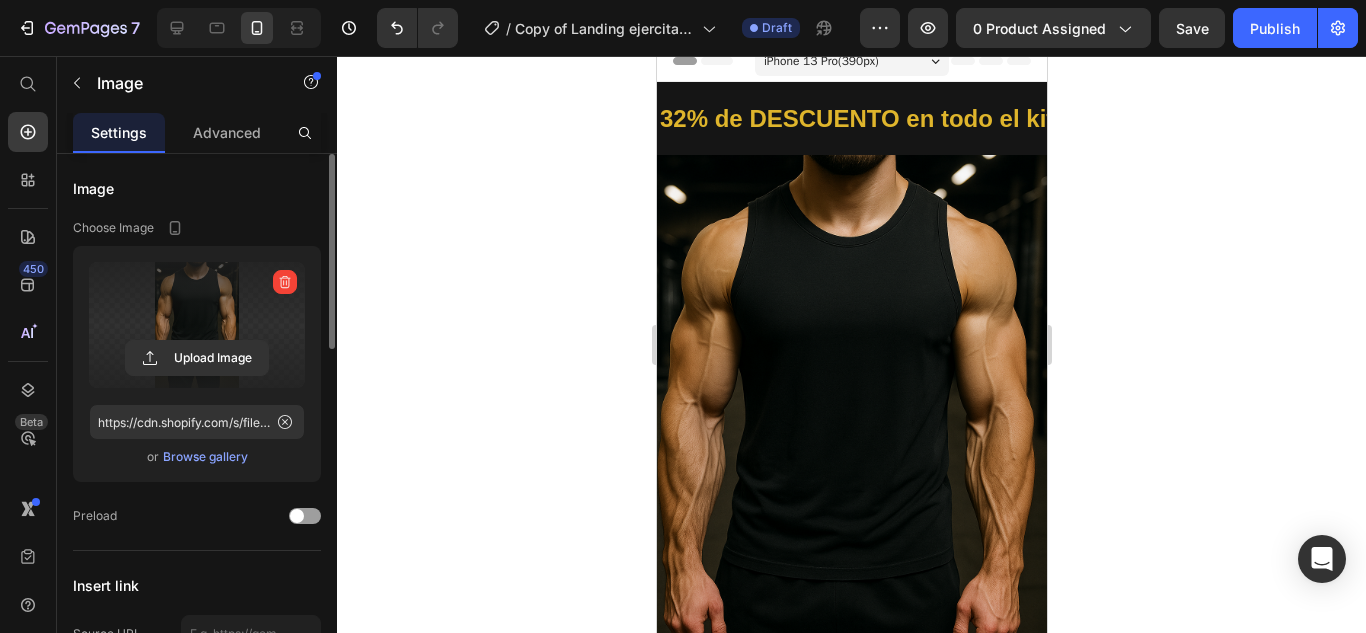 scroll, scrollTop: 0, scrollLeft: 0, axis: both 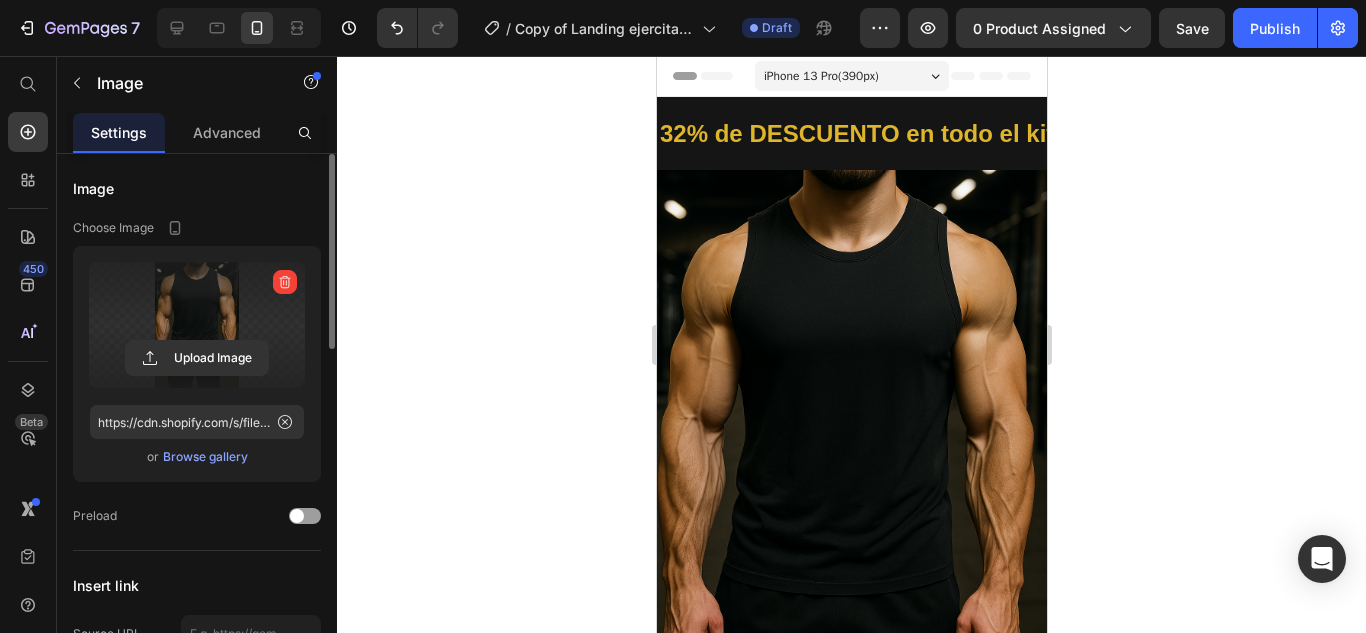 click at bounding box center (851, 462) 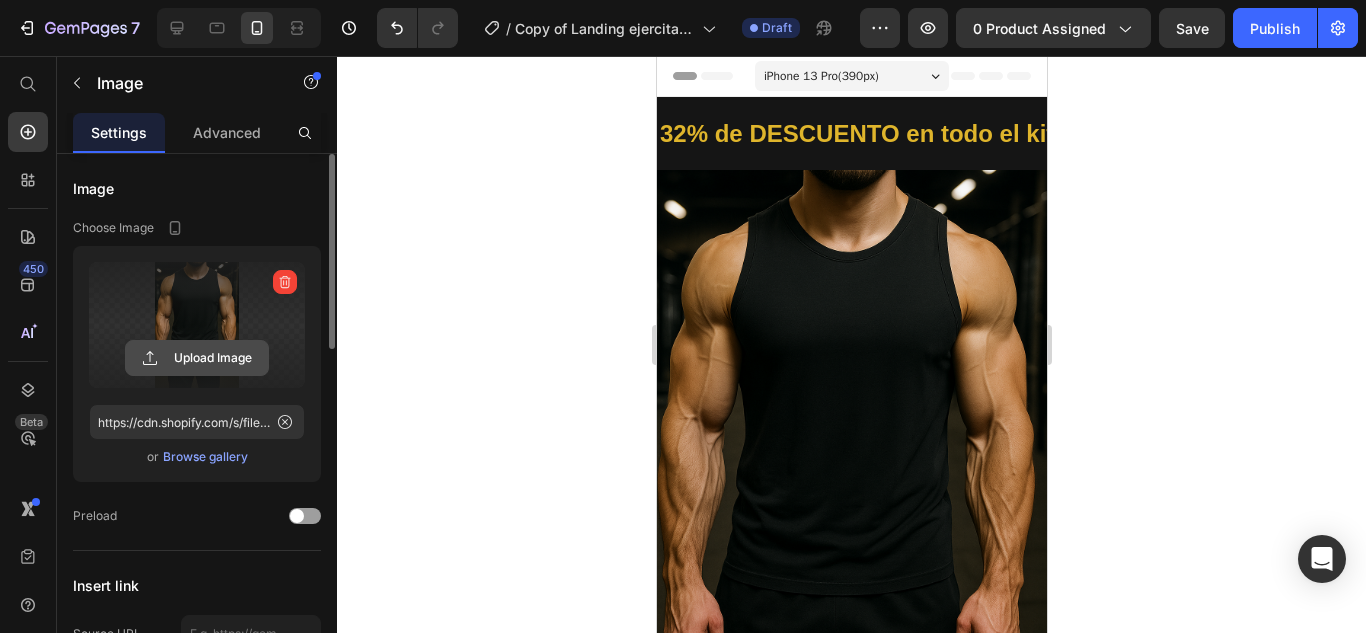 click 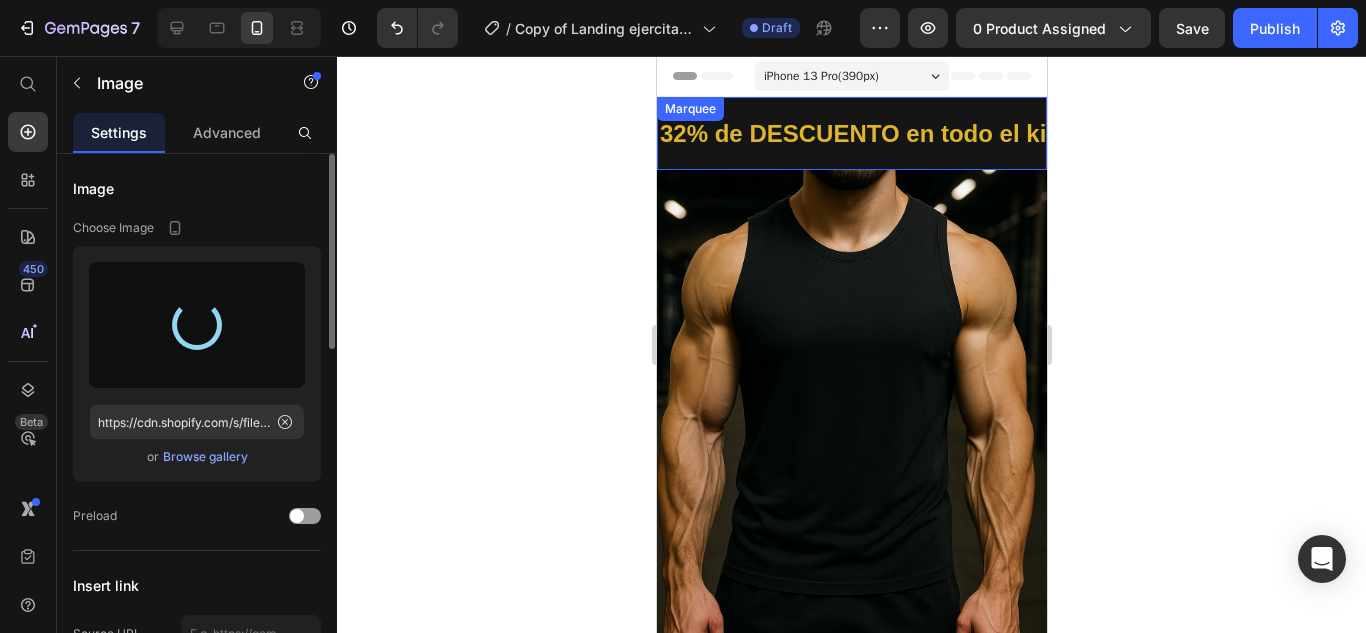 type on "https://cdn.shopify.com/s/files/1/0699/0023/9036/files/gempages_565637633191969942-9e4826ce-c4e7-473a-8f32-d40a2ddc5ef8.png" 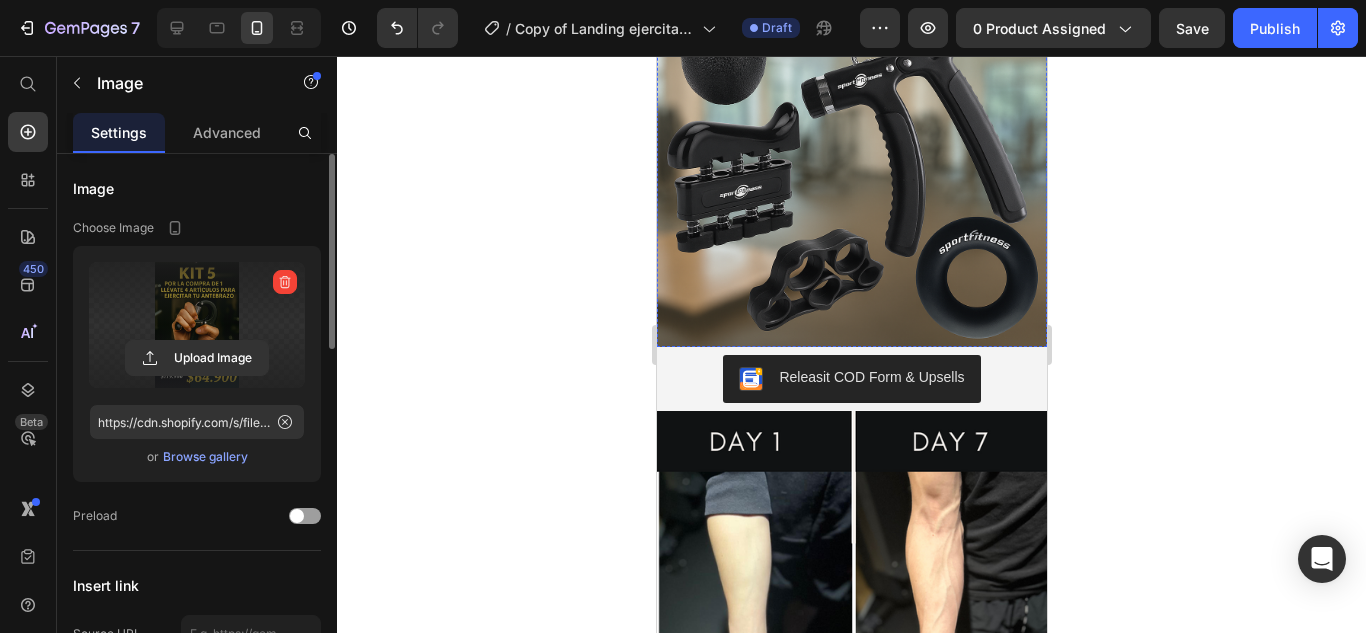 scroll, scrollTop: 300, scrollLeft: 0, axis: vertical 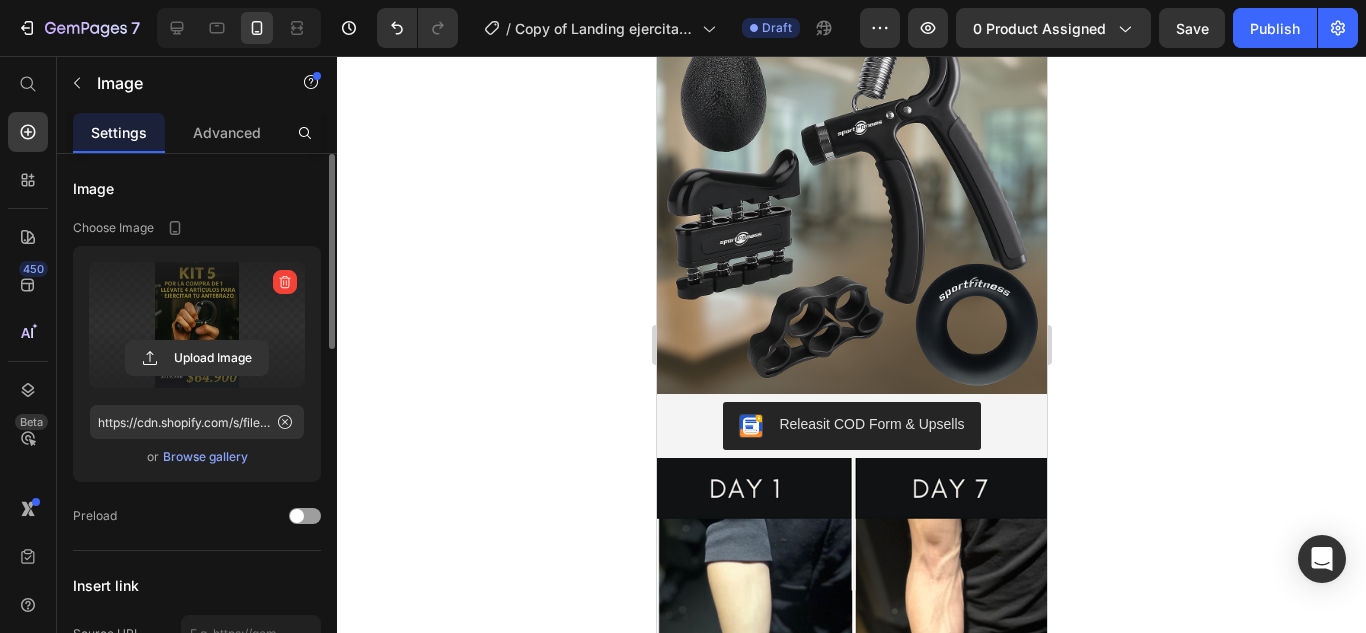 click at bounding box center (851, -130) 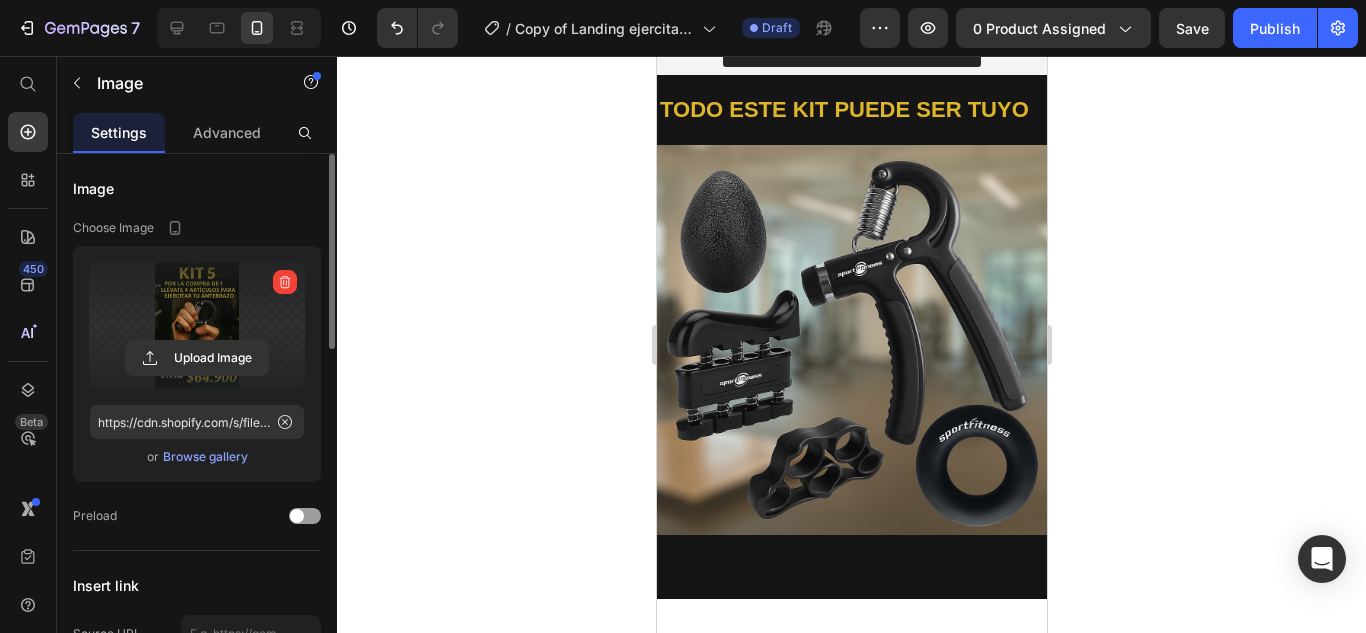 scroll, scrollTop: 0, scrollLeft: 0, axis: both 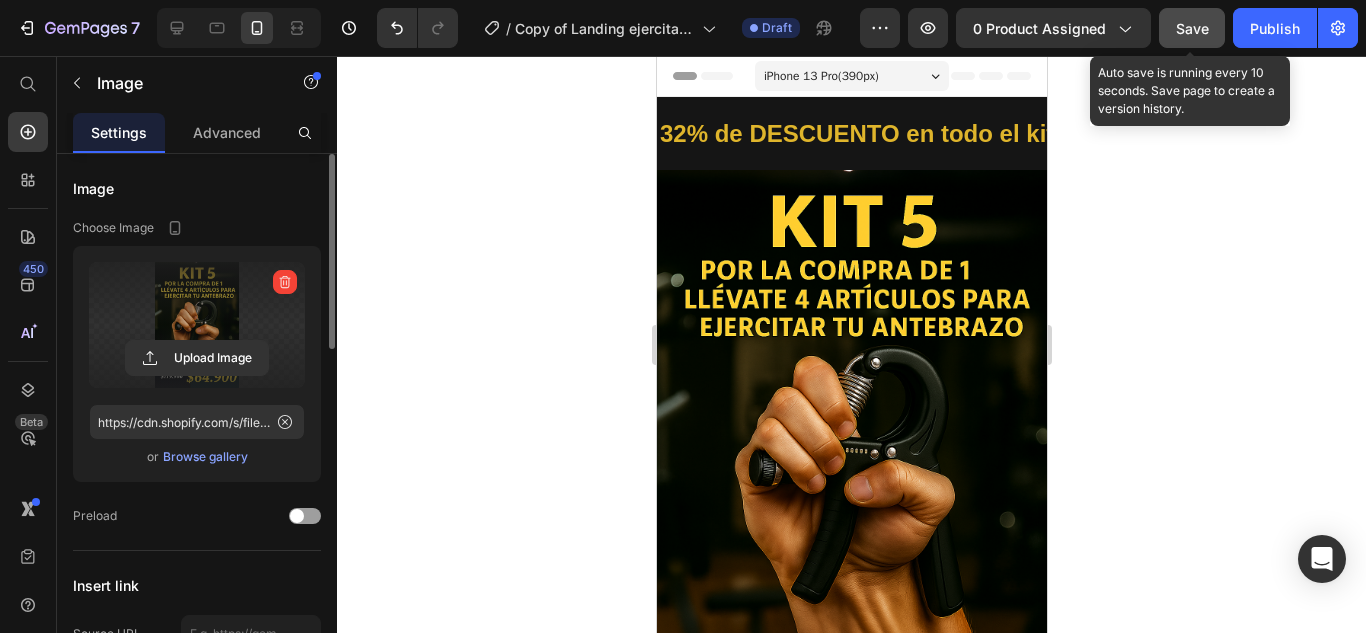 click on "Save" 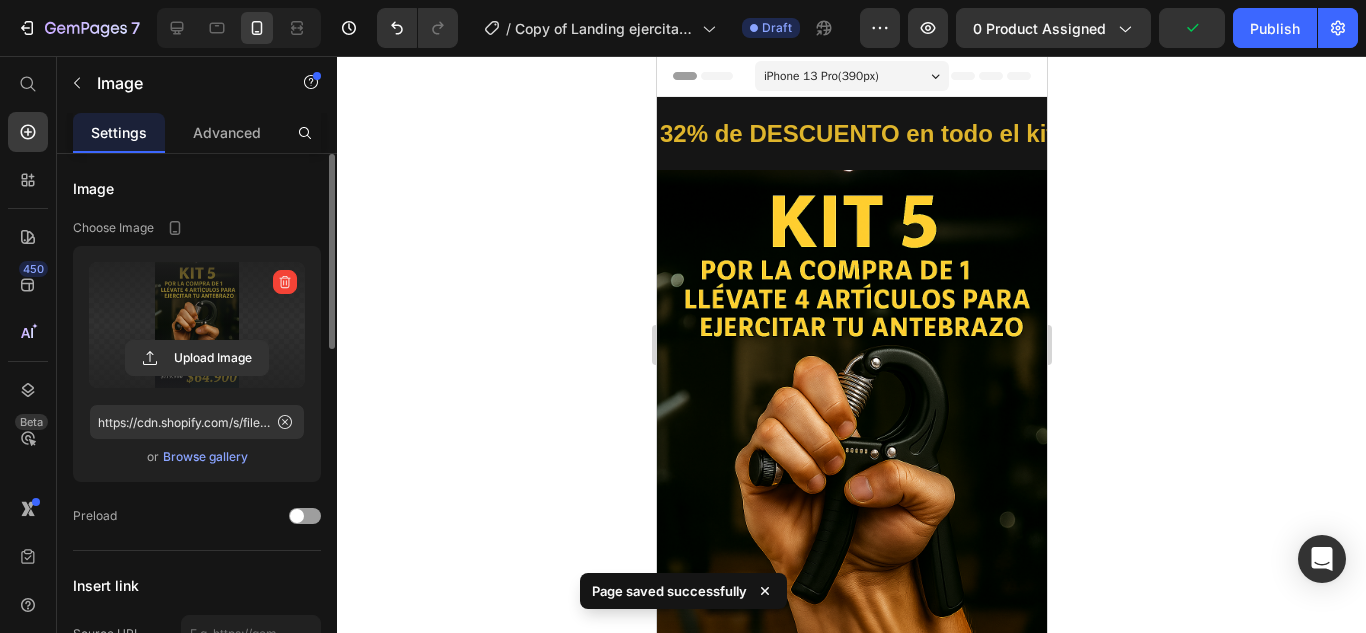 click at bounding box center (851, 462) 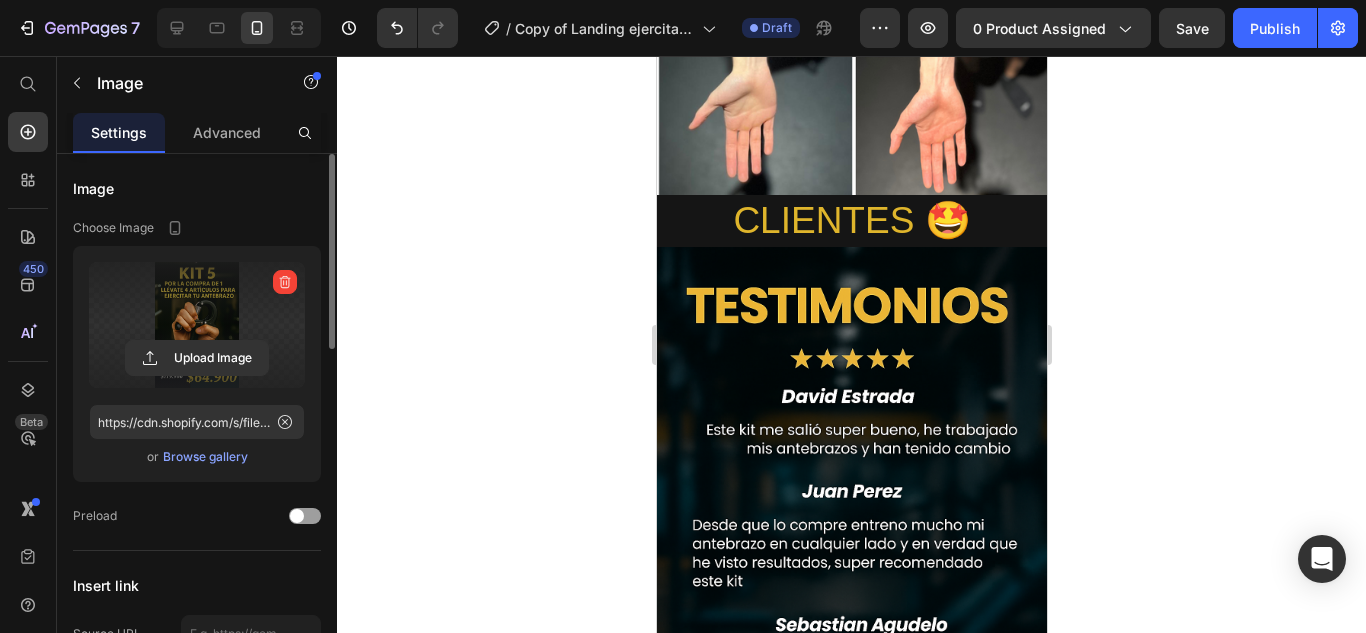 scroll, scrollTop: 2038, scrollLeft: 0, axis: vertical 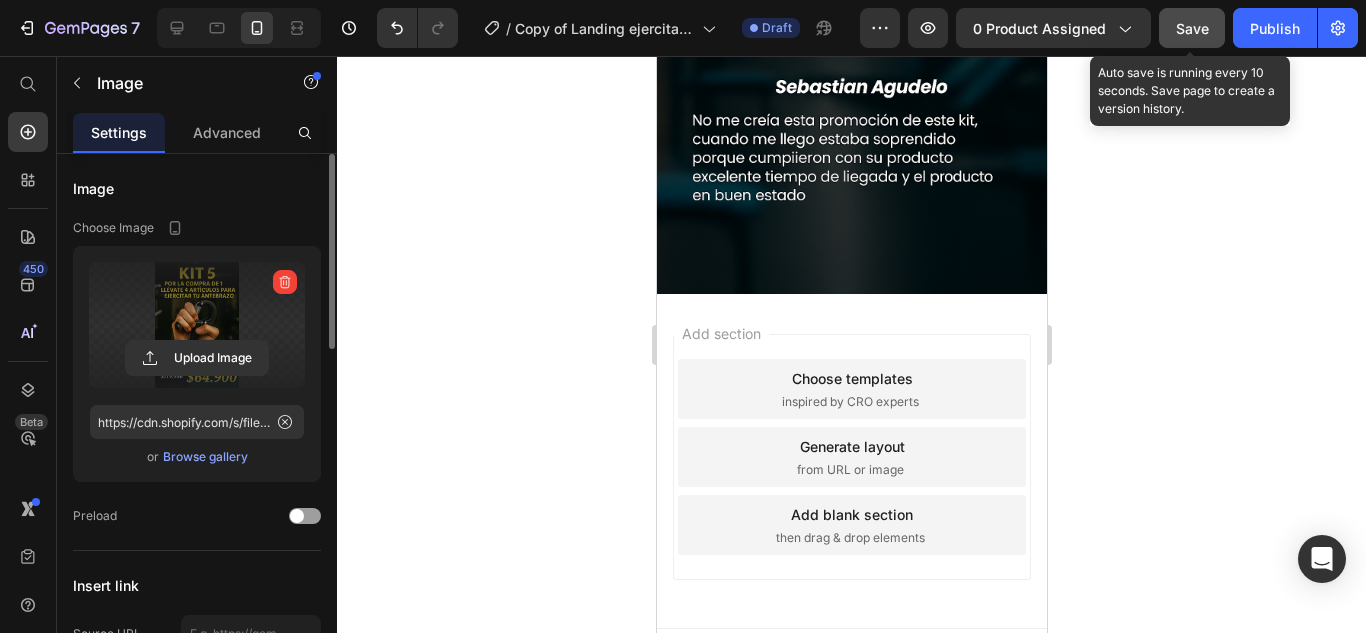 click on "Save" at bounding box center (1192, 28) 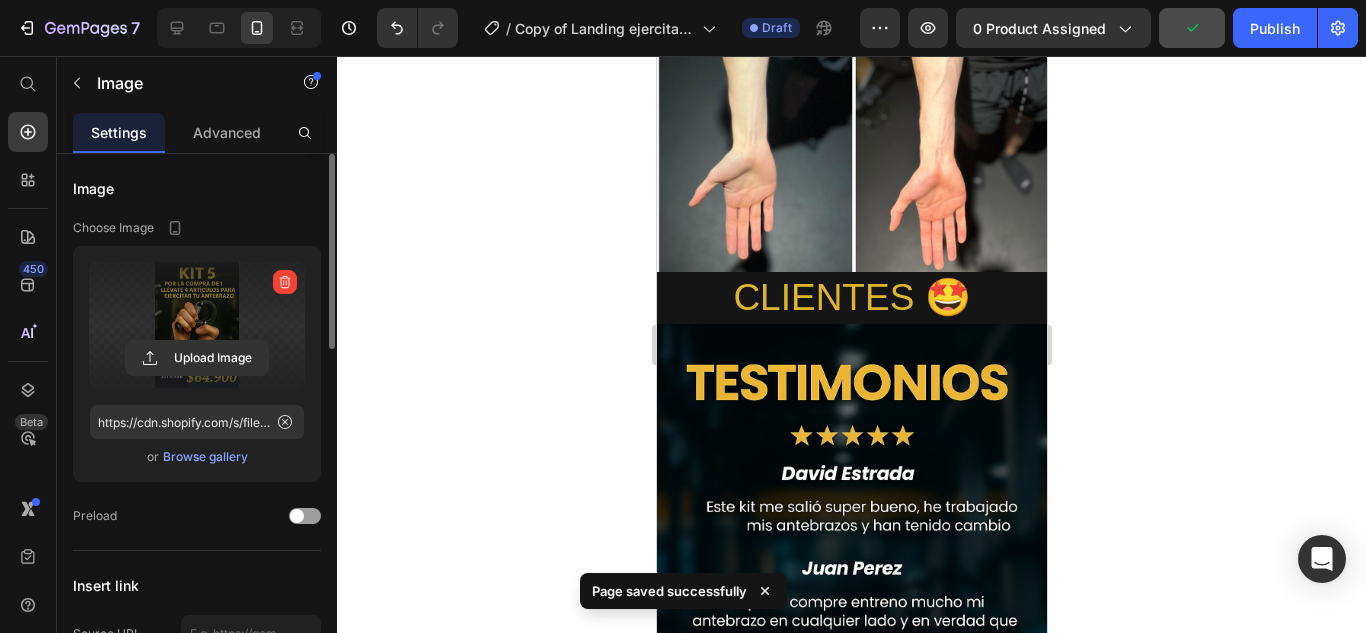 scroll, scrollTop: 1138, scrollLeft: 0, axis: vertical 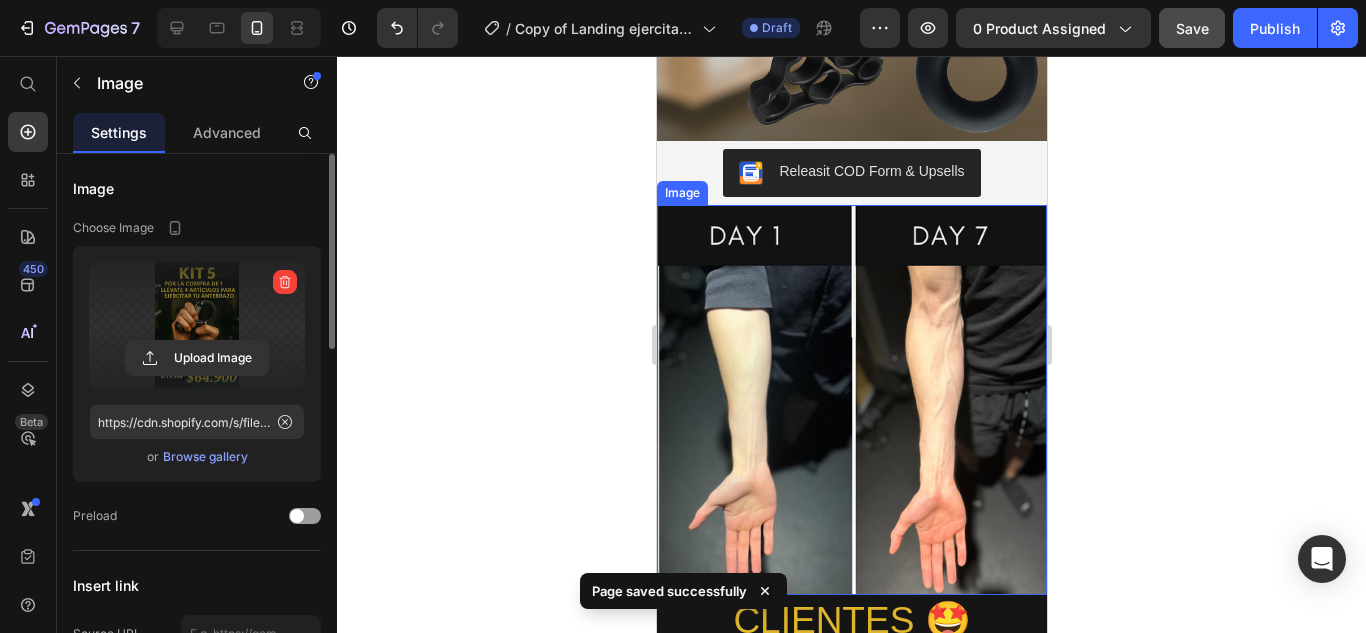 click at bounding box center (851, 400) 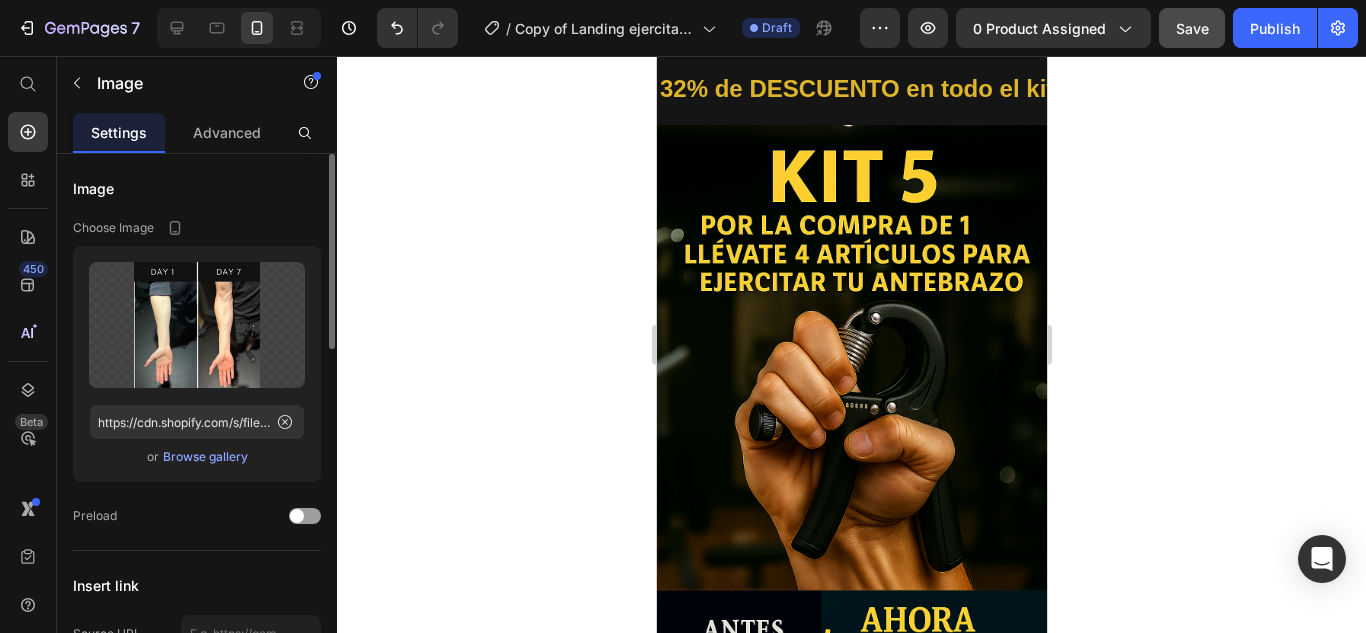 scroll, scrollTop: 0, scrollLeft: 0, axis: both 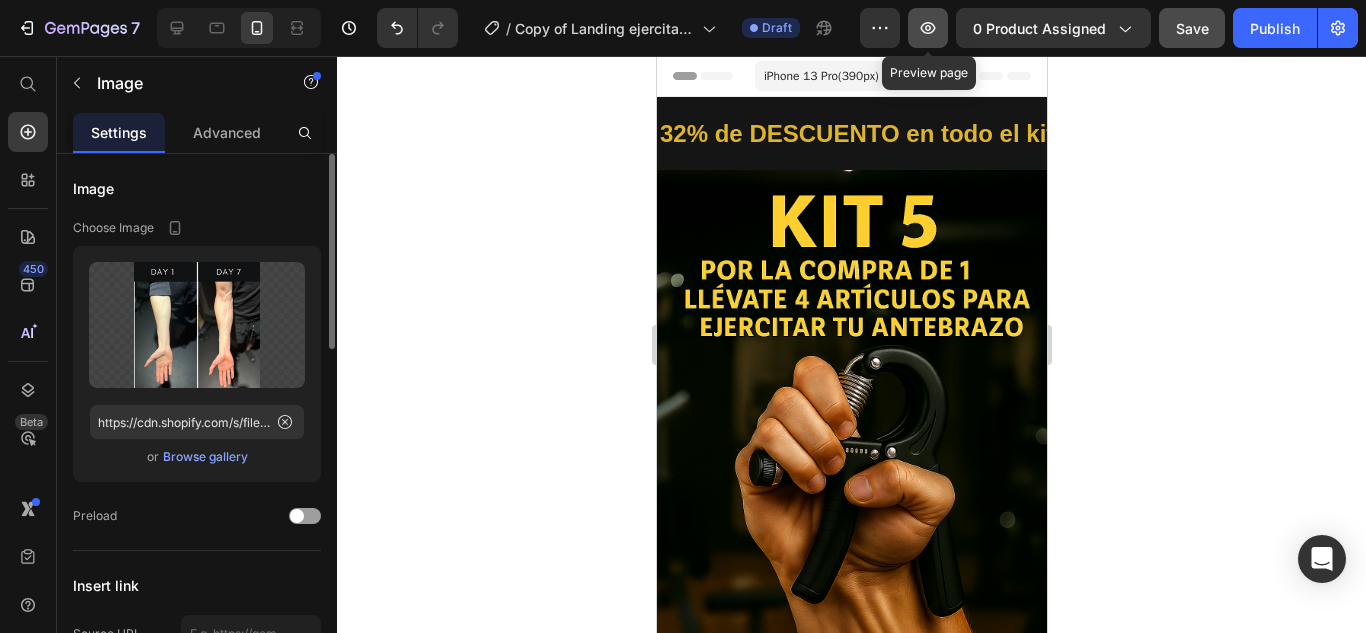 click 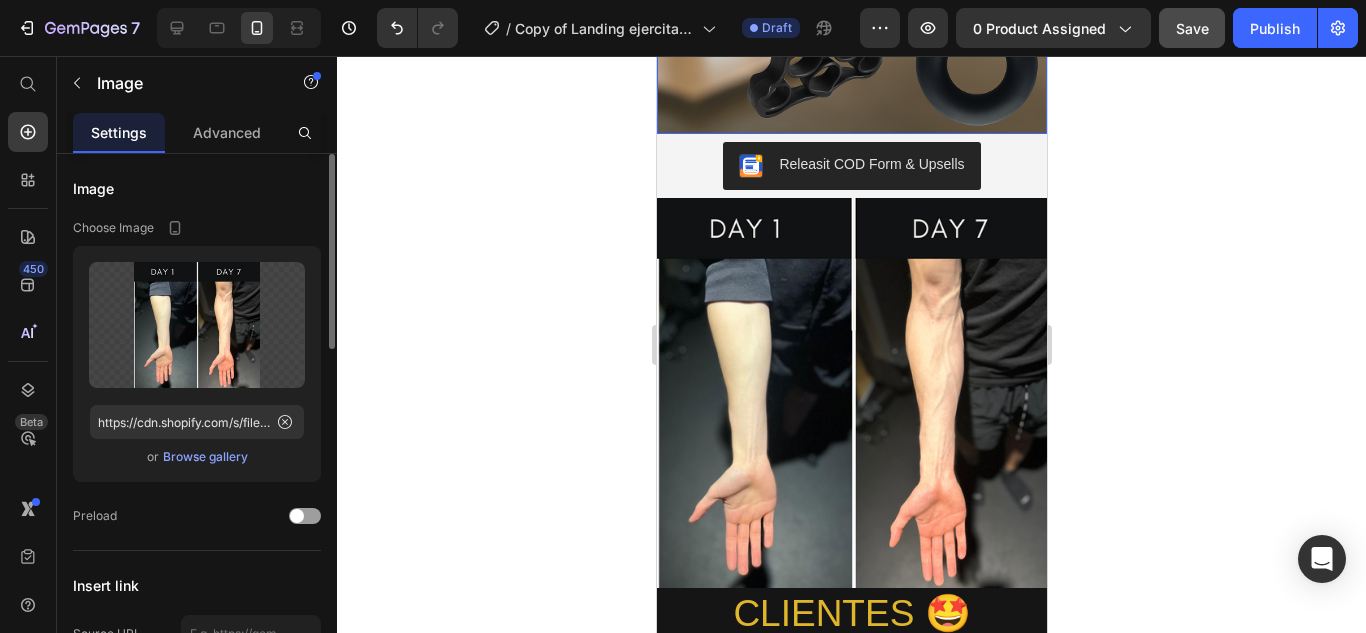 scroll, scrollTop: 1200, scrollLeft: 0, axis: vertical 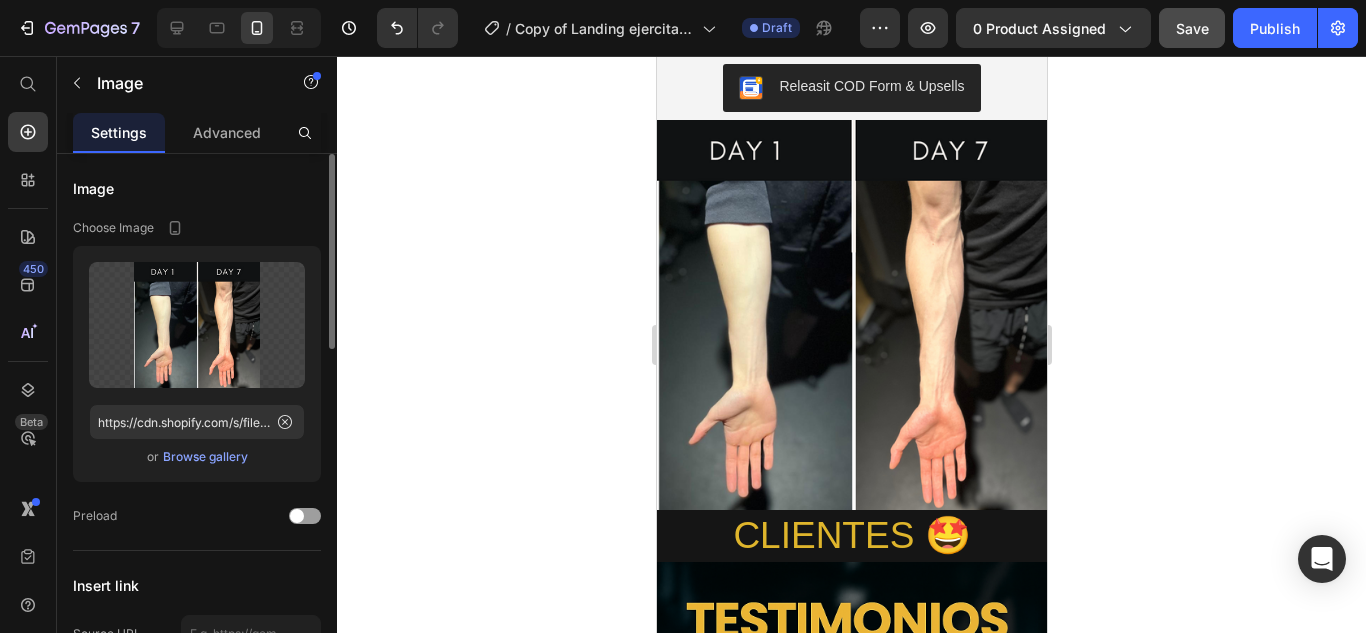 click at bounding box center (851, 315) 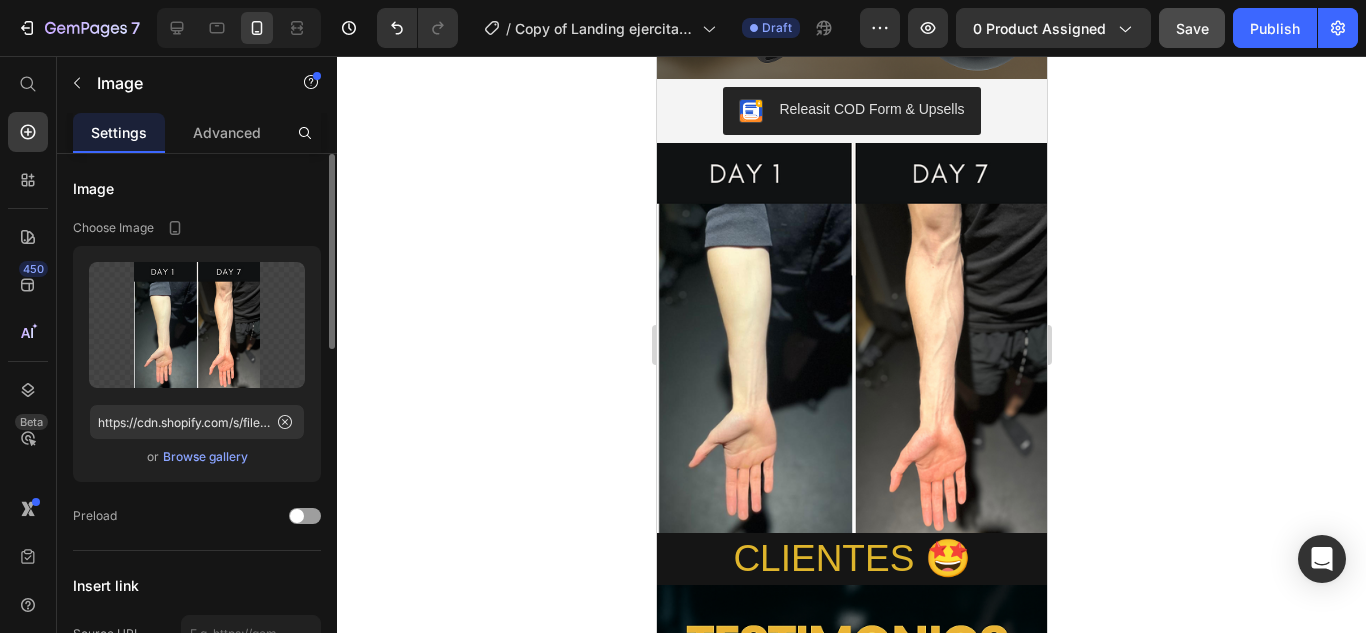 scroll, scrollTop: 0, scrollLeft: 0, axis: both 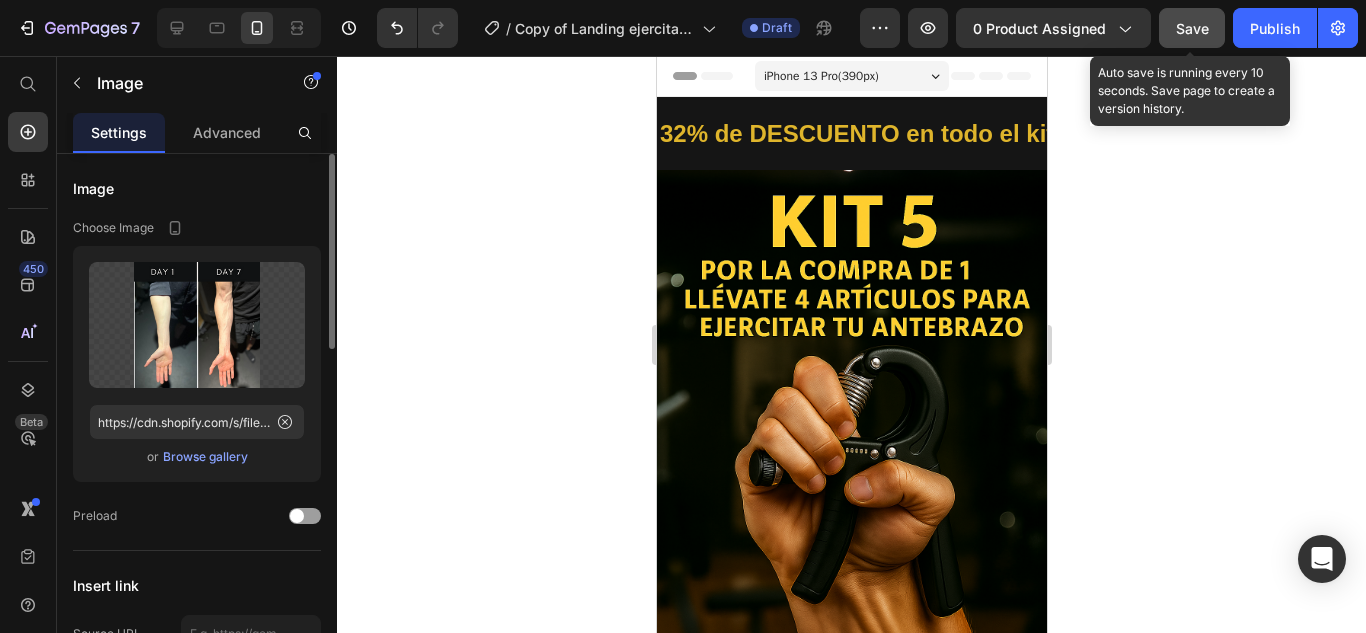 click on "Save" at bounding box center [1192, 28] 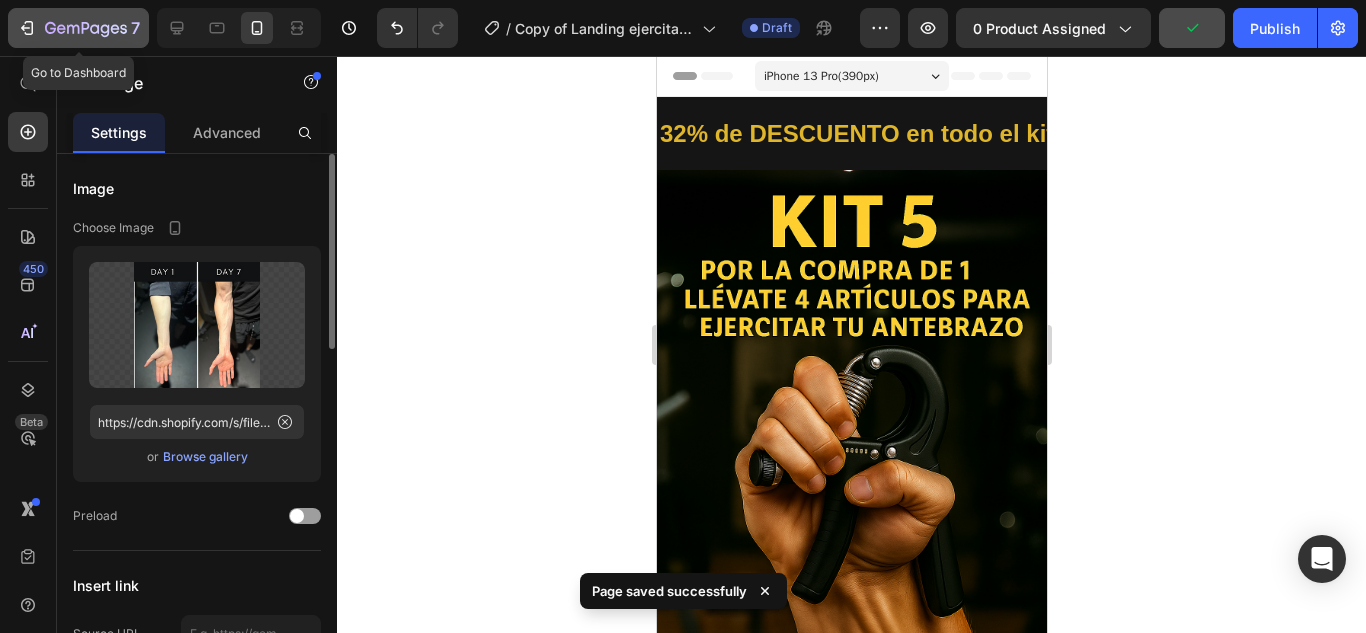 click on "7" 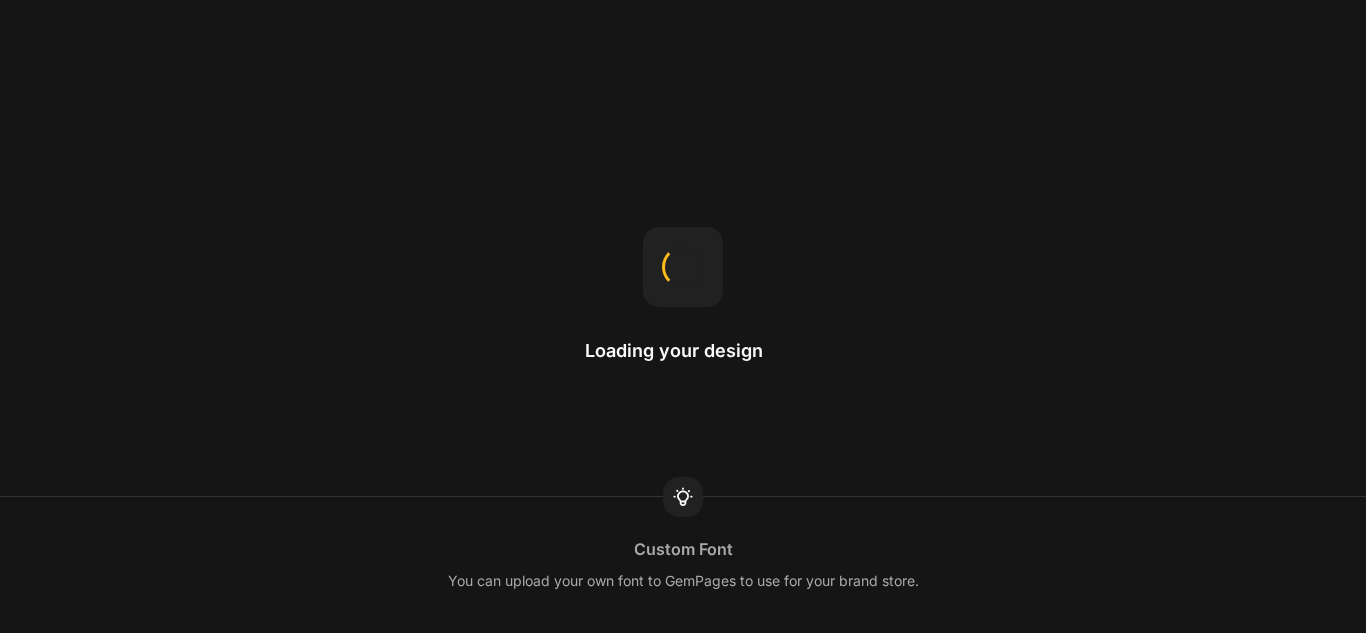 scroll, scrollTop: 0, scrollLeft: 0, axis: both 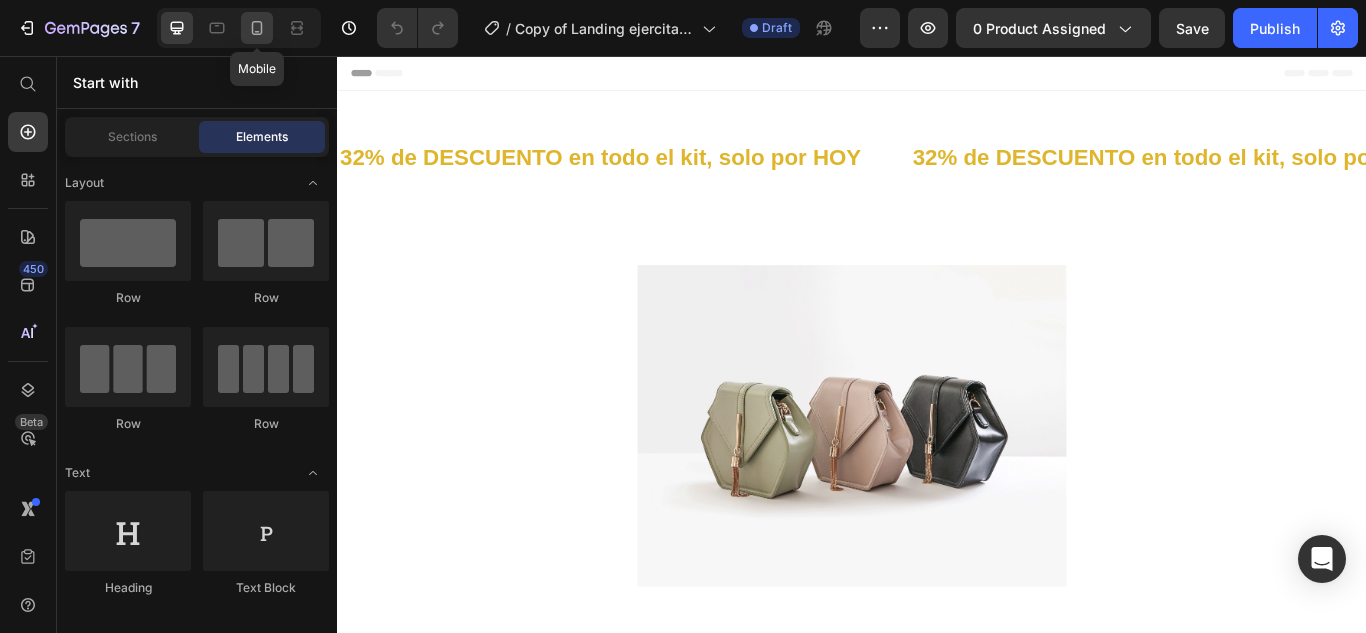 click 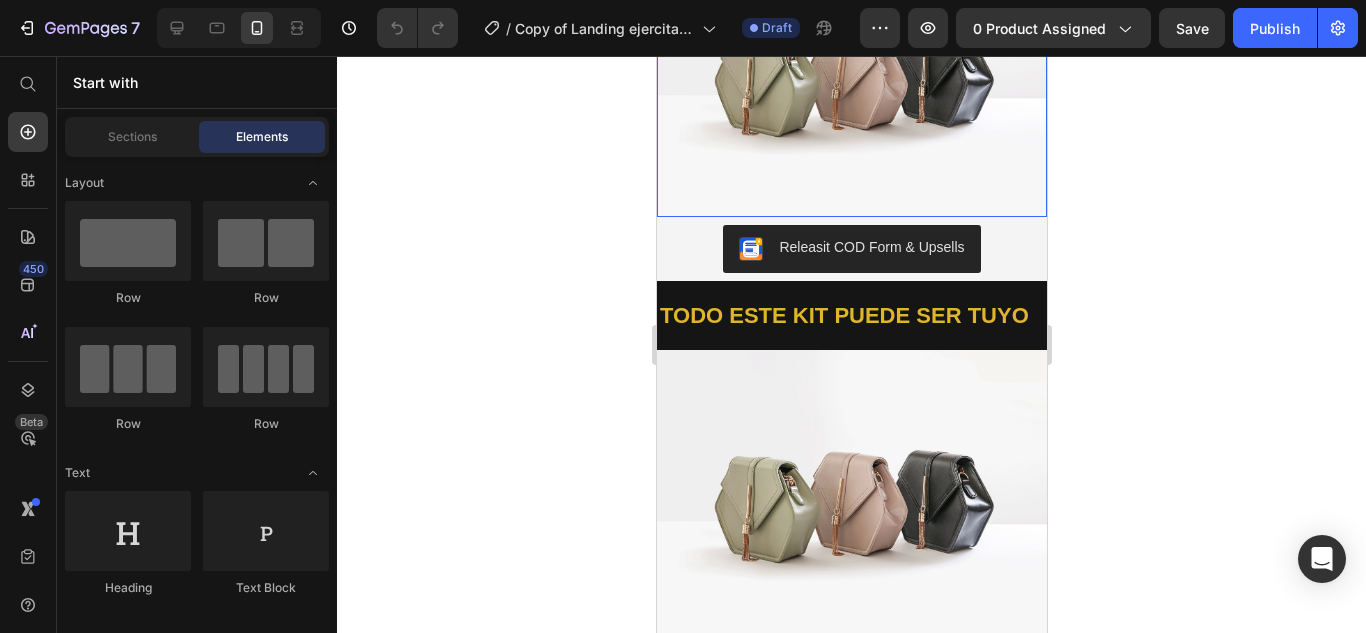 scroll, scrollTop: 300, scrollLeft: 0, axis: vertical 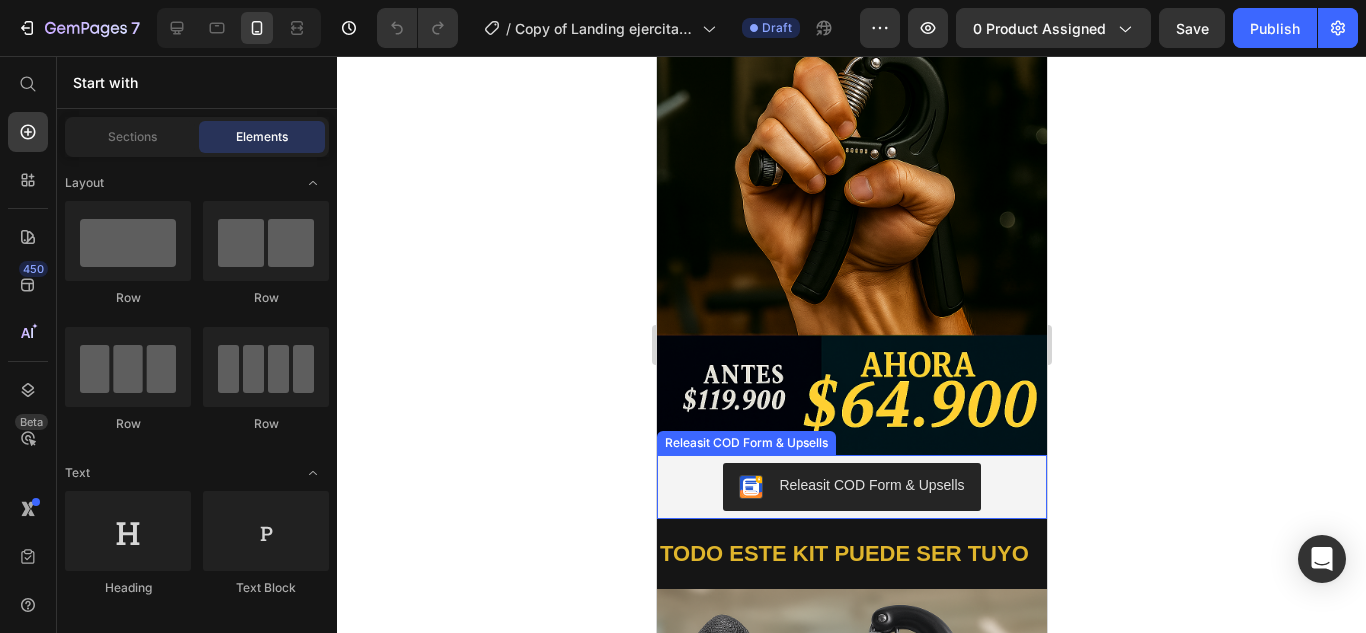 click on "Releasit COD Form & Upsells" at bounding box center [851, 487] 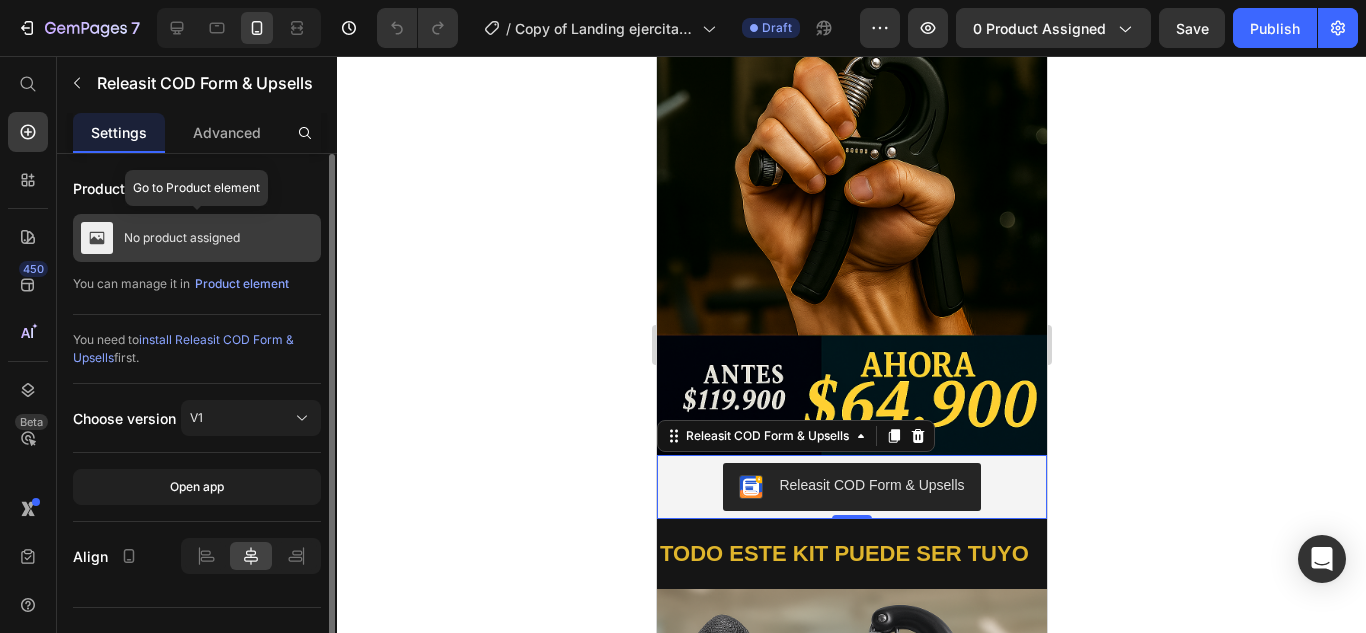 click on "No product assigned" at bounding box center [182, 238] 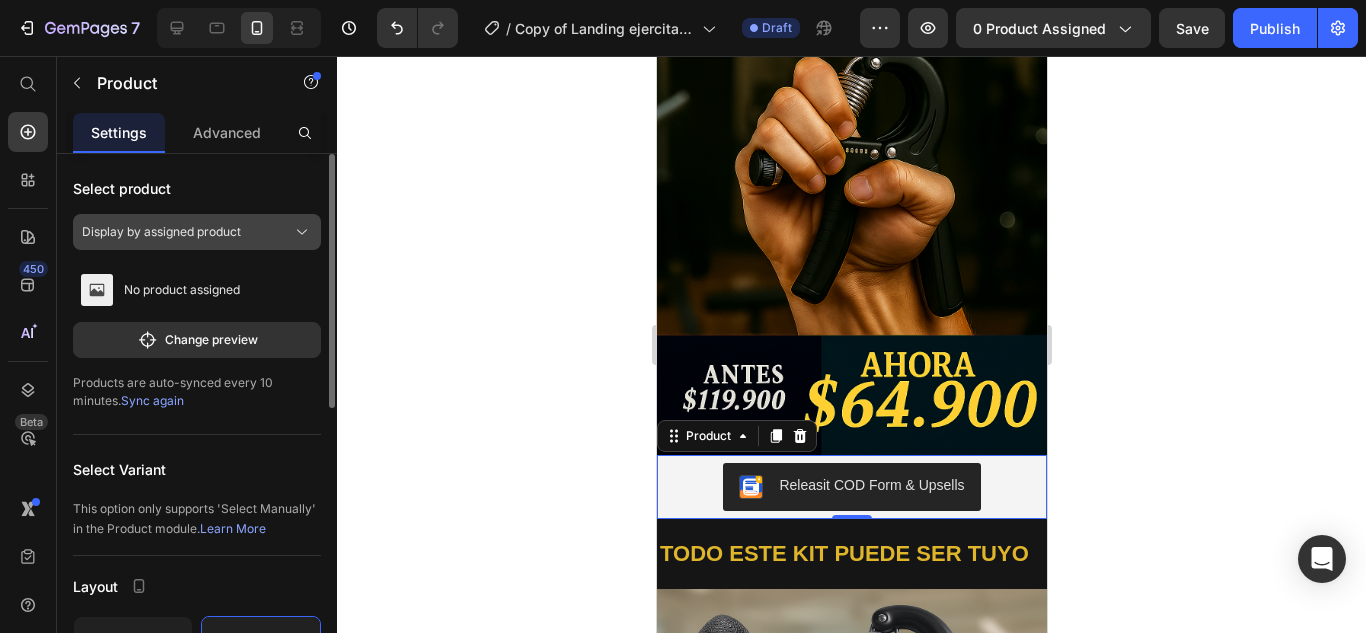 click on "Display by assigned product" at bounding box center [197, 232] 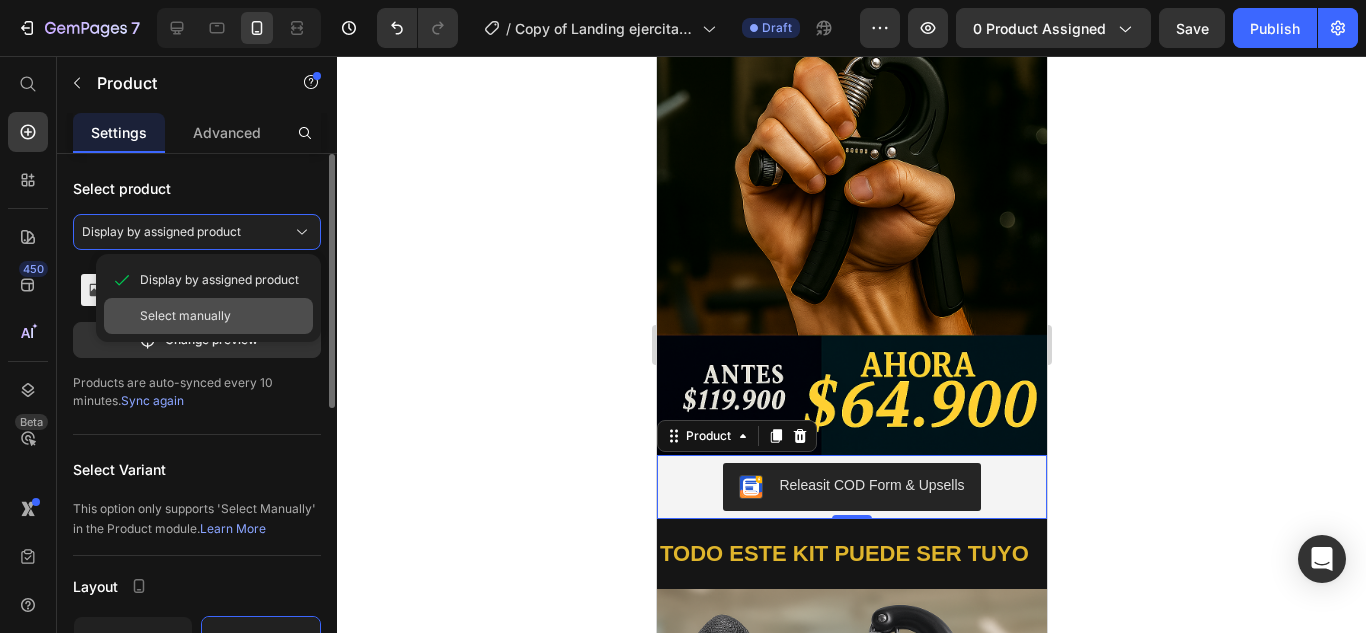 click on "Select manually" at bounding box center (185, 316) 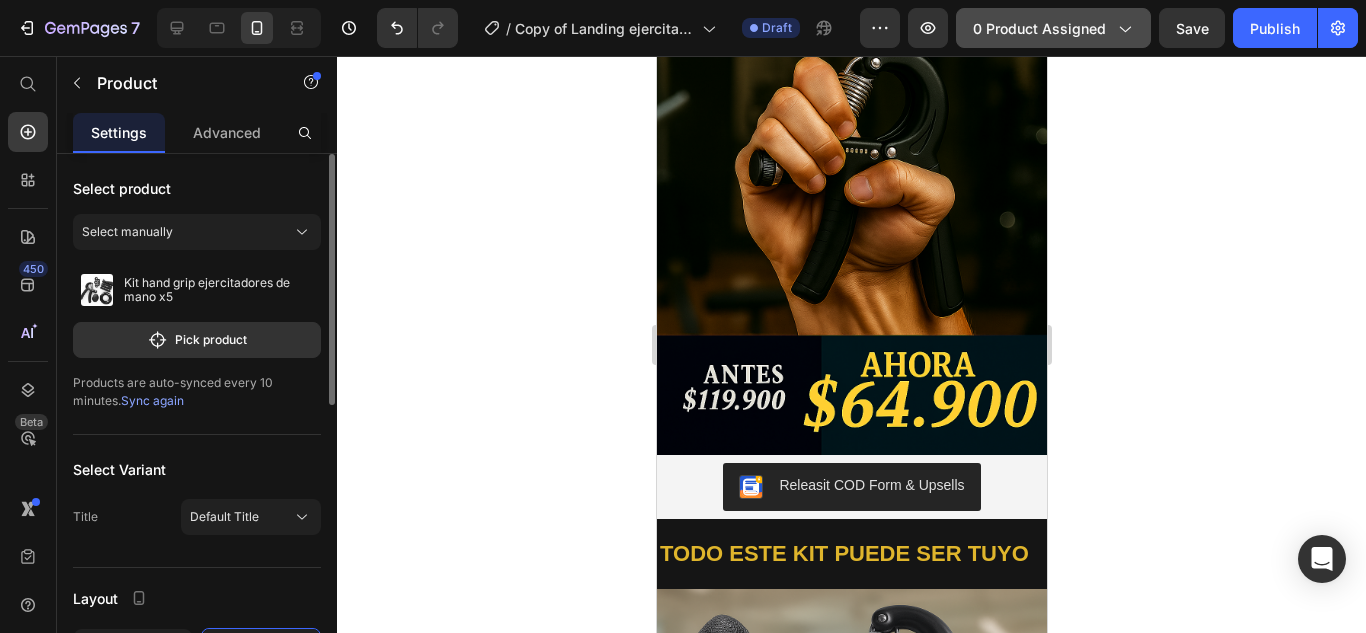 click on "0 product assigned" 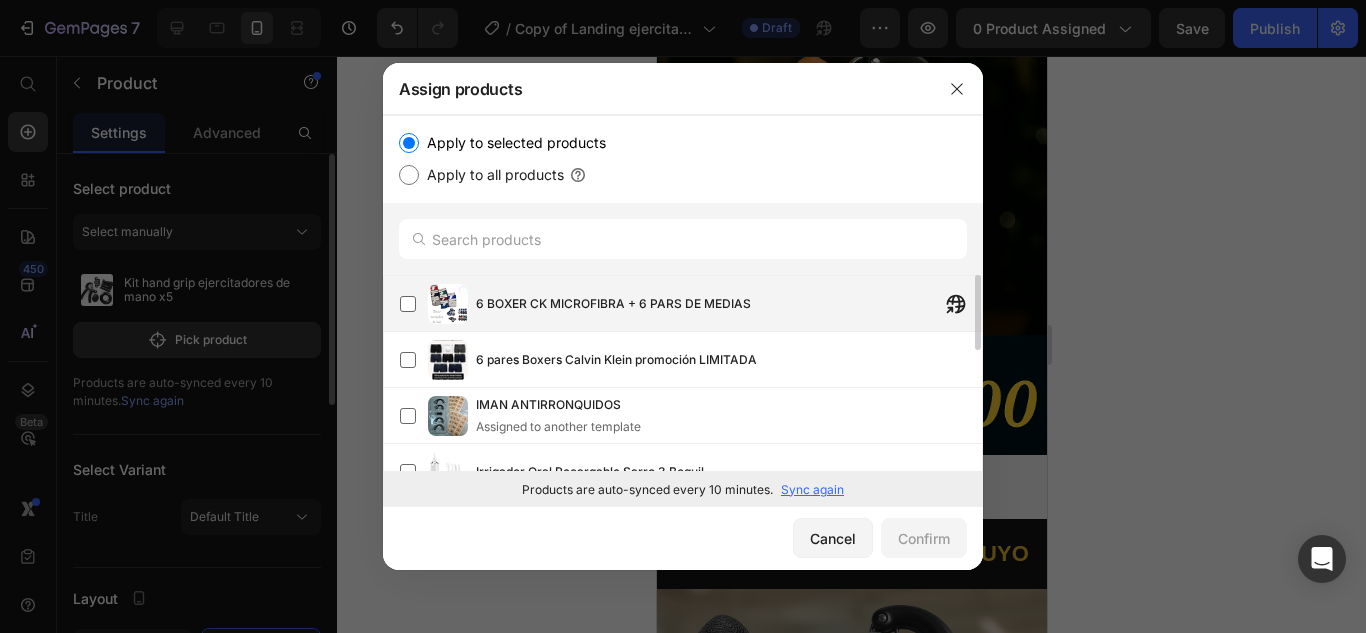 scroll, scrollTop: 300, scrollLeft: 0, axis: vertical 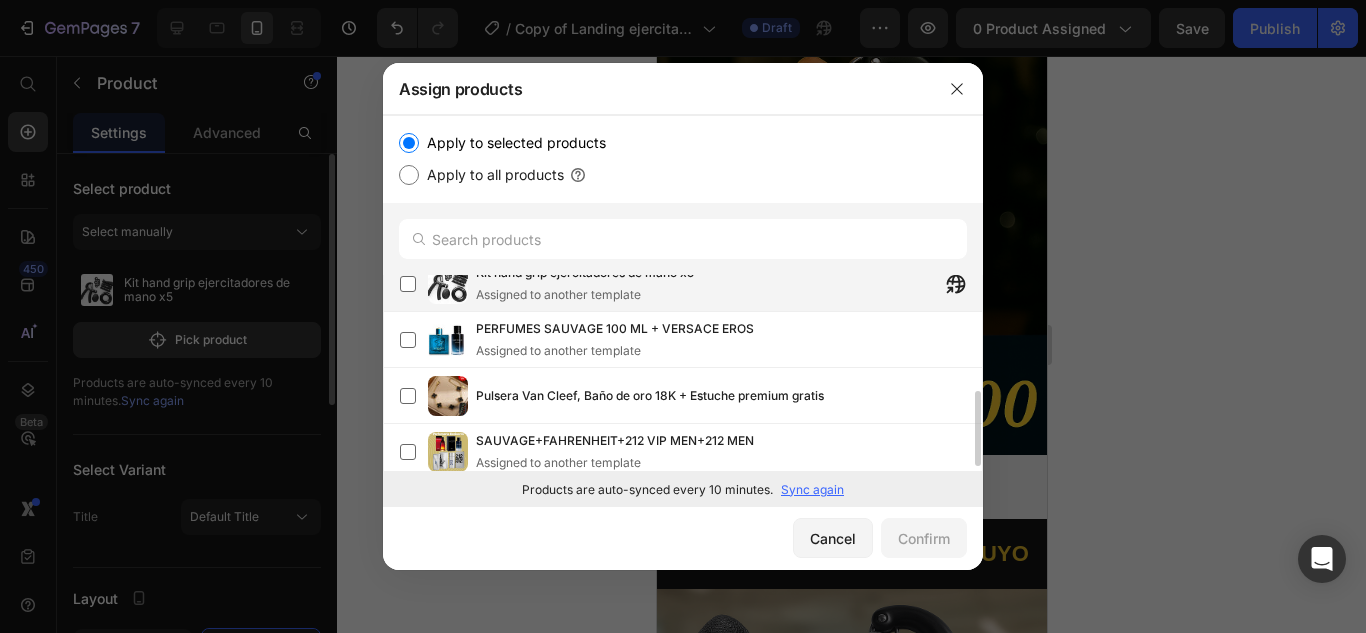 click on "Kit hand grip ejercitadores de mano x5  Assigned to another template" at bounding box center (585, 284) 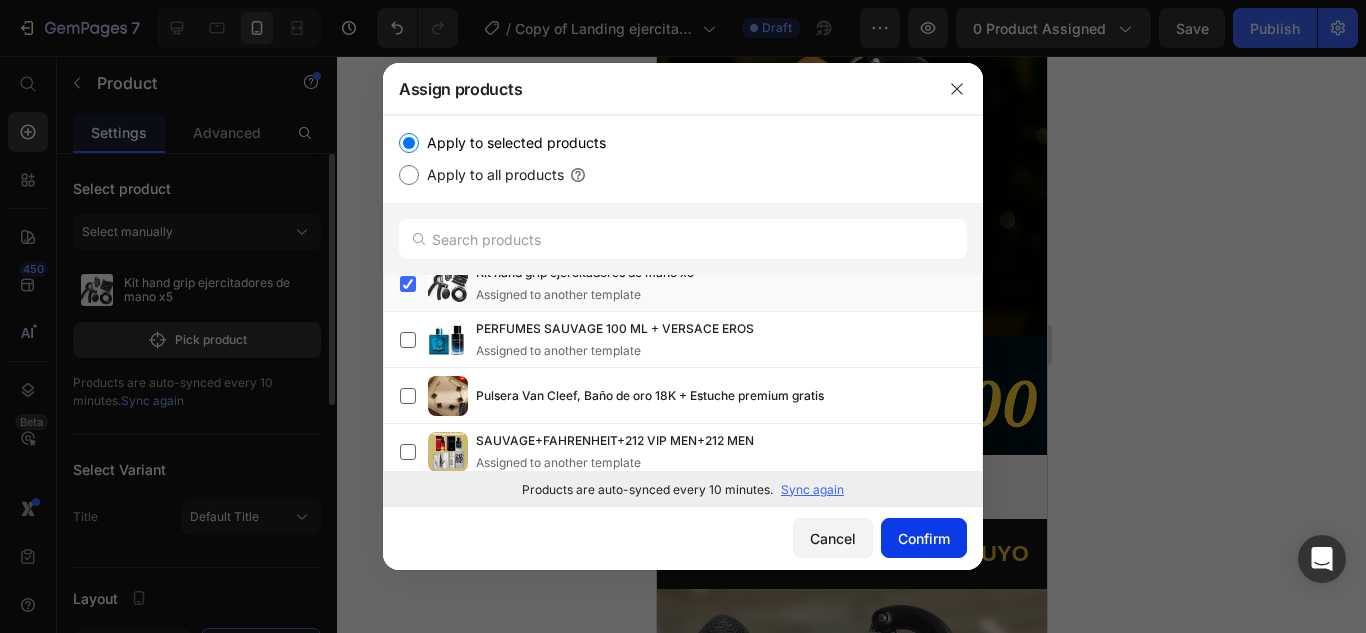 click on "Confirm" 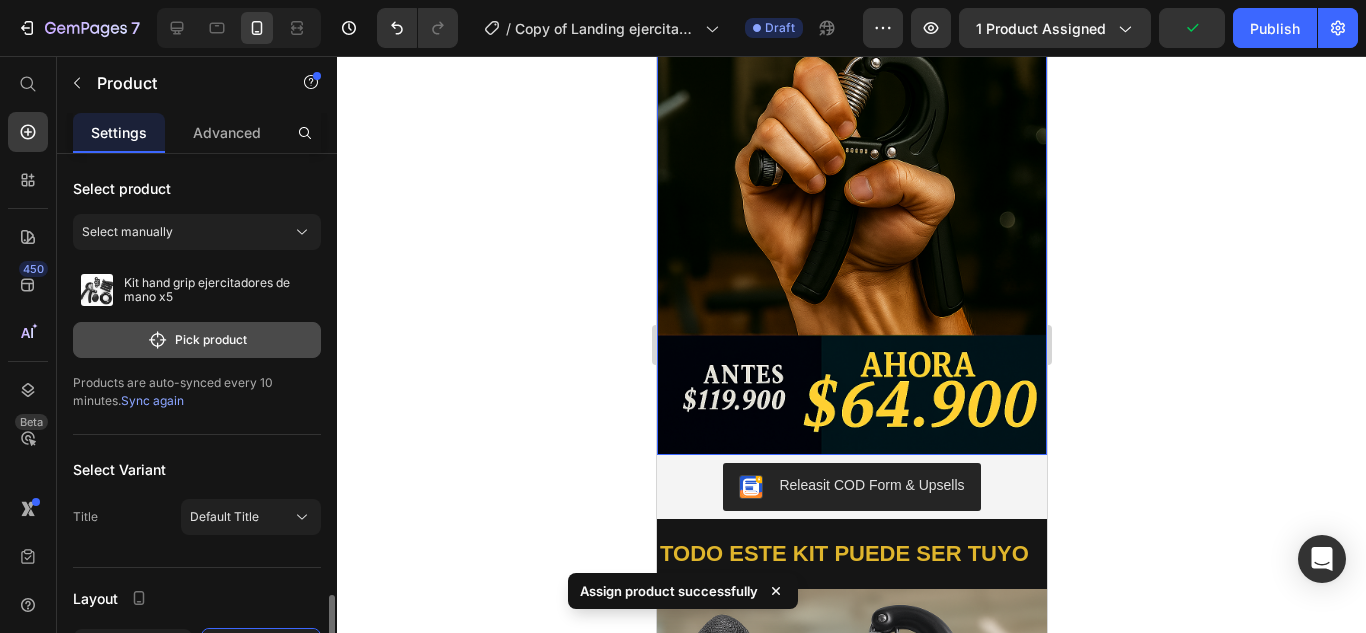 scroll, scrollTop: 300, scrollLeft: 0, axis: vertical 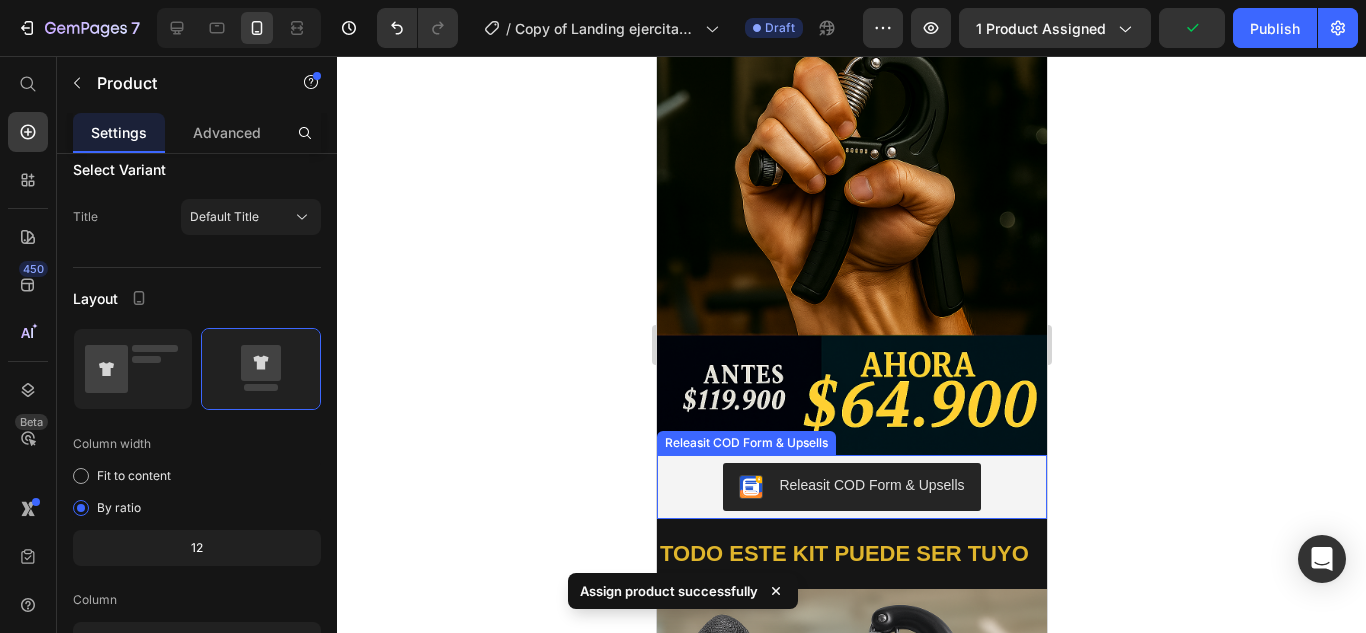 click on "Releasit COD Form & Upsells" at bounding box center [851, 487] 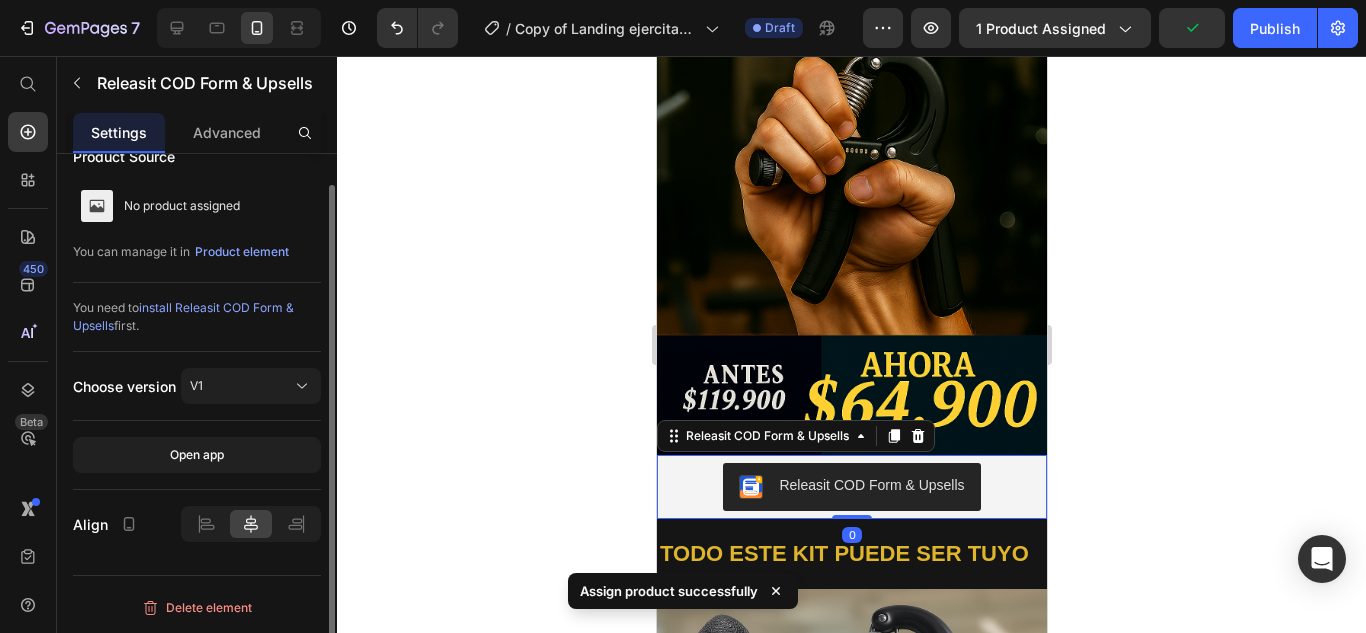scroll, scrollTop: 0, scrollLeft: 0, axis: both 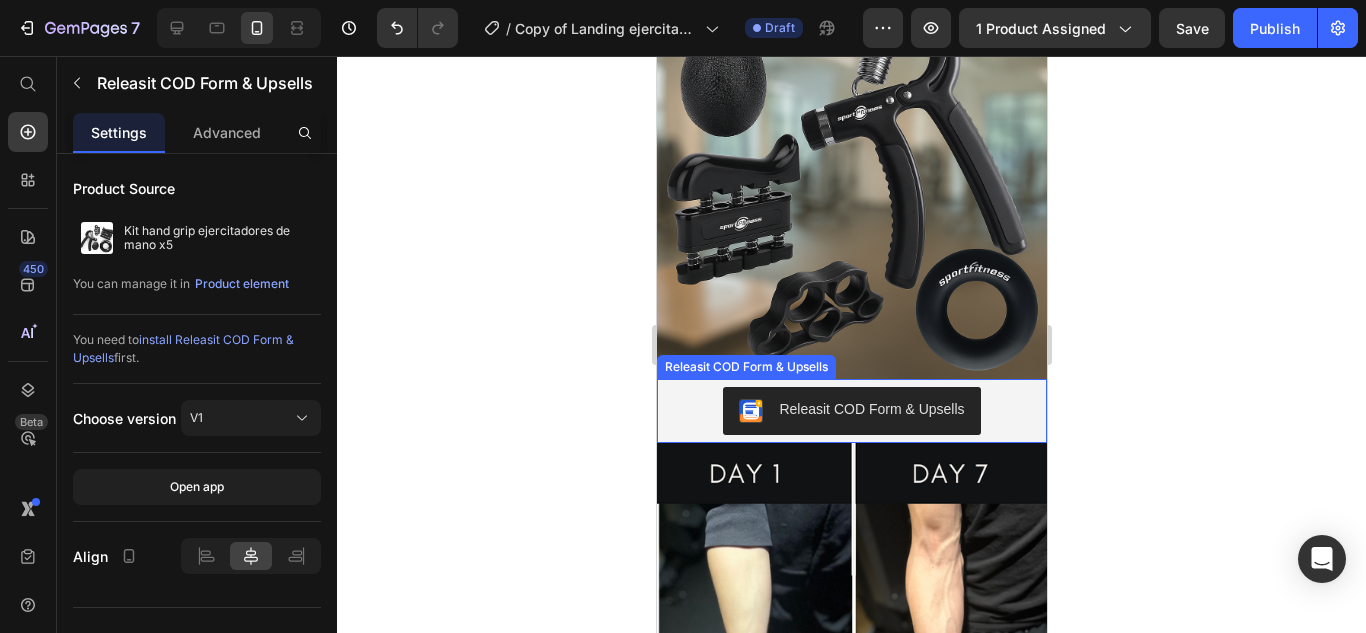 click on "Releasit COD Form & Upsells" at bounding box center (851, 411) 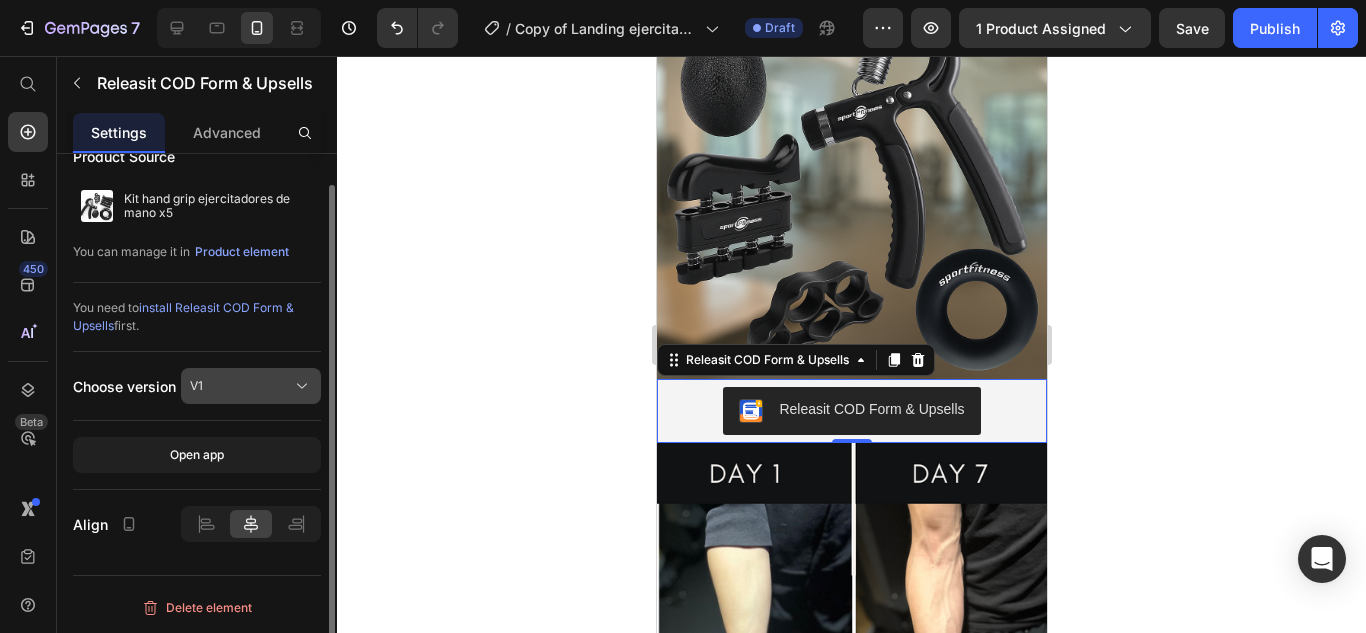 scroll, scrollTop: 0, scrollLeft: 0, axis: both 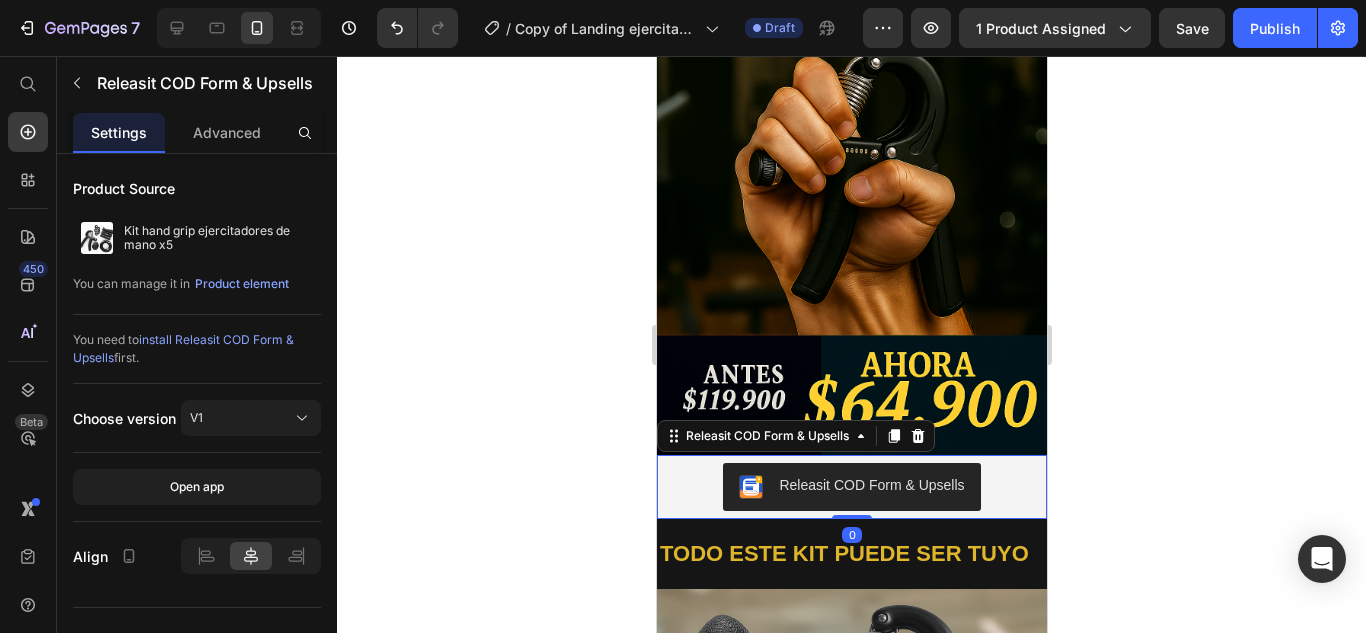 click on "Releasit COD Form & Upsells" at bounding box center [851, 487] 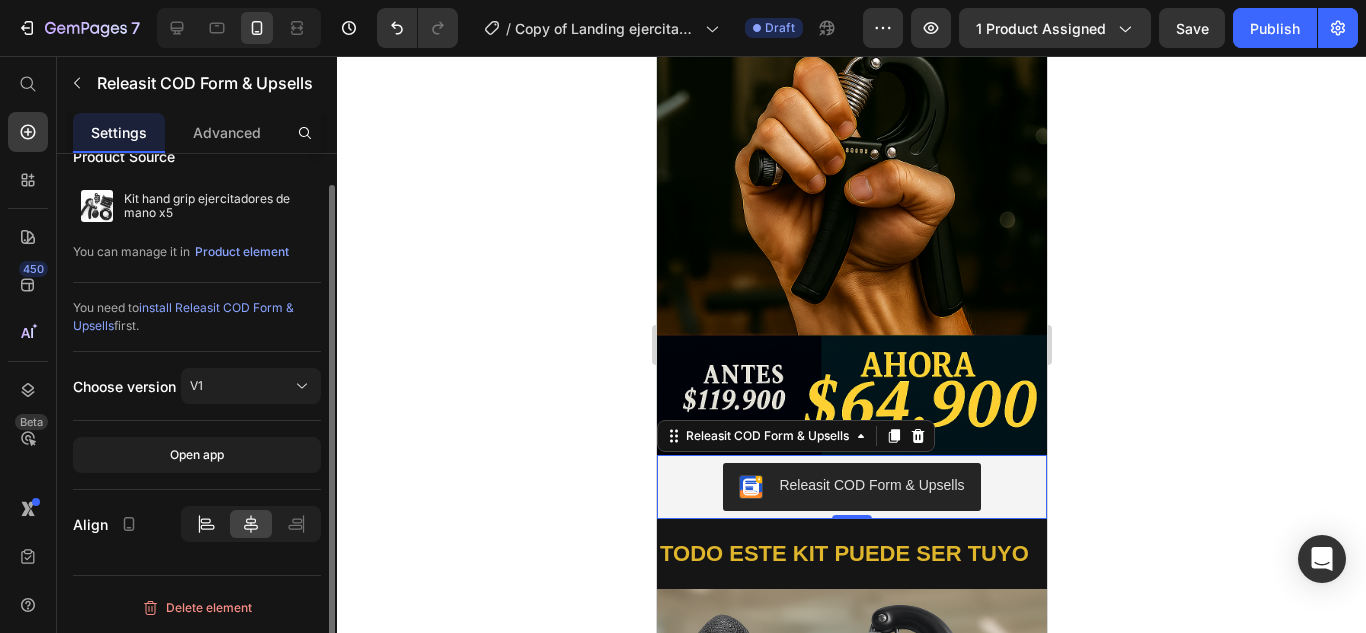scroll, scrollTop: 0, scrollLeft: 0, axis: both 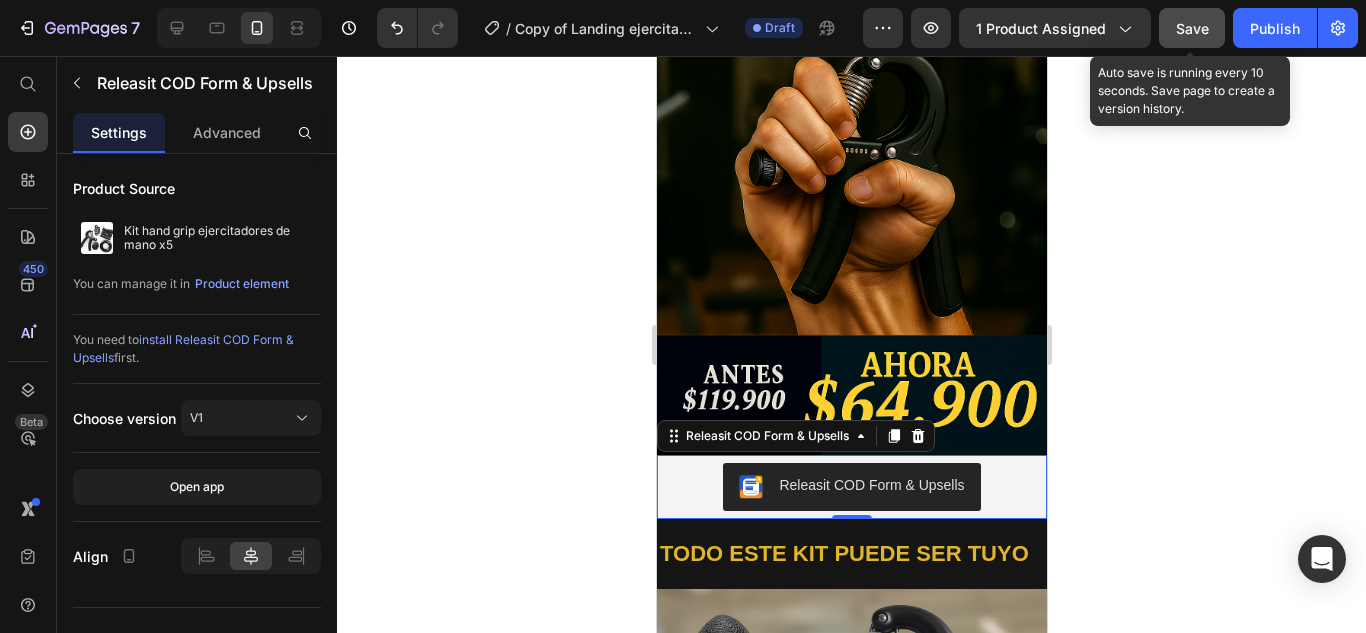 click on "Save" at bounding box center (1192, 28) 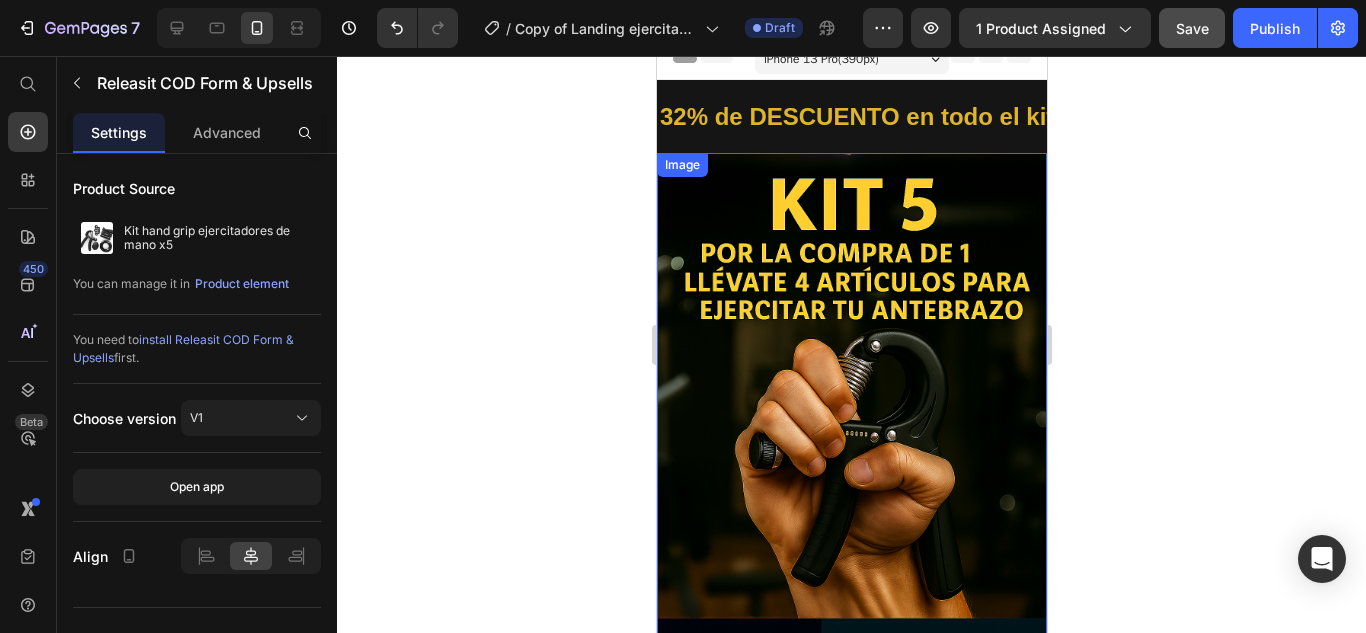 scroll, scrollTop: 0, scrollLeft: 0, axis: both 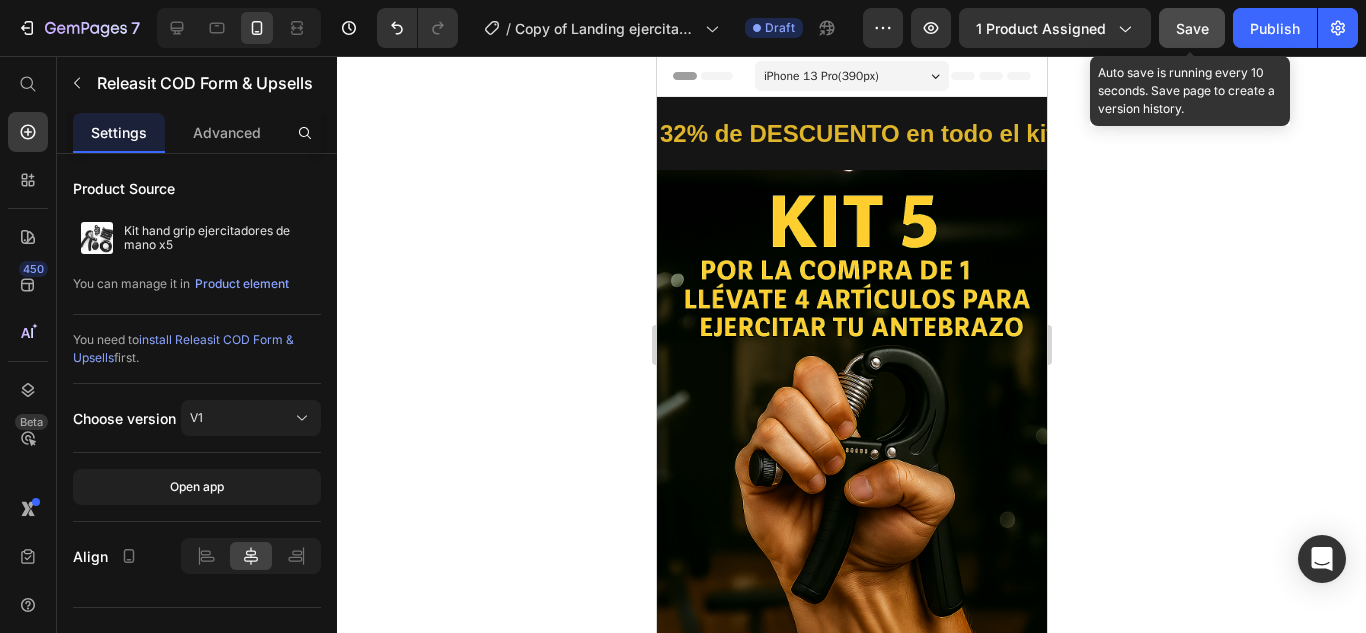 click on "Save" 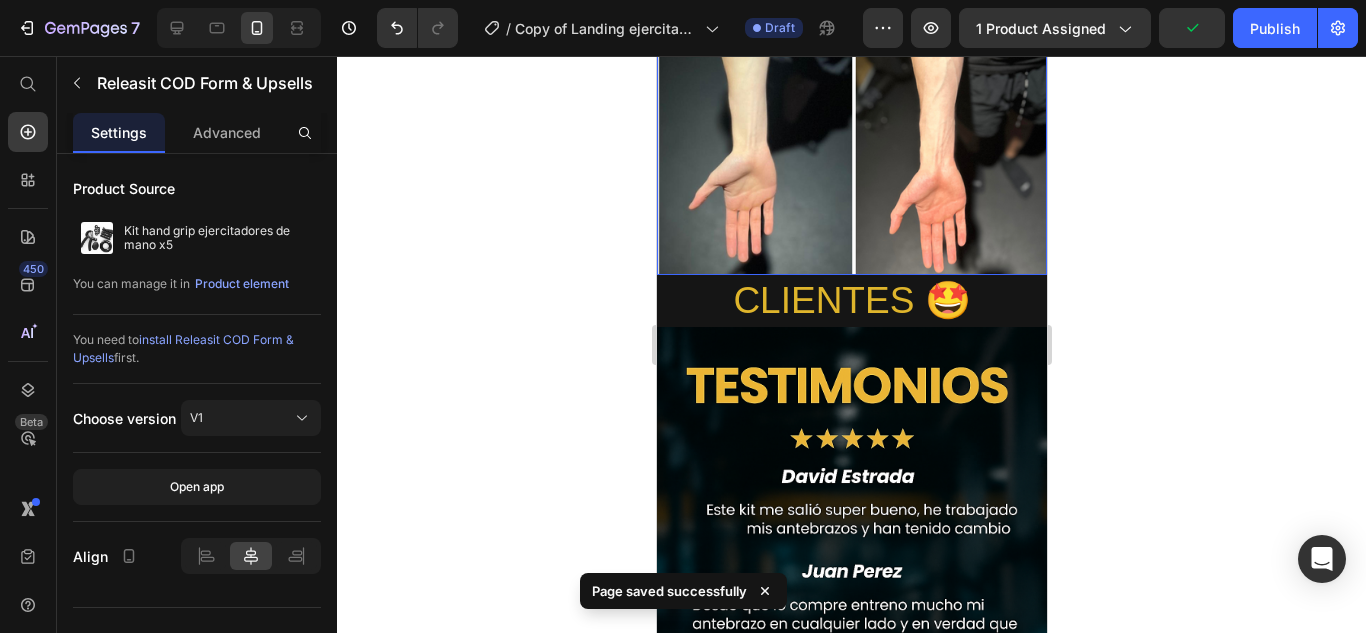 scroll, scrollTop: 1800, scrollLeft: 0, axis: vertical 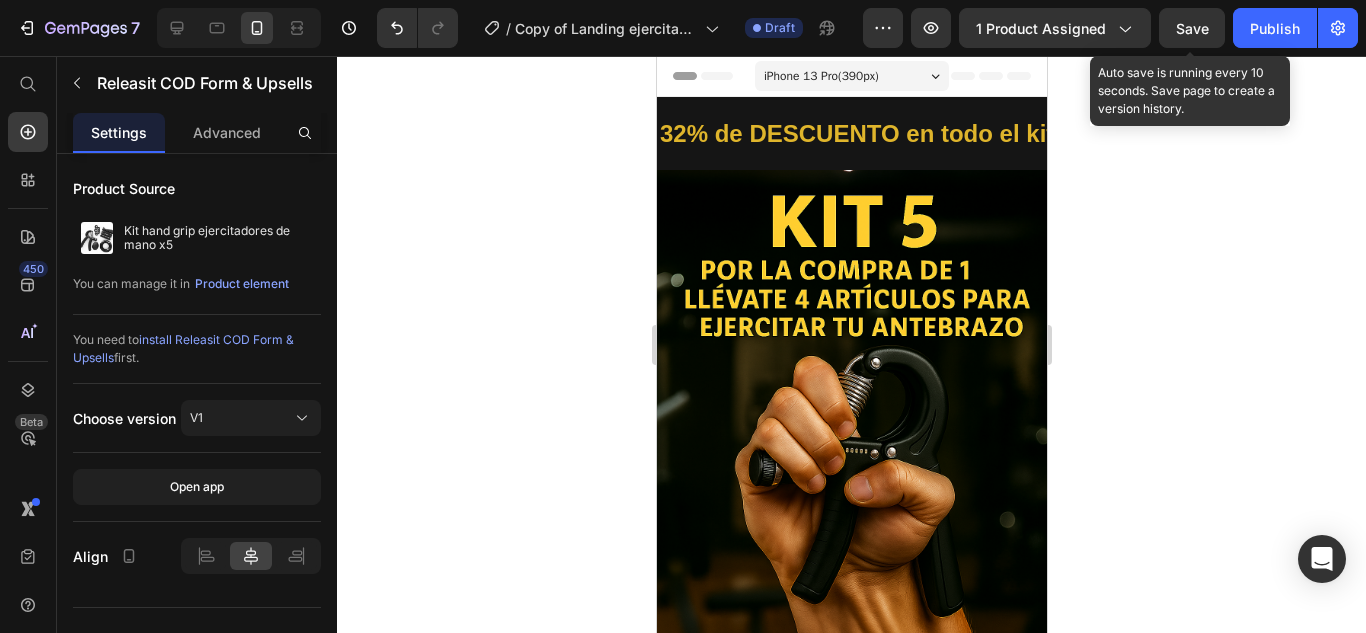 click on "Save" 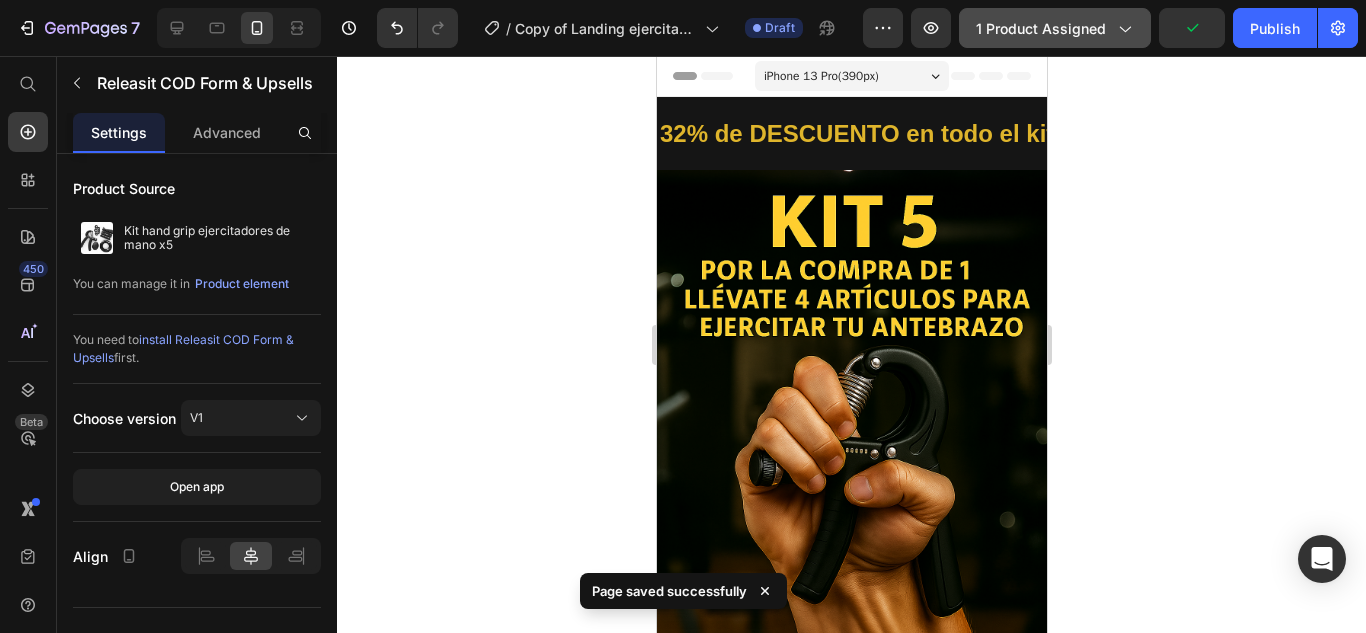 click on "1 product assigned" 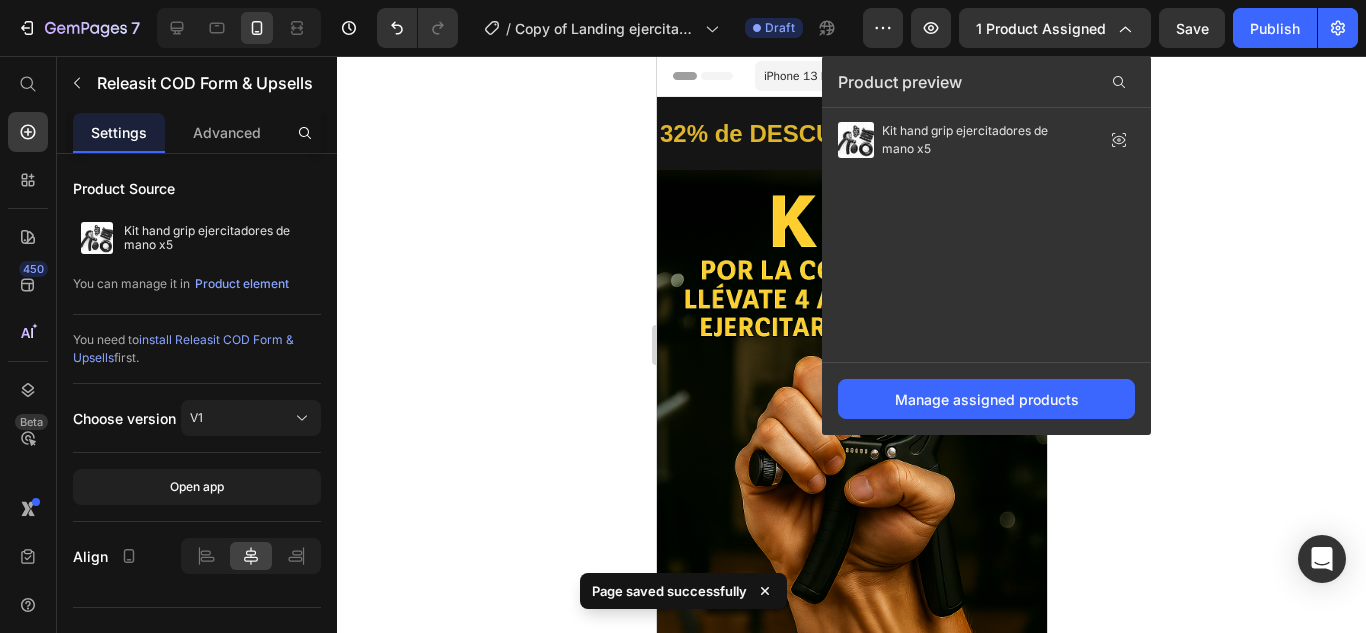 click 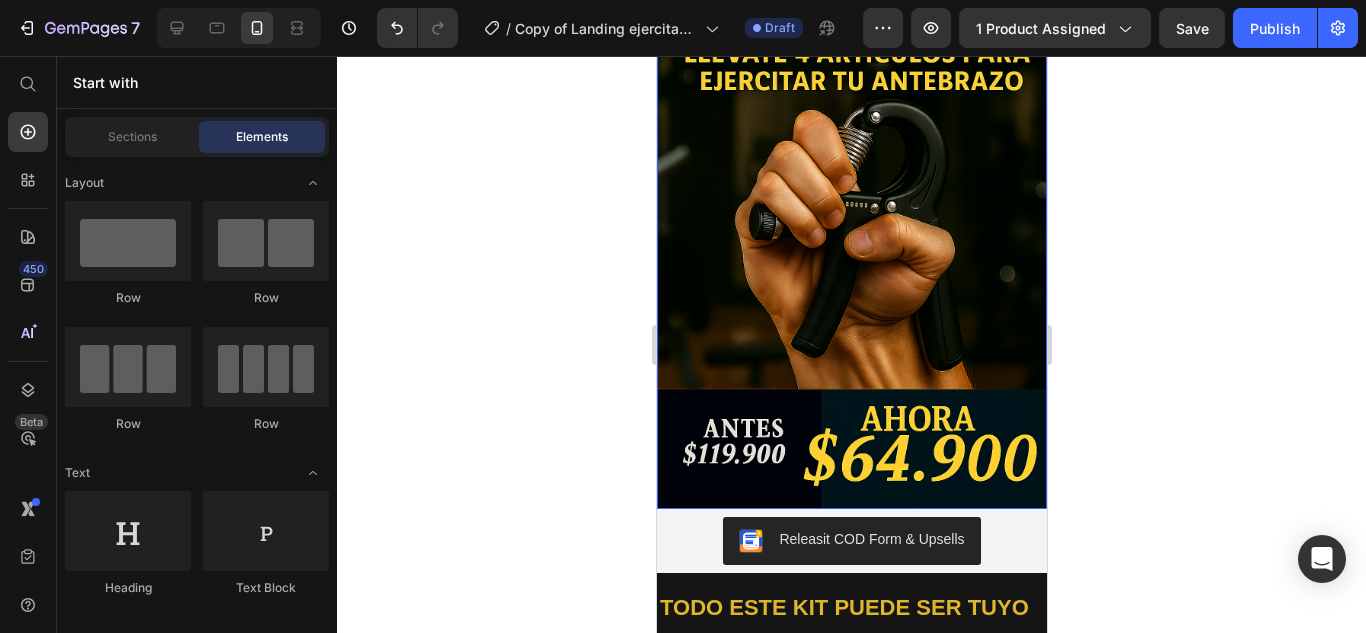 scroll, scrollTop: 300, scrollLeft: 0, axis: vertical 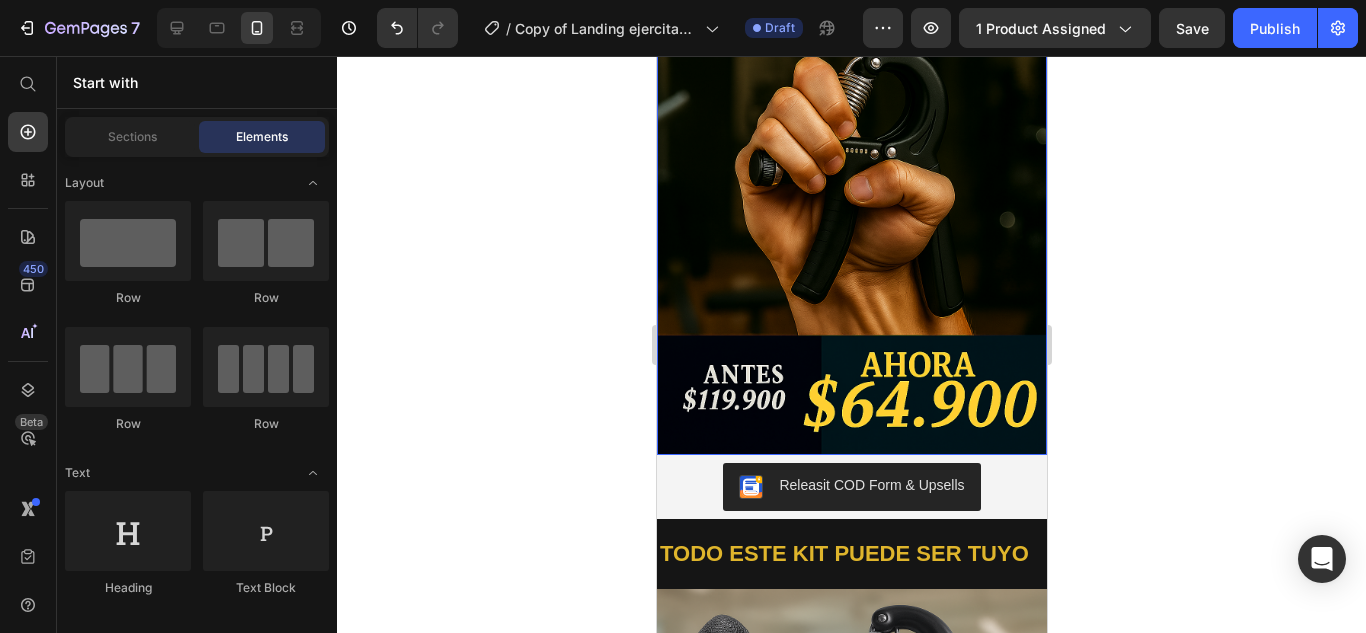 click at bounding box center [851, 162] 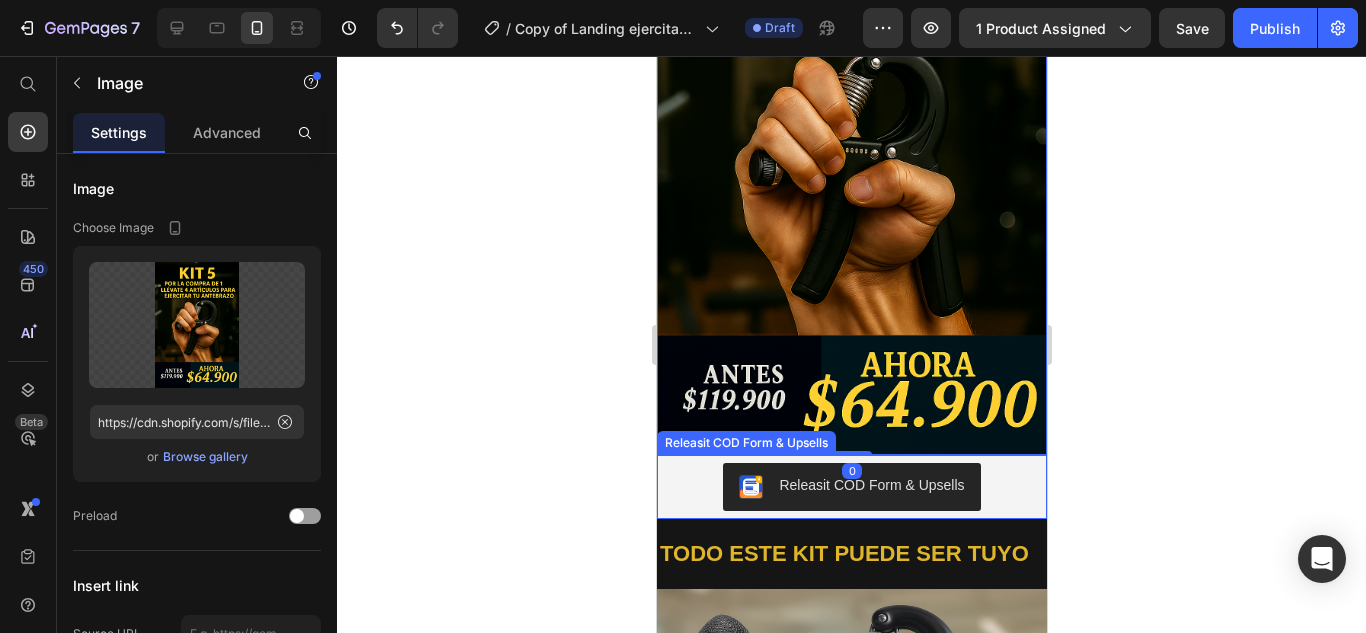 click on "Releasit COD Form & Upsells" at bounding box center [851, 487] 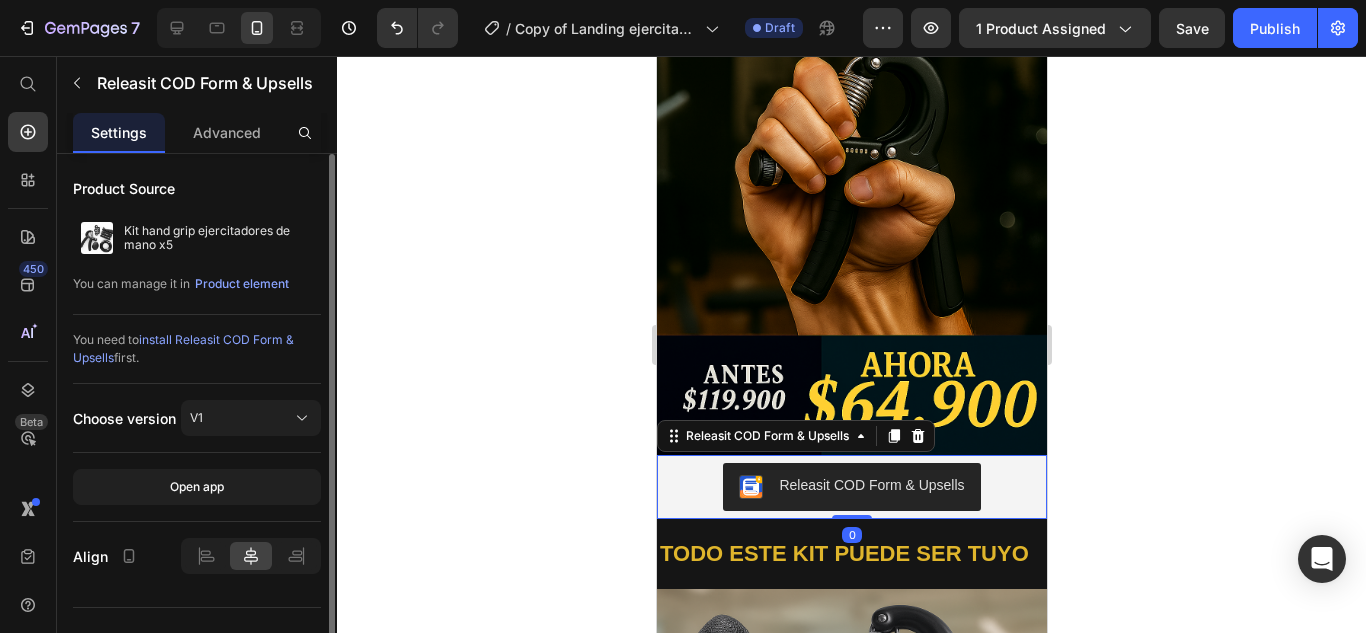 scroll, scrollTop: 32, scrollLeft: 0, axis: vertical 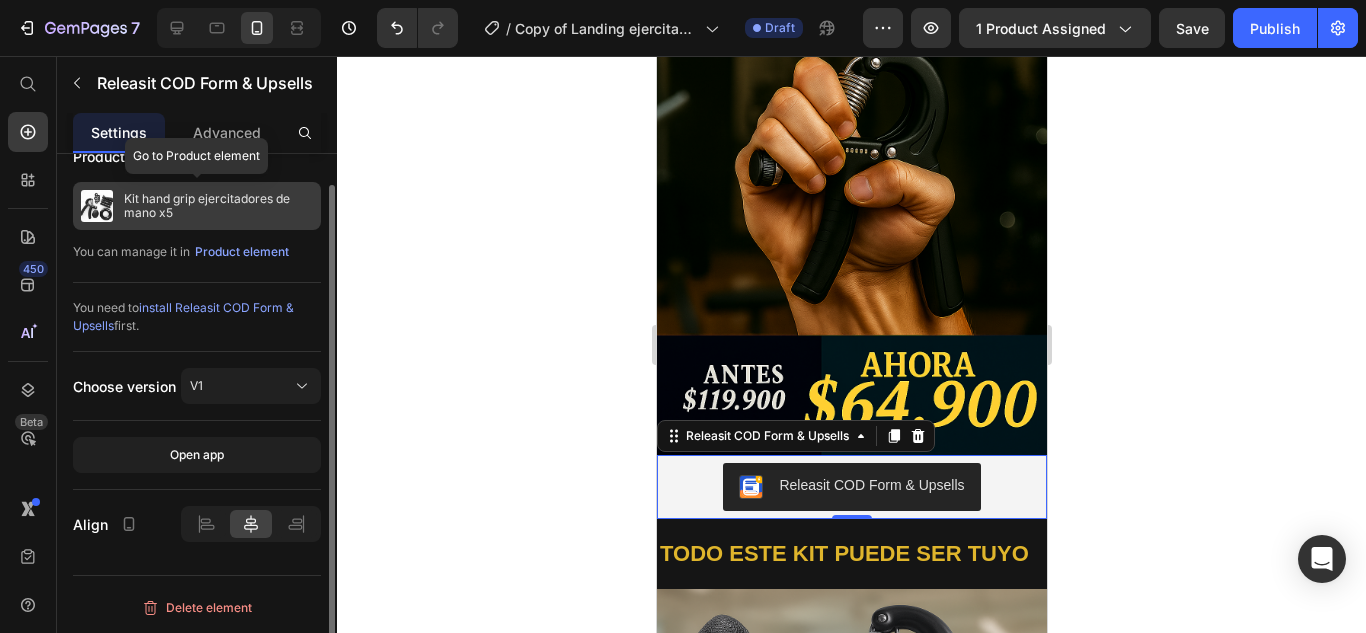 click on "Kit hand grip ejercitadores de mano x5" at bounding box center [218, 206] 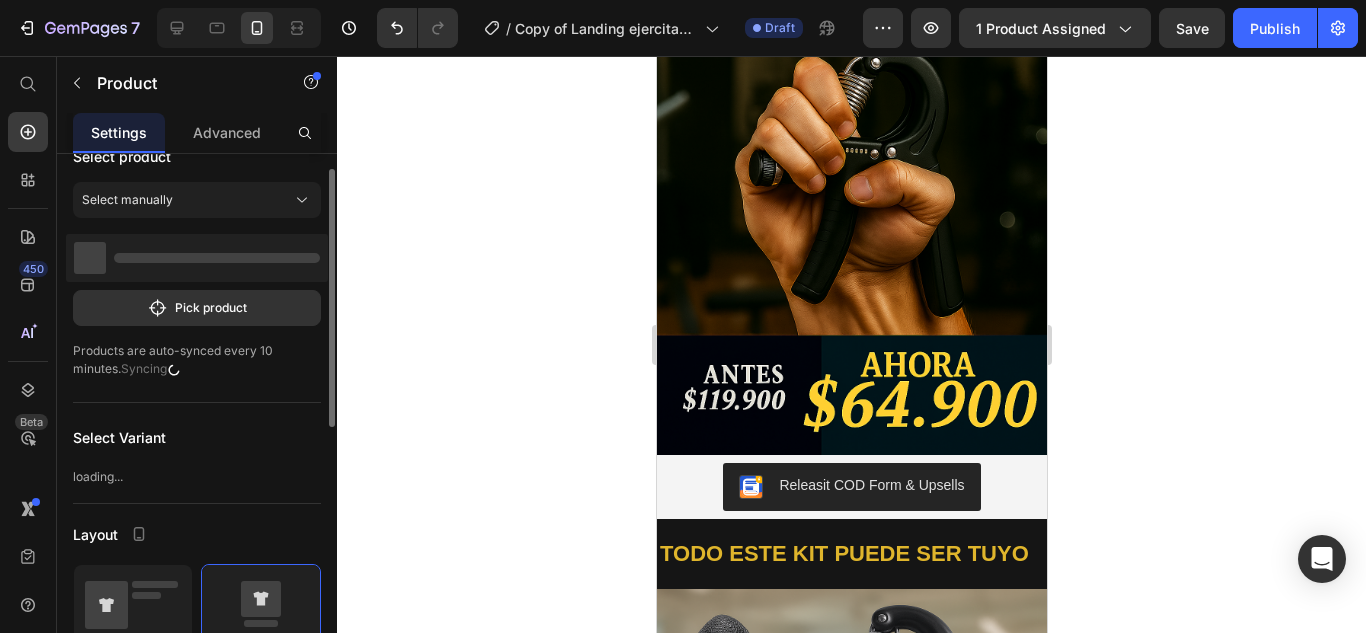 scroll, scrollTop: 0, scrollLeft: 0, axis: both 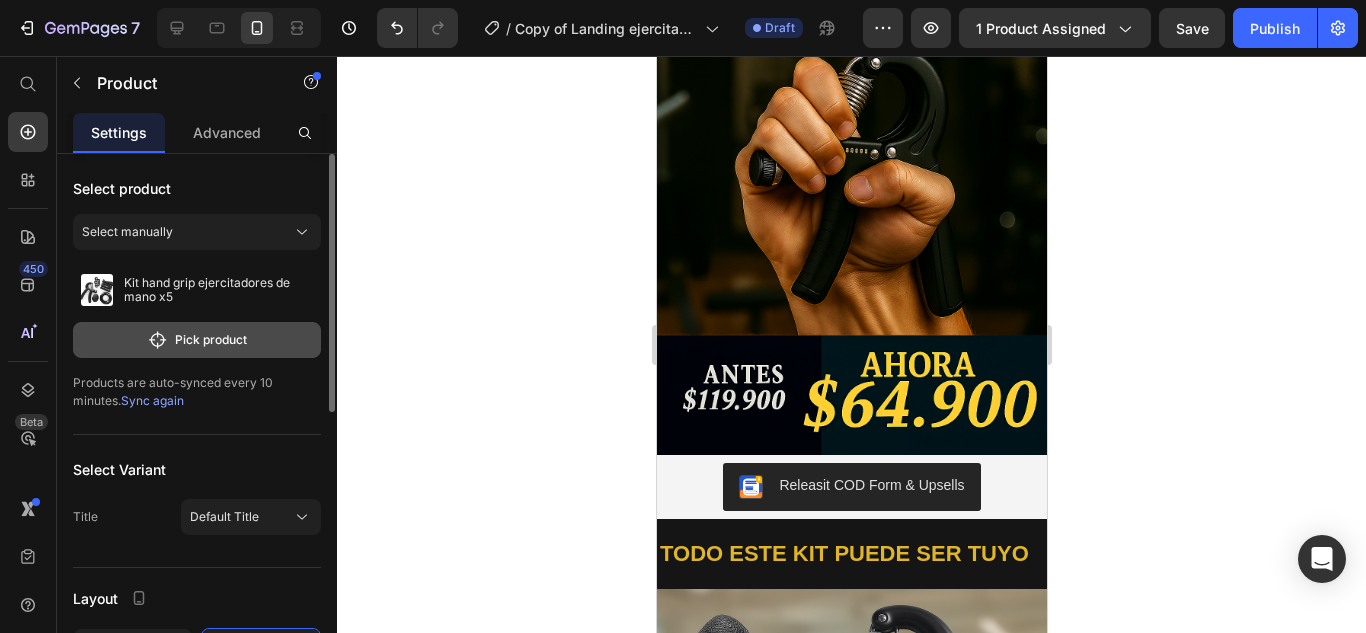 click on "Pick product" at bounding box center (197, 340) 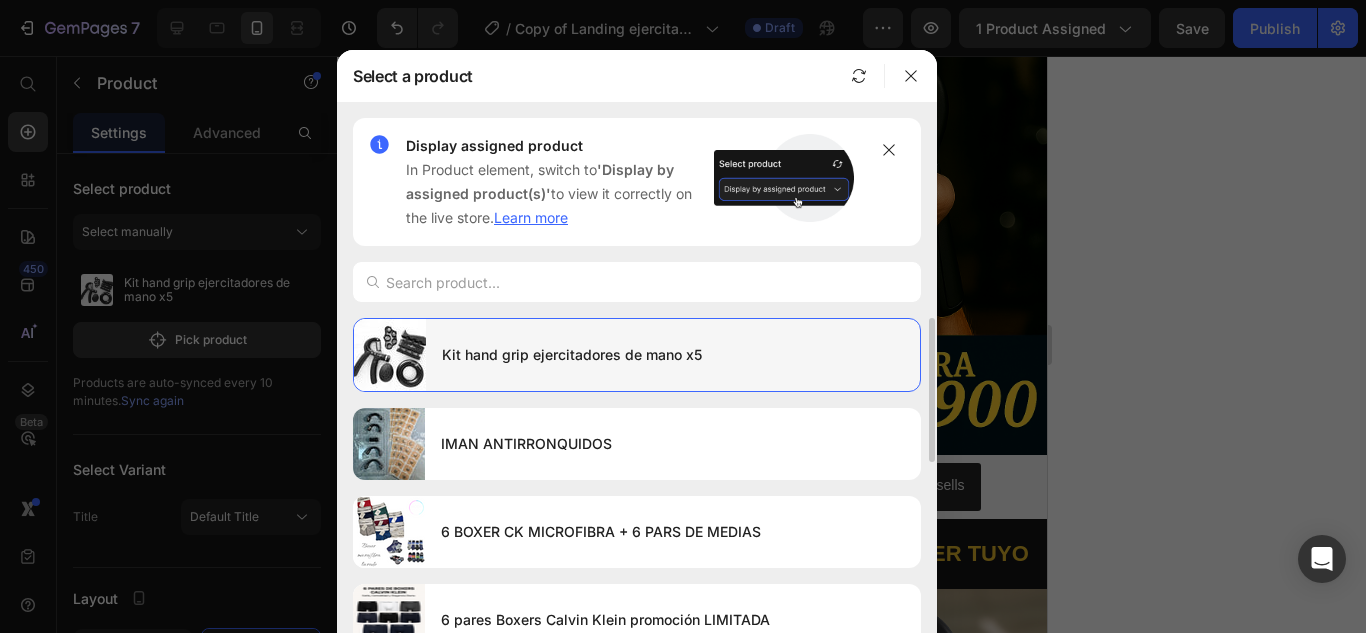 click on "Kit hand grip ejercitadores de mano x5" at bounding box center (673, 355) 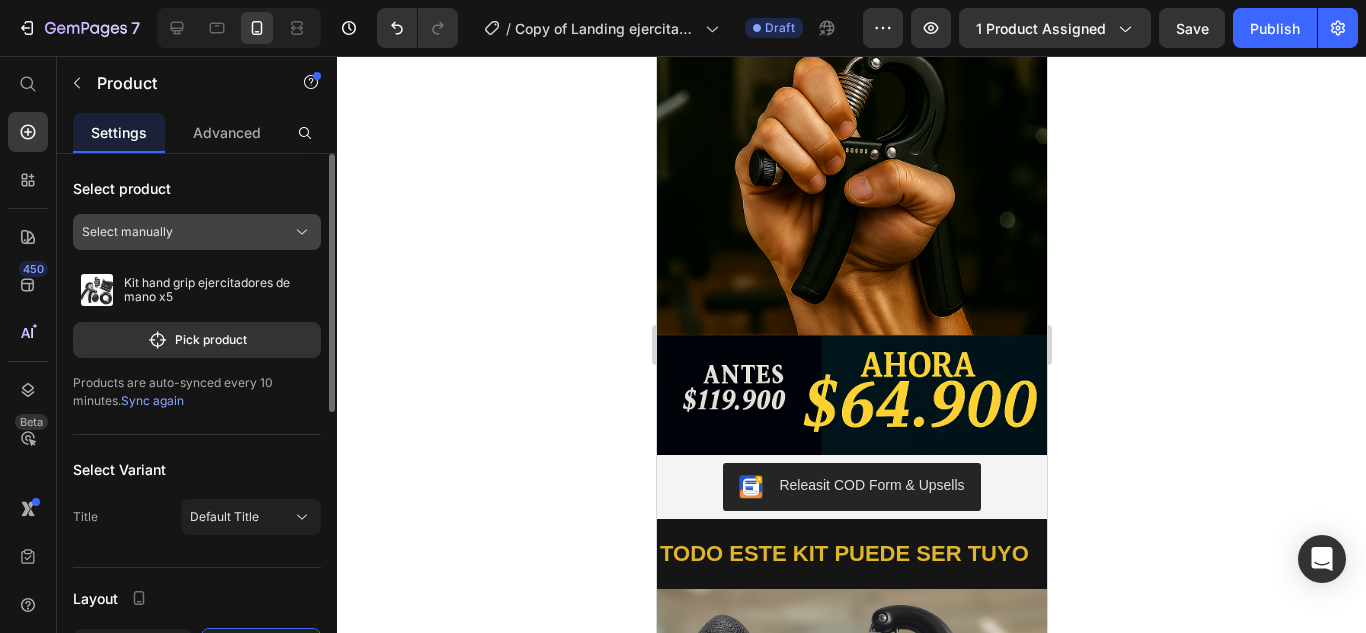 click on "Select manually" 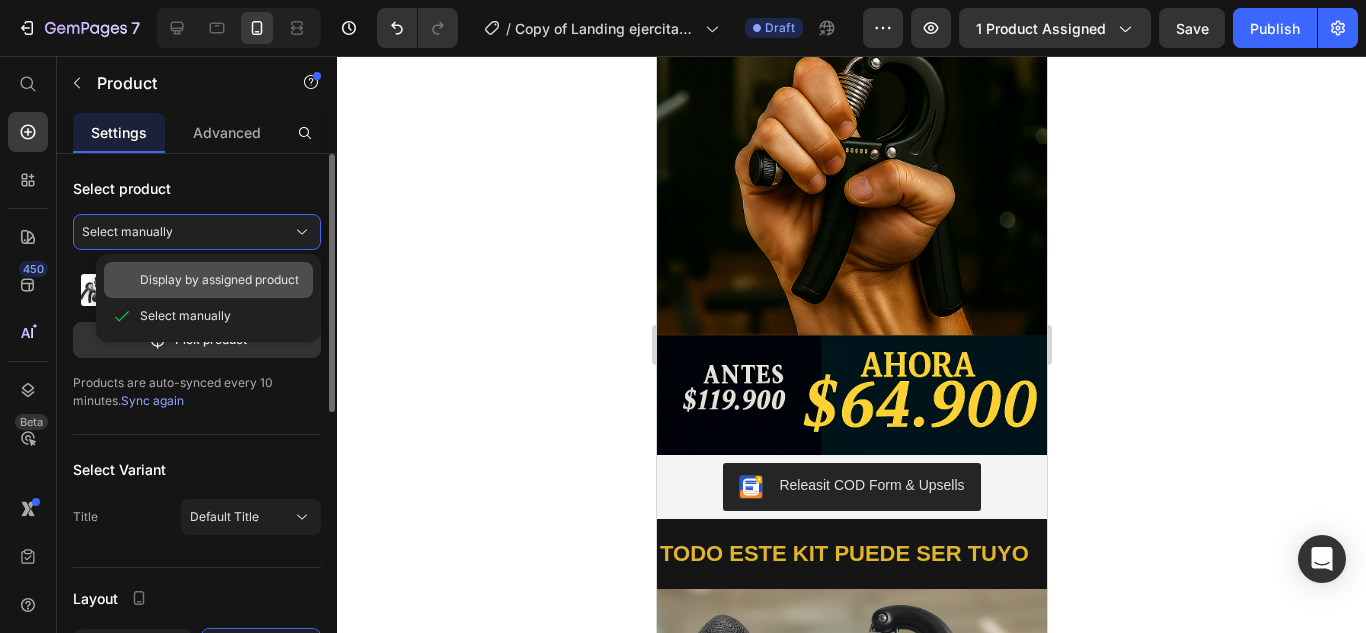 click on "Display by assigned product" at bounding box center (219, 280) 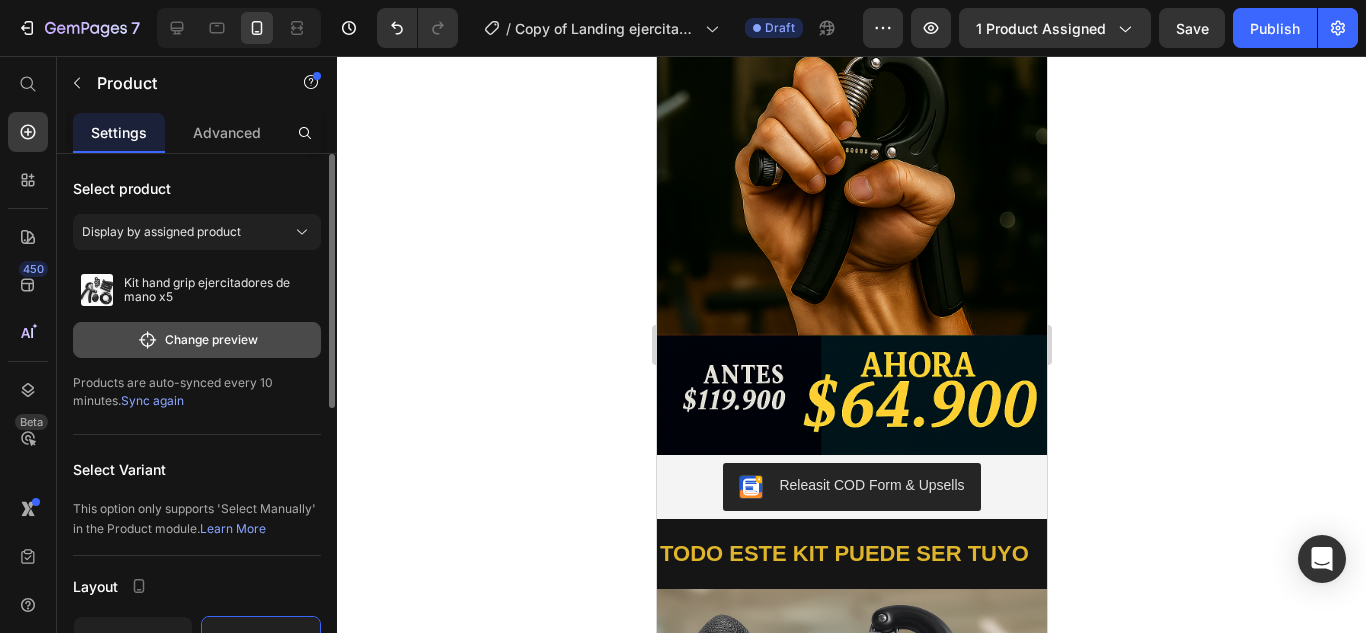click on "Change preview" at bounding box center (197, 340) 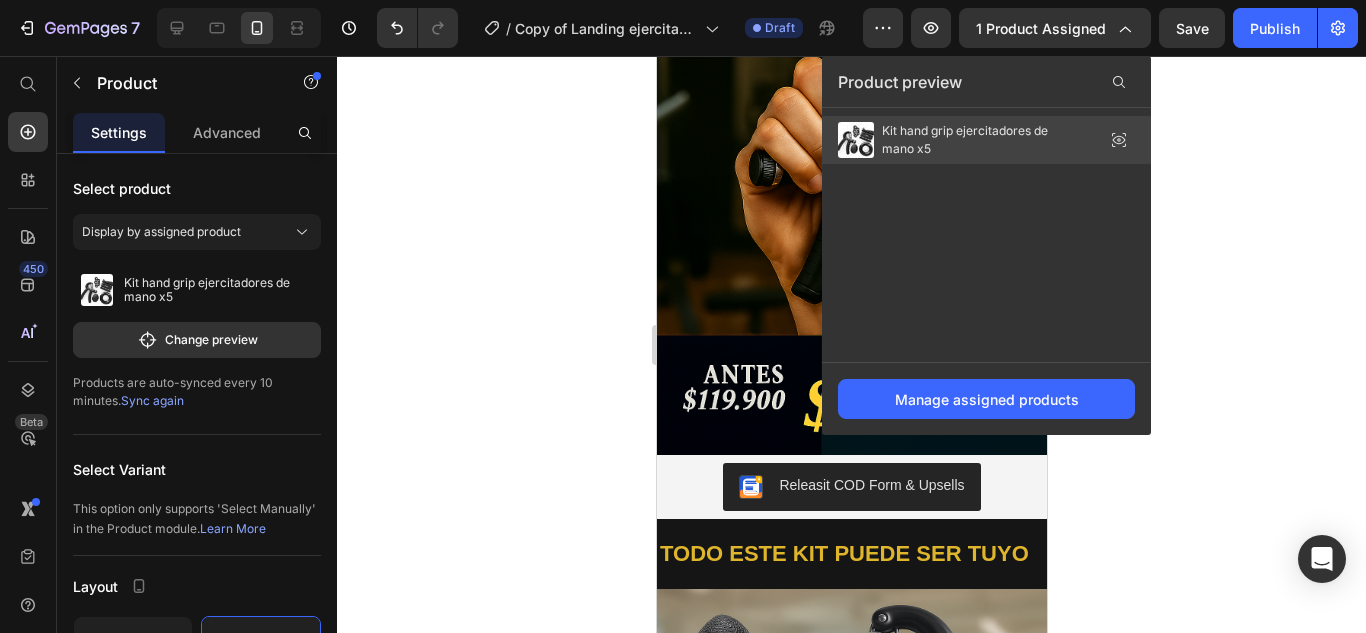 click on "Kit hand grip ejercitadores de mano x5" at bounding box center [982, 140] 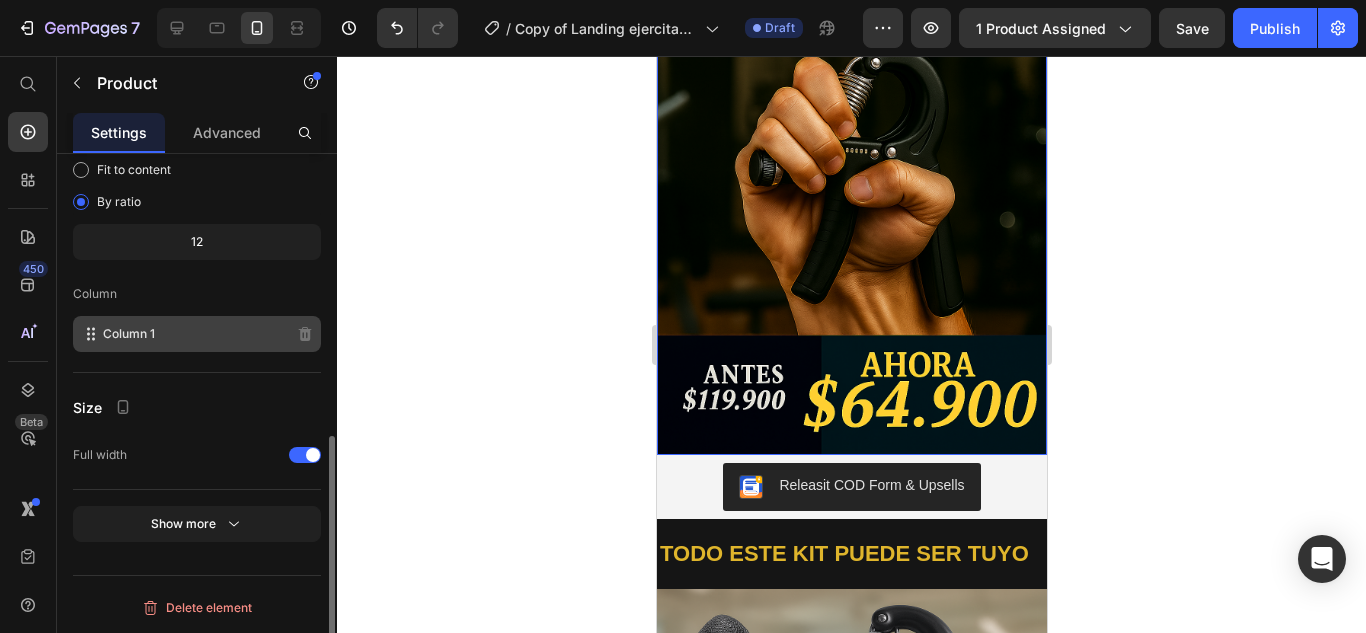 scroll, scrollTop: 0, scrollLeft: 0, axis: both 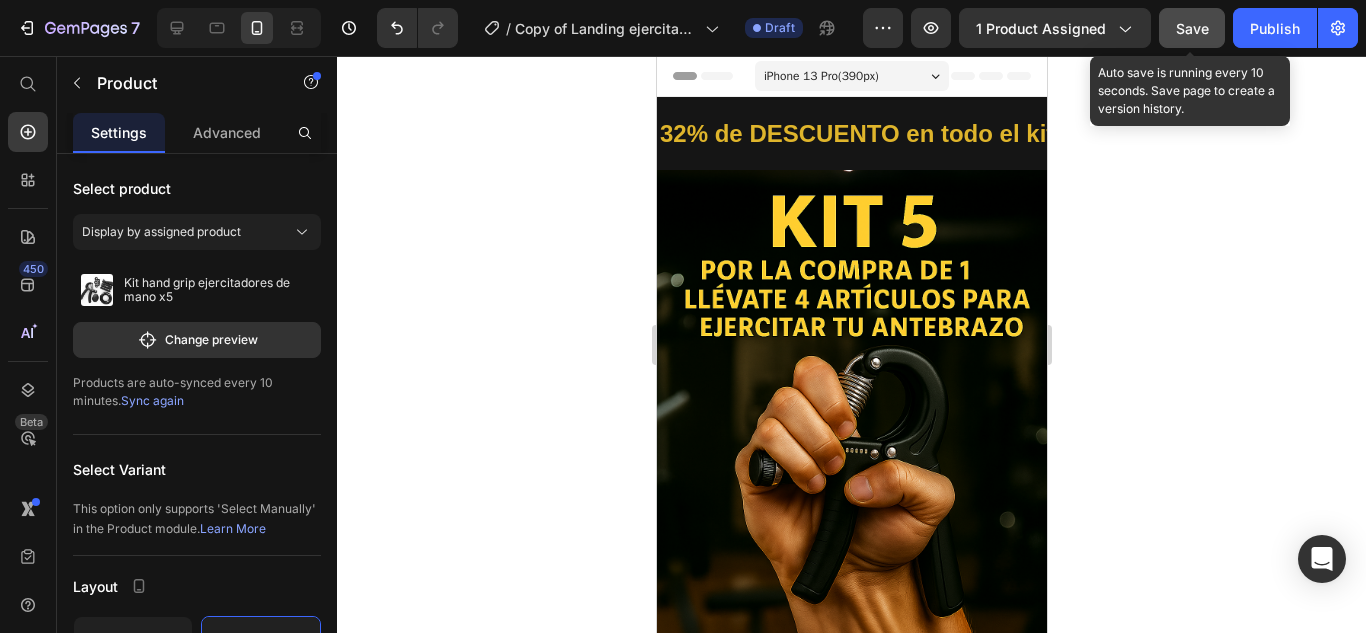 click on "Save" 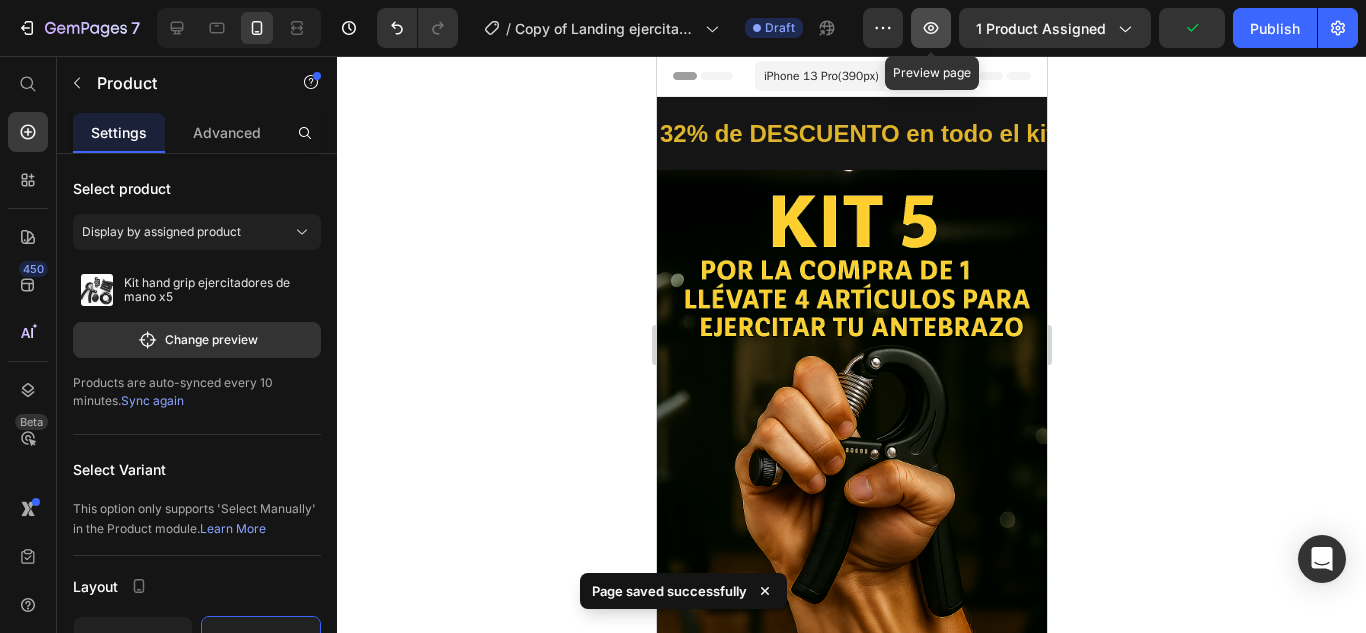 click 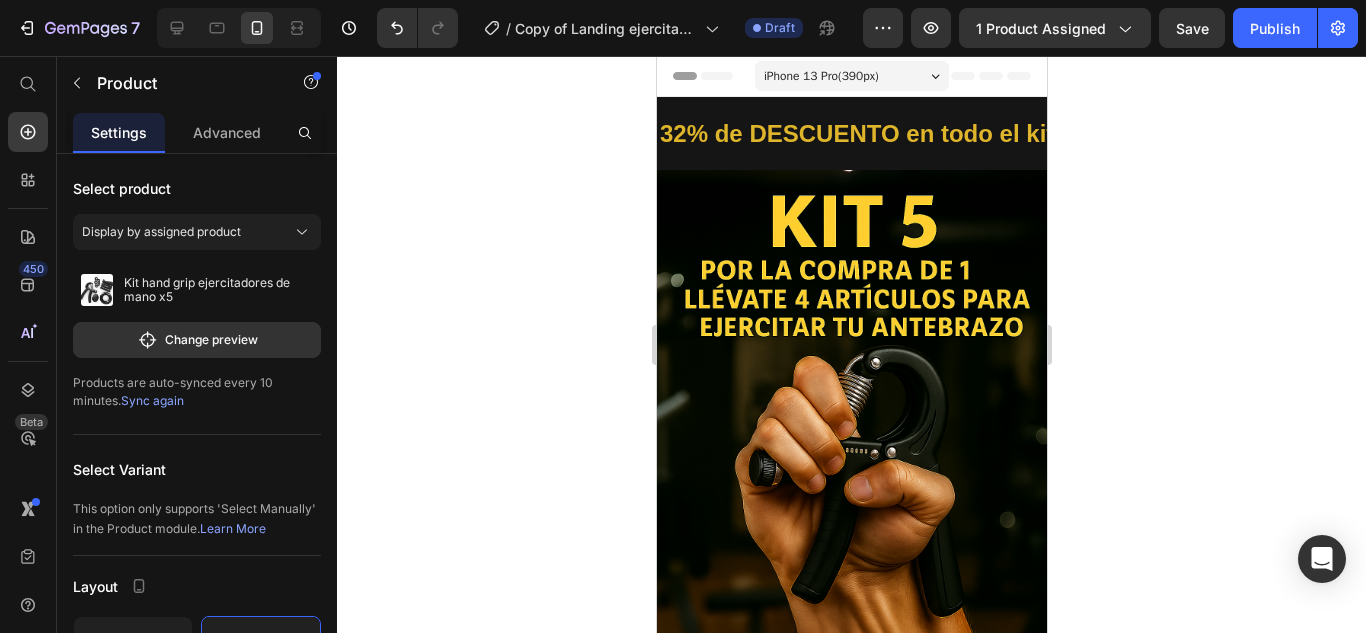 click on "Header" at bounding box center [713, 76] 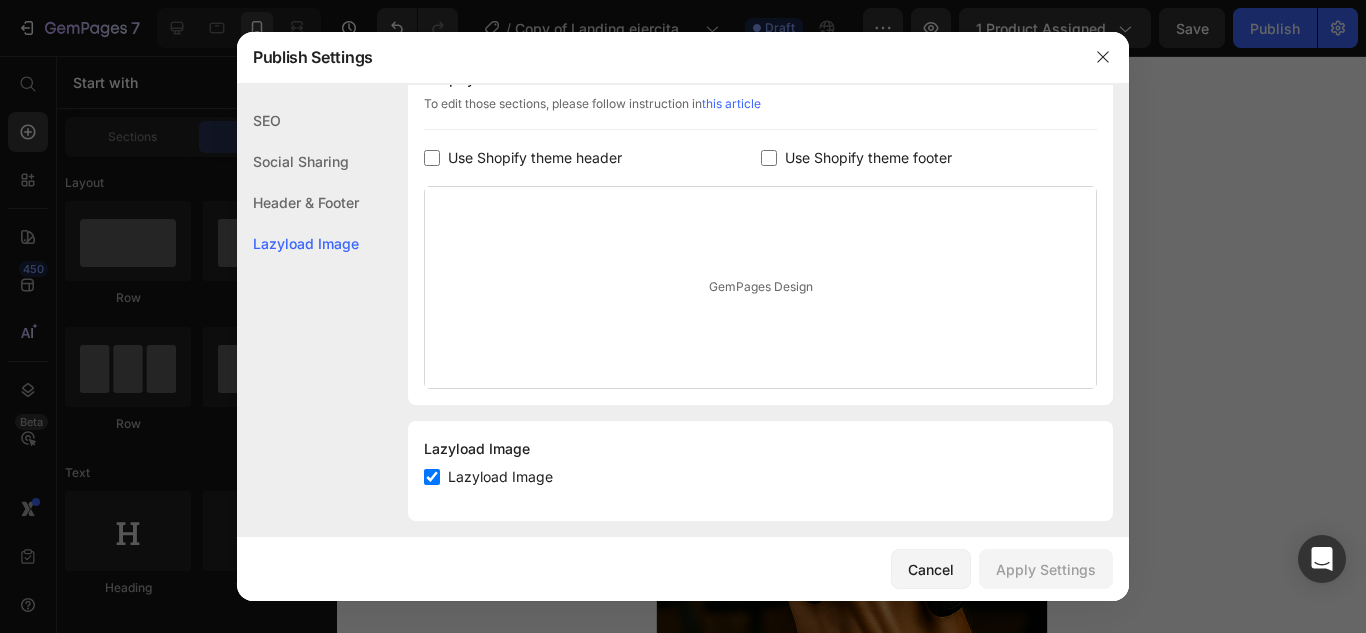 scroll, scrollTop: 359, scrollLeft: 0, axis: vertical 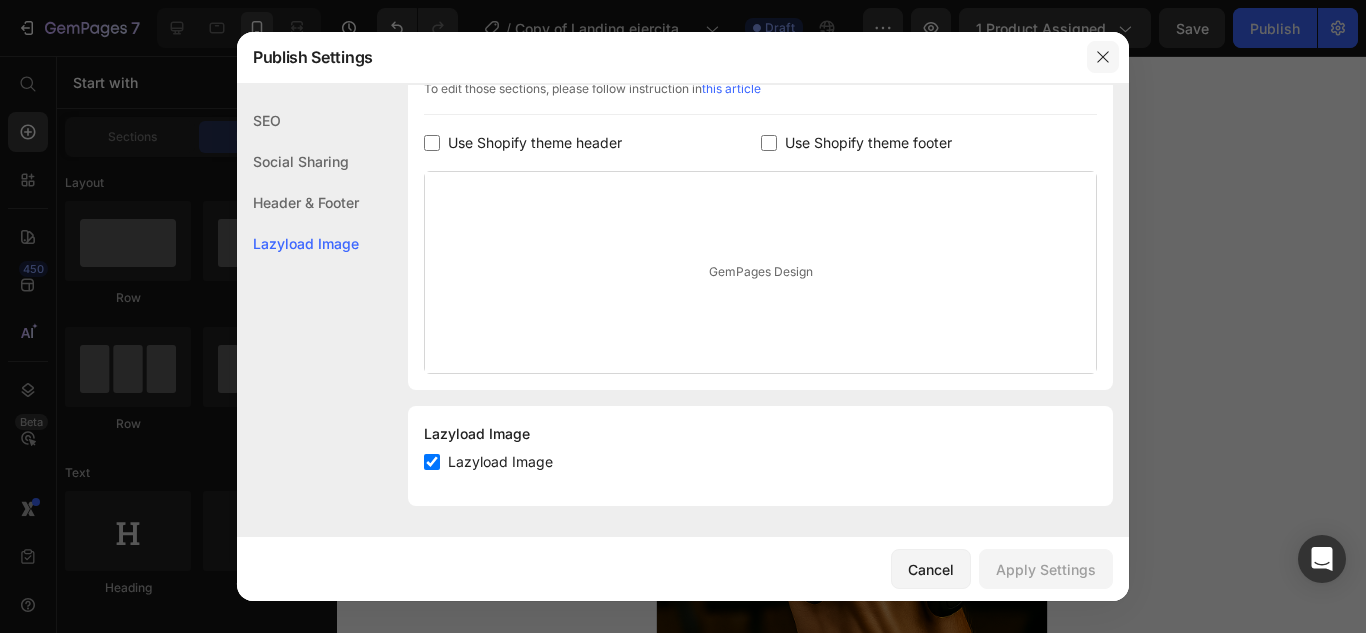 click 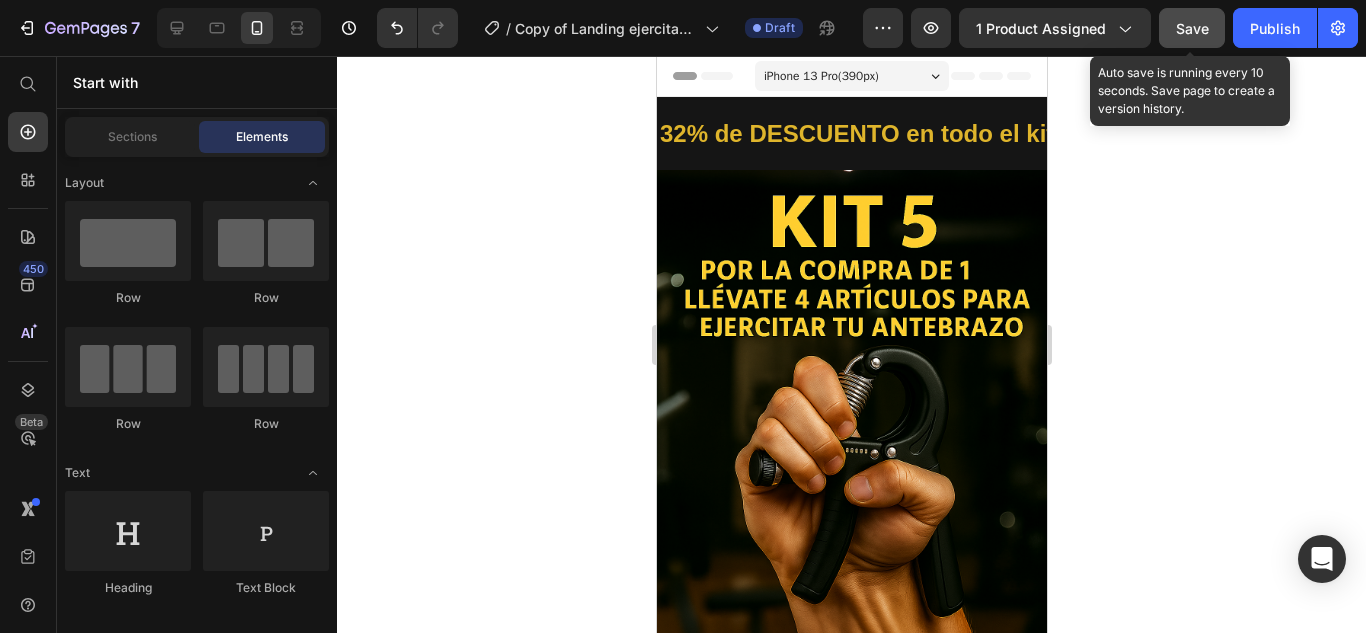 click on "Save" 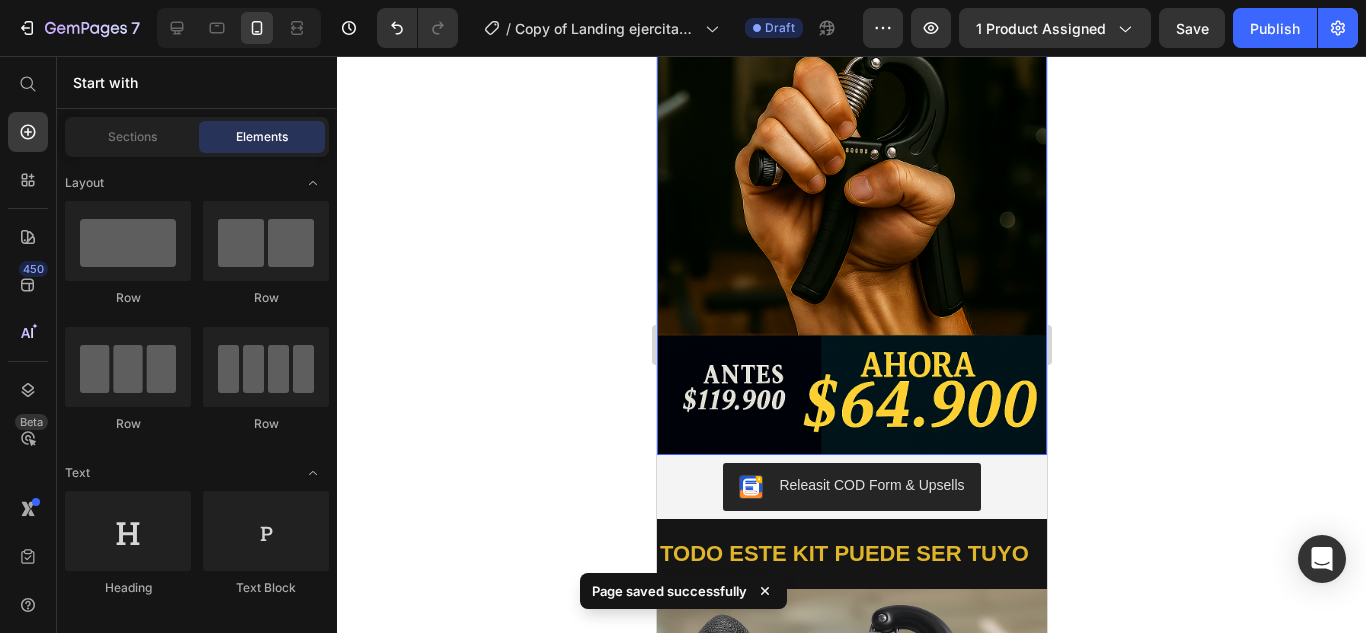 scroll, scrollTop: 600, scrollLeft: 0, axis: vertical 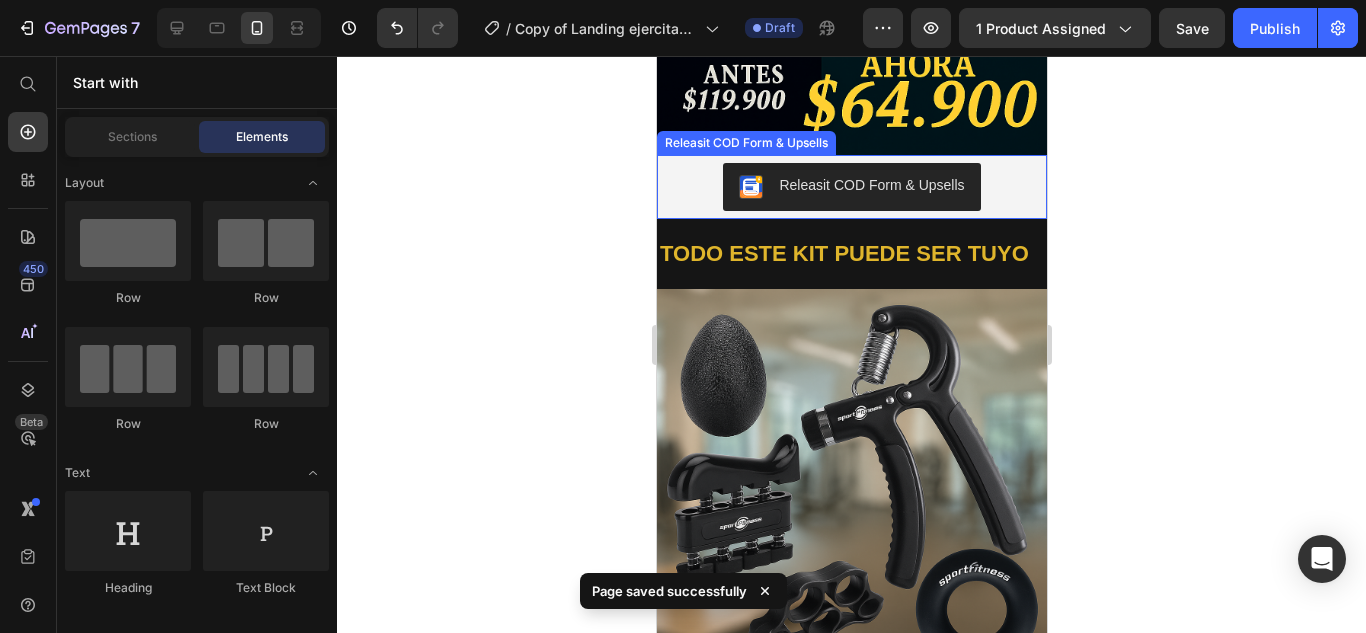 click on "Releasit COD Form & Upsells" at bounding box center (851, 187) 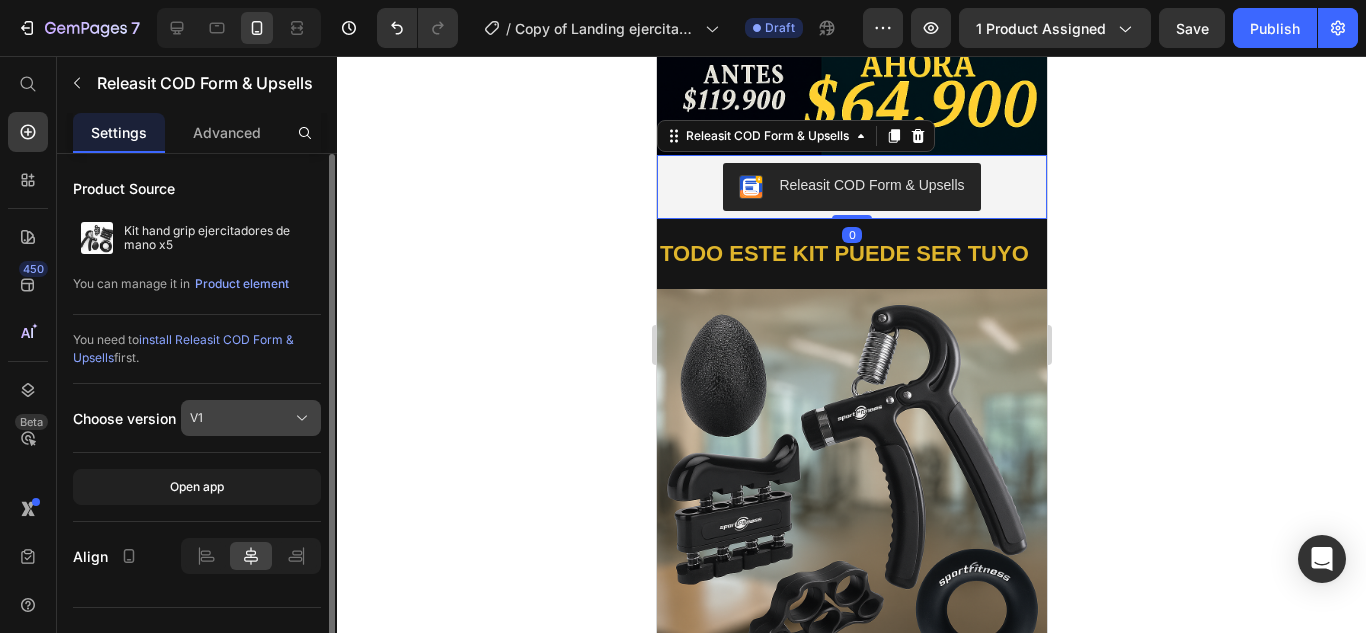 scroll, scrollTop: 32, scrollLeft: 0, axis: vertical 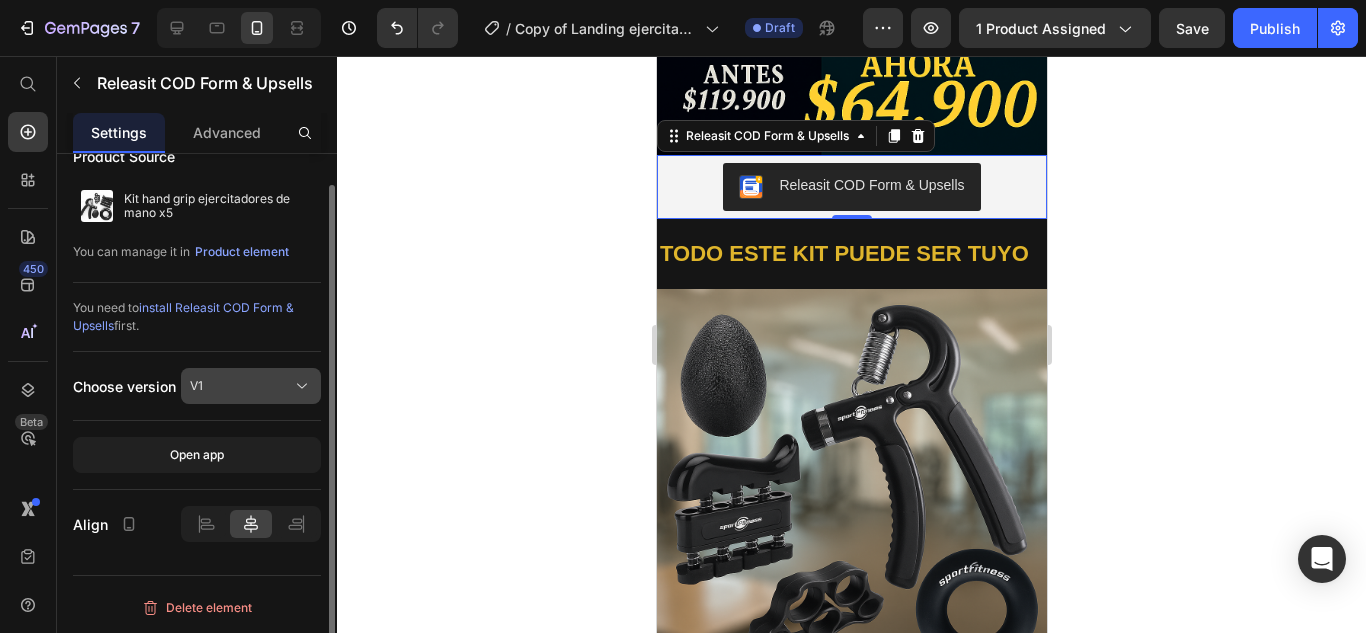 click on "V1" 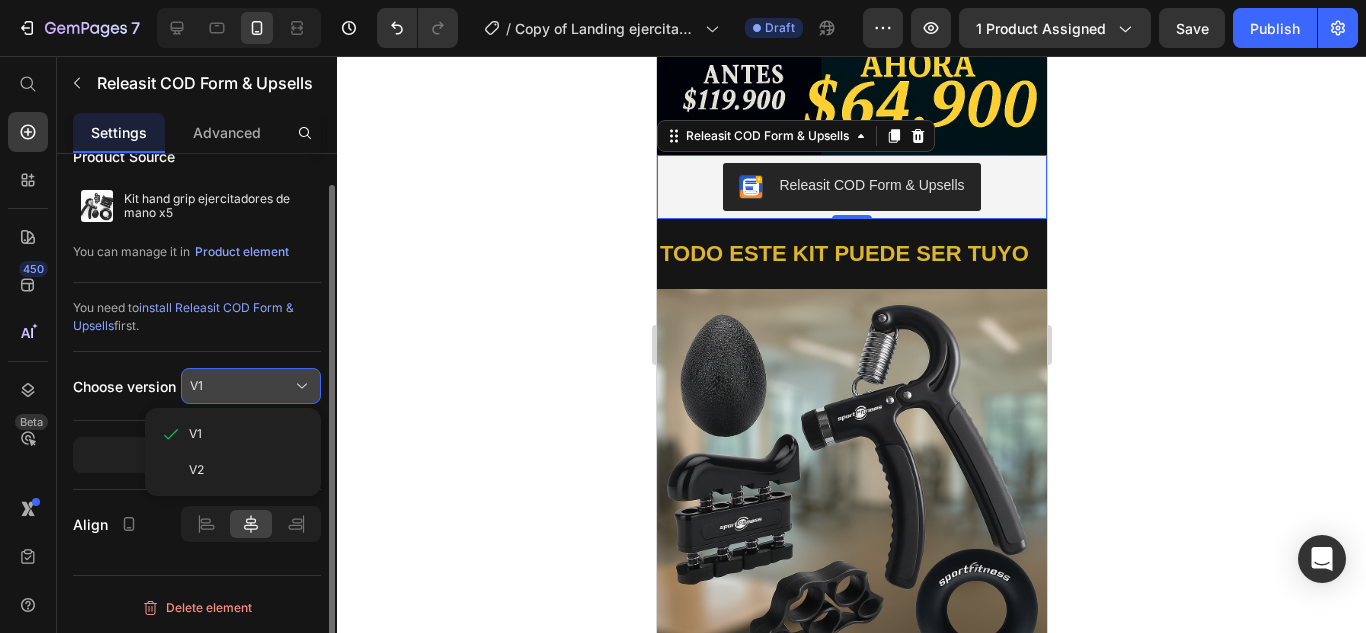 click on "V1" 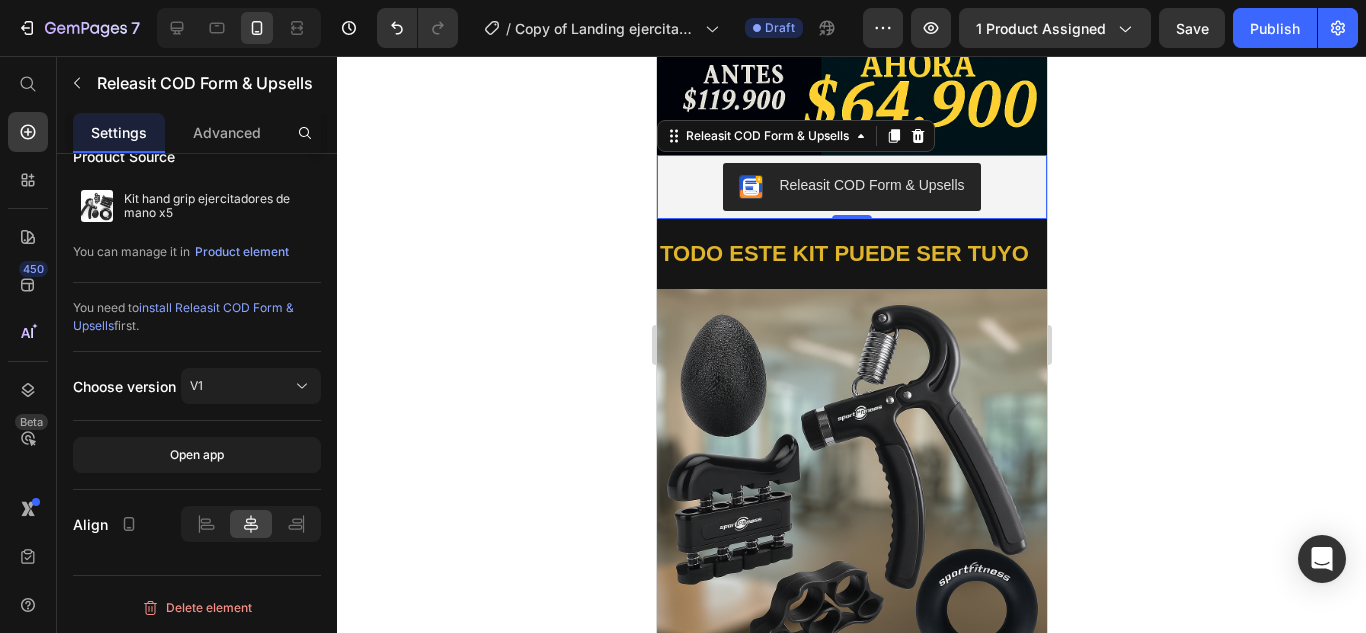 type 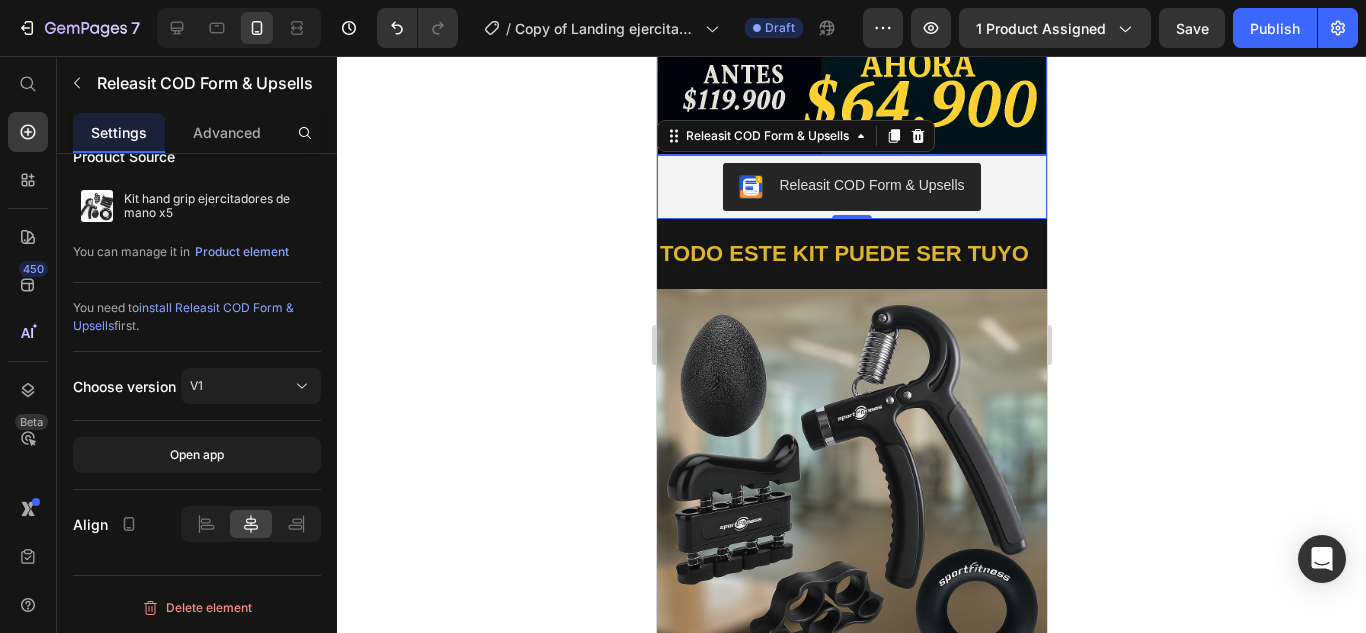scroll, scrollTop: 0, scrollLeft: 0, axis: both 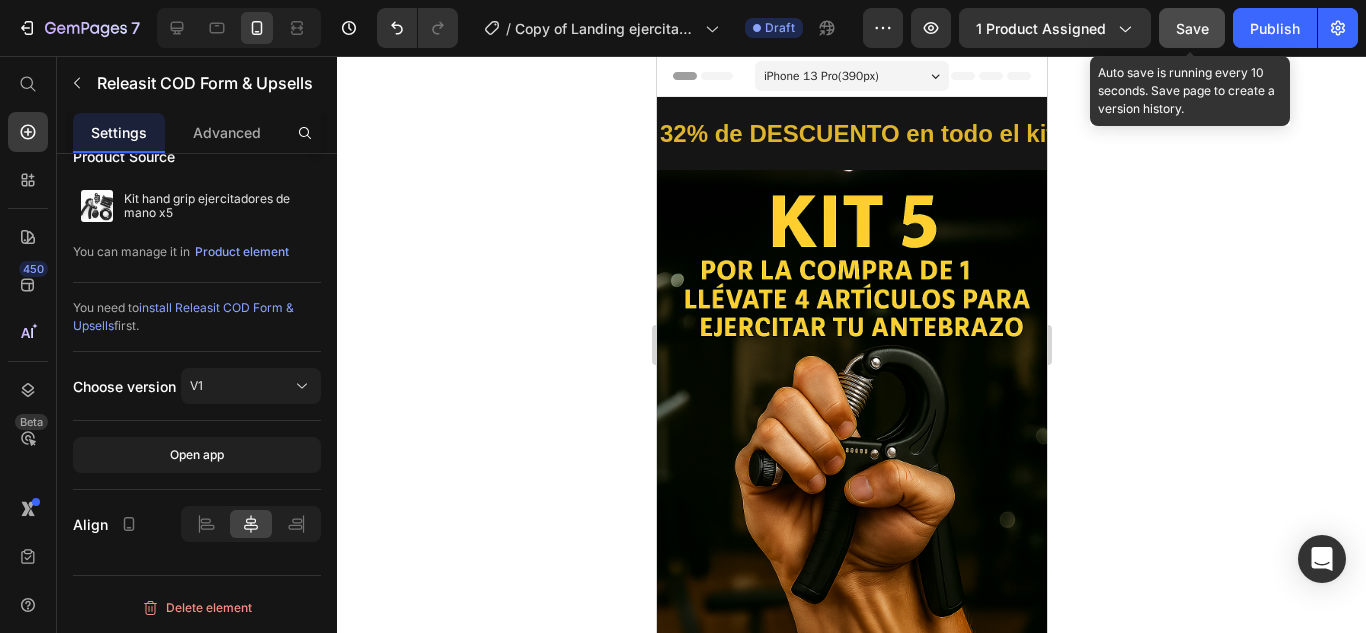 click on "Save" at bounding box center [1192, 28] 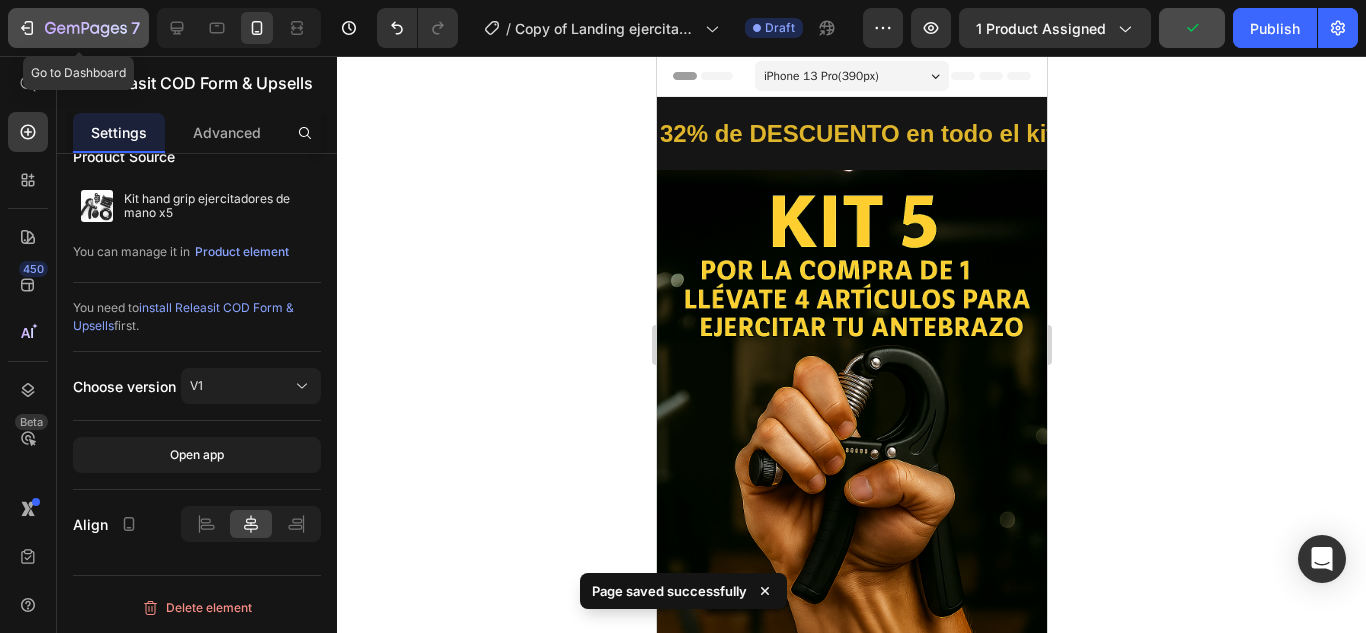 click 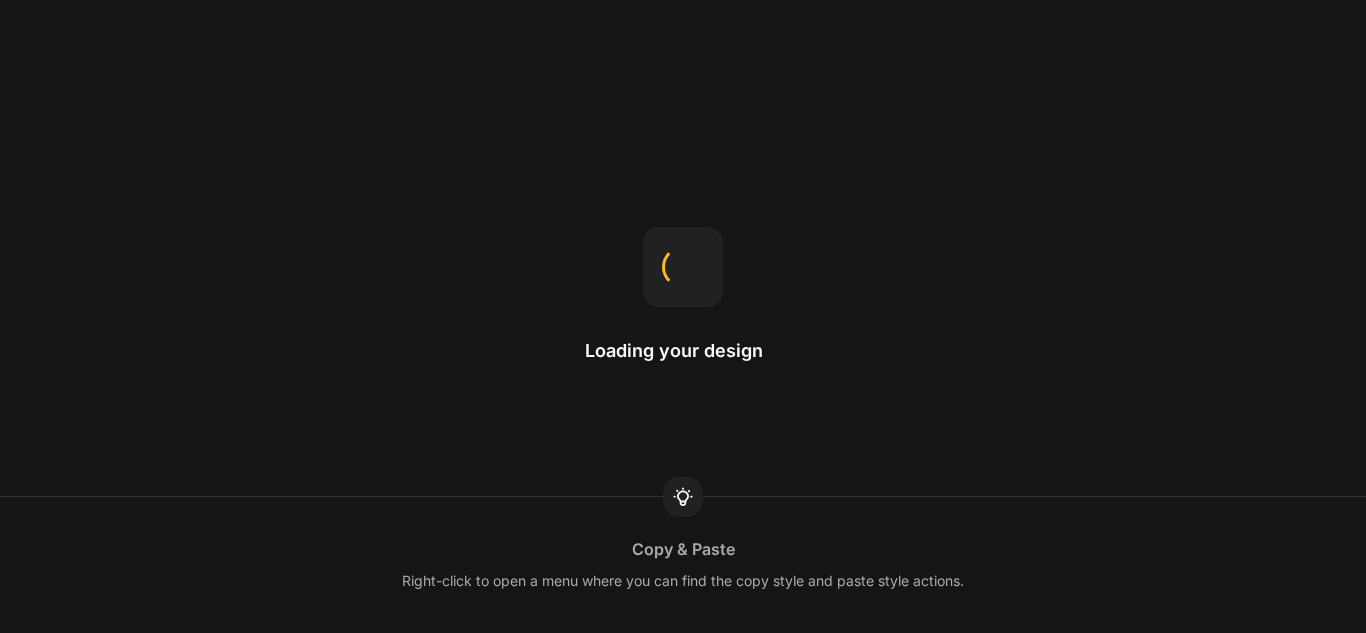 scroll, scrollTop: 0, scrollLeft: 0, axis: both 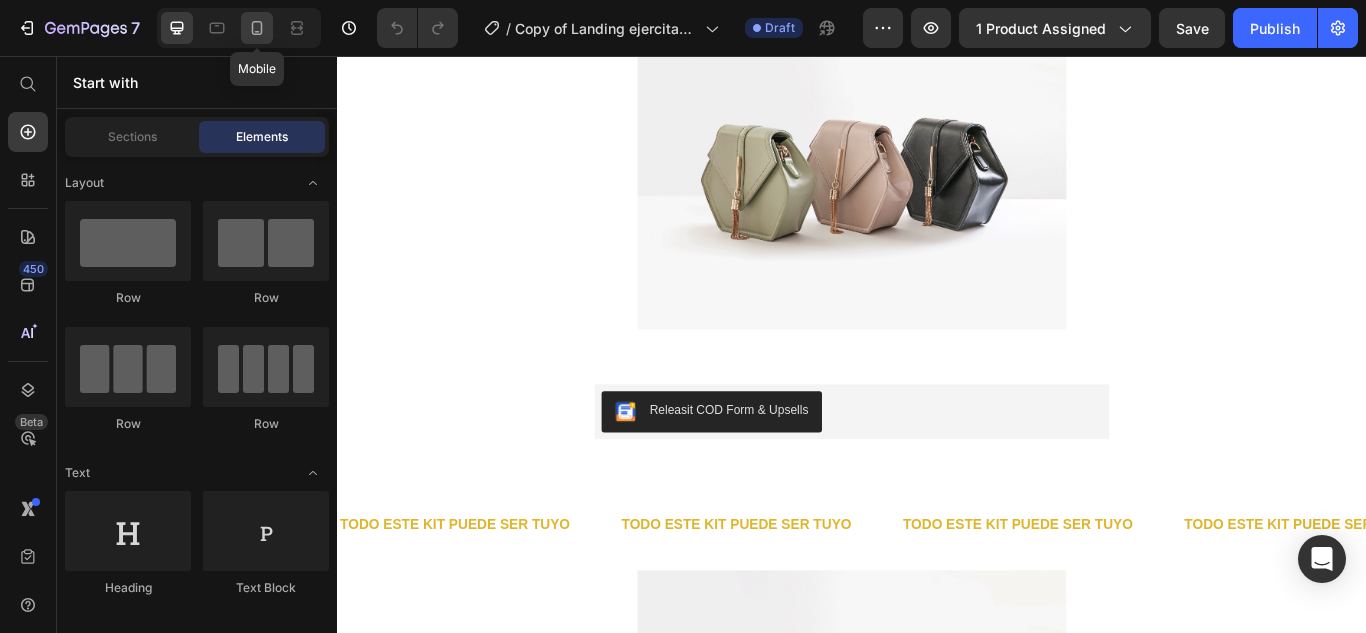click 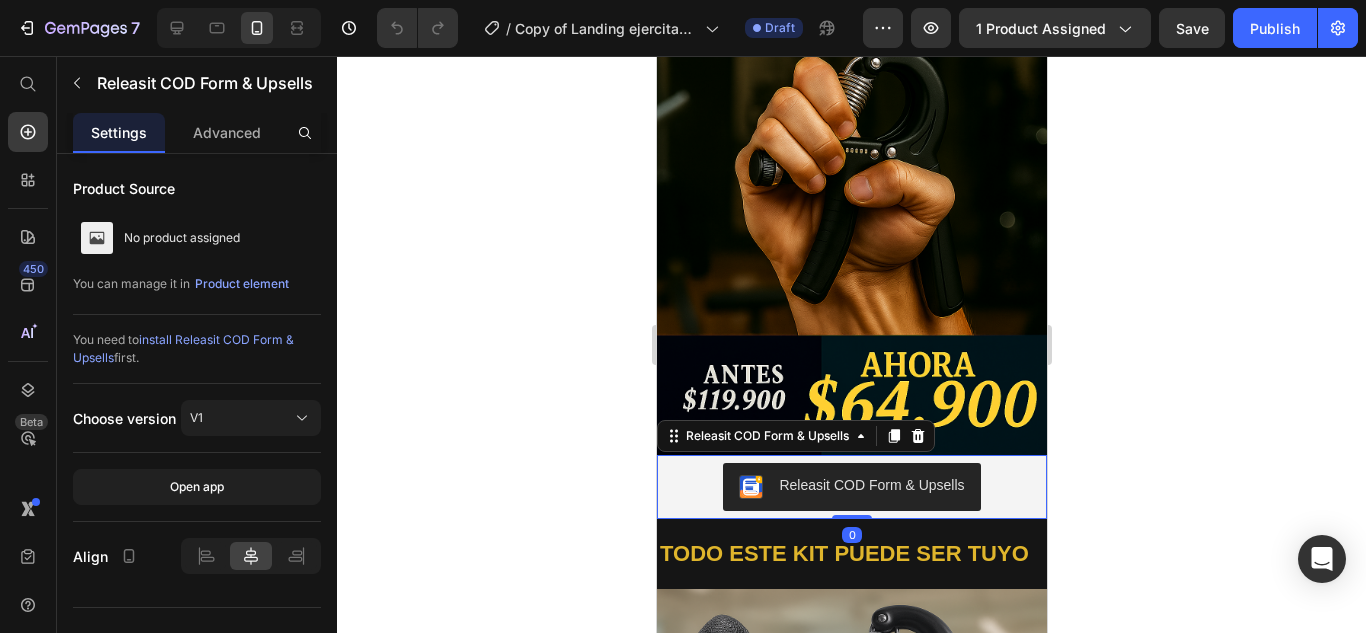 click on "Releasit COD Form & Upsells" at bounding box center [850, 487] 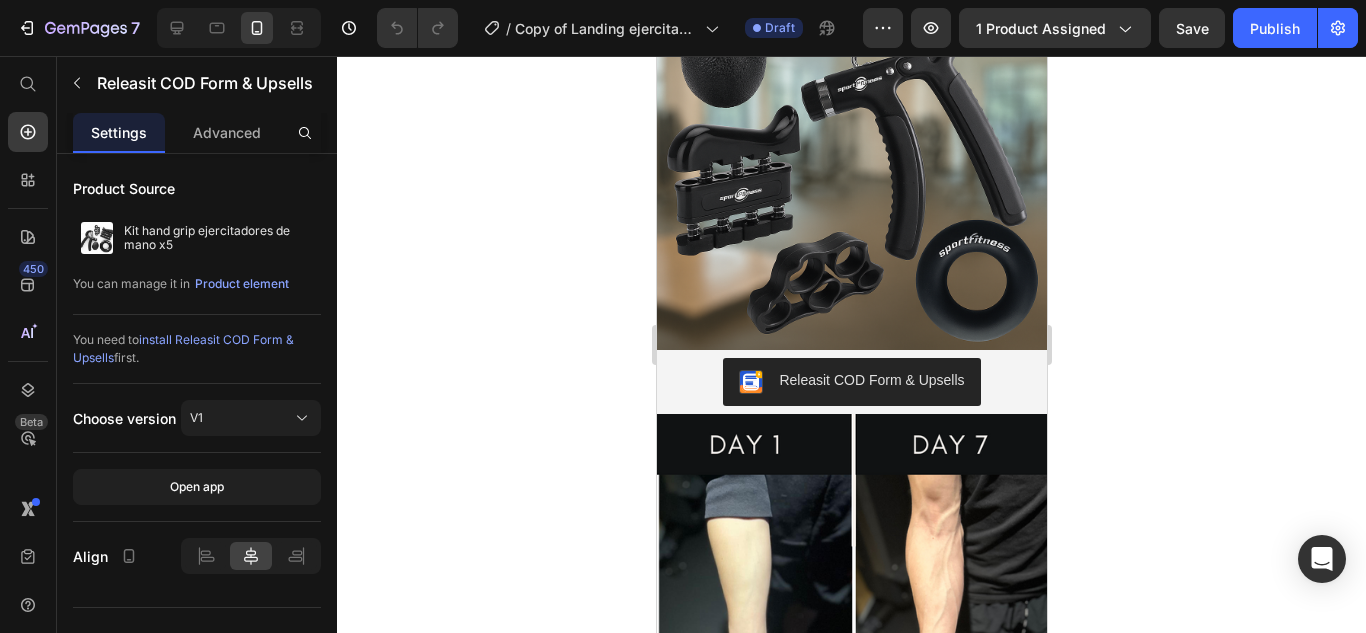 scroll, scrollTop: 900, scrollLeft: 0, axis: vertical 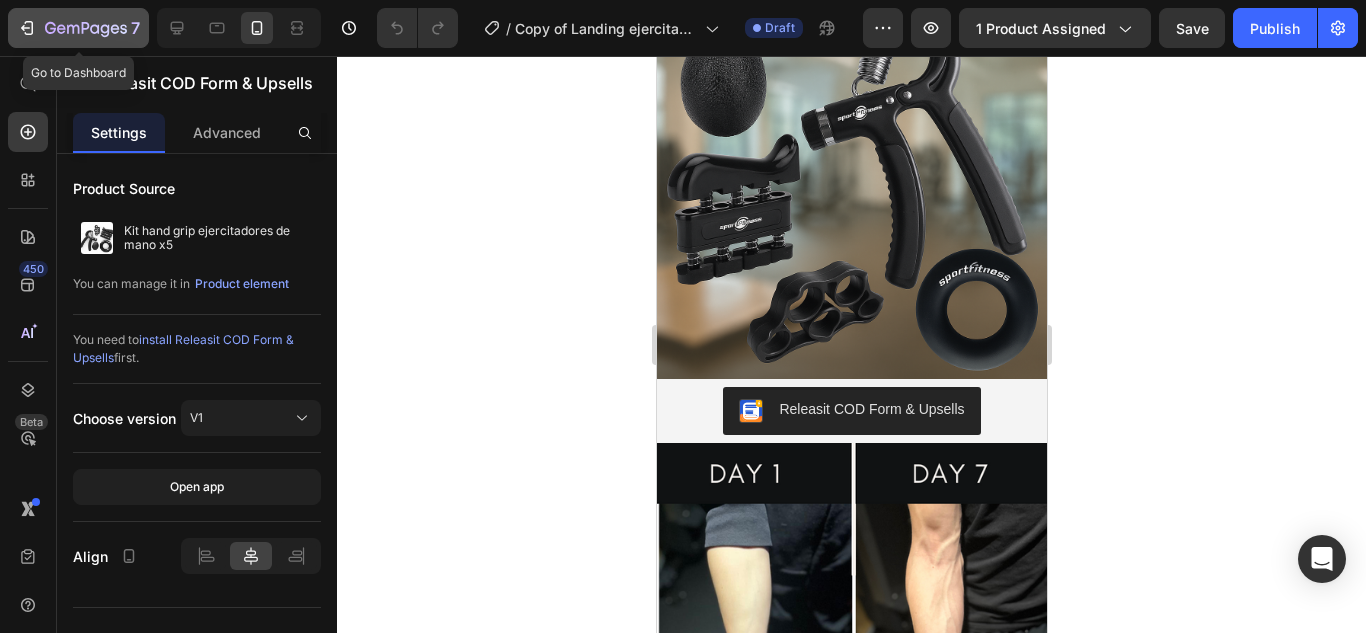 click 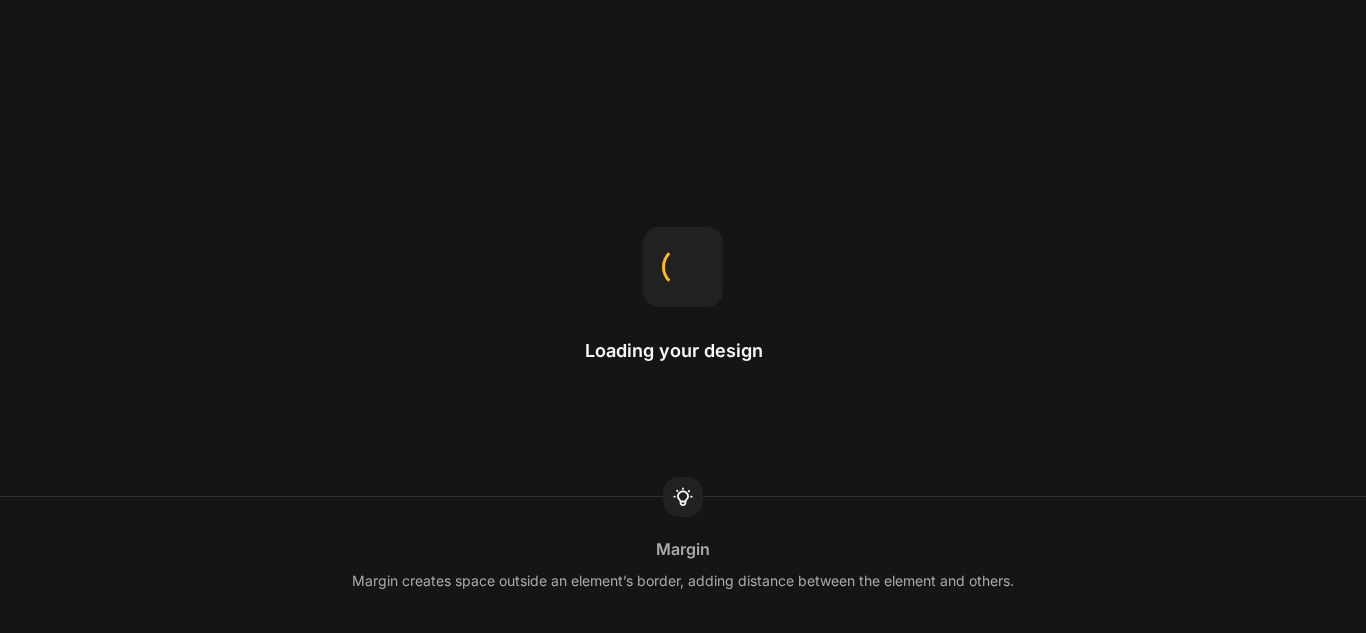 scroll, scrollTop: 0, scrollLeft: 0, axis: both 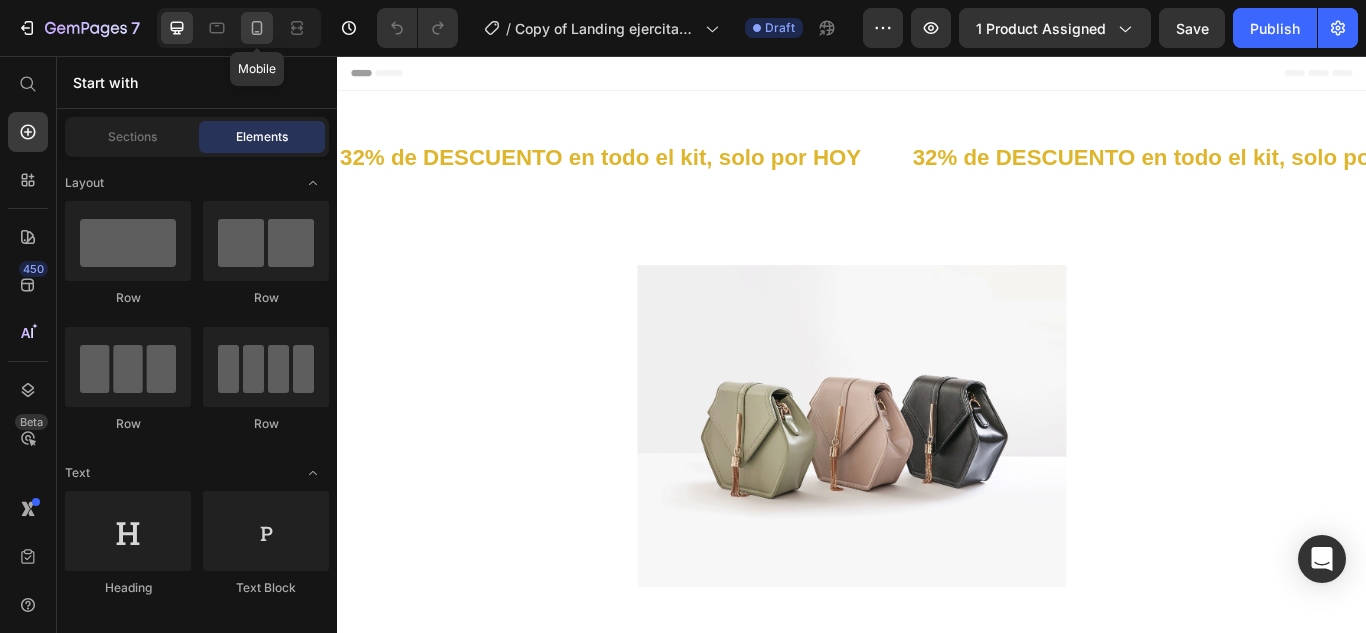 click 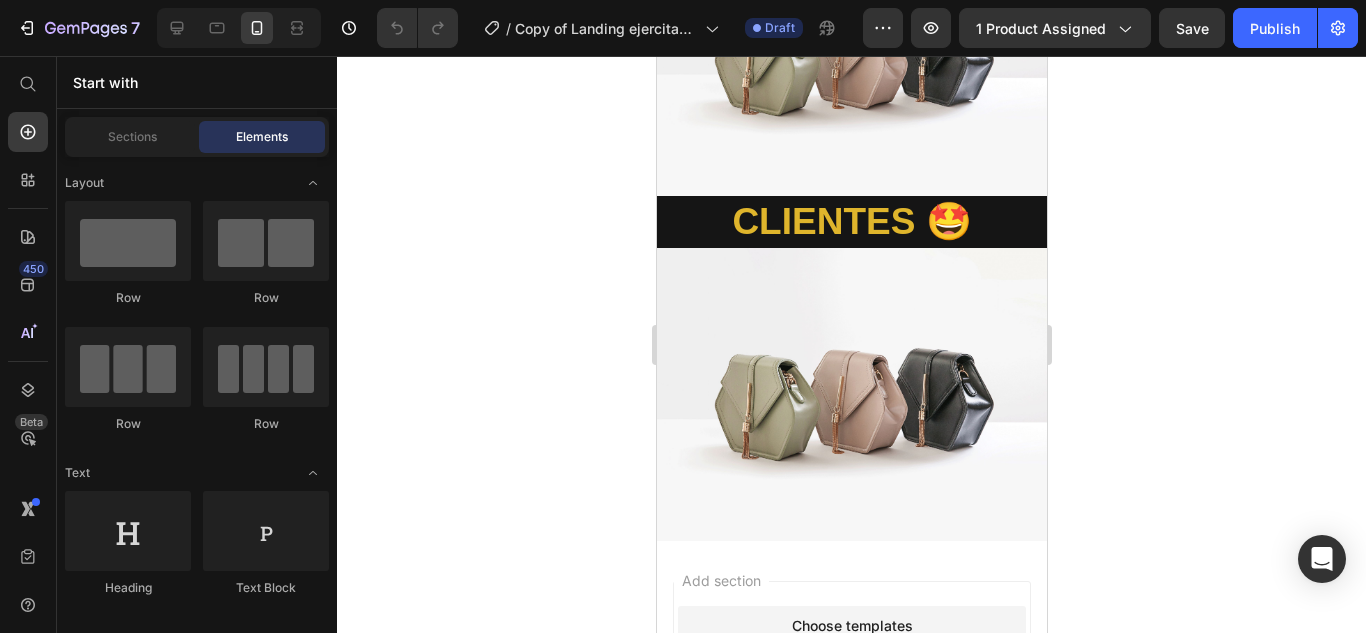 scroll, scrollTop: 1200, scrollLeft: 0, axis: vertical 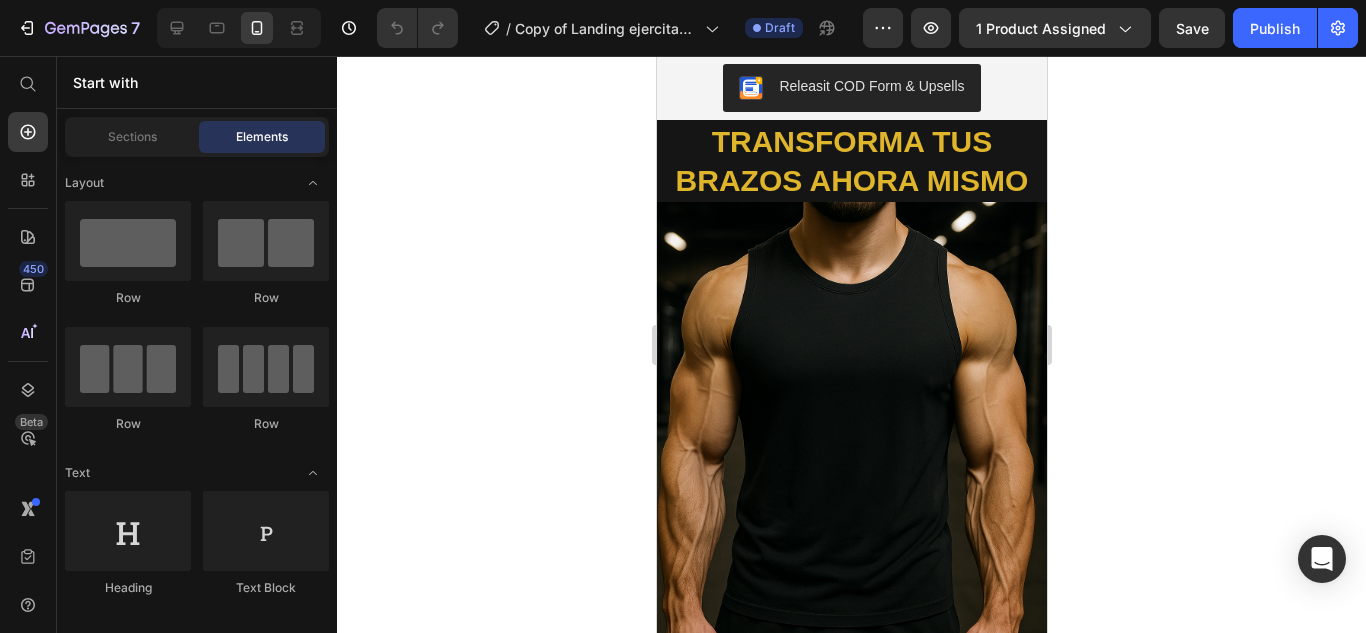 click at bounding box center (851, 494) 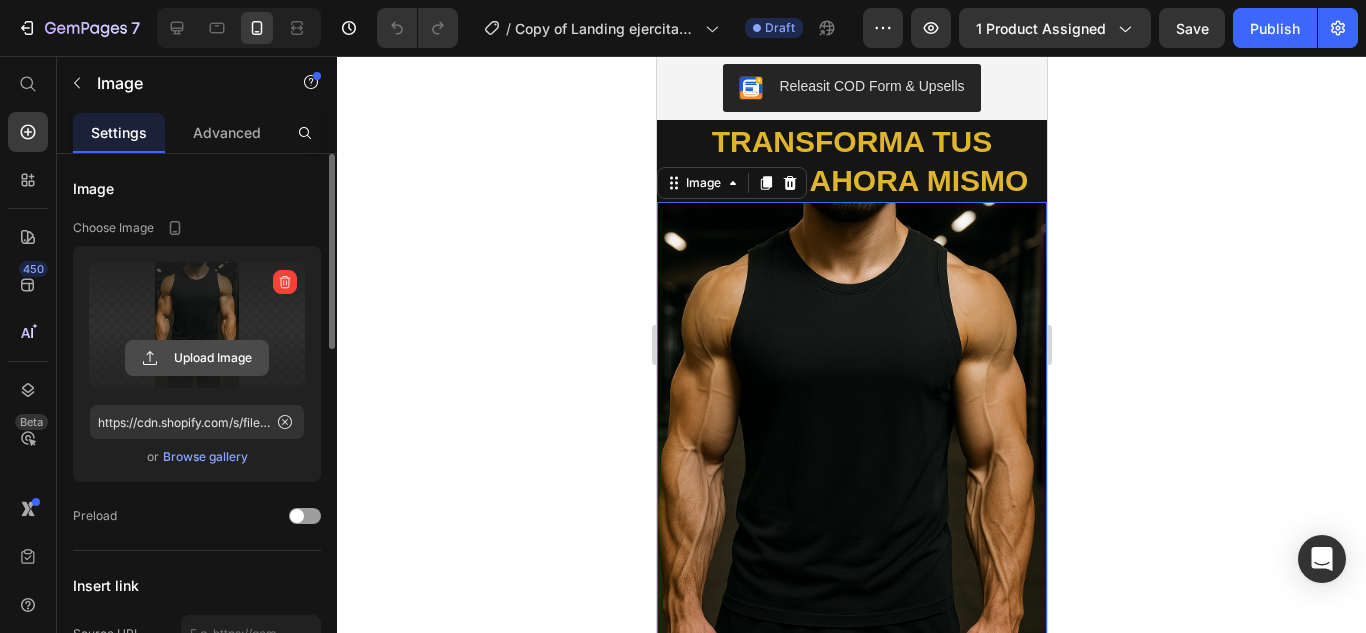 click 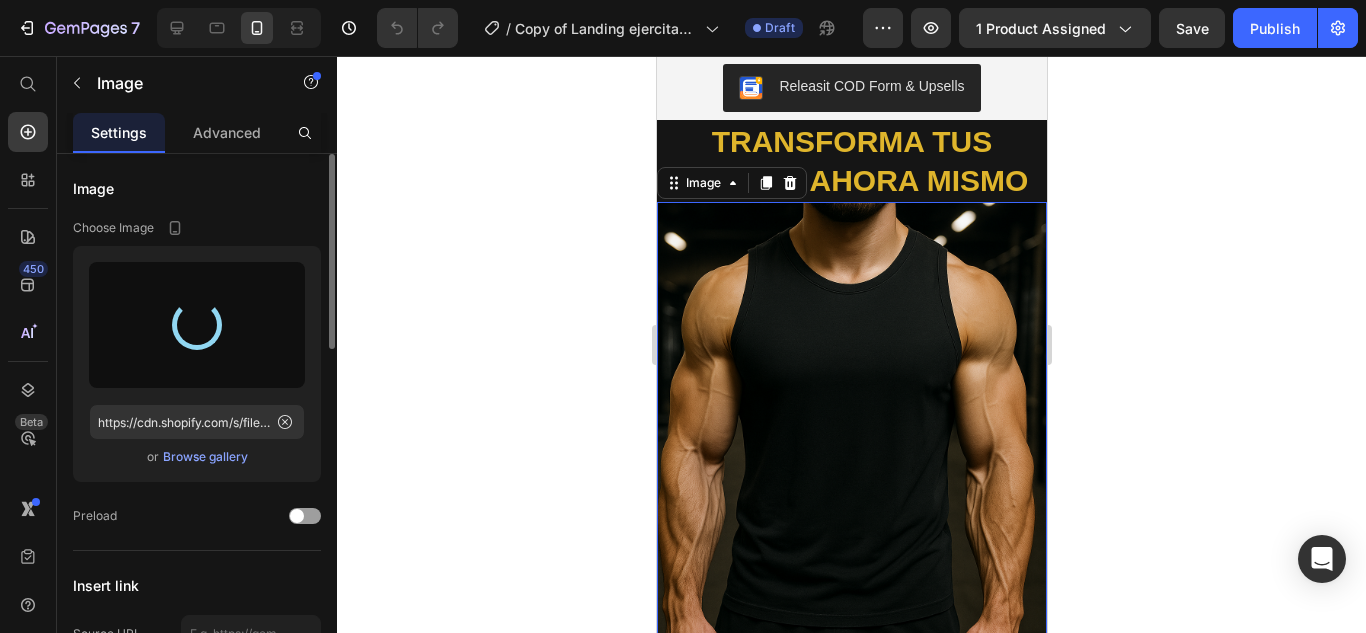 type on "https://cdn.shopify.com/s/files/1/0699/0023/9036/files/gempages_565637633191969942-c236c850-2854-4940-bb8a-6b259d35e4a0.jpg" 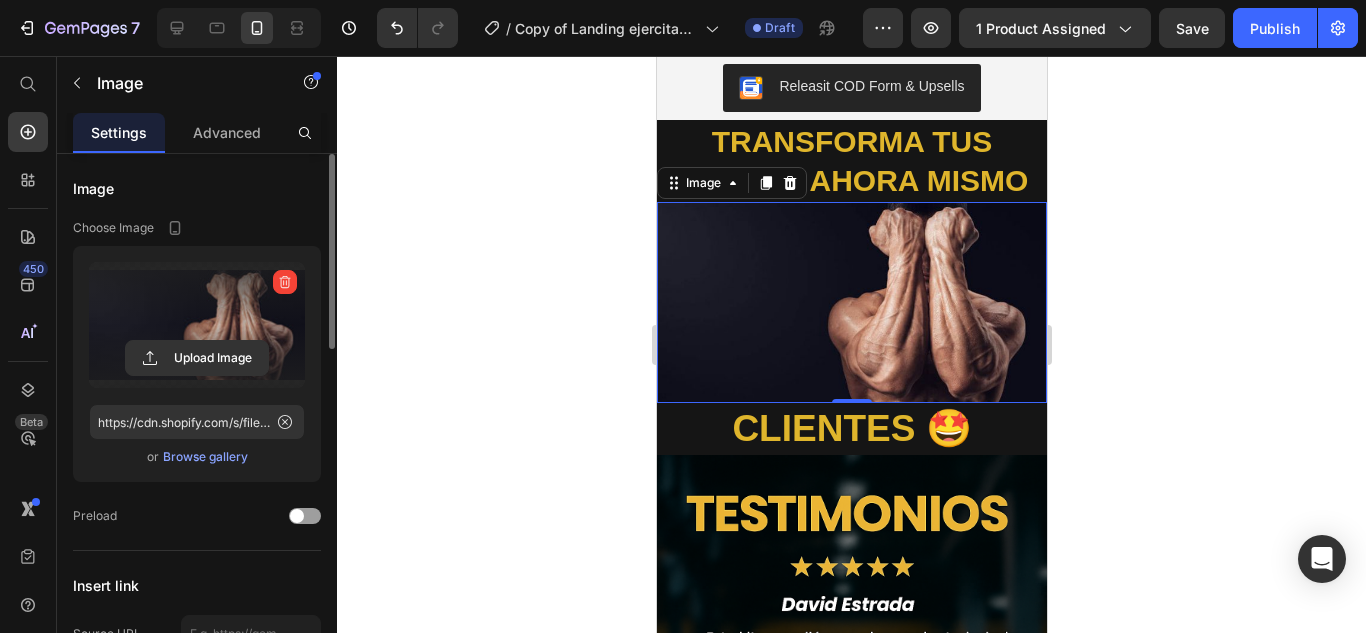 click at bounding box center [851, 302] 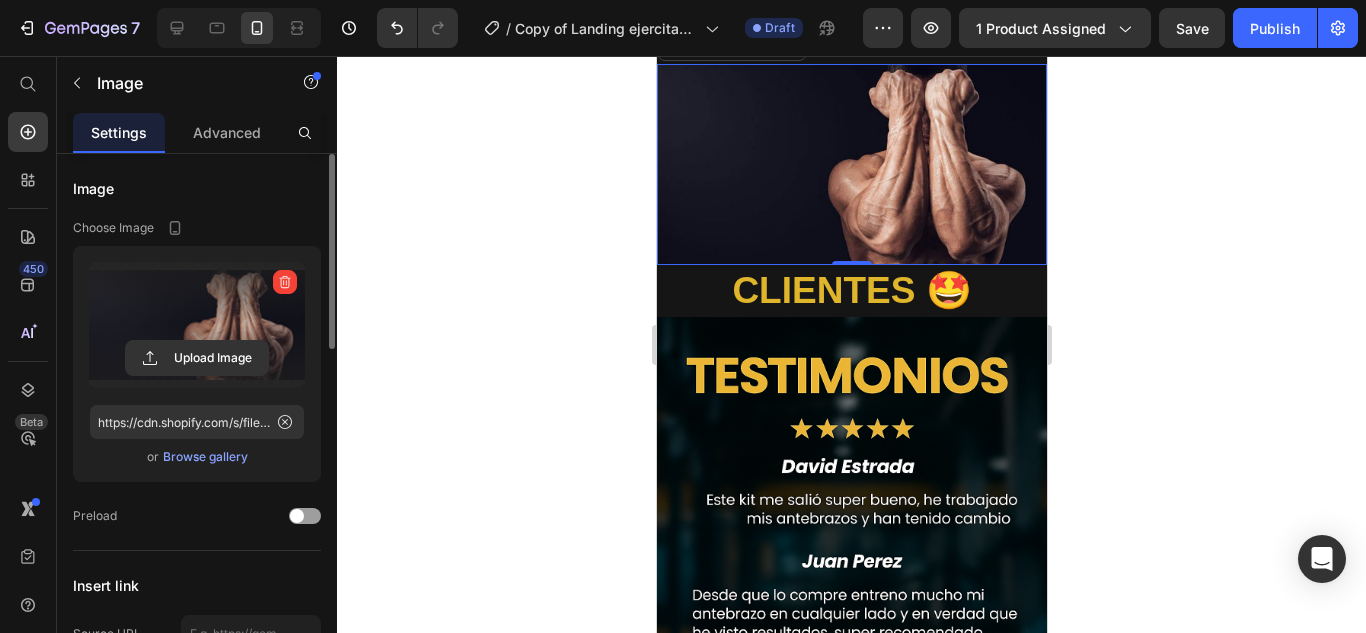 scroll, scrollTop: 1038, scrollLeft: 0, axis: vertical 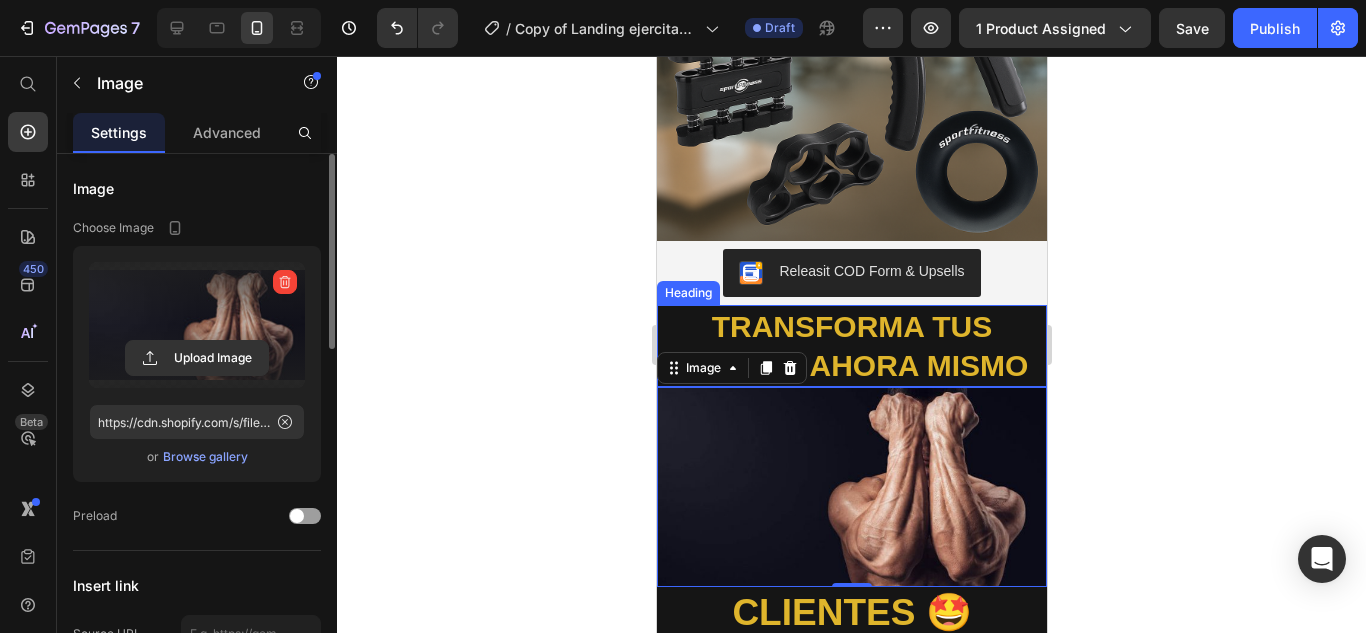 click on "TRANSFORMA TUS BRAZOS AHORA MISMO" at bounding box center [851, 346] 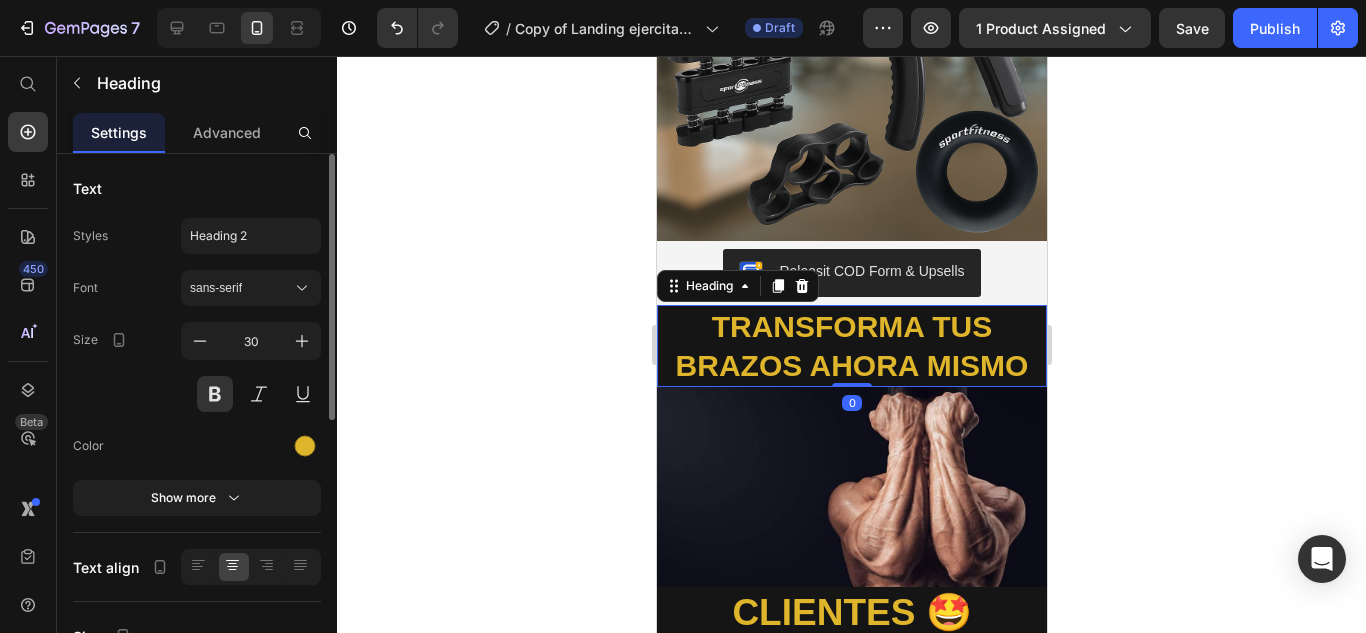 click on "TRANSFORMA TUS BRAZOS AHORA MISMO" at bounding box center (851, 346) 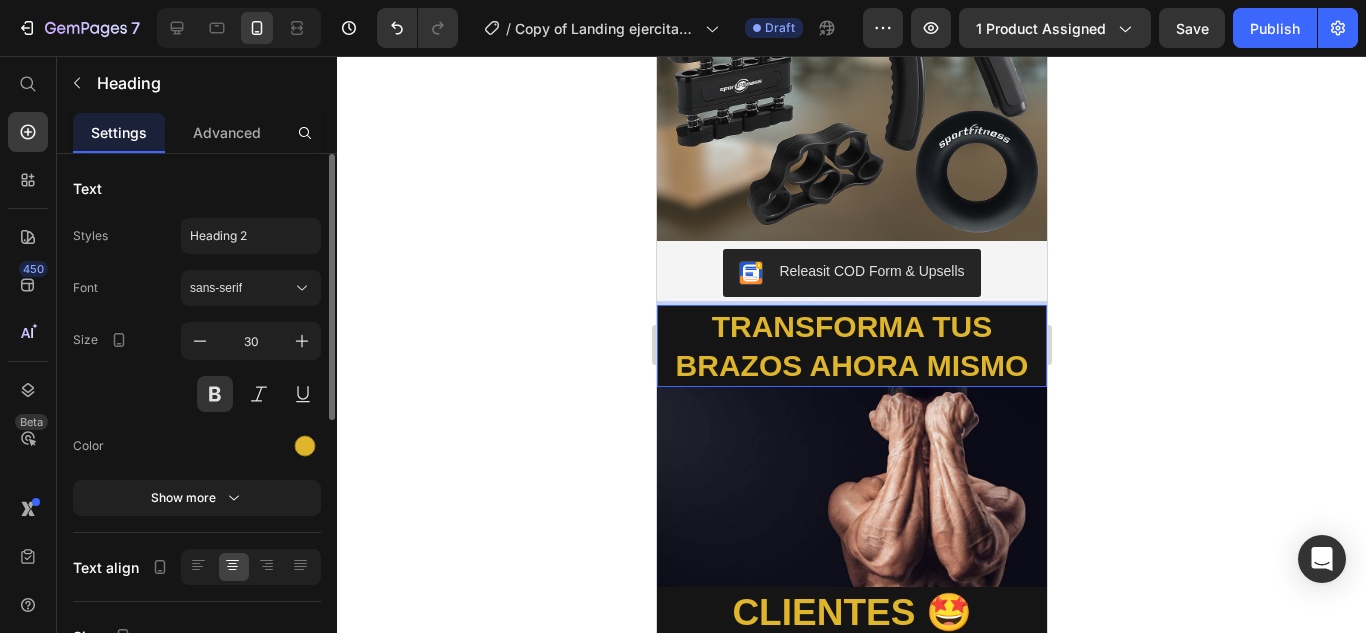 click on "TRANSFORMA TUS BRAZOS AHORA MISMO" at bounding box center (851, 346) 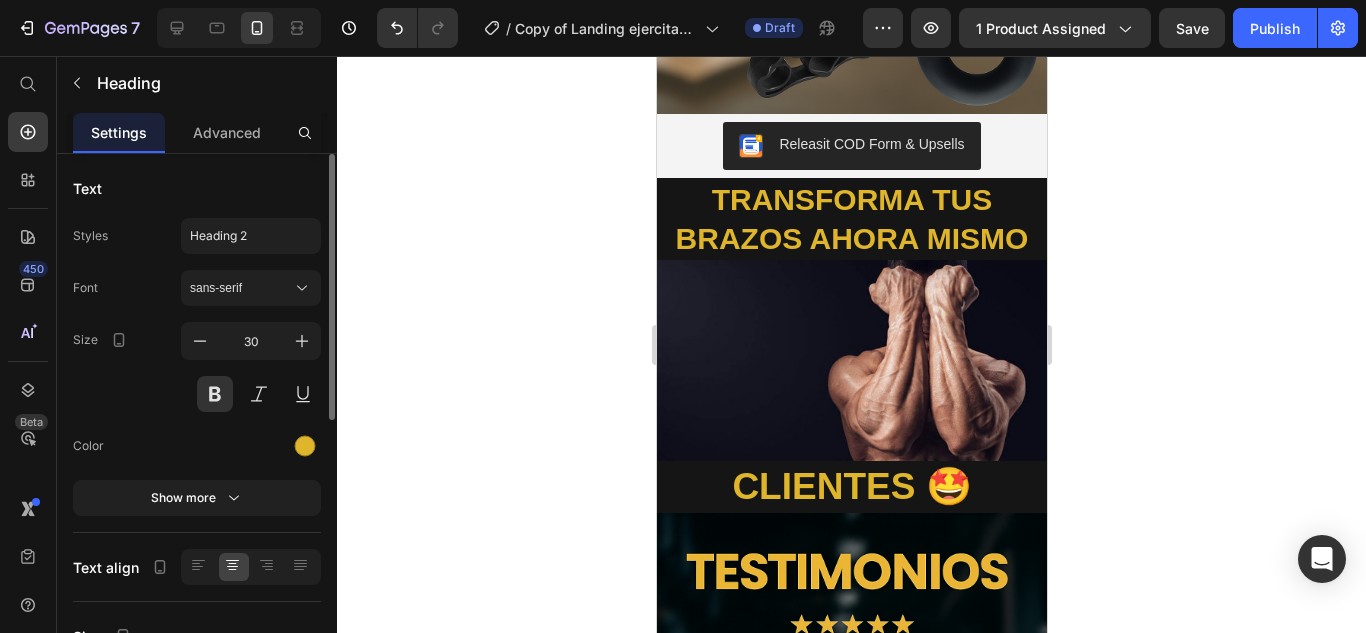 scroll, scrollTop: 1200, scrollLeft: 0, axis: vertical 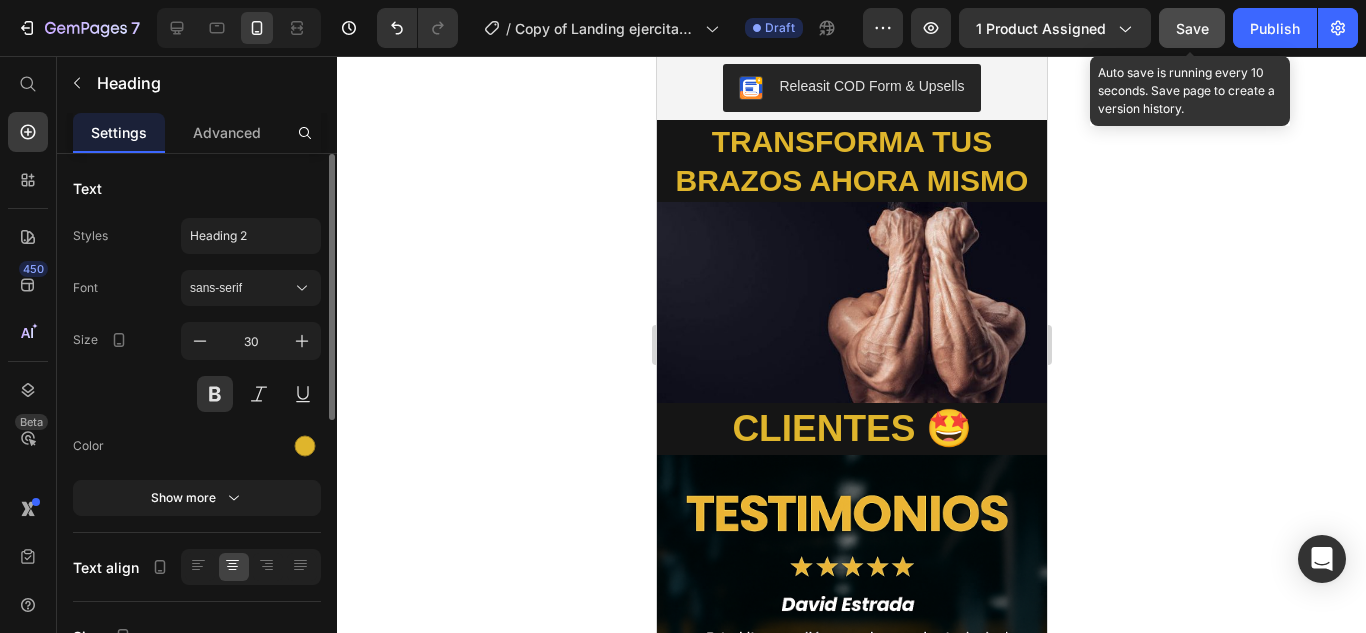 click on "Save" at bounding box center [1192, 28] 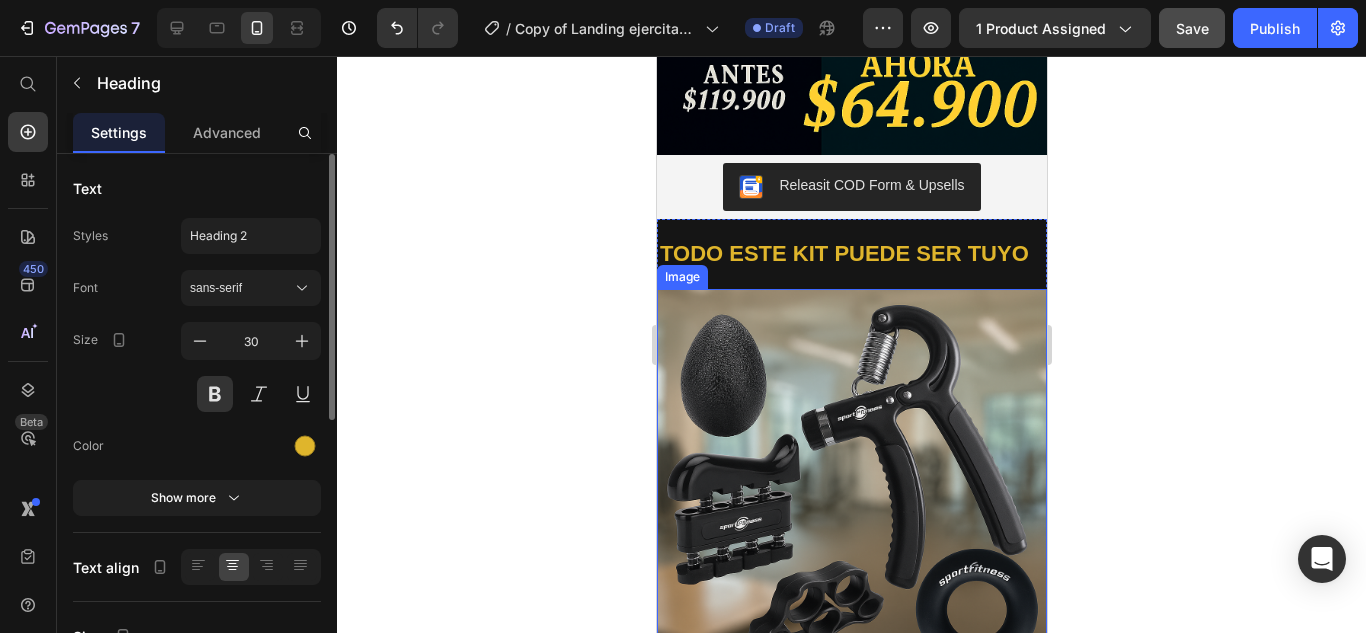 scroll, scrollTop: 900, scrollLeft: 0, axis: vertical 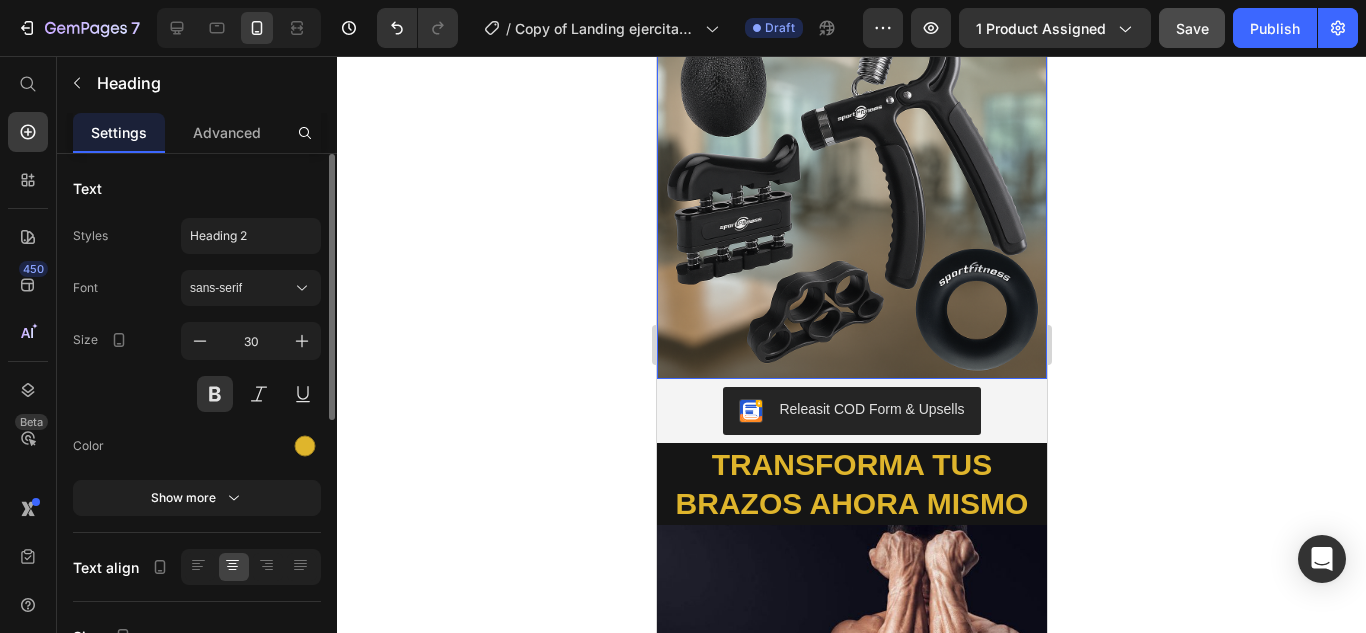 click at bounding box center (851, 184) 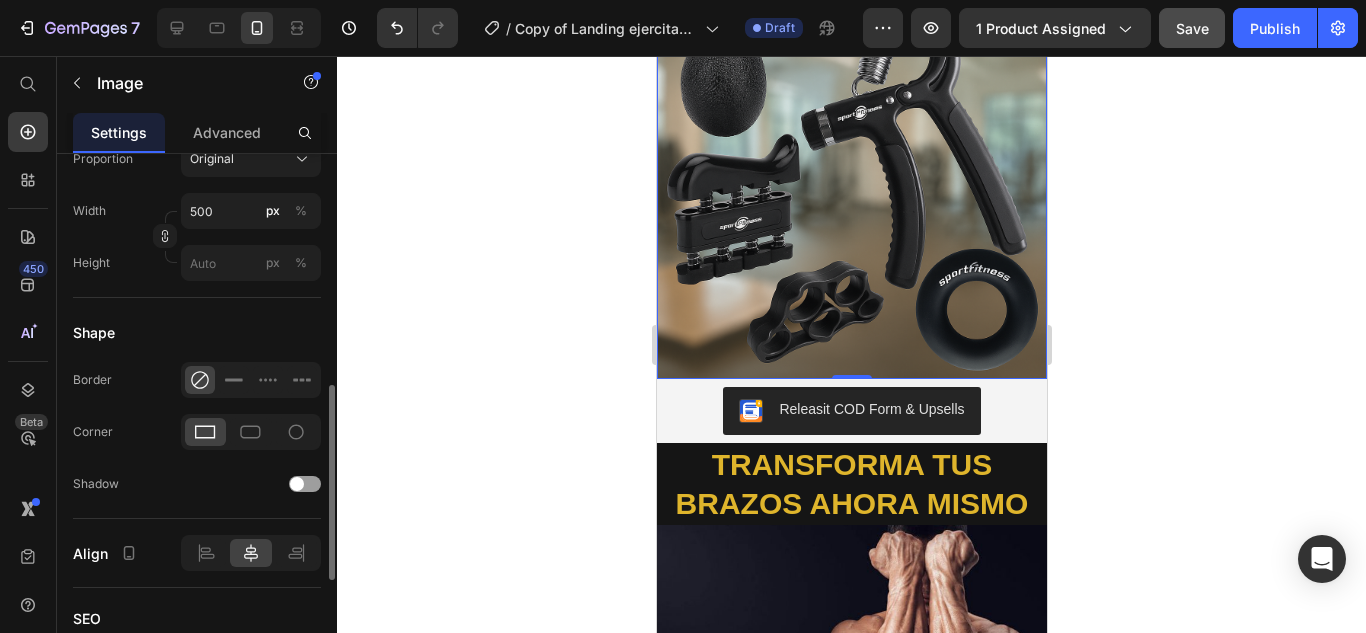 scroll, scrollTop: 935, scrollLeft: 0, axis: vertical 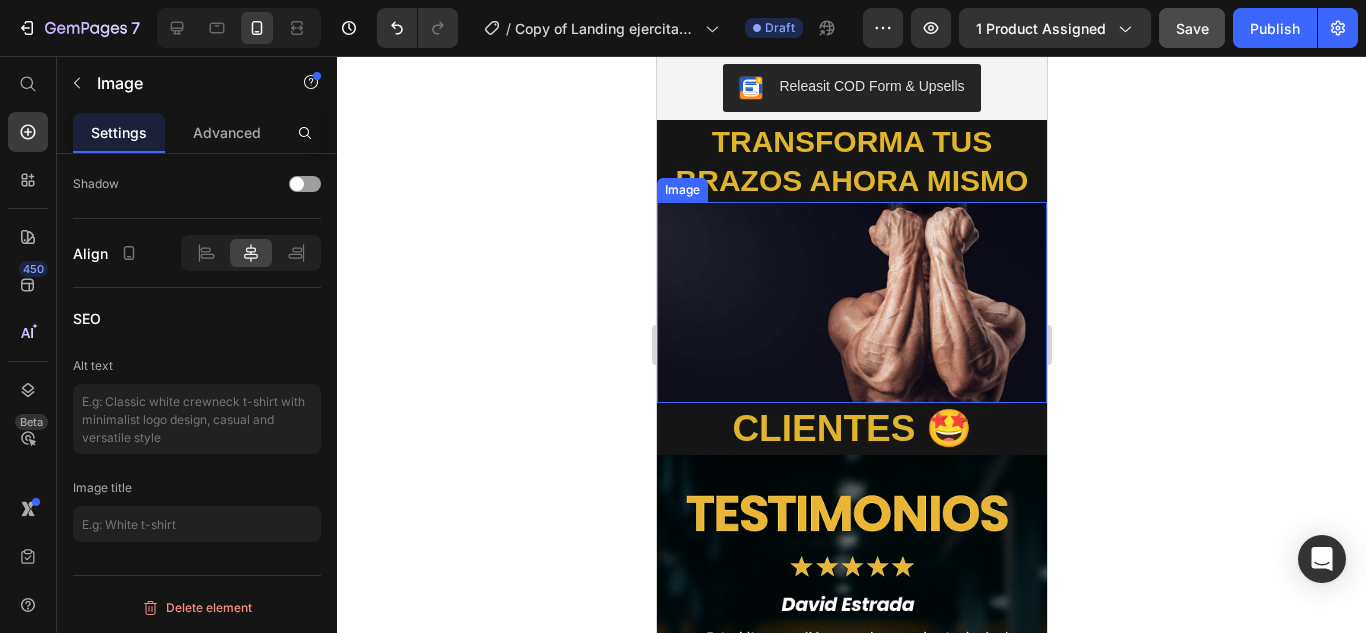 click at bounding box center (851, 302) 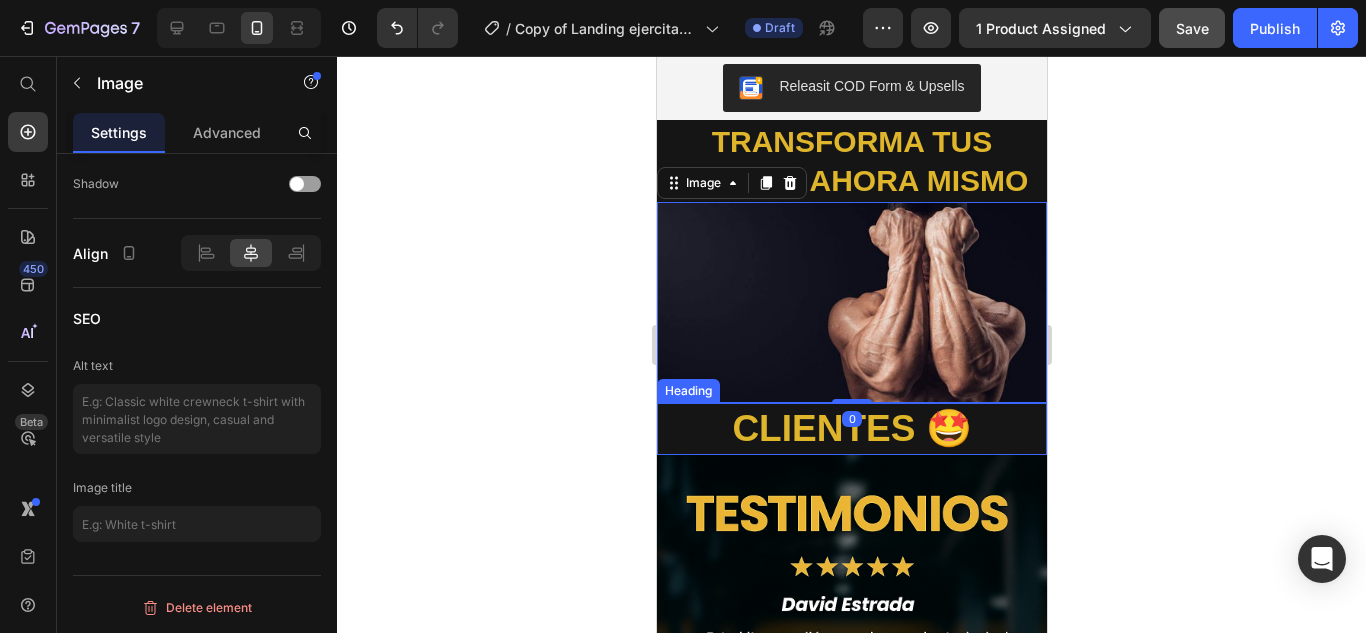 scroll, scrollTop: 1500, scrollLeft: 0, axis: vertical 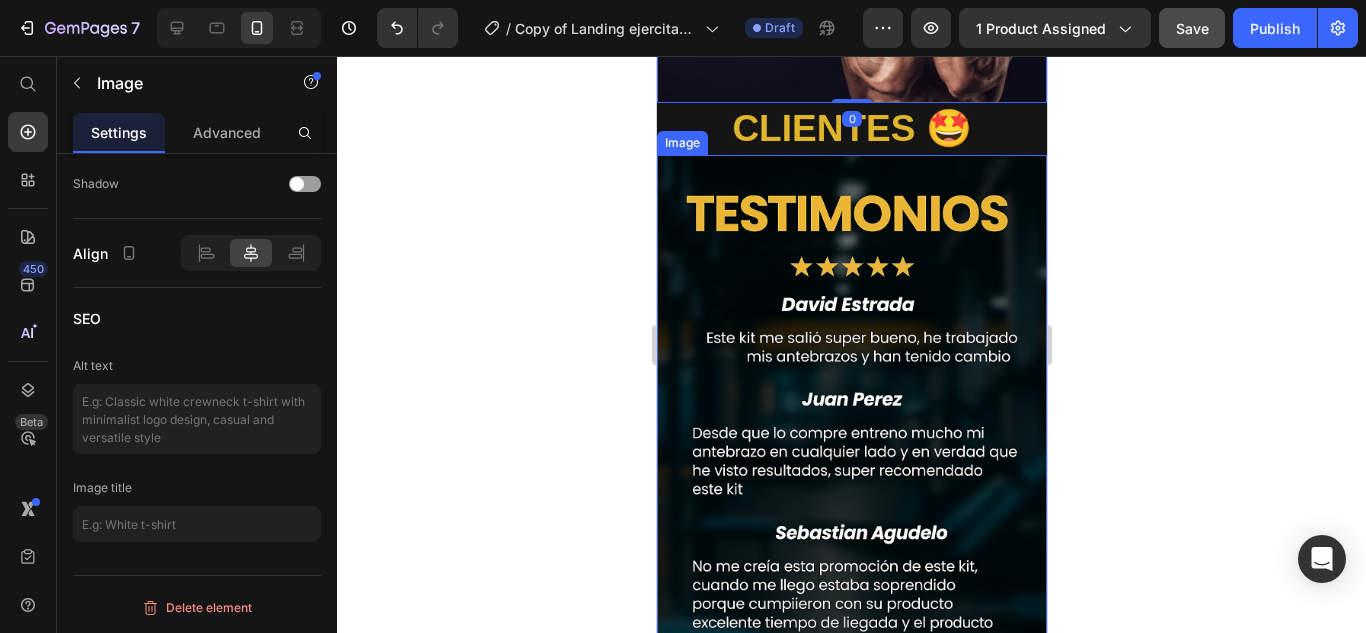 click at bounding box center (851, 447) 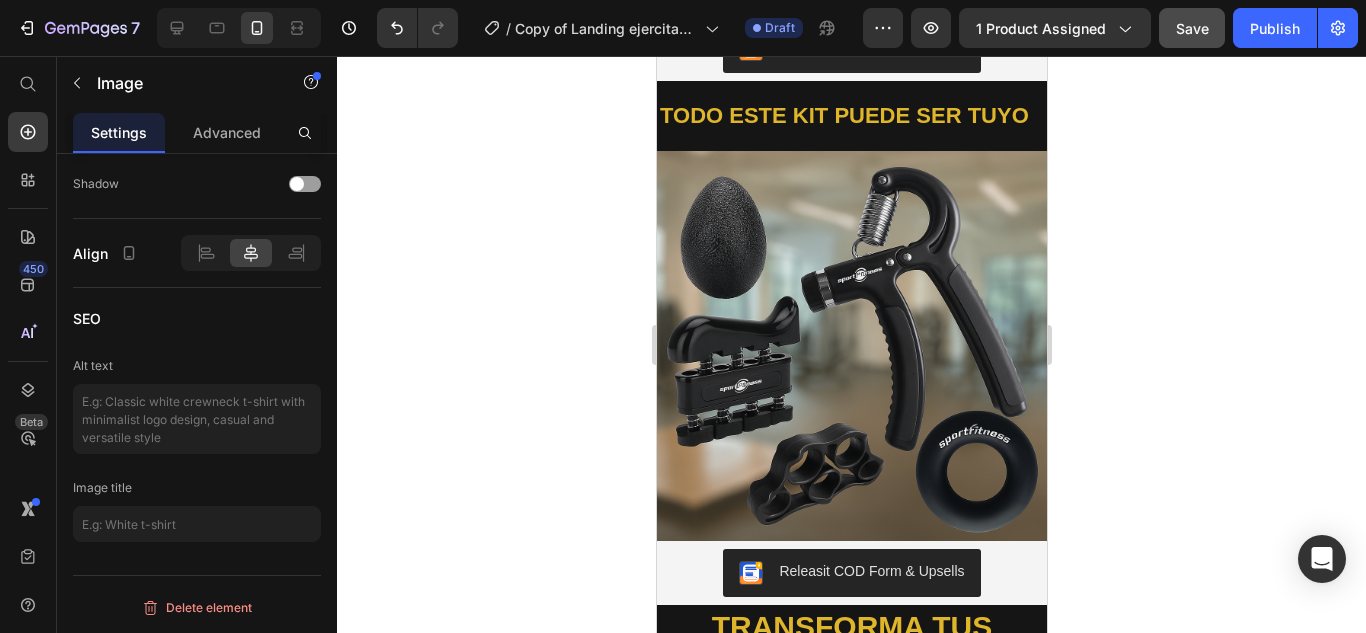 scroll, scrollTop: 0, scrollLeft: 0, axis: both 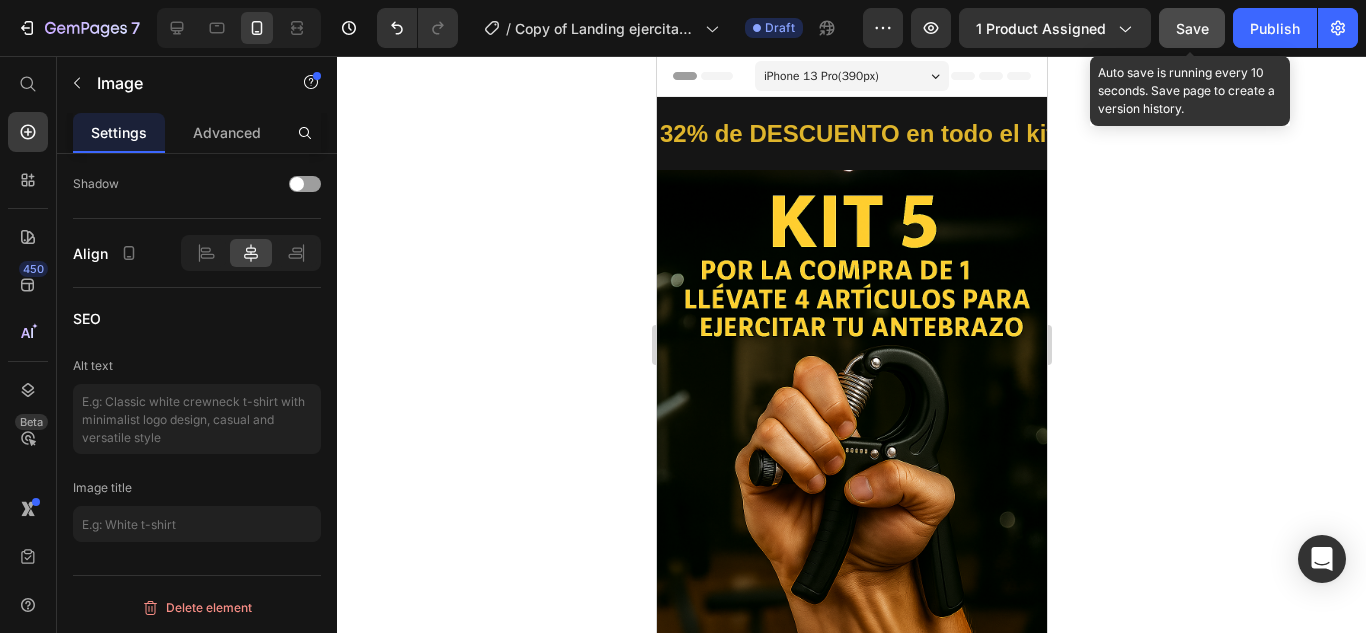 click on "Save" at bounding box center [1192, 28] 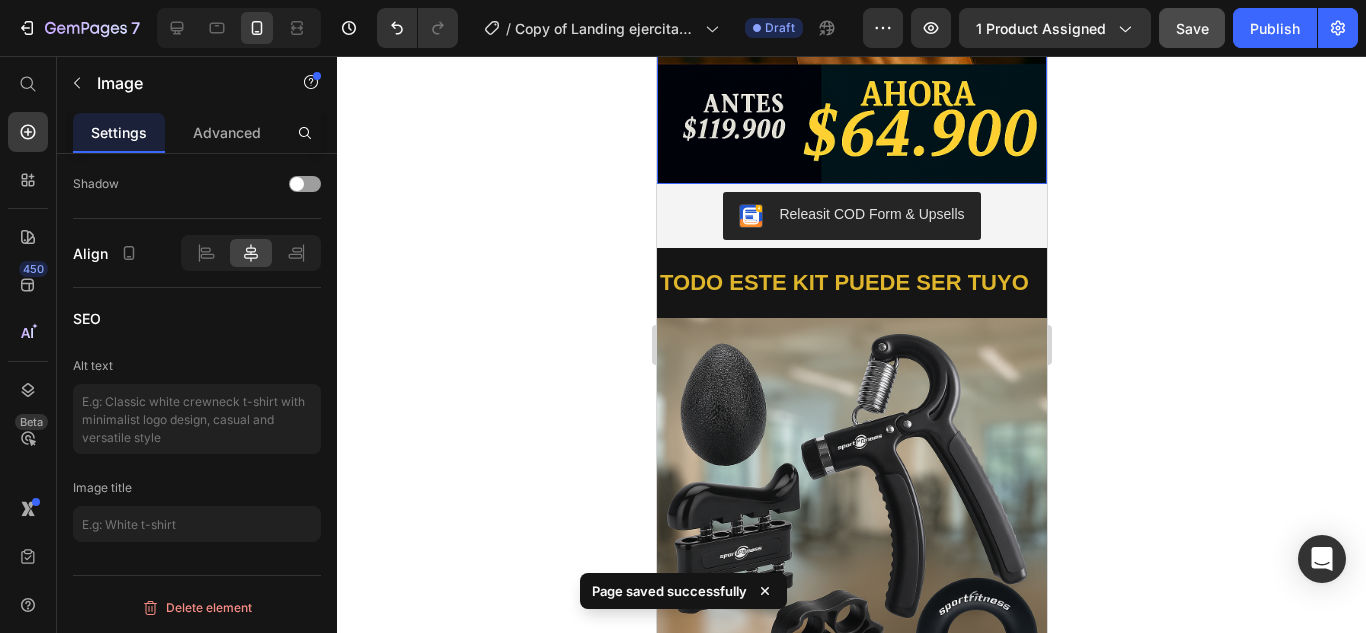 scroll, scrollTop: 600, scrollLeft: 0, axis: vertical 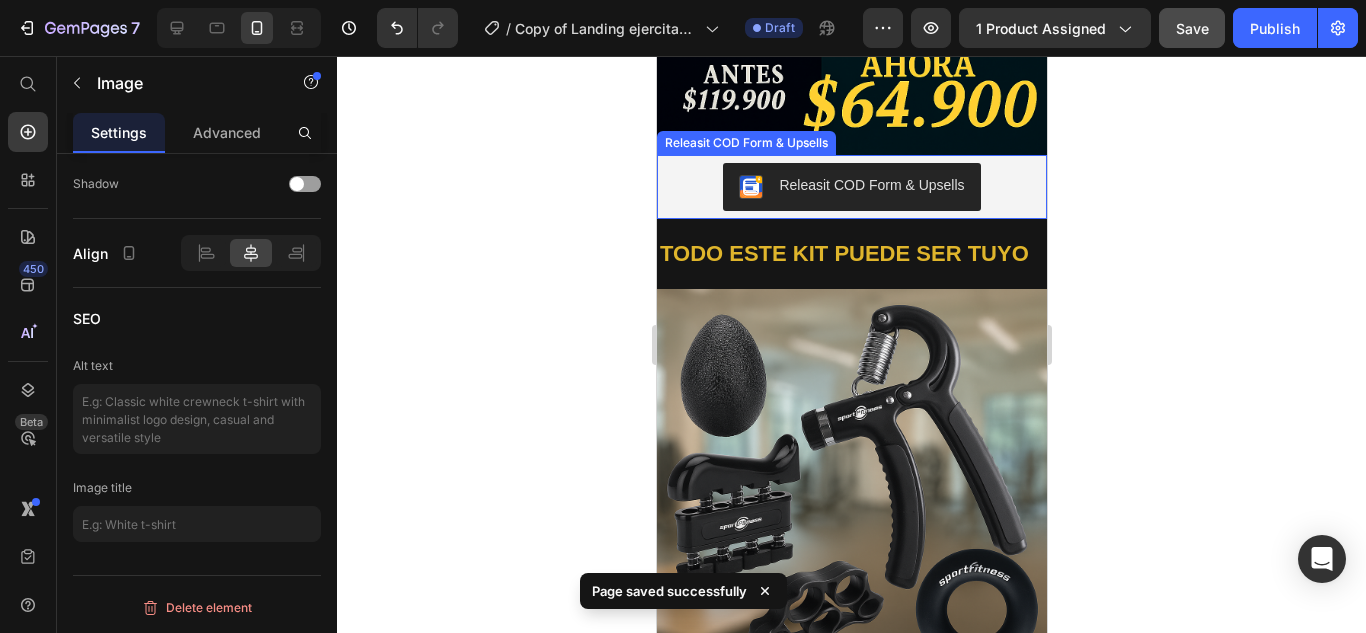 click on "Releasit COD Form & Upsells" at bounding box center [851, 187] 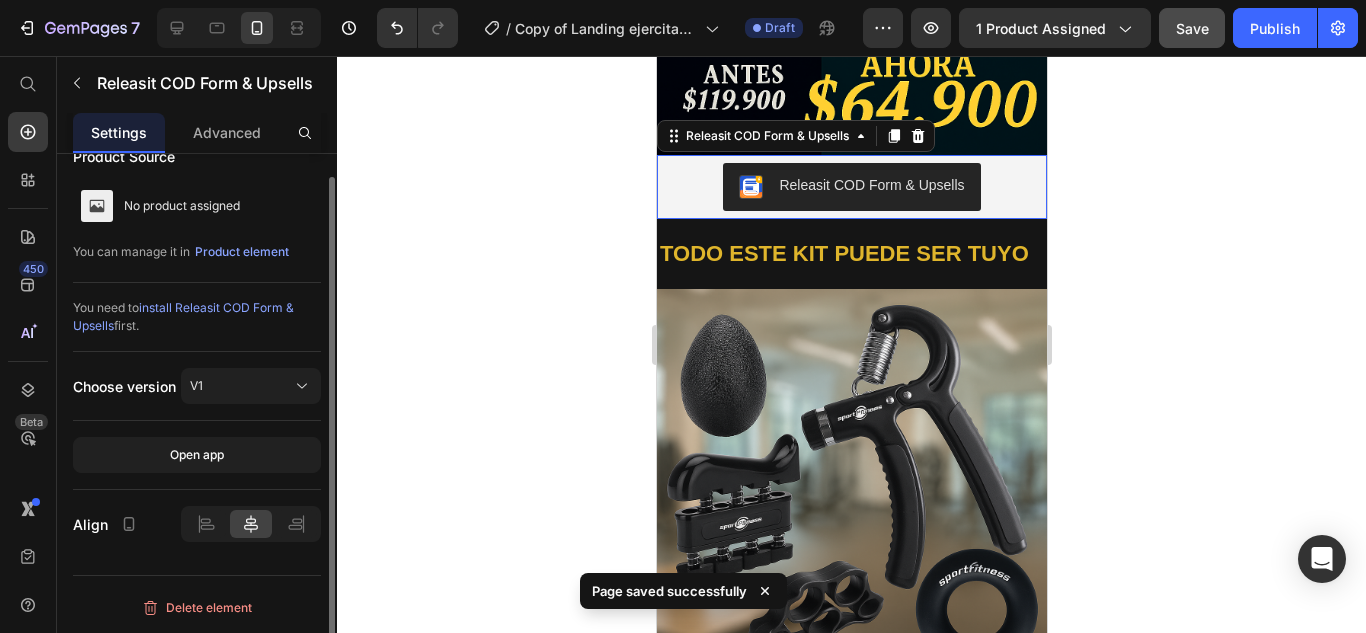 scroll, scrollTop: 0, scrollLeft: 0, axis: both 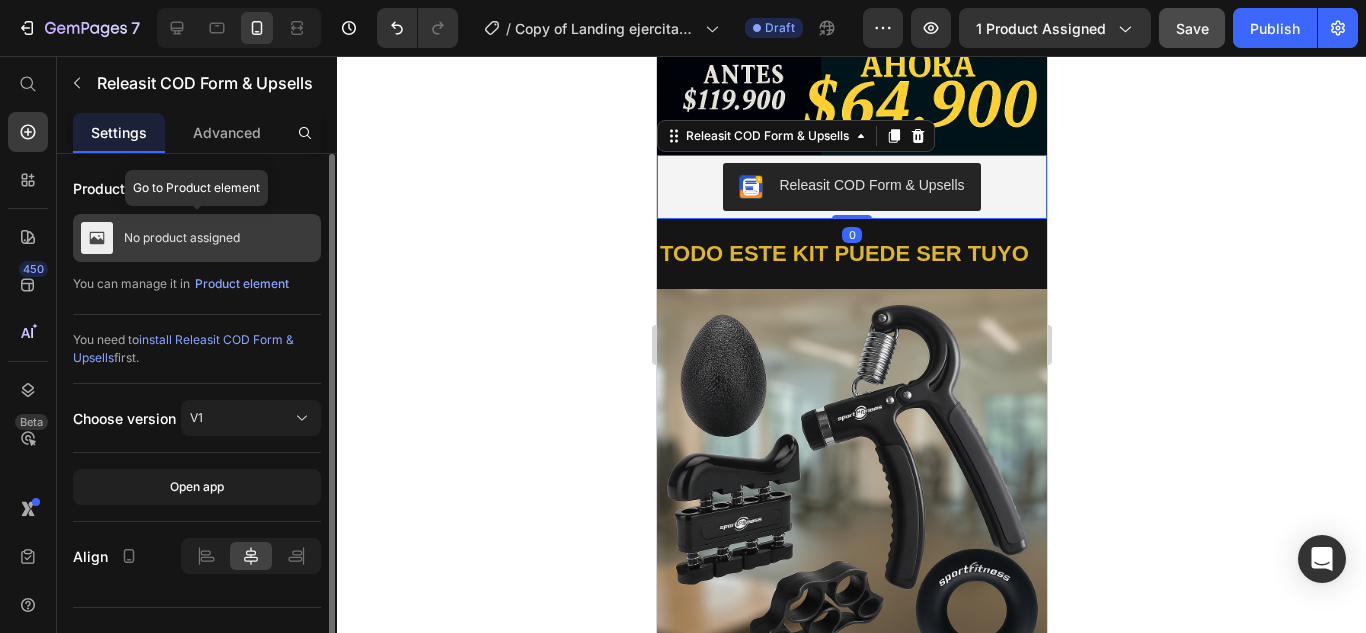 click on "No product assigned" at bounding box center (197, 238) 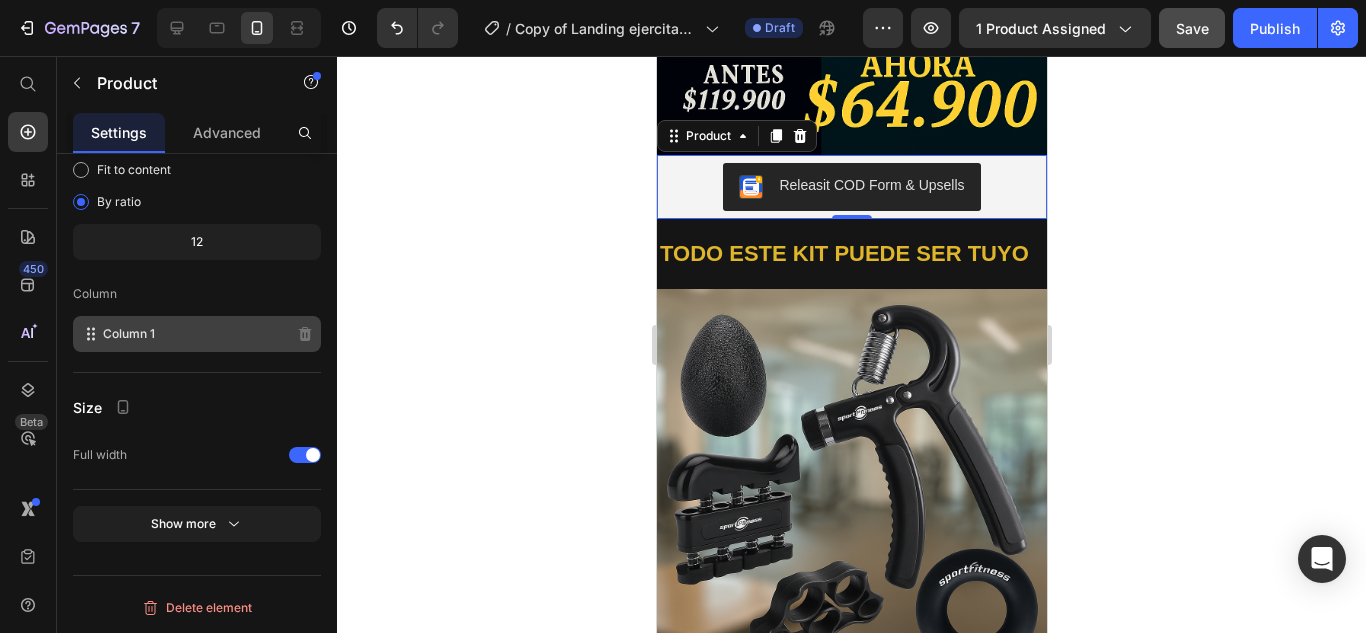 scroll, scrollTop: 0, scrollLeft: 0, axis: both 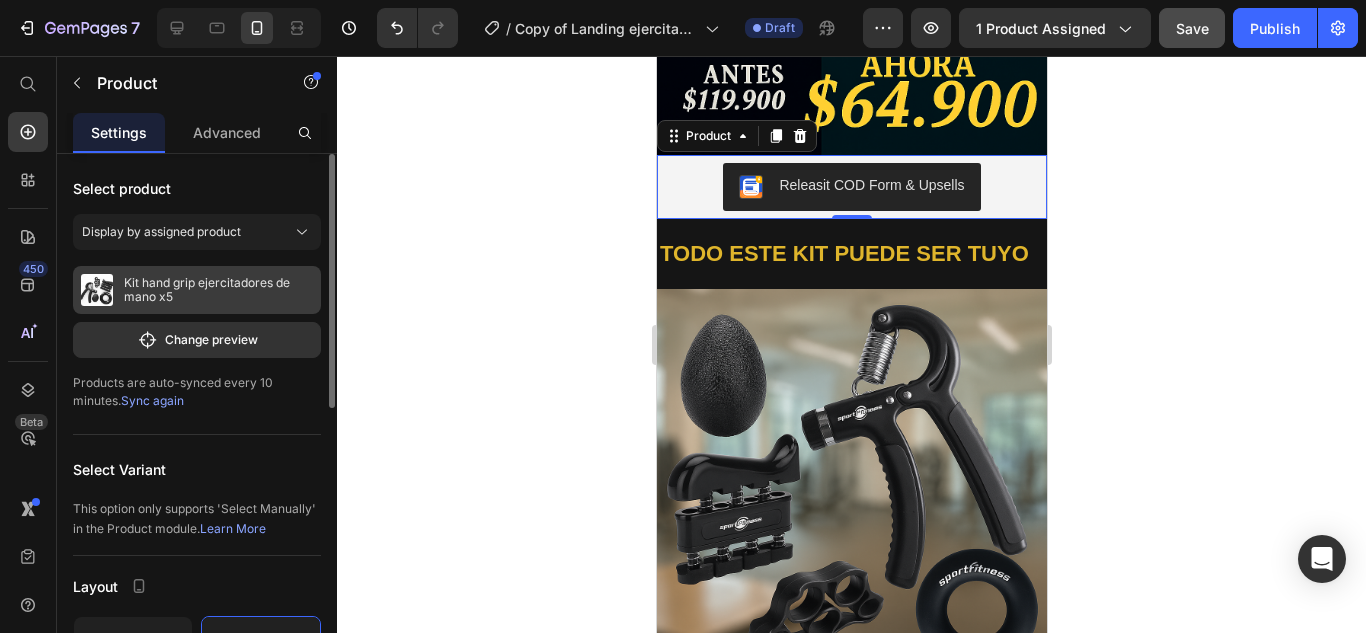 click on "Kit hand grip ejercitadores de mano x5" at bounding box center [218, 290] 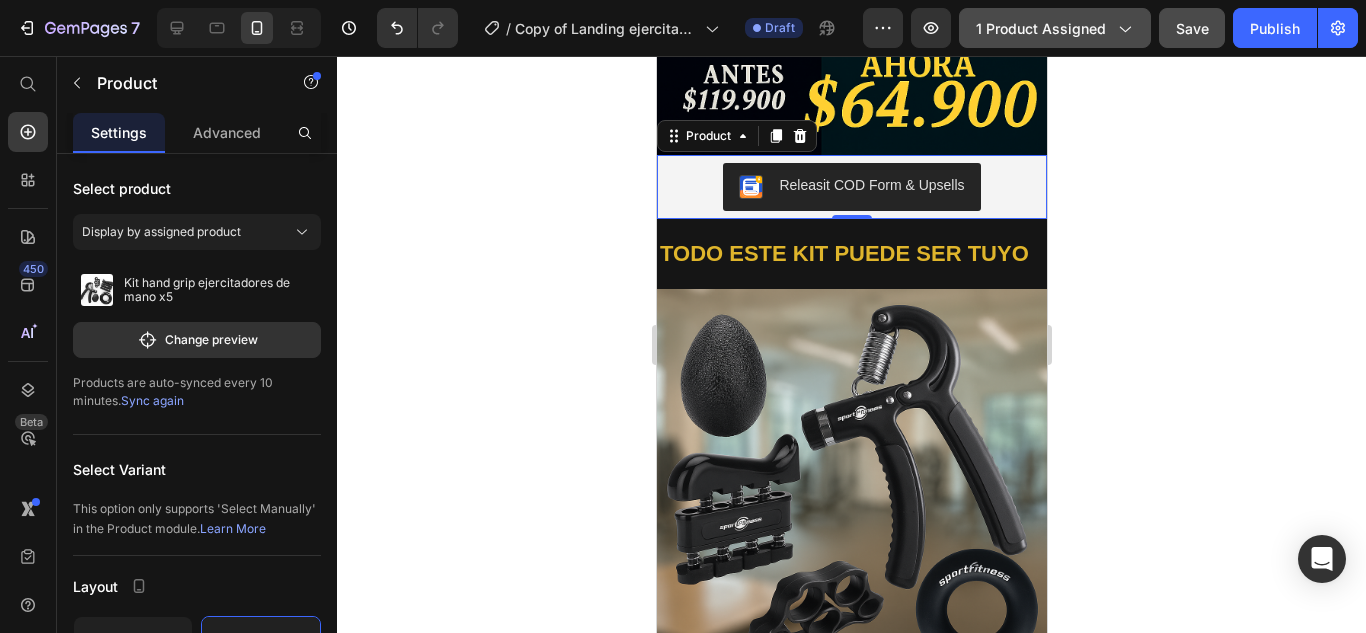 click on "1 product assigned" 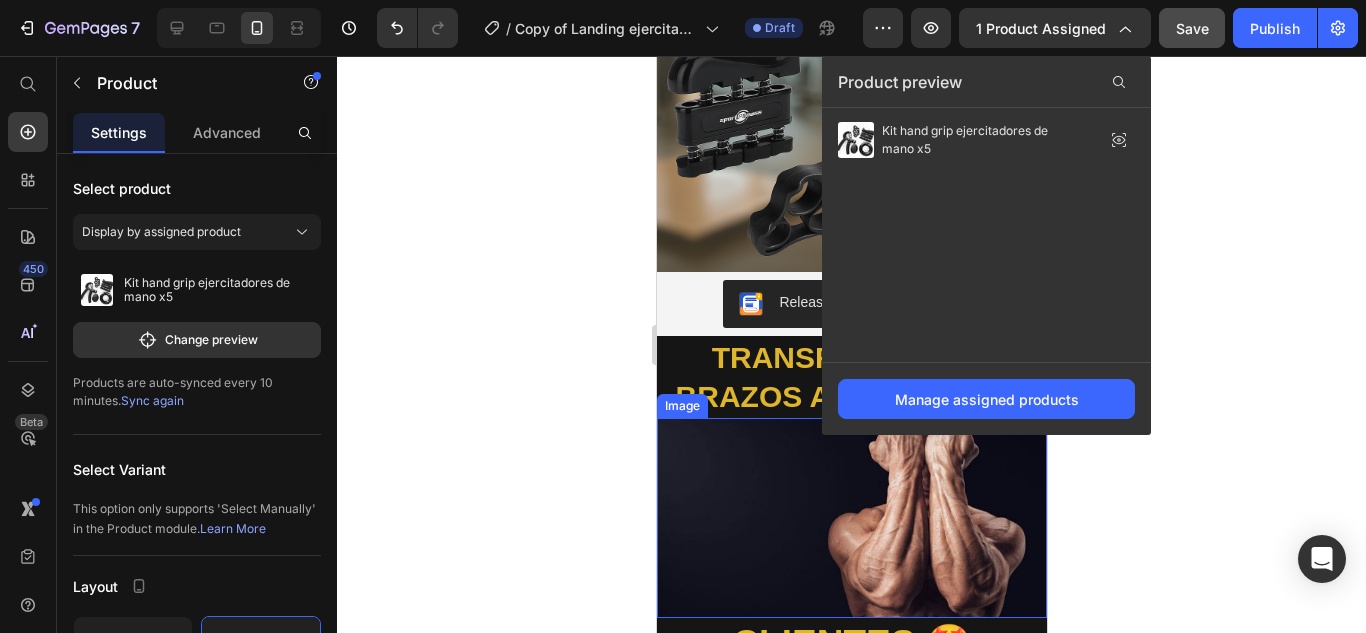 scroll, scrollTop: 900, scrollLeft: 0, axis: vertical 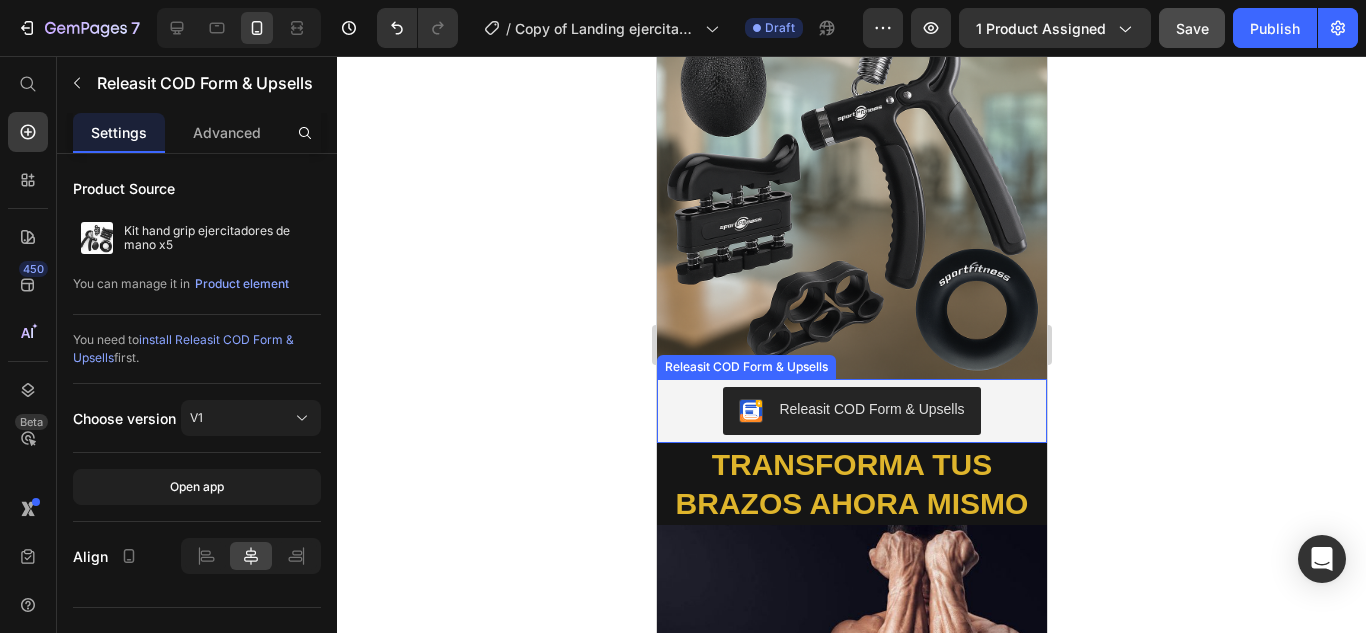 click on "Releasit COD Form & Upsells" at bounding box center (851, 411) 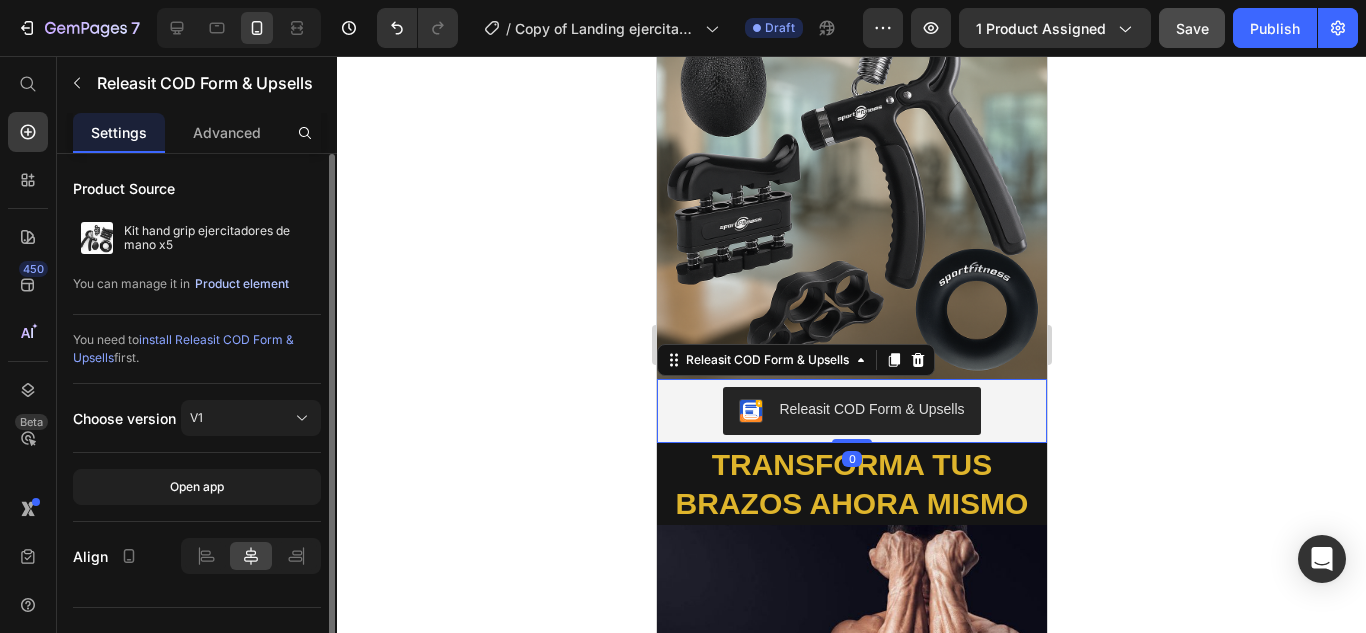 click on "Product element" at bounding box center (242, 284) 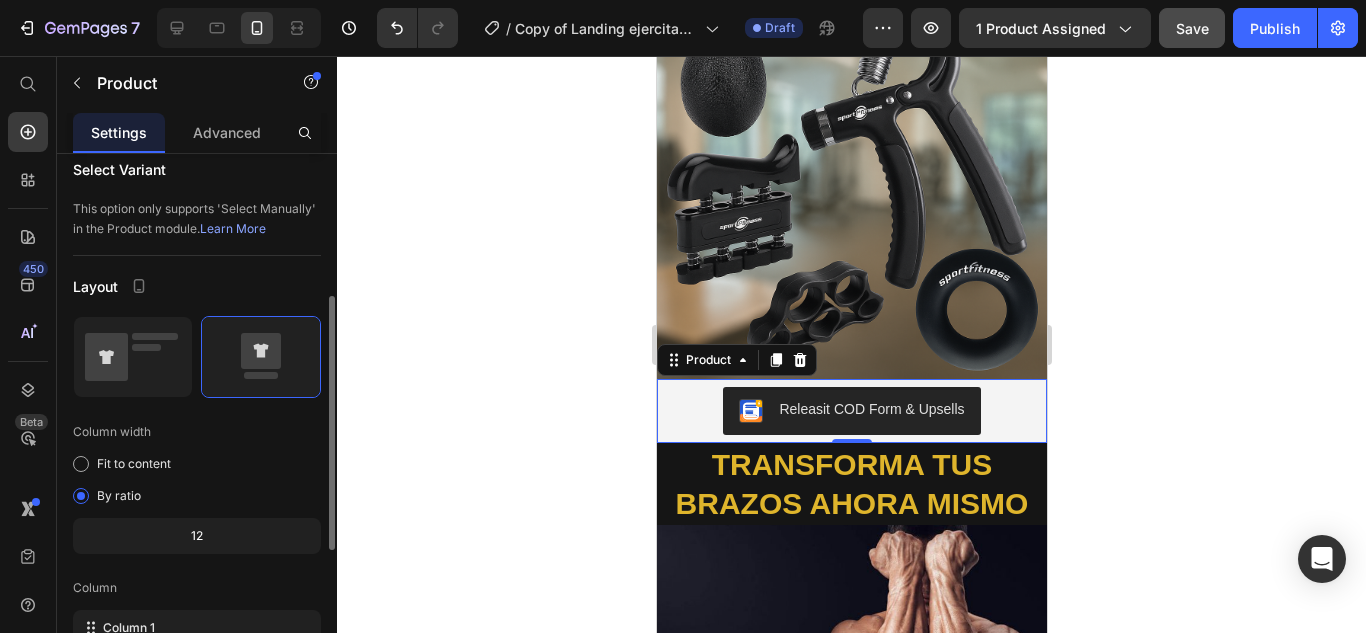 scroll, scrollTop: 594, scrollLeft: 0, axis: vertical 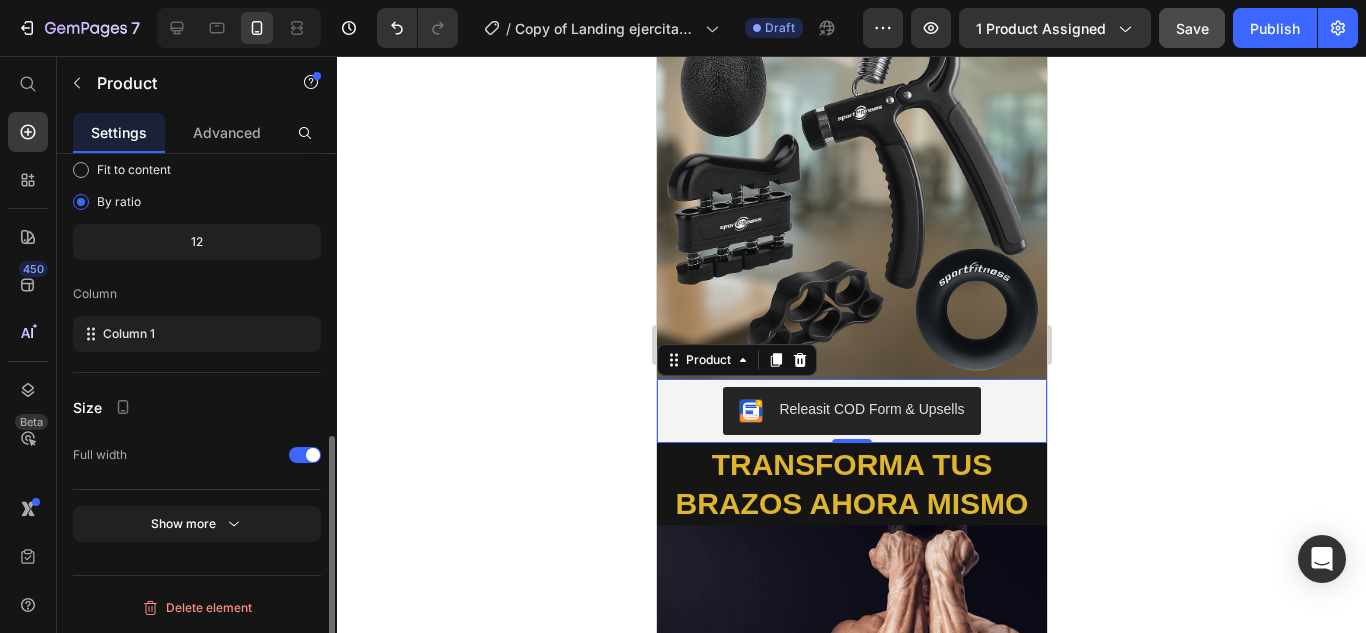 click 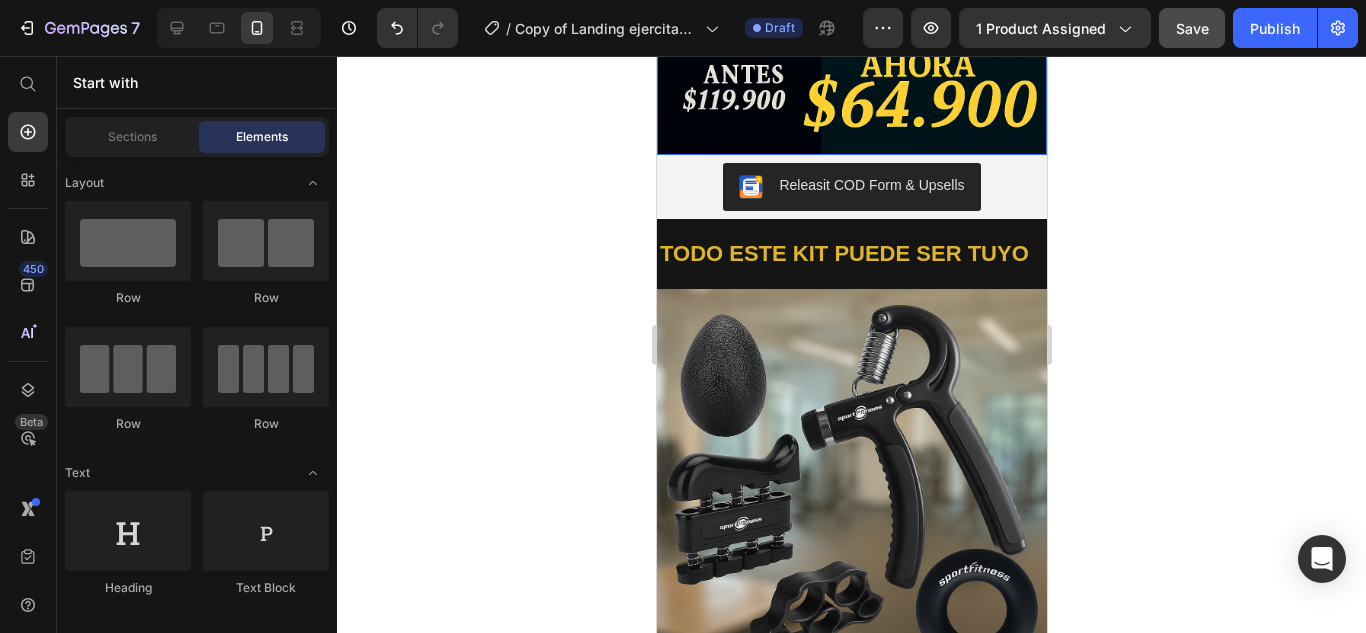 scroll, scrollTop: 900, scrollLeft: 0, axis: vertical 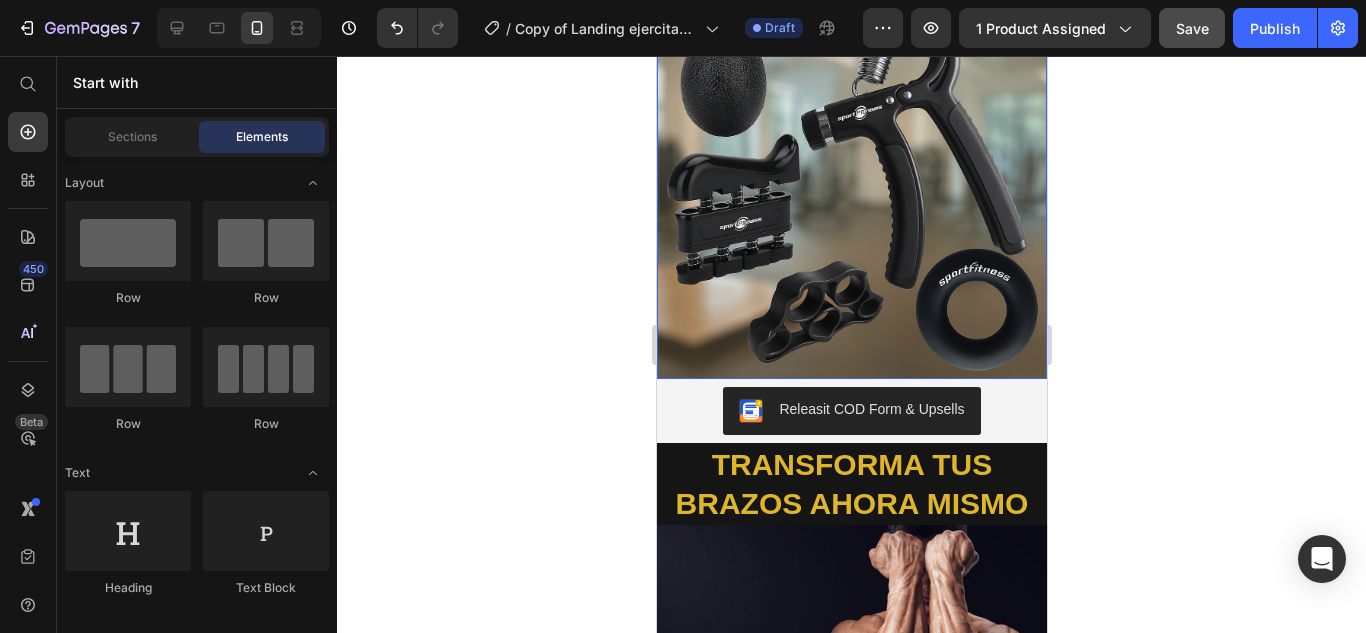 click at bounding box center (851, 184) 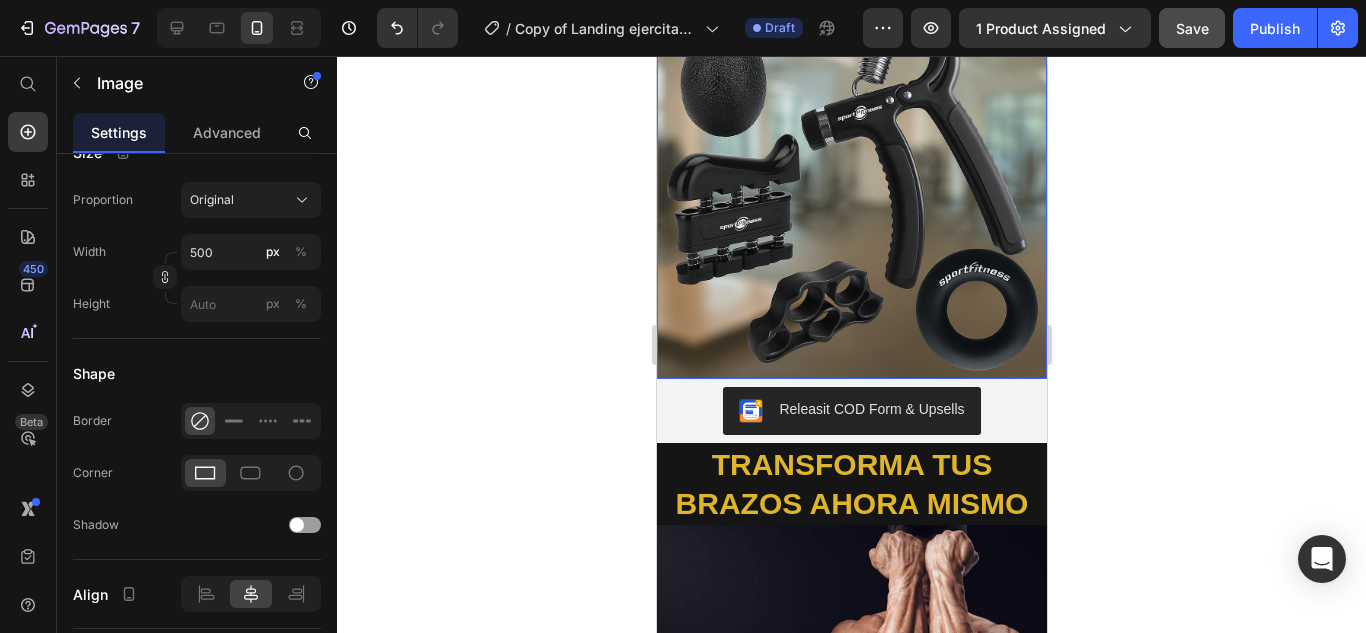 scroll, scrollTop: 0, scrollLeft: 0, axis: both 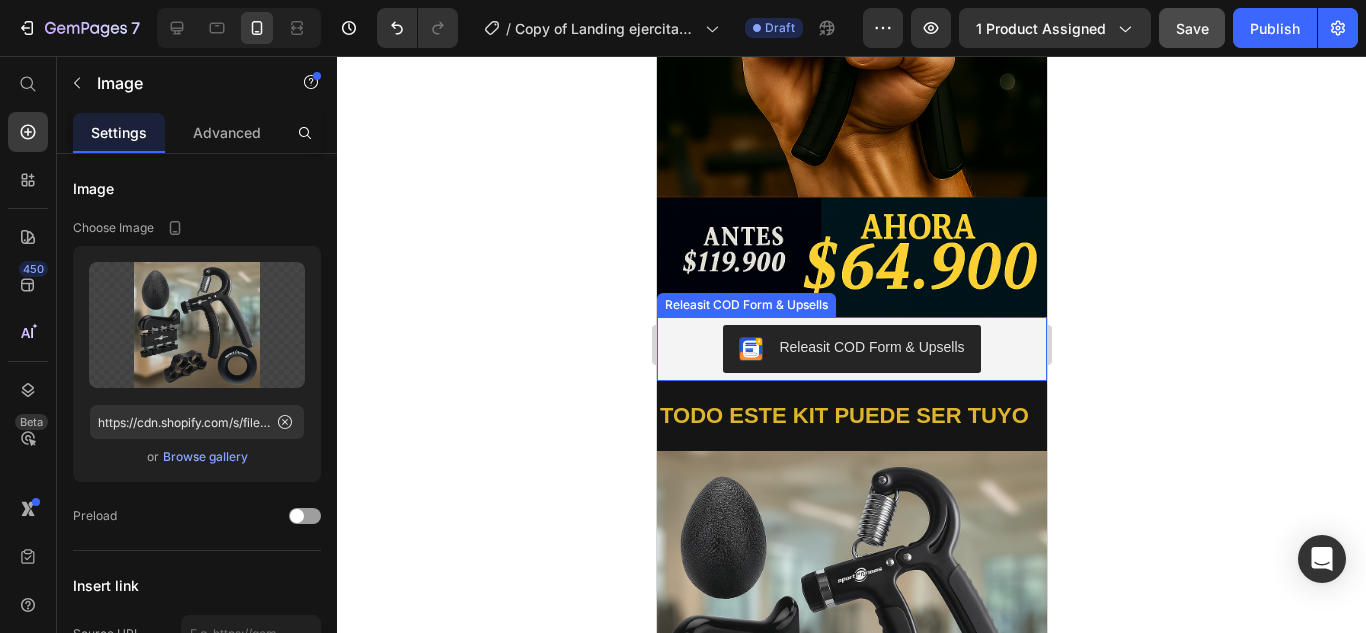 click on "TODO ESTE KIT PUEDE SER TUYO" at bounding box center (843, 416) 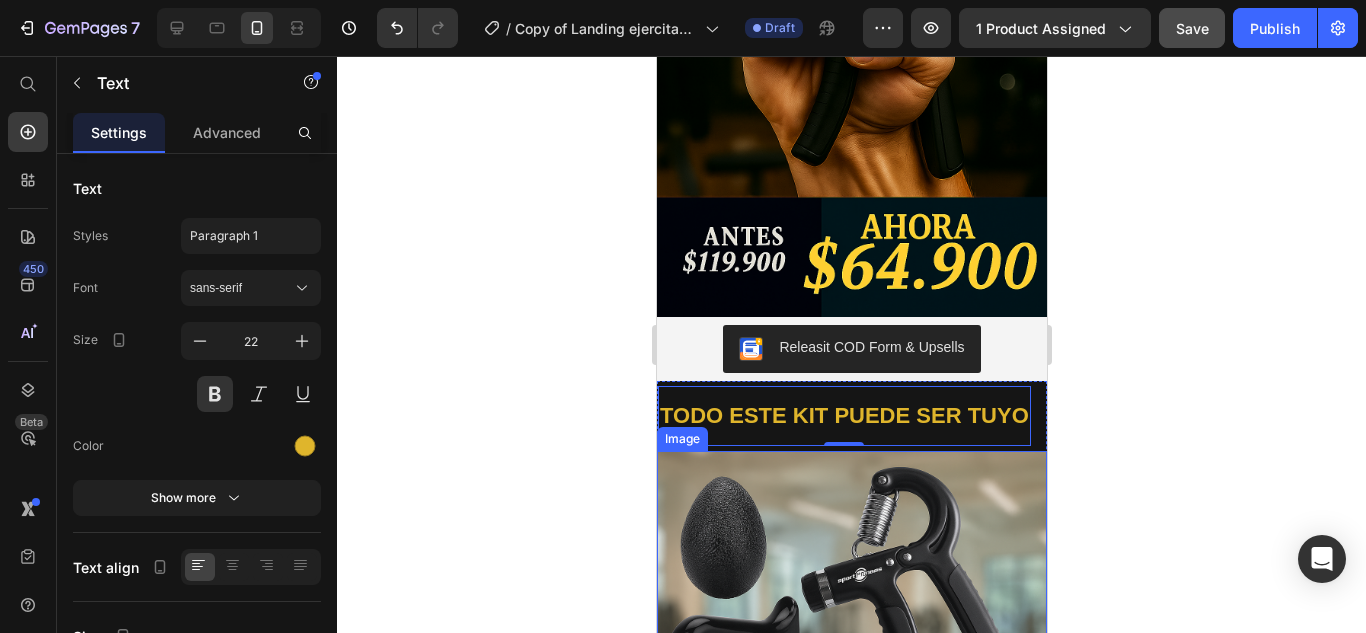 click at bounding box center [851, 646] 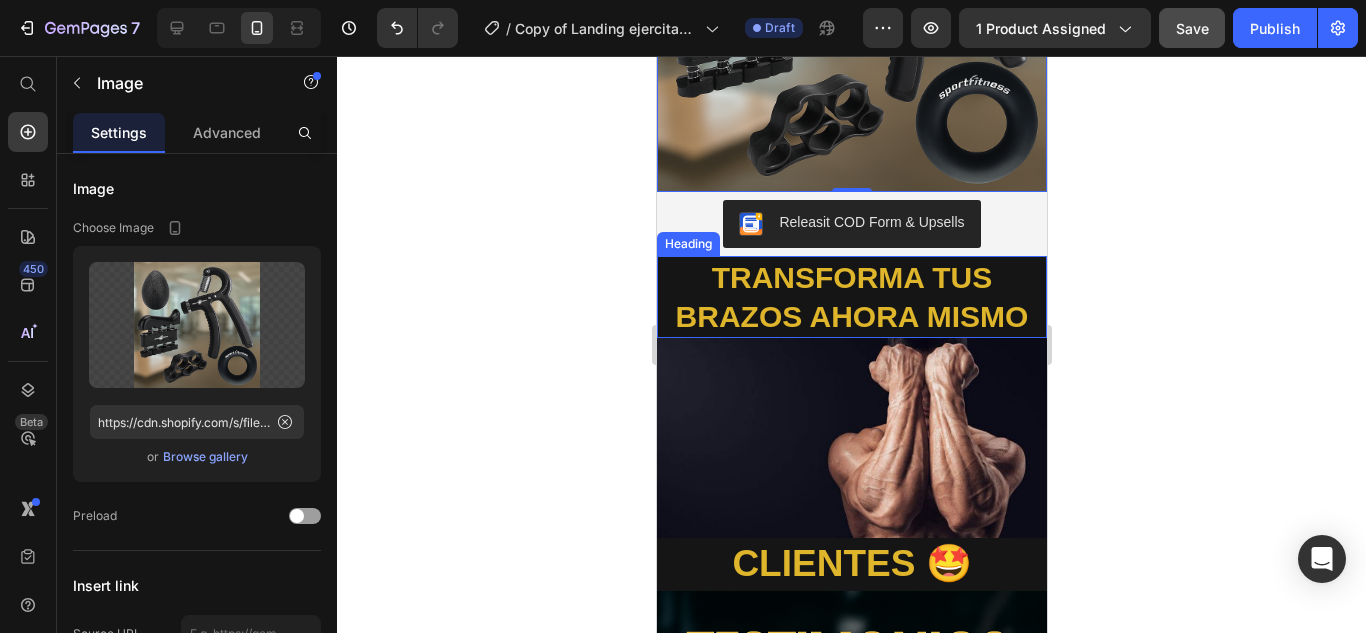 scroll, scrollTop: 1038, scrollLeft: 0, axis: vertical 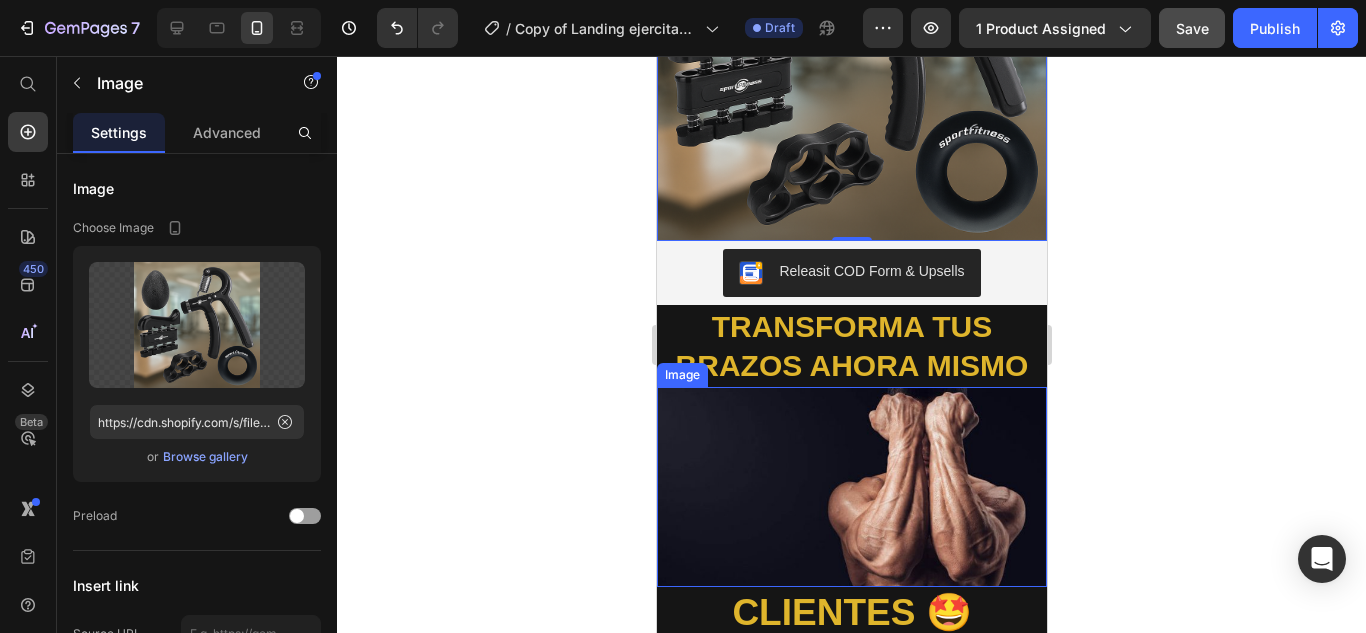 click at bounding box center [851, 487] 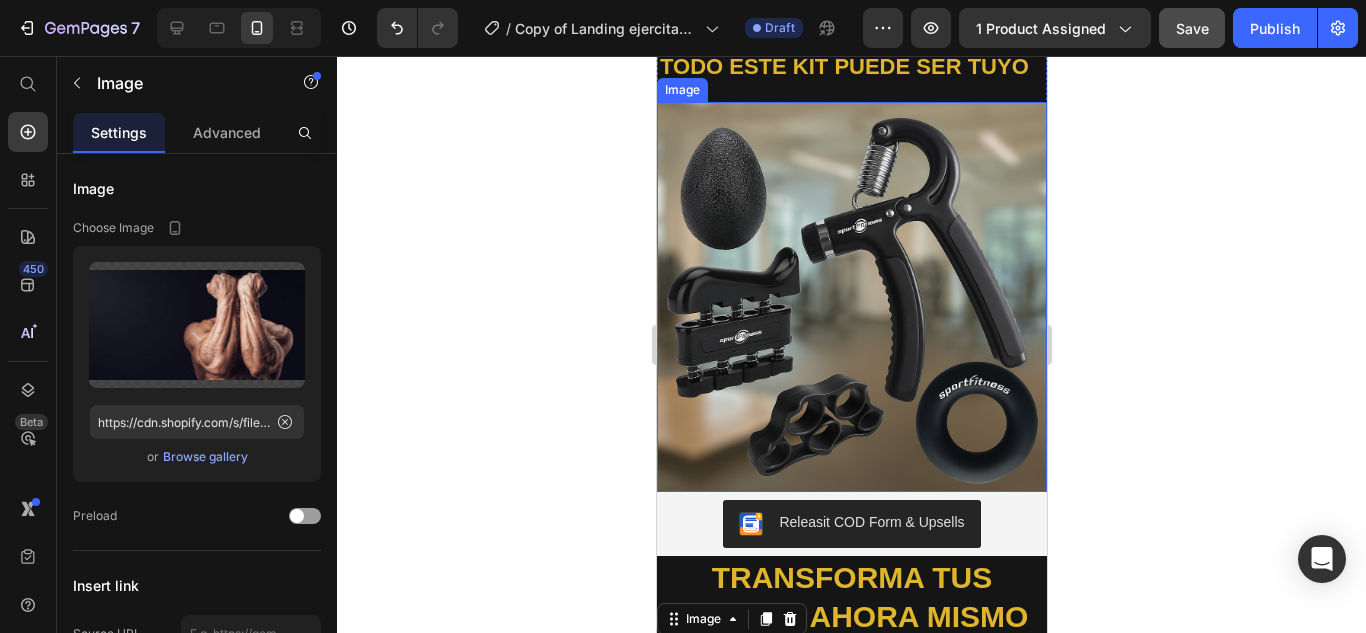 scroll, scrollTop: 738, scrollLeft: 0, axis: vertical 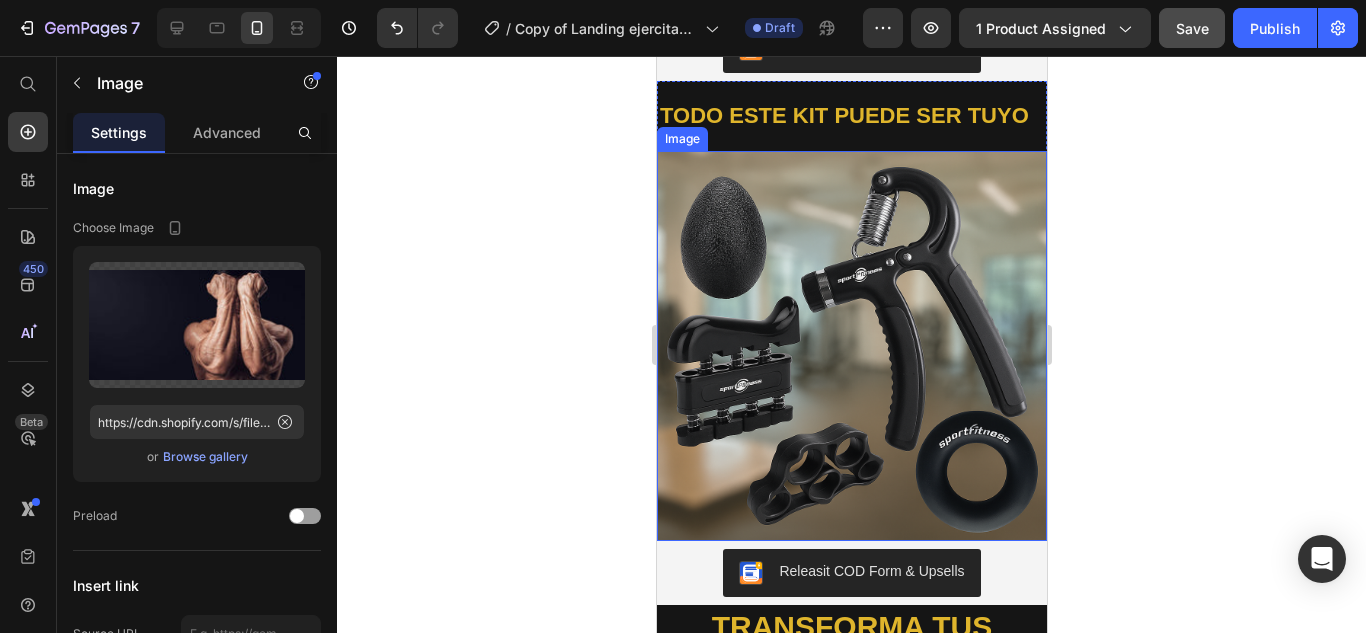 click at bounding box center (851, 346) 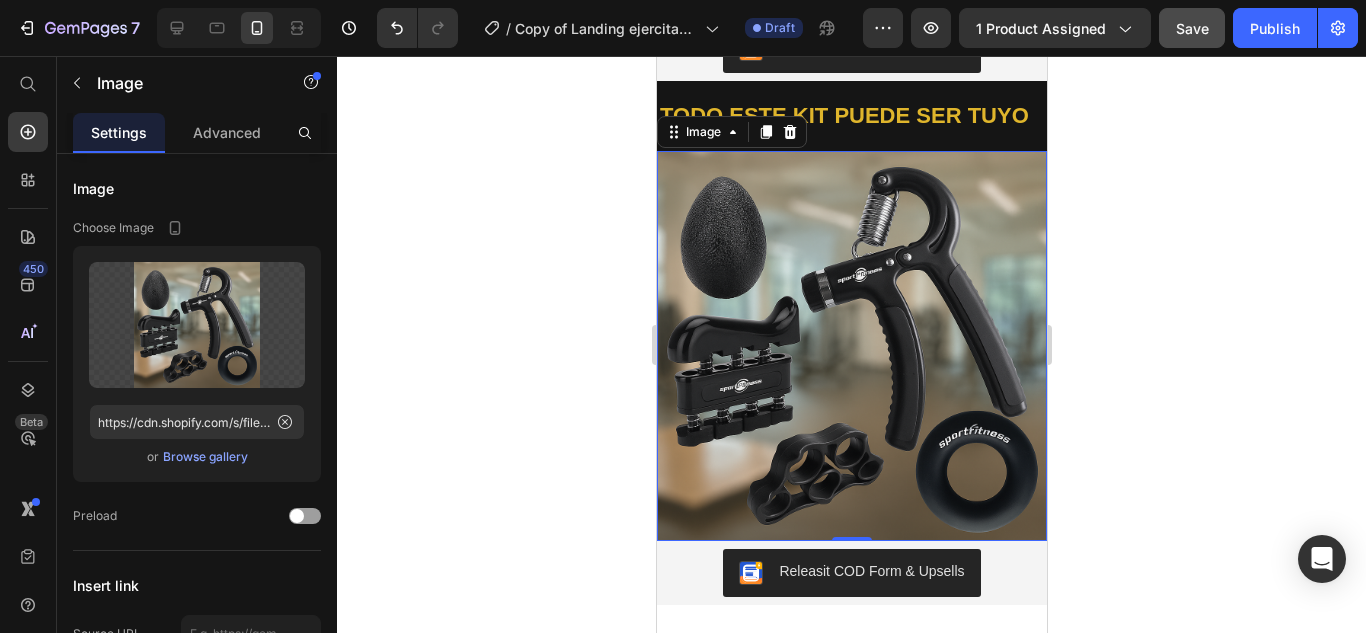 scroll, scrollTop: 0, scrollLeft: 0, axis: both 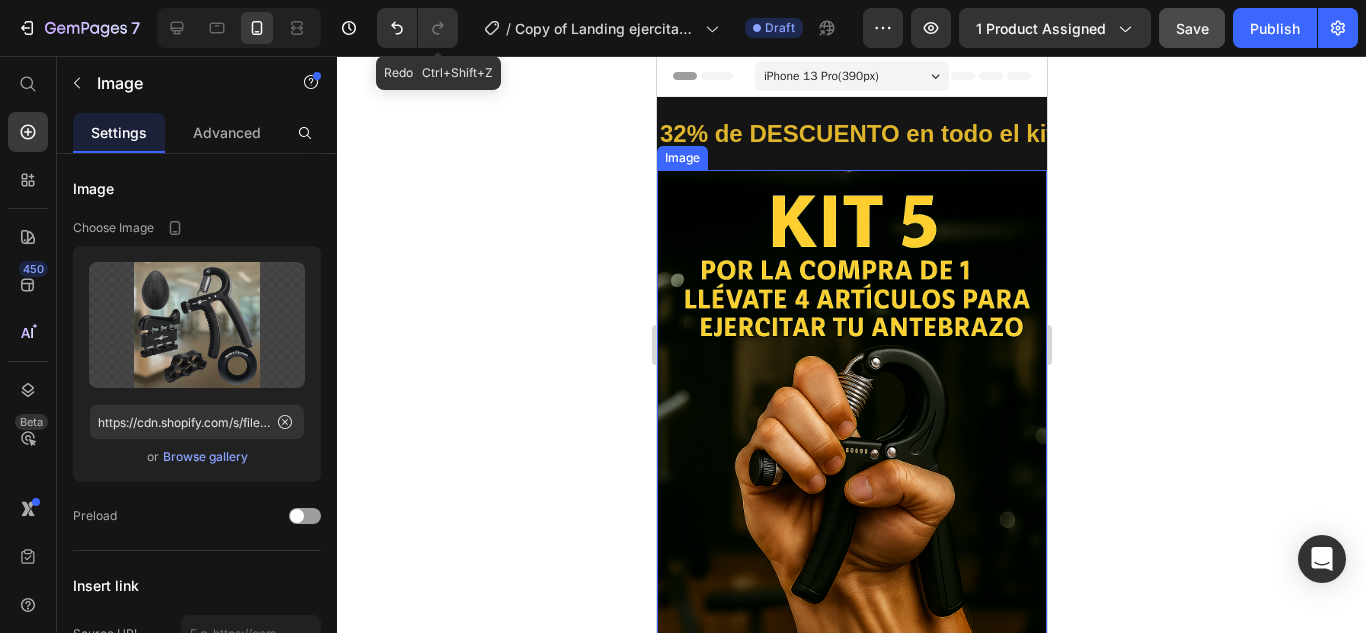 click at bounding box center (851, 462) 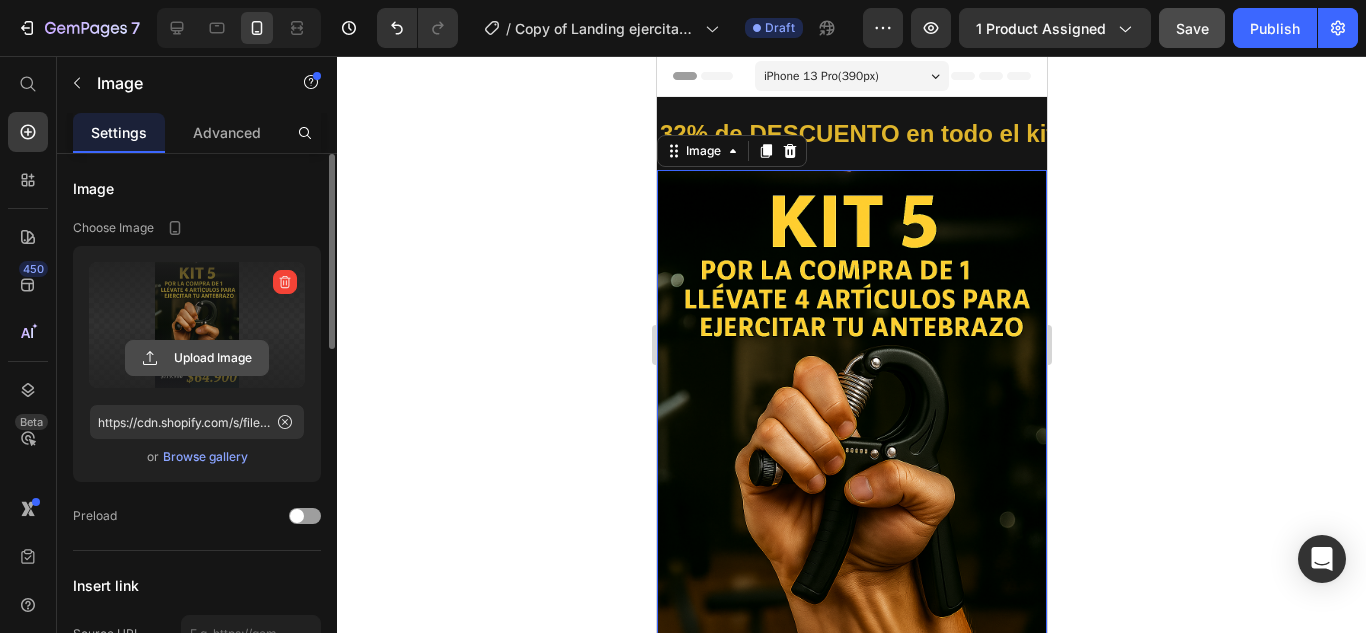 click 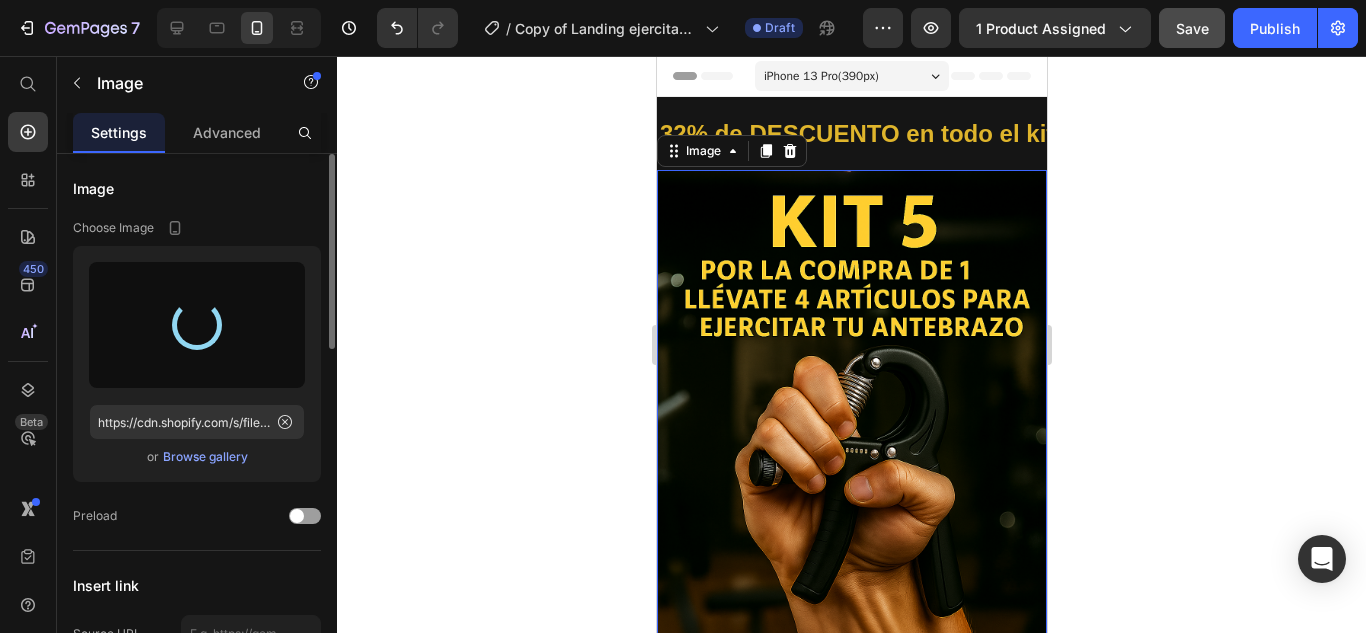 type on "https://cdn.shopify.com/s/files/1/0699/0023/9036/files/gempages_565637633191969942-379304e6-72d6-4ac3-82e5-18c2845ddfab.png" 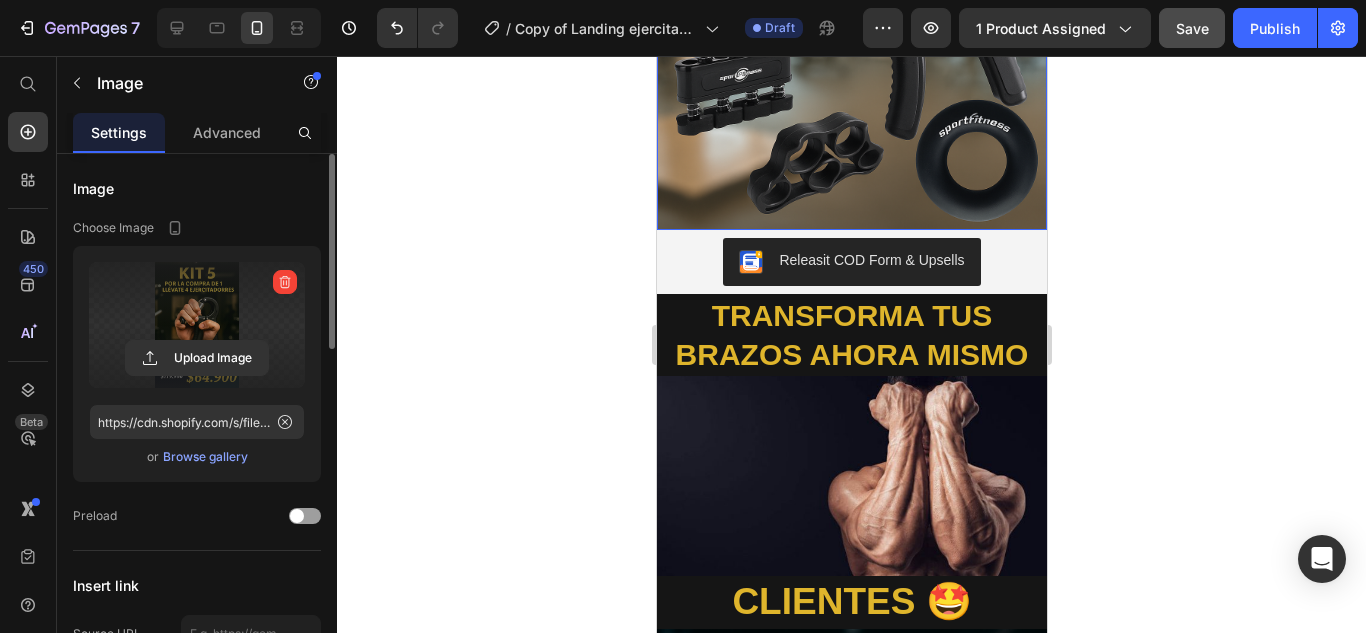 scroll, scrollTop: 600, scrollLeft: 0, axis: vertical 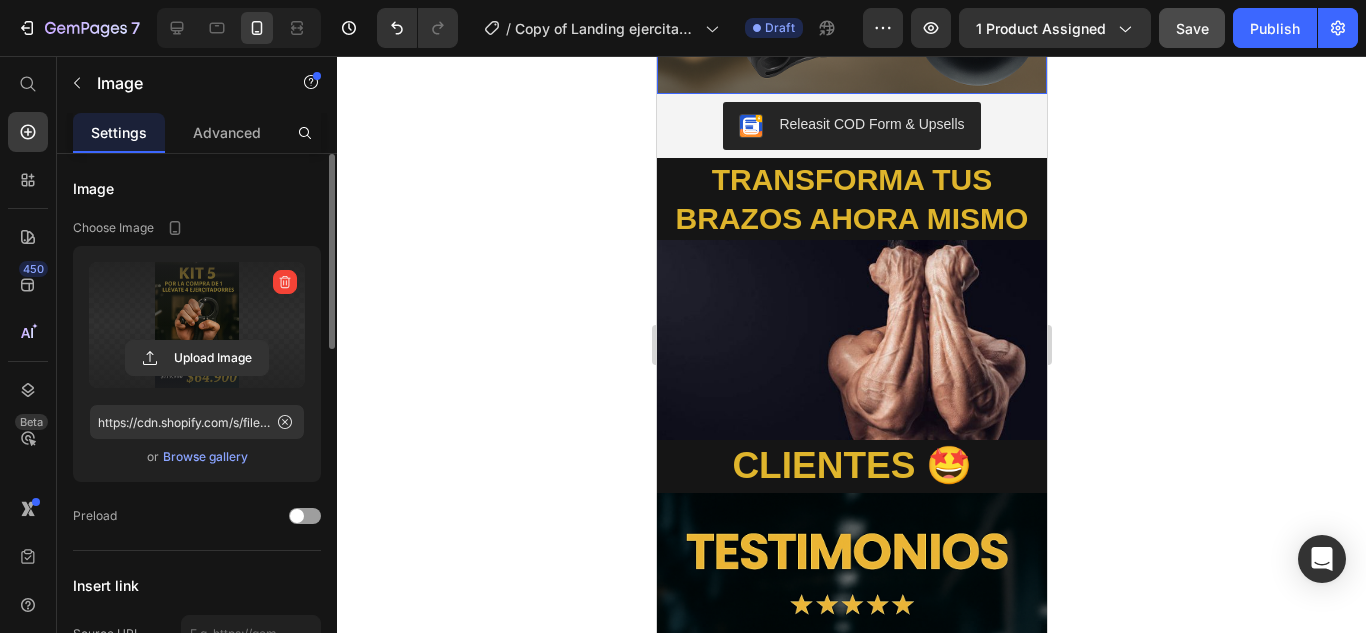 click at bounding box center (851, -101) 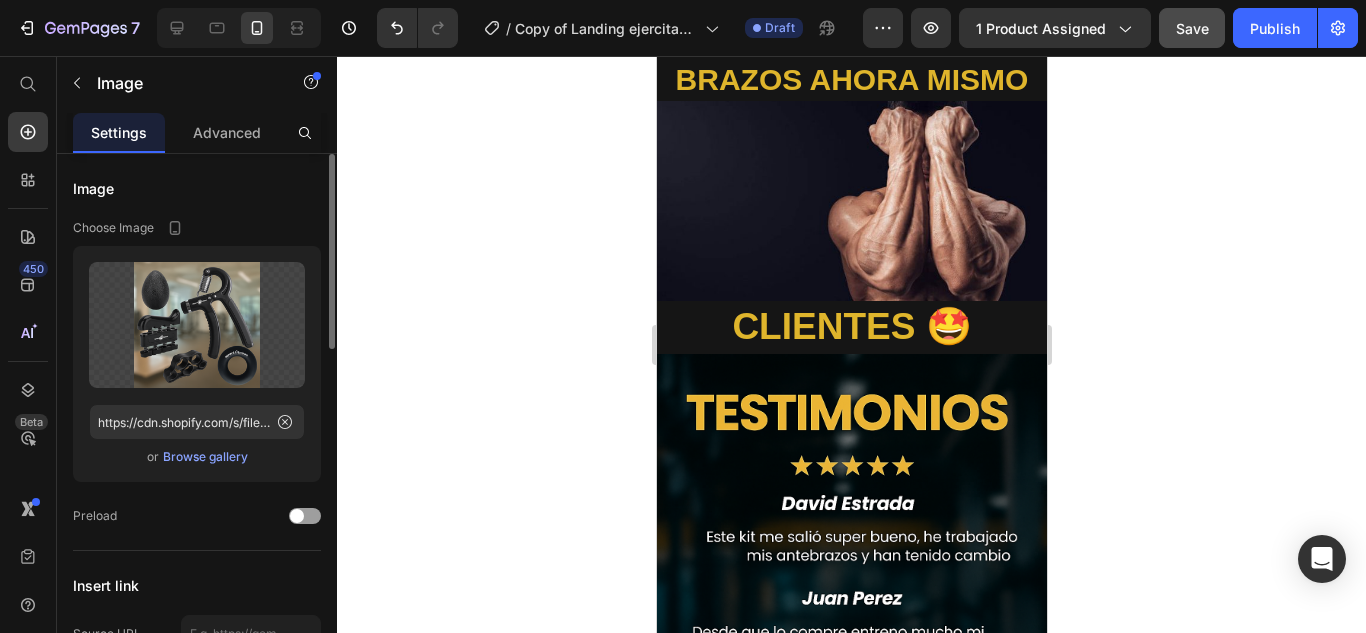 scroll, scrollTop: 900, scrollLeft: 0, axis: vertical 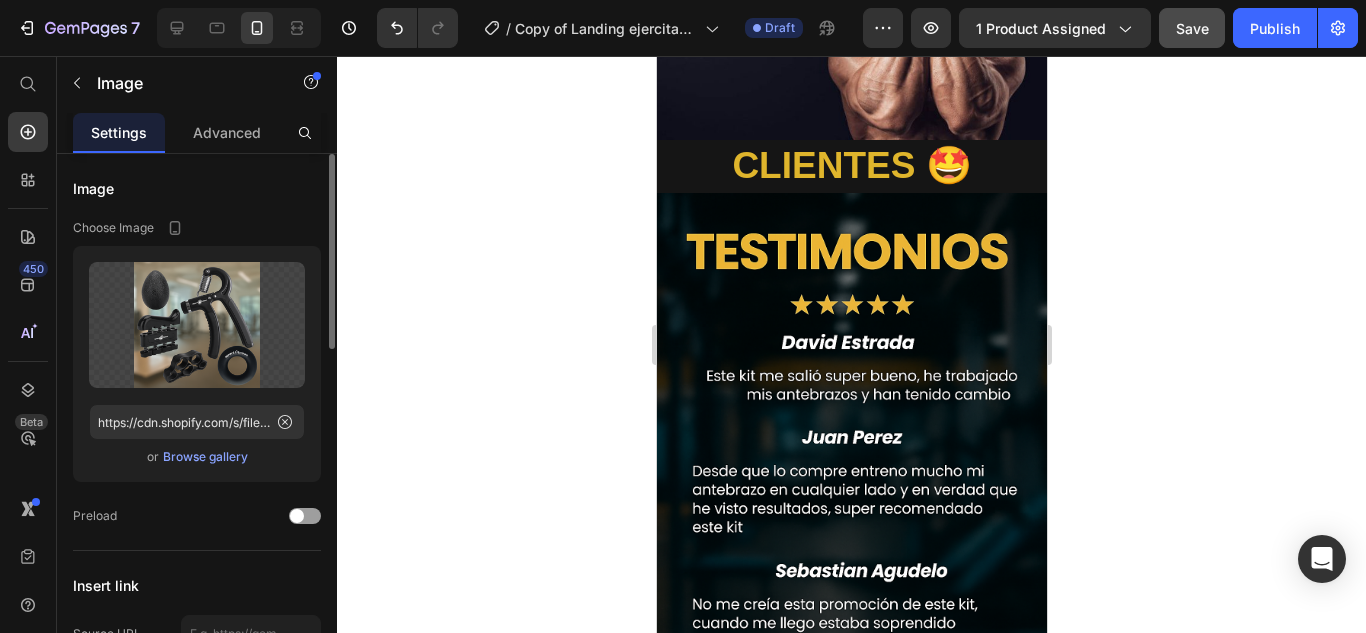 click at bounding box center (851, -401) 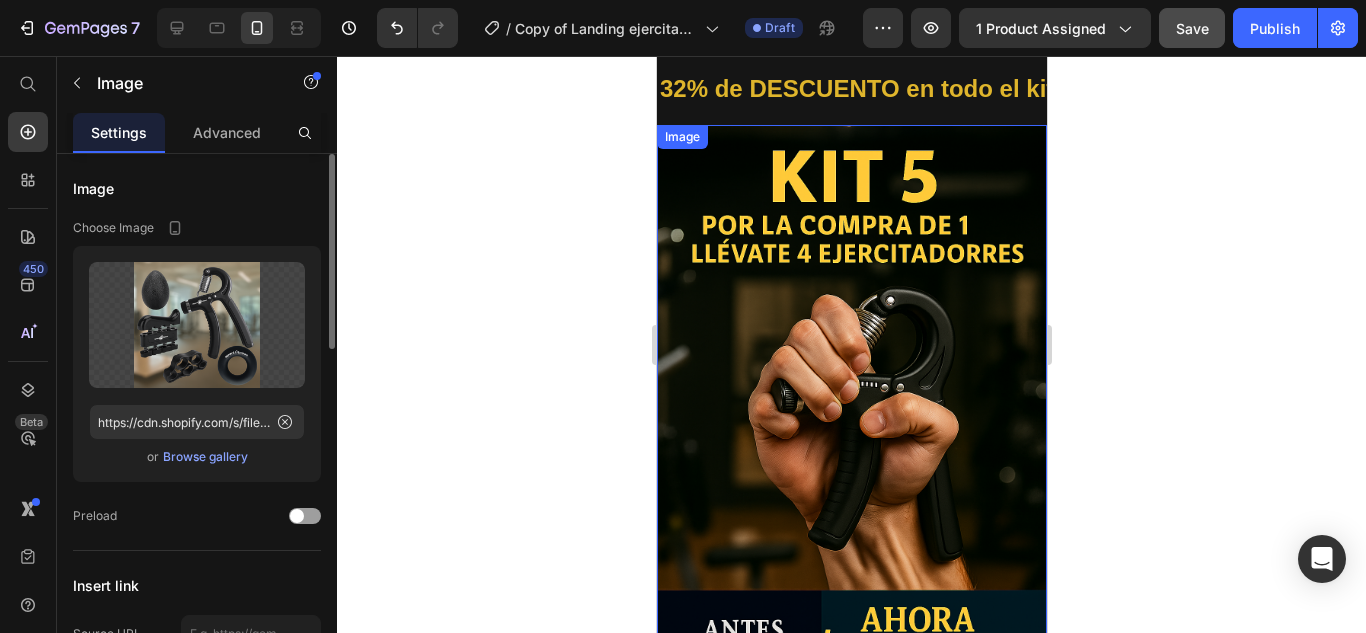 scroll, scrollTop: 0, scrollLeft: 0, axis: both 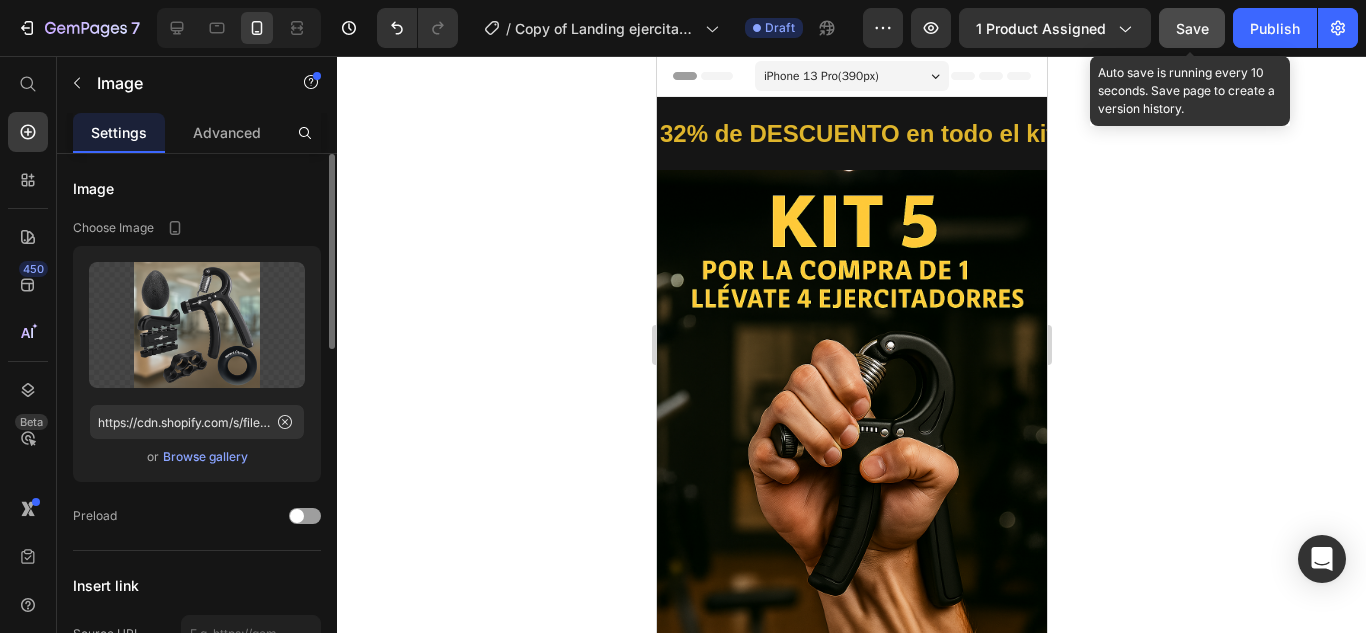 click on "Save" 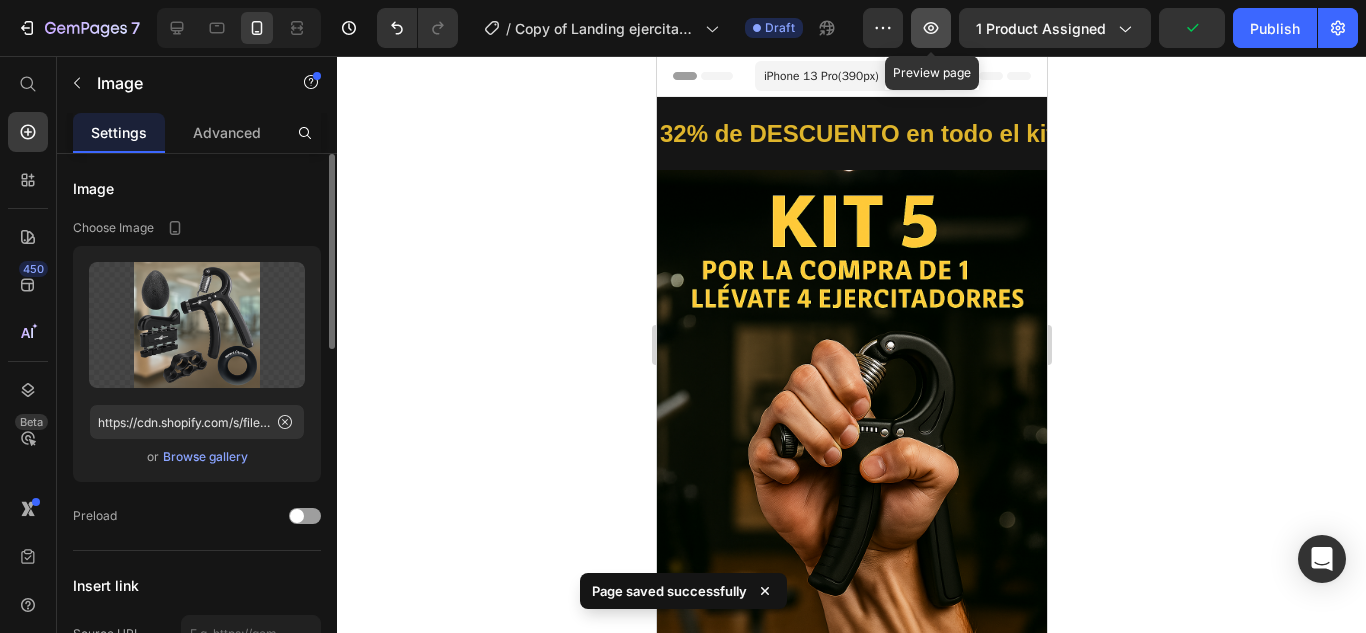 click 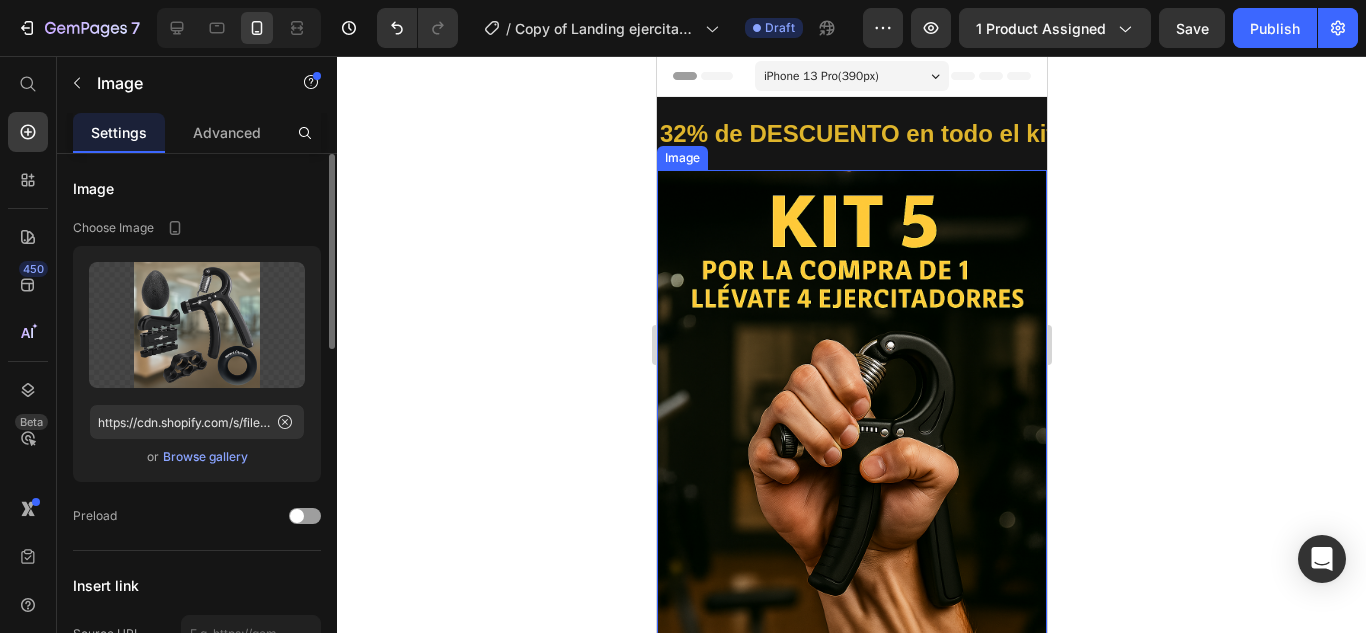 scroll, scrollTop: 600, scrollLeft: 0, axis: vertical 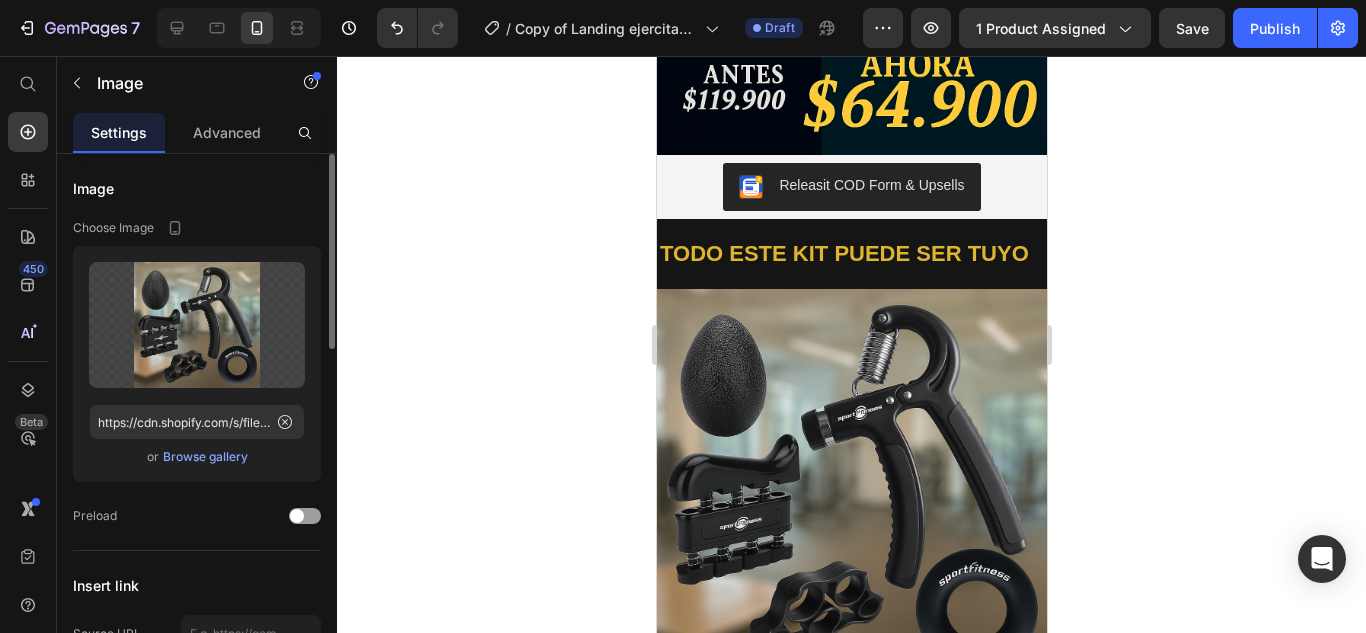 click at bounding box center (851, 484) 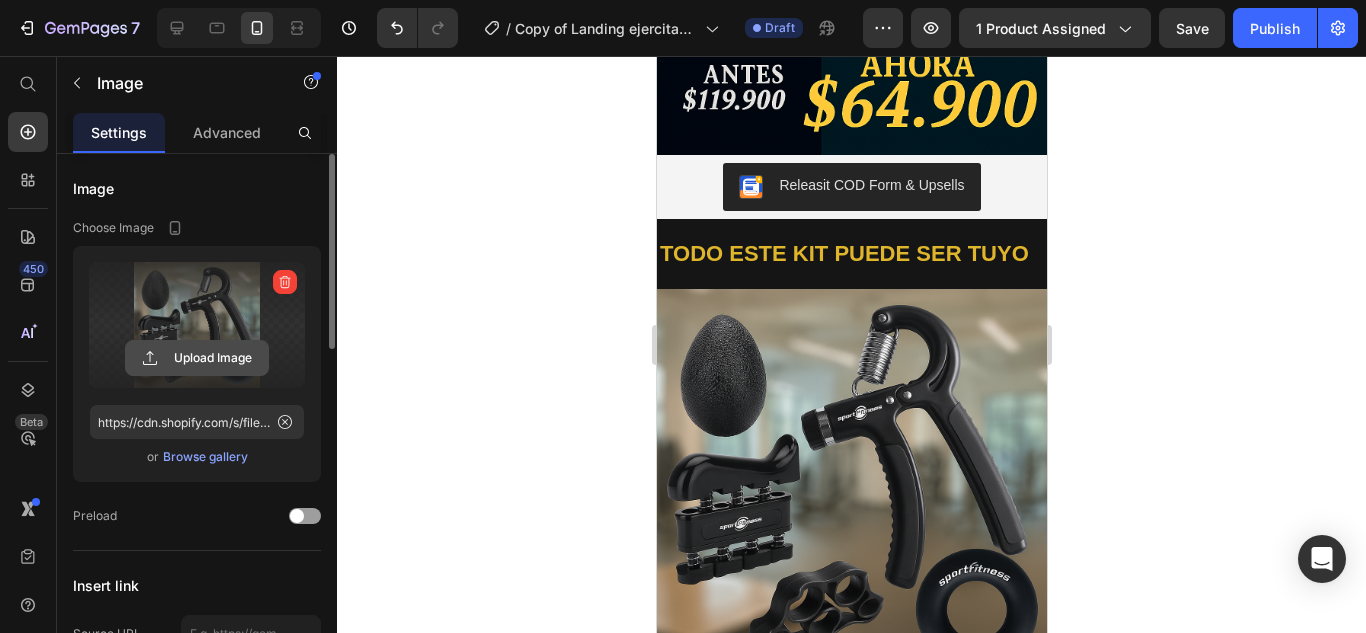 click 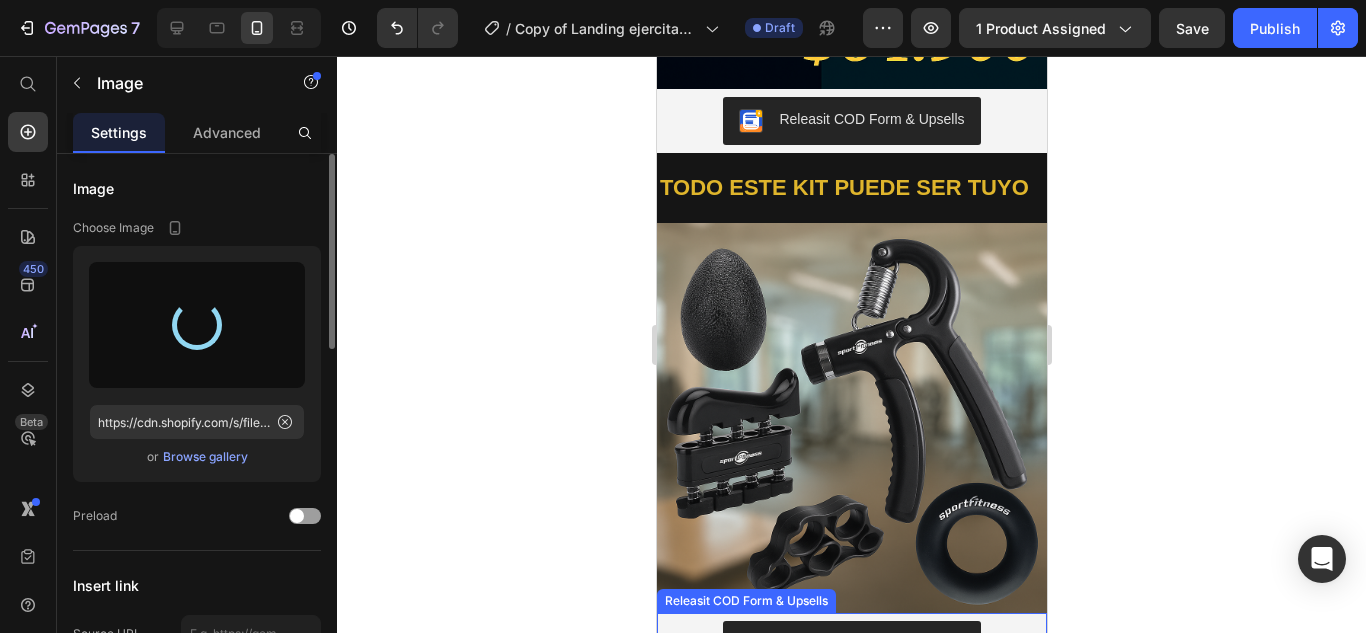 scroll, scrollTop: 600, scrollLeft: 0, axis: vertical 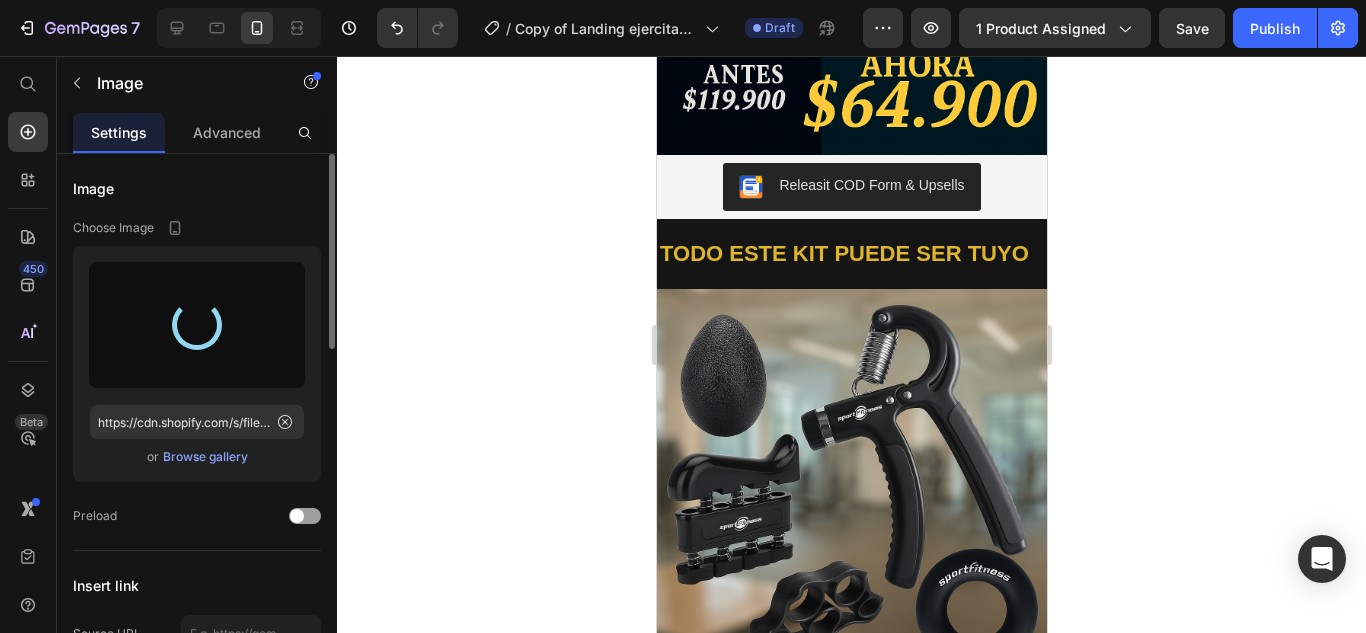 type on "https://cdn.shopify.com/s/files/1/0699/0023/9036/files/gempages_565637633191969942-0298278f-1bc8-4f29-a70c-5c3cfb675b98.png" 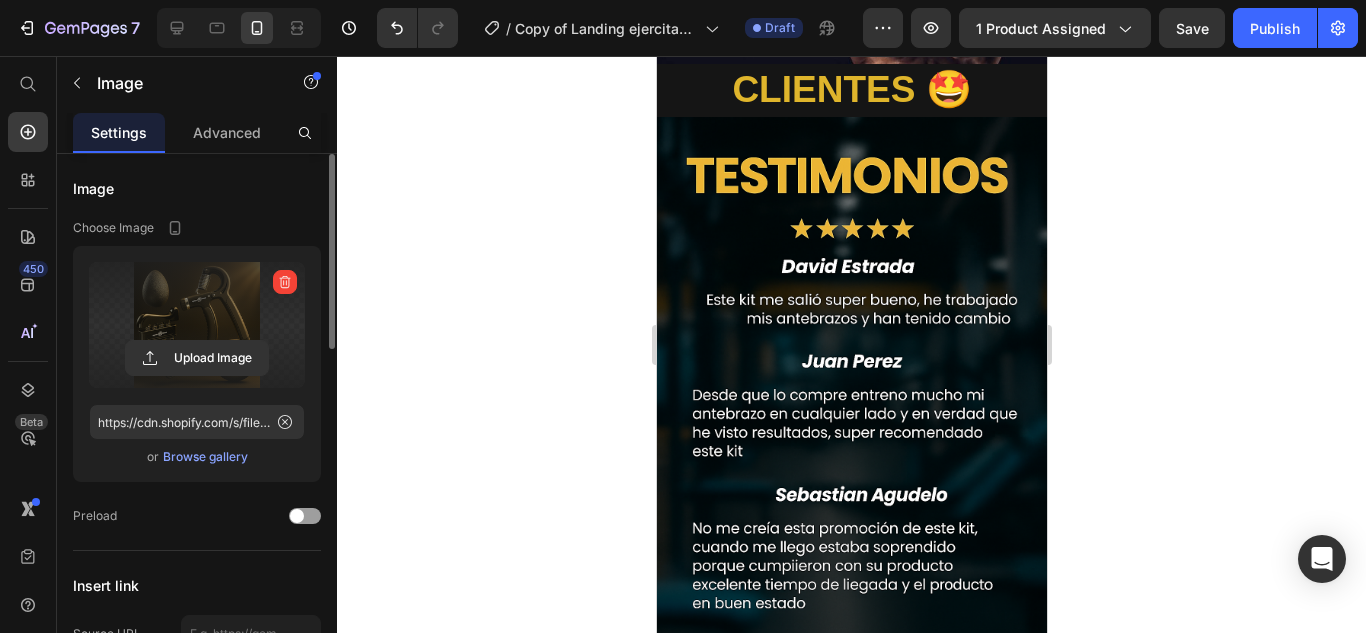 scroll, scrollTop: 1200, scrollLeft: 0, axis: vertical 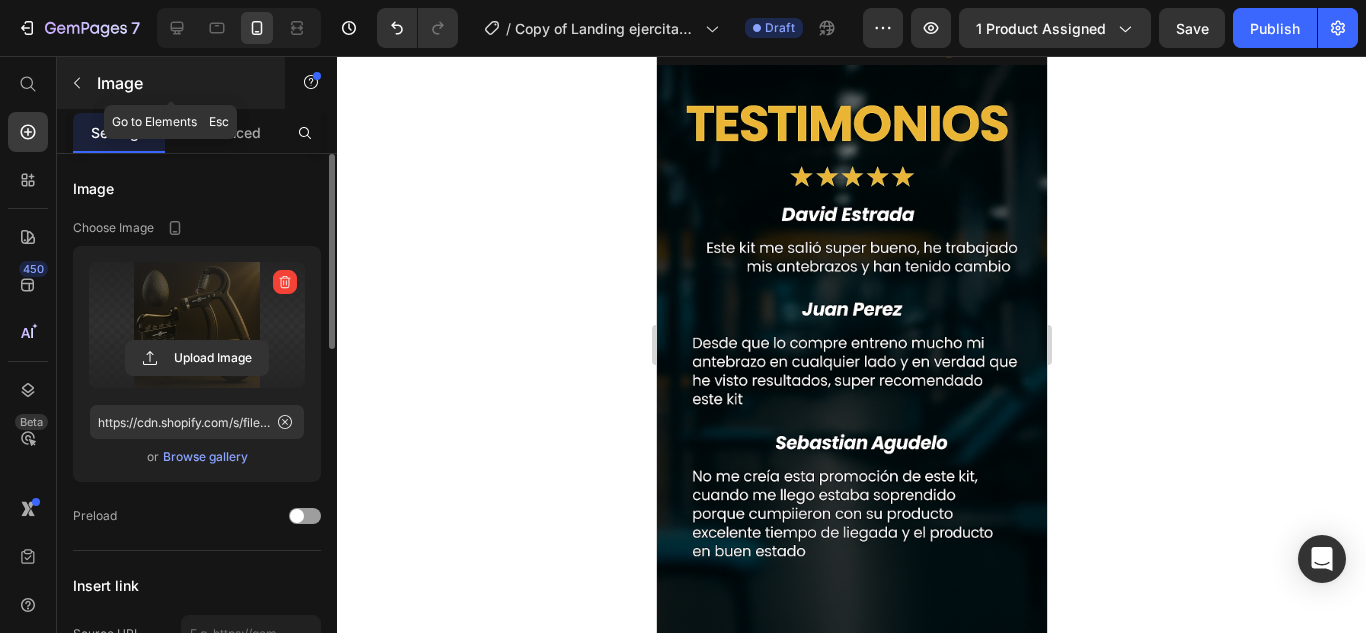 click on "Image" at bounding box center (182, 83) 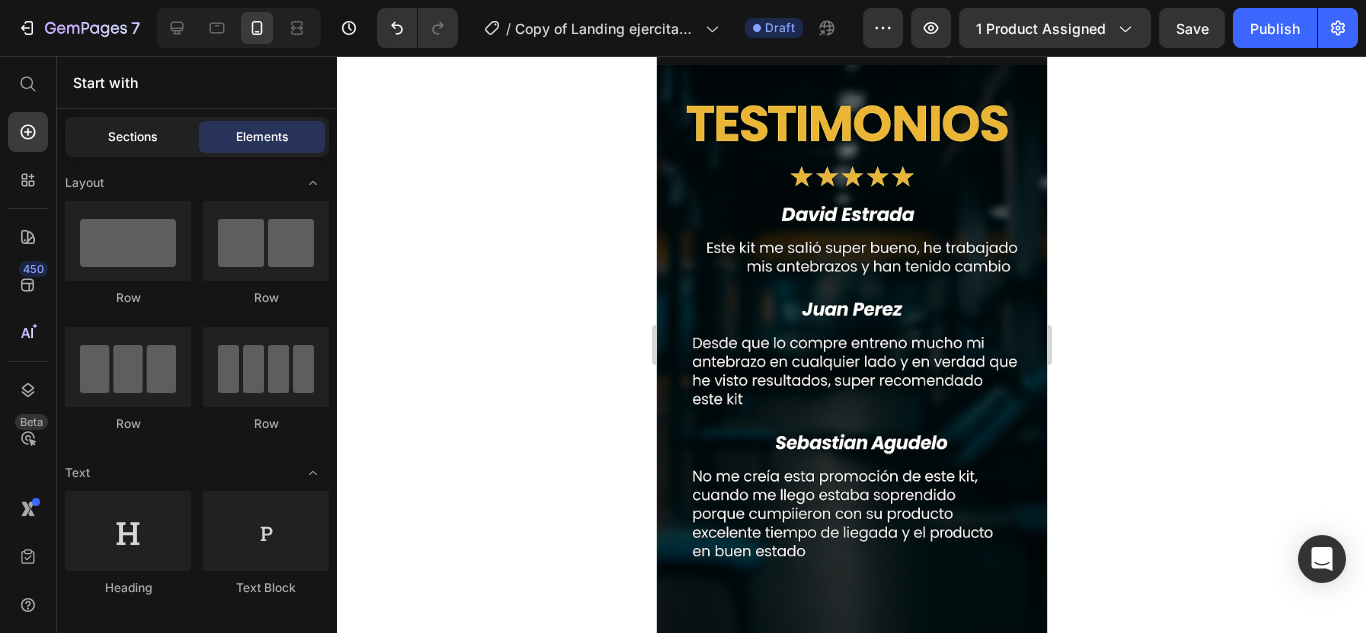click on "Sections" at bounding box center [132, 137] 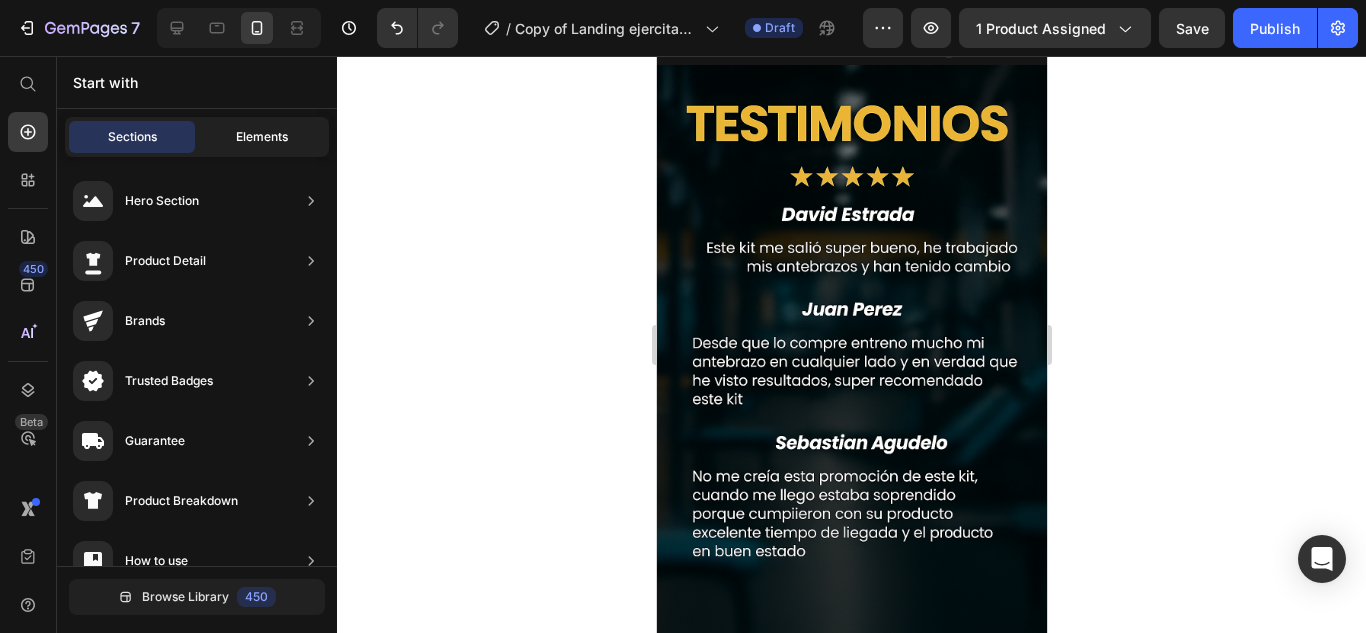 click on "Elements" 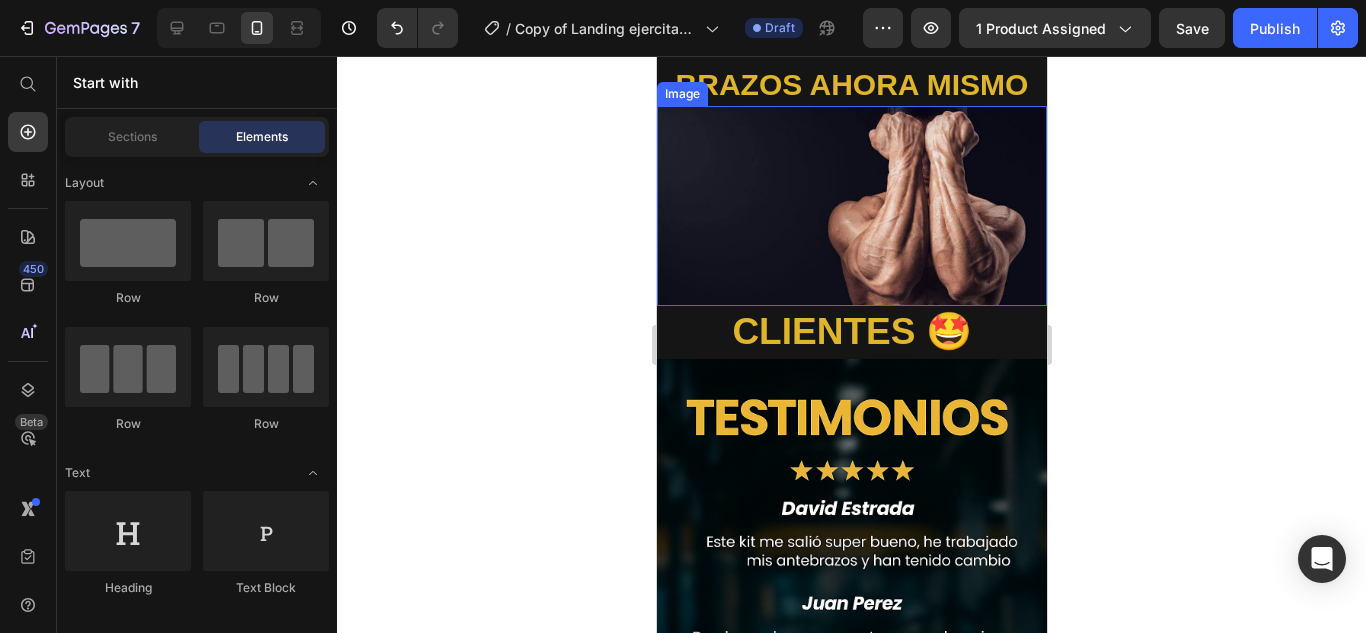 scroll, scrollTop: 900, scrollLeft: 0, axis: vertical 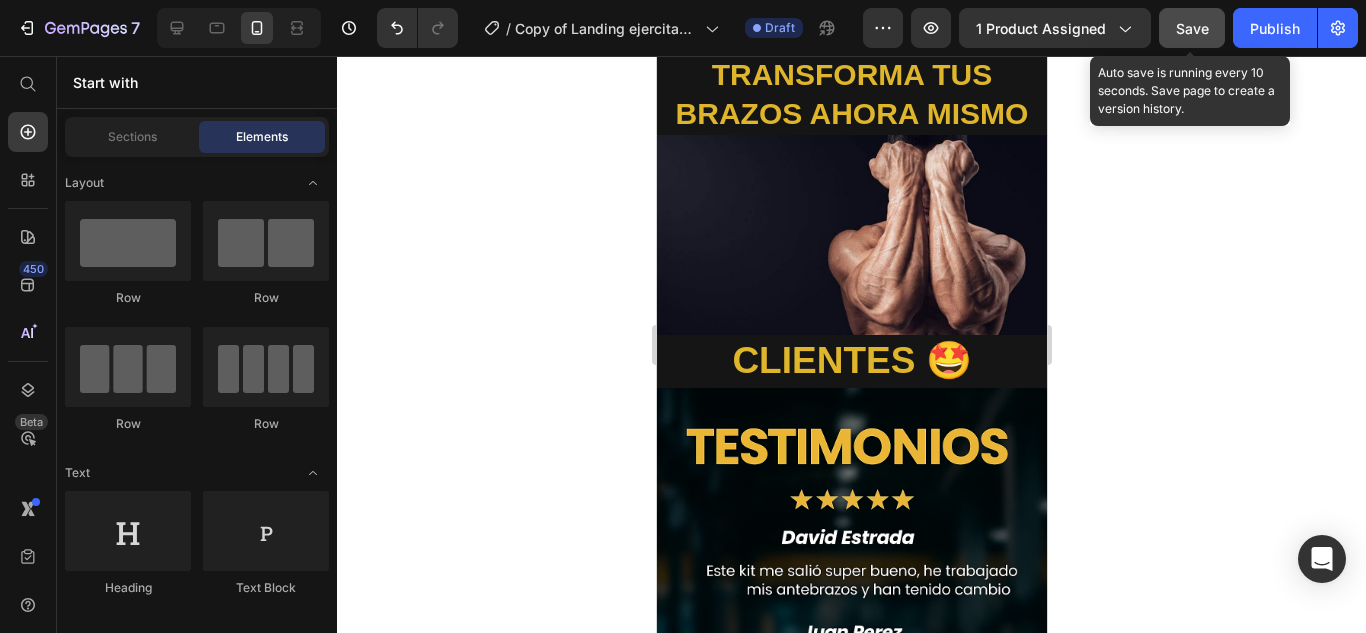 click on "Save" 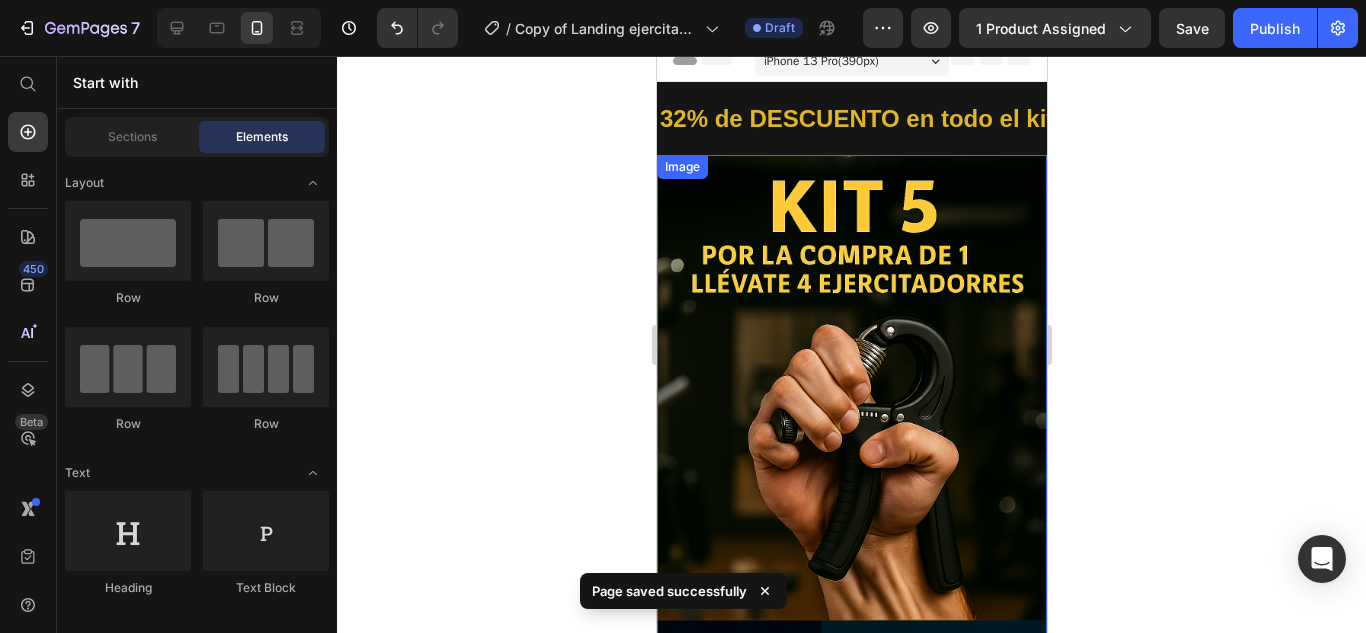 scroll, scrollTop: 0, scrollLeft: 0, axis: both 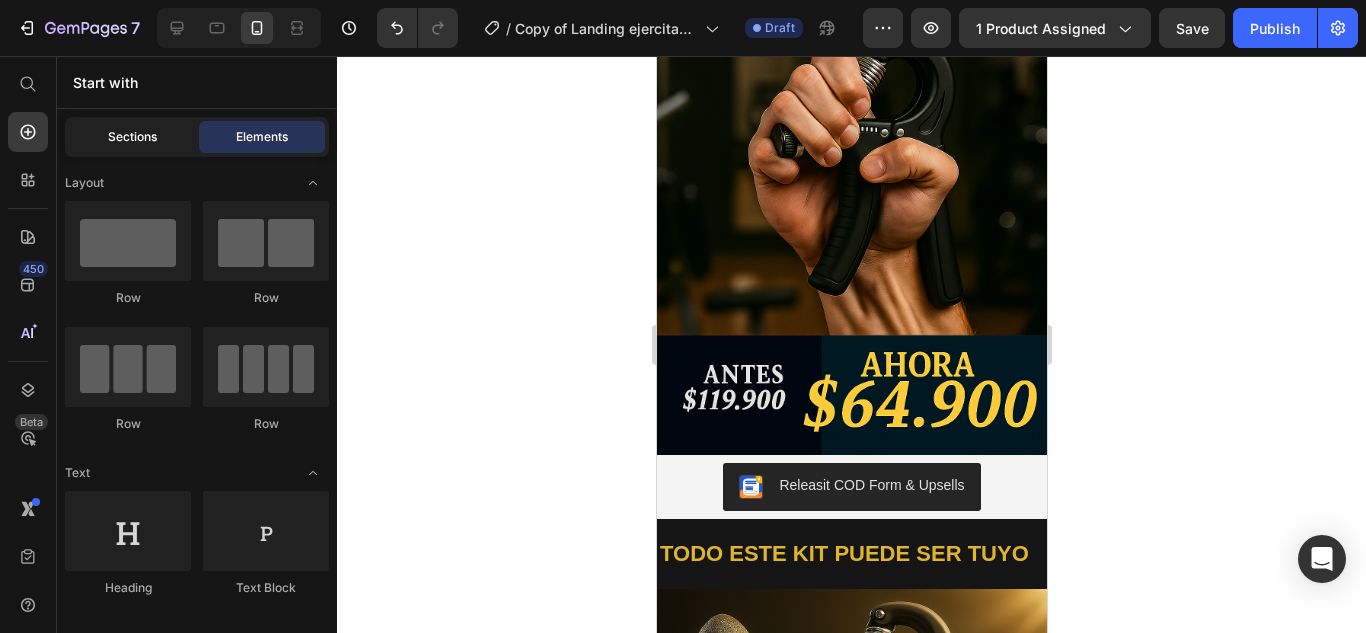 click on "Sections" at bounding box center [132, 137] 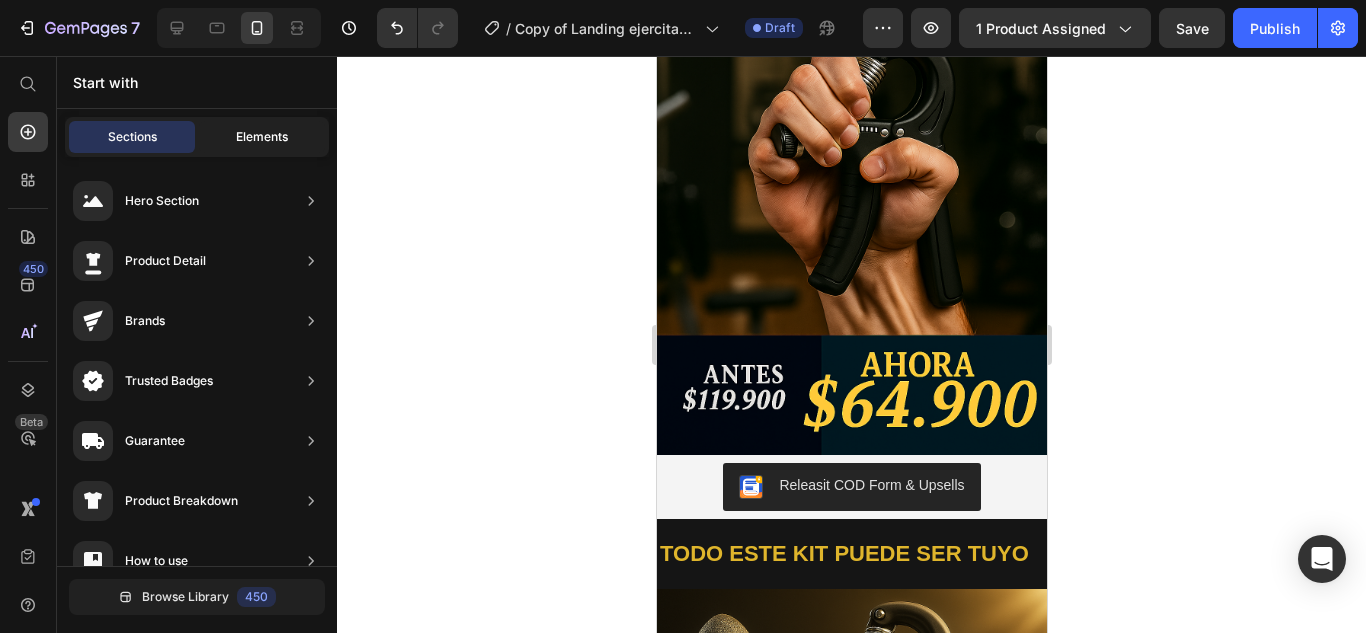 click on "Elements" 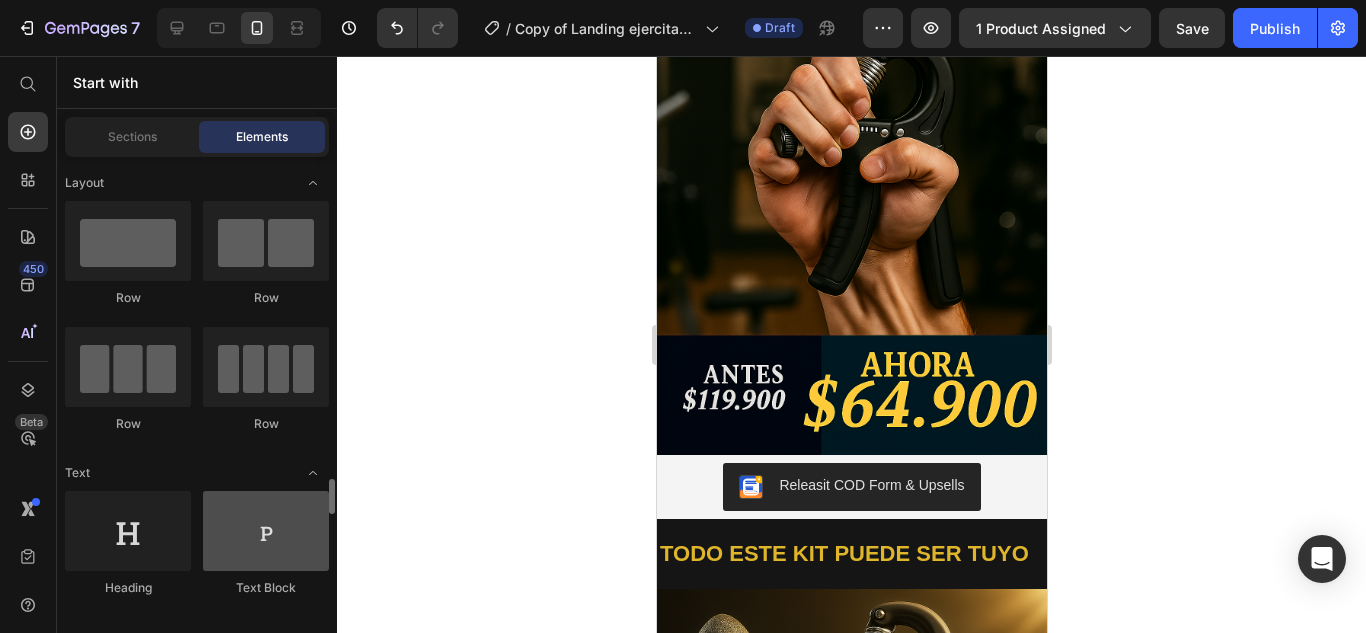 scroll, scrollTop: 300, scrollLeft: 0, axis: vertical 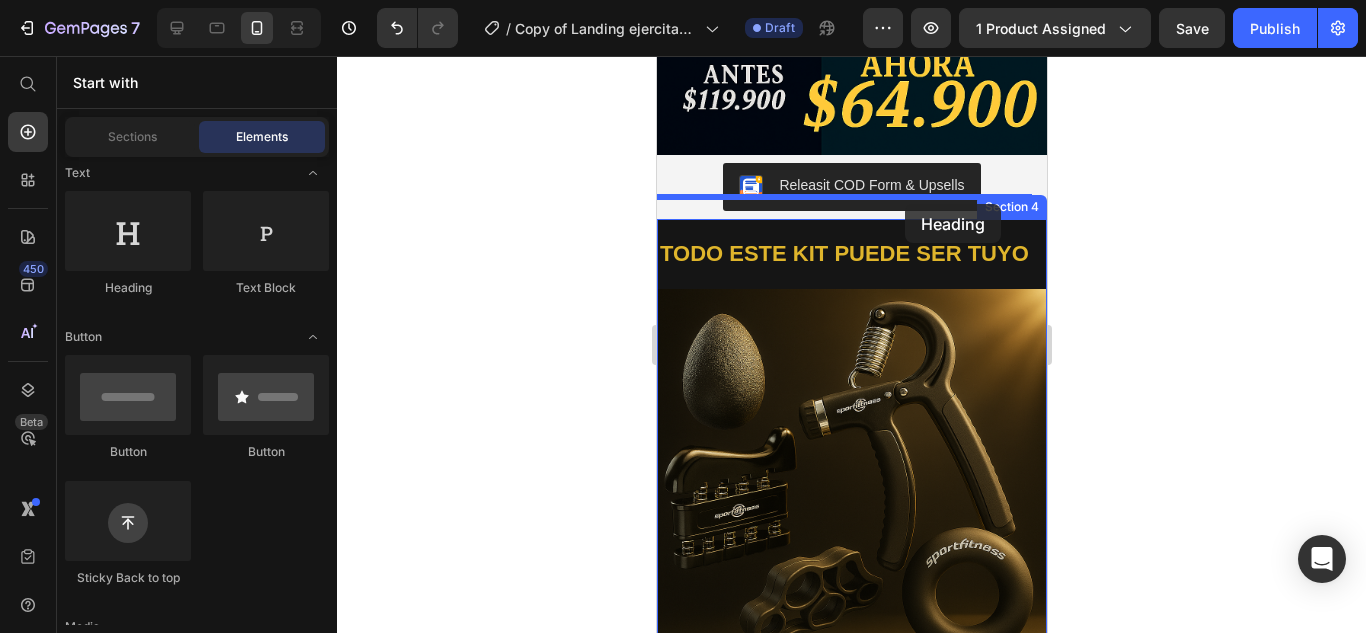 drag, startPoint x: 780, startPoint y: 298, endPoint x: 904, endPoint y: 204, distance: 155.60205 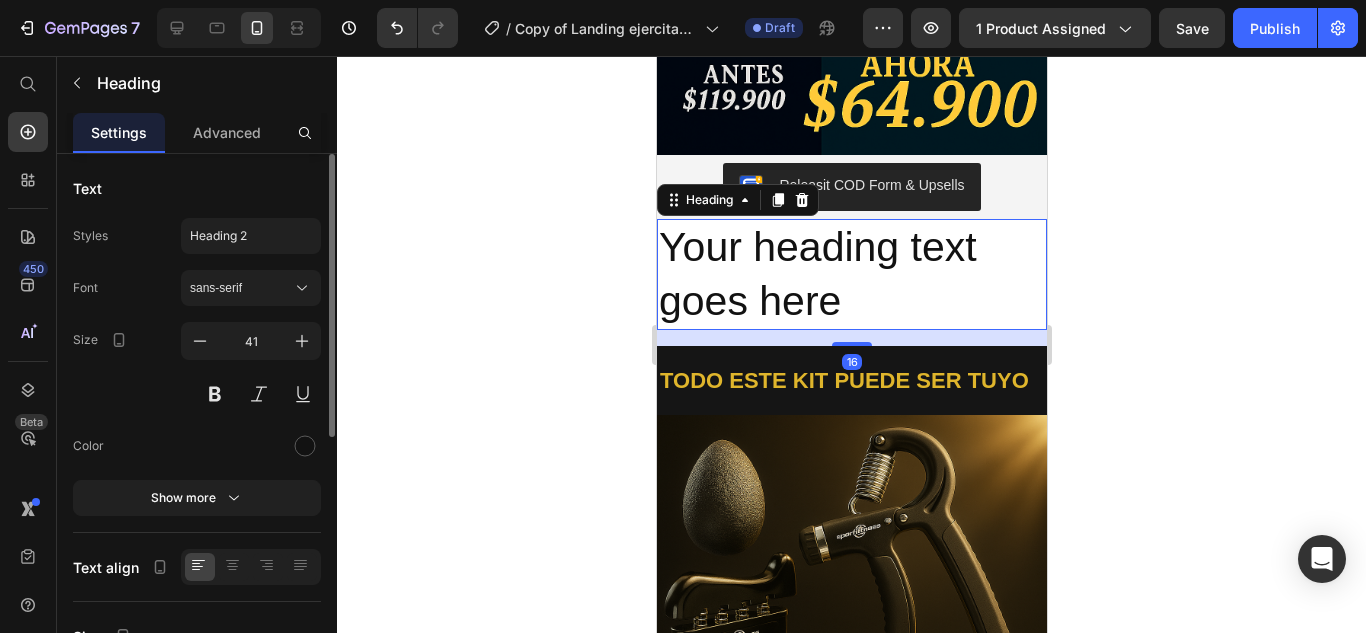 click on "Your heading text goes here" at bounding box center (851, 274) 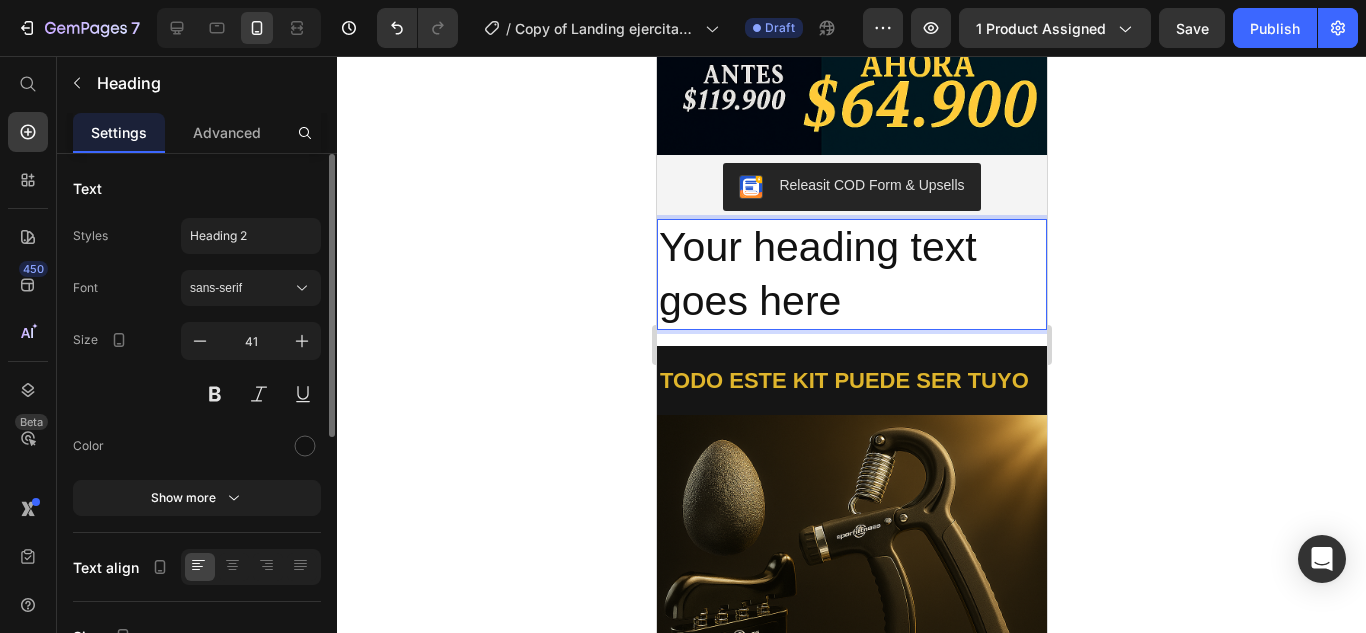 click on "Your heading text goes here" at bounding box center [851, 274] 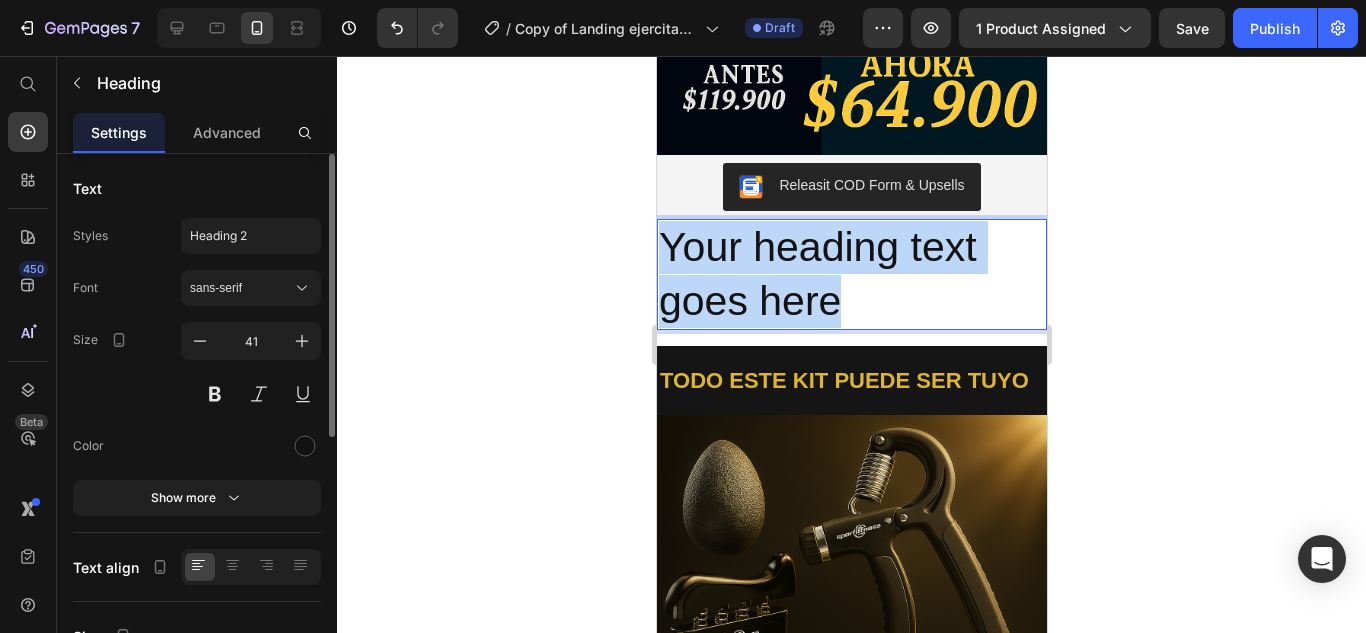 click on "Your heading text goes here" at bounding box center [851, 274] 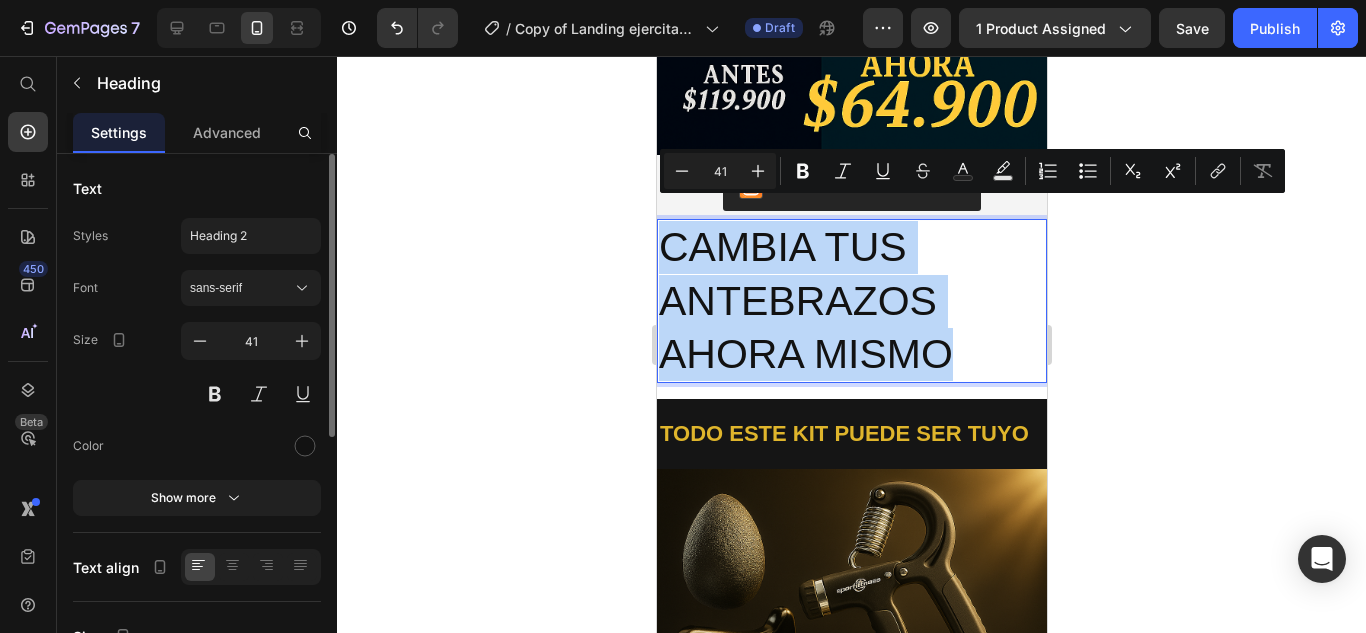 drag, startPoint x: 957, startPoint y: 310, endPoint x: 656, endPoint y: 222, distance: 313.60007 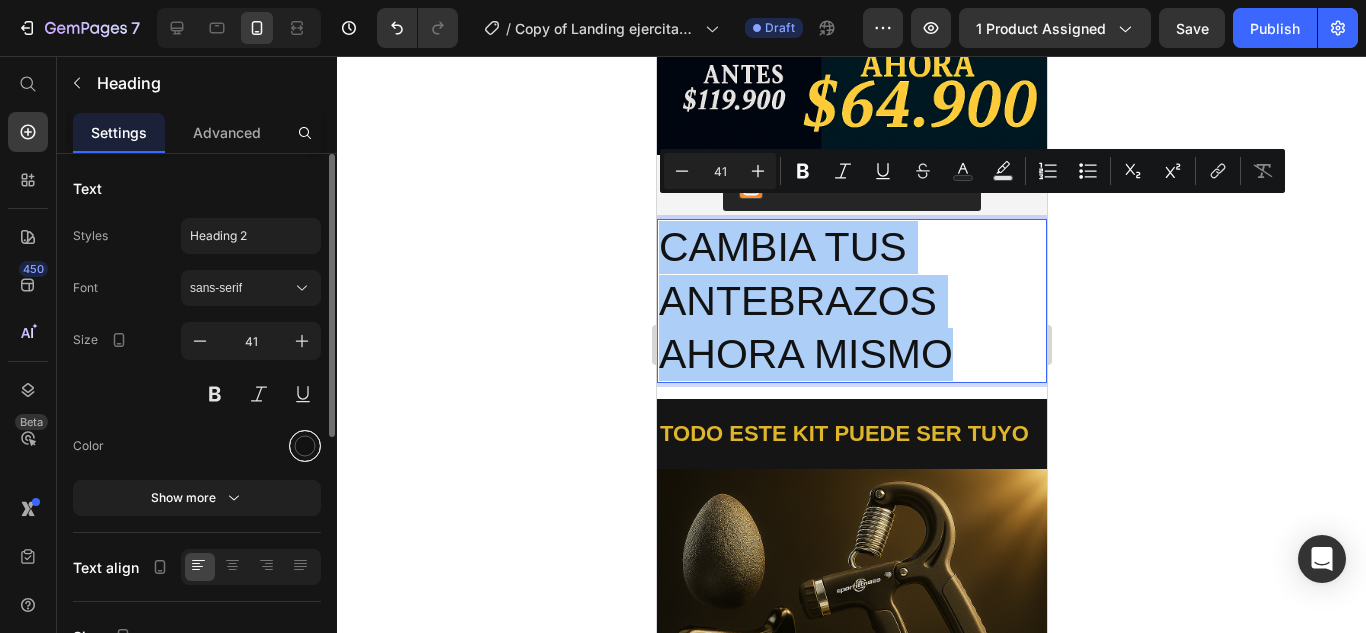 click at bounding box center [305, 446] 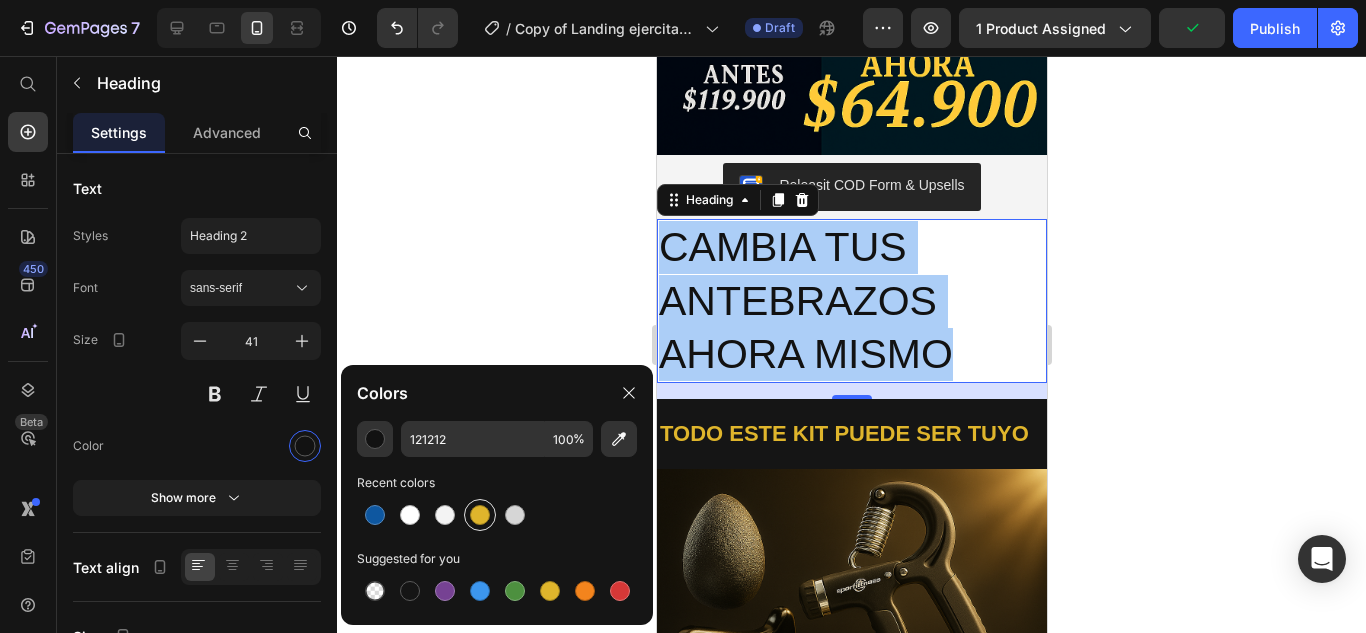 click at bounding box center [480, 515] 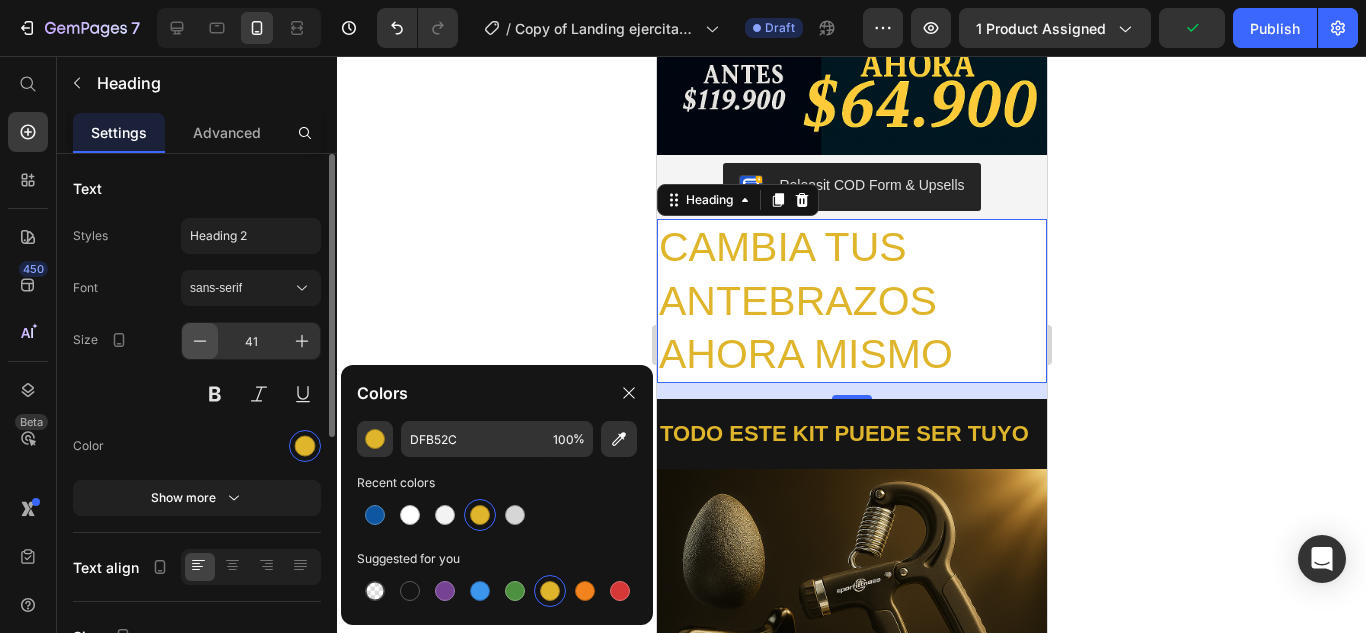 click 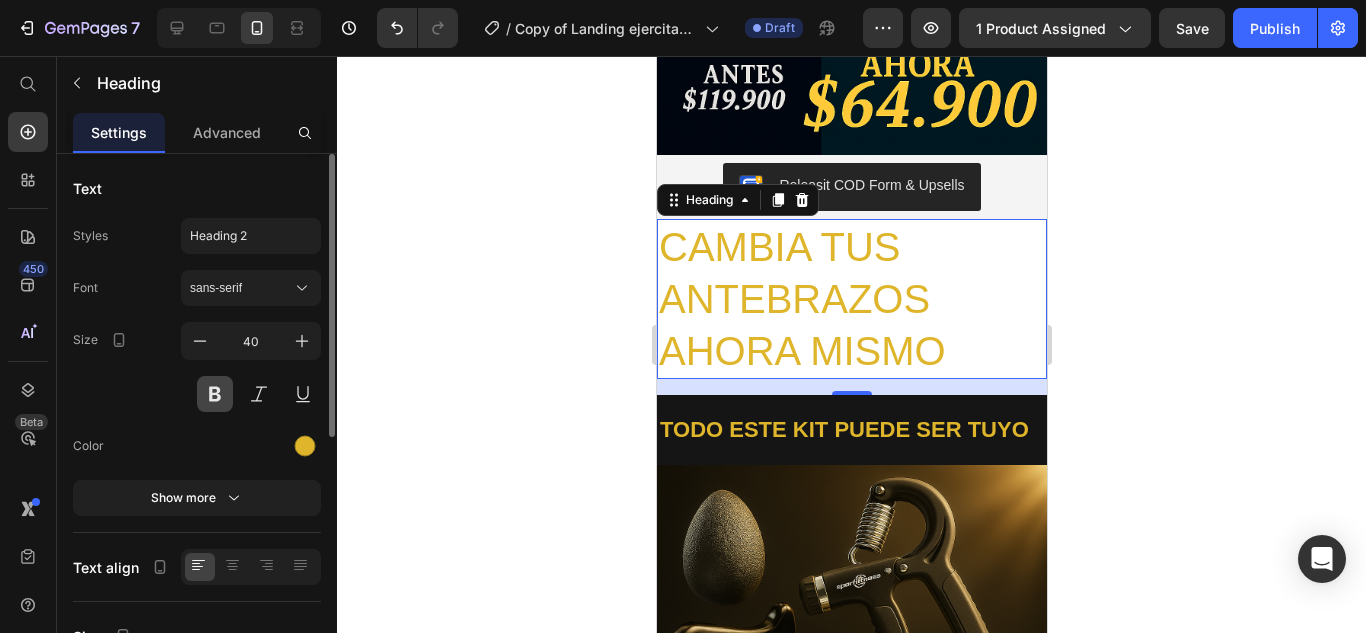 click at bounding box center [215, 394] 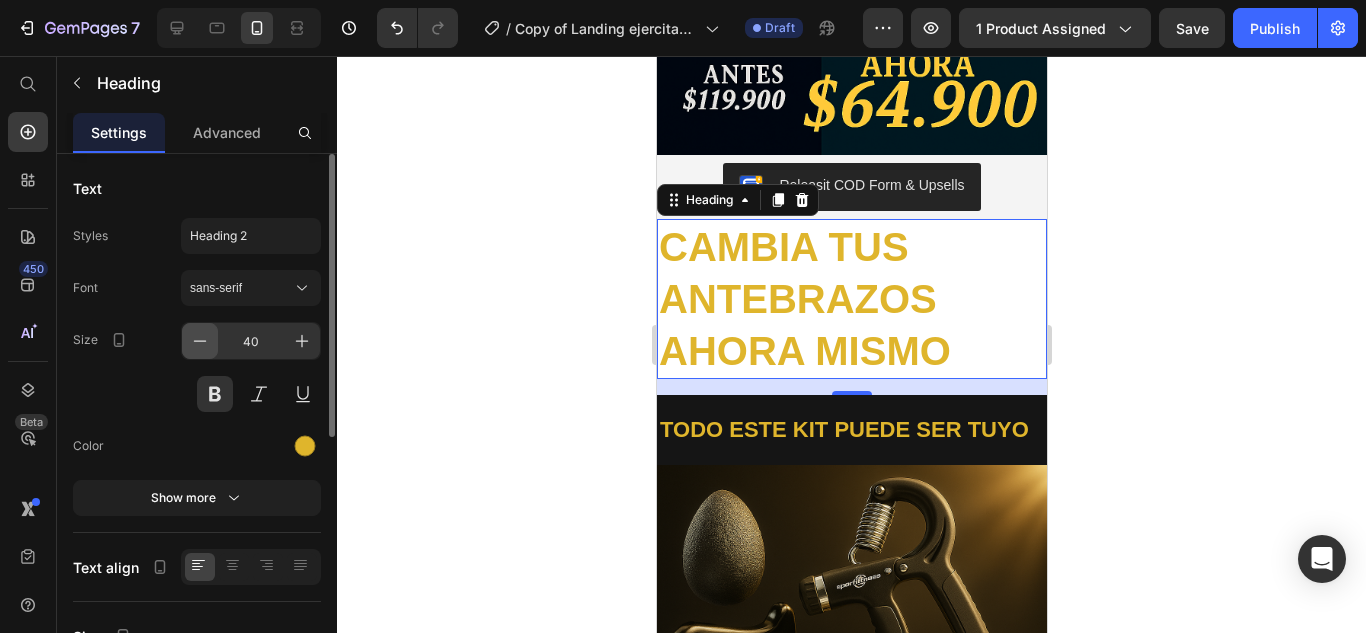 click 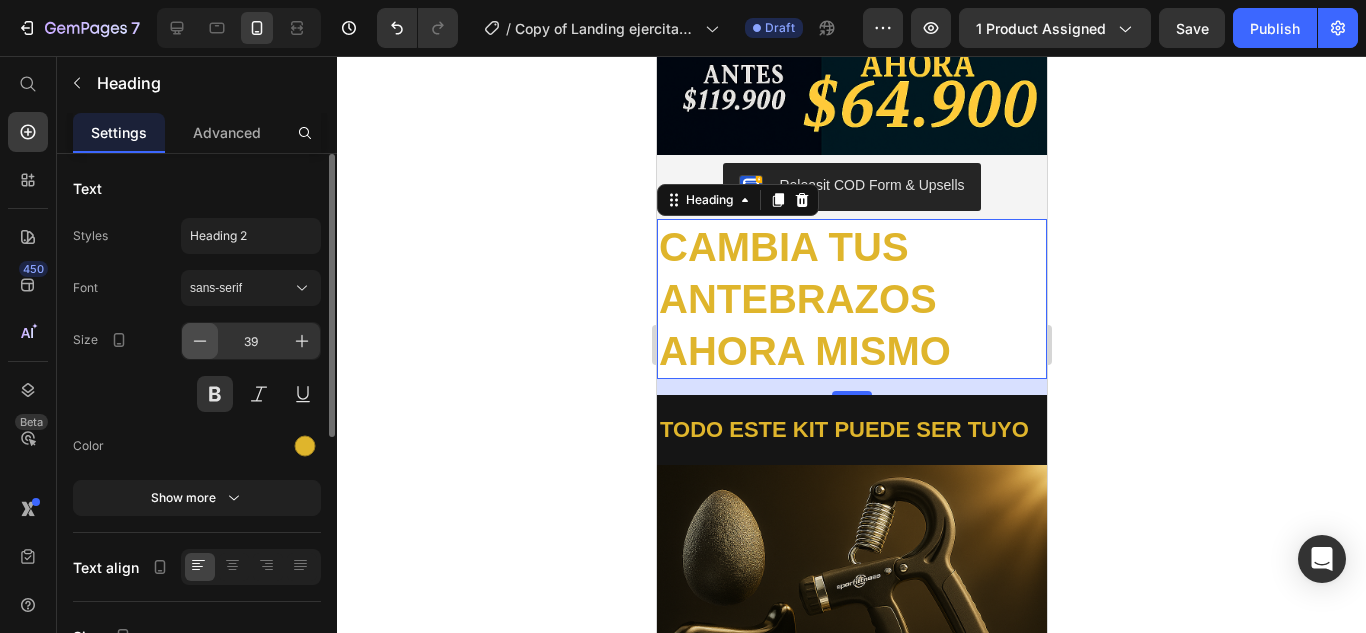 click 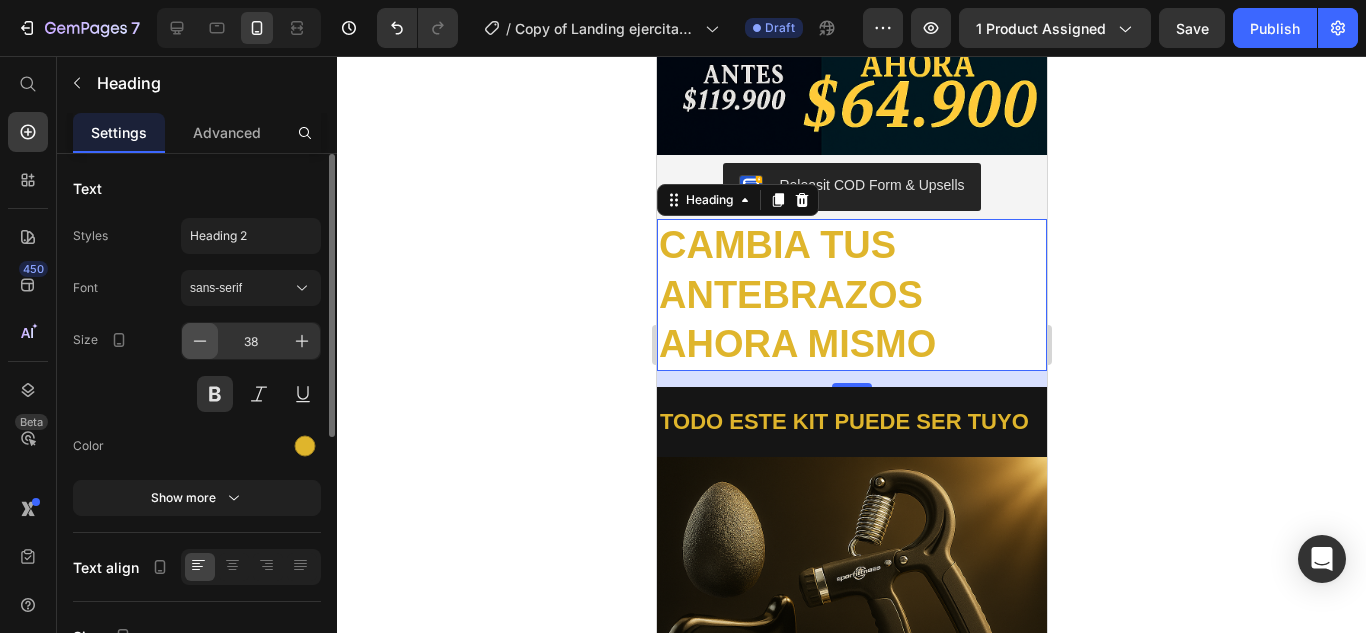 click 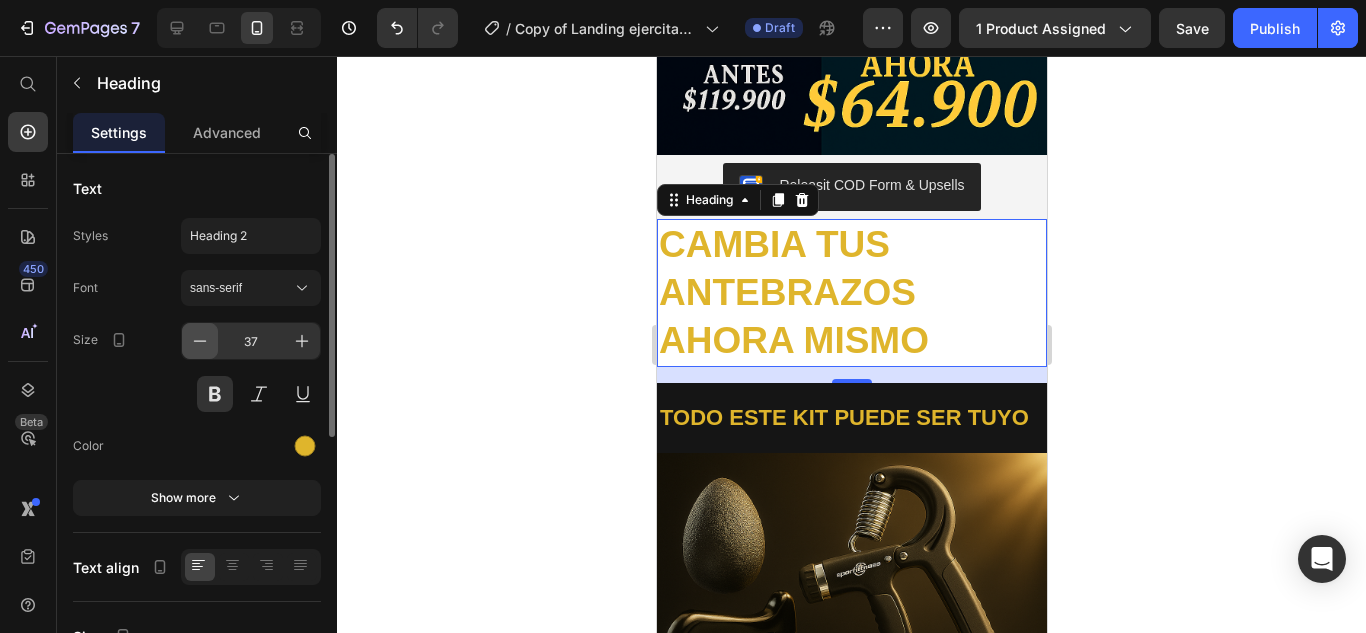 click 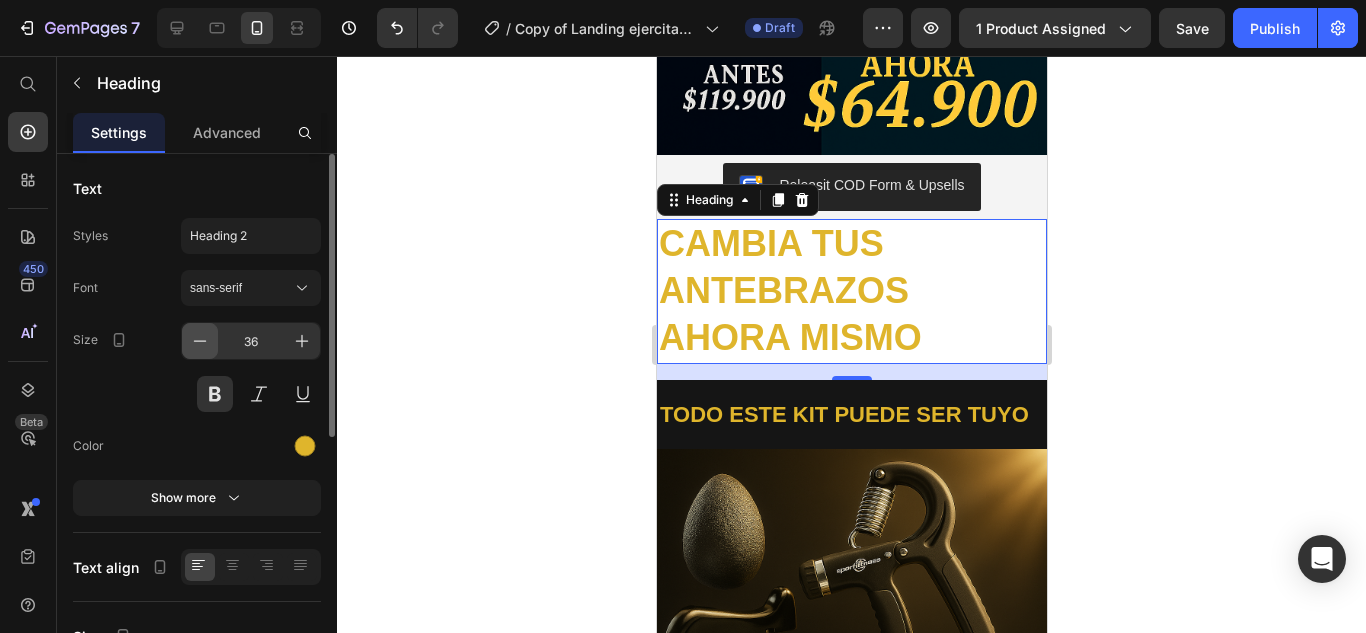 click 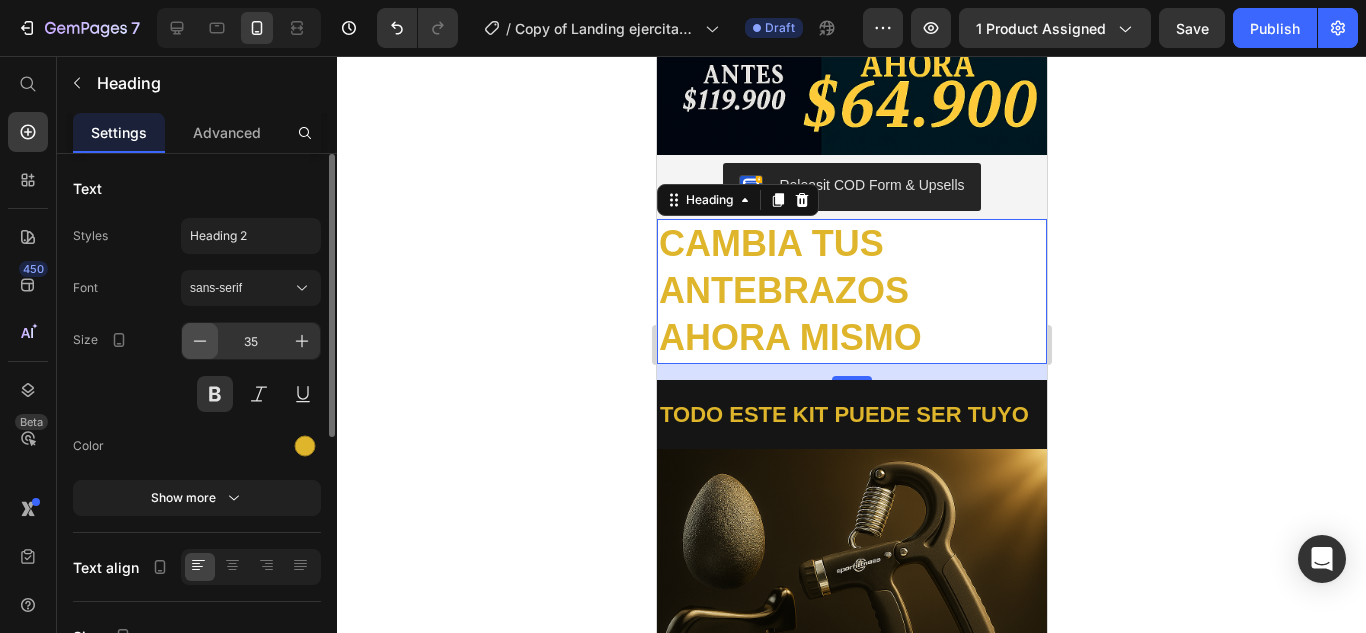 click 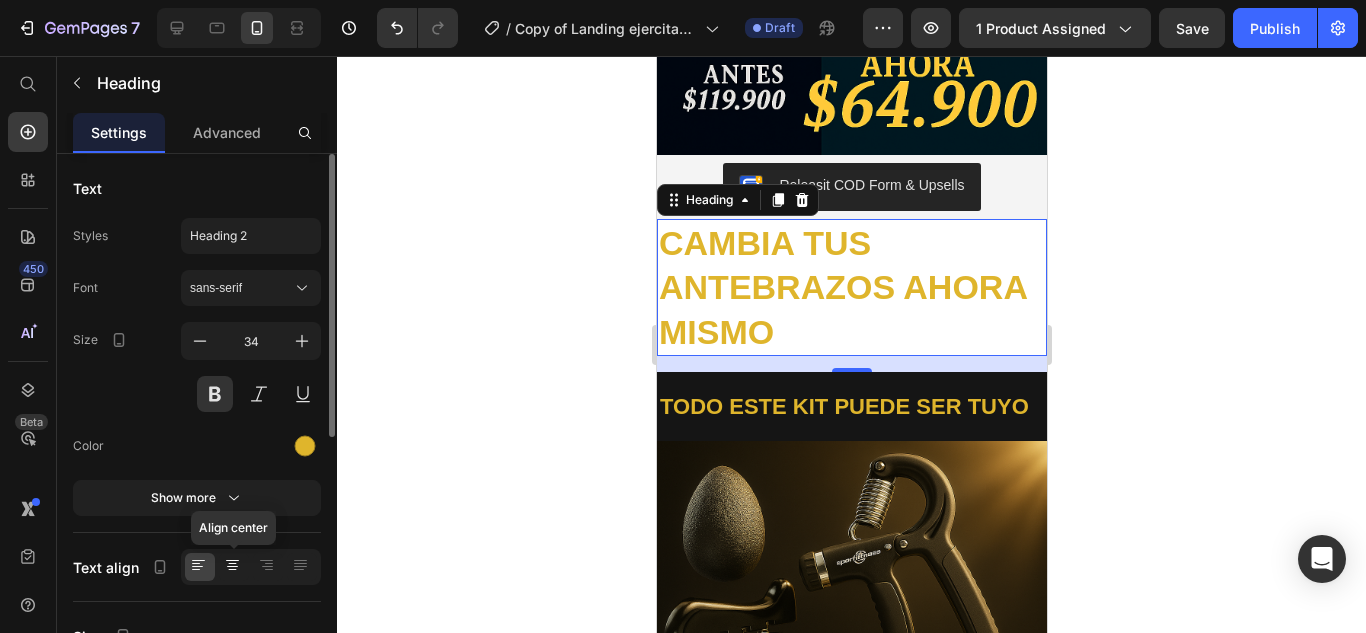 click 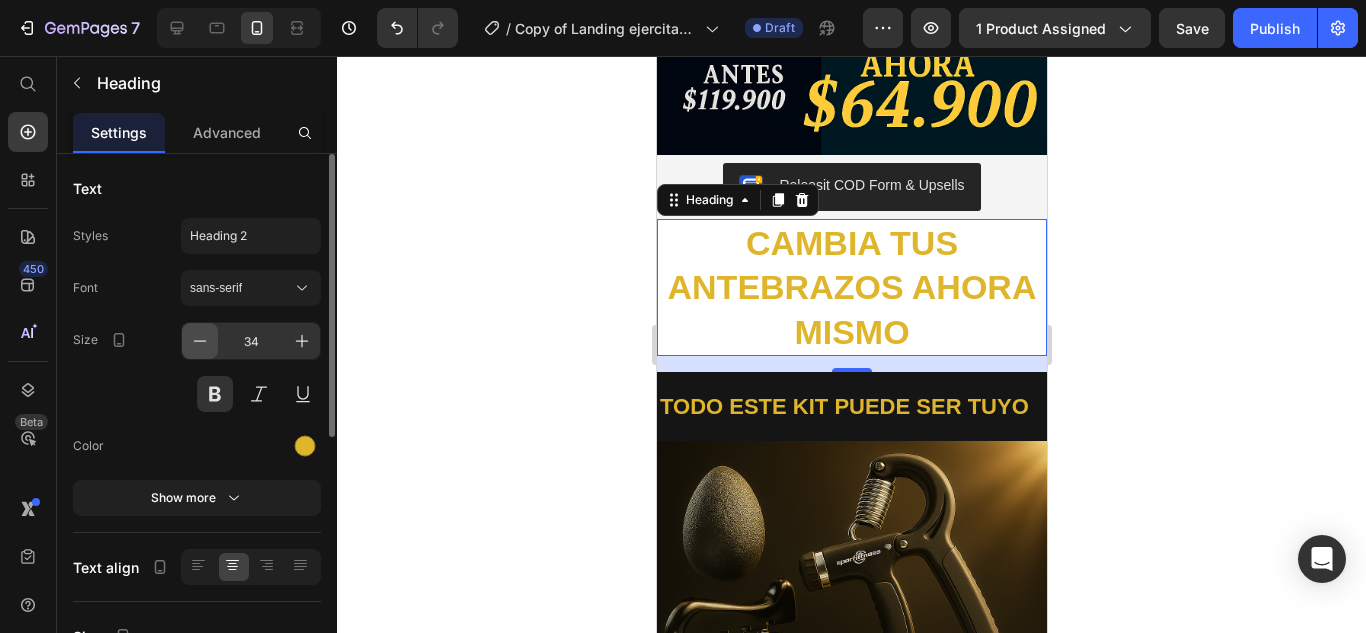 click 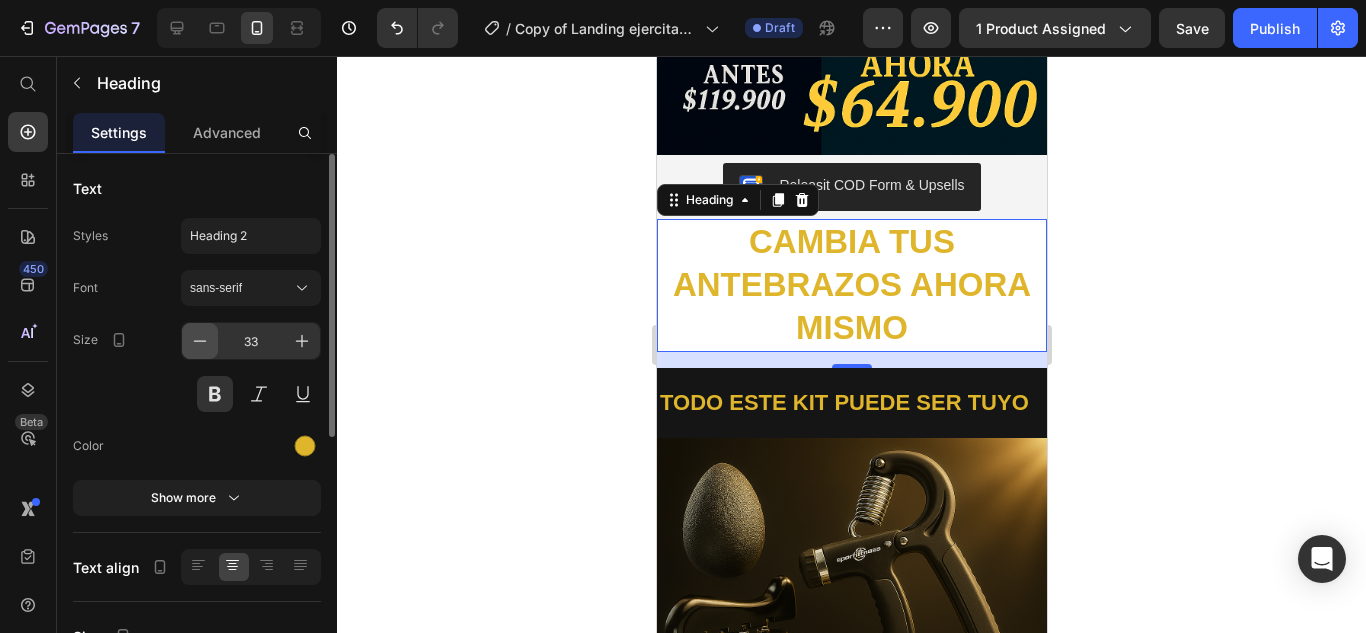 click 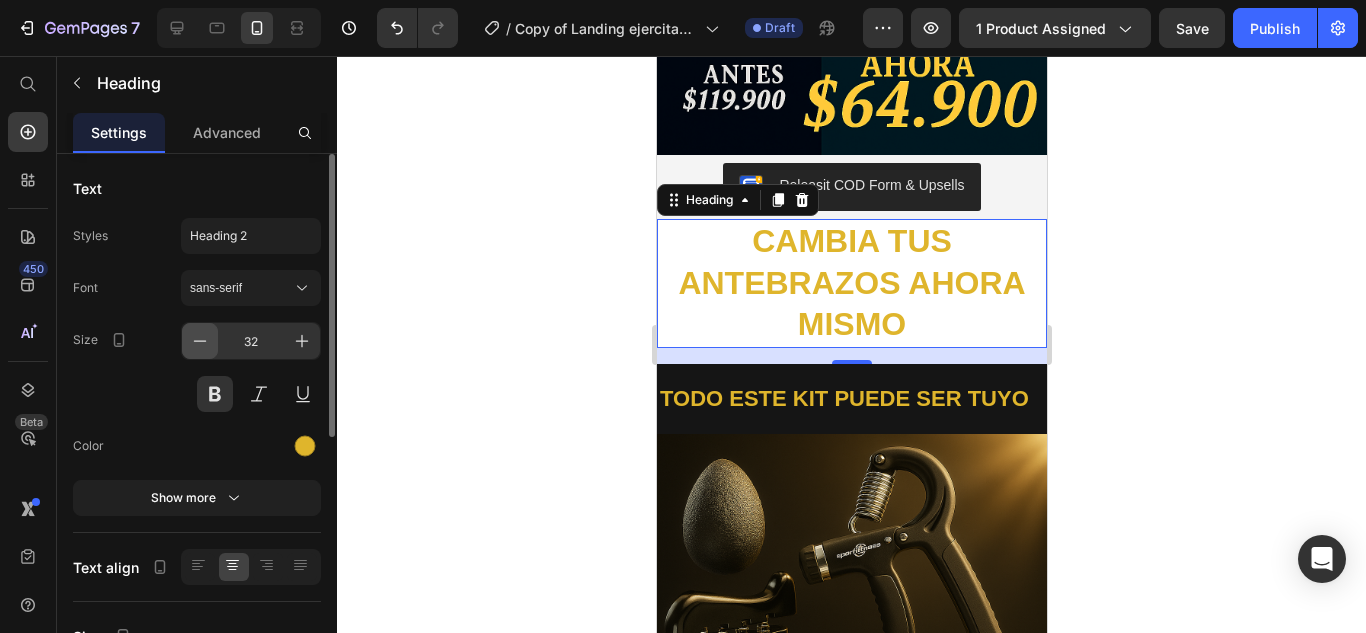 click 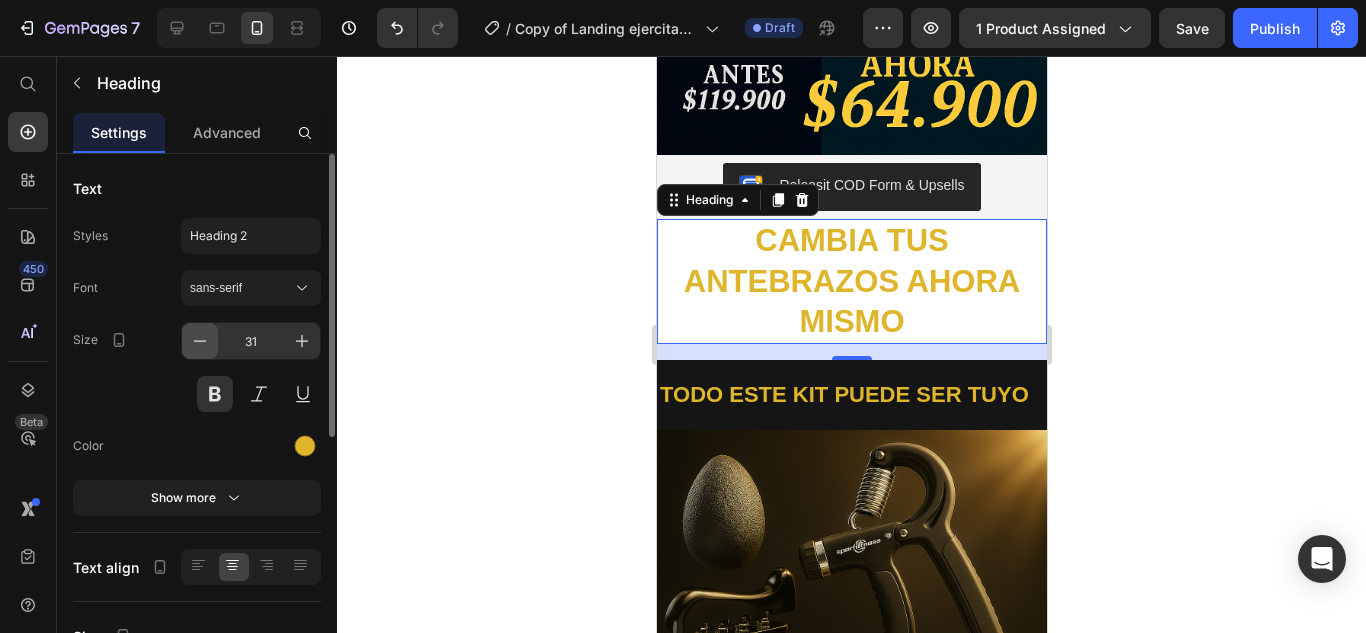click 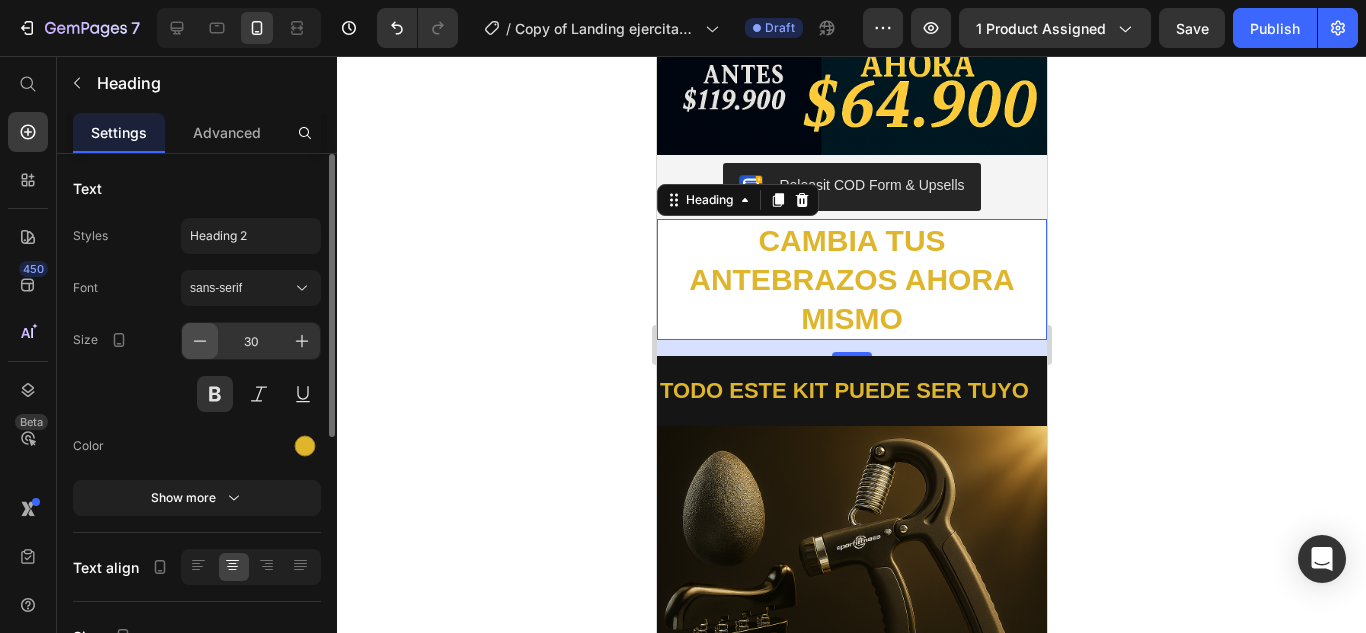 click 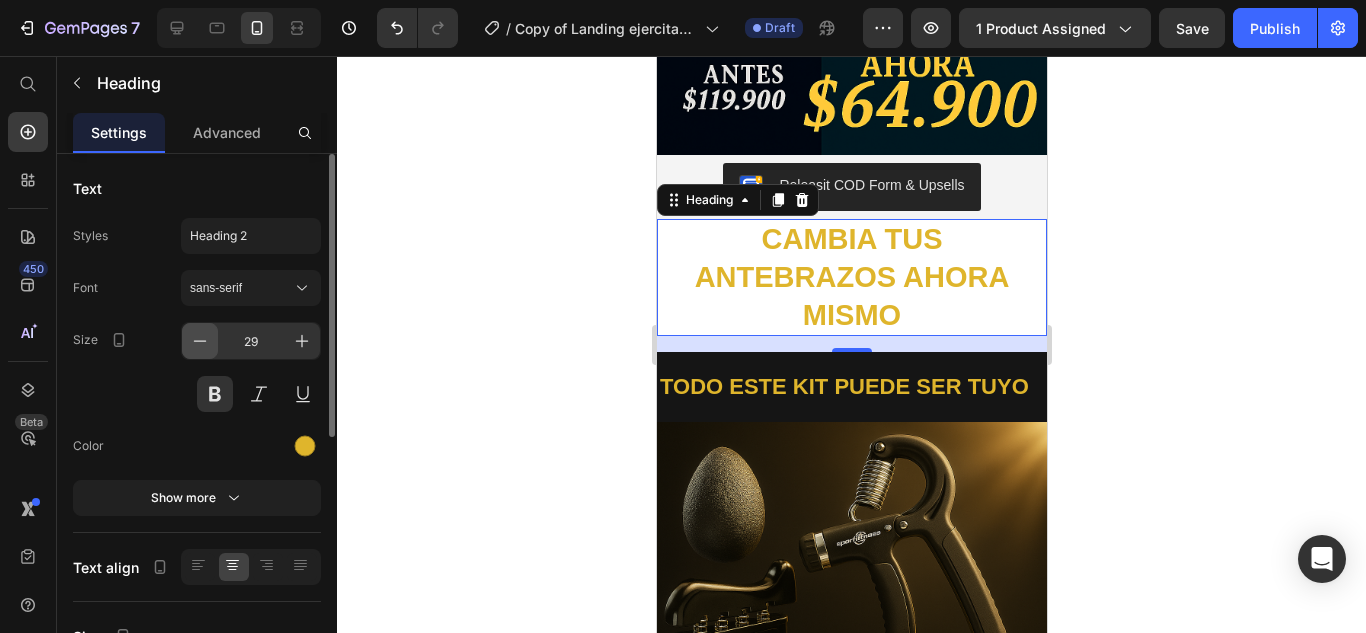 click 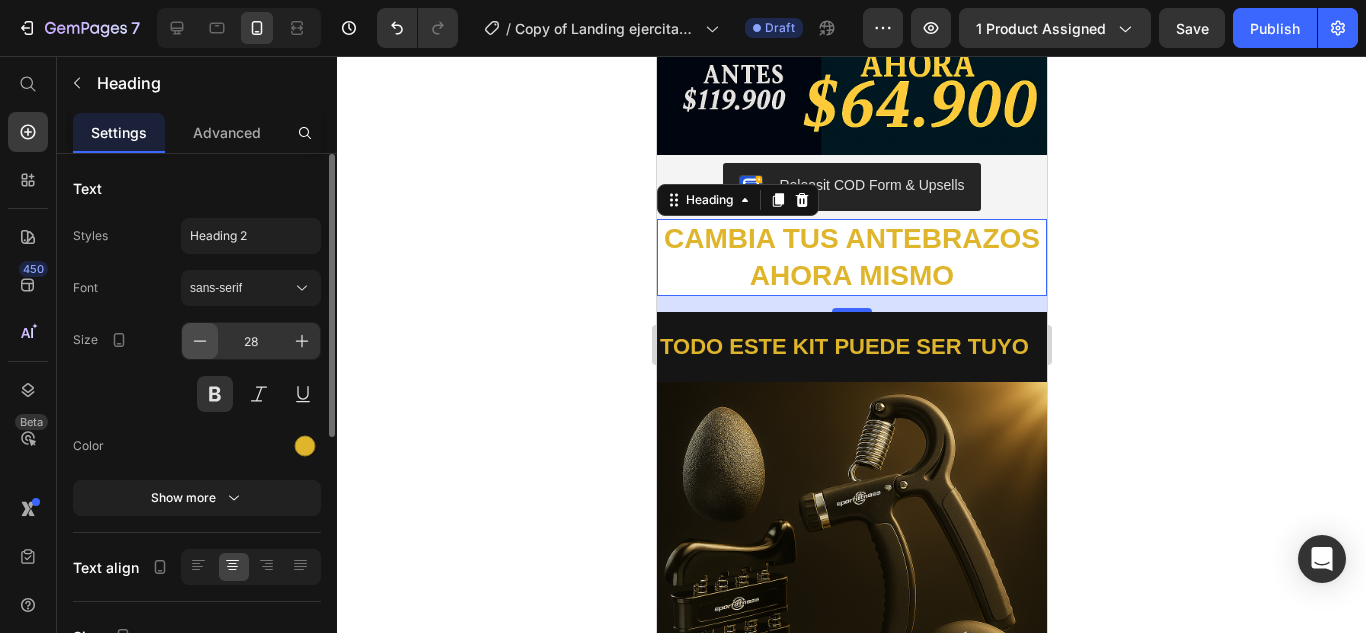 click 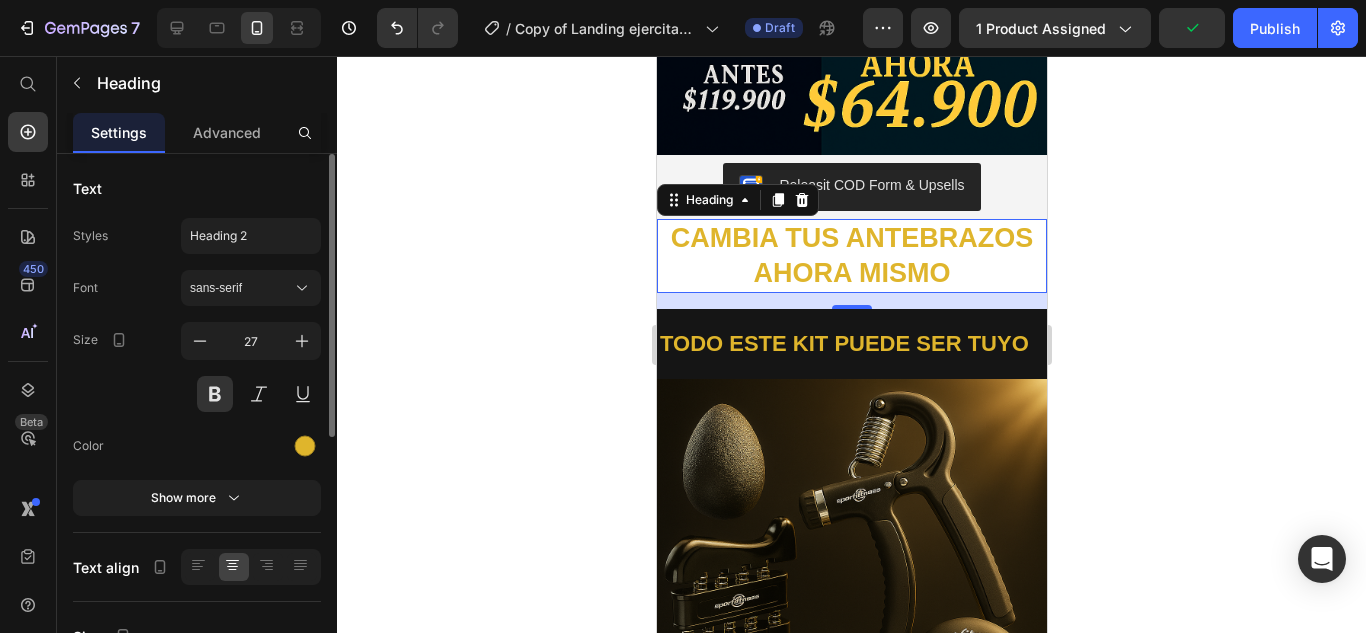 scroll, scrollTop: 476, scrollLeft: 0, axis: vertical 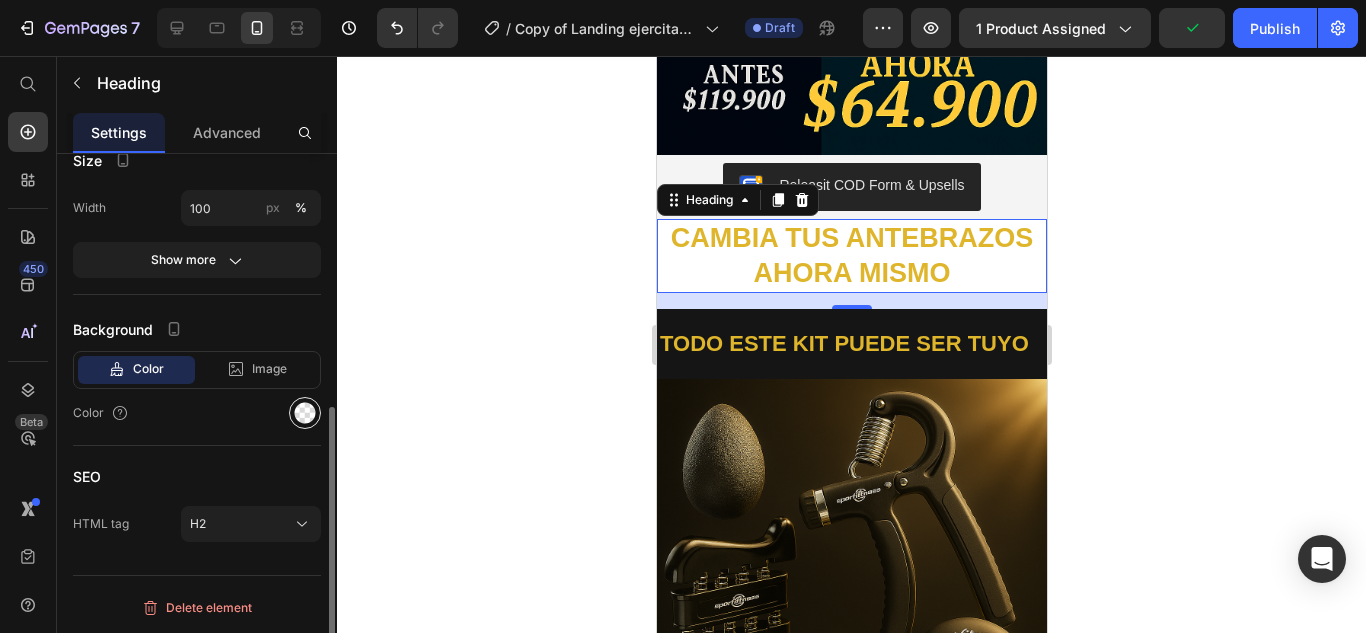 click at bounding box center (305, 413) 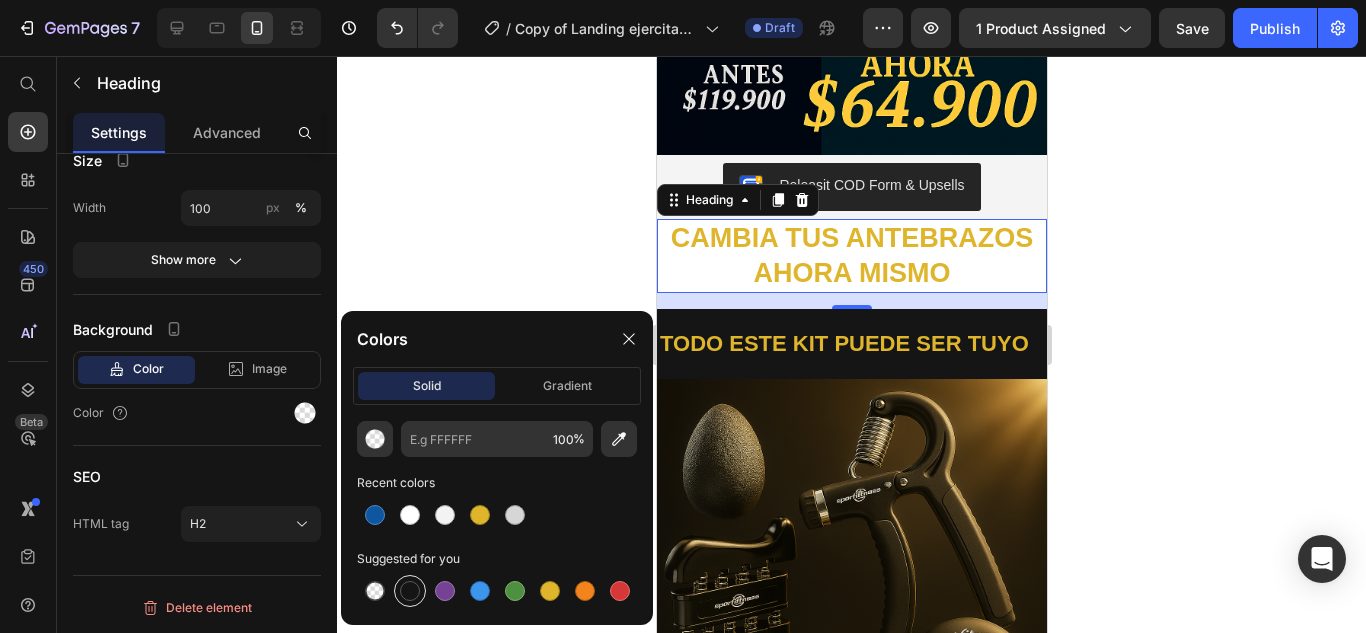 click at bounding box center [410, 591] 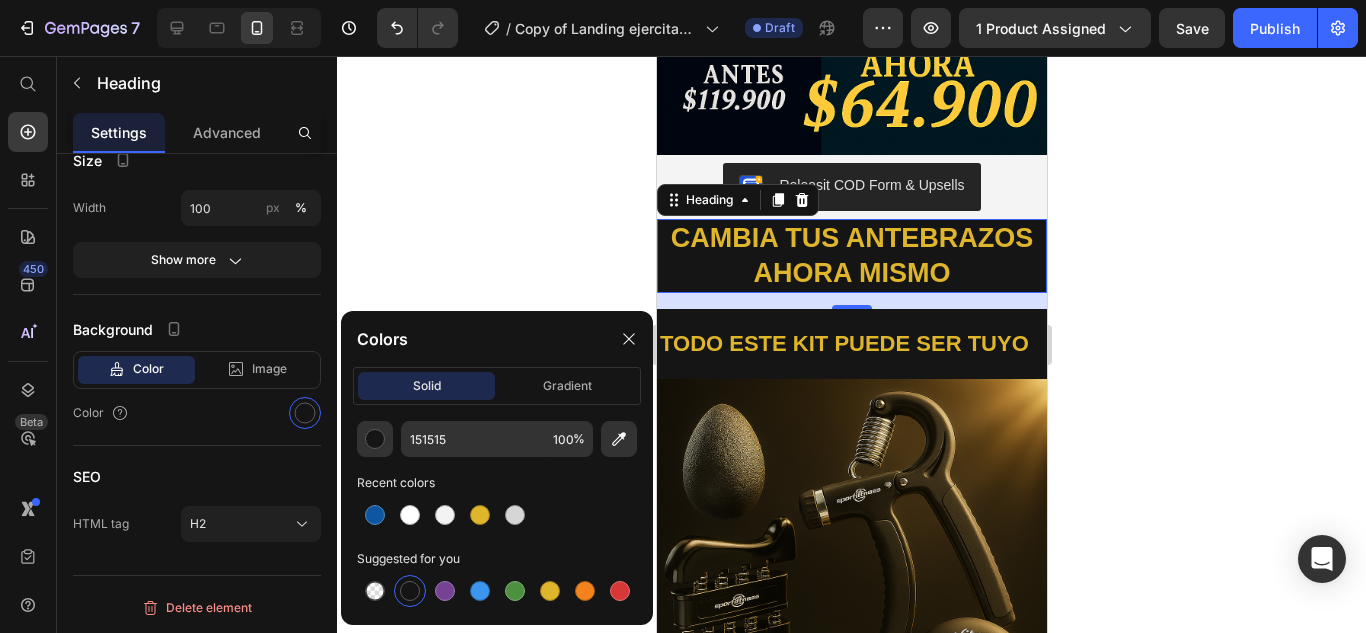 drag, startPoint x: 1215, startPoint y: 307, endPoint x: 292, endPoint y: 303, distance: 923.00867 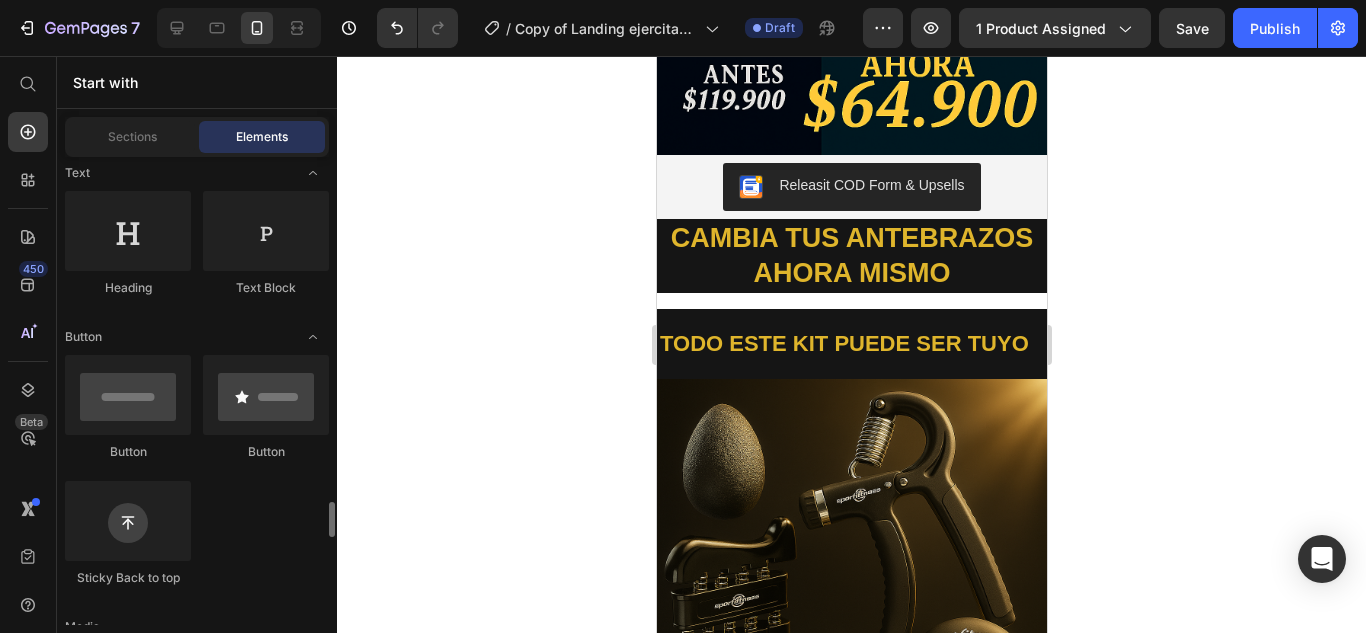 scroll, scrollTop: 600, scrollLeft: 0, axis: vertical 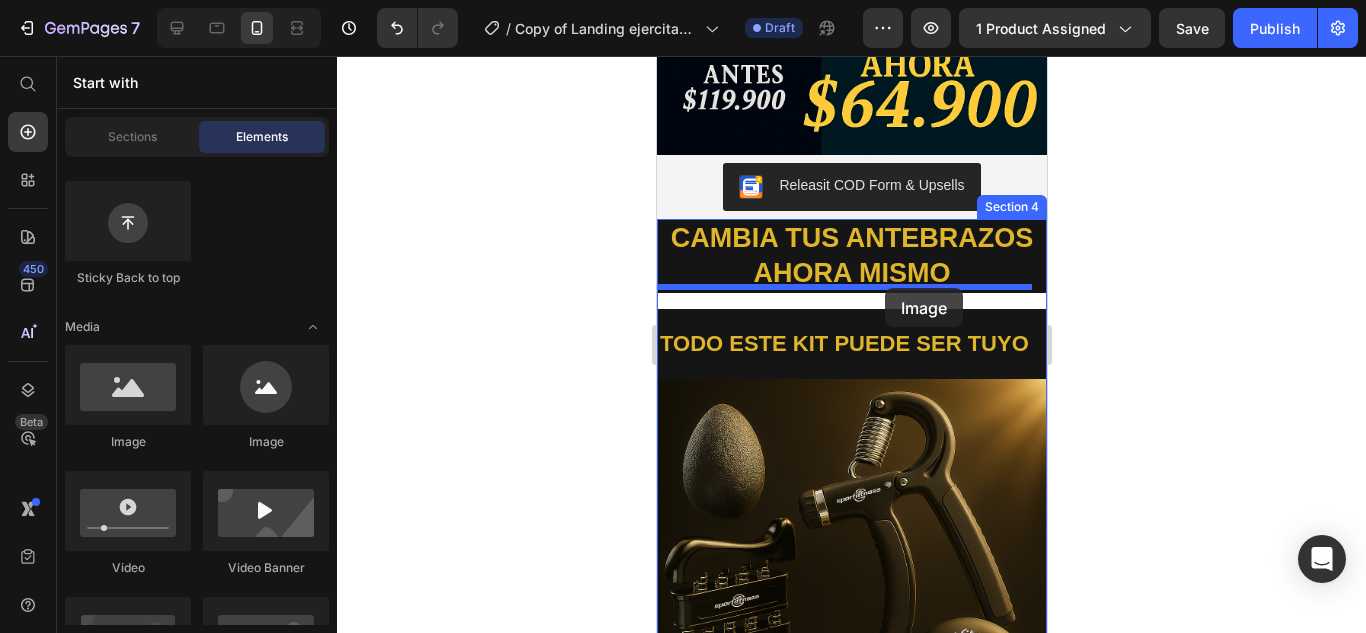drag, startPoint x: 1265, startPoint y: 463, endPoint x: 884, endPoint y: 288, distance: 419.2684 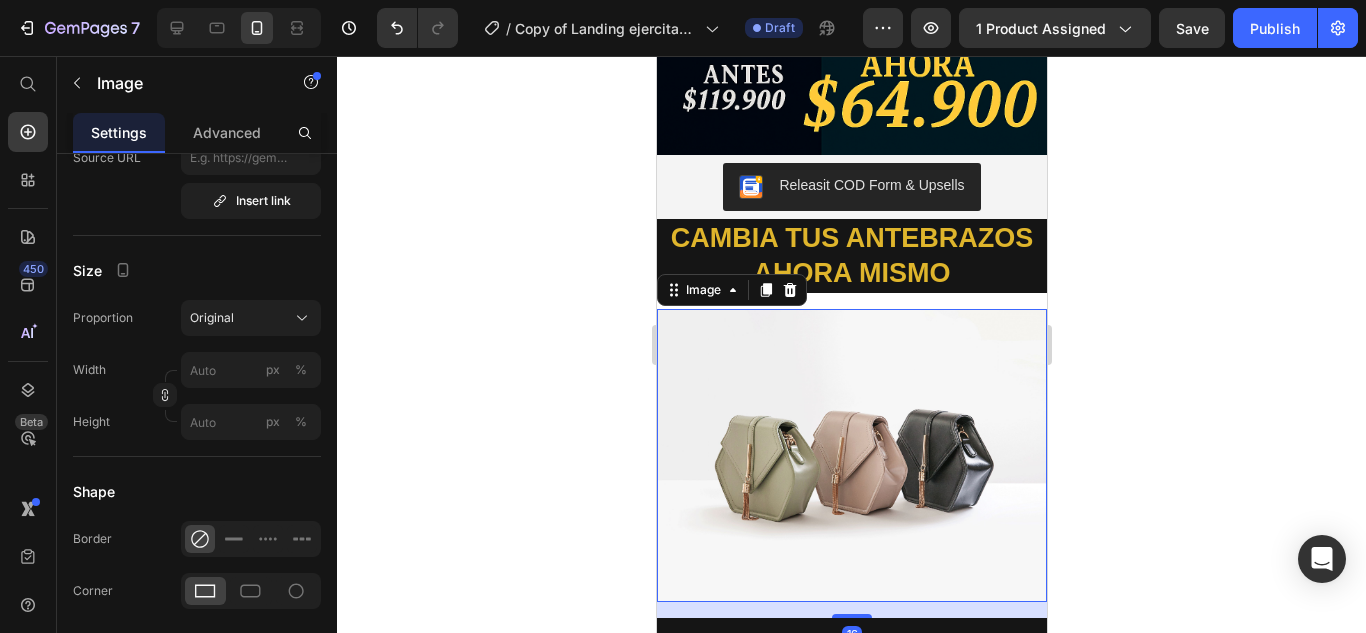 scroll, scrollTop: 0, scrollLeft: 0, axis: both 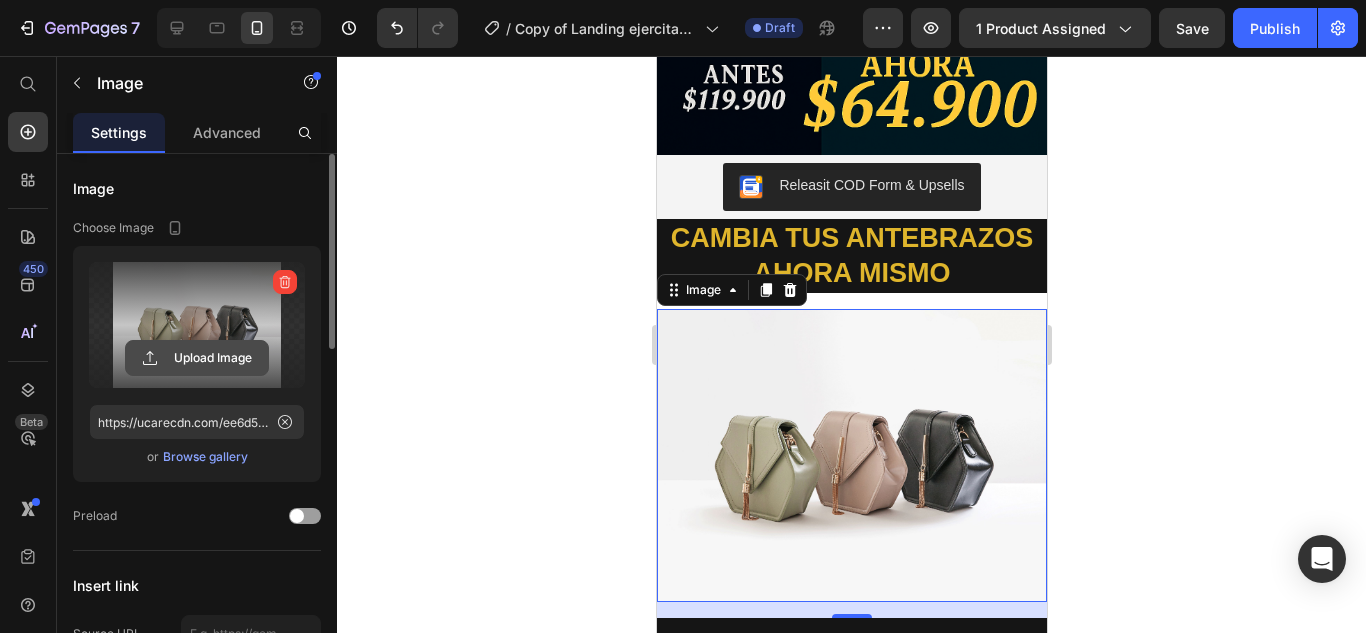 click 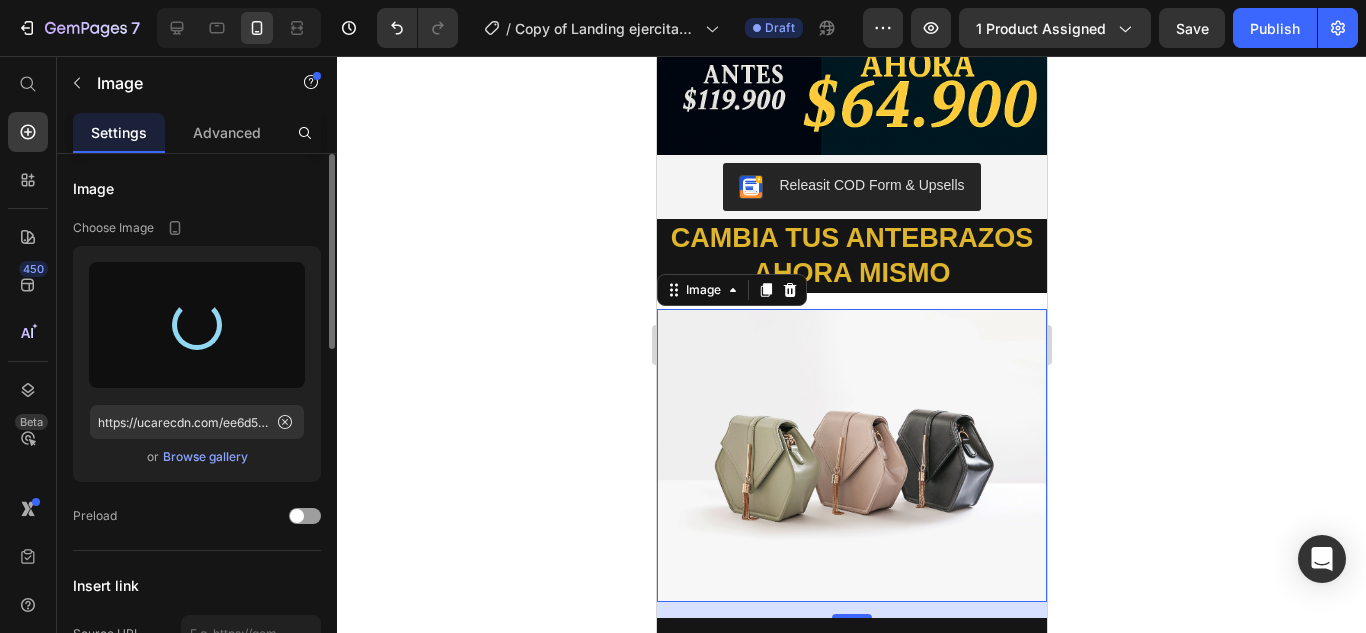 type on "https://cdn.shopify.com/s/files/1/0699/0023/9036/files/gempages_565637633191969942-c236c850-2854-4940-bb8a-6b259d35e4a0.jpg" 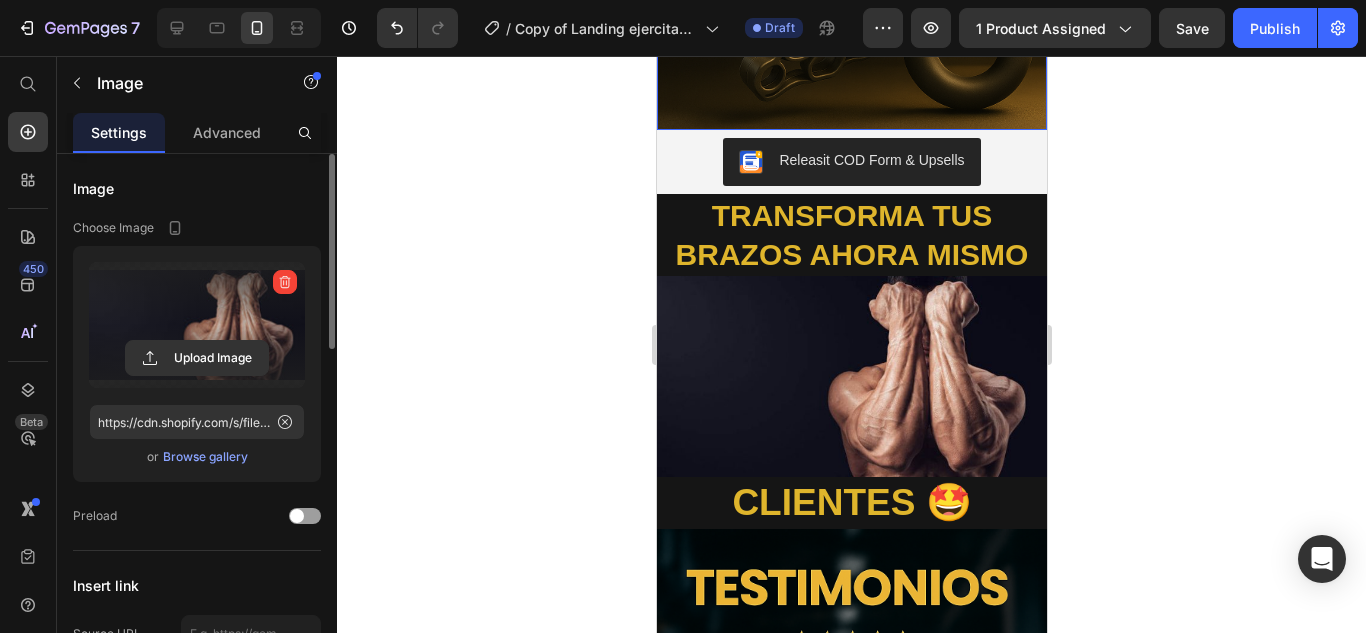 scroll, scrollTop: 1500, scrollLeft: 0, axis: vertical 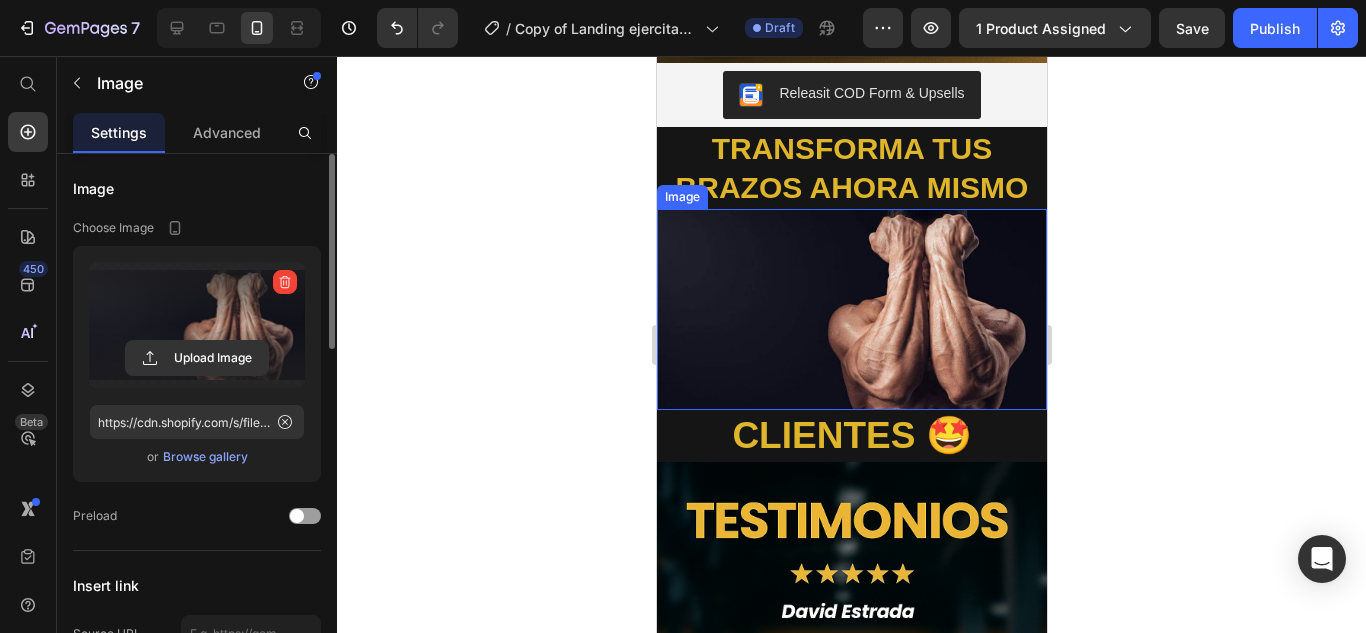 click at bounding box center [851, 309] 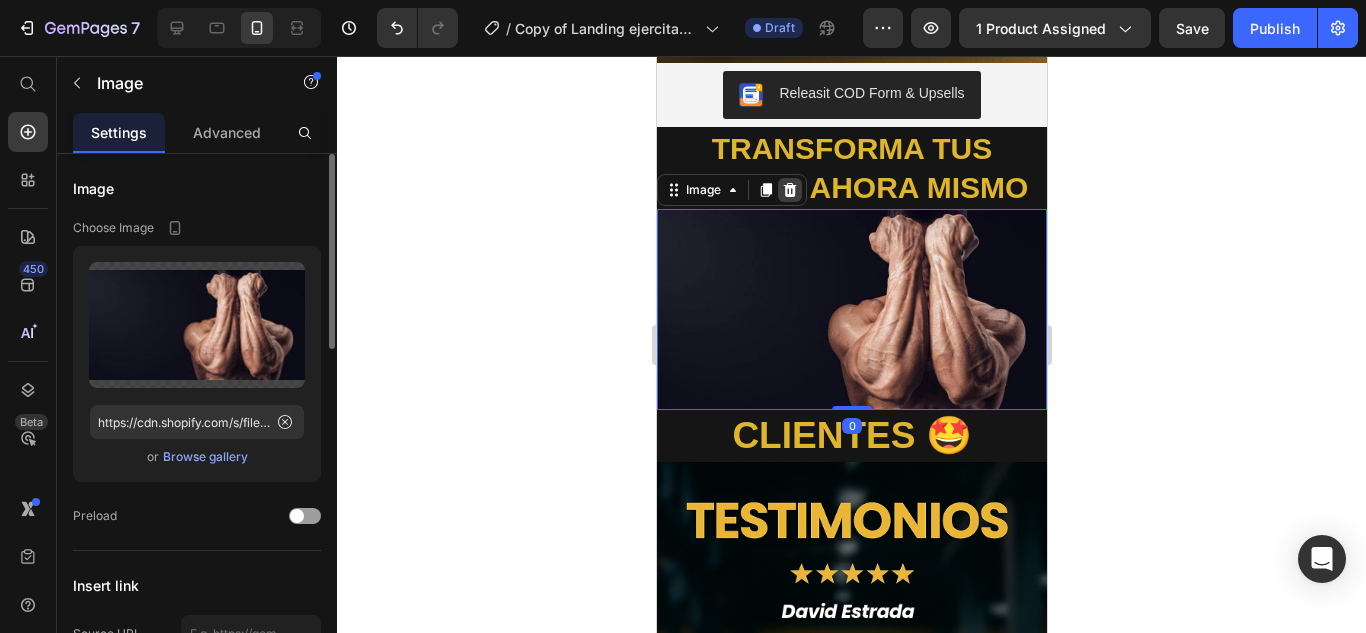 click 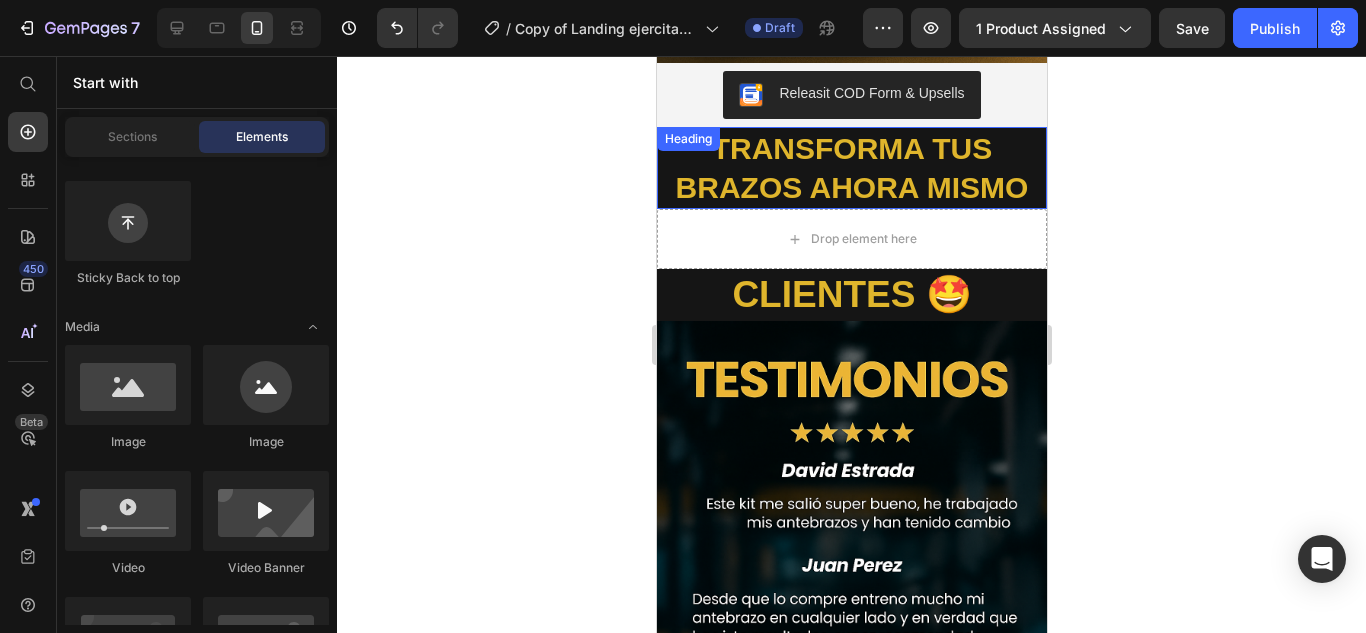 click on "TRANSFORMA TUS BRAZOS AHORA MISMO" at bounding box center [851, 168] 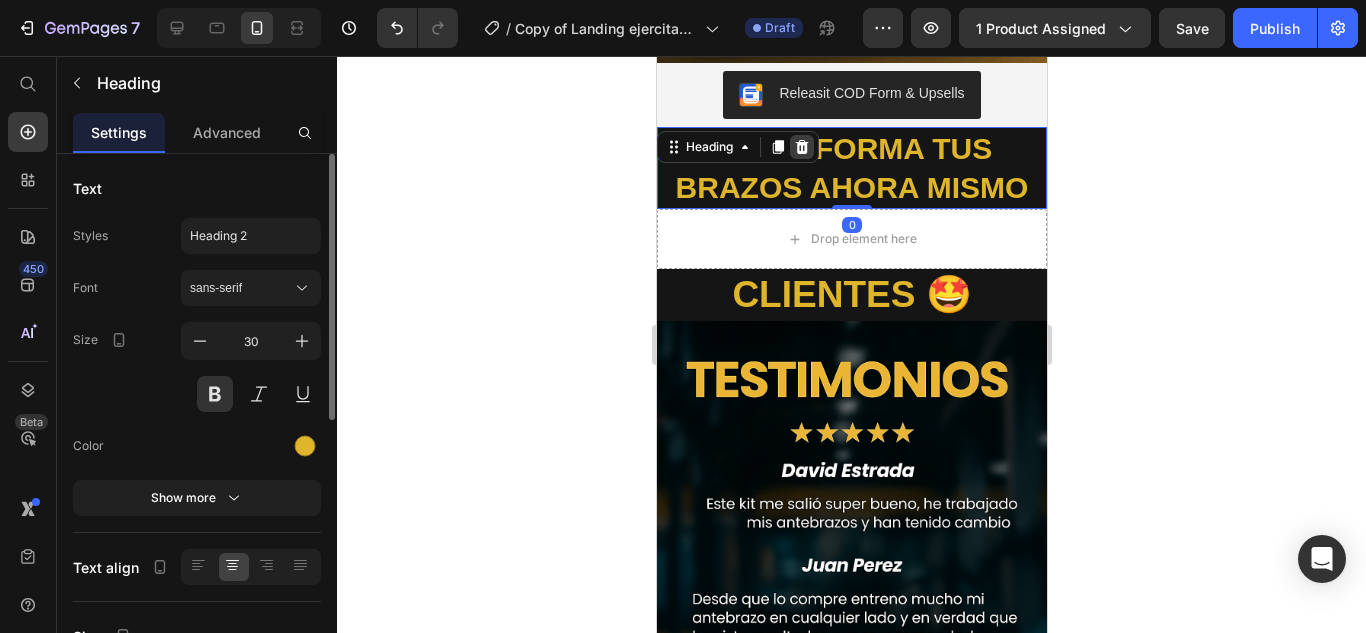 click 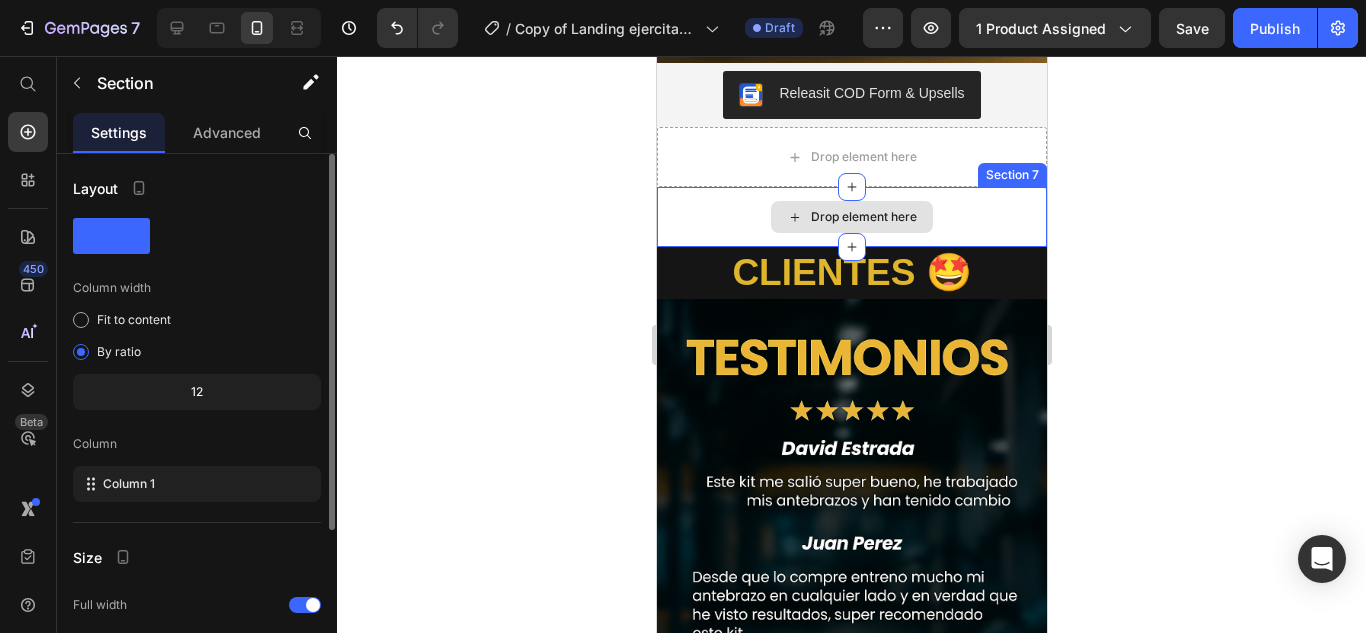 click on "Drop element here" at bounding box center [851, 217] 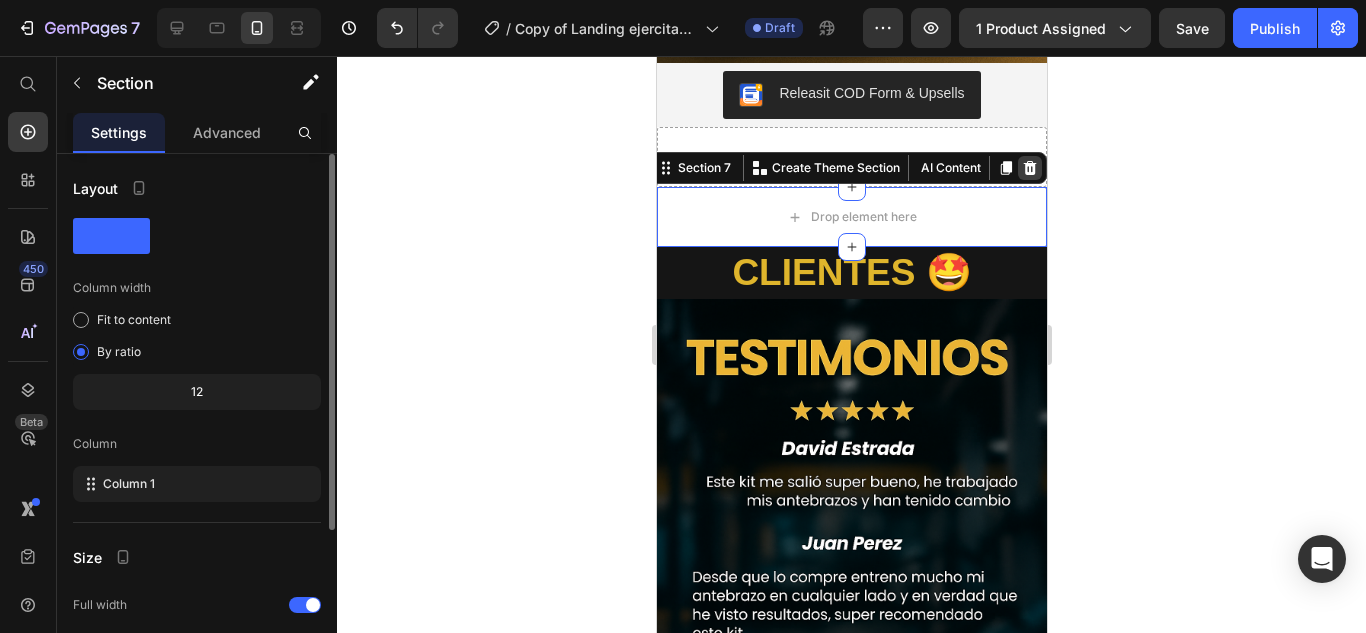 click 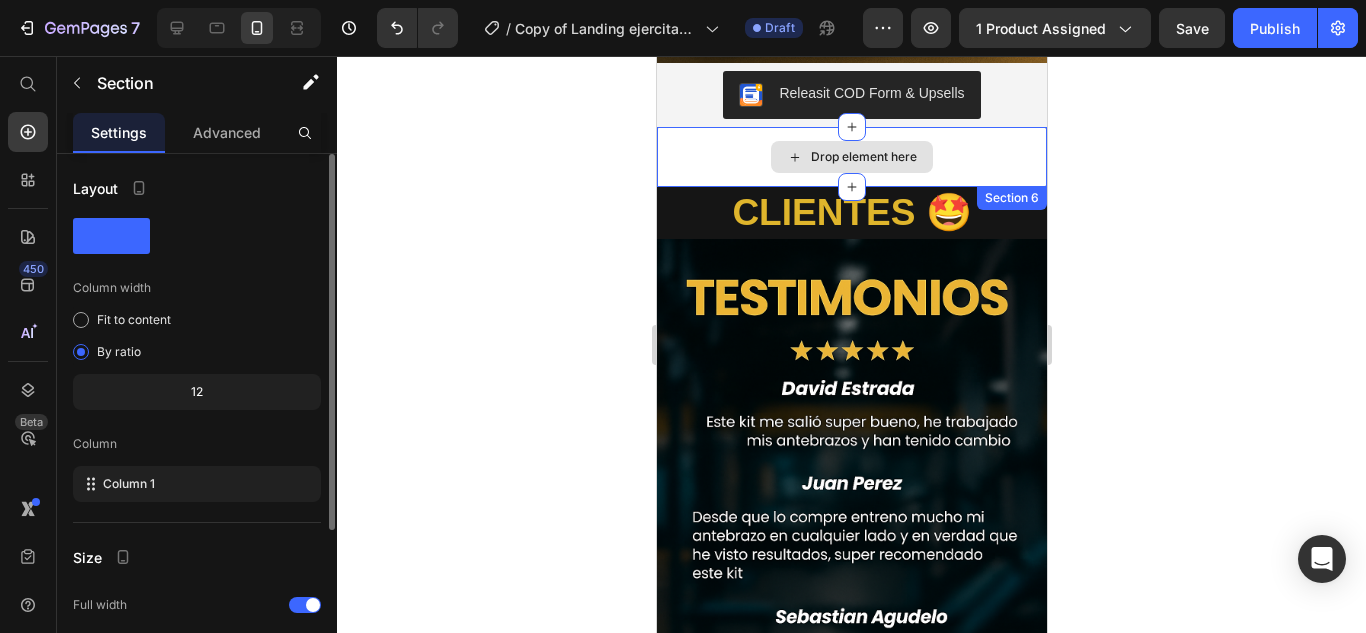 click on "Drop element here" at bounding box center [851, 157] 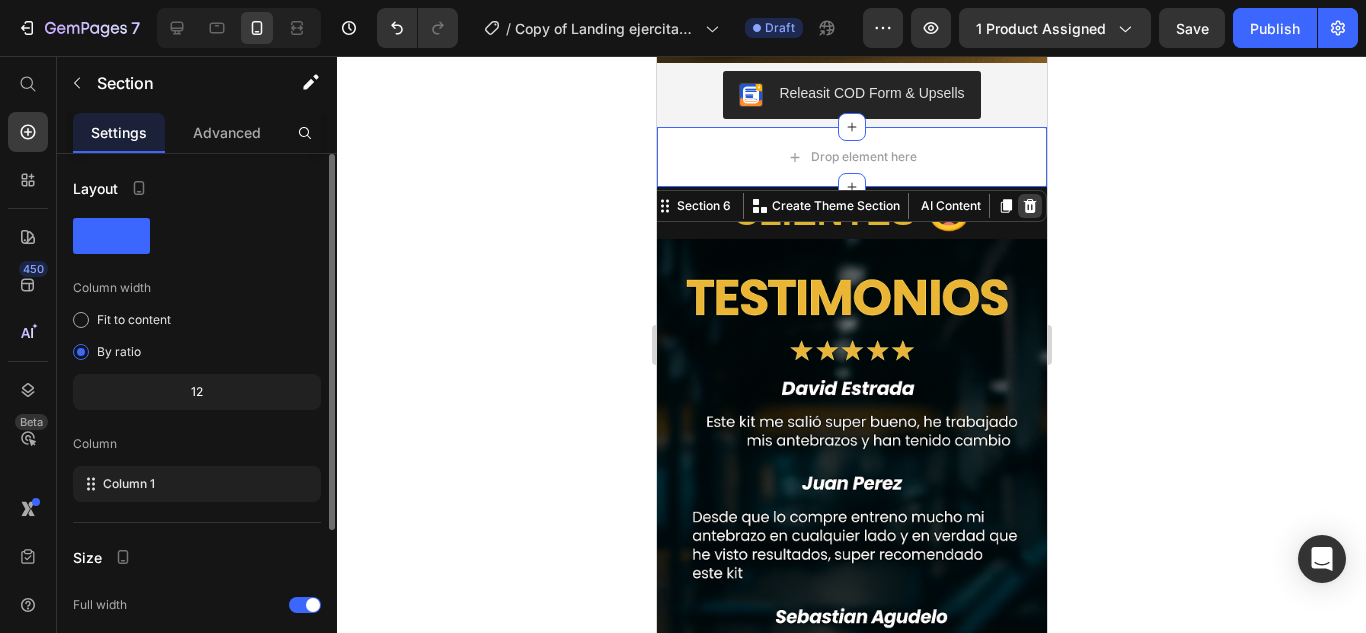 click 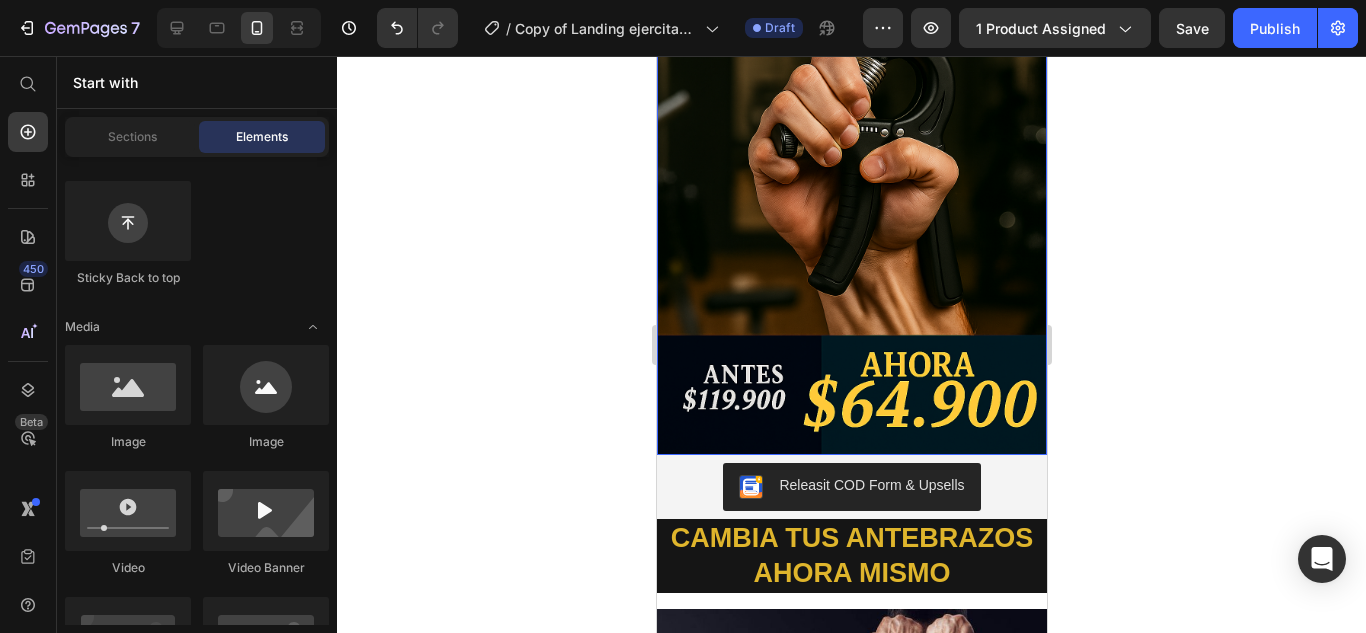 scroll, scrollTop: 600, scrollLeft: 0, axis: vertical 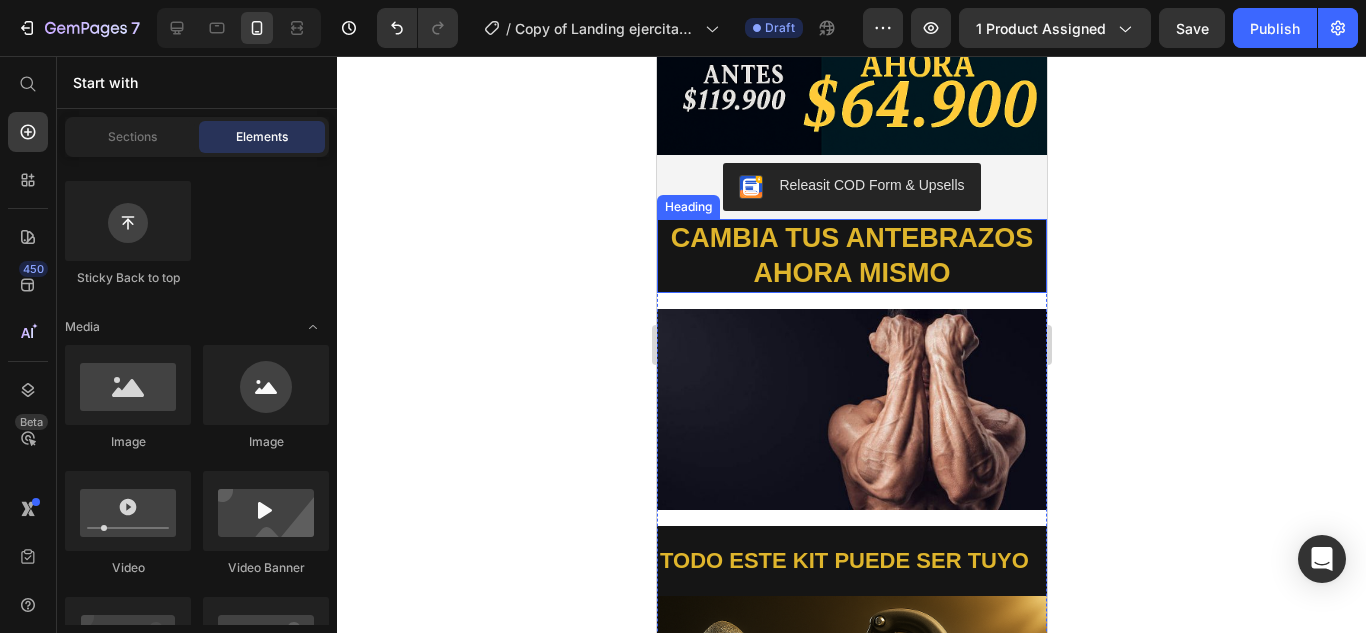 click on "CAMBIA TUS ANTEBRAZOS AHORA MISMO" at bounding box center [851, 256] 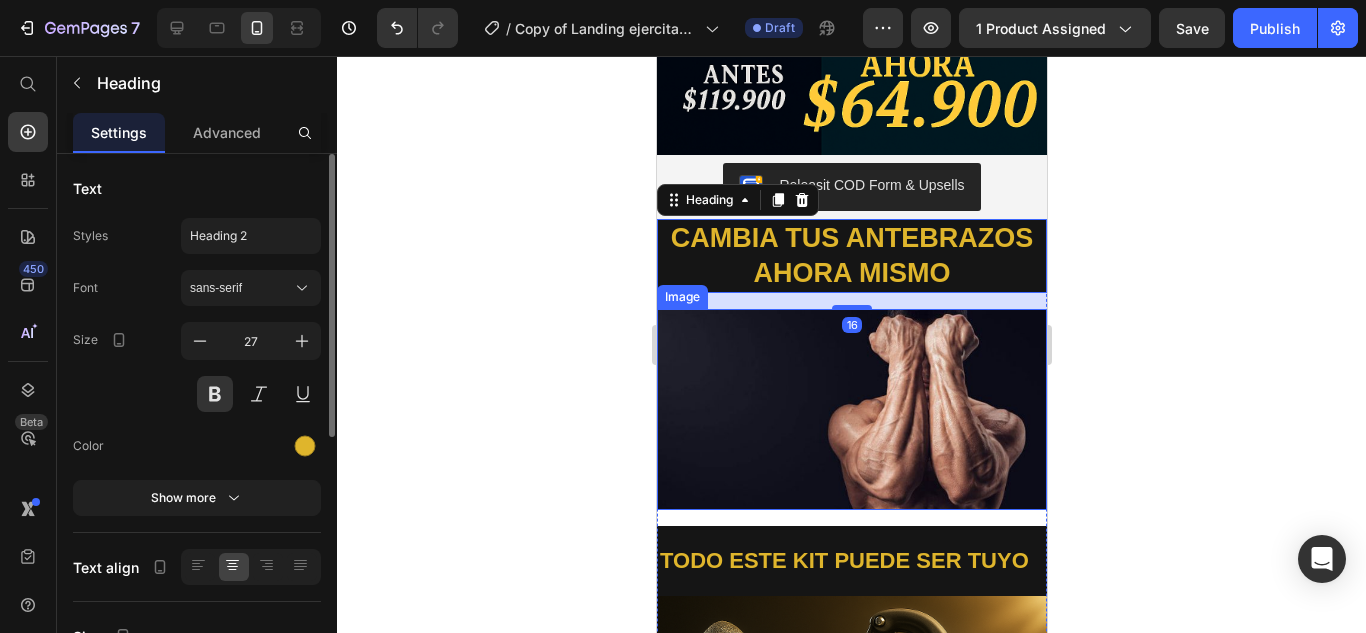 click at bounding box center (851, 409) 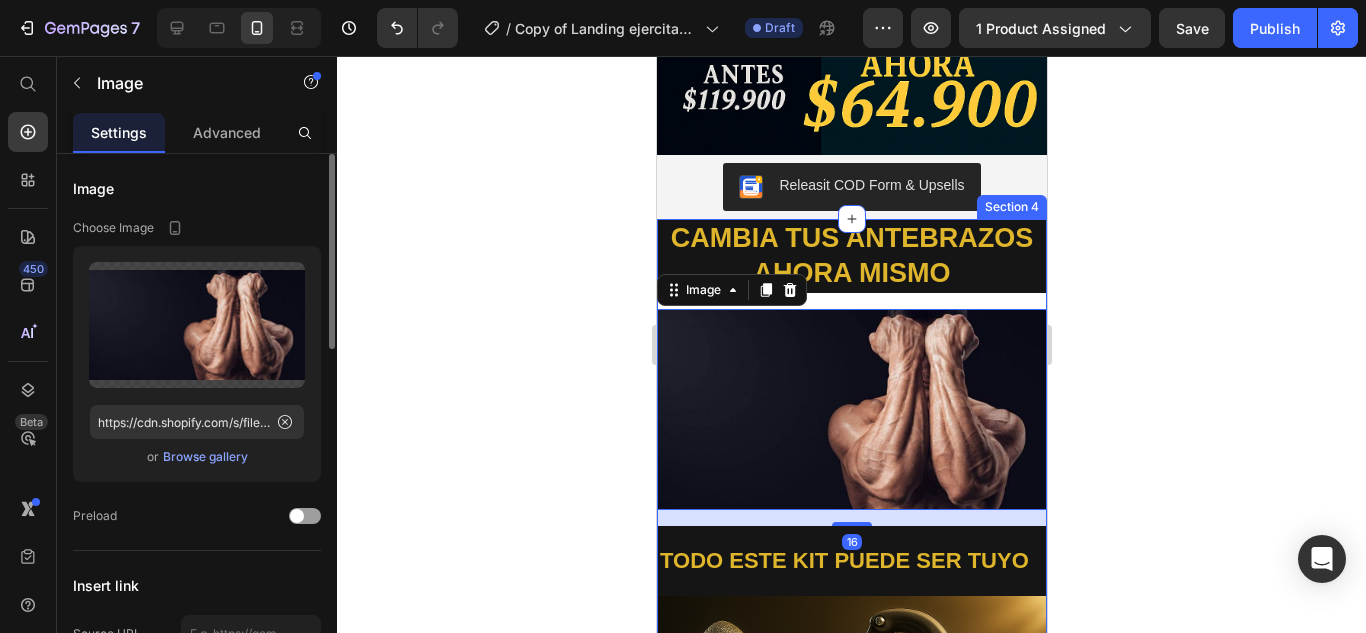 click on "CAMBIA TUS ANTEBRAZOS AHORA MISMO" at bounding box center [851, 256] 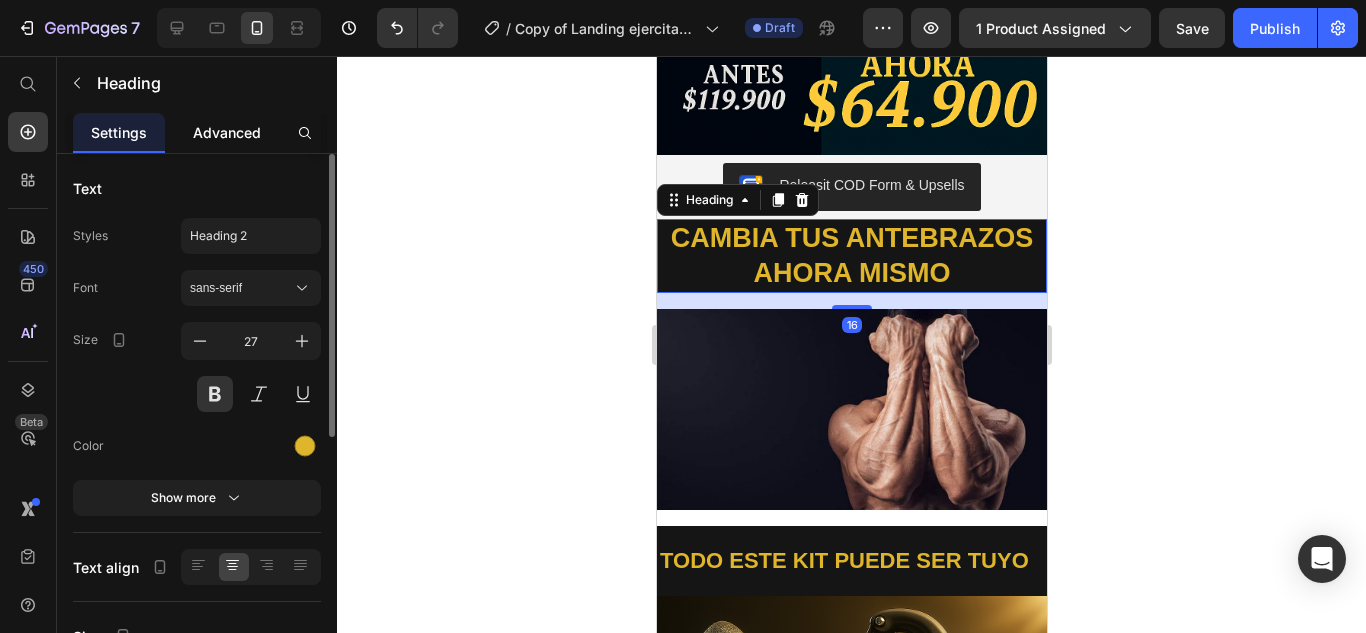 click on "Advanced" 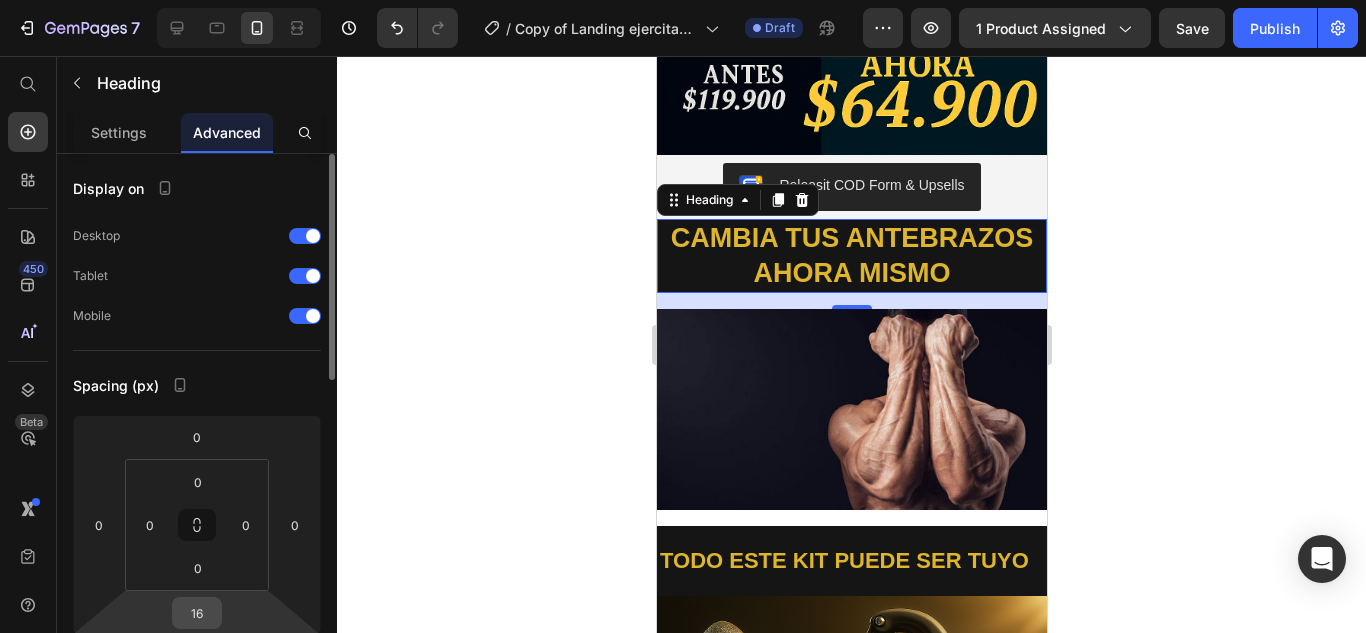 click on "16" at bounding box center [197, 613] 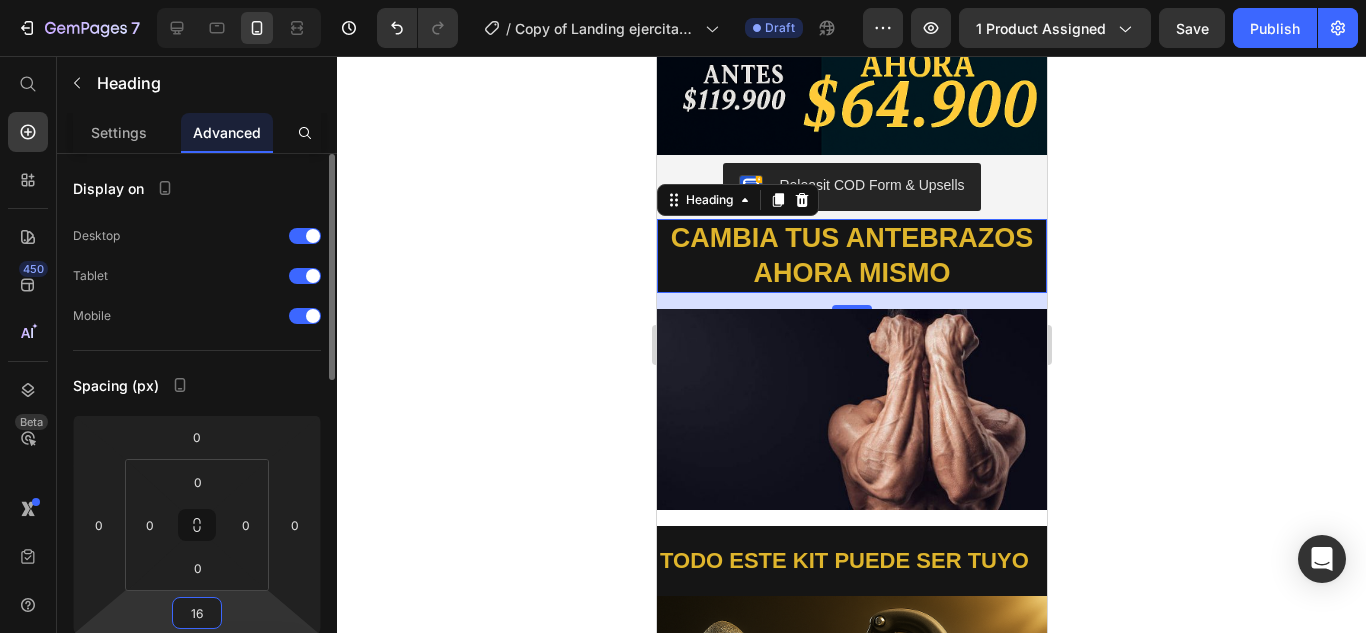 type on "0" 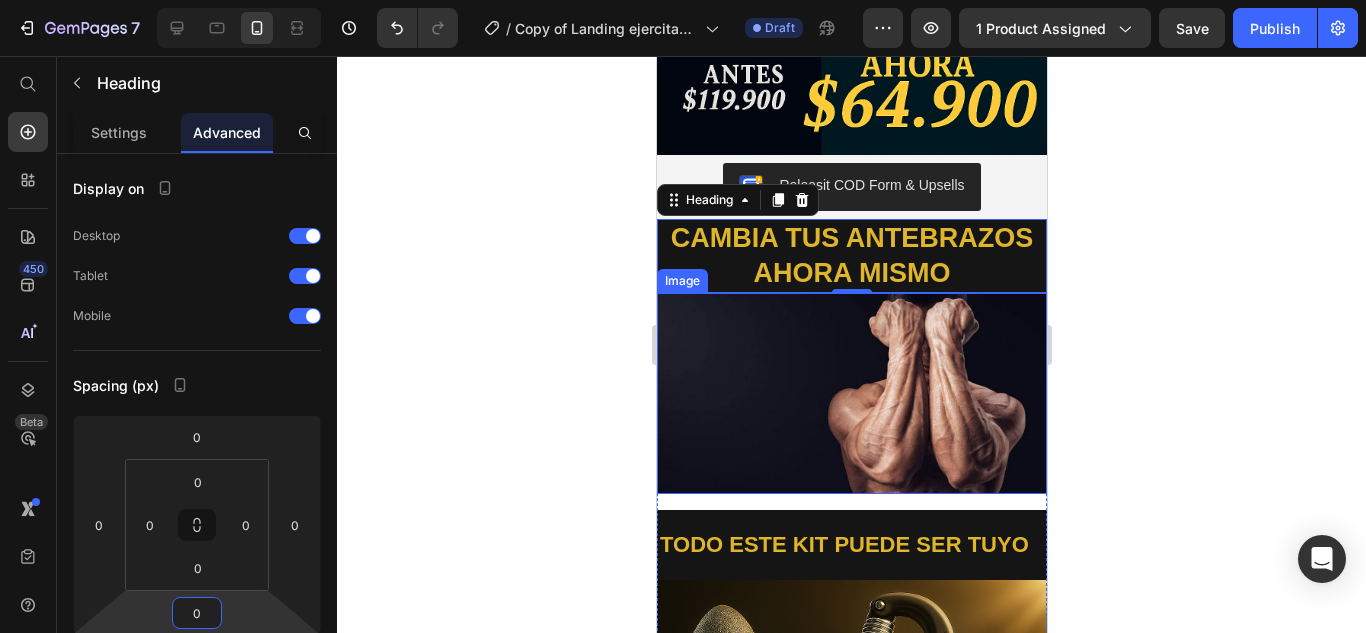 click at bounding box center (851, 393) 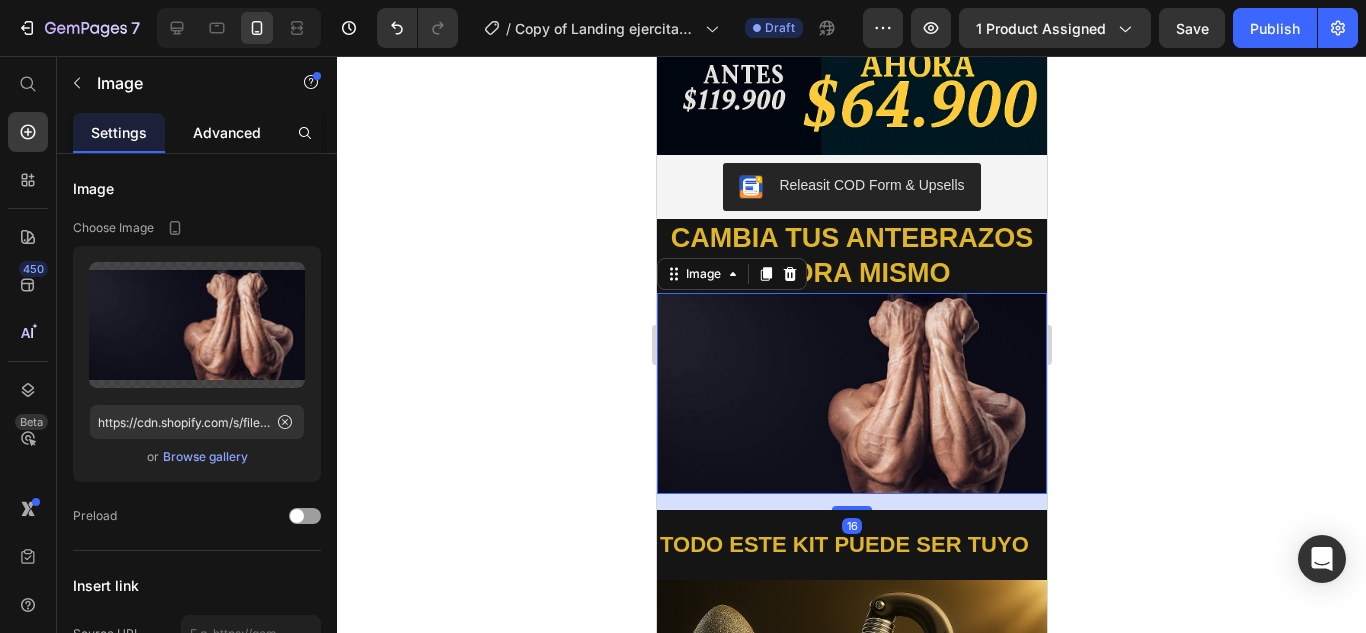 click on "Advanced" at bounding box center [227, 132] 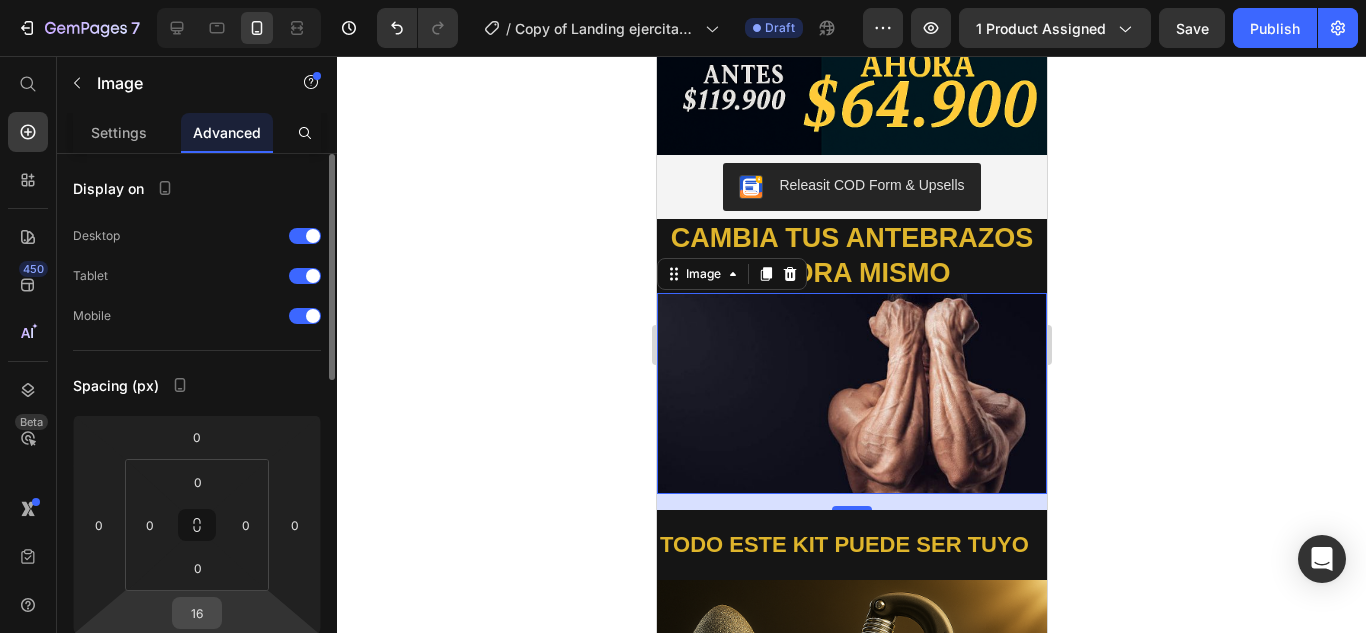 click on "16" at bounding box center [197, 613] 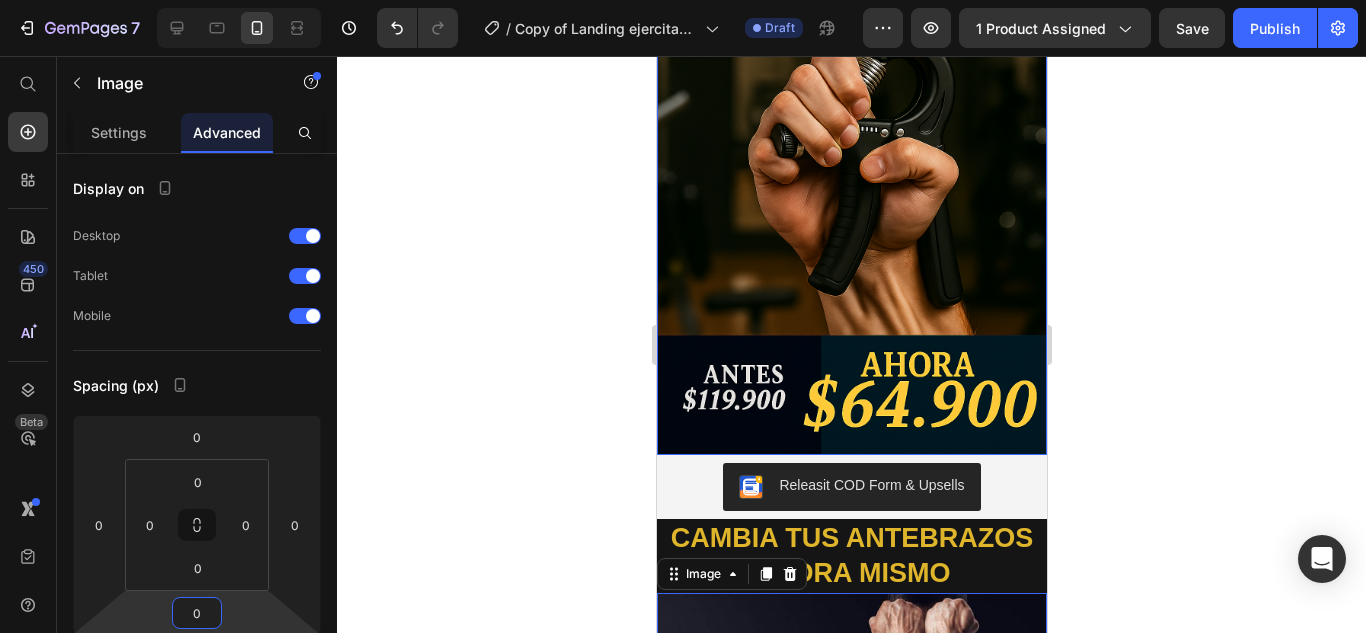 scroll, scrollTop: 600, scrollLeft: 0, axis: vertical 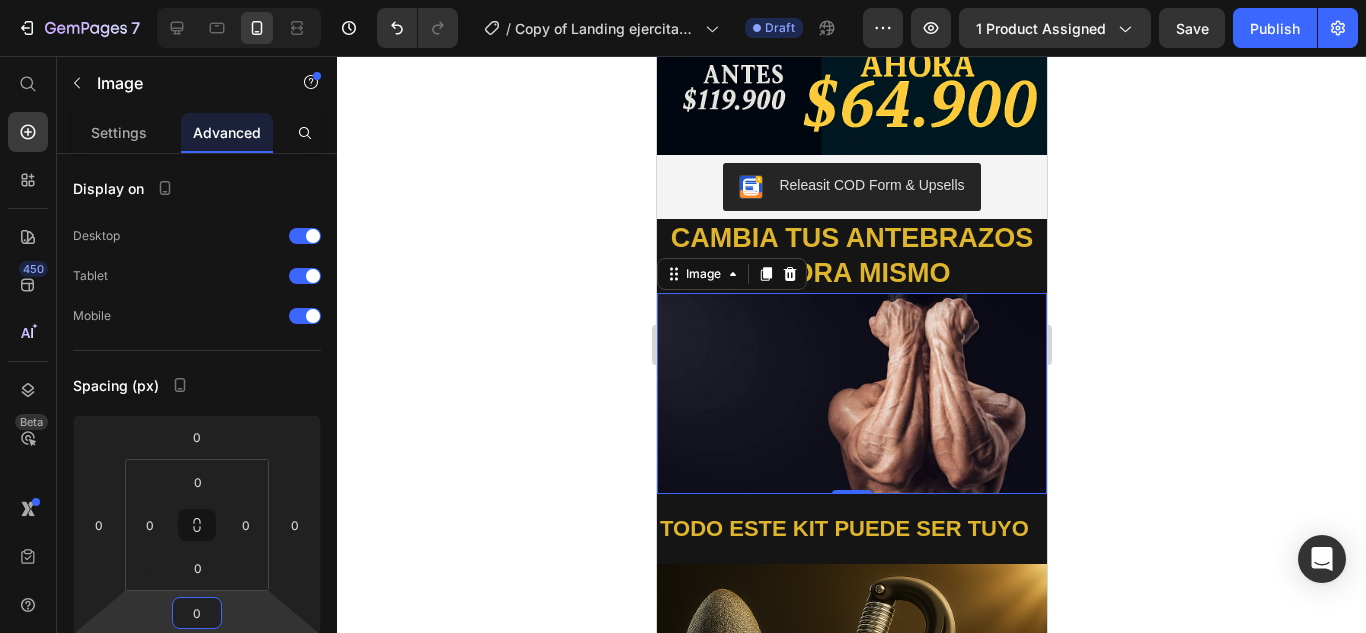 type on "0" 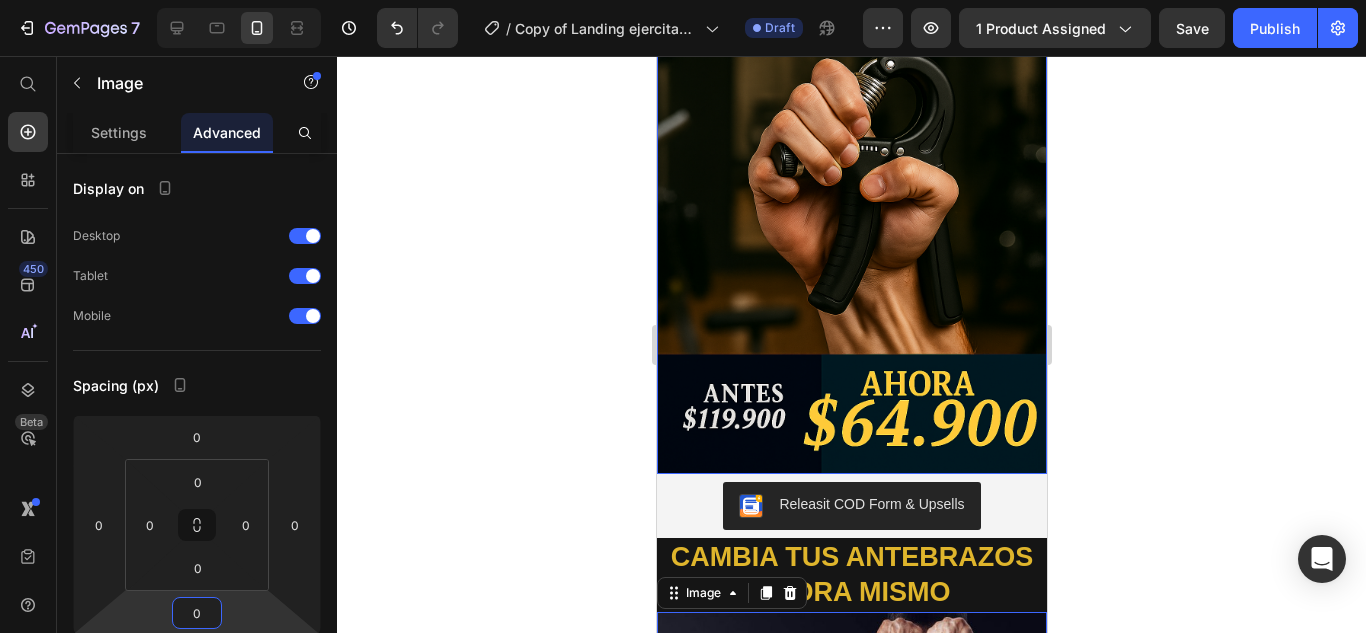 scroll, scrollTop: 300, scrollLeft: 0, axis: vertical 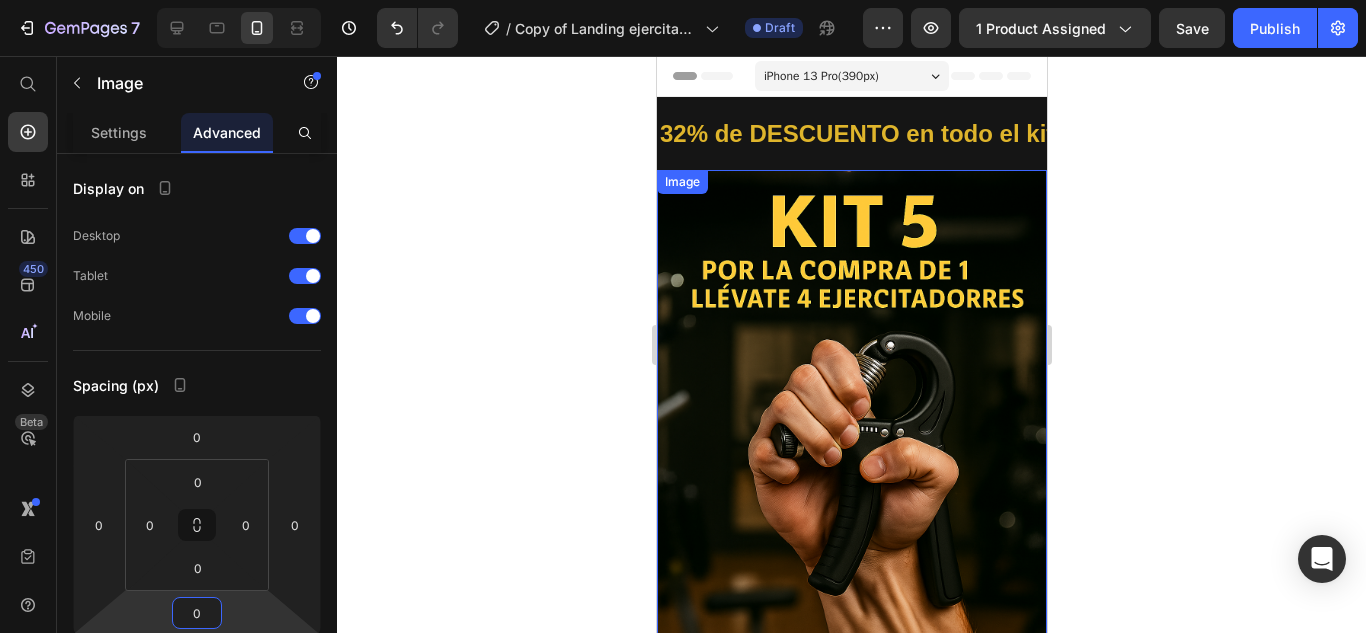 click at bounding box center (851, 462) 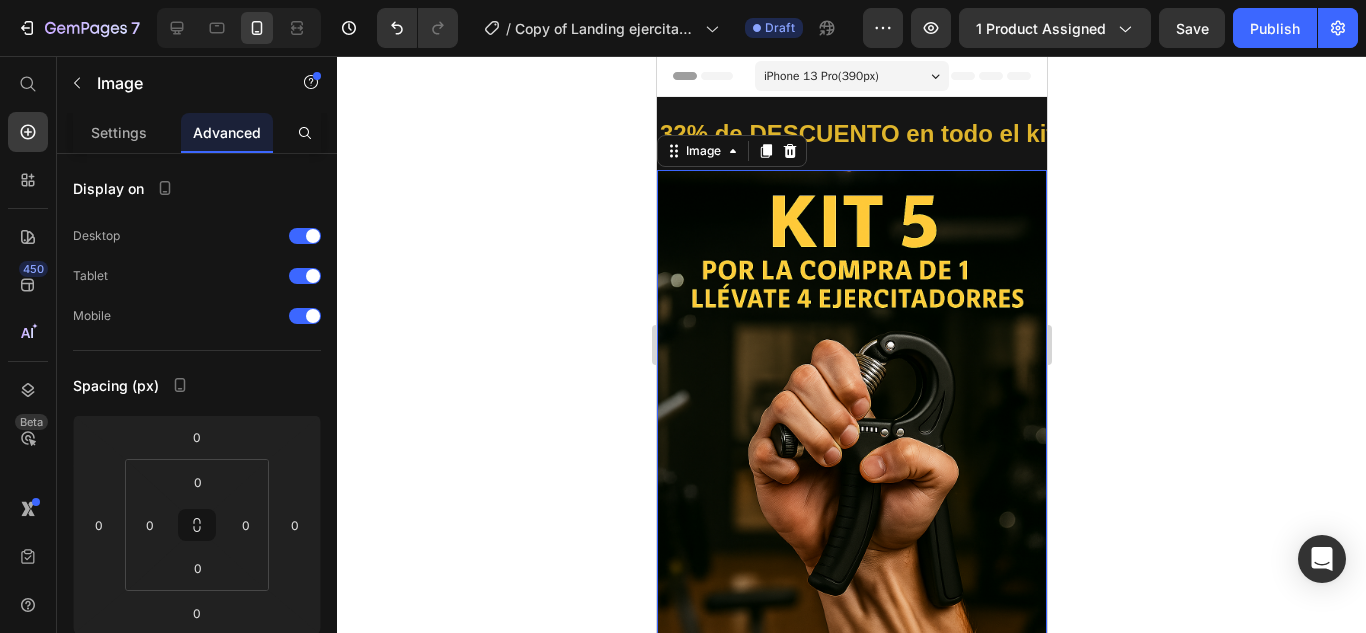 click at bounding box center [851, 462] 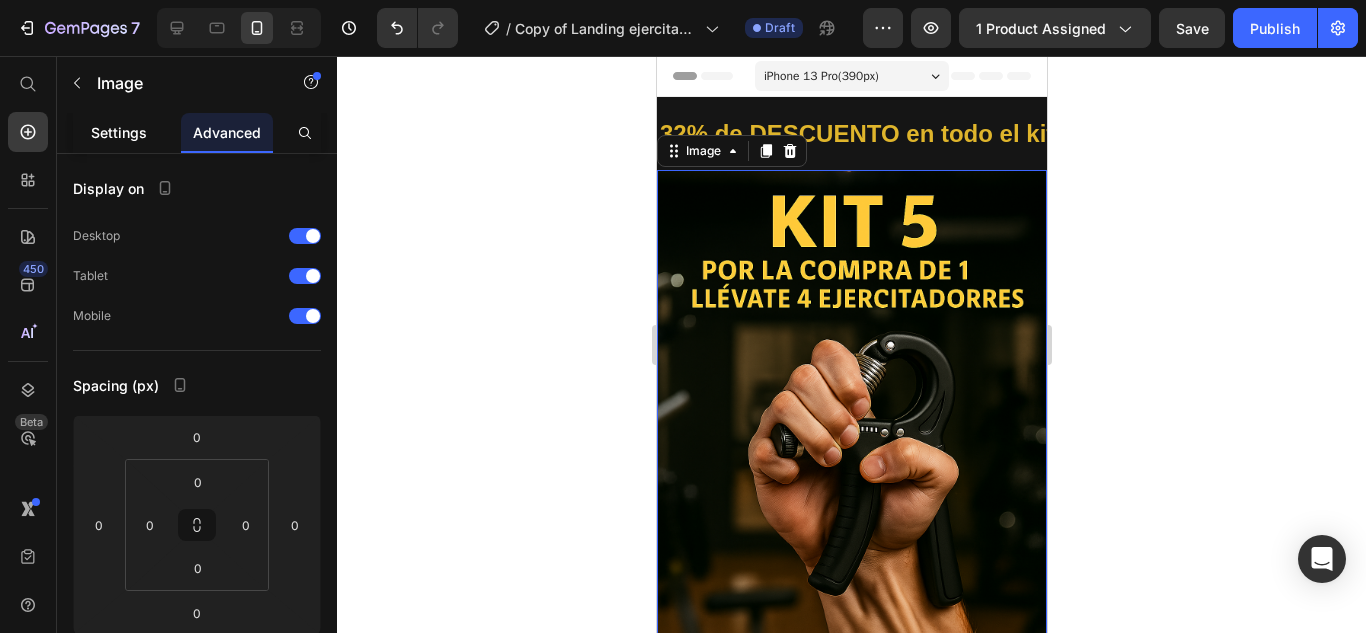 click on "Settings" 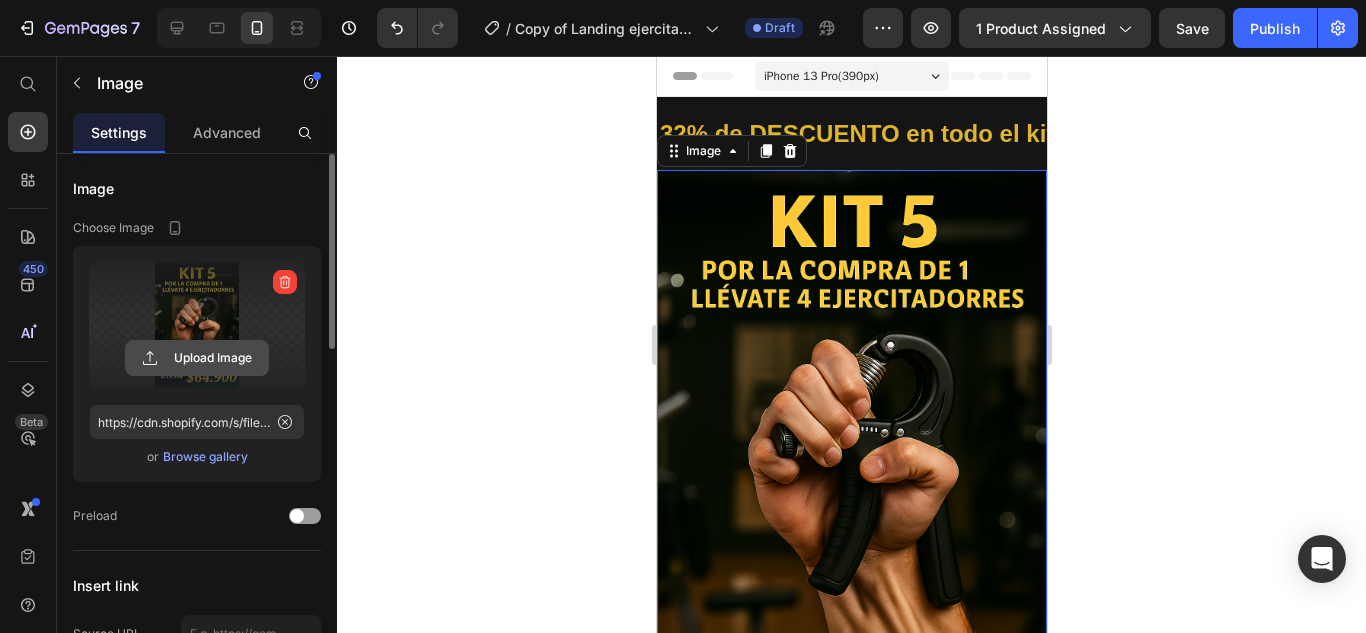 click 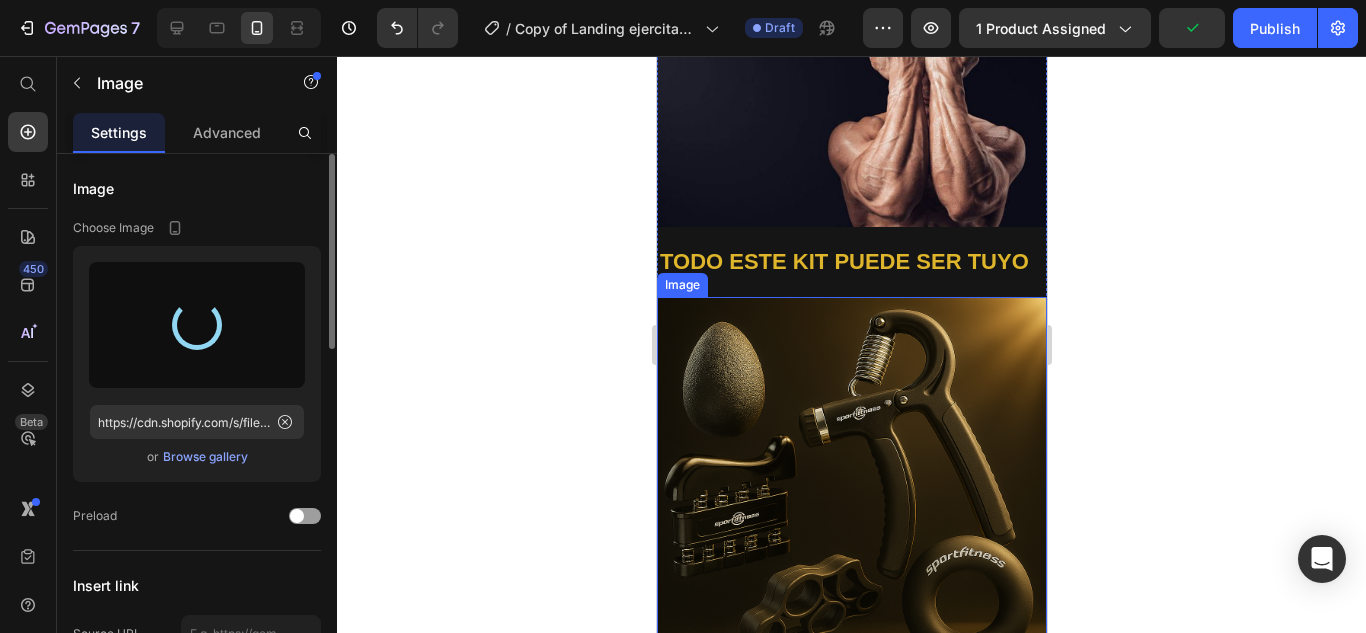 scroll, scrollTop: 600, scrollLeft: 0, axis: vertical 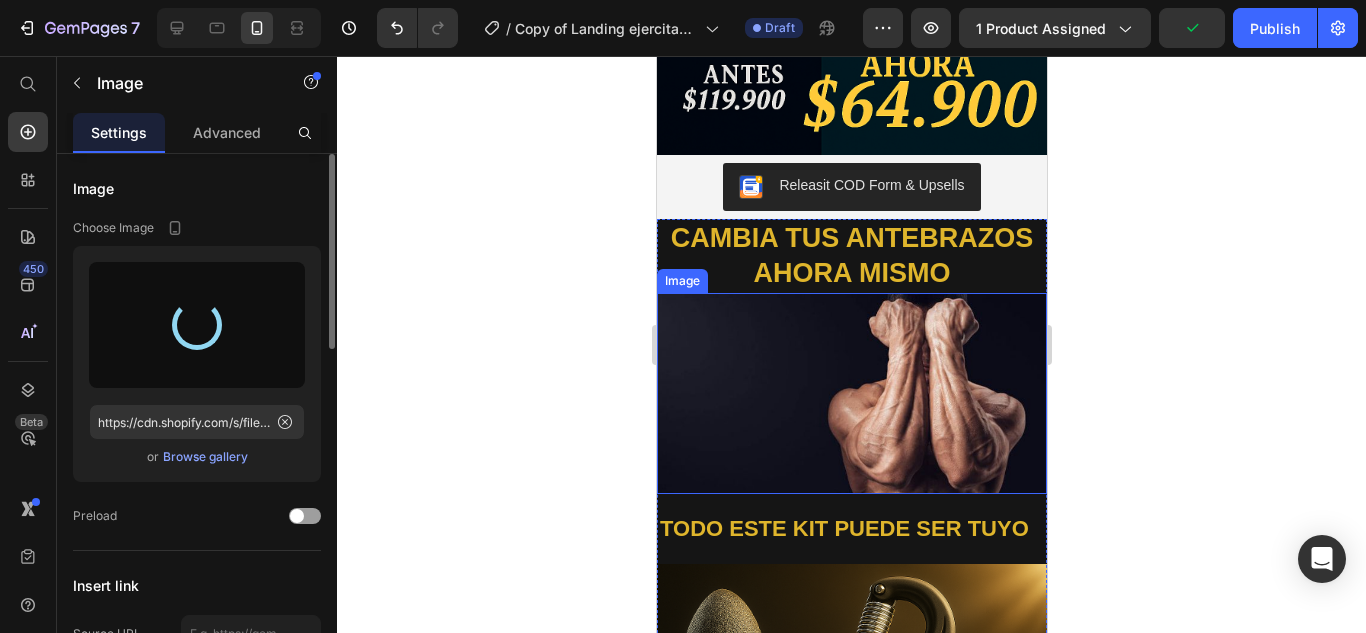type on "https://cdn.shopify.com/s/files/1/0699/0023/9036/files/gempages_565637633191969942-8504fc92-3281-45fc-be17-dd5b39d4c006.png" 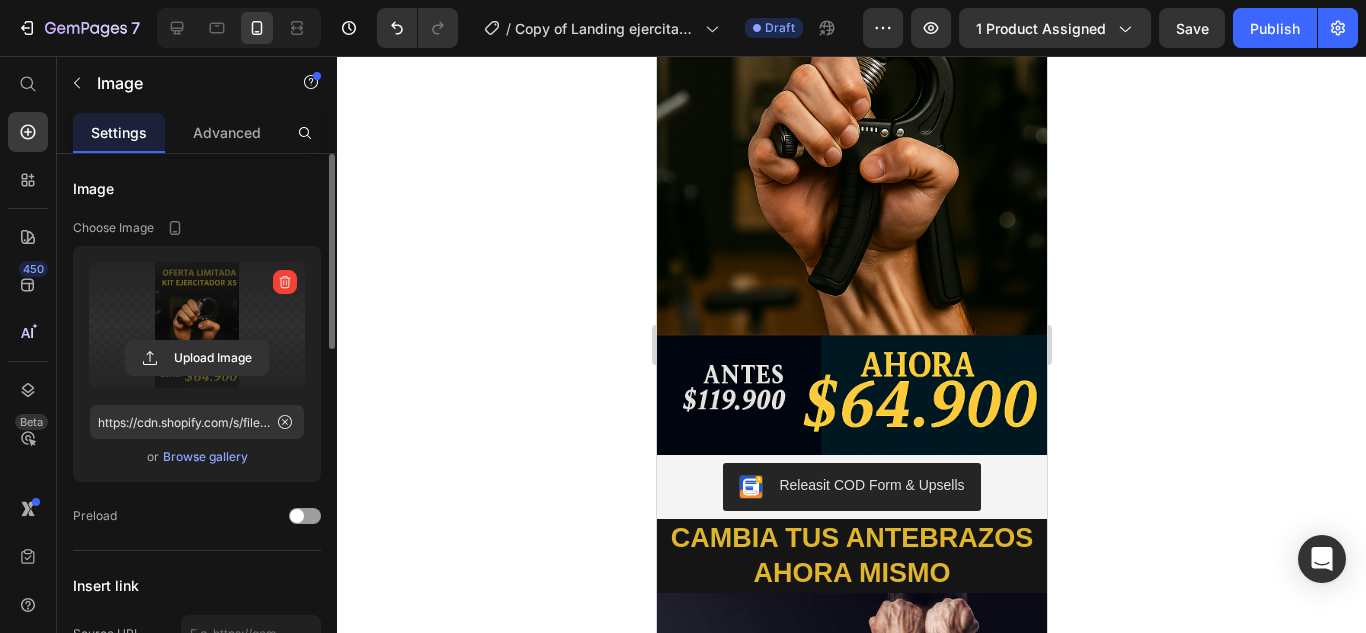 scroll, scrollTop: 0, scrollLeft: 0, axis: both 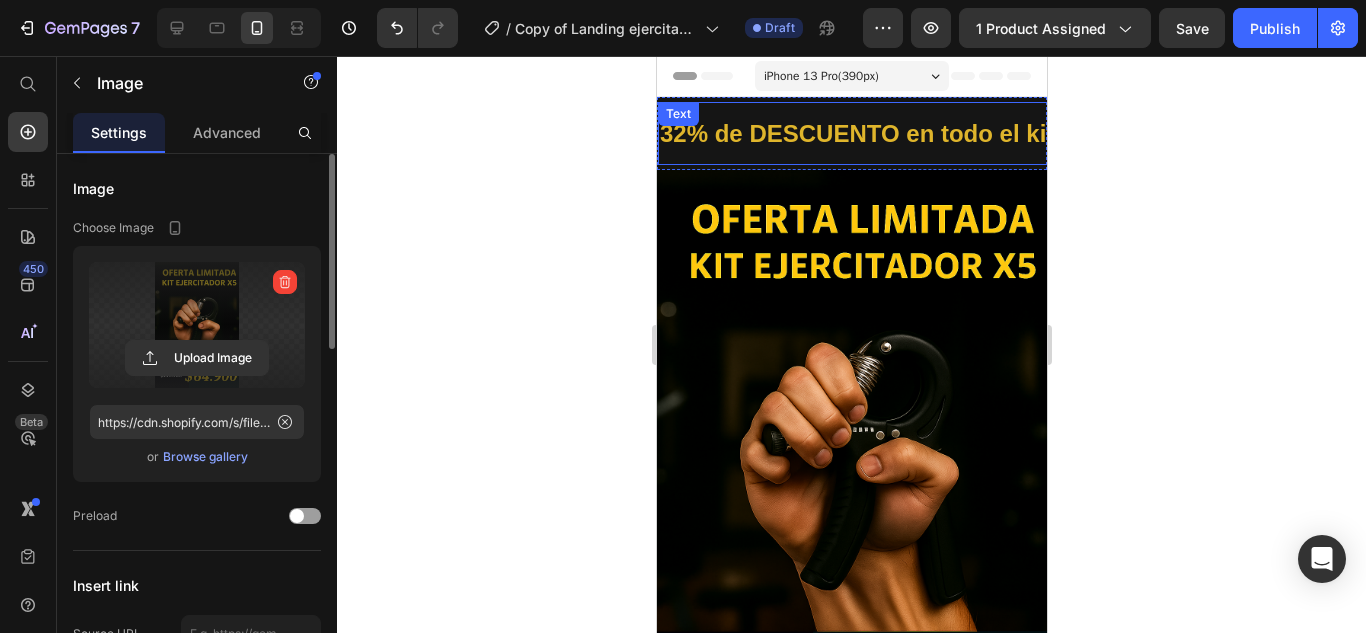 click on "32% de DESCUENTO en todo el kit, solo por HOY" at bounding box center (939, 133) 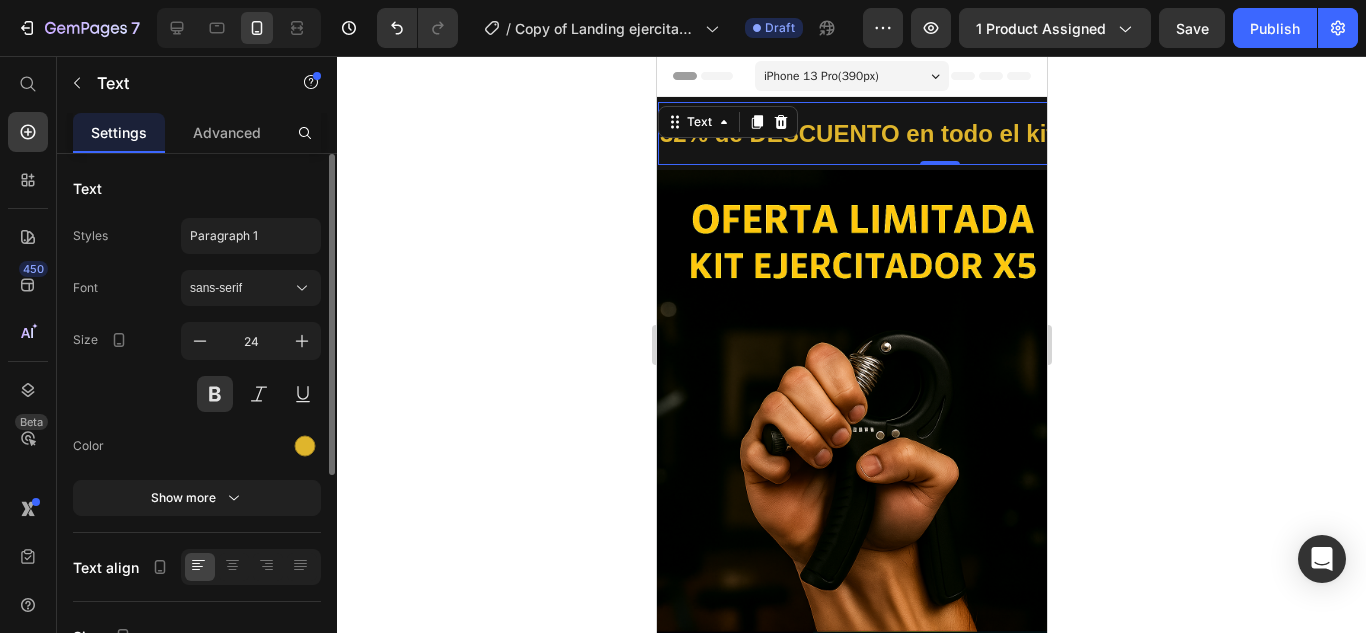 click on "32% de DESCUENTO en todo el kit, solo por HOY" at bounding box center [939, 133] 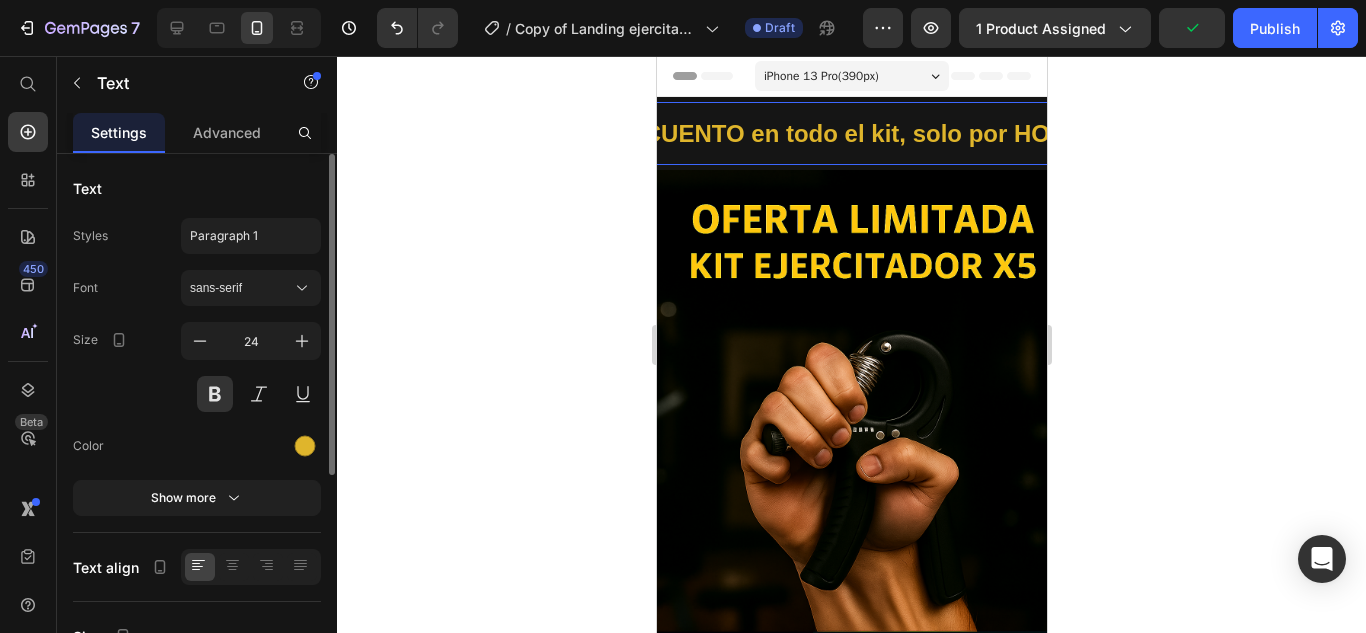 scroll, scrollTop: 0, scrollLeft: 188, axis: horizontal 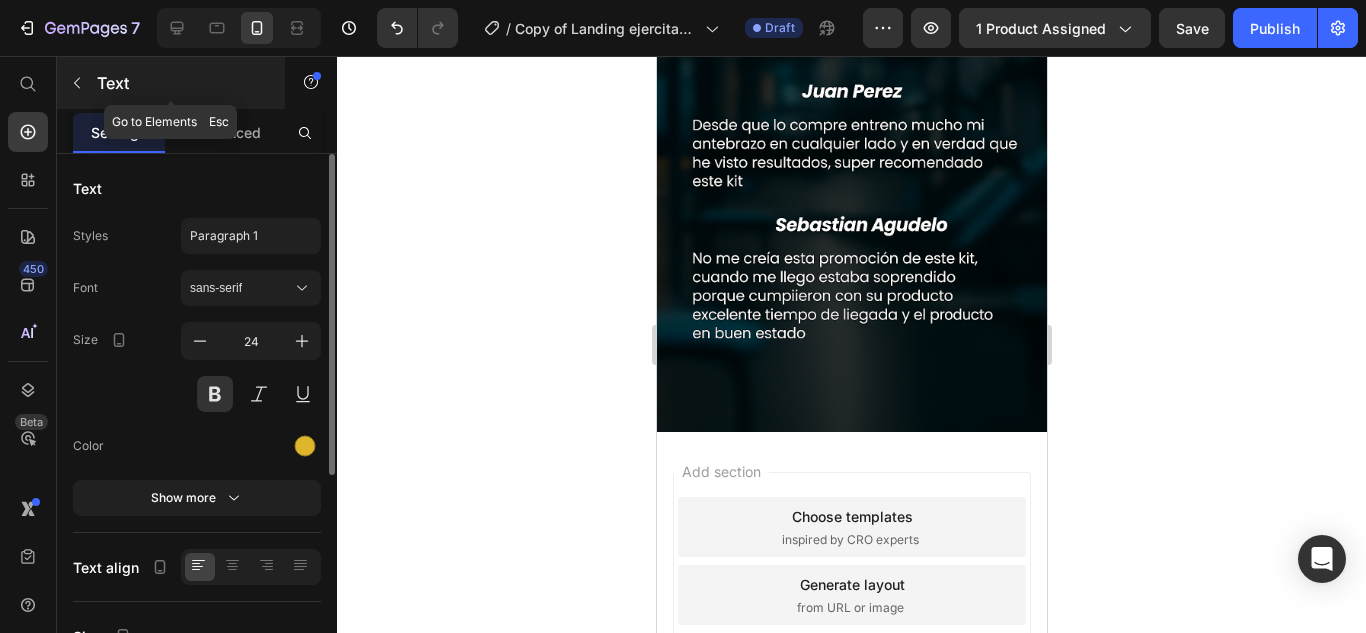 click on "Text" at bounding box center (182, 83) 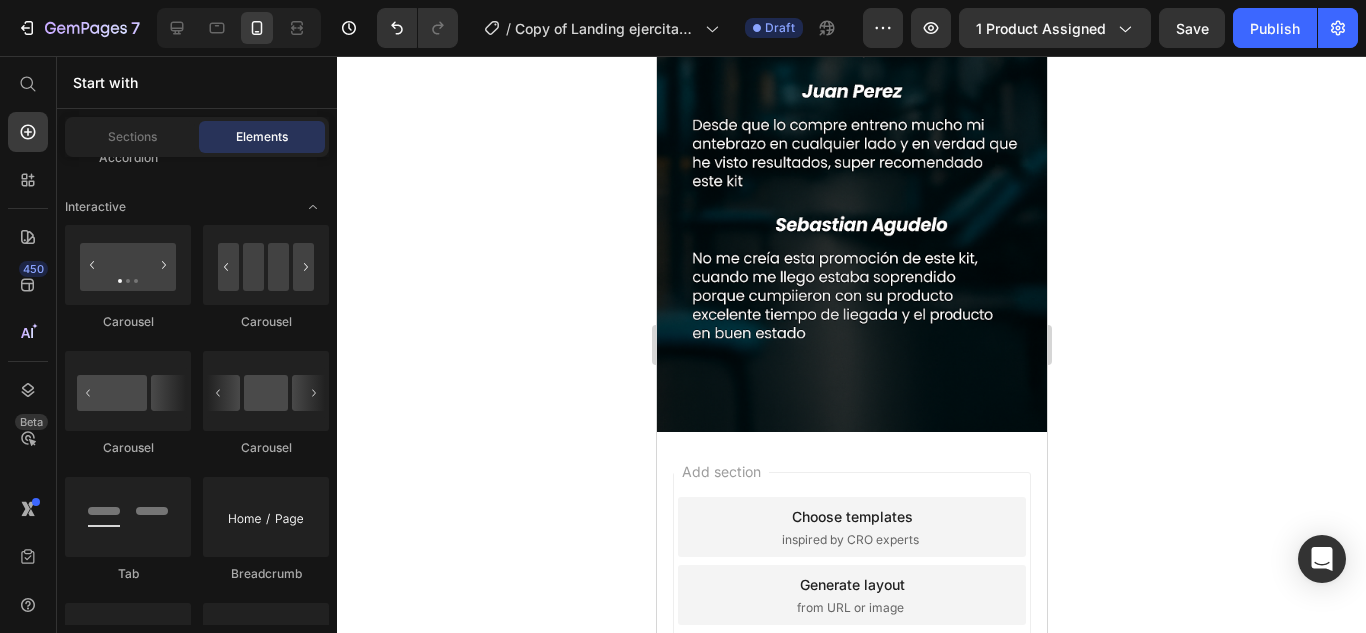 scroll, scrollTop: 2400, scrollLeft: 0, axis: vertical 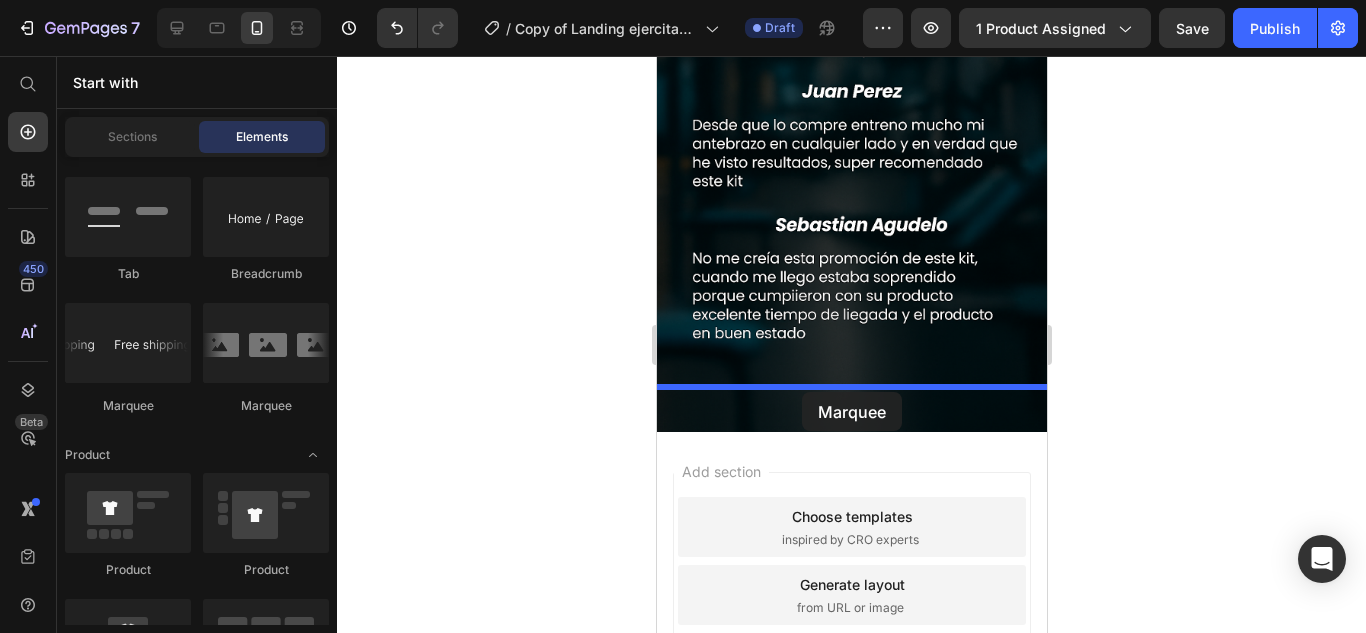 drag, startPoint x: 788, startPoint y: 406, endPoint x: 801, endPoint y: 392, distance: 19.104973 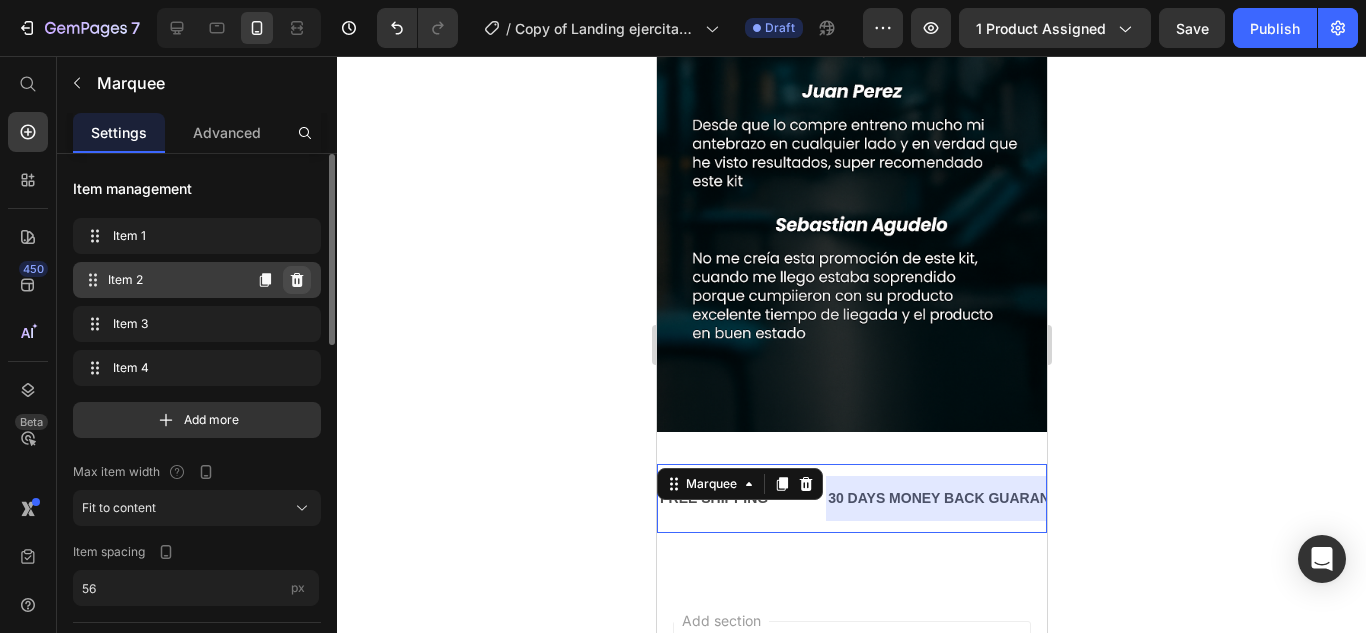click 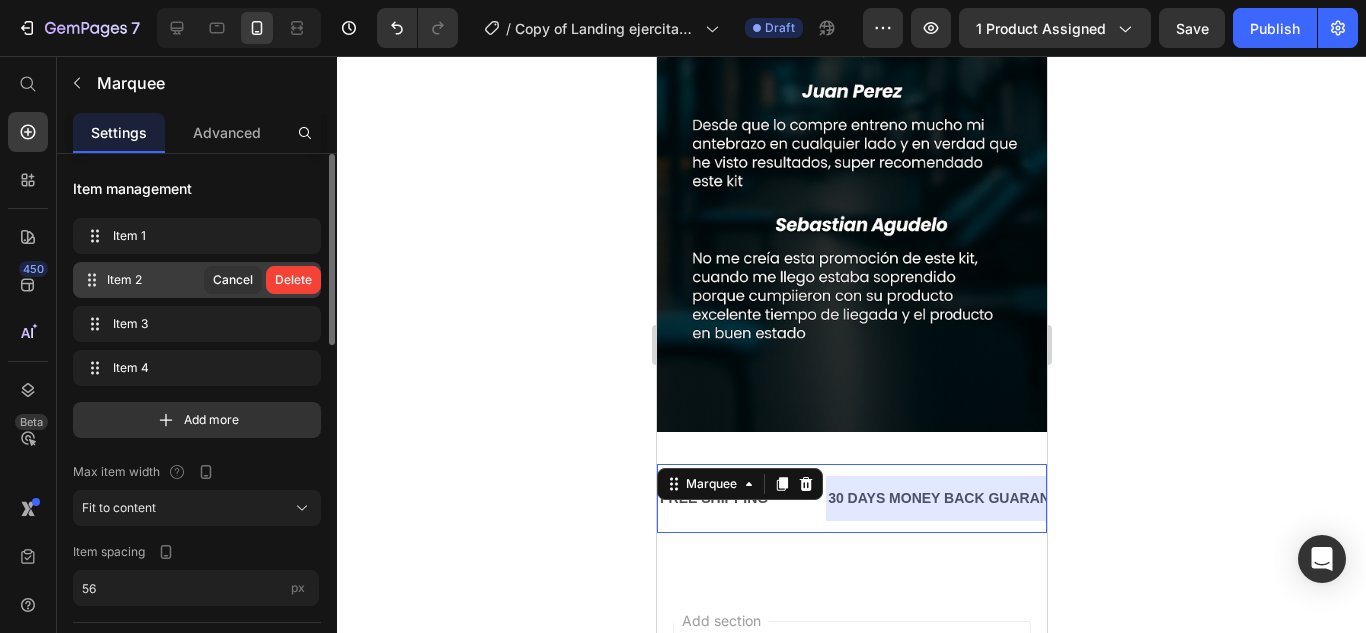 click on "Delete" at bounding box center (293, 280) 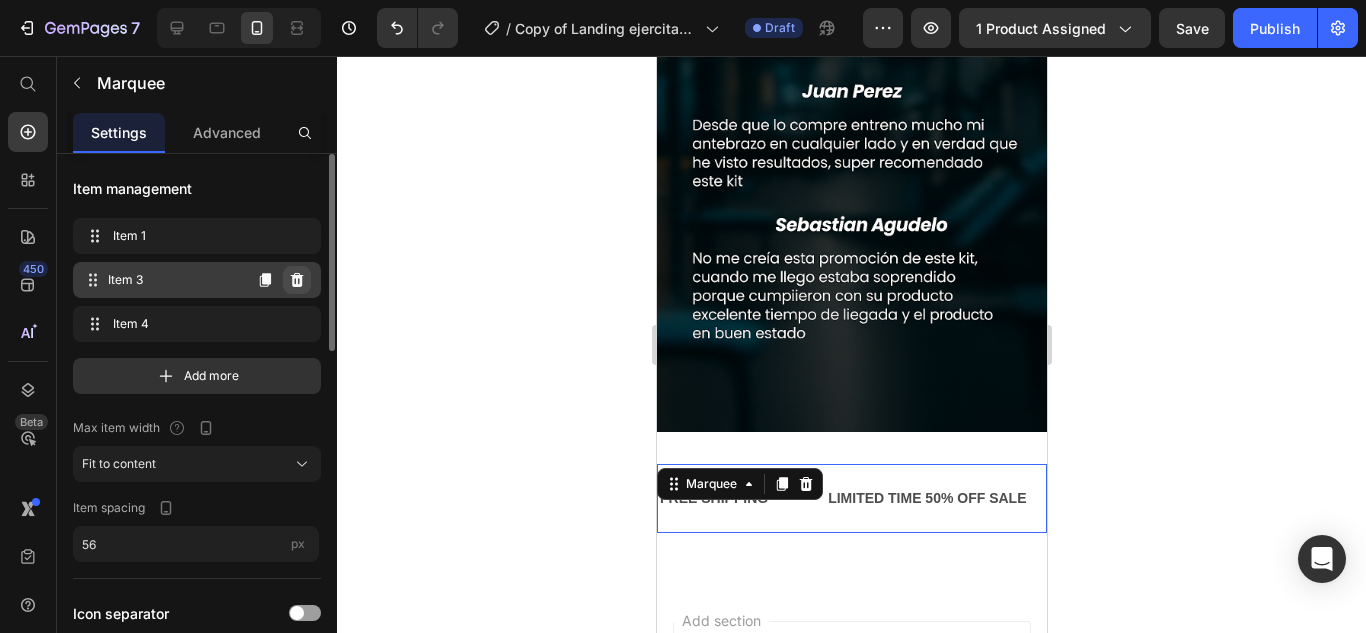click 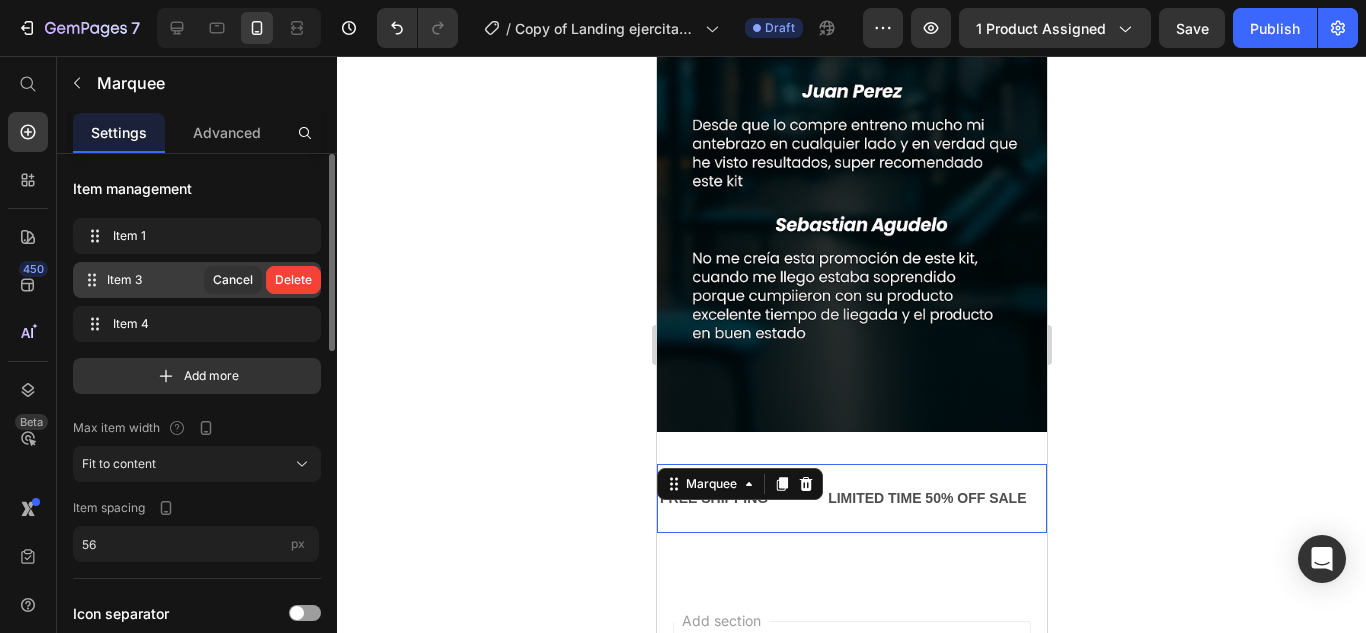 click on "Delete" at bounding box center (293, 280) 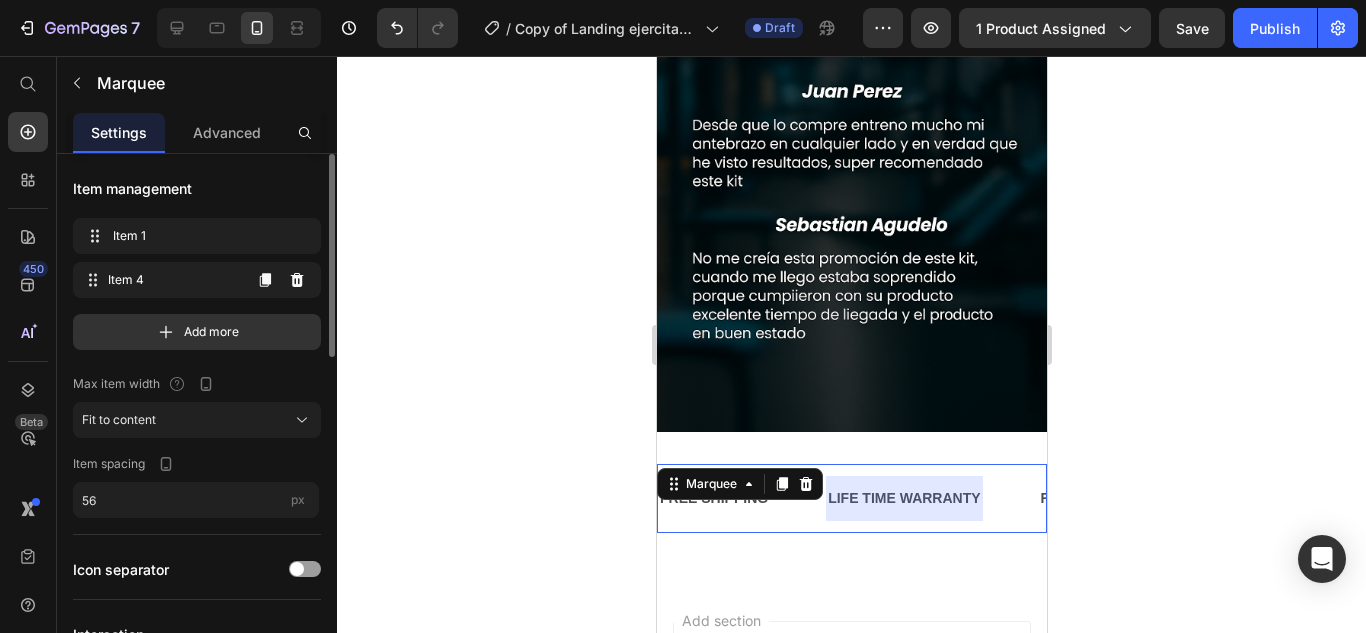 click 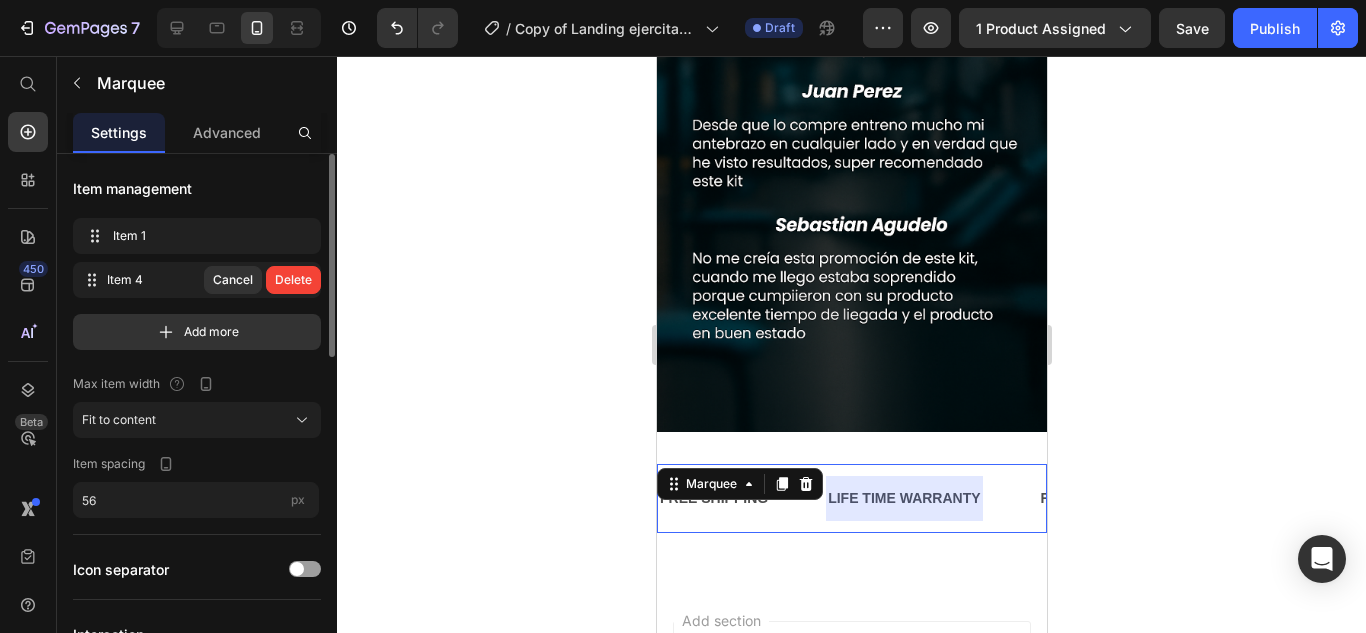 click on "Delete" at bounding box center (293, 280) 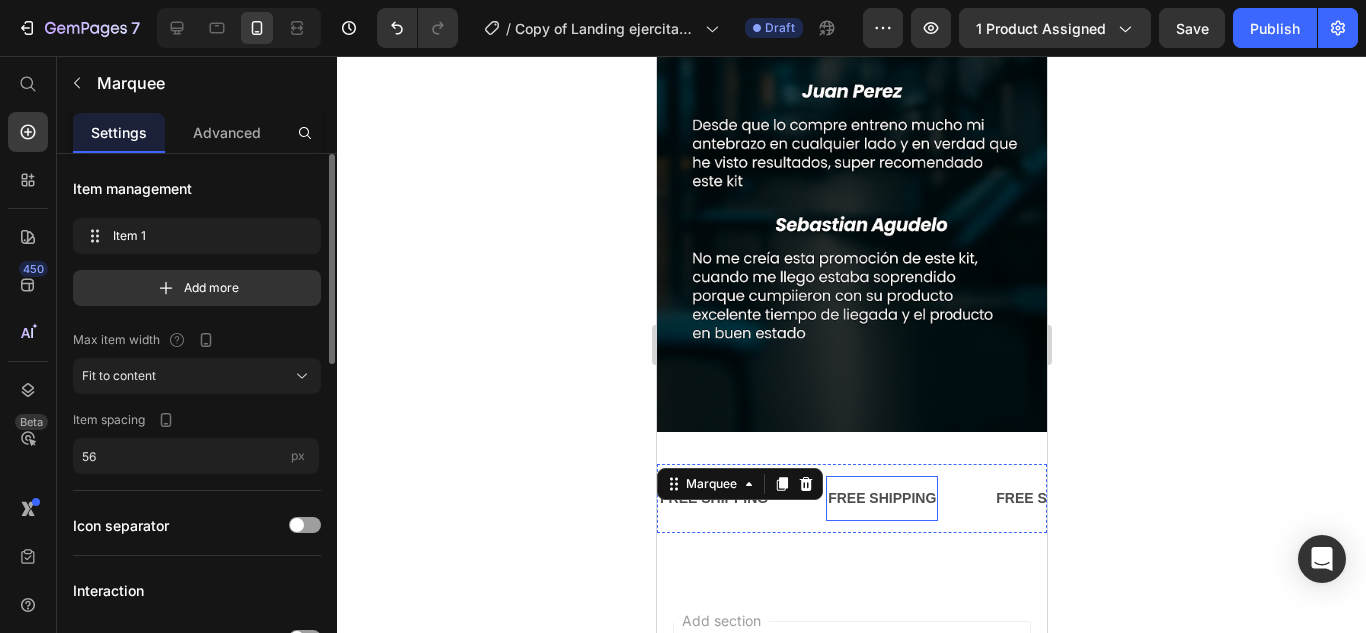 click on "FREE SHIPPING" at bounding box center (881, 498) 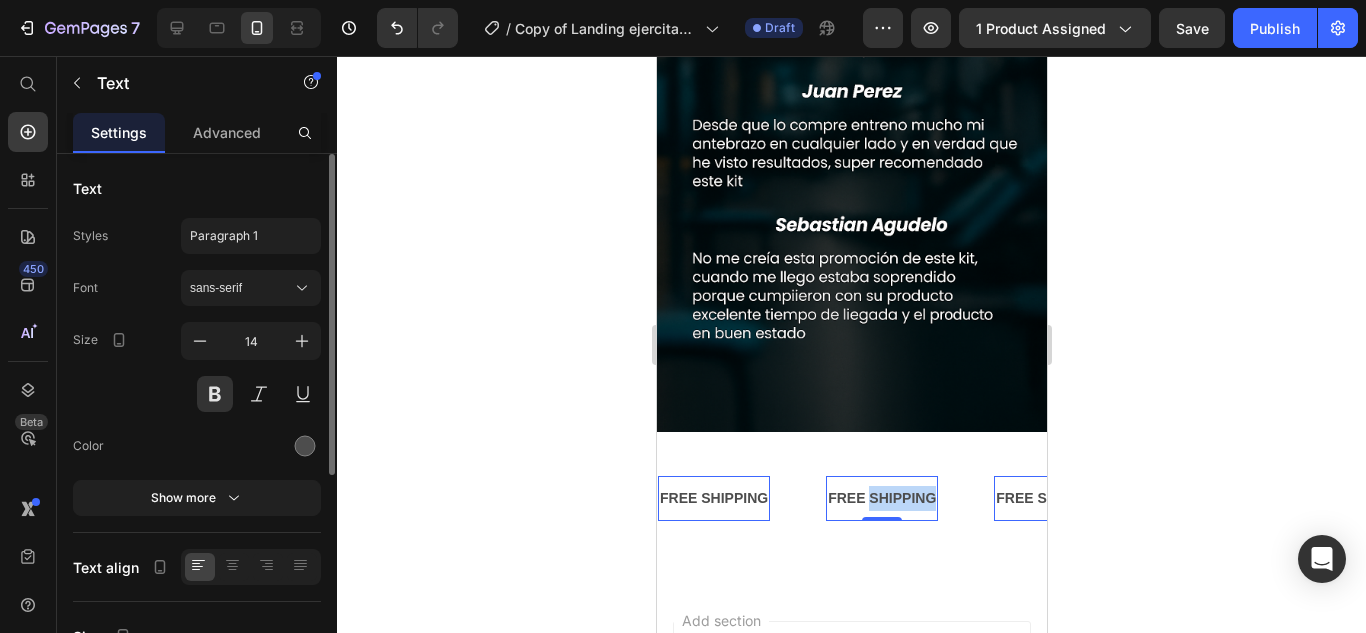 click on "FREE SHIPPING" at bounding box center [881, 498] 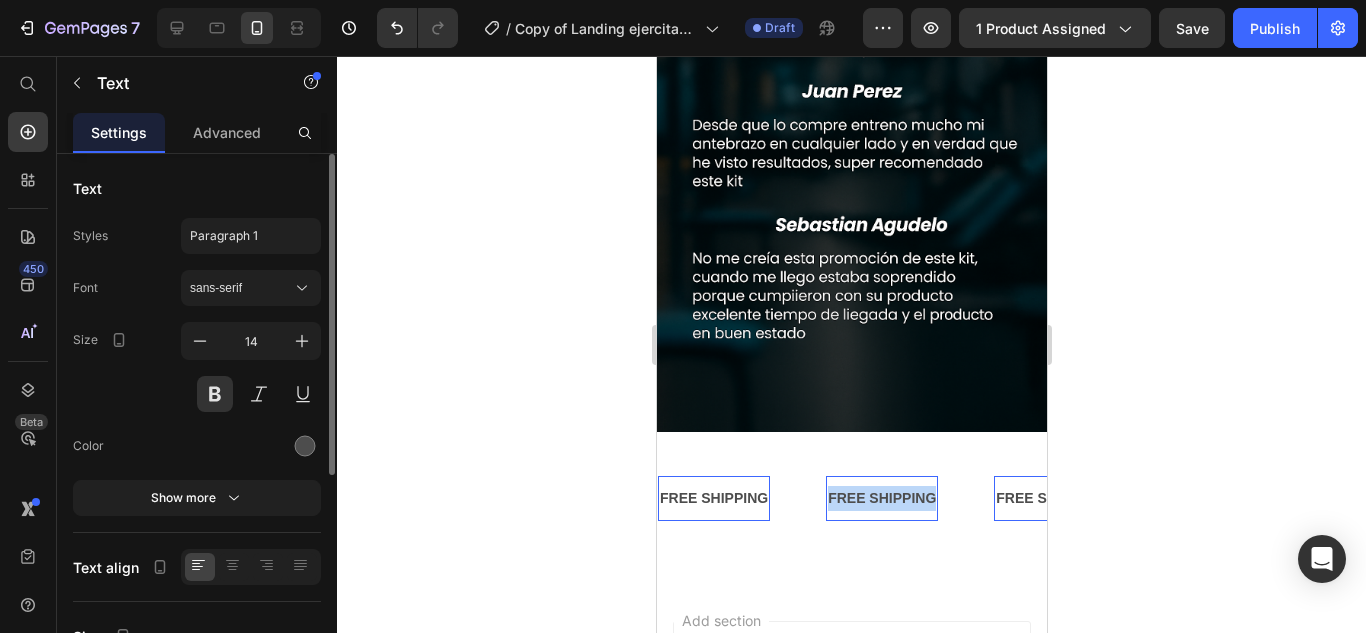 click on "FREE SHIPPING" at bounding box center [881, 498] 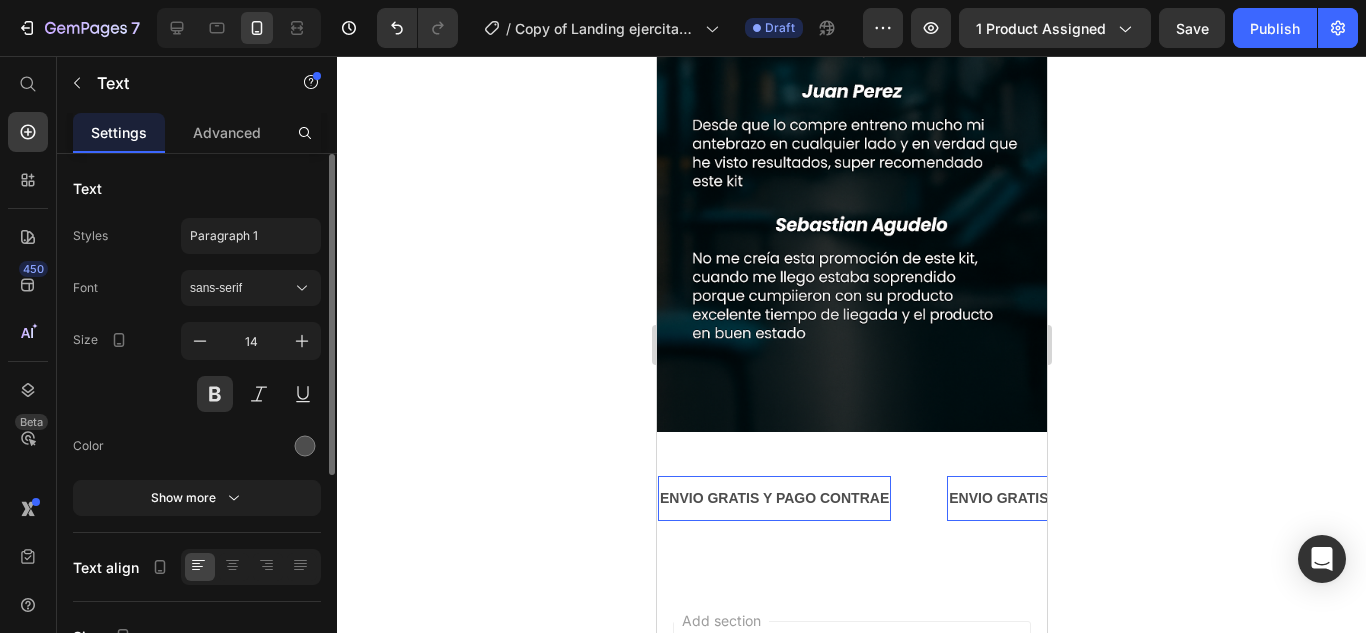 scroll, scrollTop: 0, scrollLeft: 175, axis: horizontal 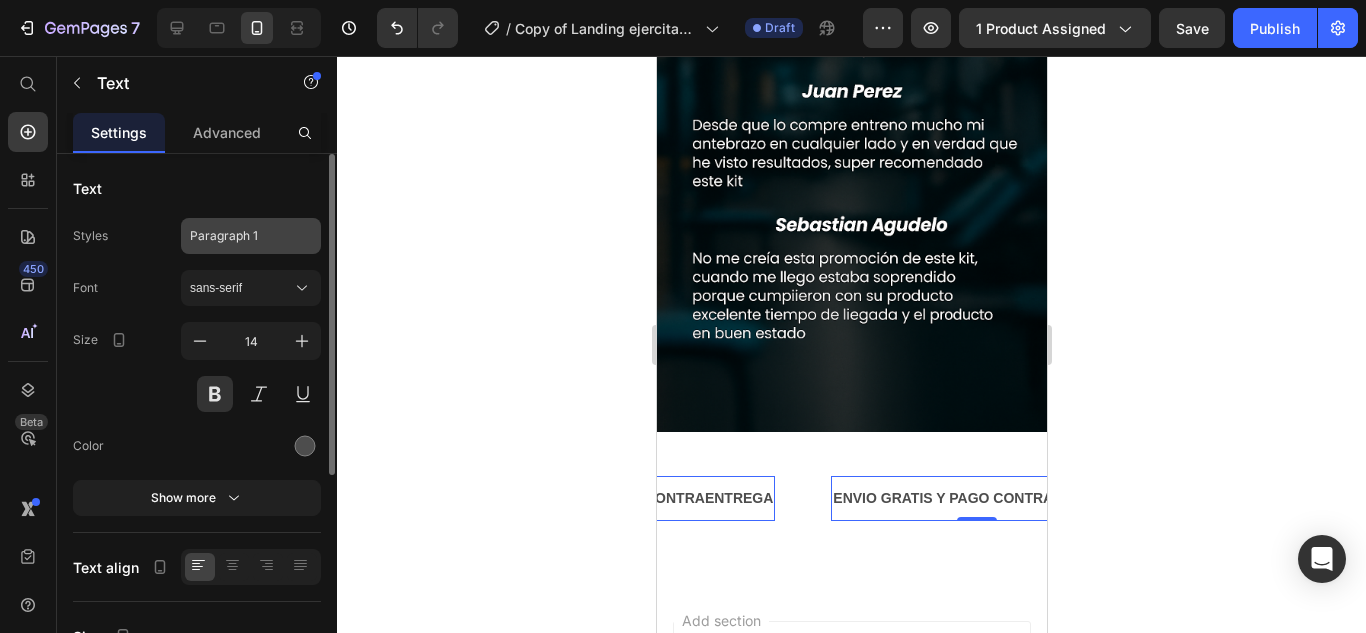 click on "Paragraph 1" at bounding box center (251, 236) 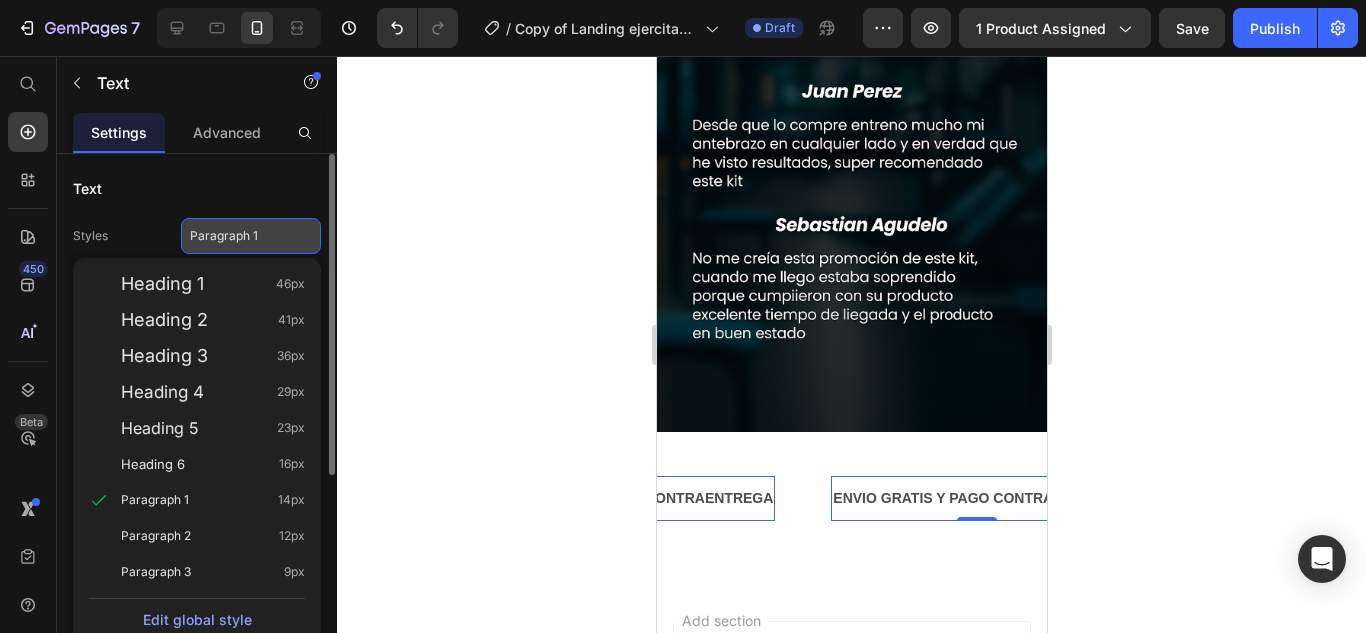 click on "Paragraph 1" at bounding box center [251, 236] 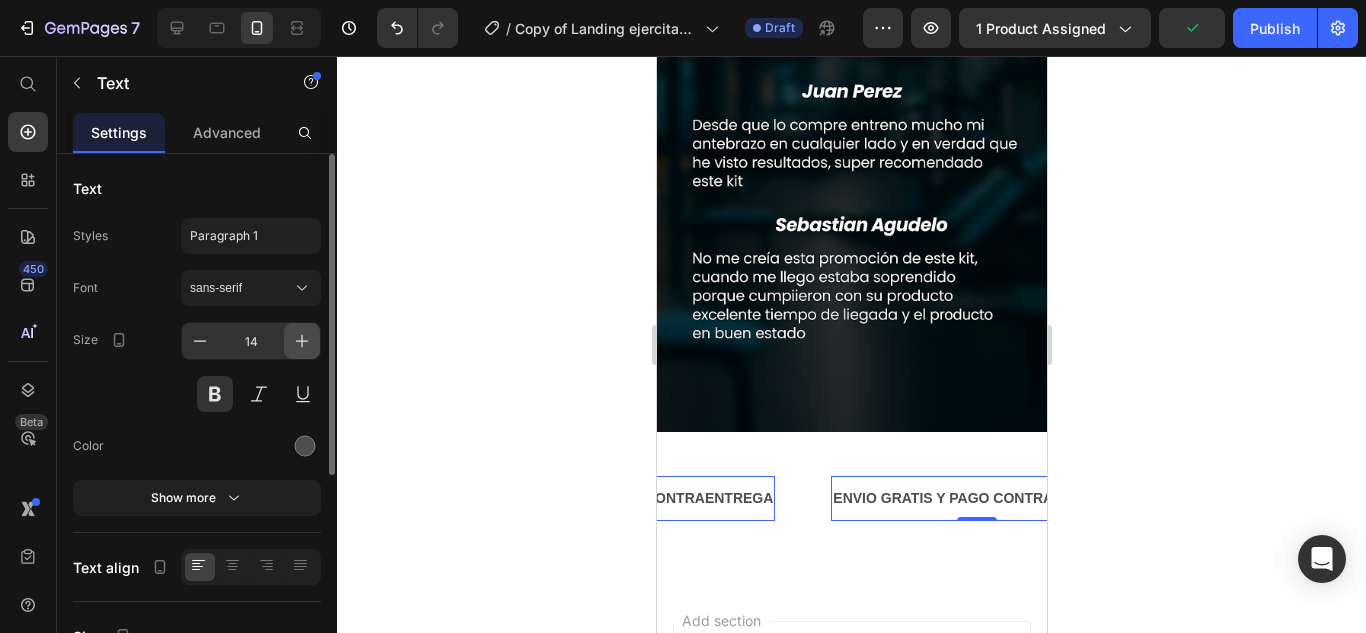 click at bounding box center (302, 341) 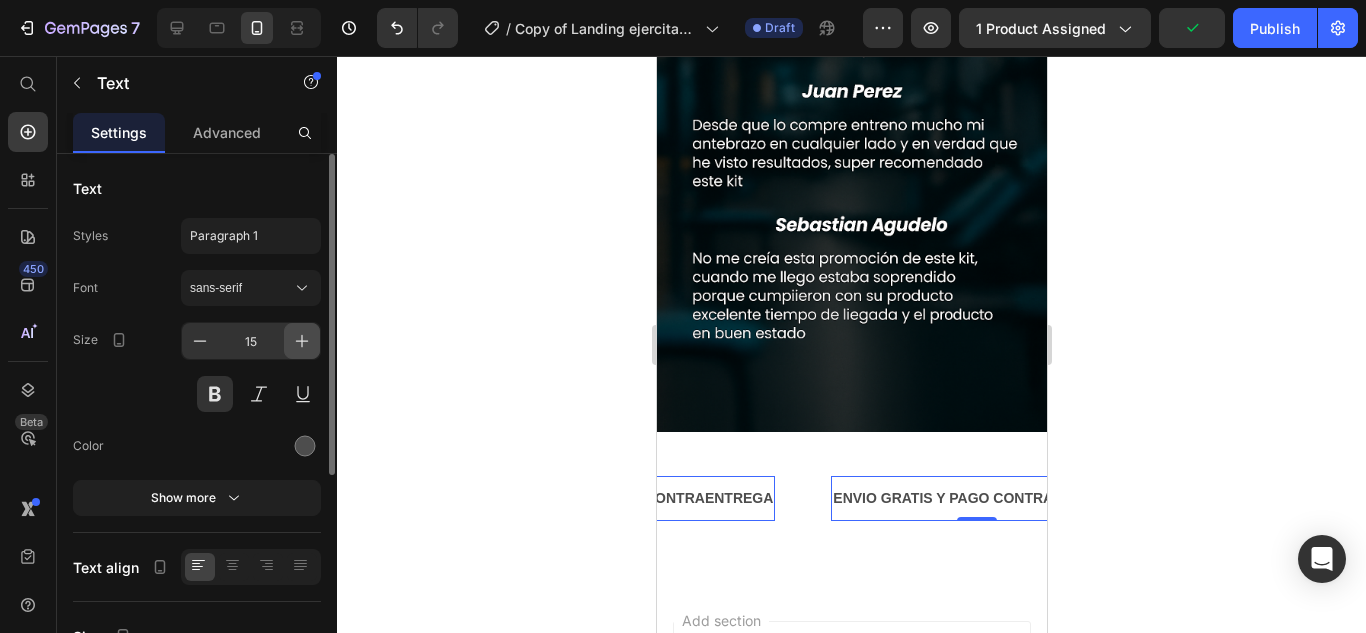 click at bounding box center [302, 341] 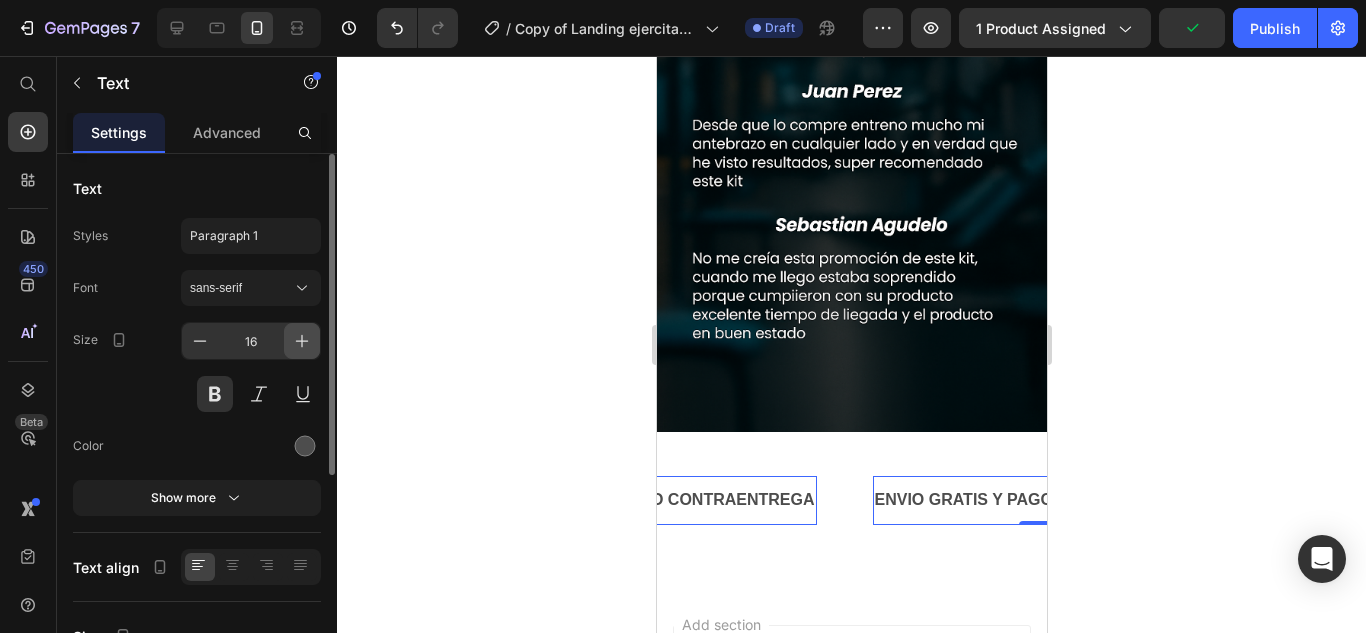 click at bounding box center (302, 341) 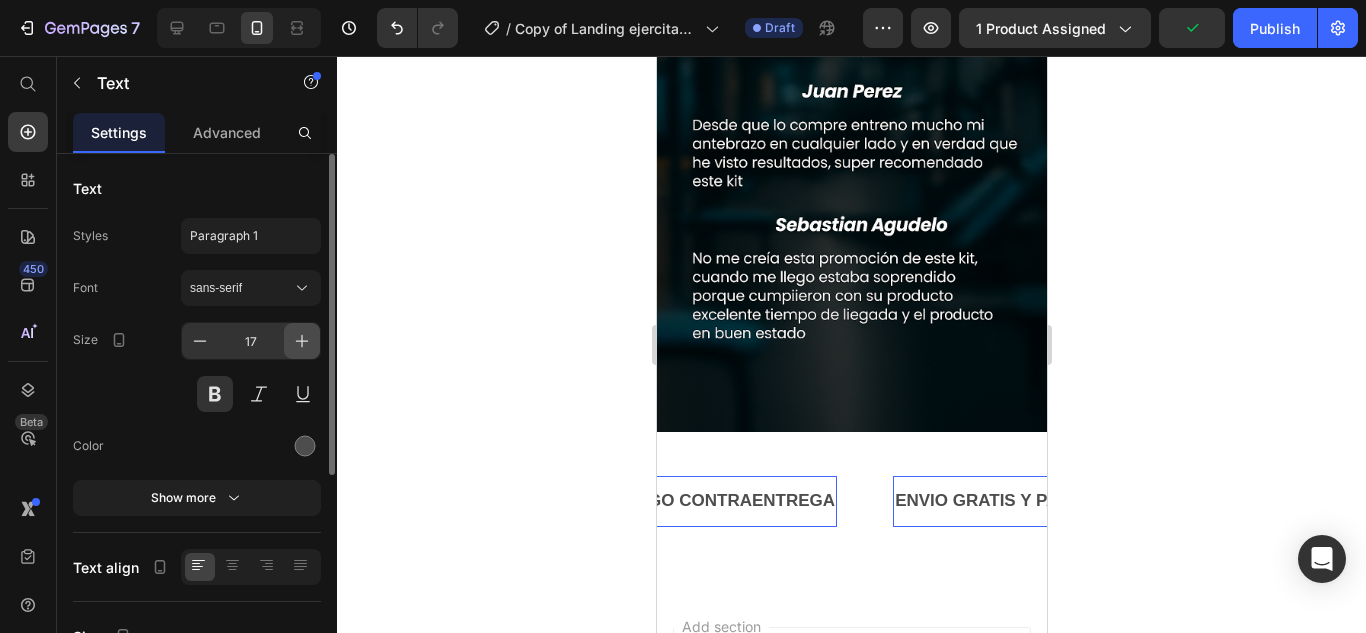 click at bounding box center (302, 341) 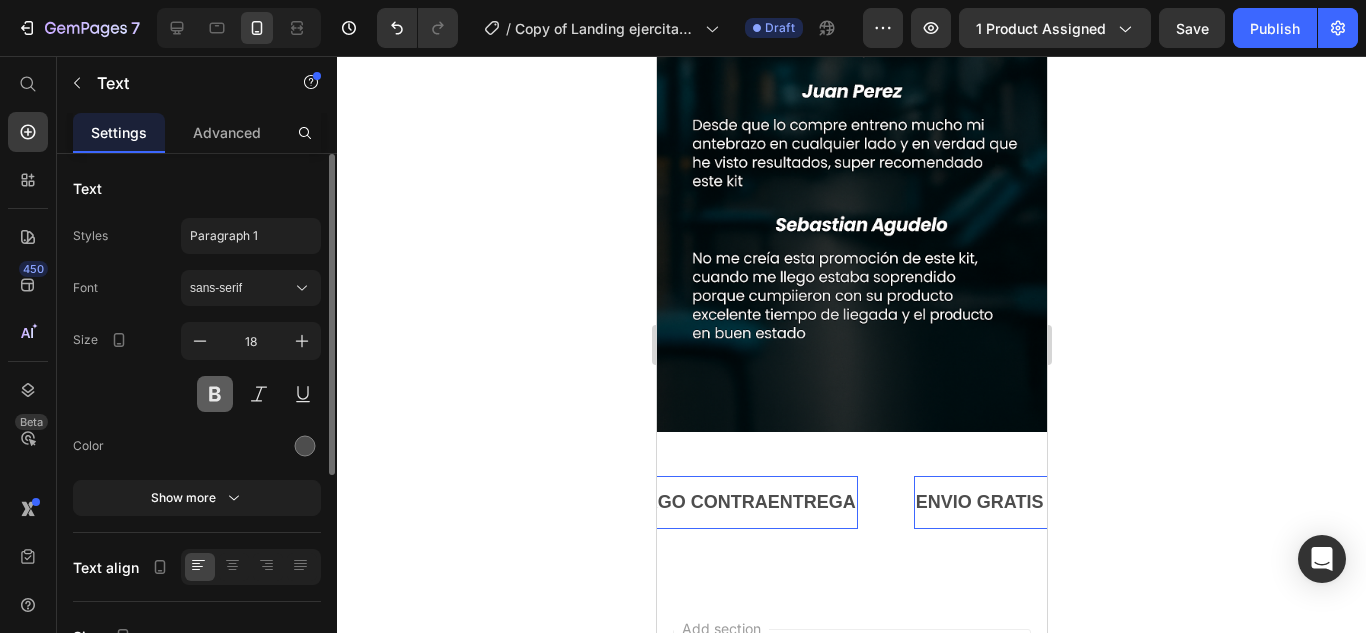 click at bounding box center [215, 394] 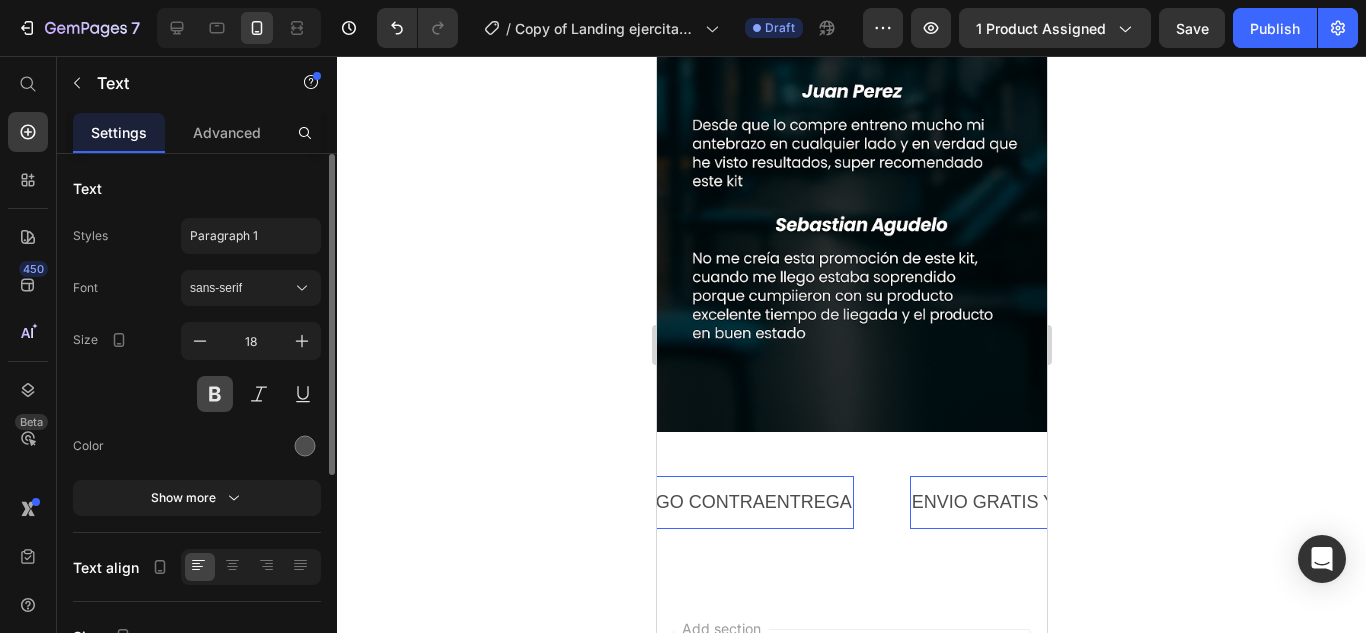 click at bounding box center (215, 394) 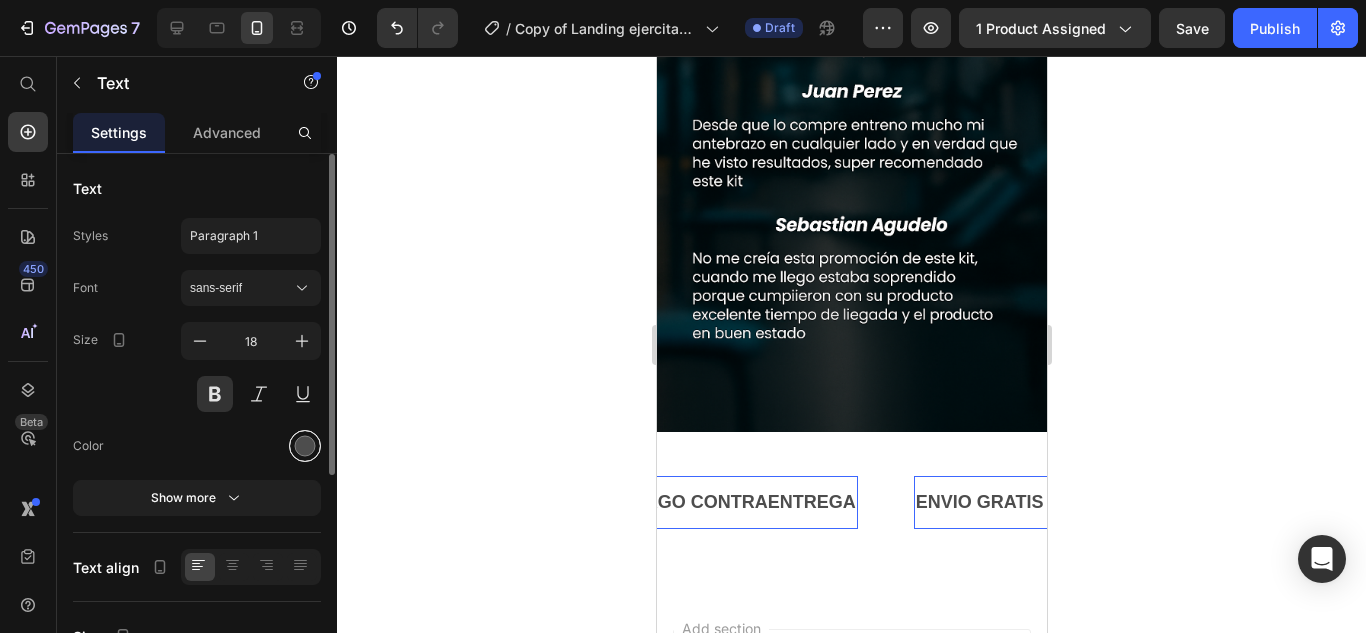 click at bounding box center (305, 446) 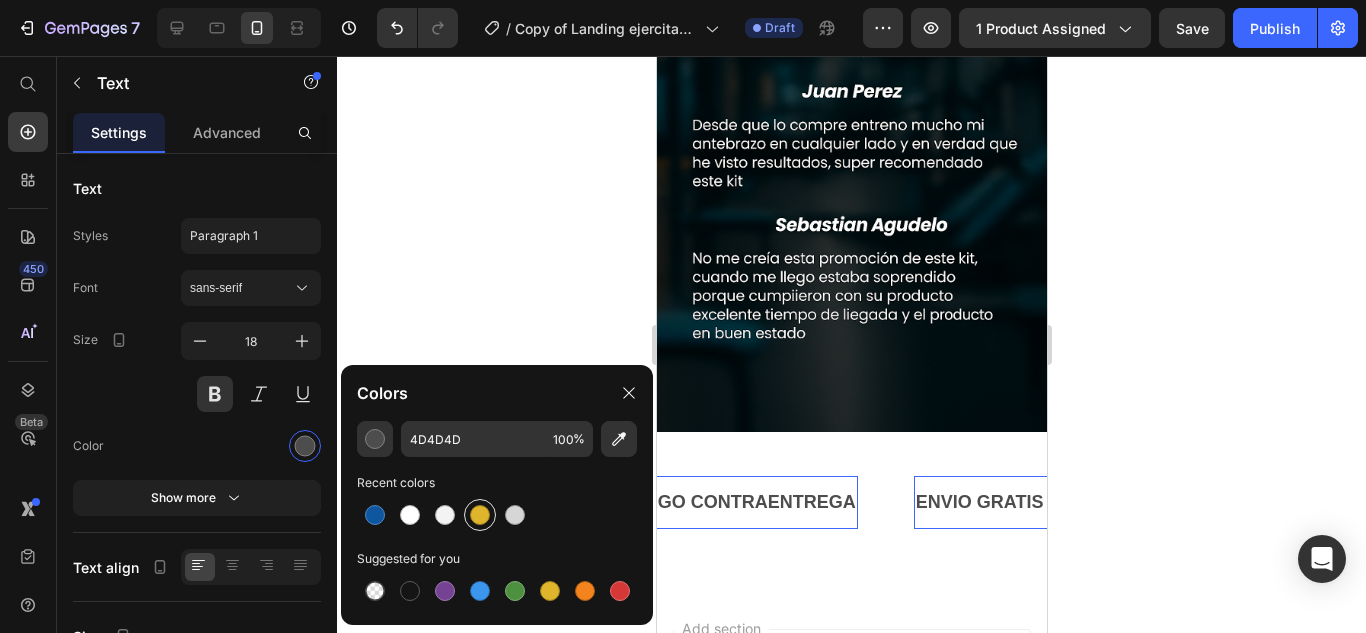 click at bounding box center [480, 515] 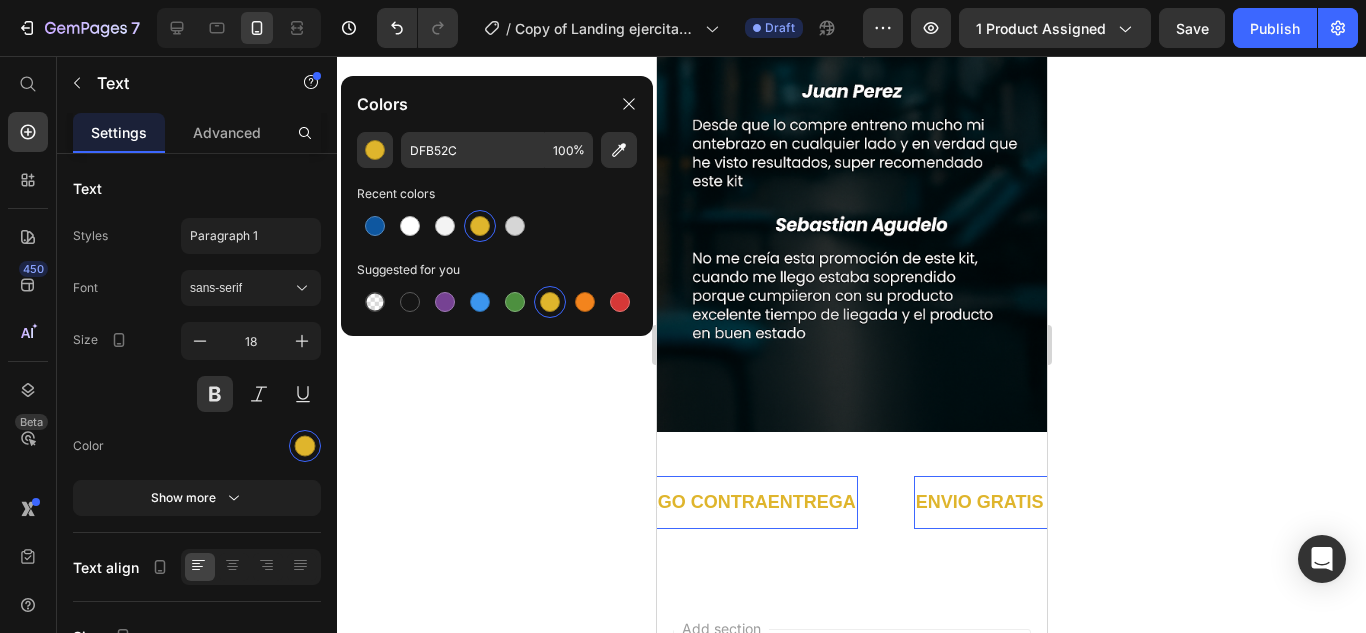 scroll, scrollTop: 359, scrollLeft: 0, axis: vertical 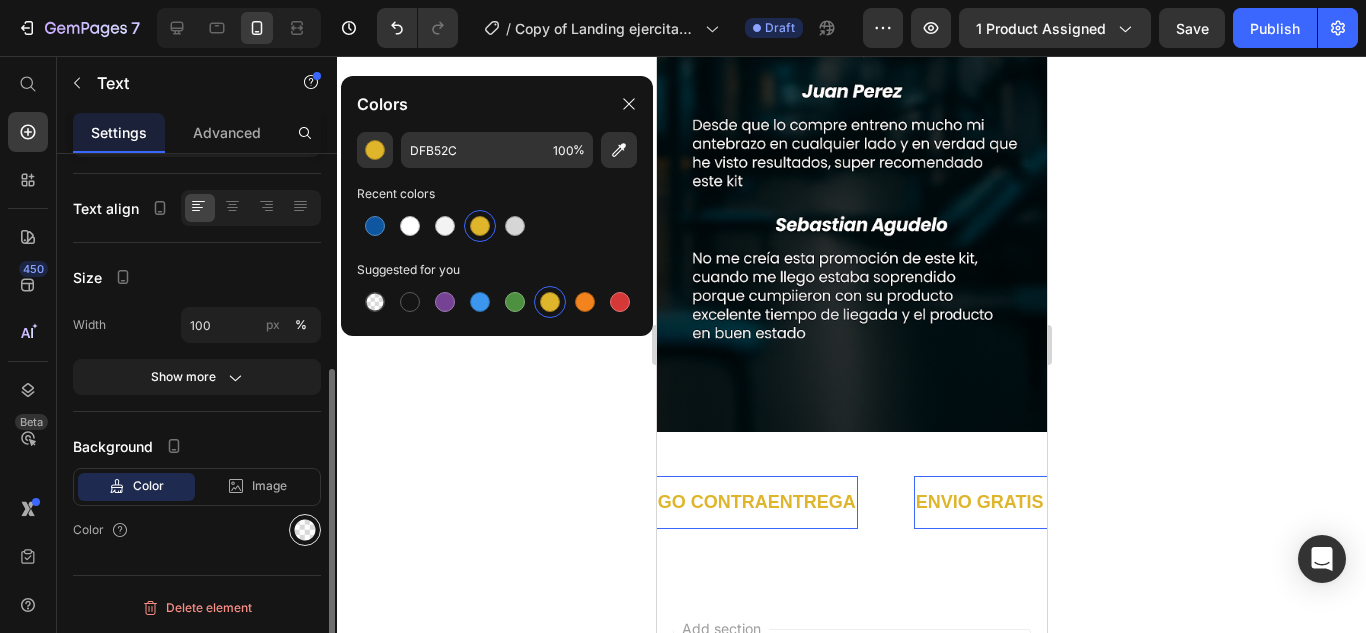 click at bounding box center (305, 530) 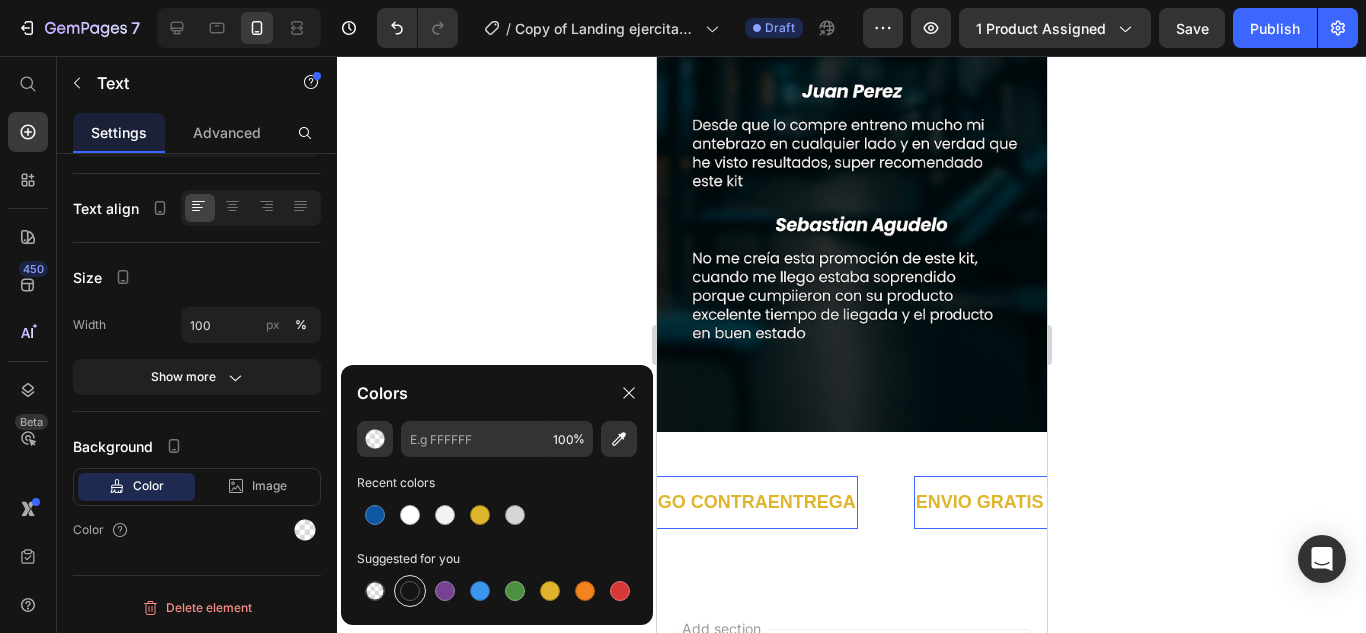 click at bounding box center [410, 591] 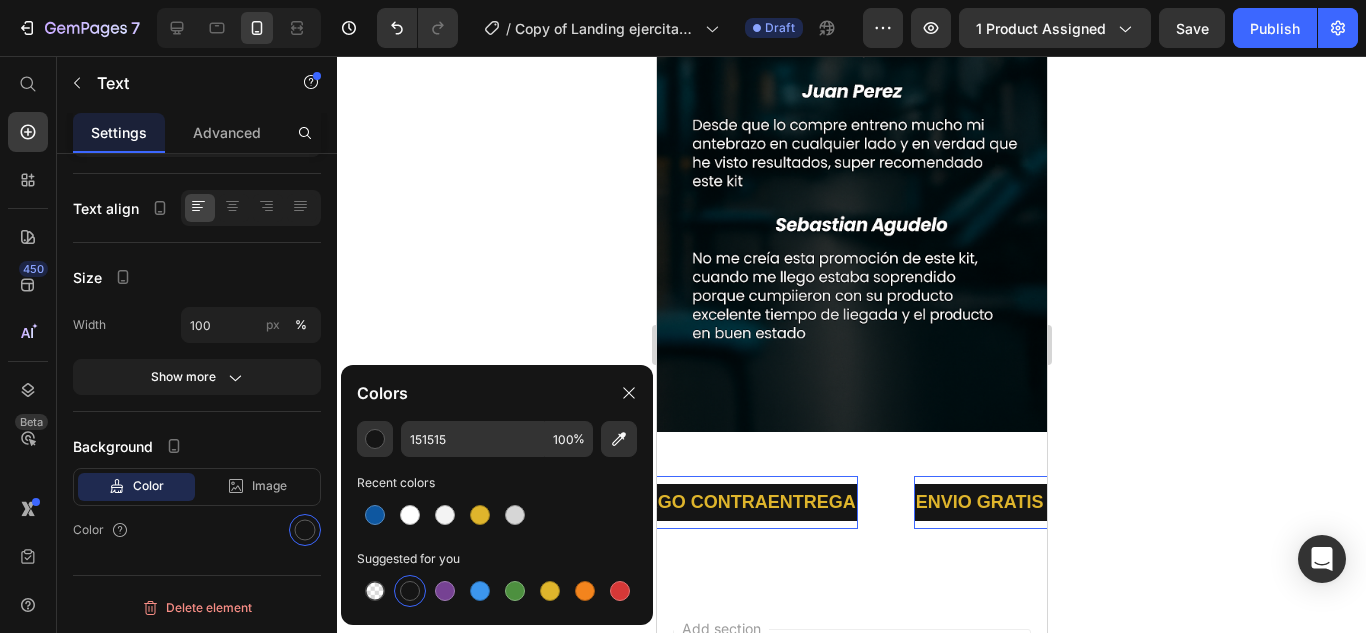 click 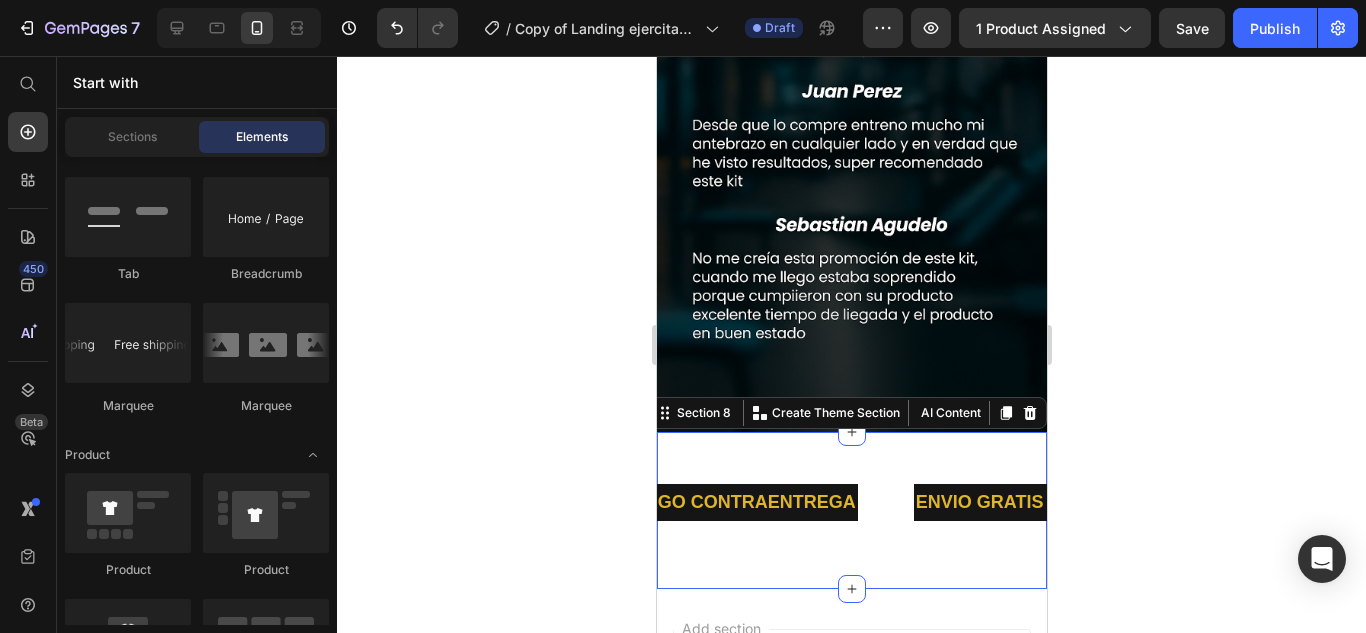 click on "ENVIO GRATIS Y PAGO CONTRAENTREGA Text ENVIO GRATIS Y PAGO CONTRAENTREGA Text Marquee Section 8   You can create reusable sections Create Theme Section AI Content Write with GemAI What would you like to describe here? Tone and Voice Persuasive Product Show more Generate" at bounding box center (851, 510) 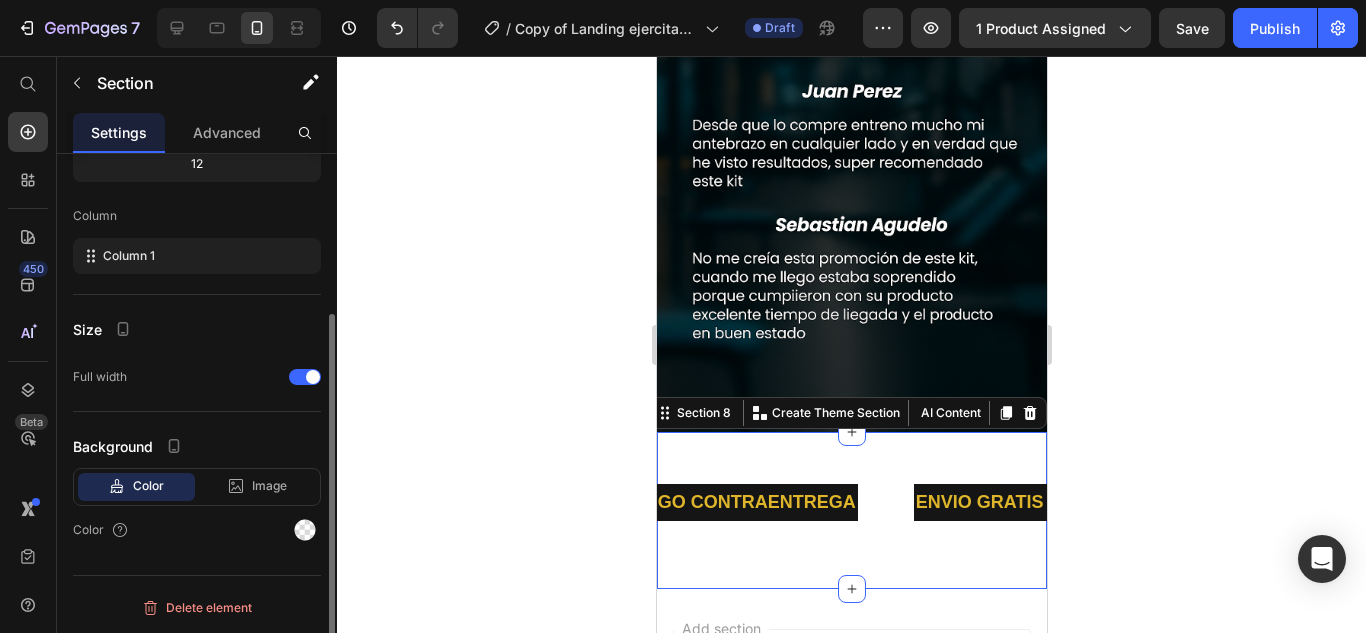 scroll, scrollTop: 0, scrollLeft: 0, axis: both 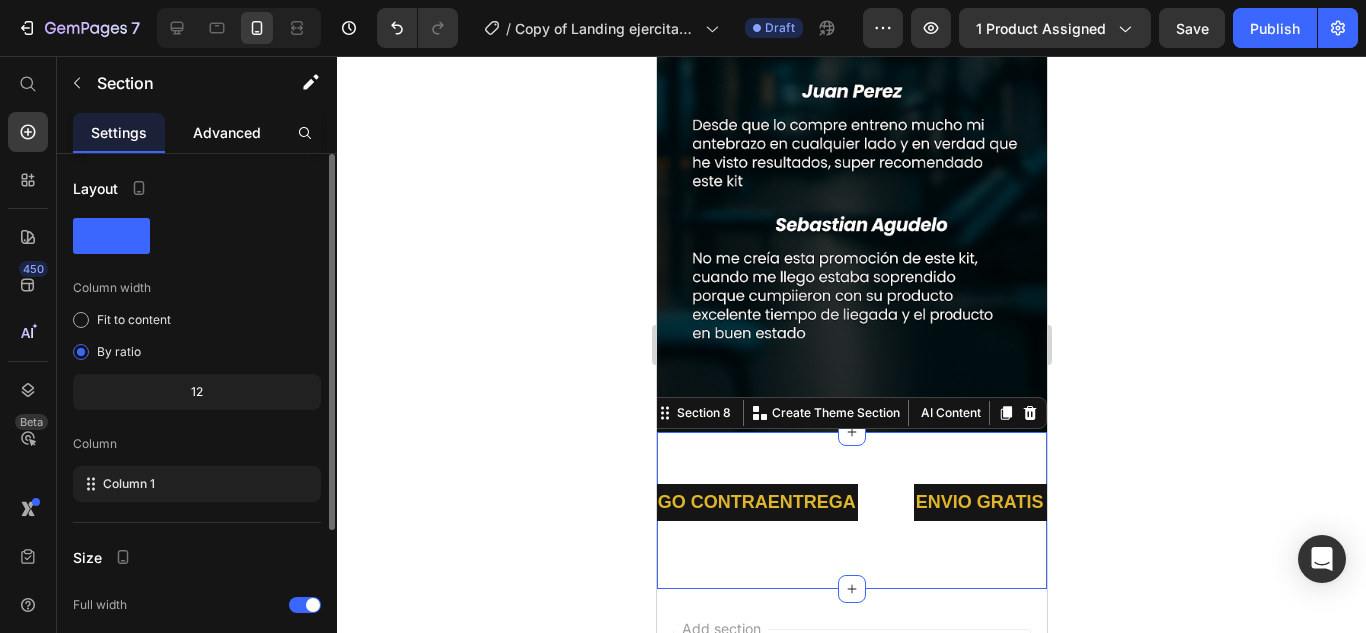 click on "Advanced" 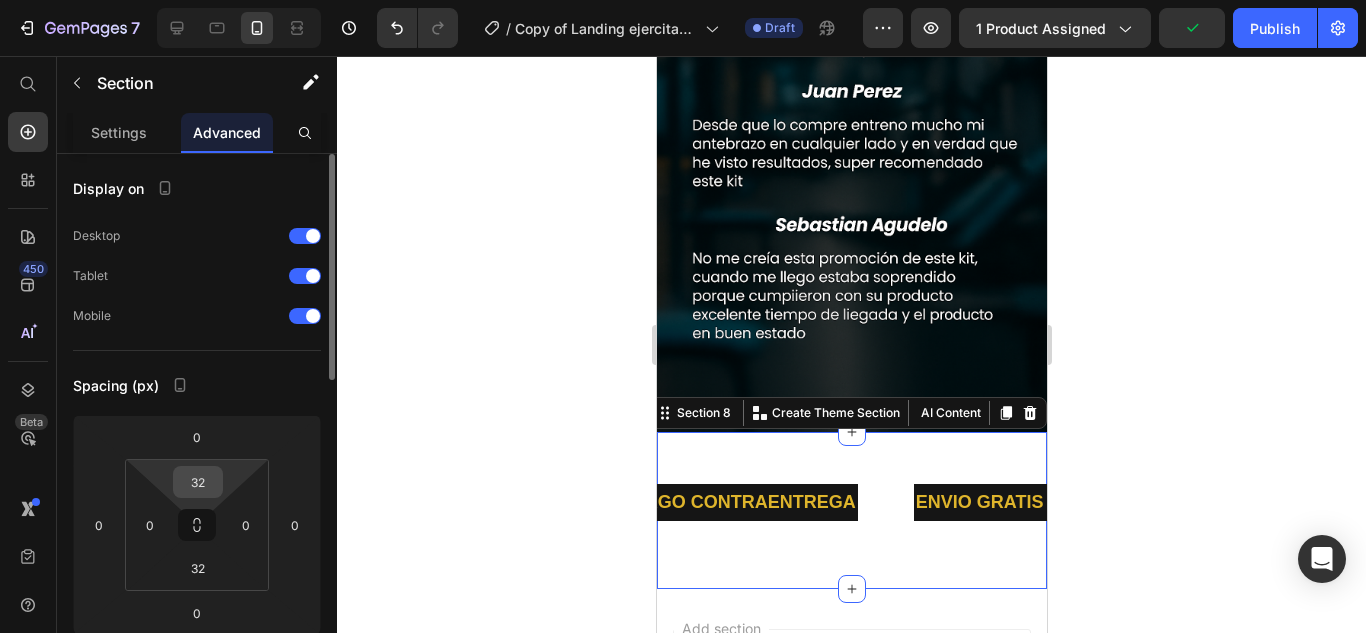 click on "32" at bounding box center [198, 482] 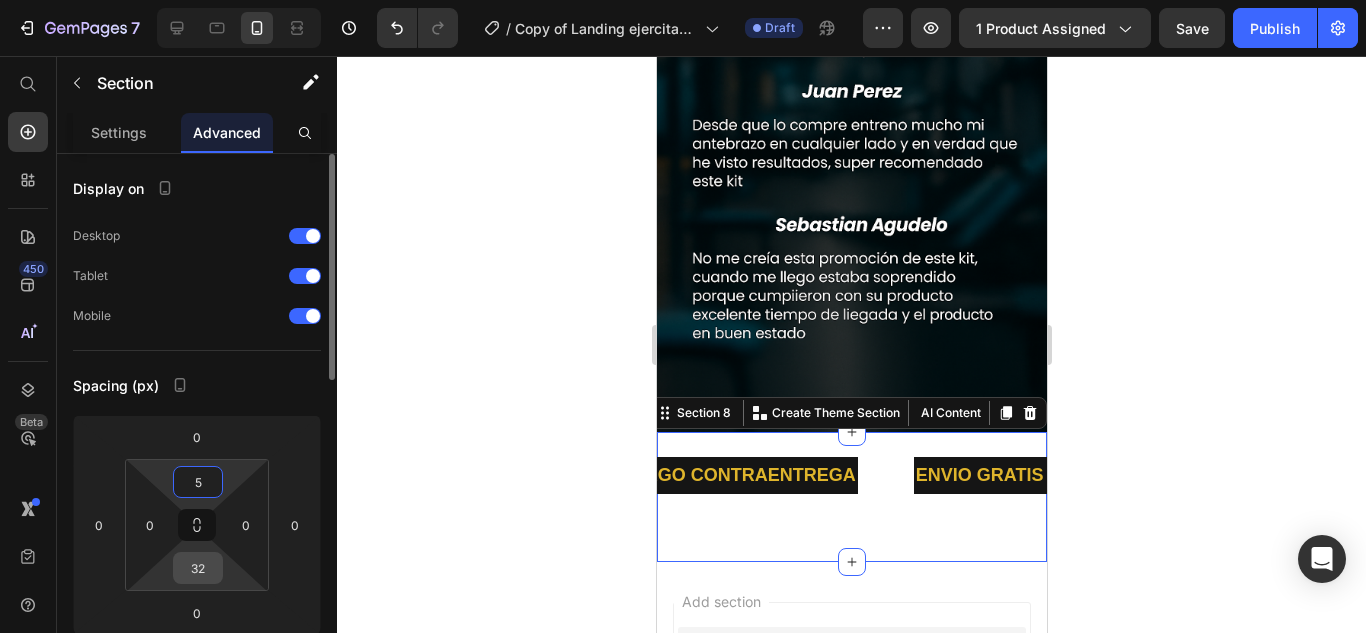 type on "5" 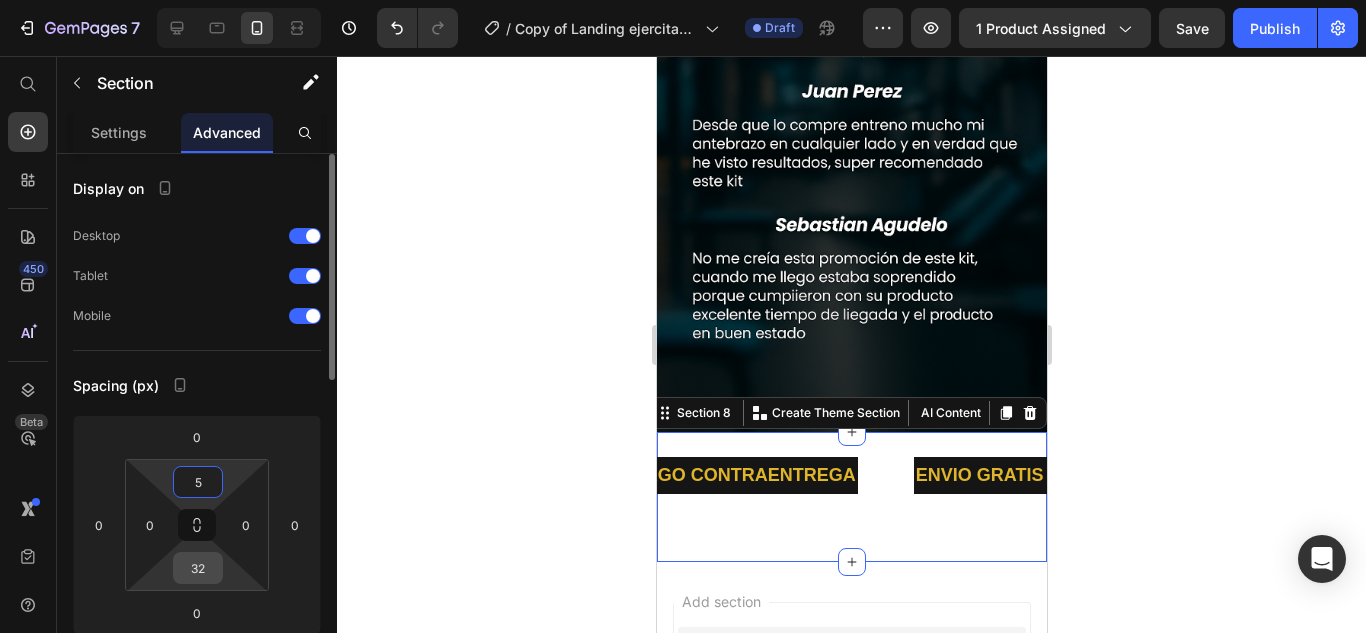 click on "32" at bounding box center (198, 568) 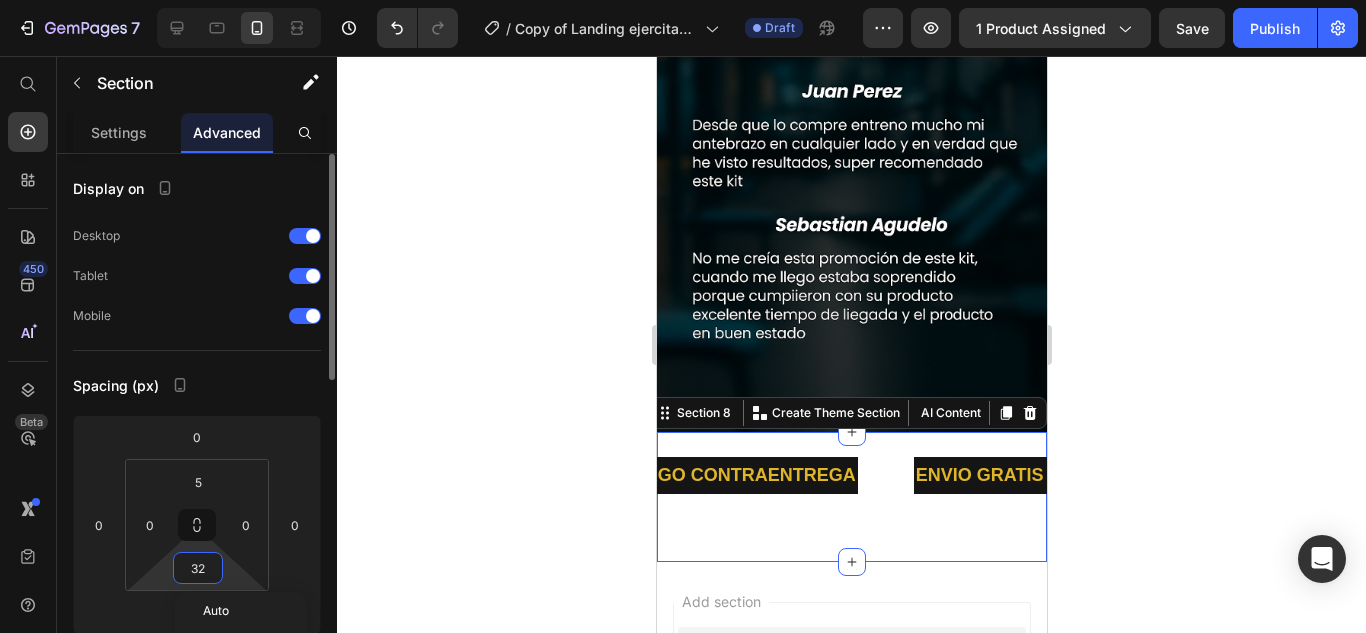 type on "5" 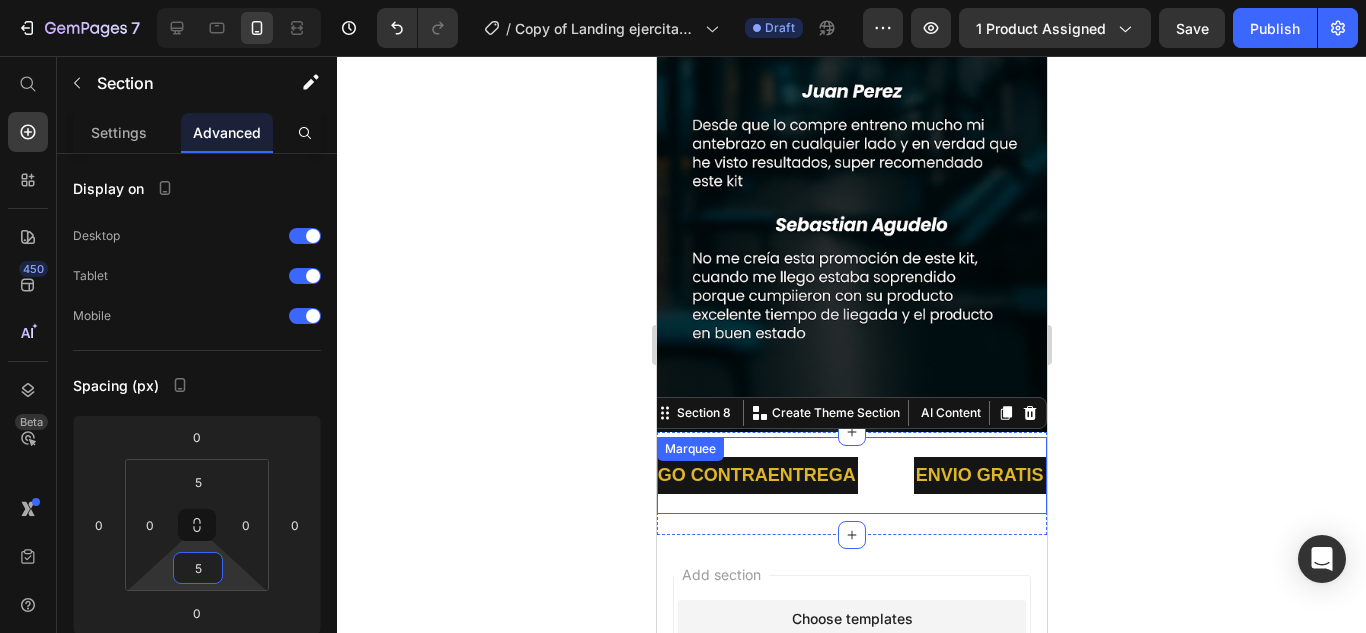 click on "ENVIO GRATIS Y PAGO CONTRAENTREGA Text ENVIO GRATIS Y PAGO CONTRAENTREGA Text Marquee" at bounding box center (851, 475) 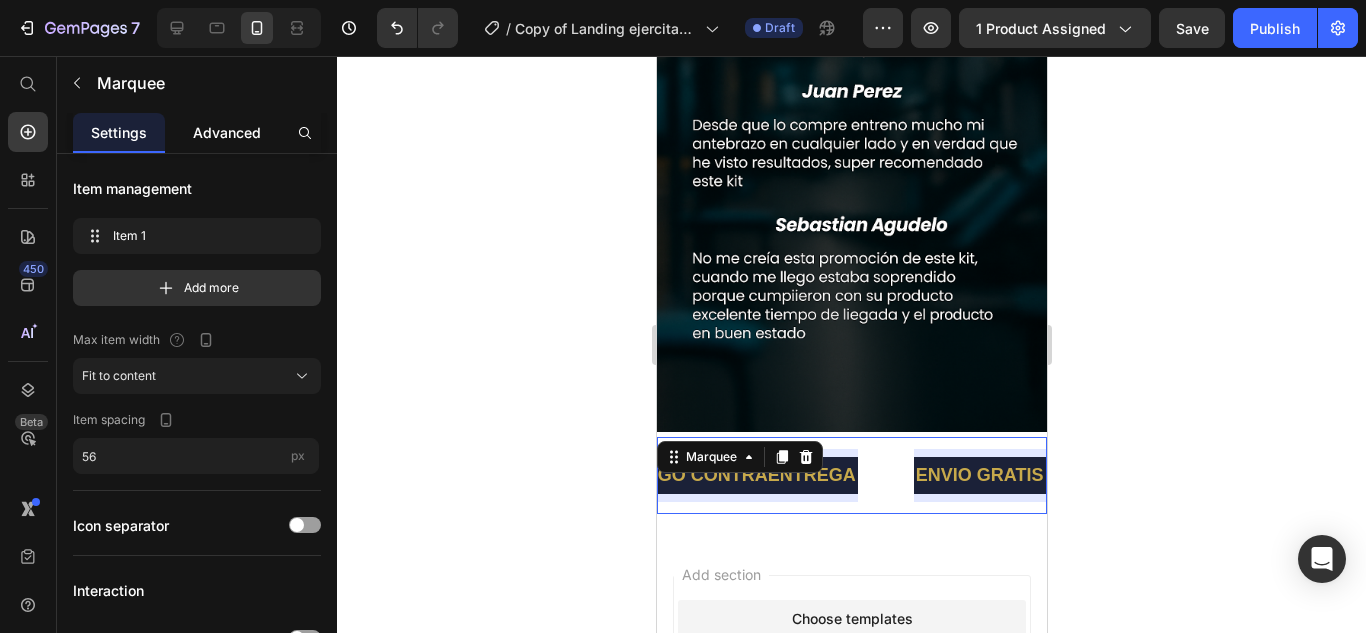 click on "Advanced" at bounding box center (227, 132) 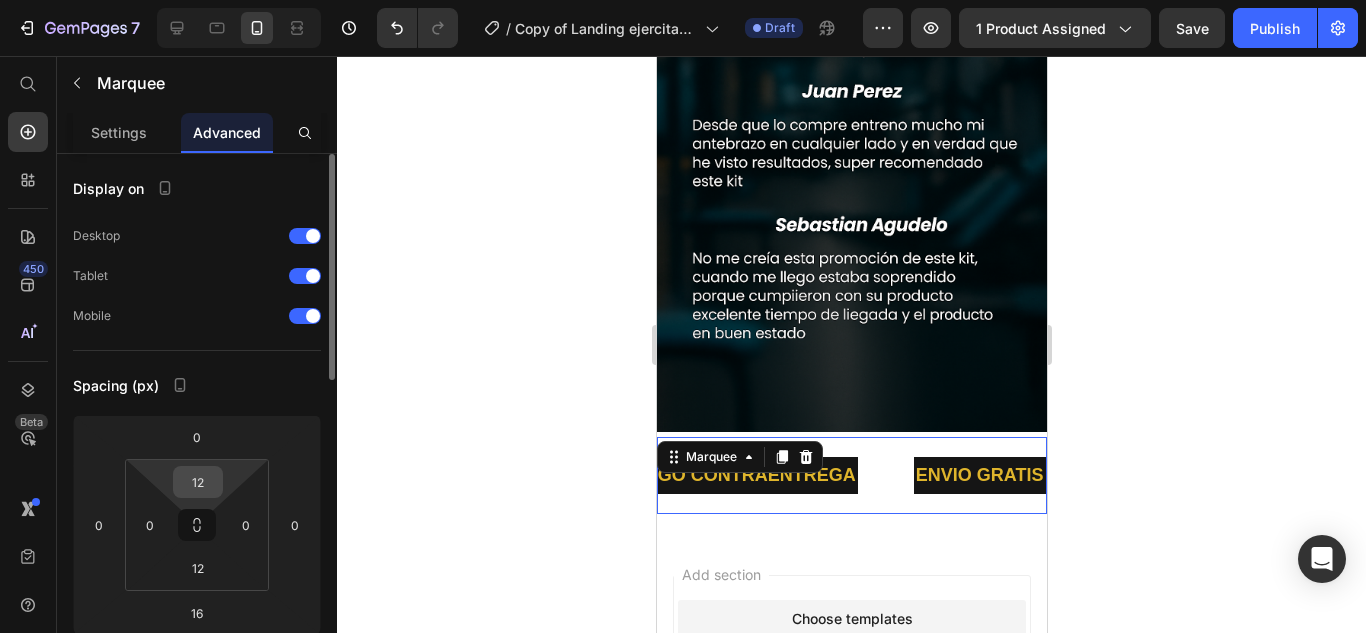 click on "12" at bounding box center (198, 482) 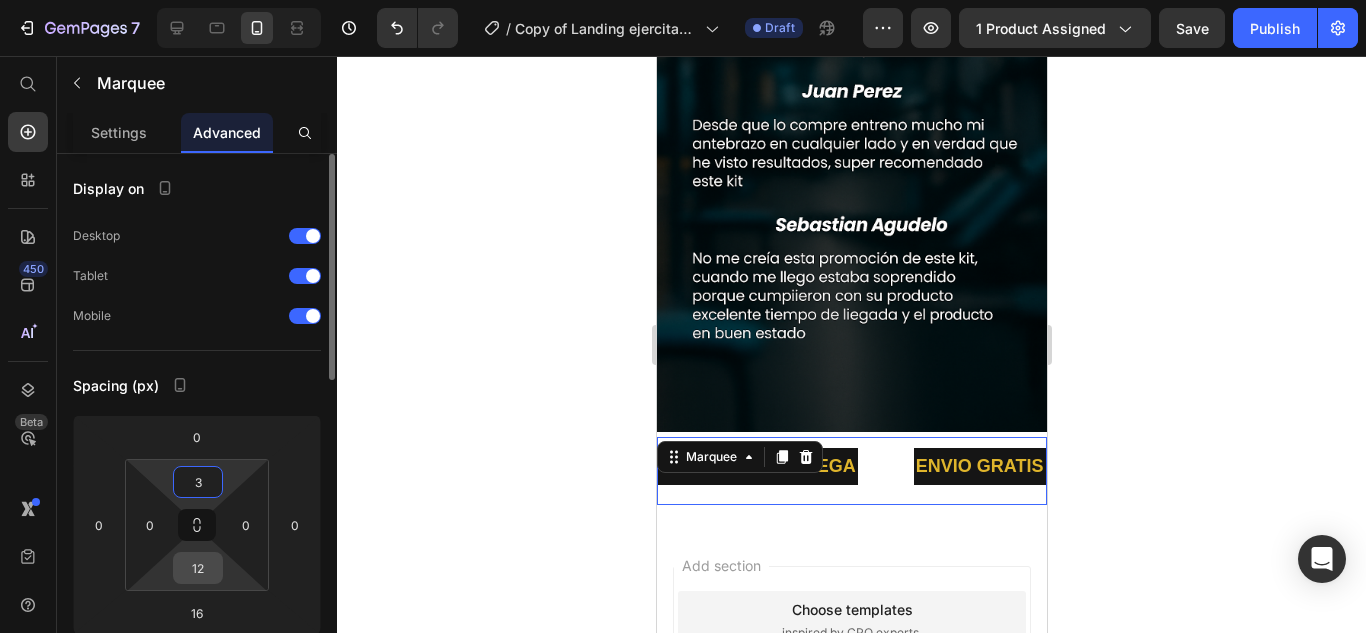 type on "3" 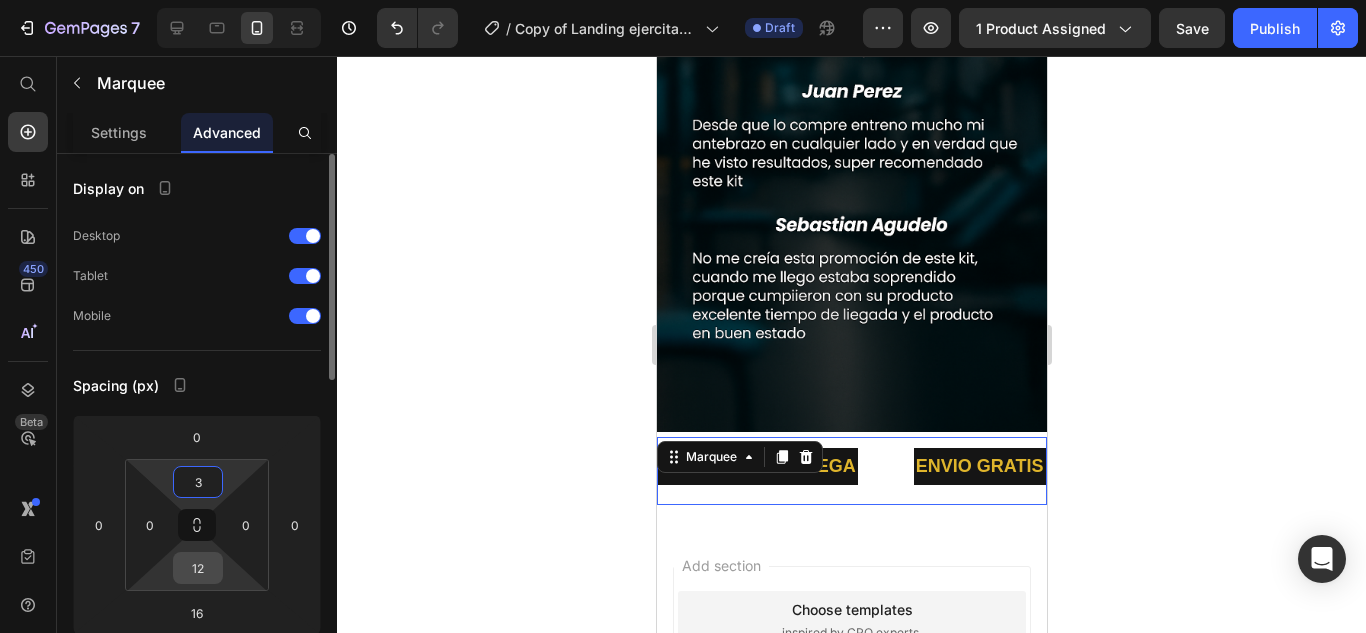 click on "12" at bounding box center [198, 568] 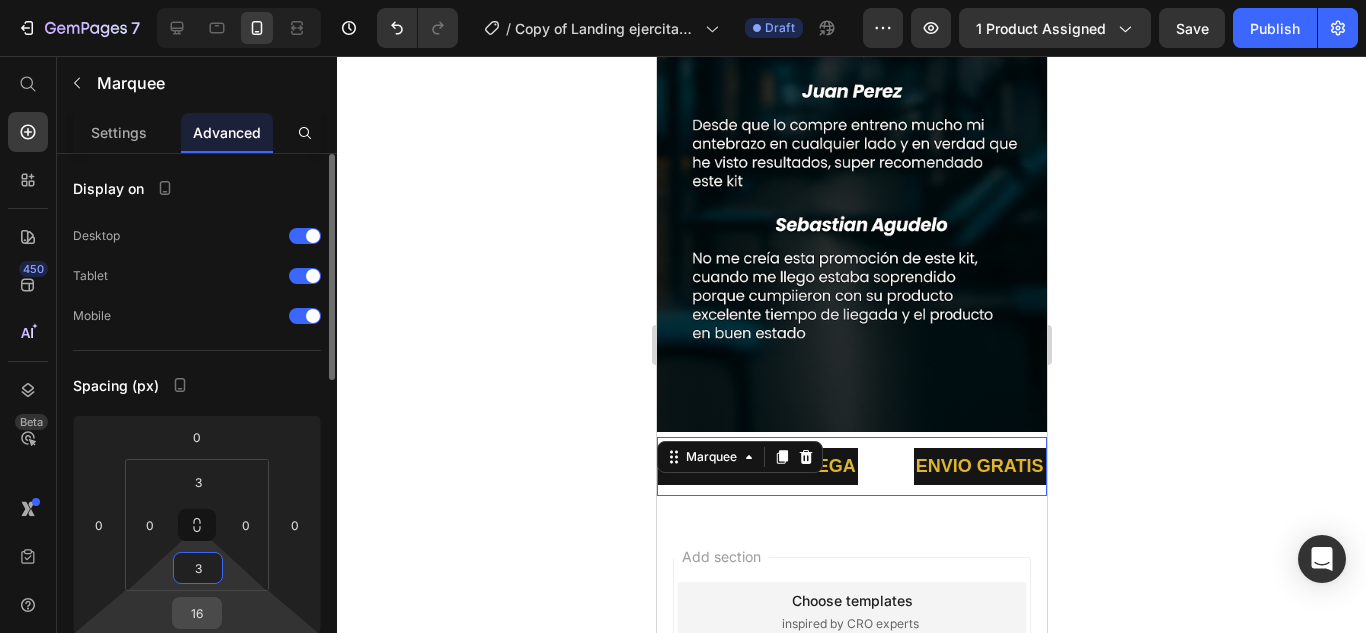 type on "3" 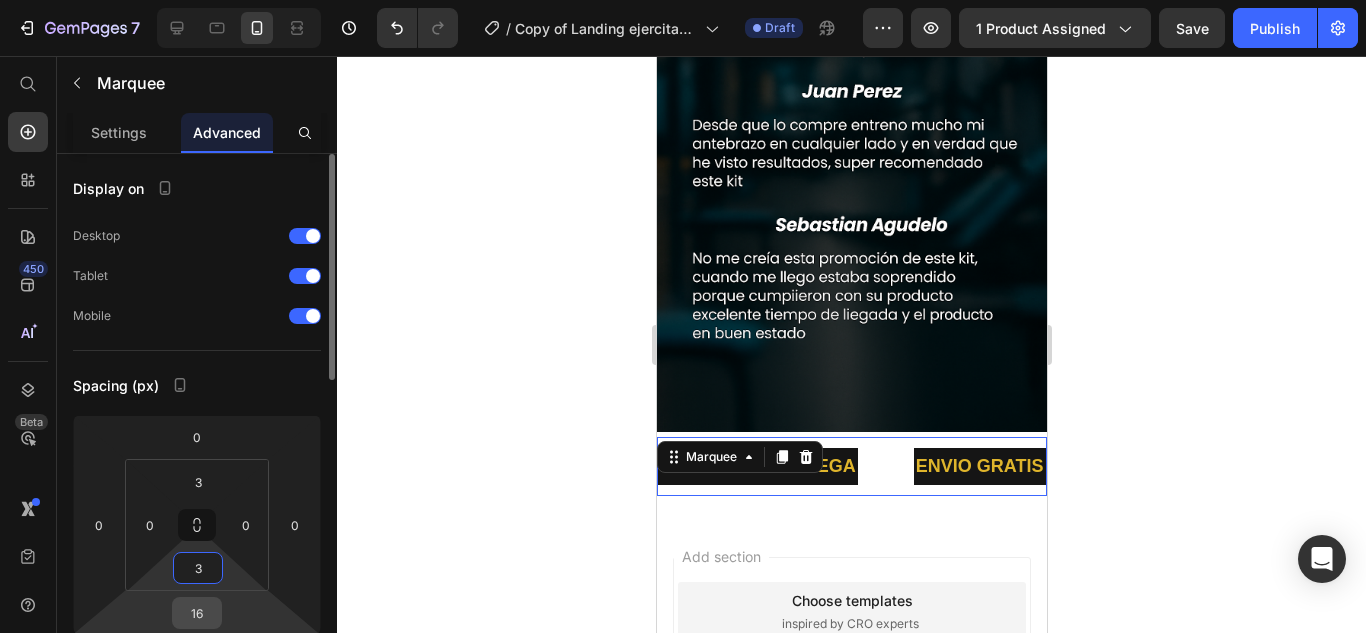 click on "16" at bounding box center (197, 613) 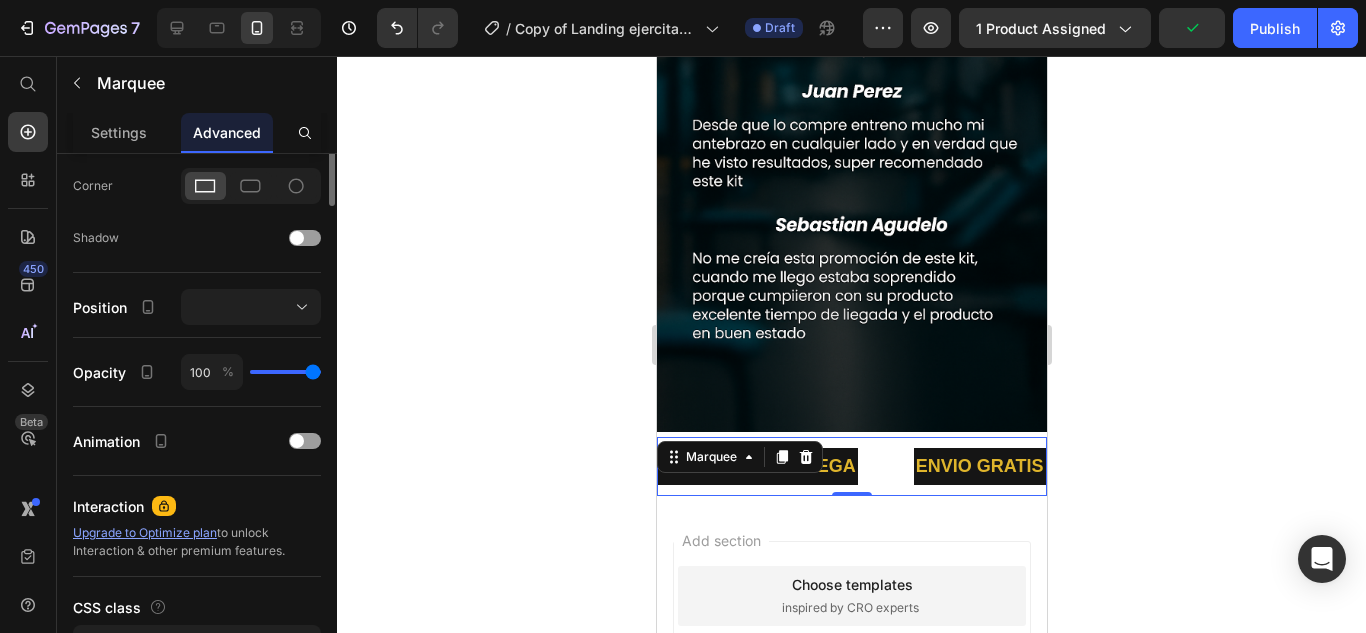 scroll, scrollTop: 300, scrollLeft: 0, axis: vertical 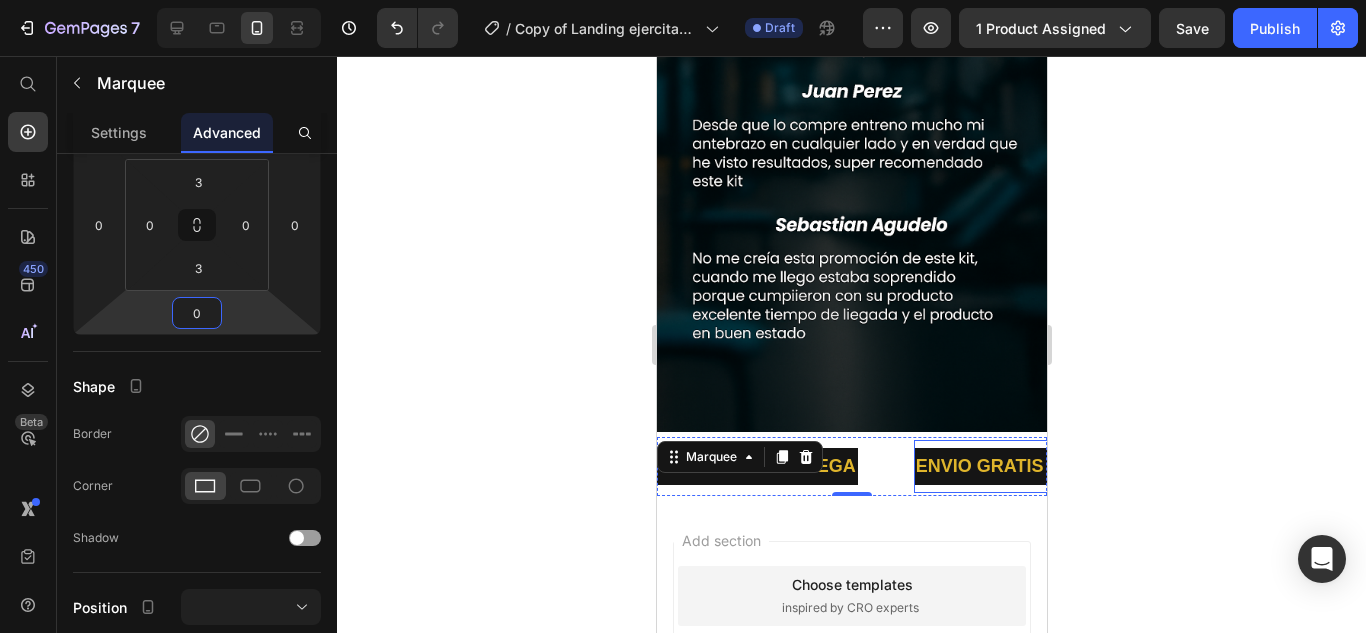 type on "0" 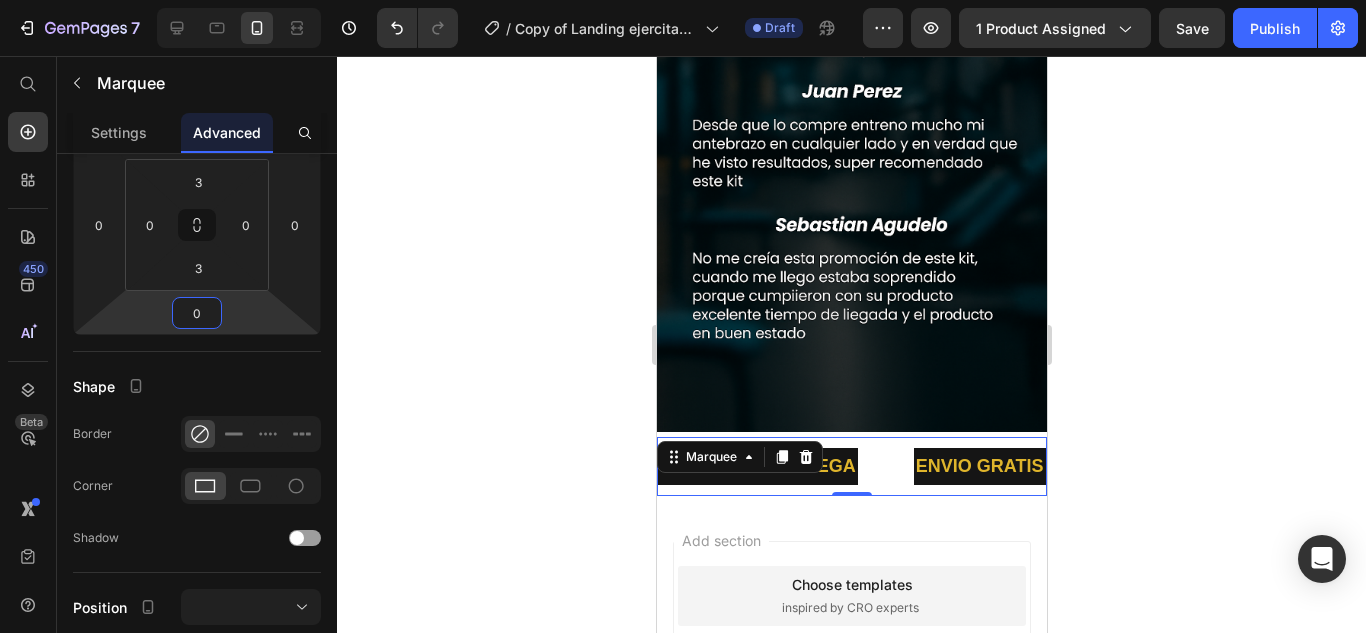 click on "ENVIO GRATIS Y PAGO CONTRAENTREGA Text" at bounding box center [697, 466] 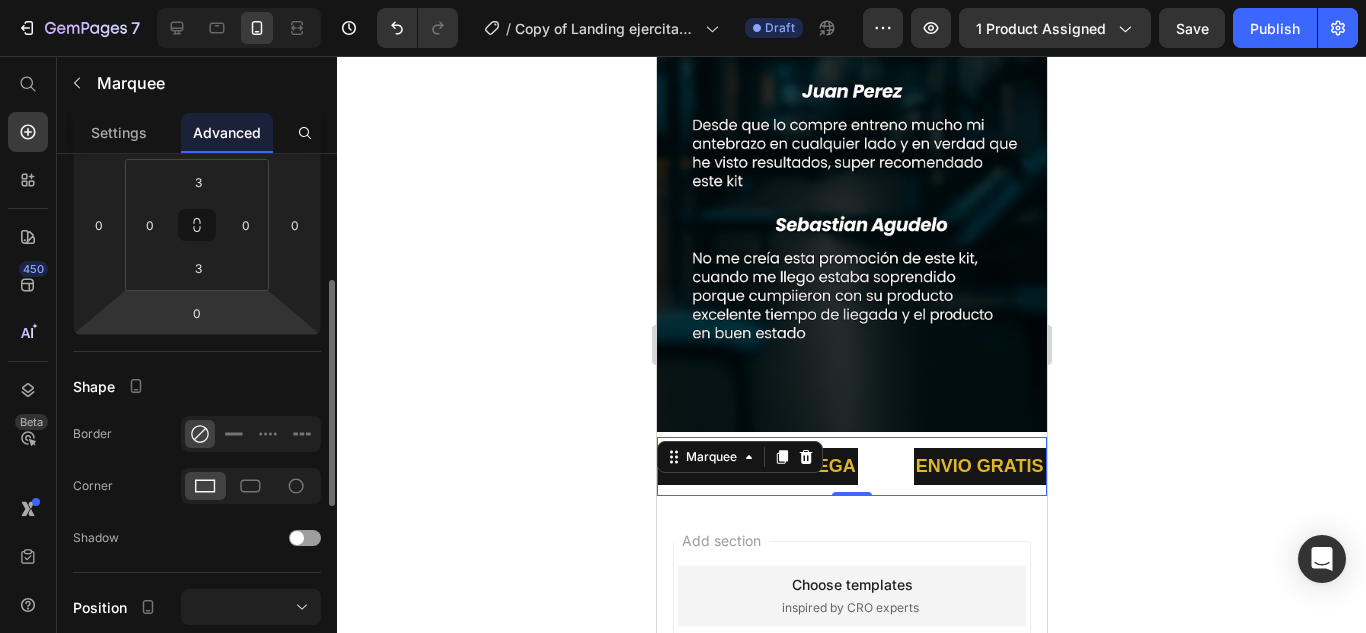 scroll, scrollTop: 733, scrollLeft: 0, axis: vertical 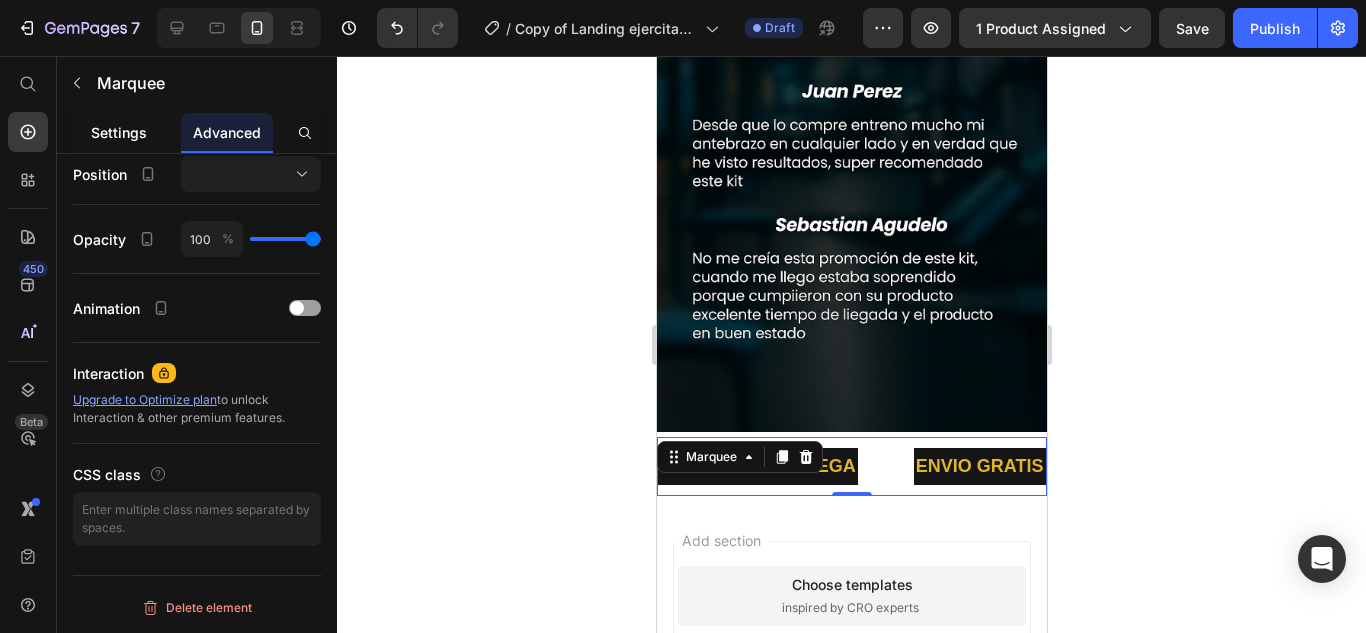 click on "Settings" at bounding box center (119, 132) 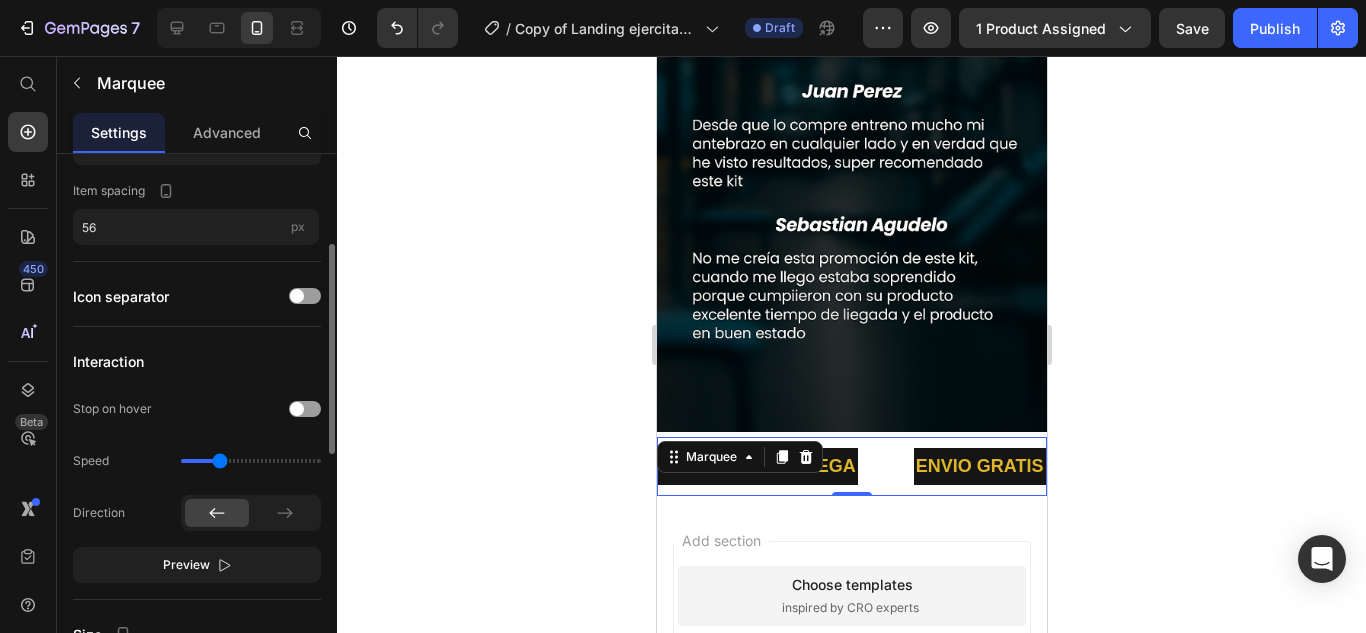 scroll, scrollTop: 829, scrollLeft: 0, axis: vertical 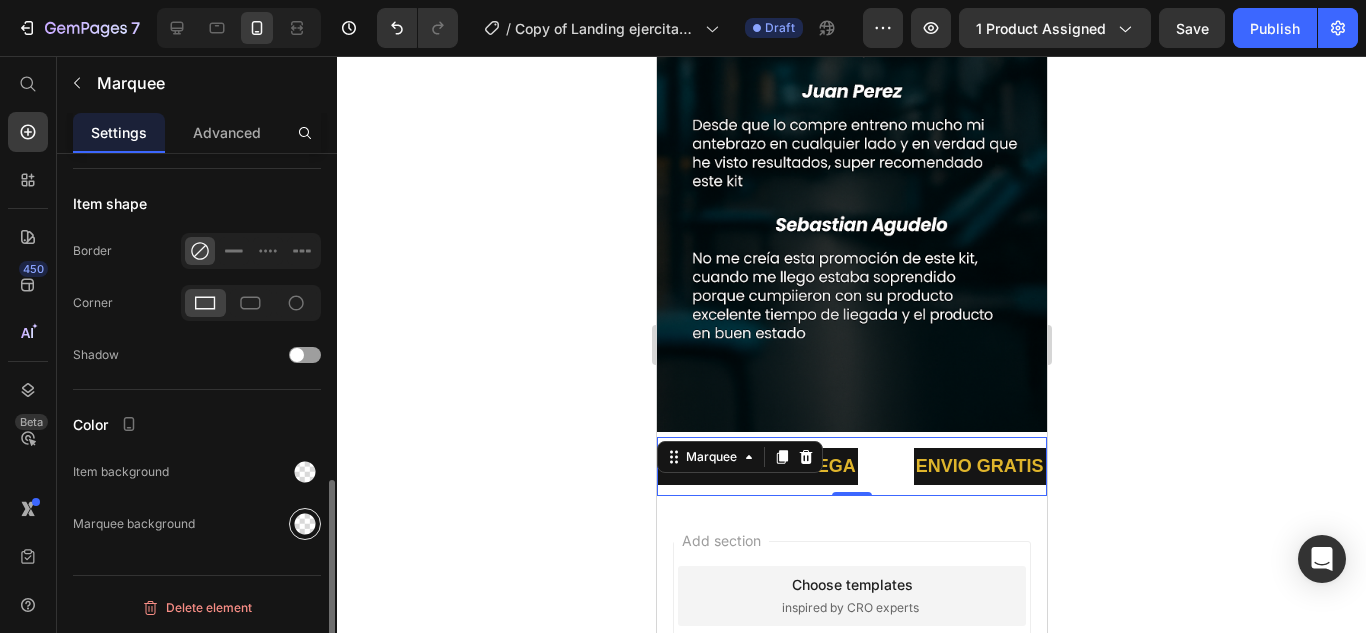 click at bounding box center [305, 524] 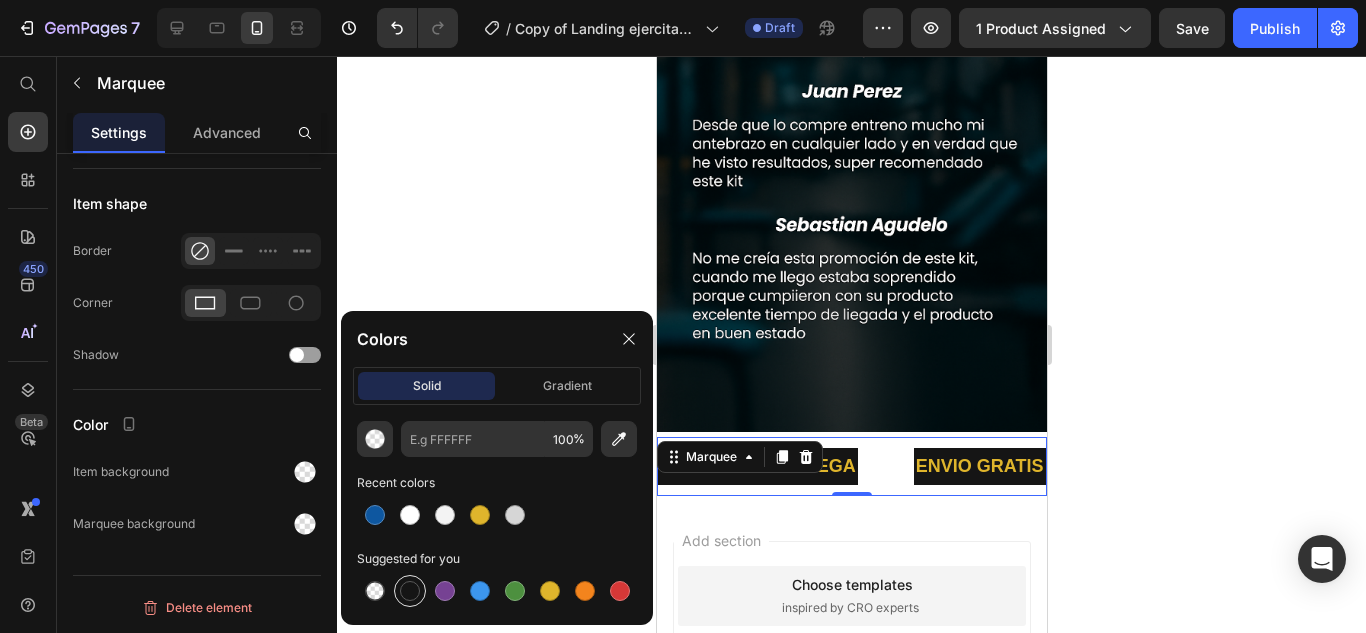 click at bounding box center [410, 591] 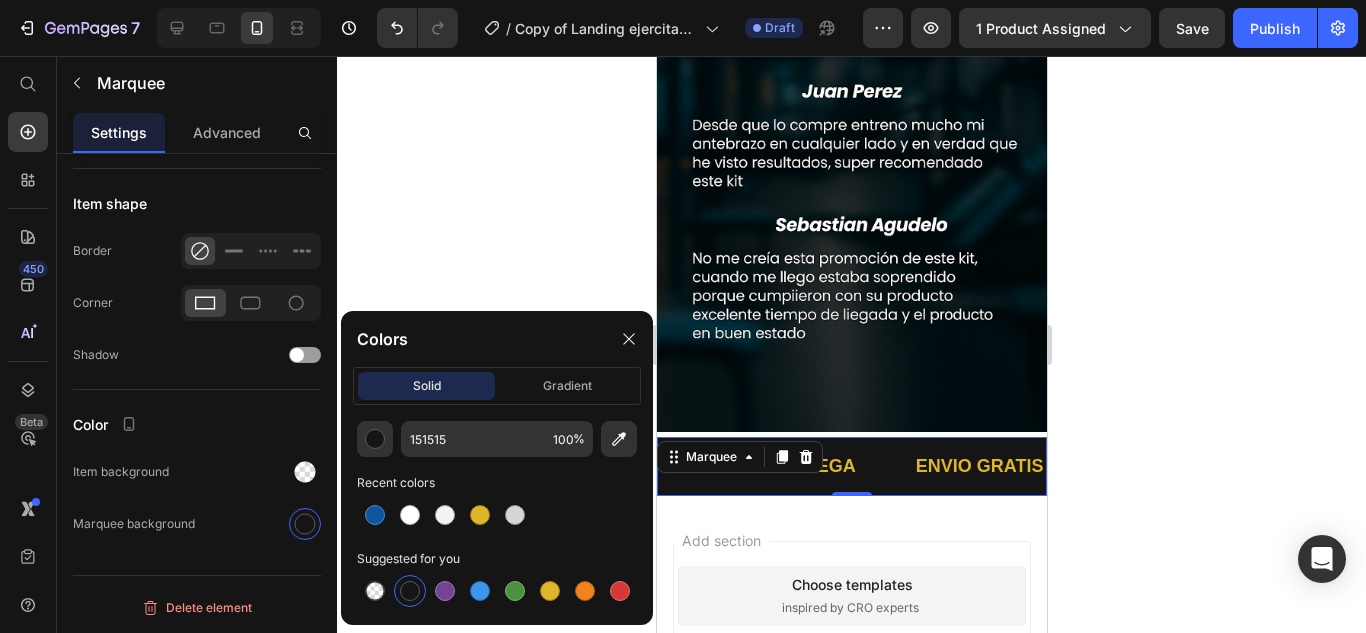 click 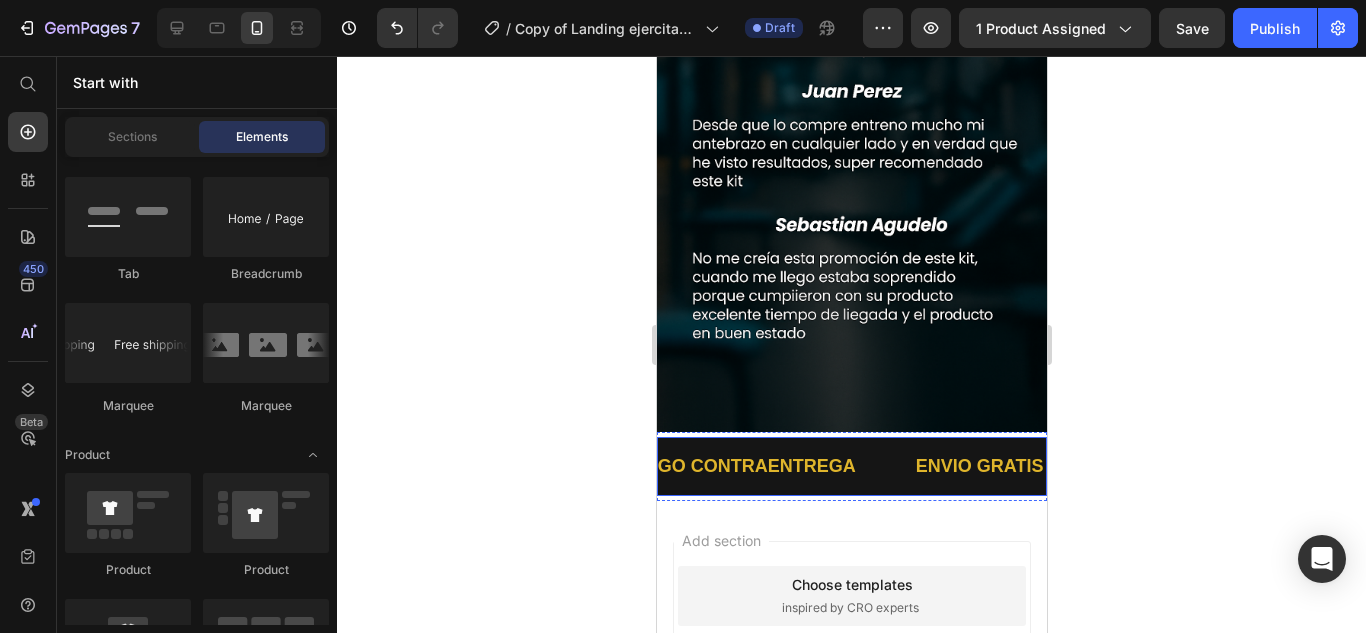 click on "ENVIO GRATIS Y PAGO CONTRAENTREGA Text" at bounding box center [697, 466] 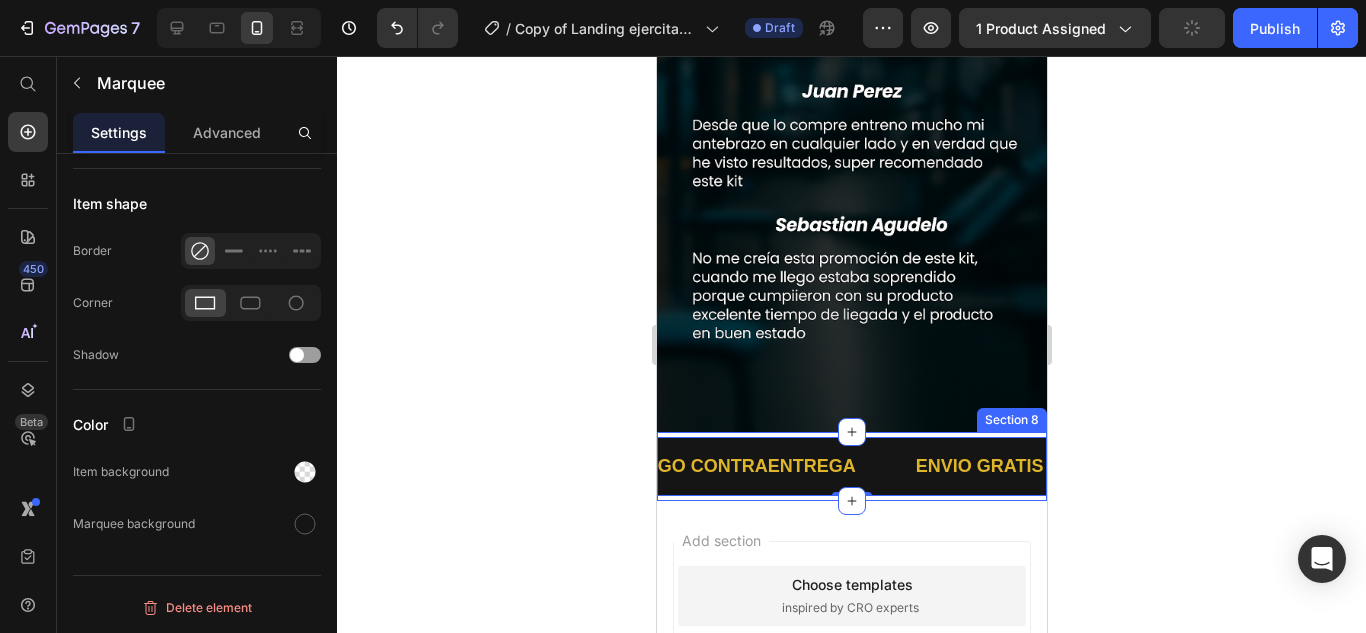 click on "ENVIO GRATIS Y PAGO CONTRAENTREGA Text ENVIO GRATIS Y PAGO CONTRAENTREGA Text Marquee   0 Section 8" at bounding box center (851, 466) 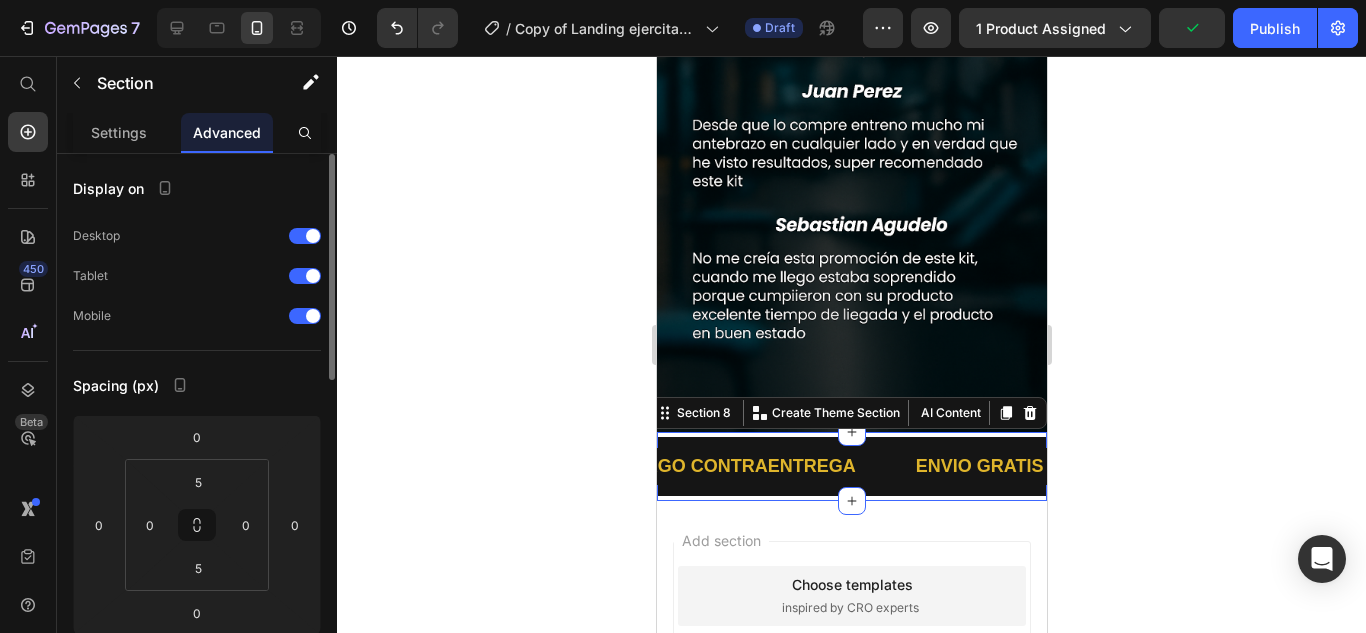scroll, scrollTop: 300, scrollLeft: 0, axis: vertical 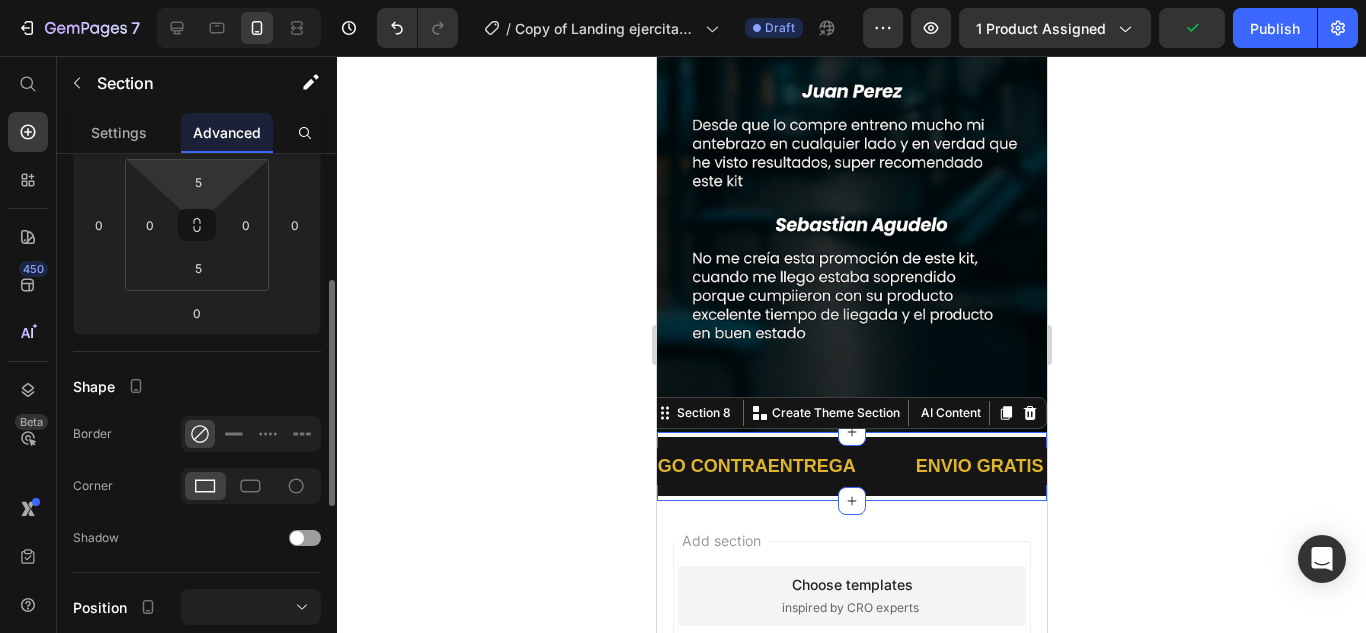 click on "7  Version history  /  Copy of Landing ejercitador ofi Draft Preview 1 product assigned  Publish  450 Beta Start with Sections Elements Hero Section Product Detail Brands Trusted Badges Guarantee Product Breakdown How to use Testimonials Compare Bundle FAQs Social Proof Brand Story Product List Collection Blog List Contact Sticky Add to Cart Custom Footer Browse Library 450 Layout
Row
Row
Row
Row Text
Heading
Text Block Button
Button
Button
Sticky Back to top Media" at bounding box center [683, 0] 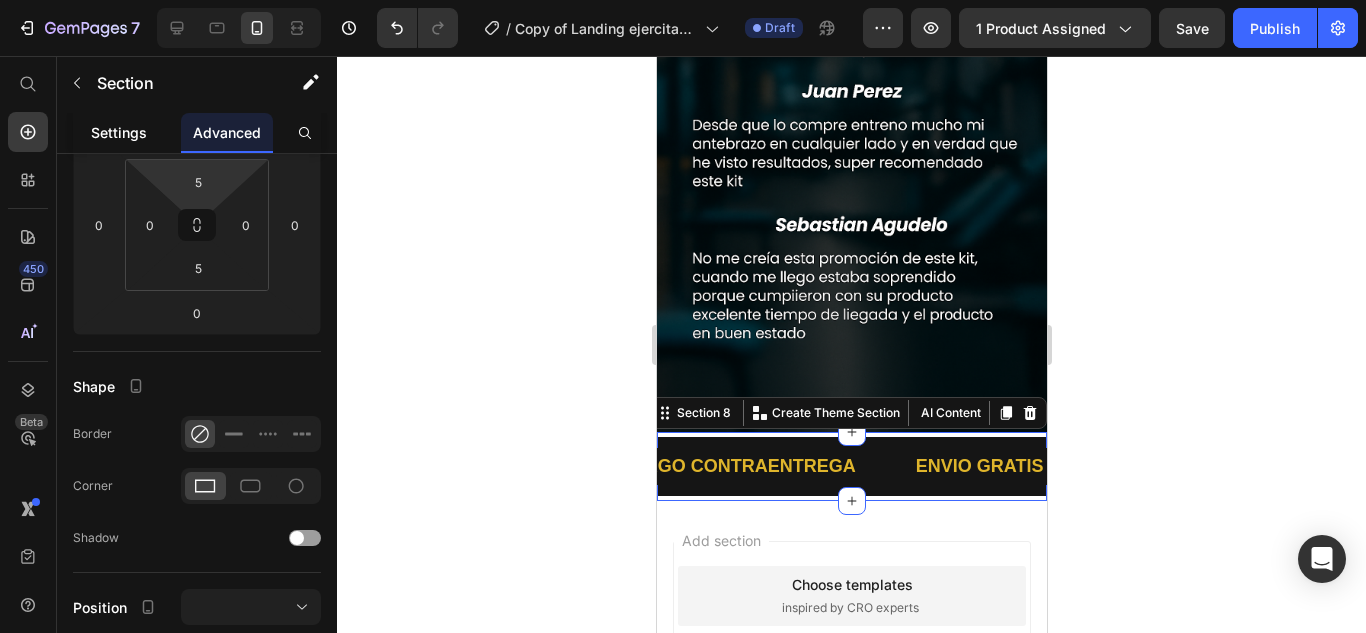 click on "Settings" 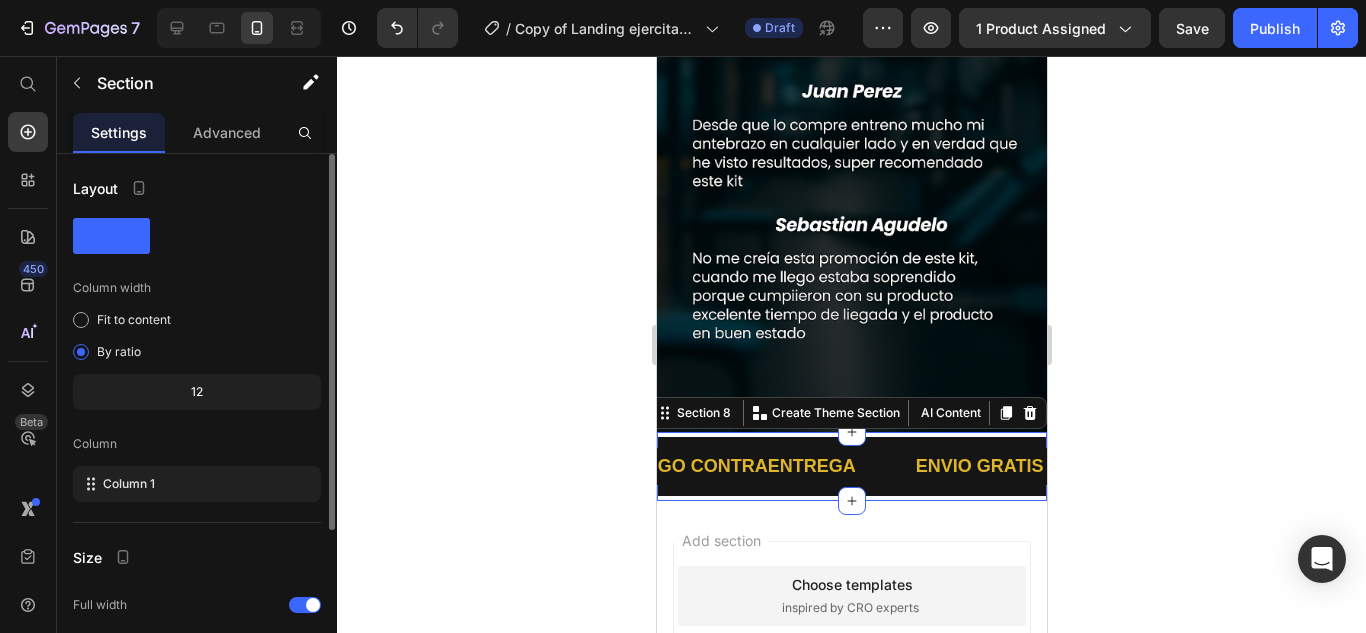 scroll, scrollTop: 228, scrollLeft: 0, axis: vertical 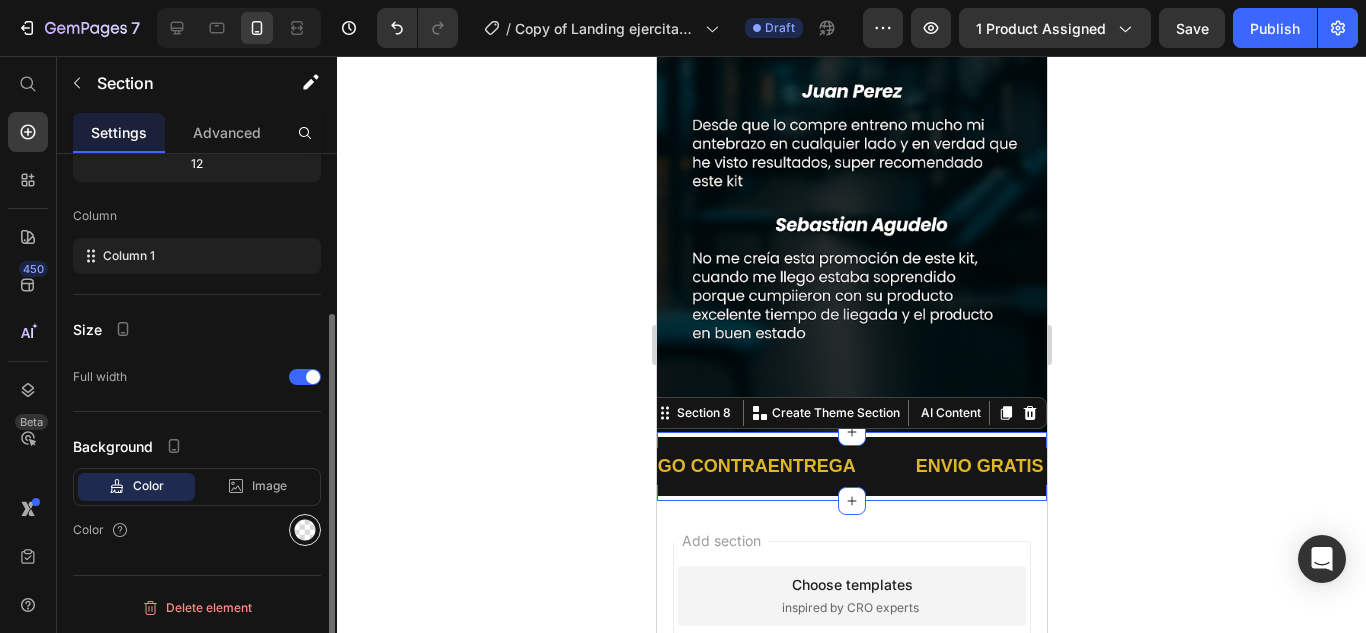 click at bounding box center (305, 530) 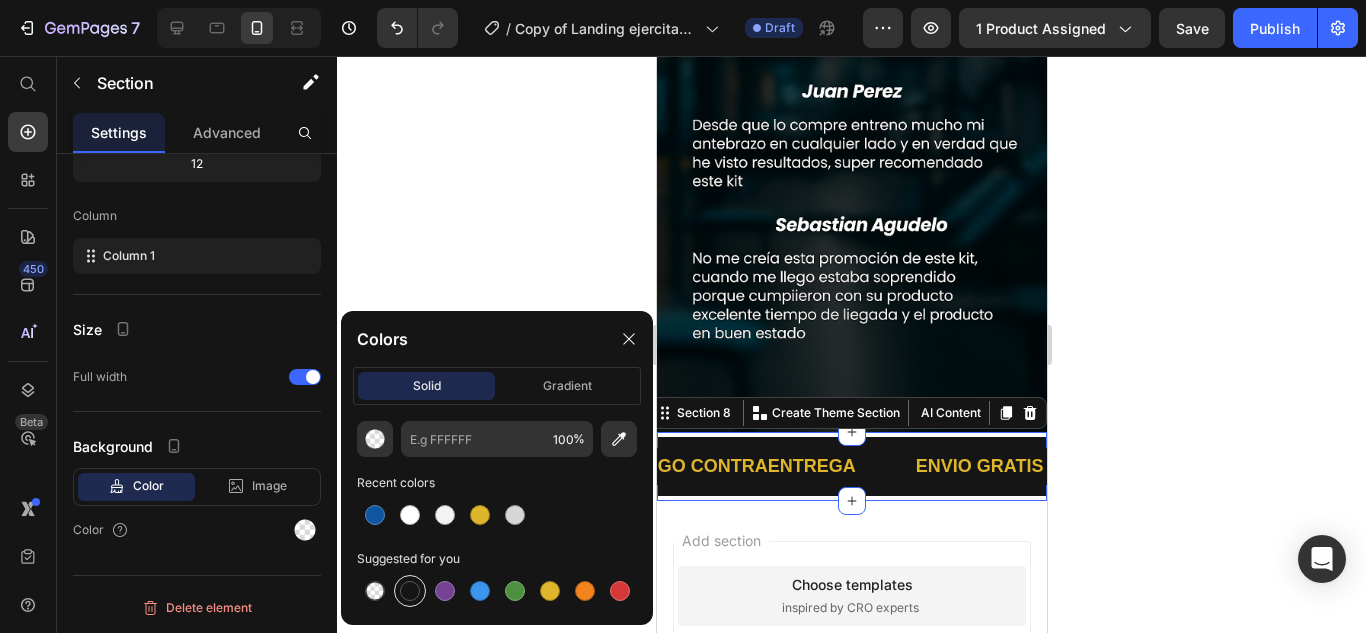 click at bounding box center (410, 591) 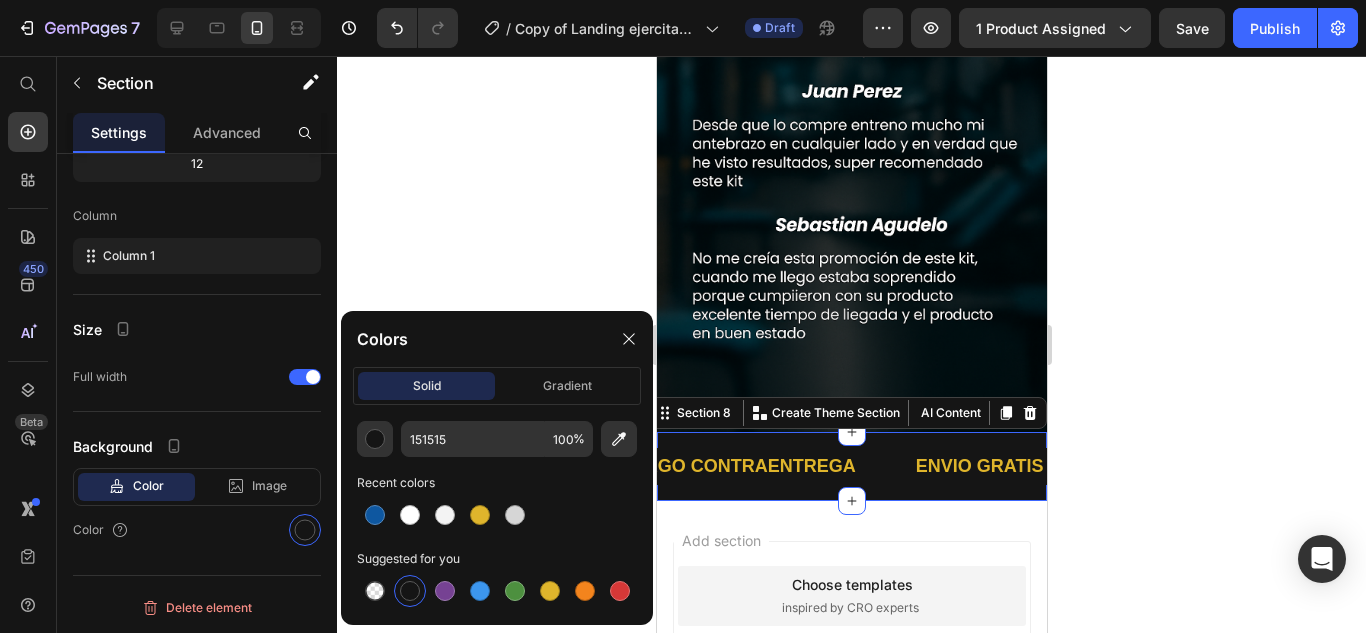 click 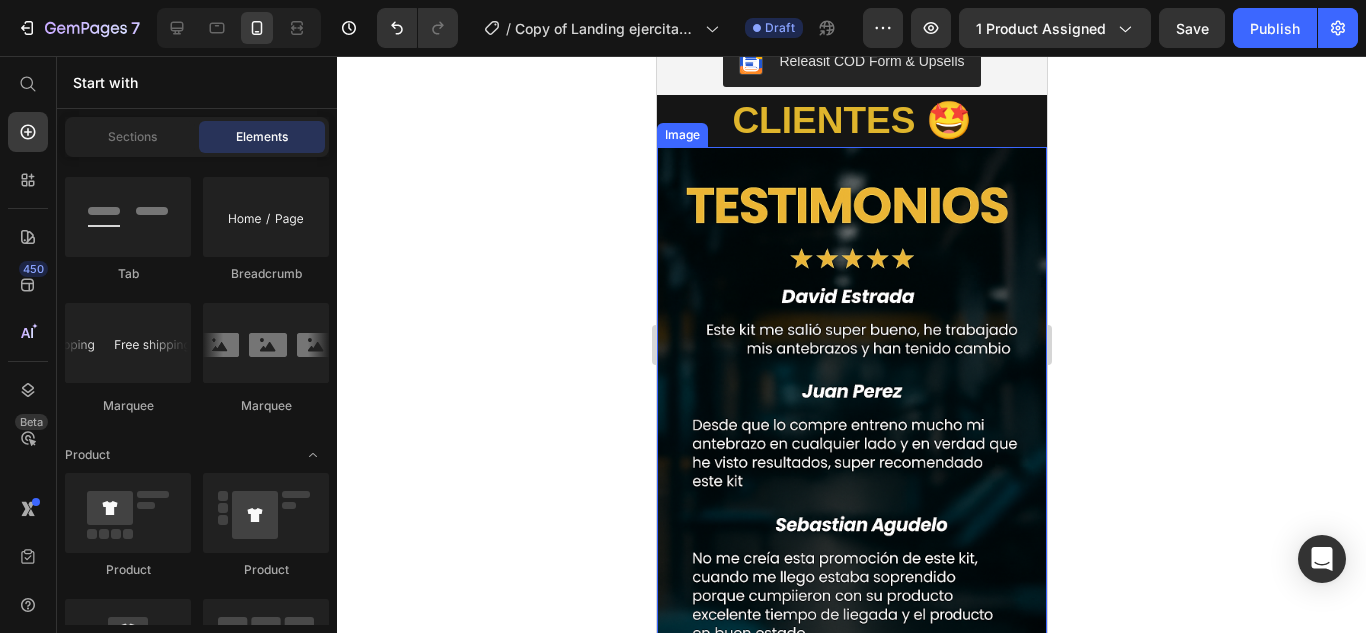 scroll, scrollTop: 1800, scrollLeft: 0, axis: vertical 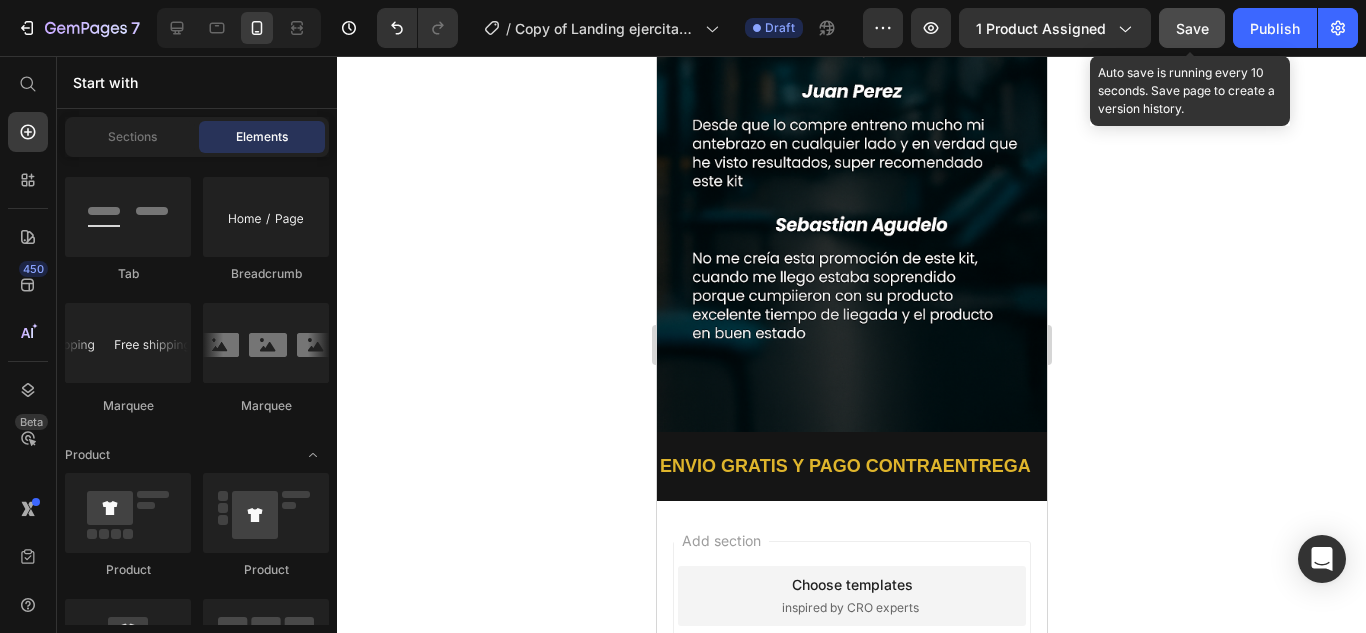 click on "Save" at bounding box center [1192, 28] 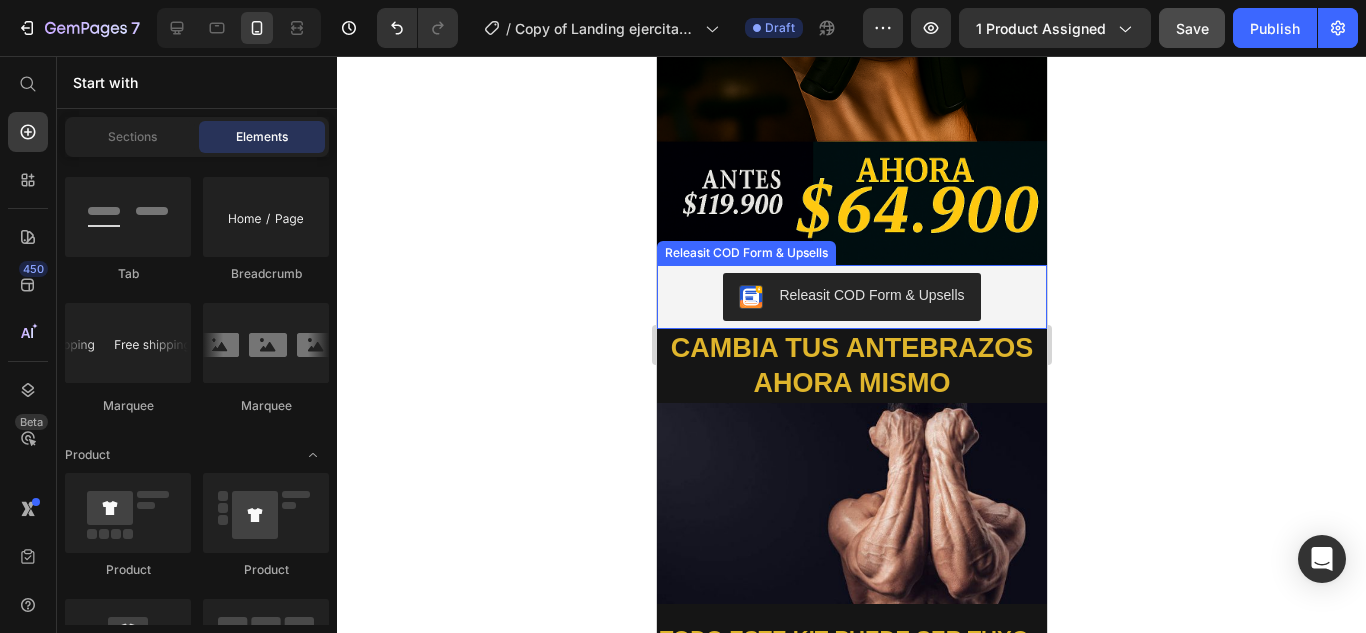 scroll, scrollTop: 0, scrollLeft: 0, axis: both 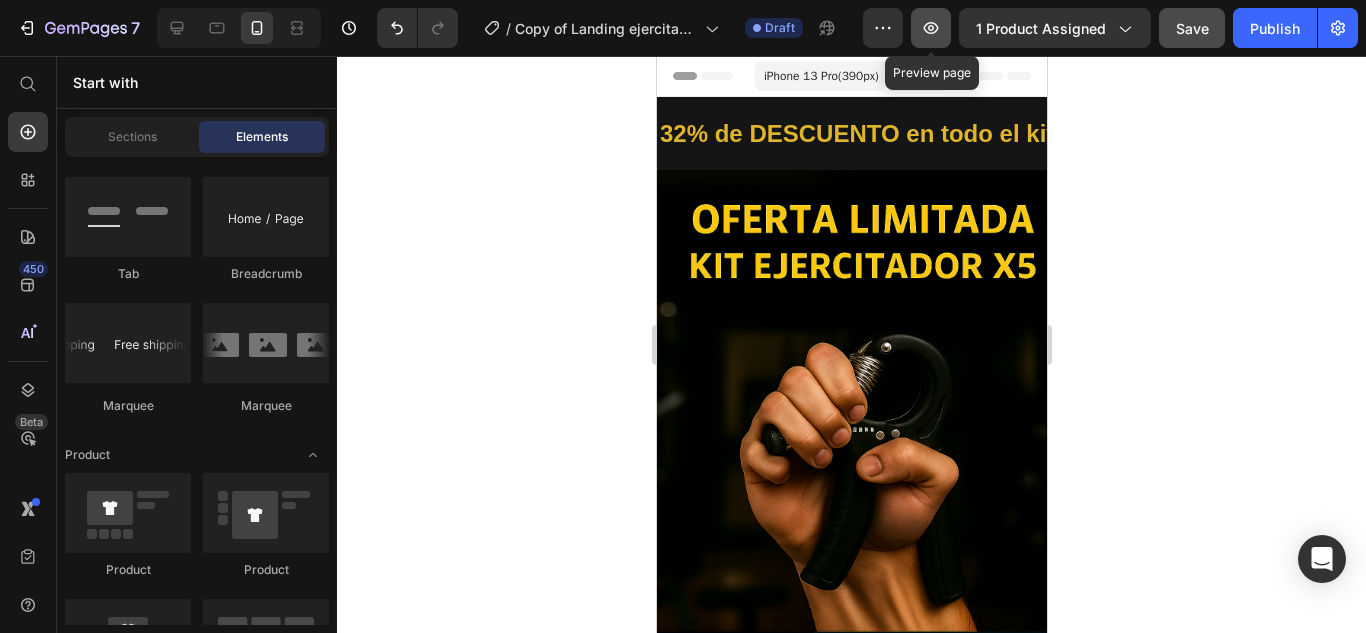 click 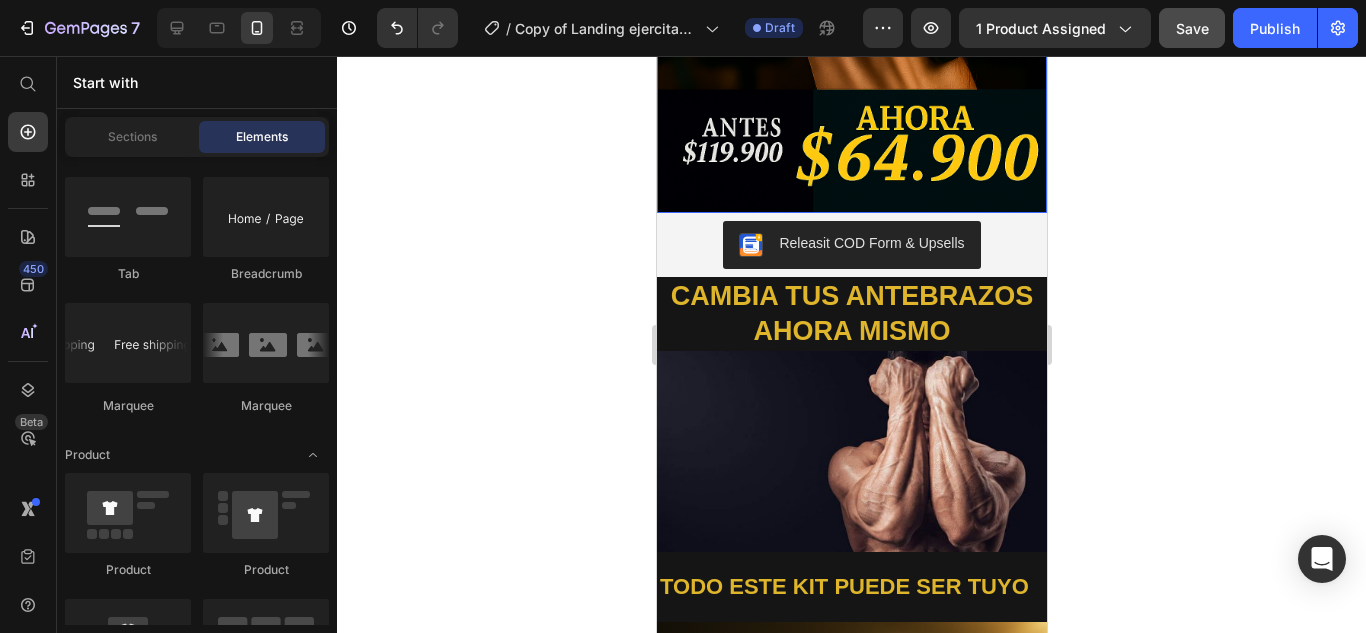 scroll, scrollTop: 600, scrollLeft: 0, axis: vertical 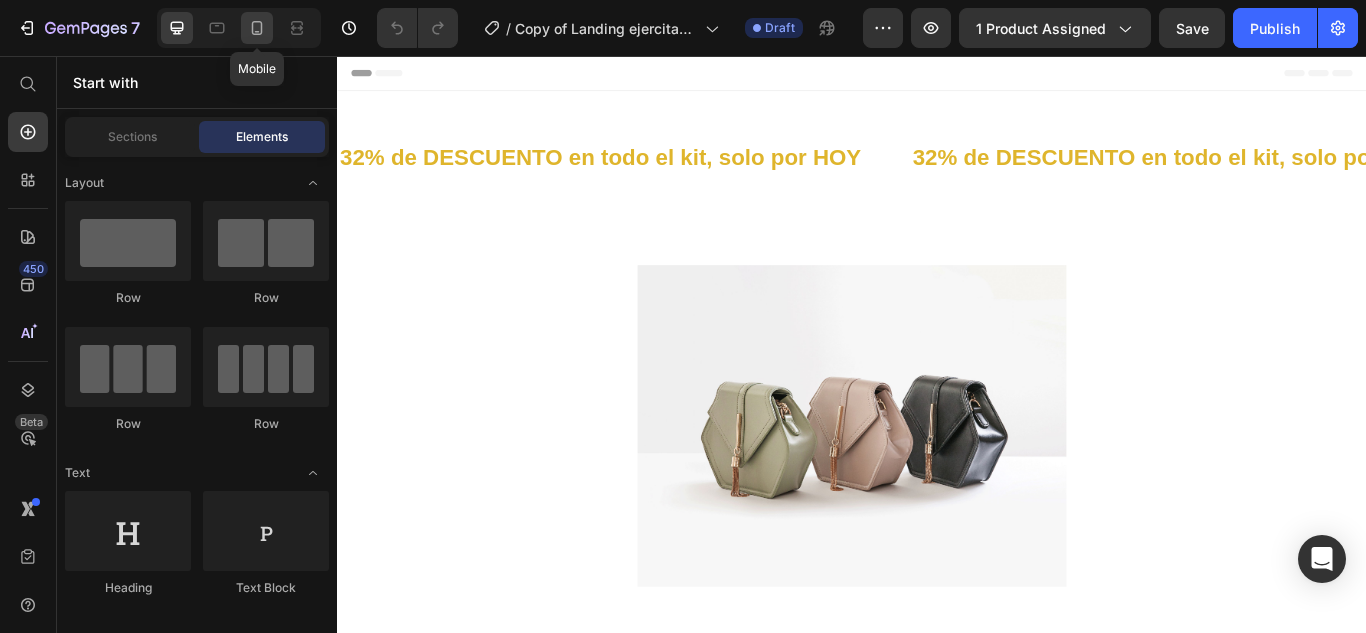click 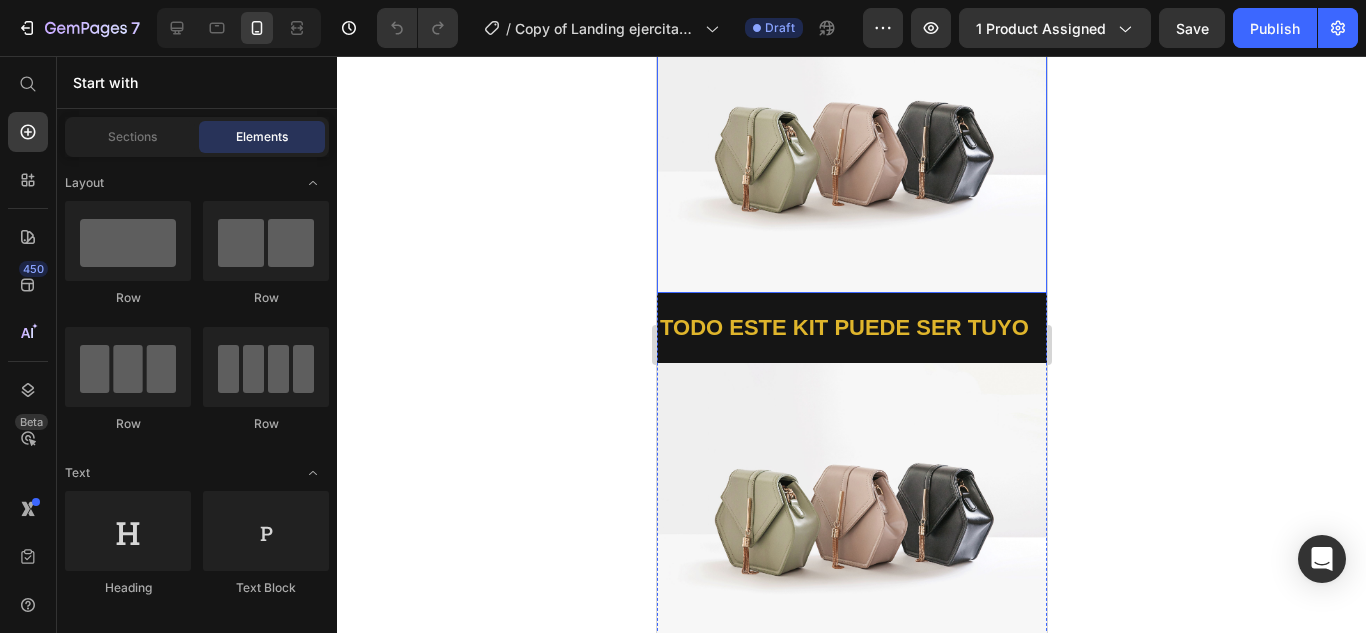 scroll, scrollTop: 900, scrollLeft: 0, axis: vertical 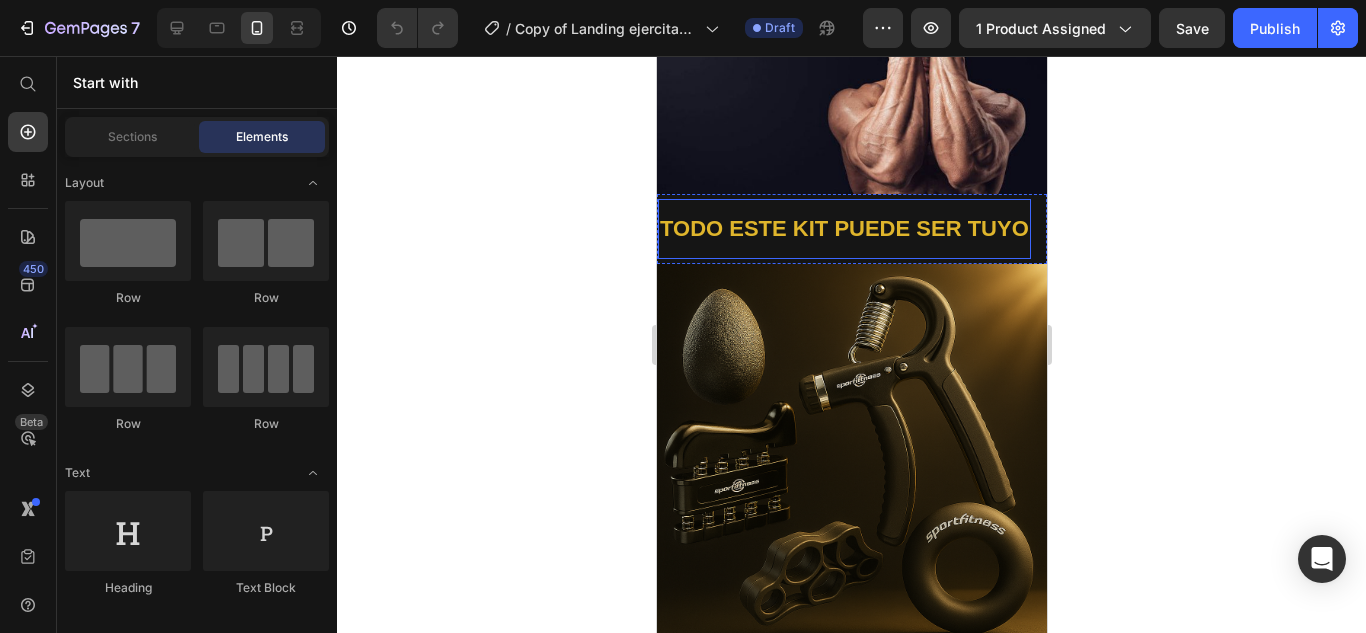 click on "TODO ESTE KIT PUEDE SER TUYO" at bounding box center [843, 229] 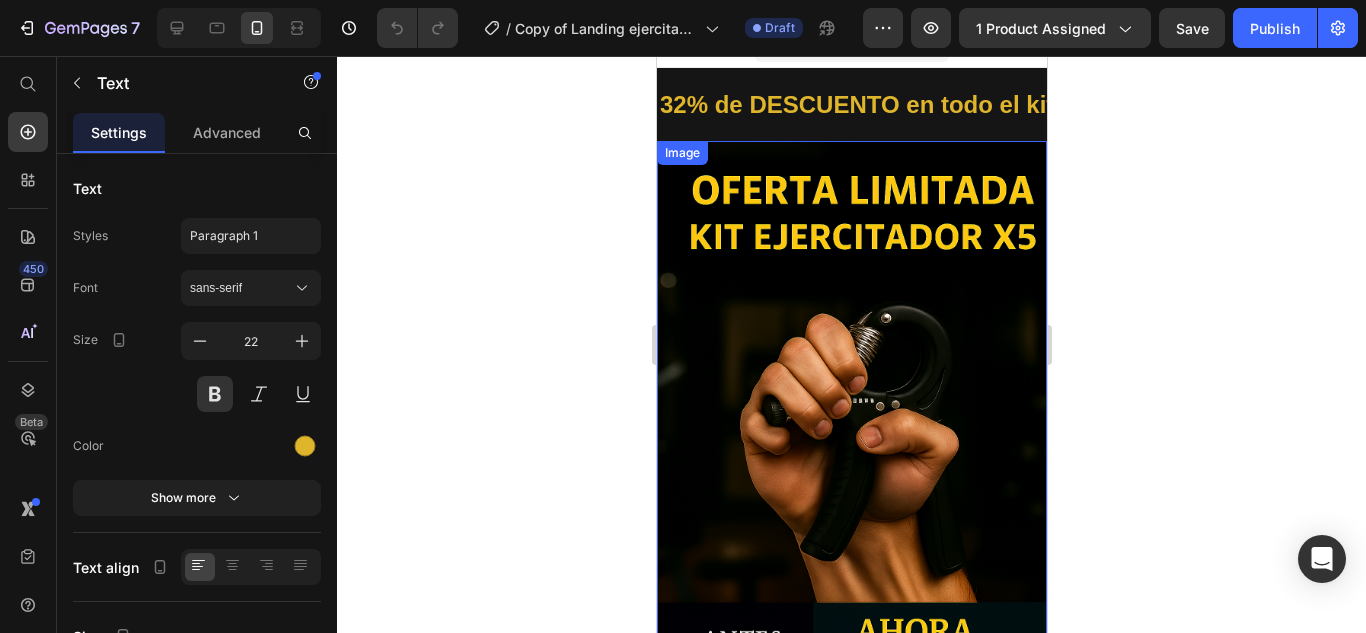 scroll, scrollTop: 0, scrollLeft: 0, axis: both 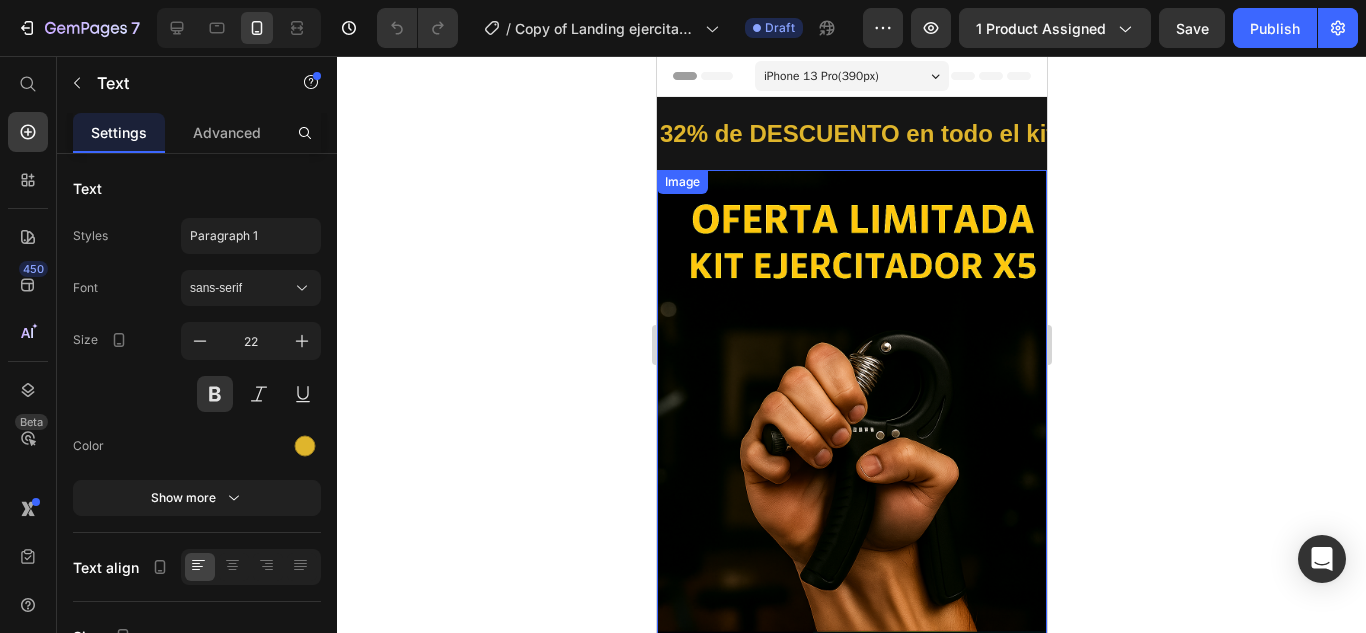 click at bounding box center [851, 462] 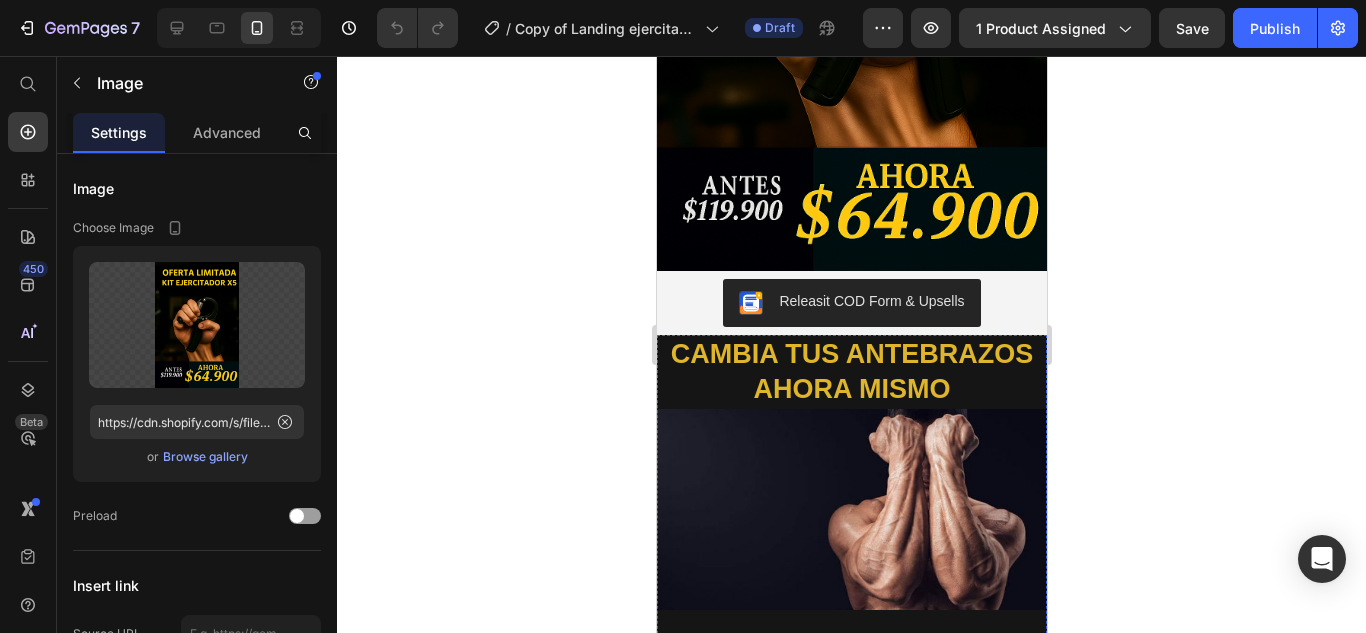 scroll, scrollTop: 0, scrollLeft: 0, axis: both 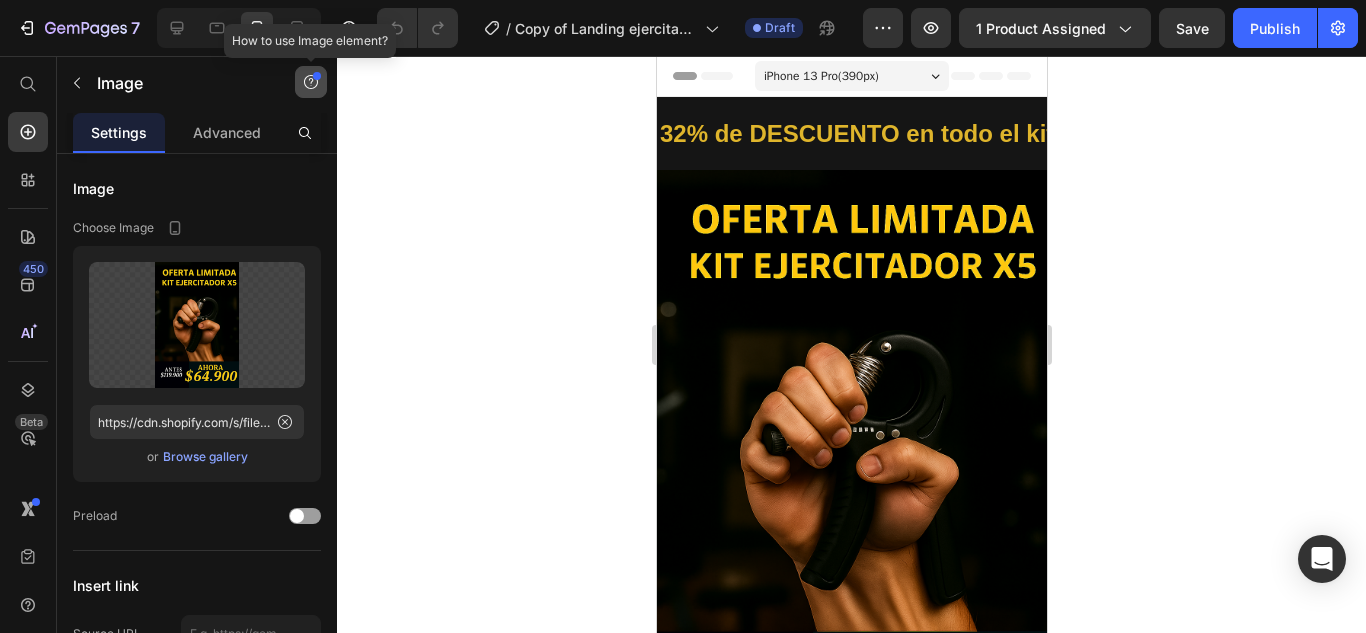 click 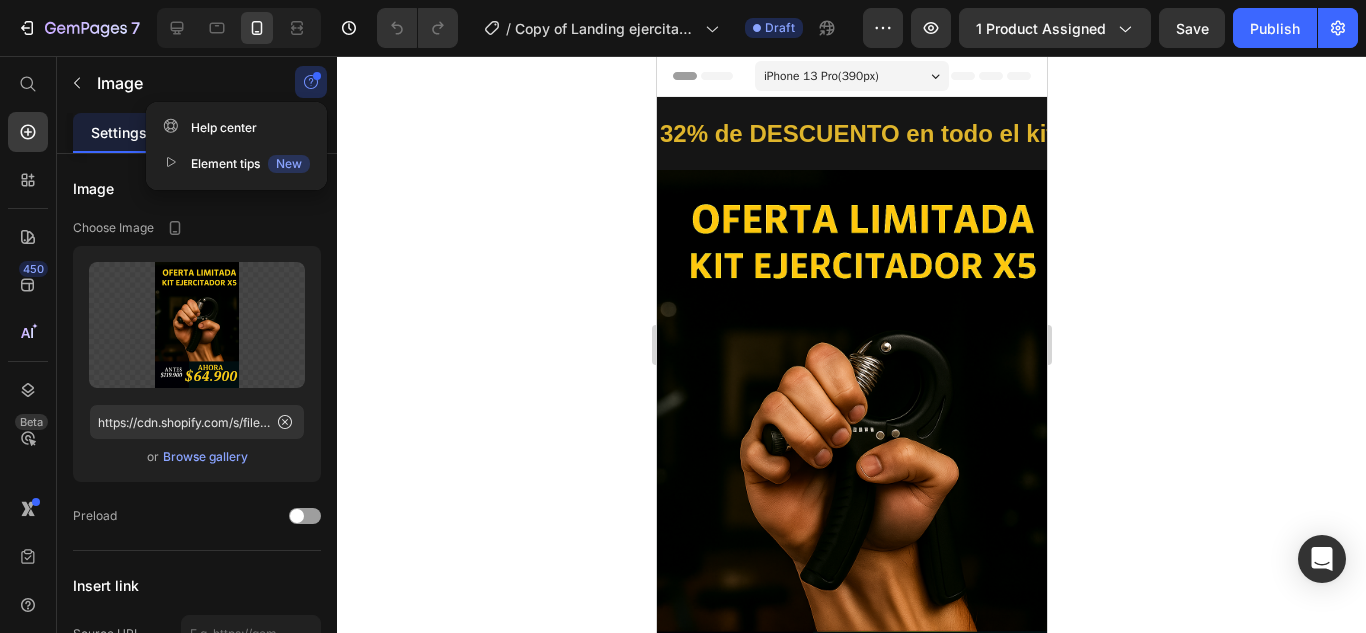 click 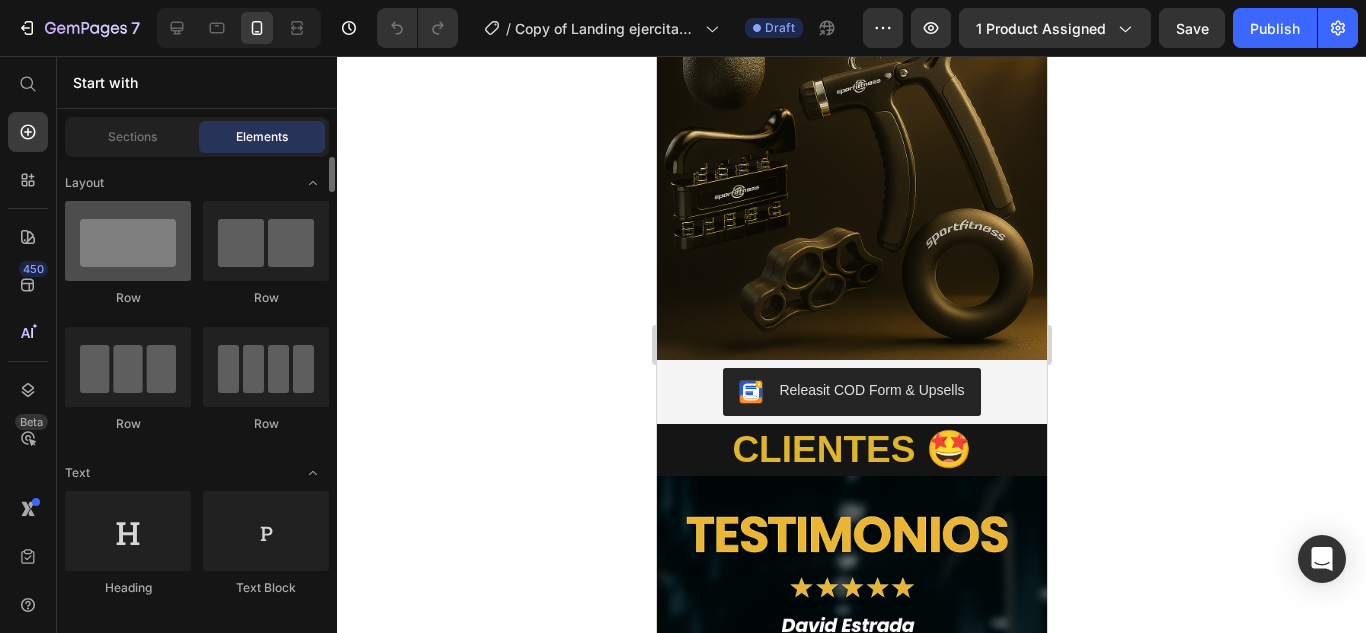 scroll, scrollTop: 1200, scrollLeft: 0, axis: vertical 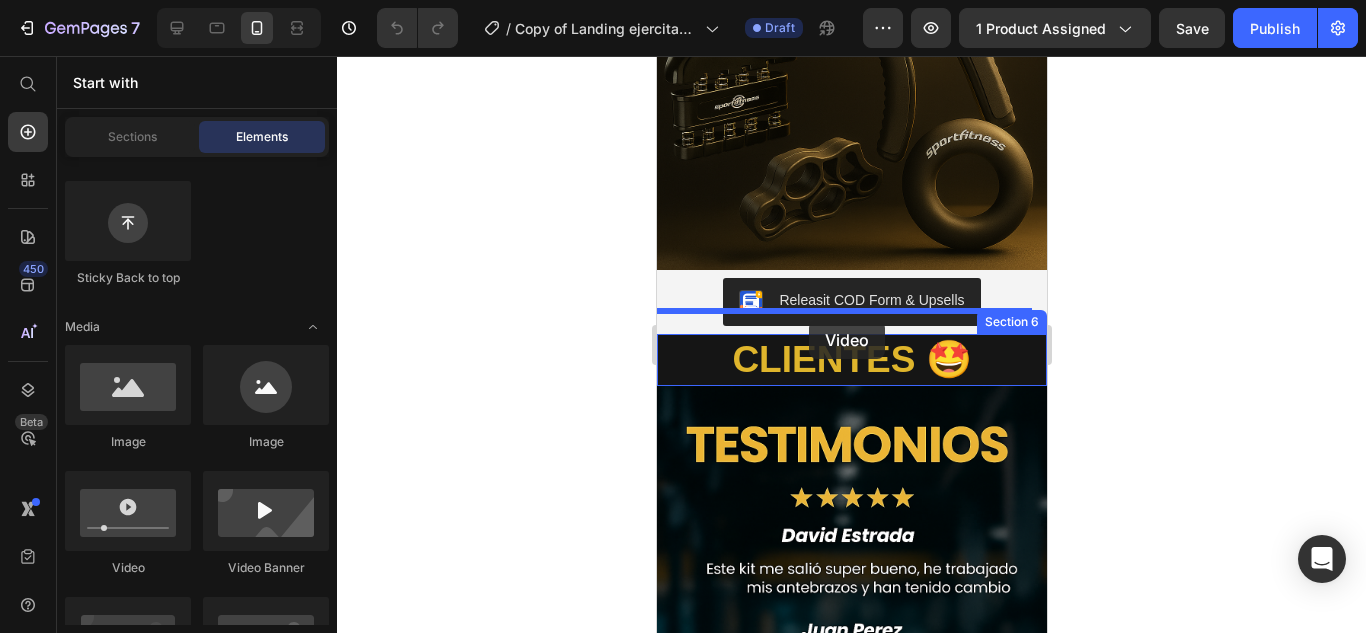 drag, startPoint x: 783, startPoint y: 574, endPoint x: 808, endPoint y: 320, distance: 255.22736 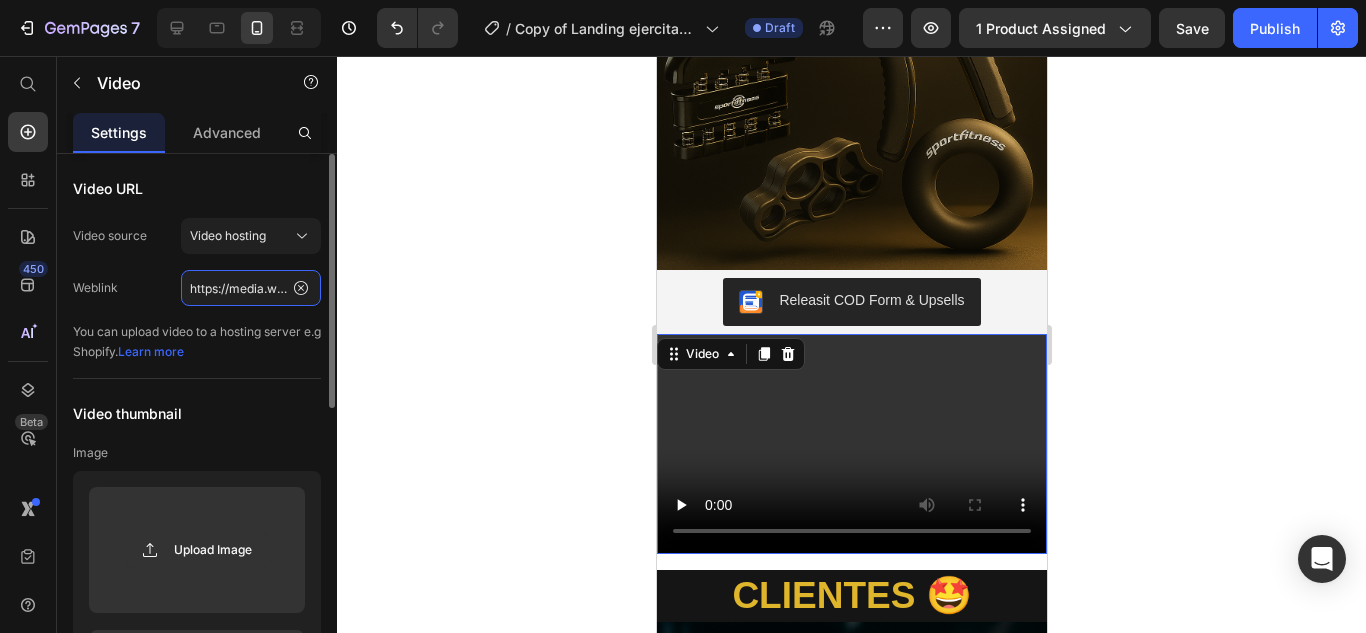 click on "https://media.w3.org/2010/05/sintel/trailer.mp4" 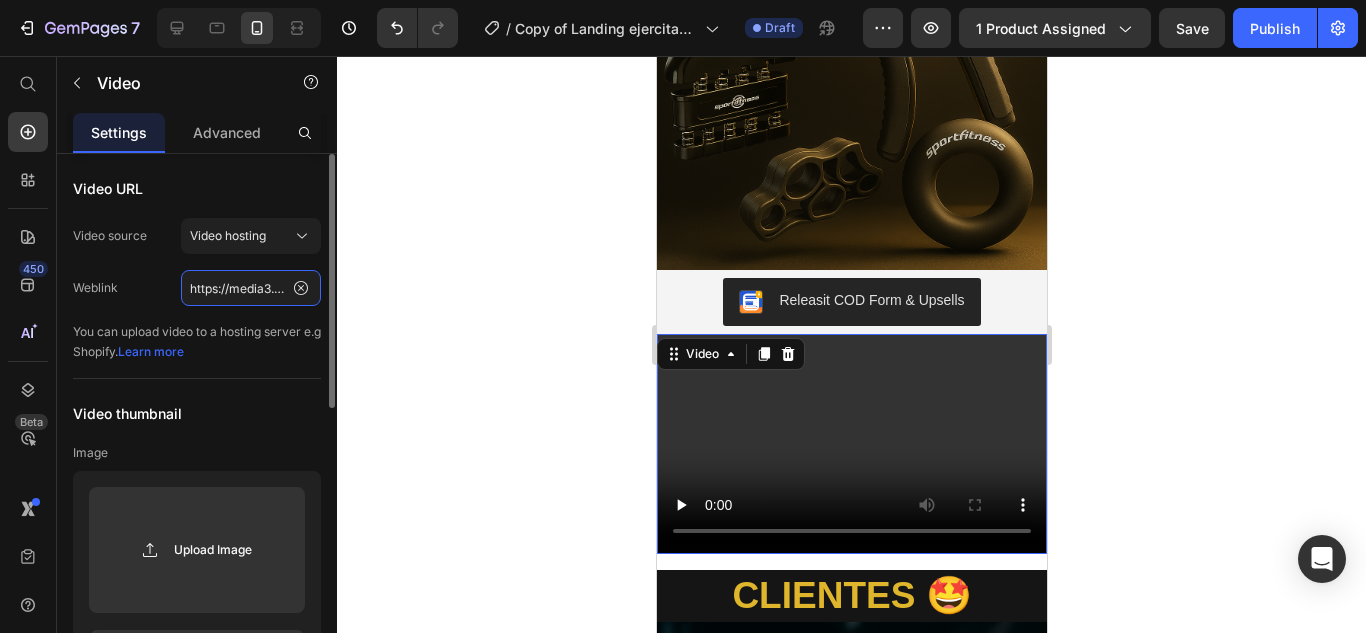scroll, scrollTop: 0, scrollLeft: 1106, axis: horizontal 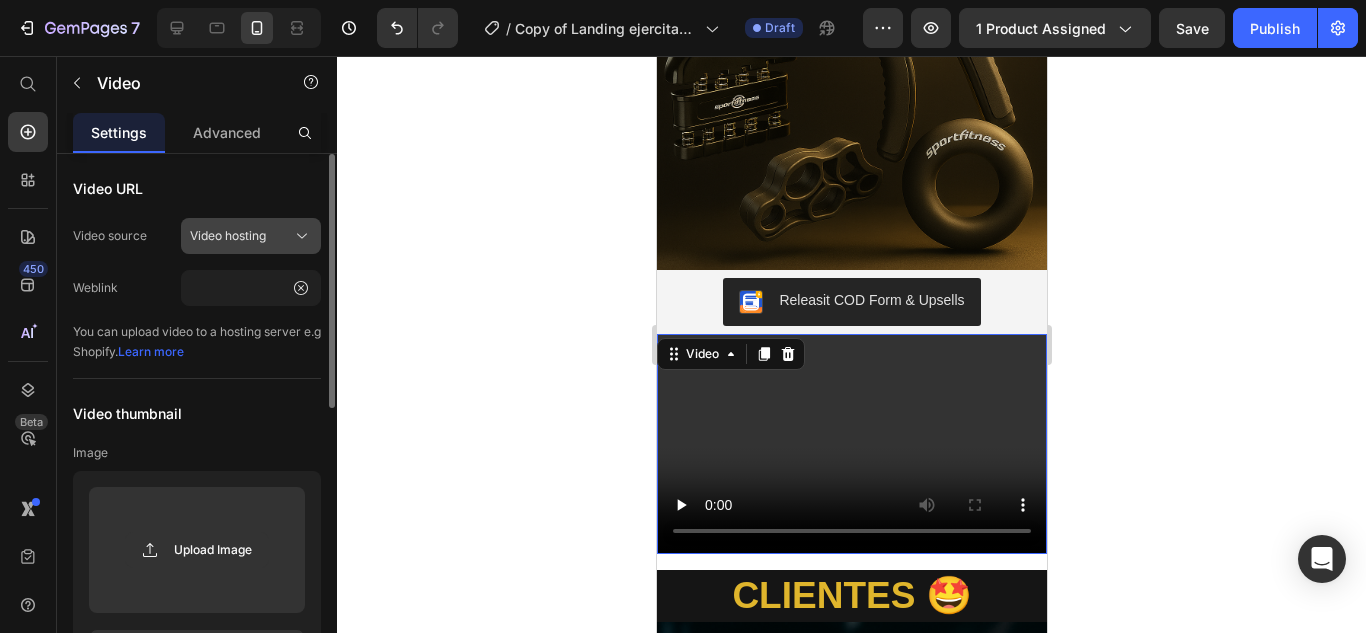 click on "Video hosting" 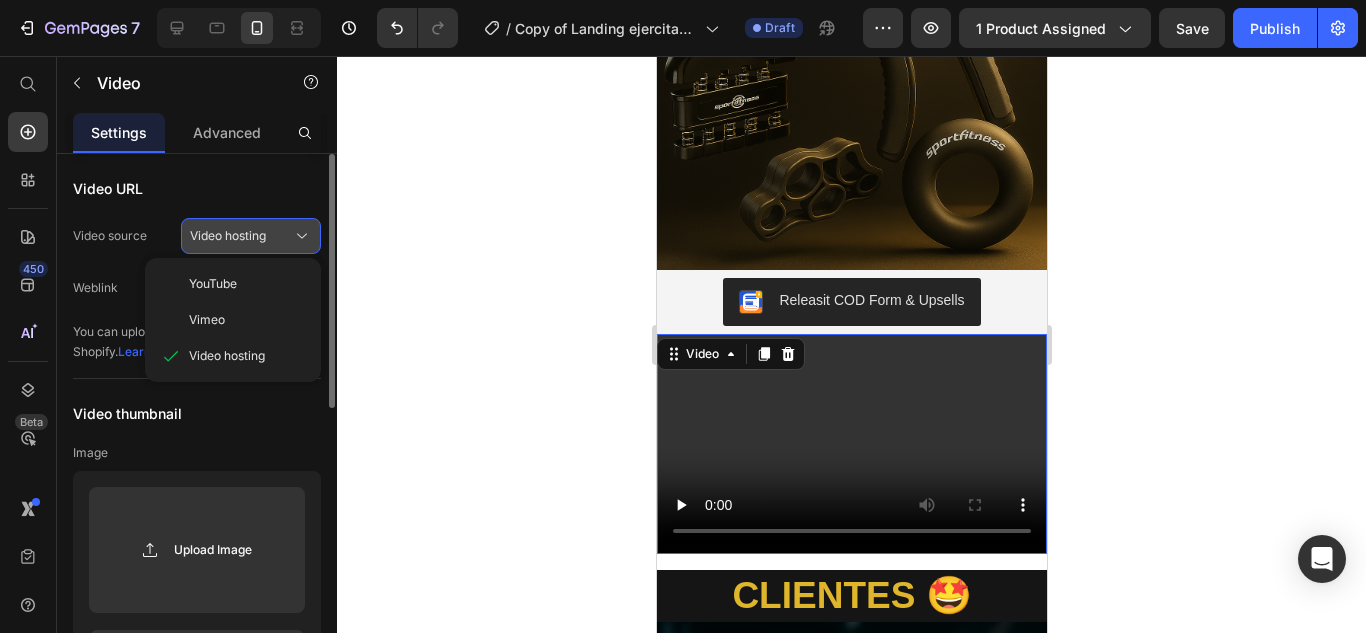scroll, scrollTop: 0, scrollLeft: 0, axis: both 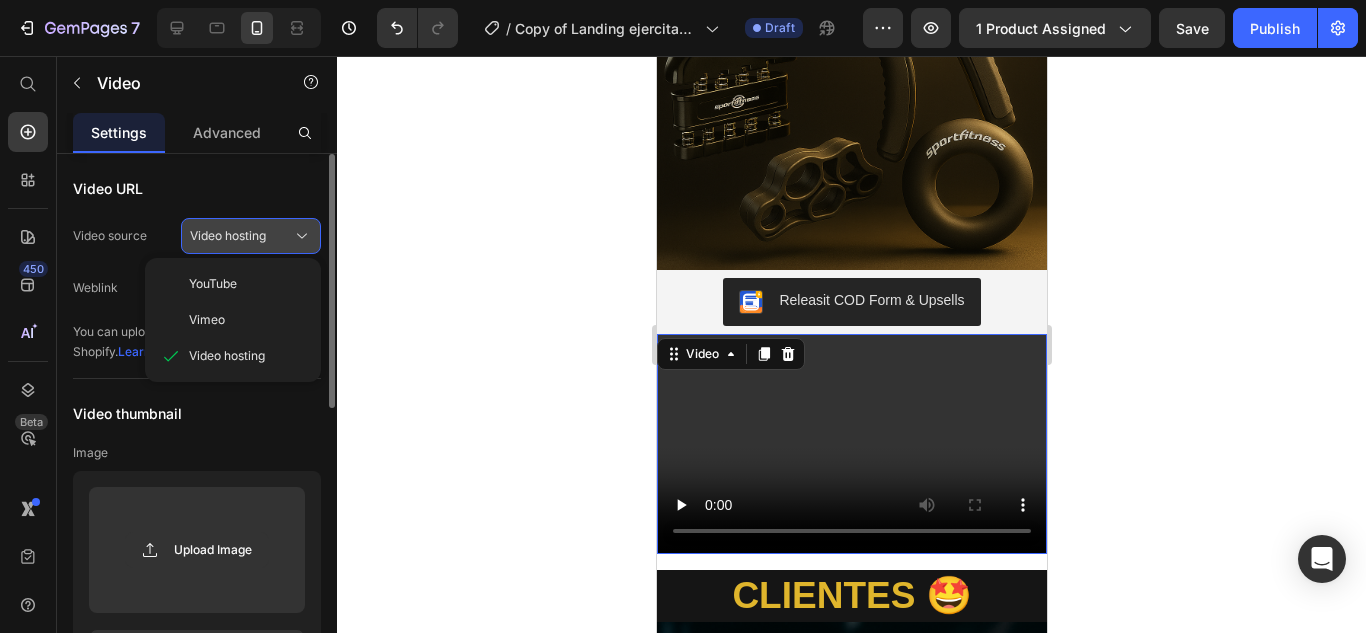 click on "Video hosting" at bounding box center (251, 236) 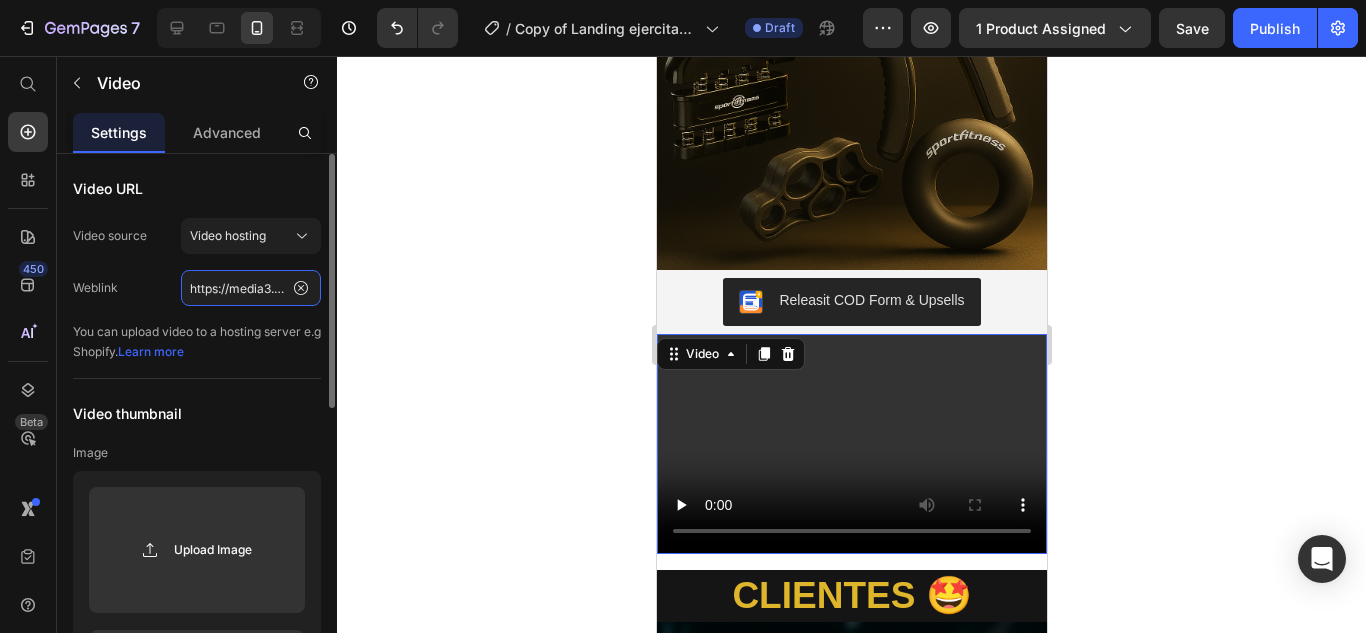 click on "https://media3.giphy.com/media/v1.Y2lkPTc5MGI3NjExZDhhNHVucTYxNDl5aTRvNmJubnk3NHNrb2hqMmVxZGhqZjIzcTJkYyZlcD12MV9pbnRlcm5hbF9naWZfYnlfaWQmY3Q9Zw/ChLFkKv18svMOwOMdE/giphy.gif" 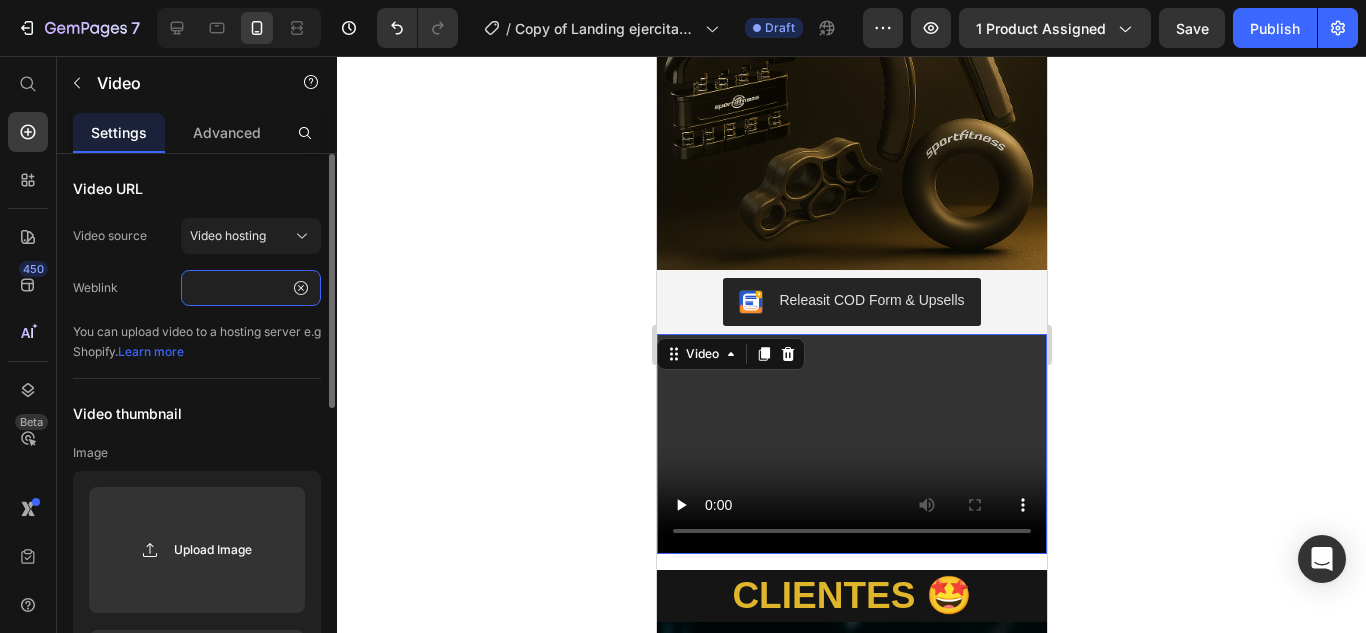type on "https://media.w3.org/2010/05/sintel/trailer.mp4" 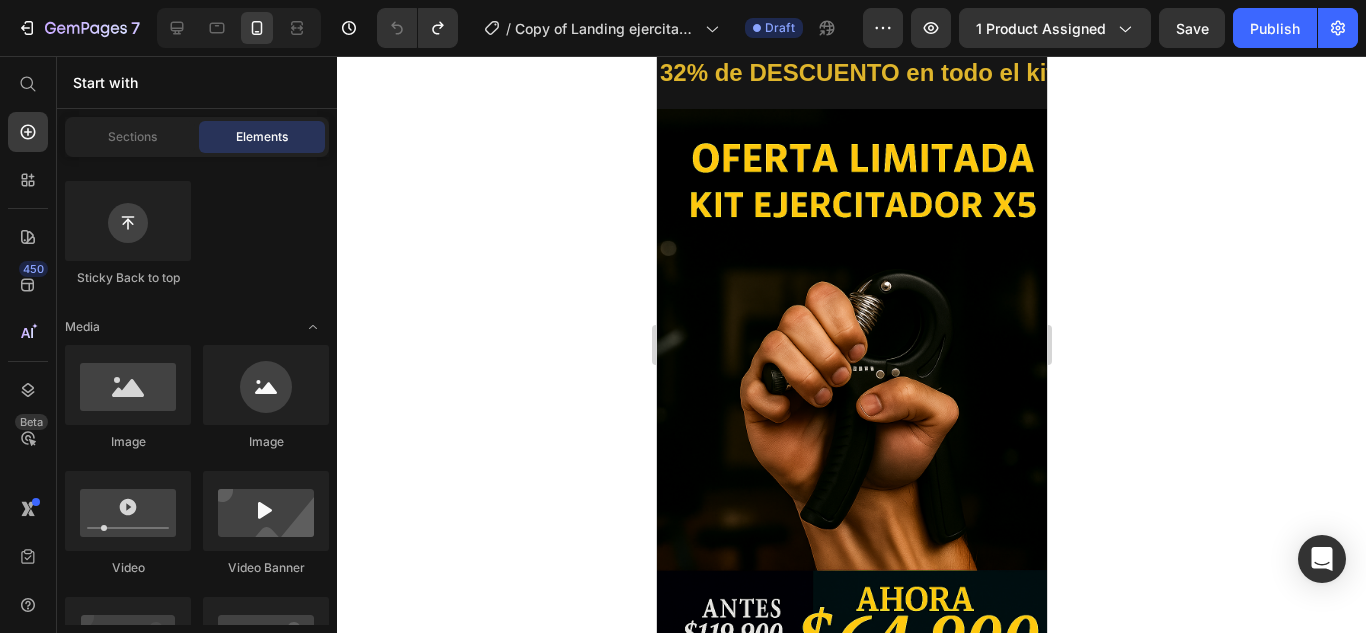 scroll, scrollTop: 0, scrollLeft: 0, axis: both 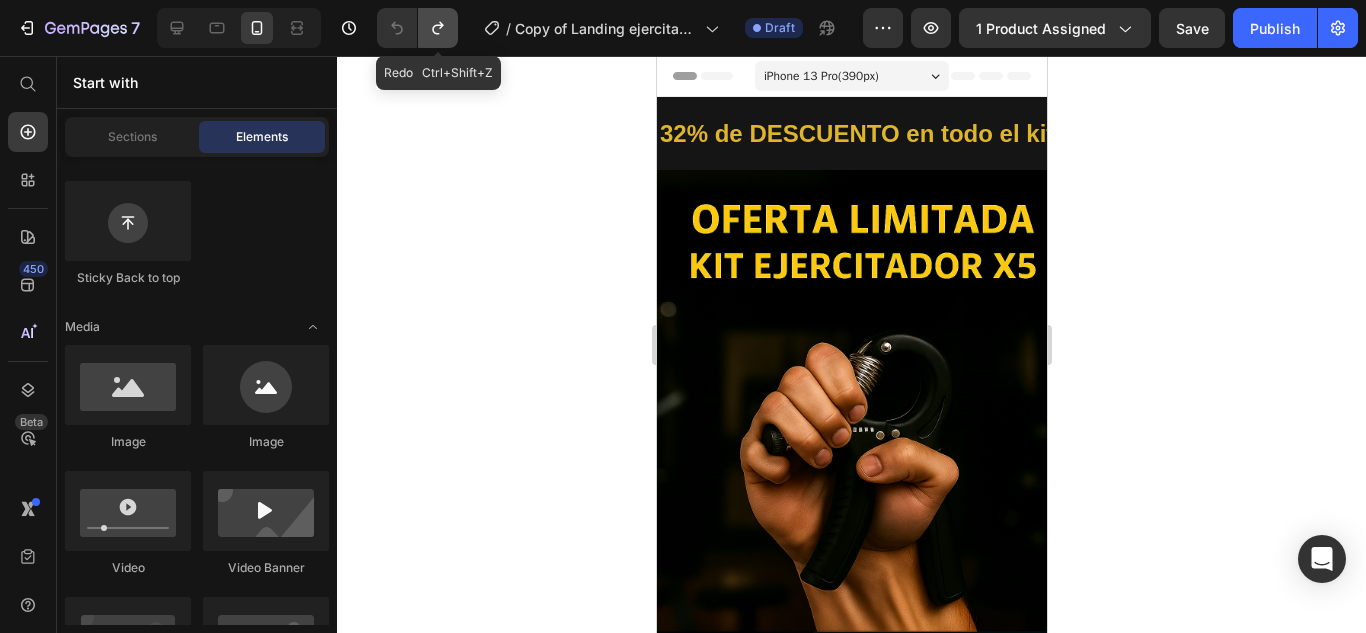 click 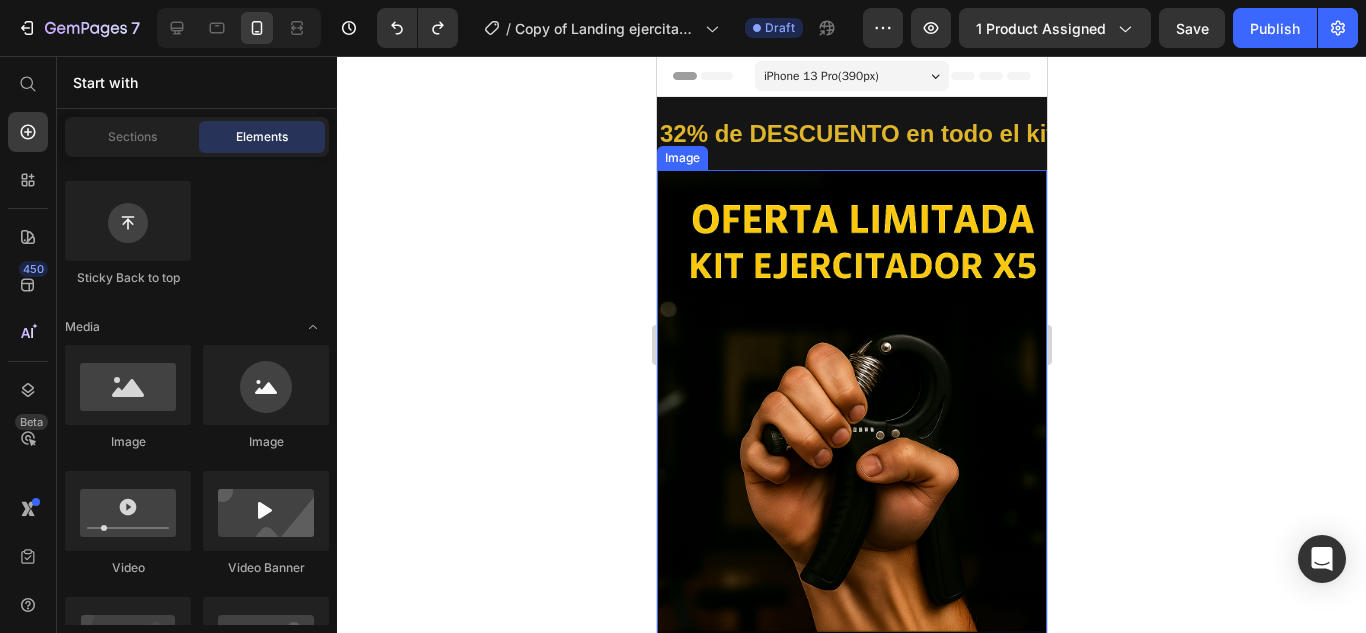 scroll, scrollTop: 600, scrollLeft: 0, axis: vertical 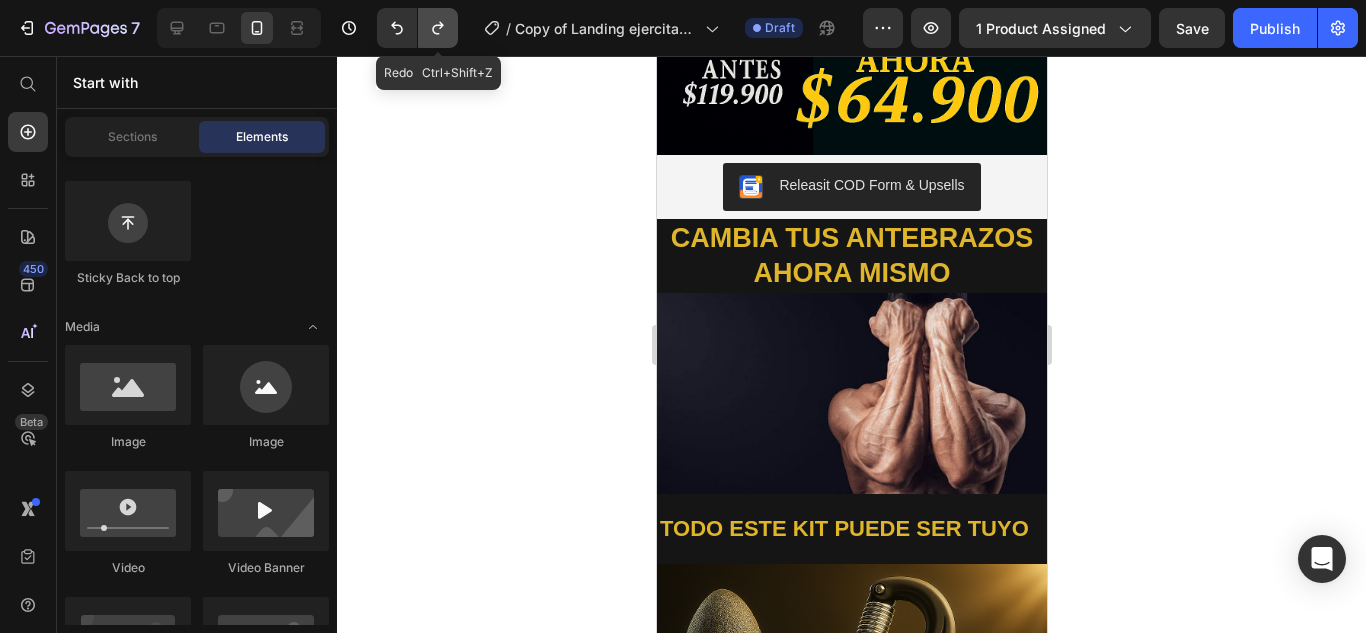 click 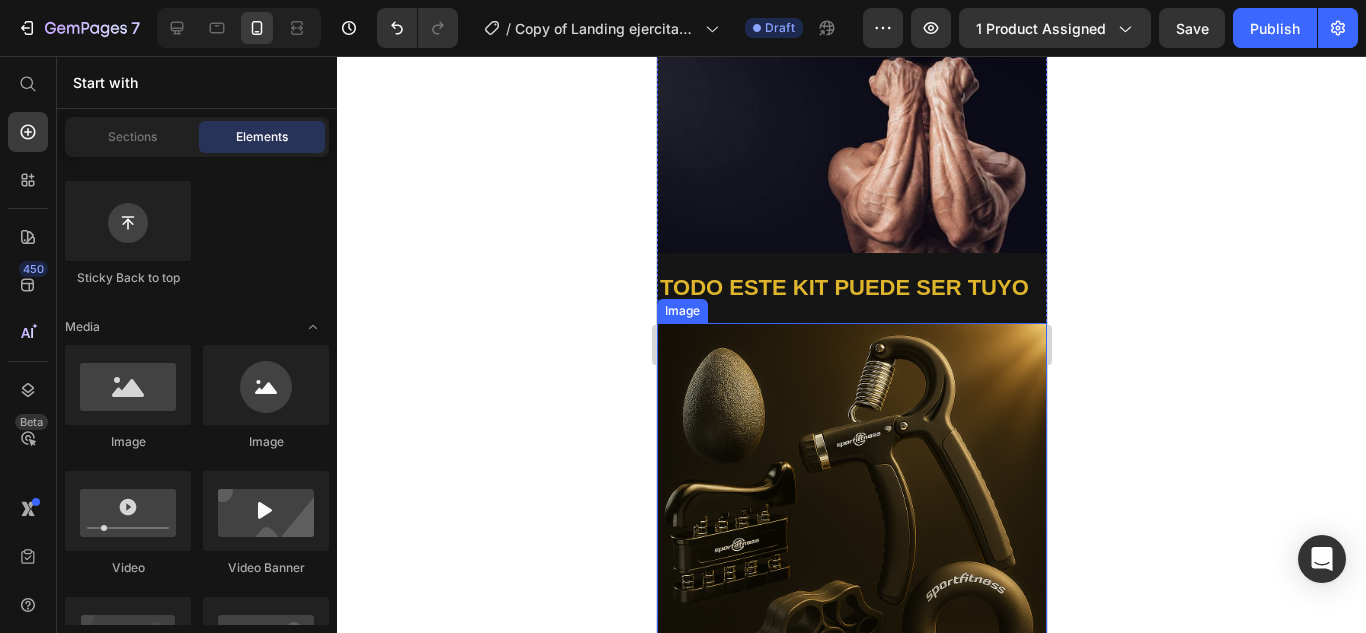 scroll, scrollTop: 900, scrollLeft: 0, axis: vertical 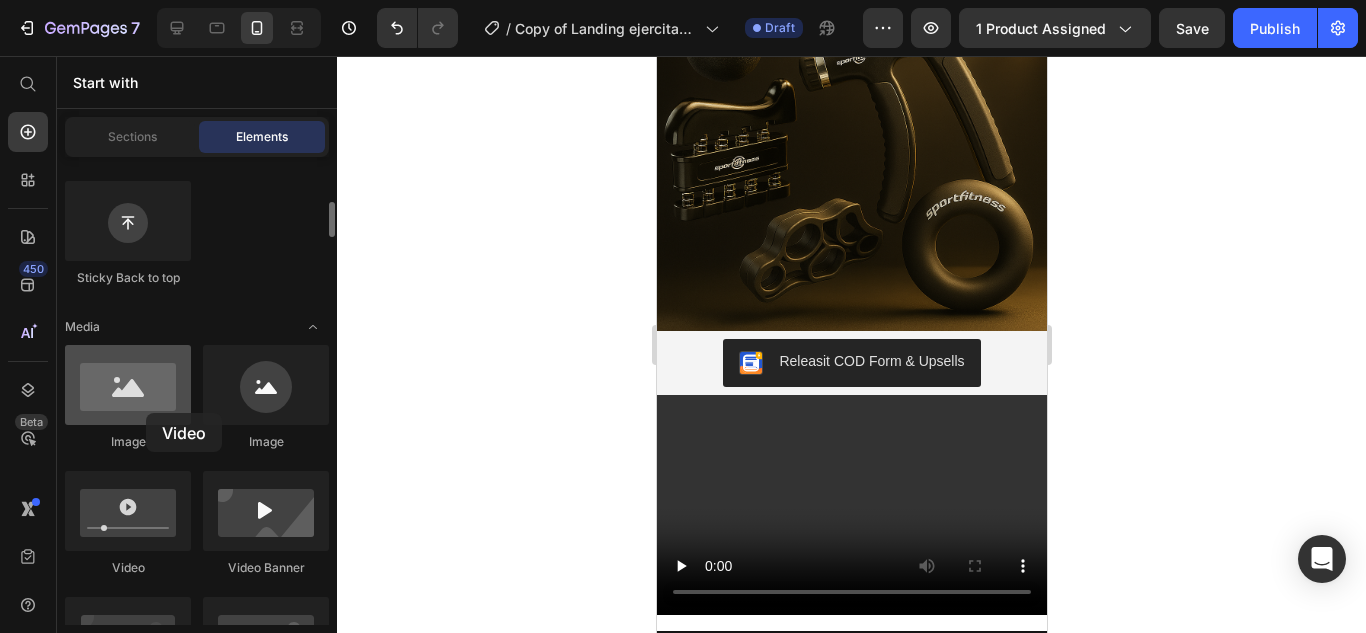 drag, startPoint x: 128, startPoint y: 514, endPoint x: 135, endPoint y: 412, distance: 102.239914 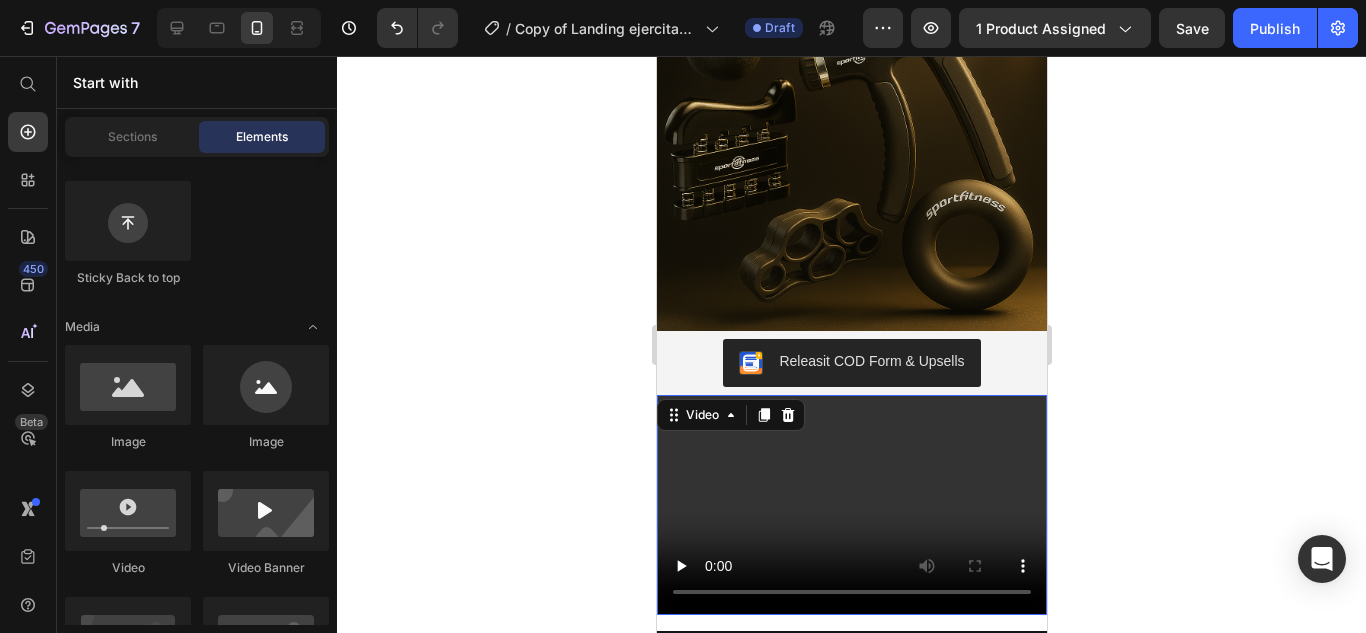 click at bounding box center [851, 504] 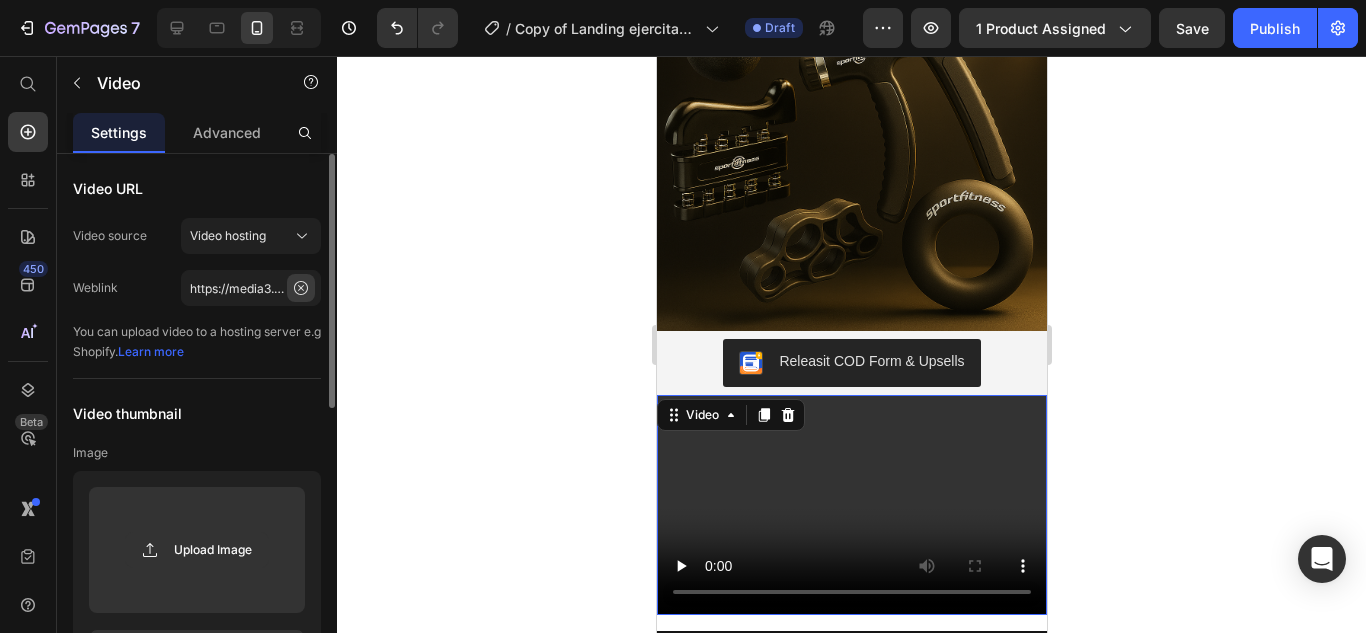 click 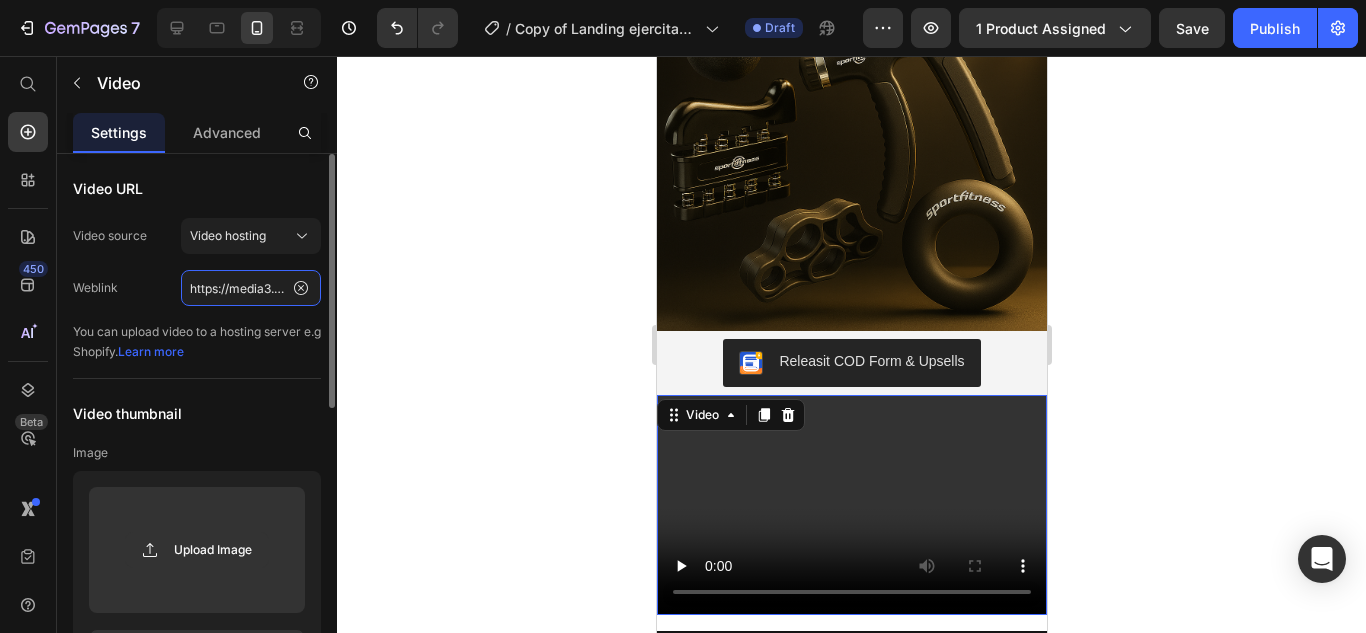 scroll, scrollTop: 0, scrollLeft: 1106, axis: horizontal 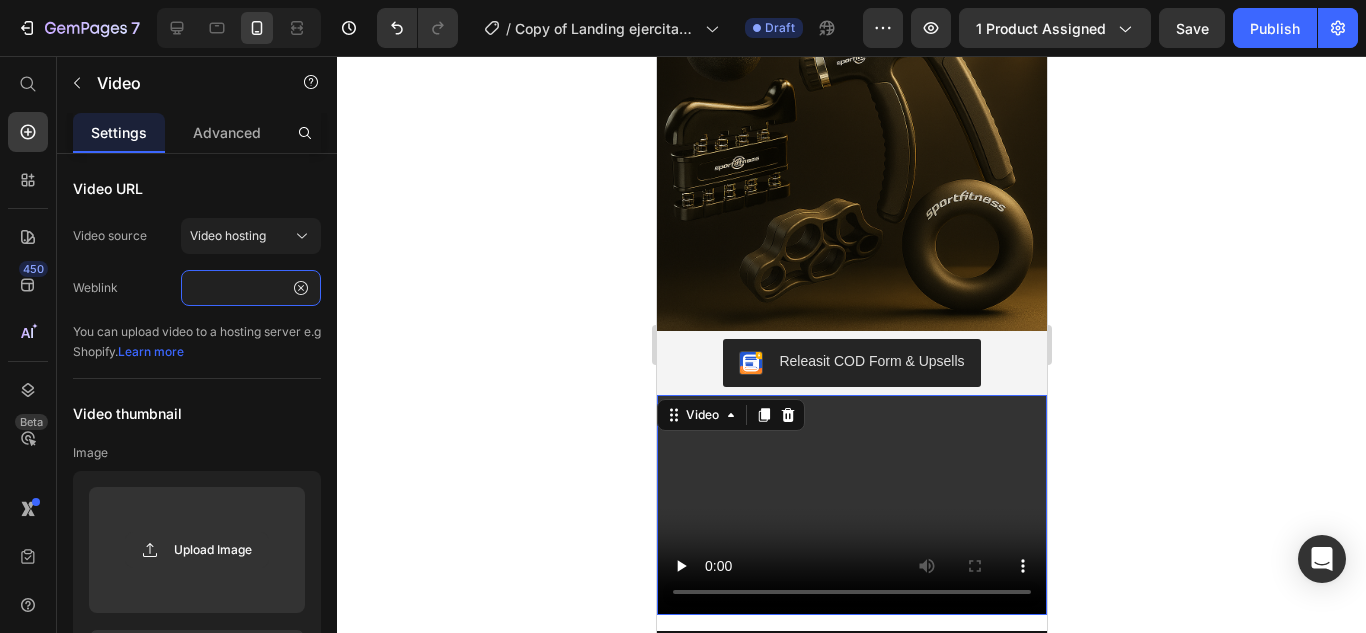 type on "https://media3.giphy.com/media/v1.Y2lkPTc5MGI3NjExZDhhNHVucTYxNDl5aTRvNmJubnk3NHNrb2hqMmVxZGhqZjIzcTJkYyZlcD12MV9pbnRlcm5hbF9naWZfYnlfaWQmY3Q9Zw/ChLFkKv18svMOwOMdE/giphy.gif" 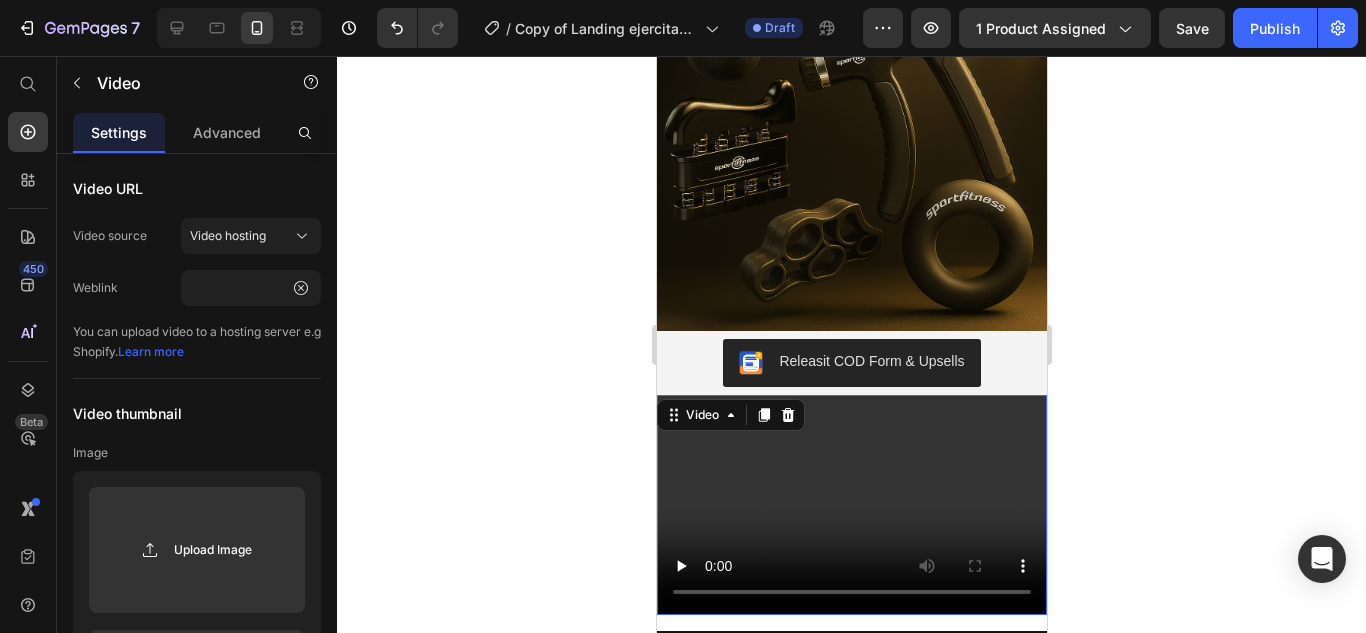 scroll, scrollTop: 0, scrollLeft: 0, axis: both 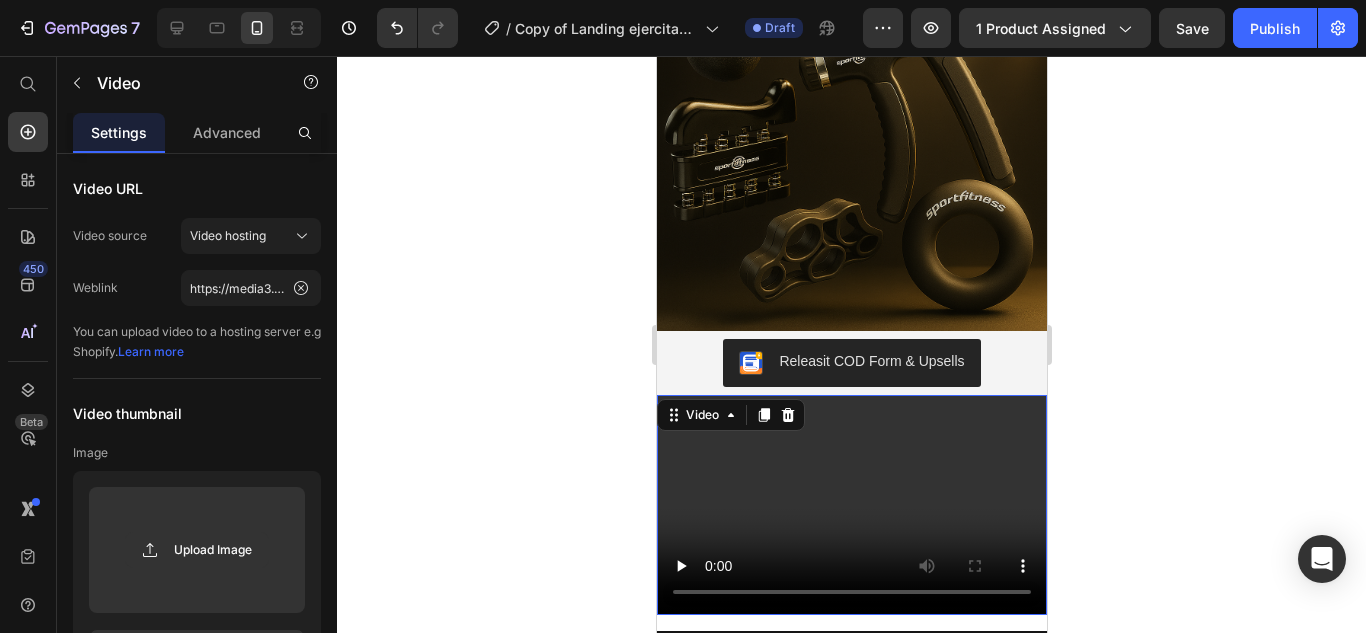 click 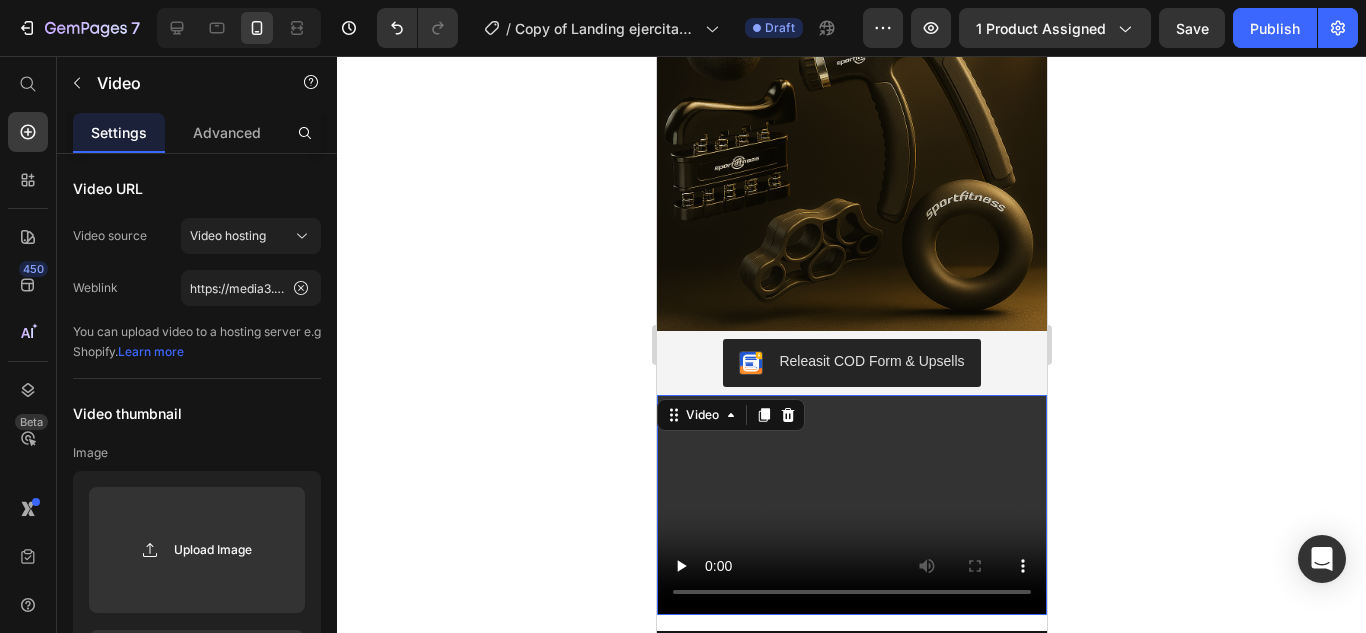 click at bounding box center (851, 504) 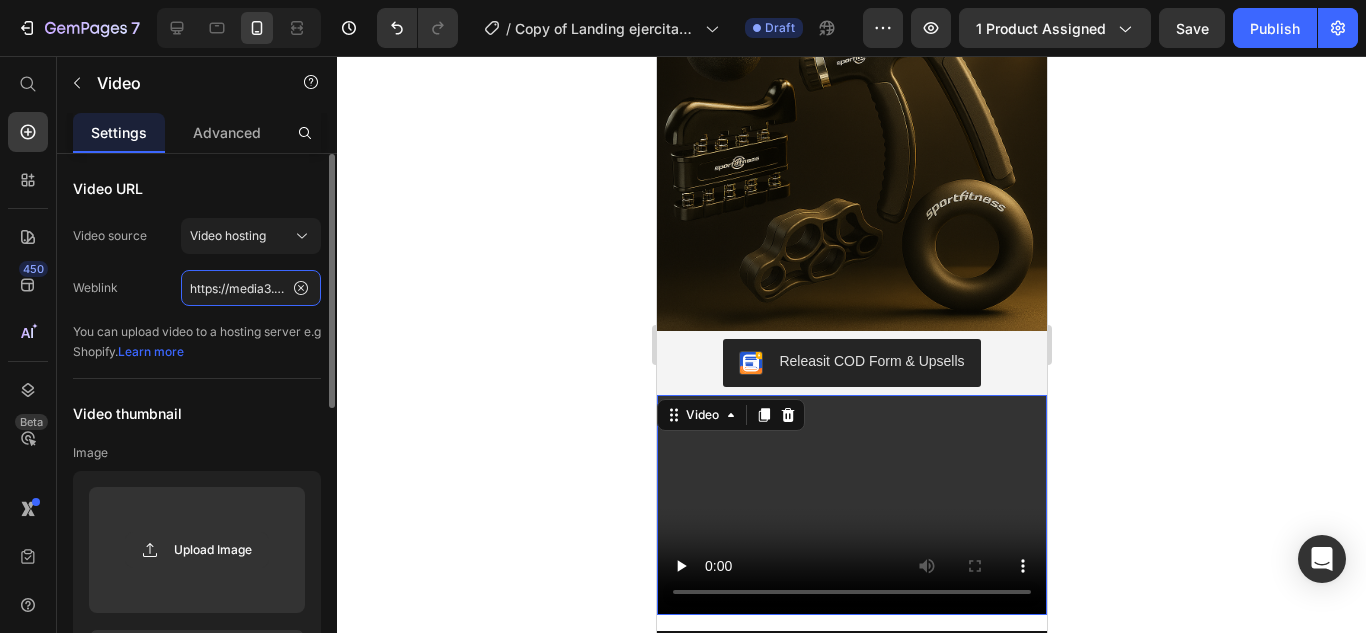 click on "https://media3.giphy.com/media/v1.Y2lkPTc5MGI3NjExZDhhNHVucTYxNDl5aTRvNmJubnk3NHNrb2hqMmVxZGhqZjIzcTJkYyZlcD12MV9pbnRlcm5hbF9naWZfYnlfaWQmY3Q9Zw/ChLFkKv18svMOwOMdE/giphy.gif" 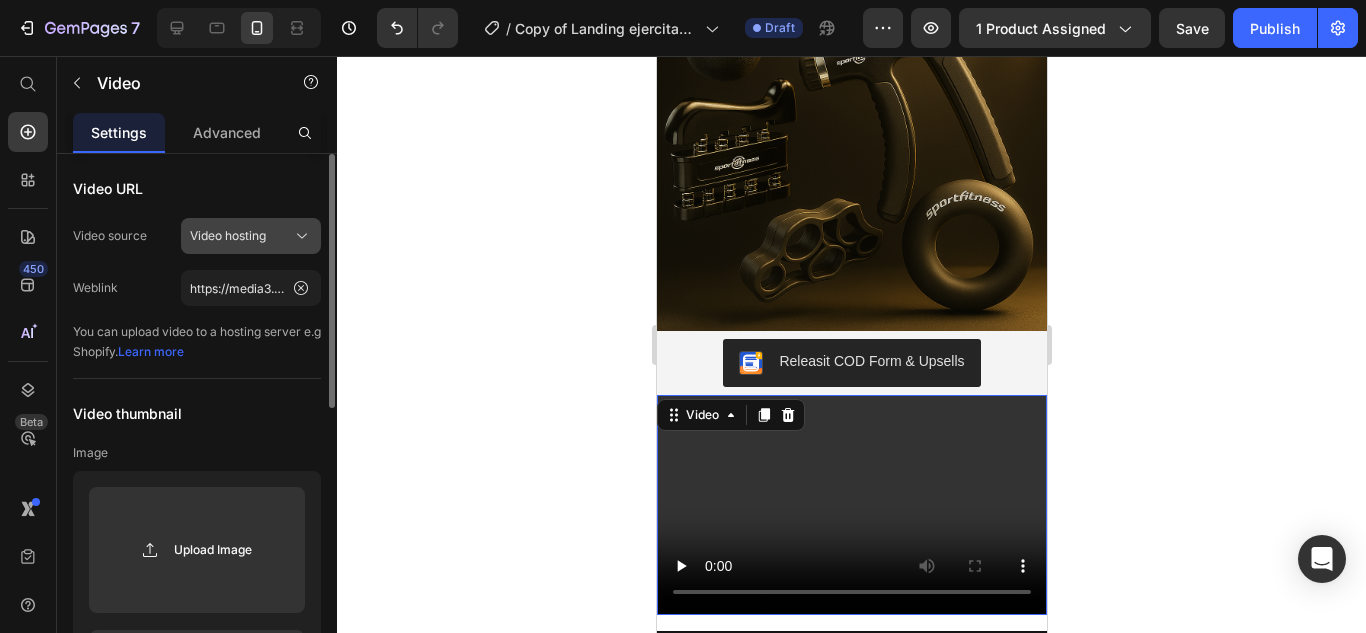 click on "Video hosting" at bounding box center (228, 236) 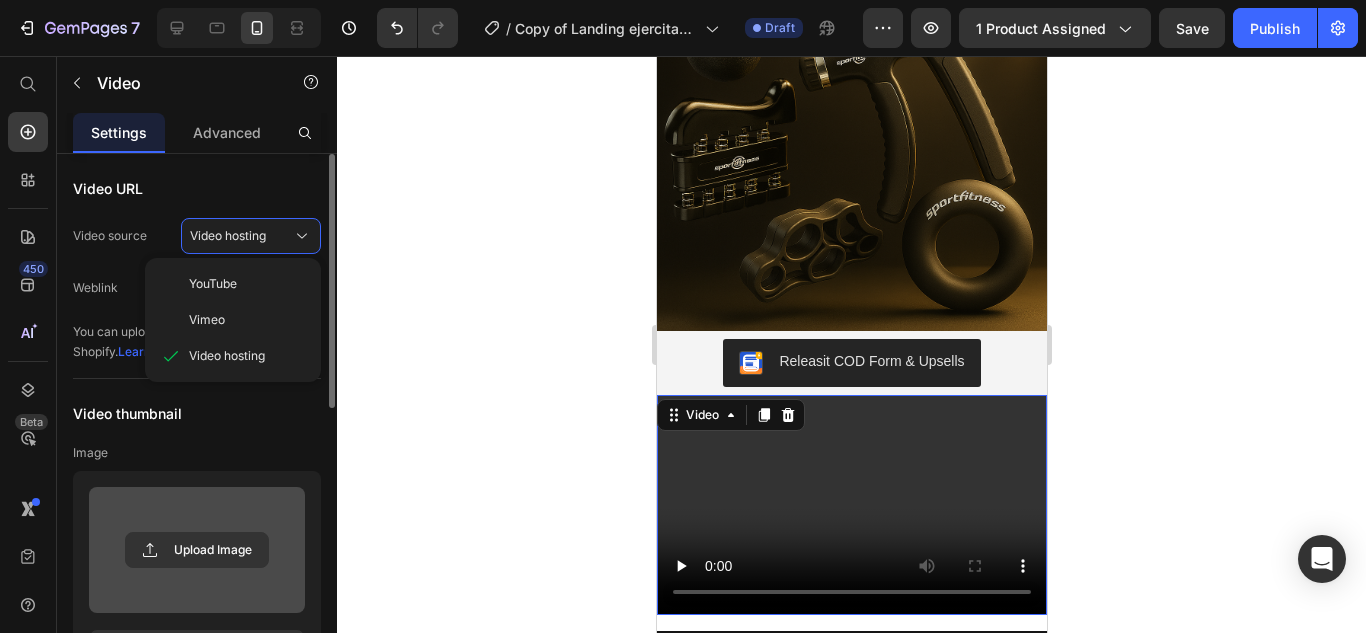 scroll, scrollTop: 300, scrollLeft: 0, axis: vertical 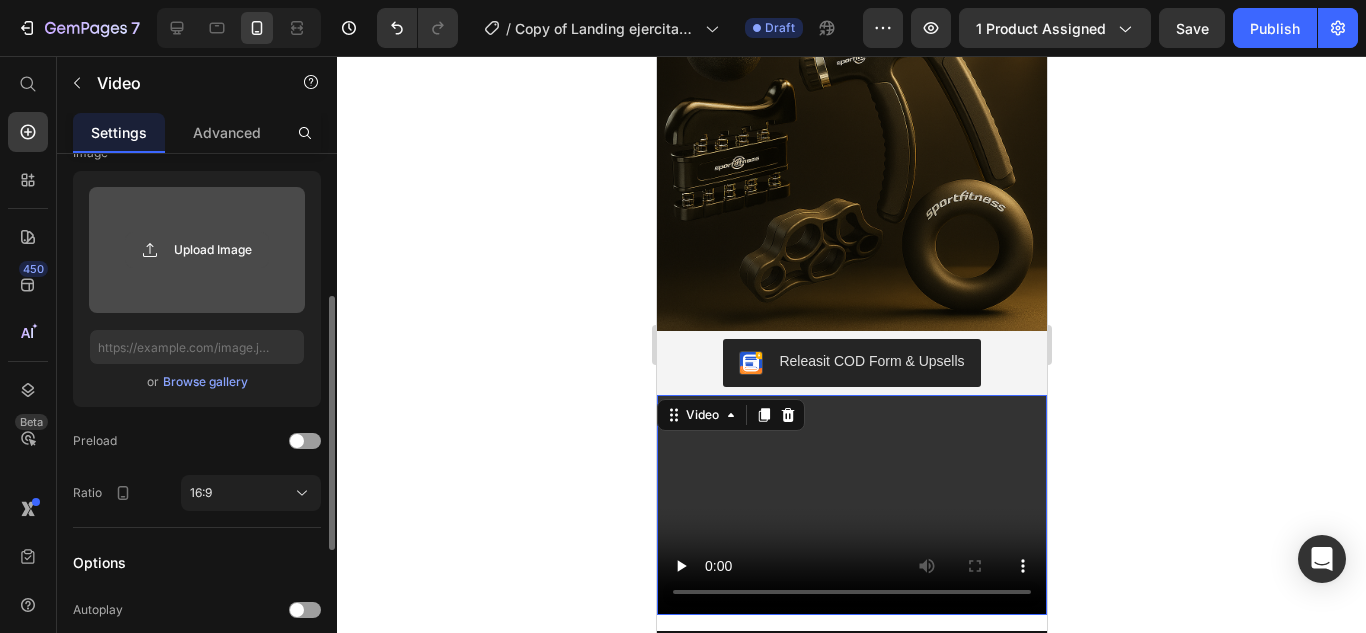 click 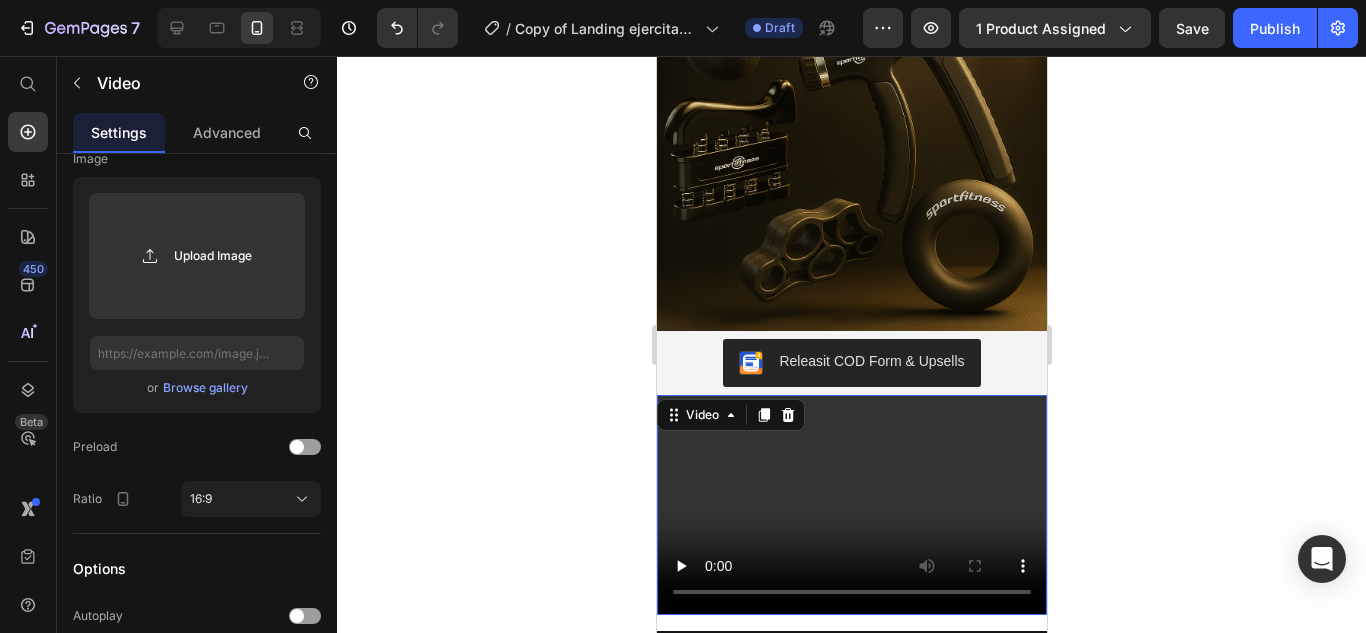 scroll, scrollTop: 0, scrollLeft: 0, axis: both 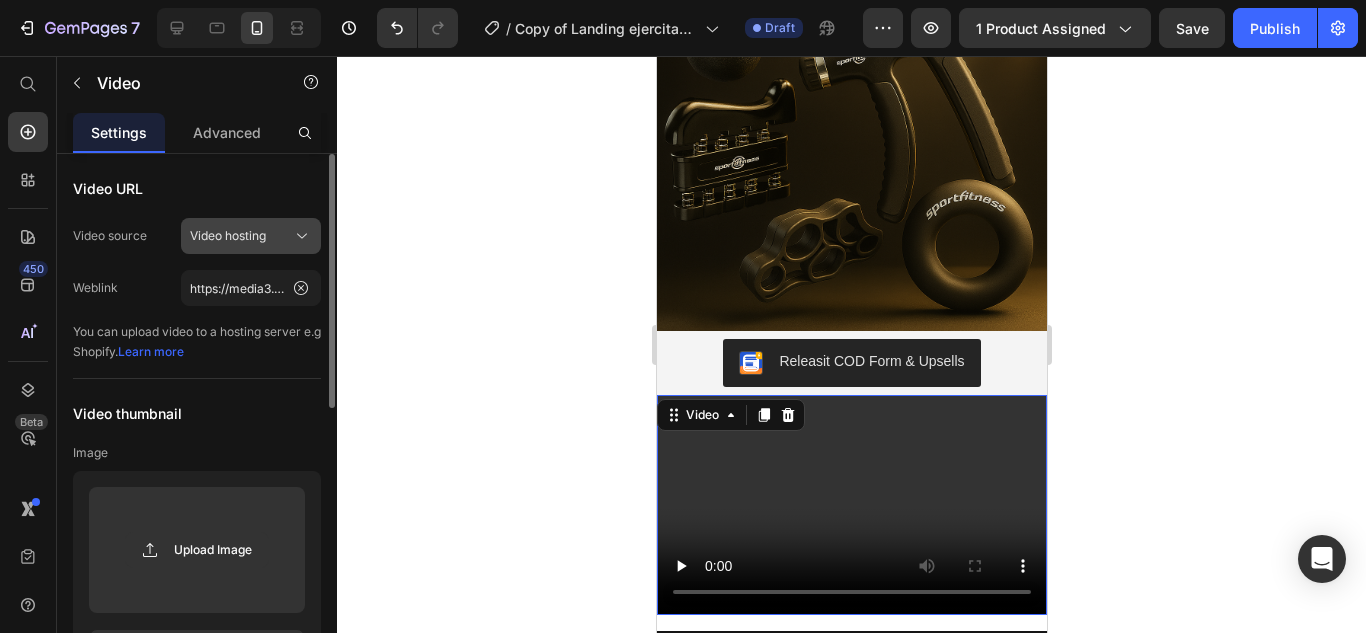 click on "Video hosting" 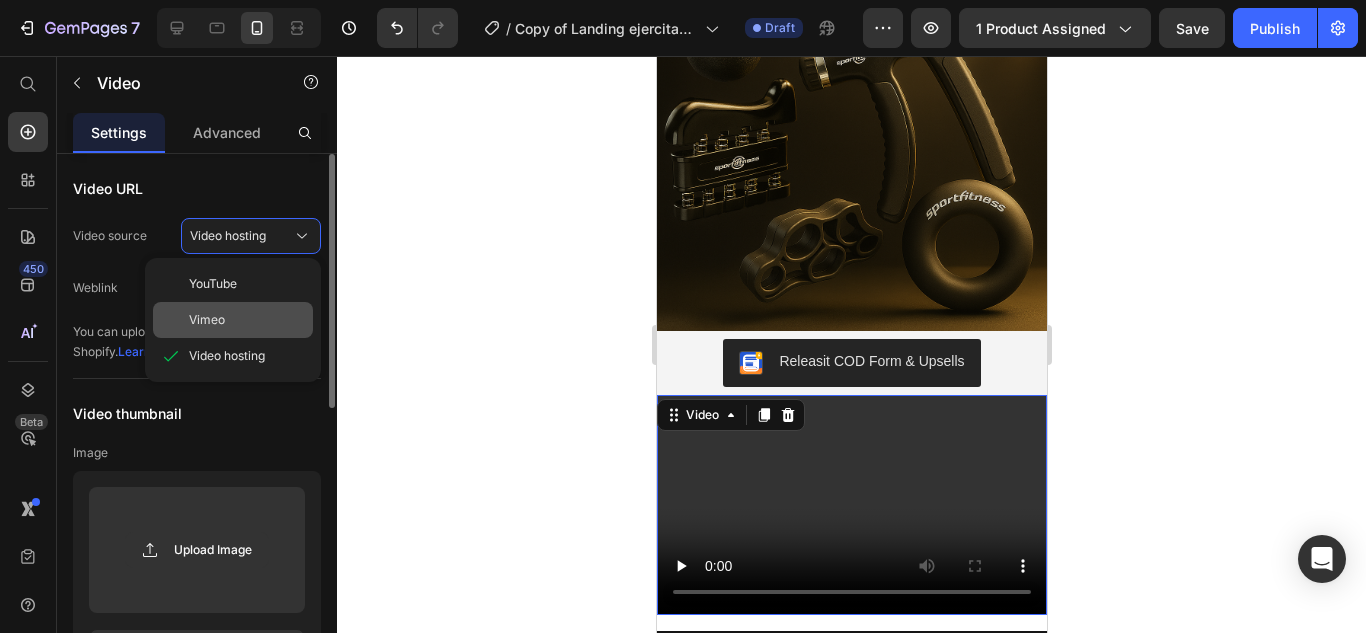click on "Vimeo" 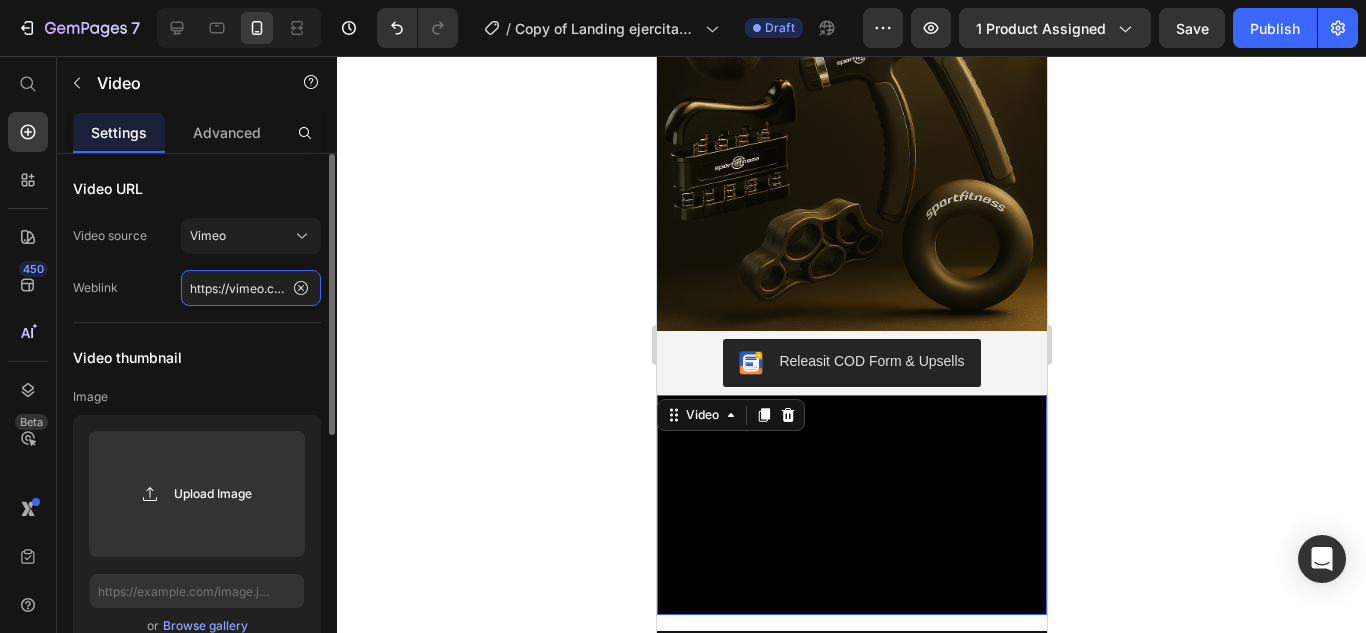 click on "https://vimeo.com/347119375" 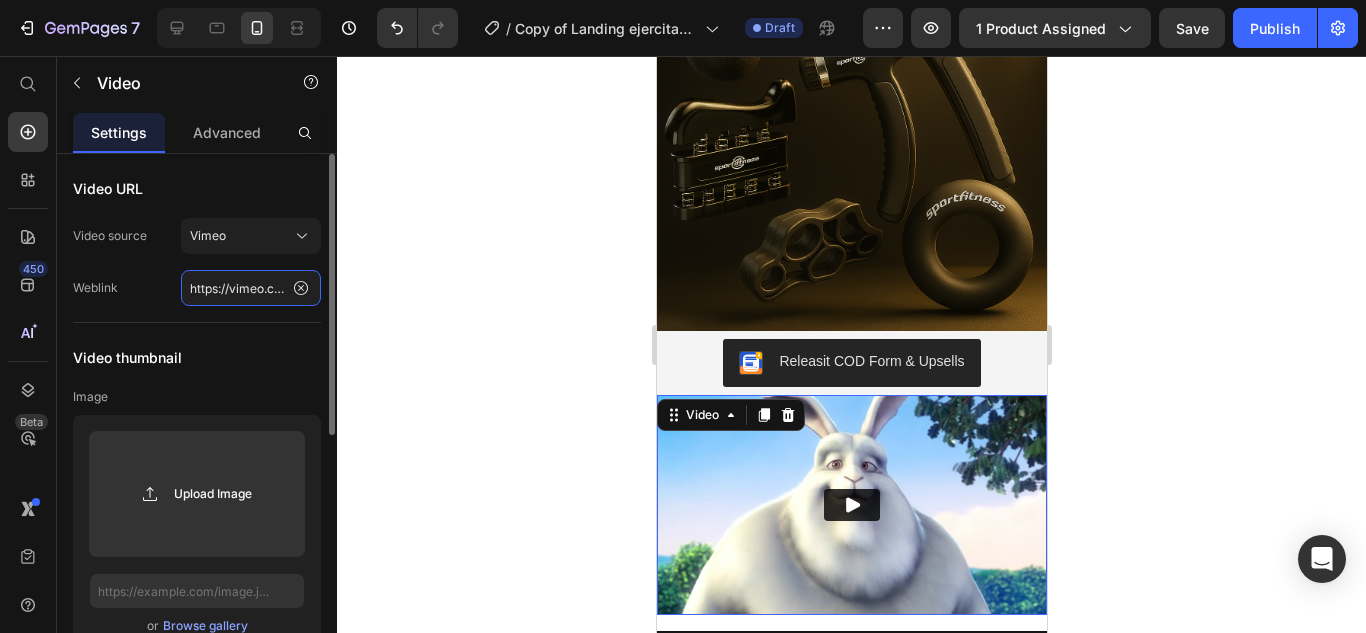 paste on "media3.giphy.com/media/v1.Y2lkPTc5MGI3NjExZDhhNHVucTYxNDl5aTRvNmJubnk3NHNrb2hqMmVxZGhqZjIzcTJkYyZlcD12MV9pbnRlcm5hbF9naWZfYnlfaWQmY3Q9Zw/ChLFkKv18svMOwOMdE/giphy.gif" 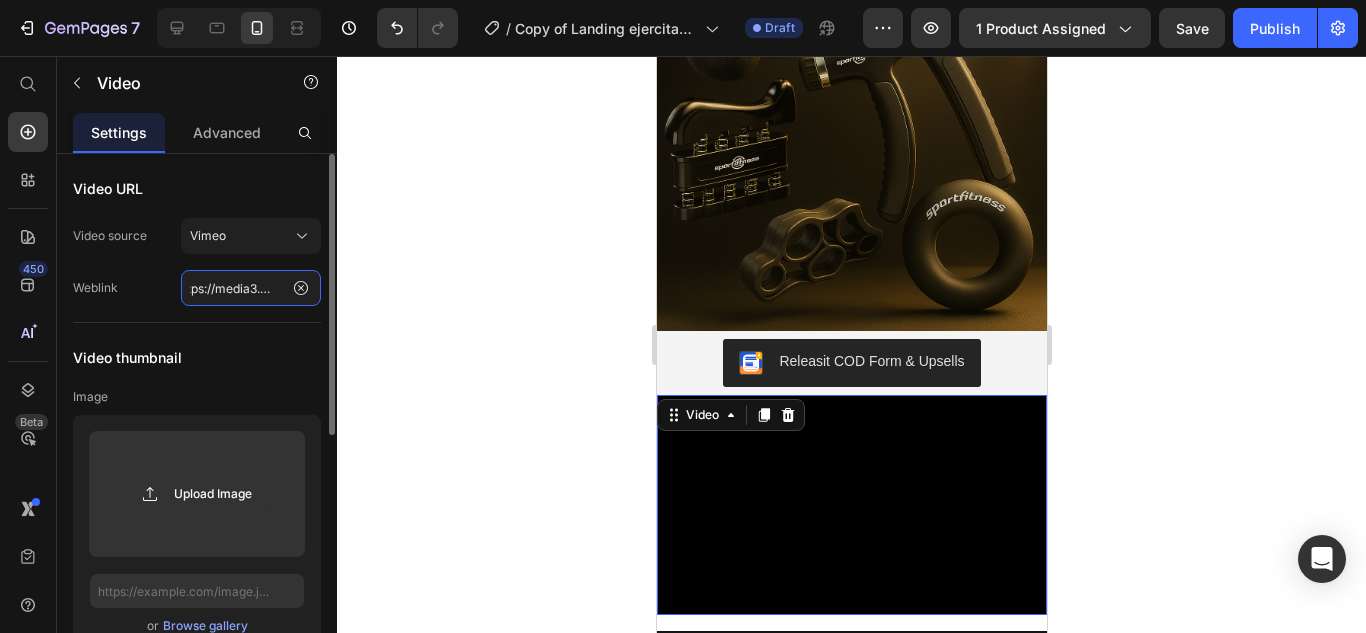 scroll, scrollTop: 0, scrollLeft: 0, axis: both 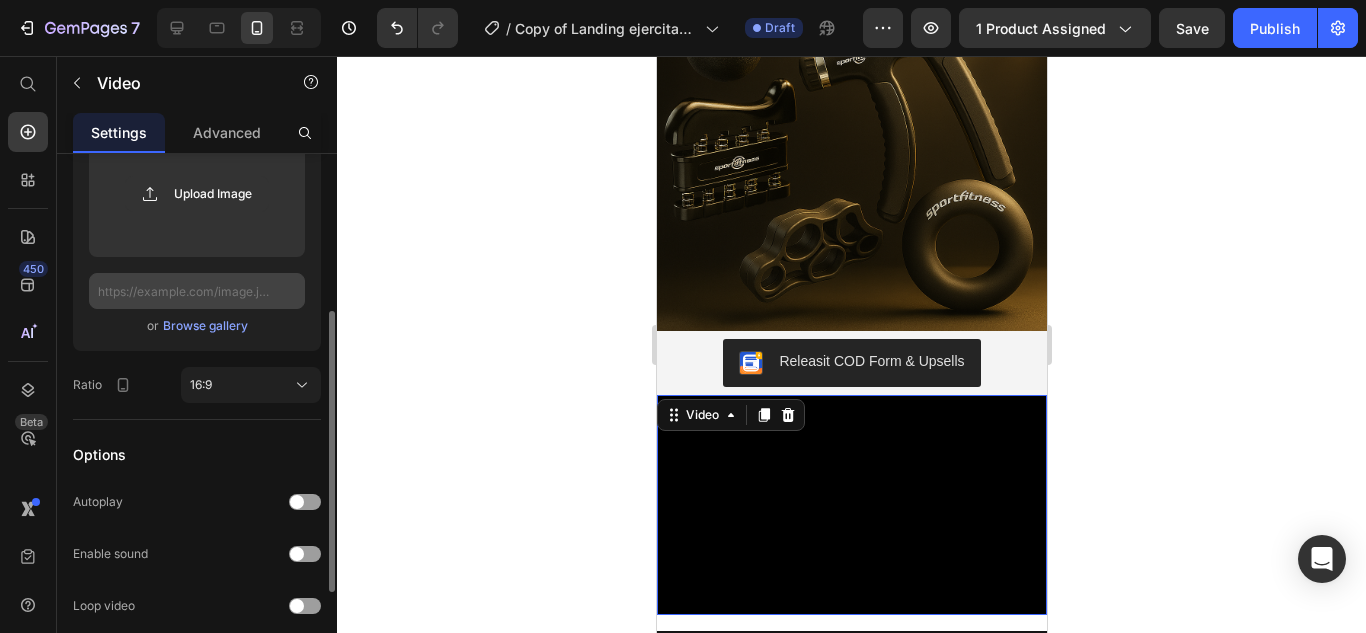 type on "https://media3.giphy.com/media/v1.Y2lkPTc5MGI3NjExZDhhNHVucTYxNDl5aTRvNmJubnk3NHNrb2hqMmVxZGhqZjIzcTJkYyZlcD12MV9pbnRlcm5hbF9naWZfYnlfaWQmY3Q9Zw/ChLFkKv18svMOwOMdE/giphy.gif" 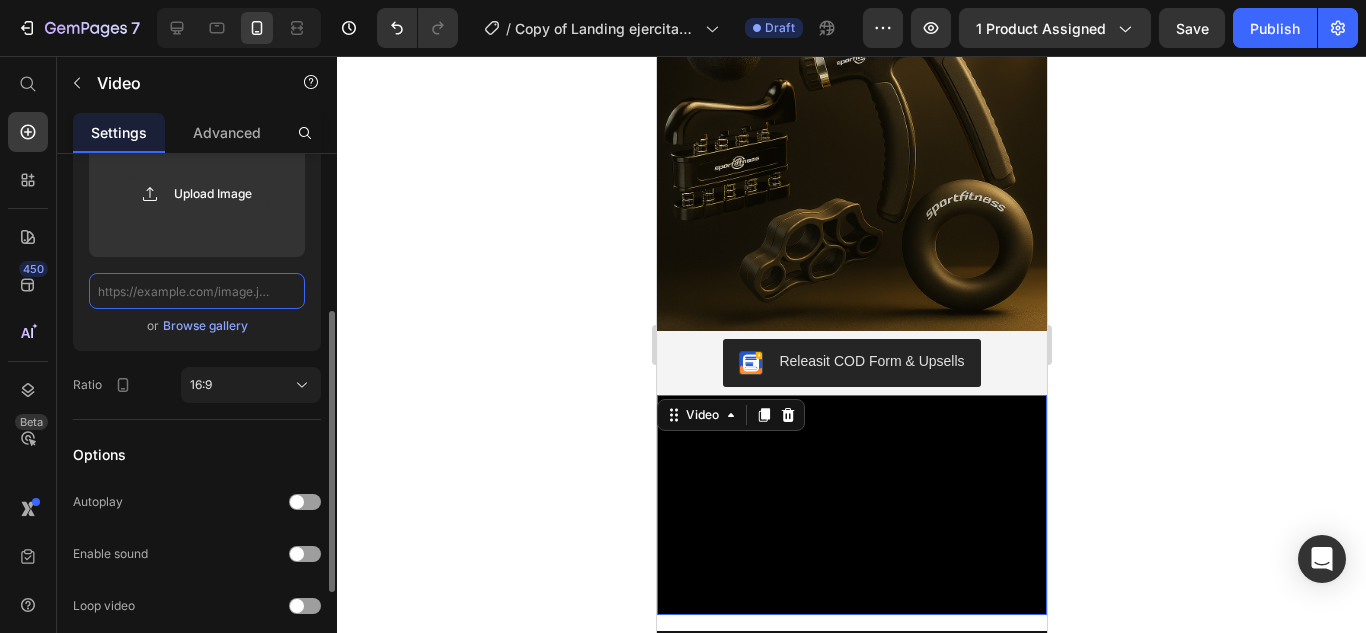 click 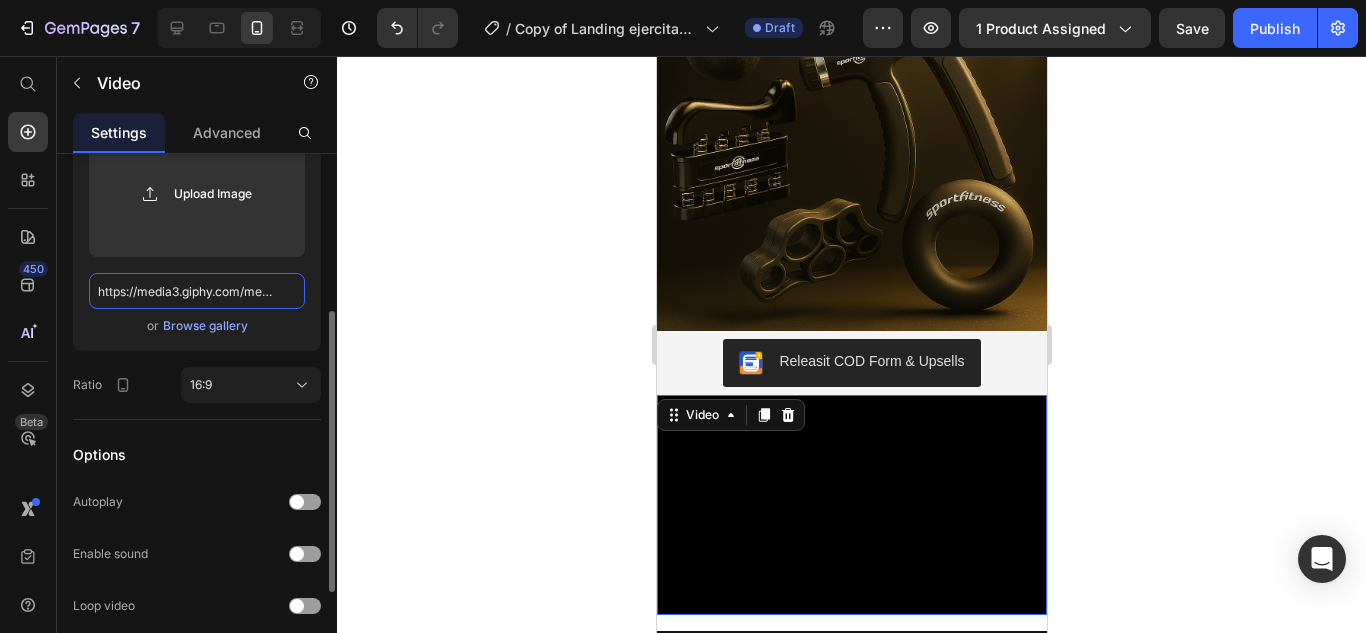 scroll, scrollTop: 0, scrollLeft: 1030, axis: horizontal 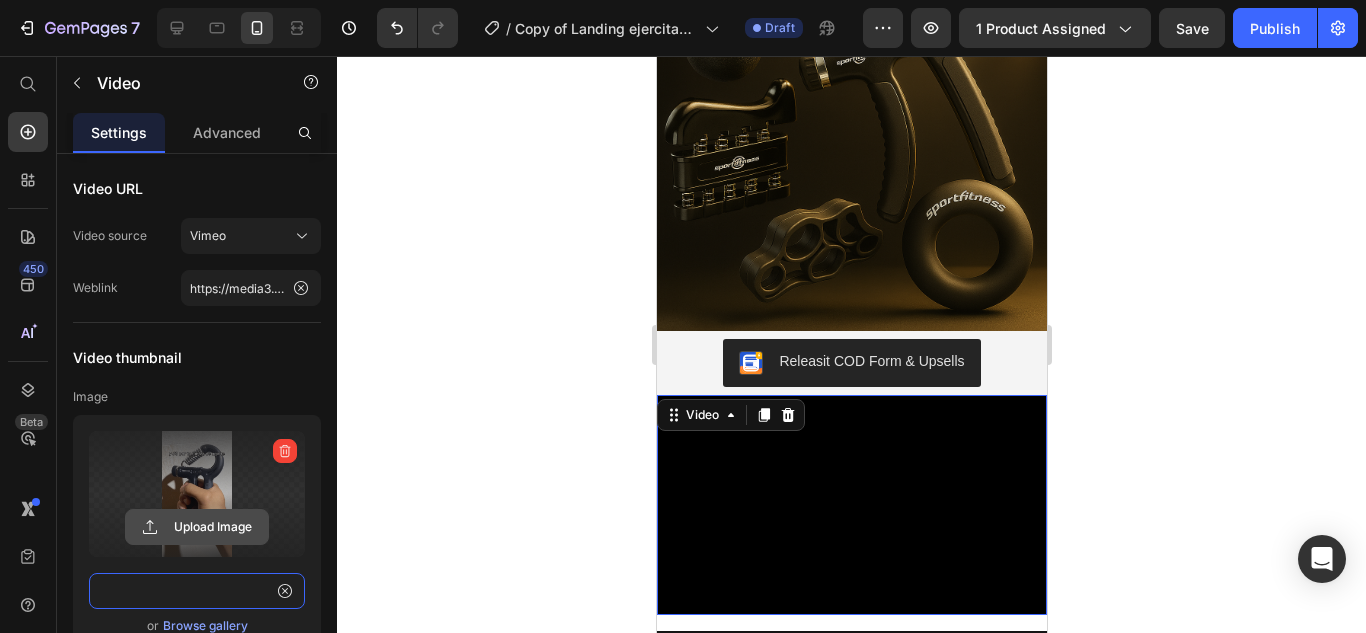type on "https://media3.giphy.com/media/v1.Y2lkPTc5MGI3NjExZDhhNHVucTYxNDl5aTRvNmJubnk3NHNrb2hqMmVxZGhqZjIzcTJkYyZlcD12MV9pbnRlcm5hbF9naWZfYnlfaWQmY3Q9Zw/ChLFkKv18svMOwOMdE/giphy.gif" 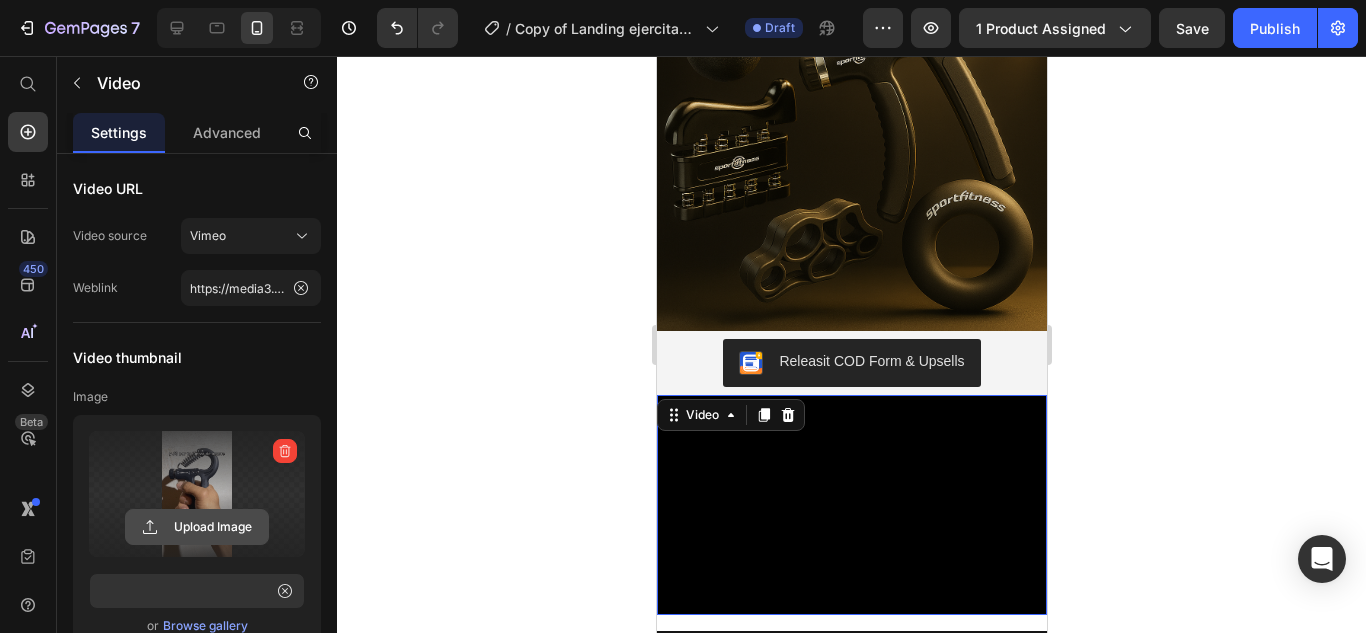 click 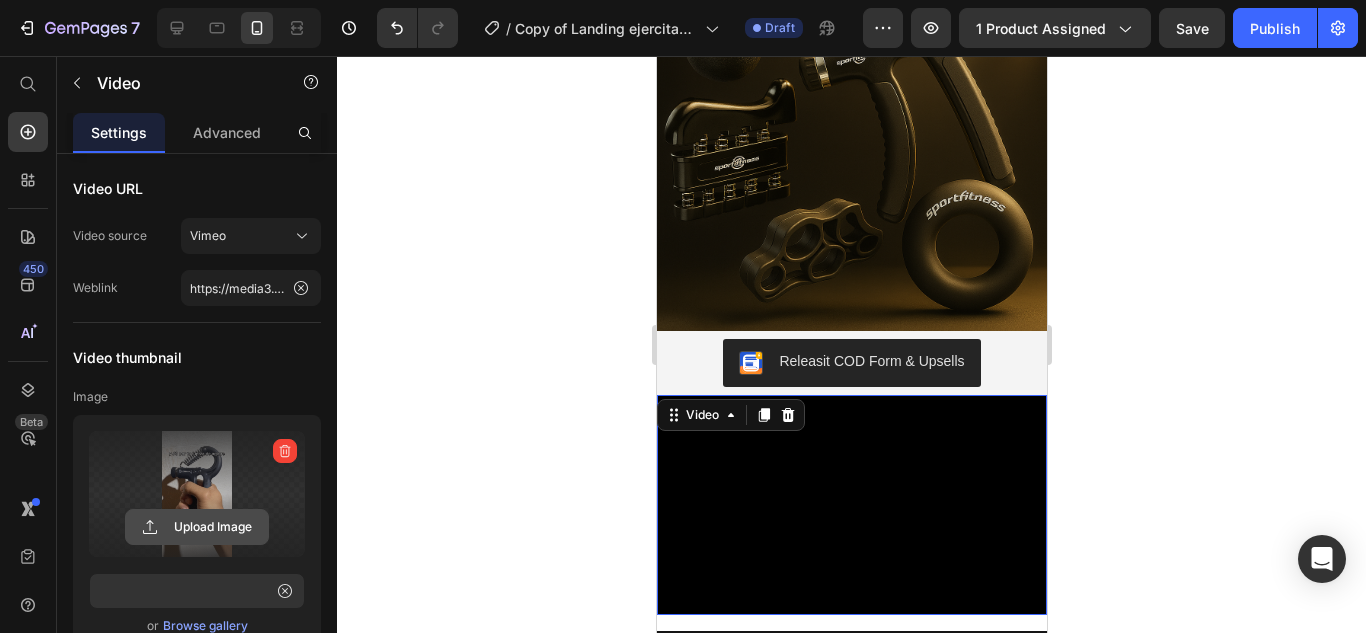 scroll, scrollTop: 0, scrollLeft: 0, axis: both 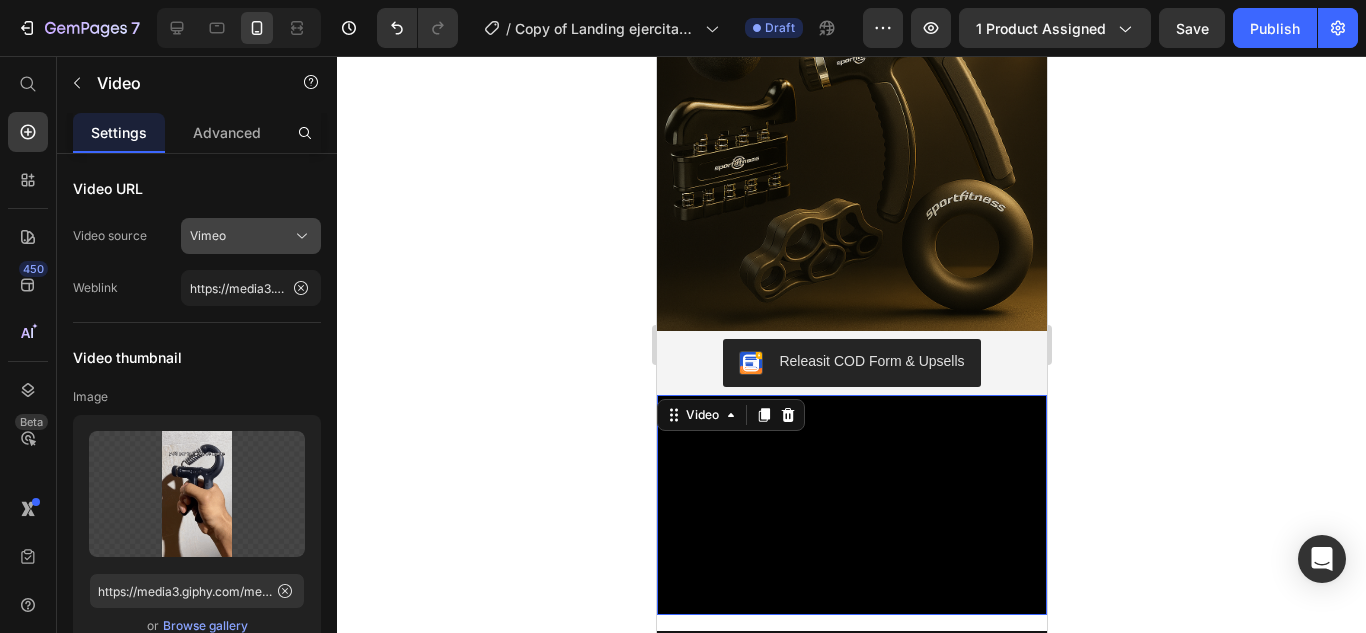 click on "Vimeo" 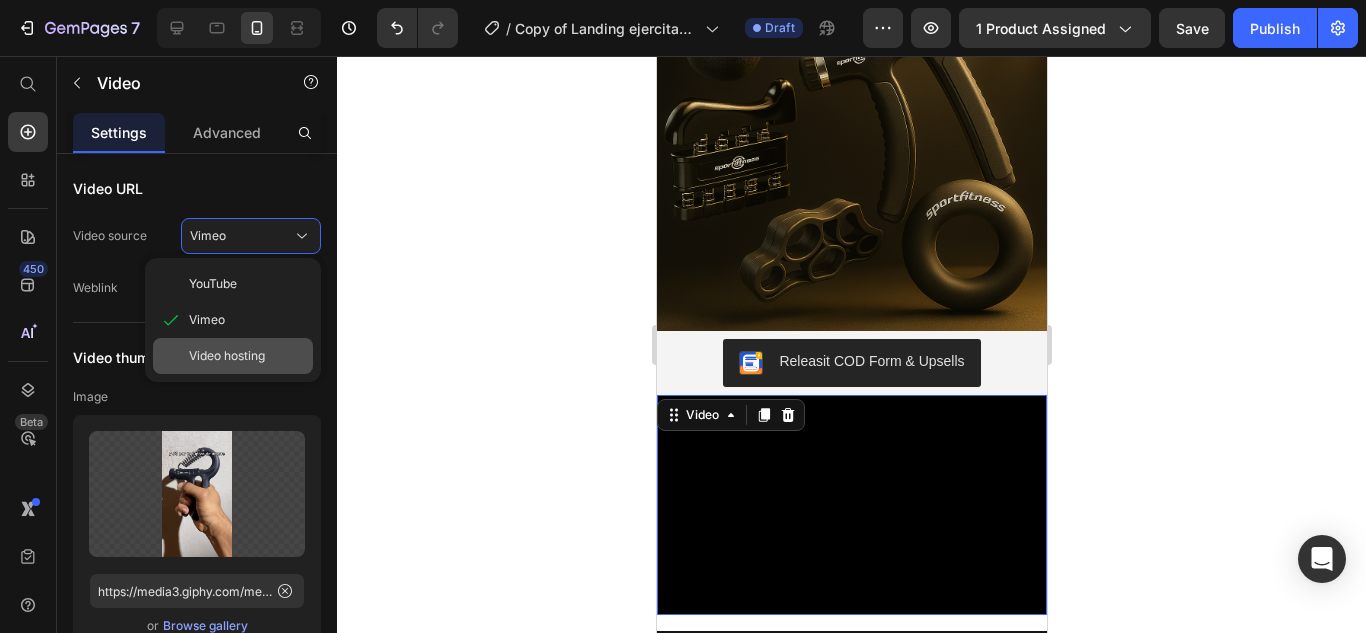 click on "Video hosting" at bounding box center (227, 356) 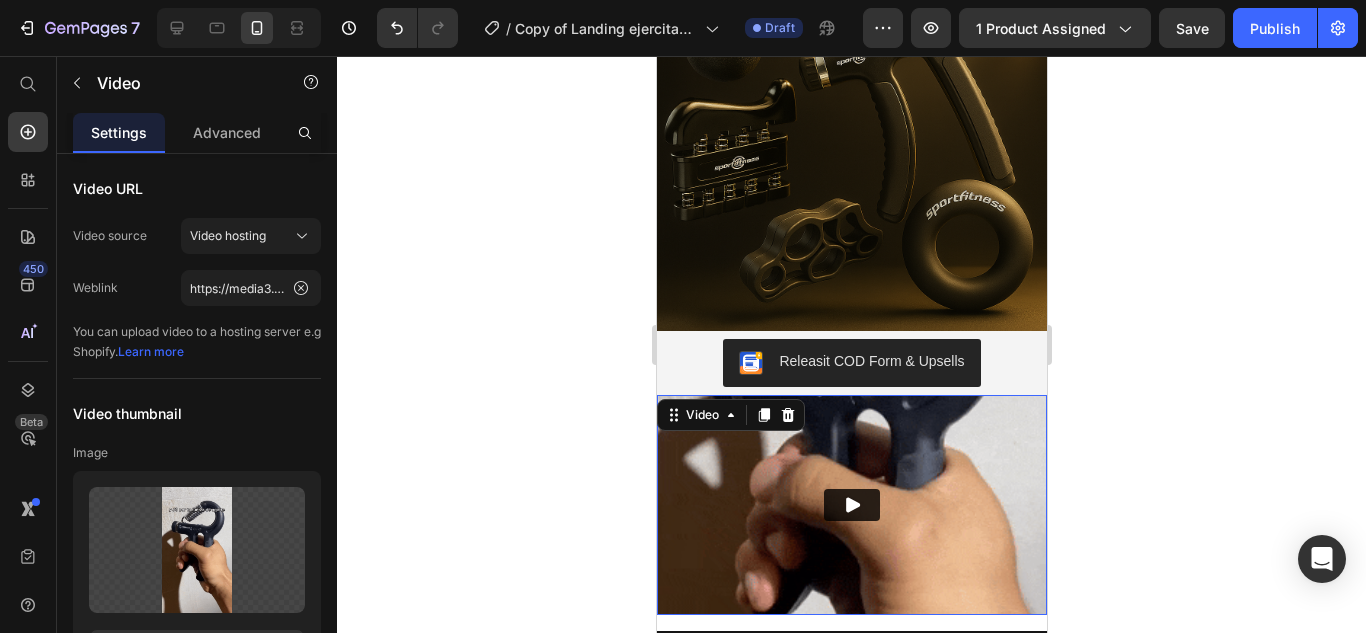 click at bounding box center (851, 504) 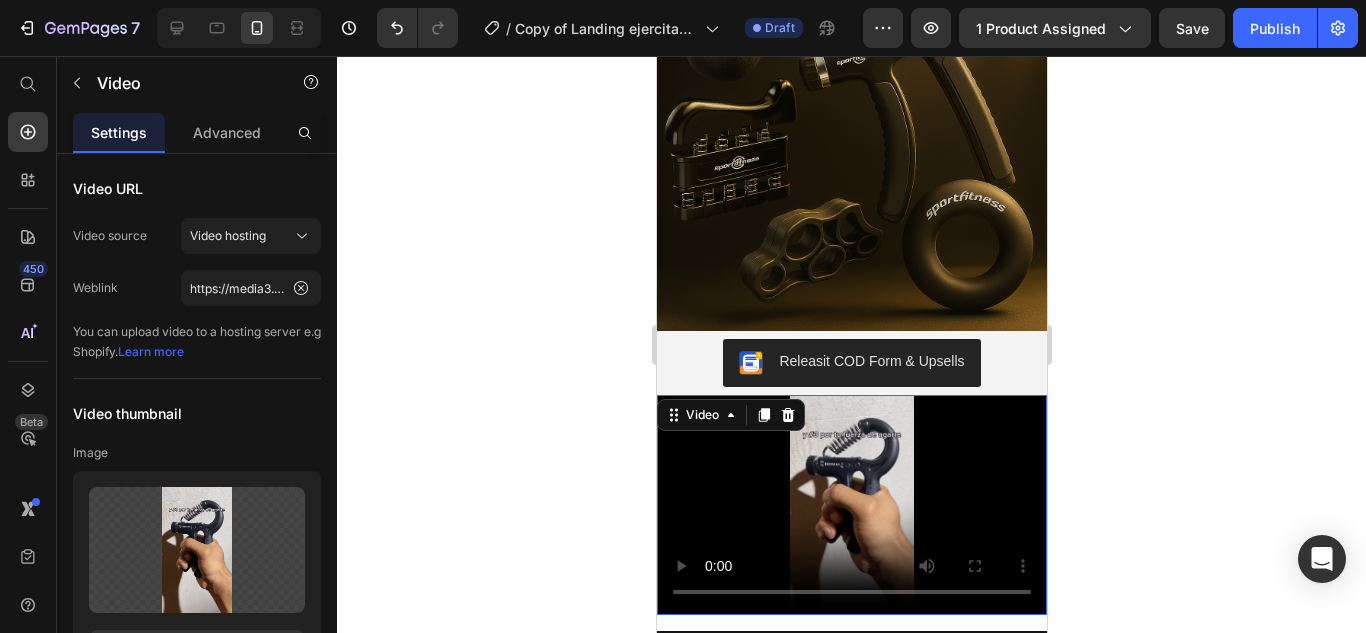 click at bounding box center [851, 504] 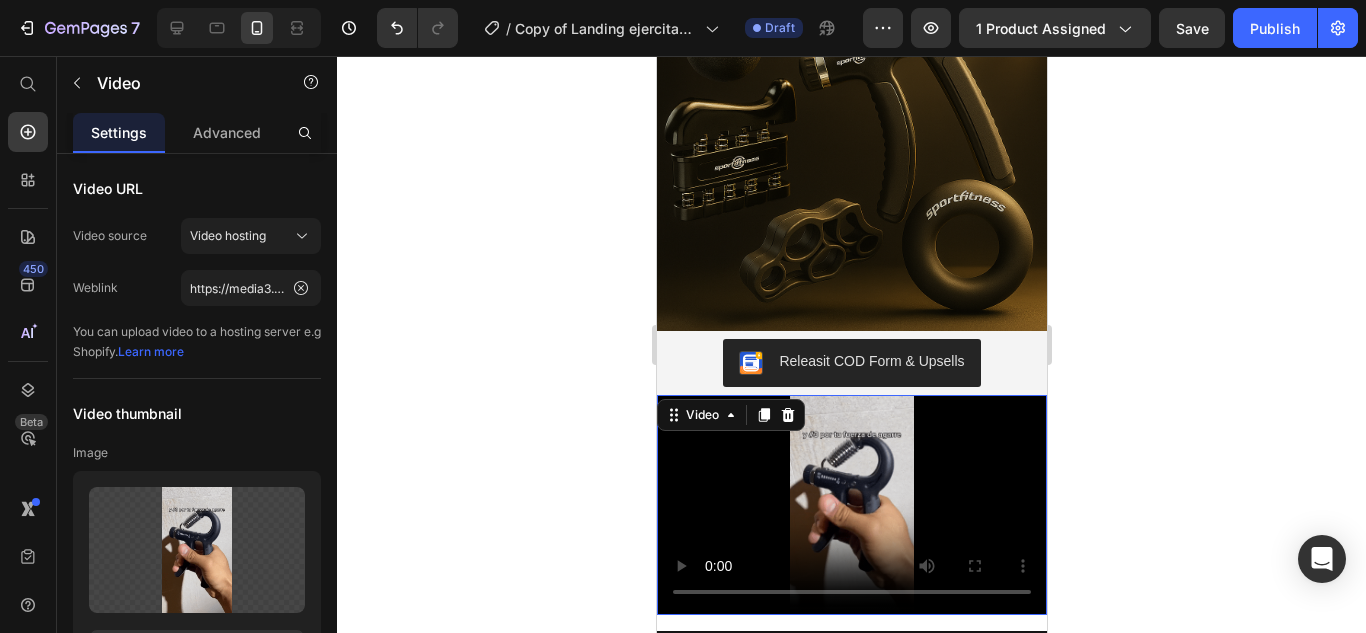 click on "Video URL Video source Video hosting Weblink https://media3.giphy.com/media/v1.Y2lkPTc5MGI3NjExZDhhNHVucTYxNDl5aTRvNmJubnk3NHNrb2hqMmVxZGhqZjIzcTJkYyZlcD12MV9pbnRlcm5hbF9naWZfYnlfaWQmY3Q9Zw/ChLFkKv18svMOwOMdE/giphy.gif You can upload video to a hosting server e.g Shopify. Learn more" 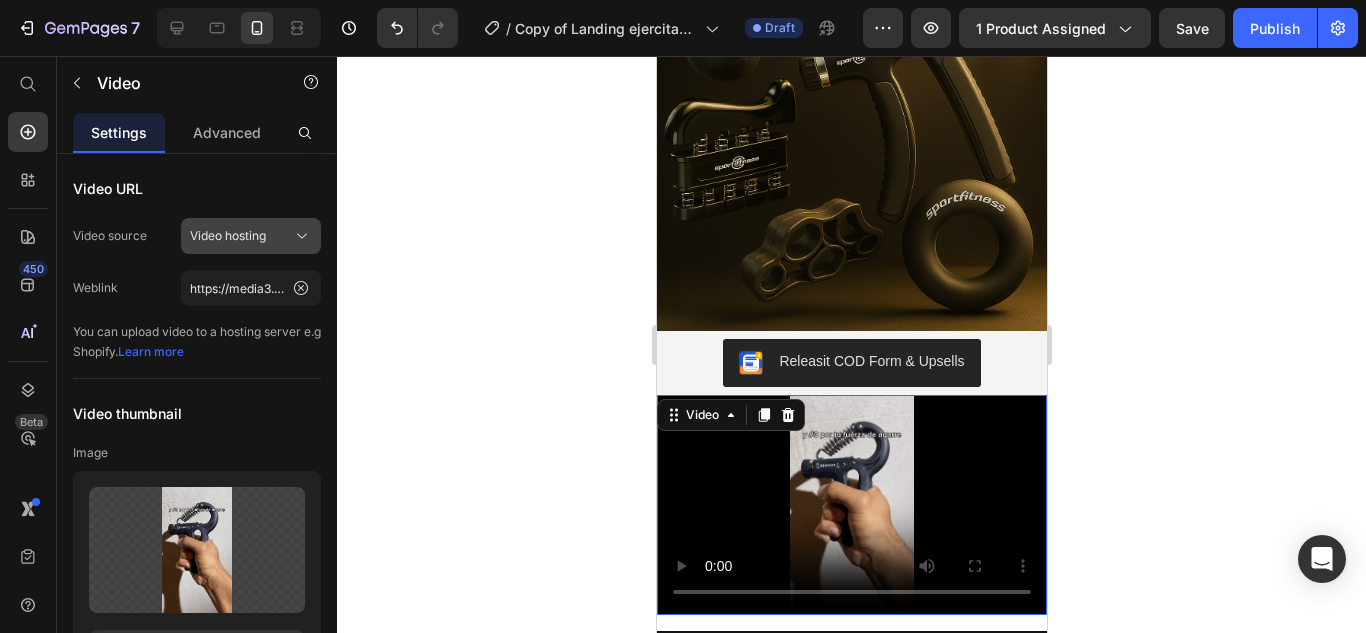 click on "Video hosting" at bounding box center (228, 236) 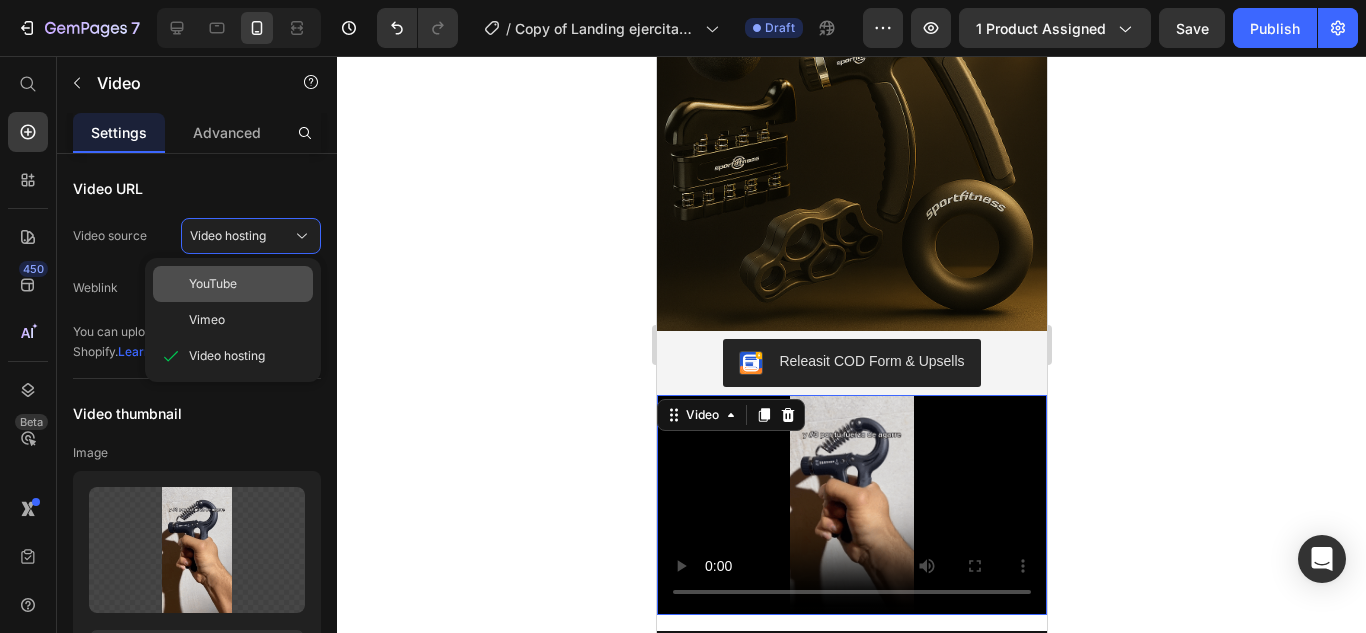 click on "YouTube" at bounding box center (213, 284) 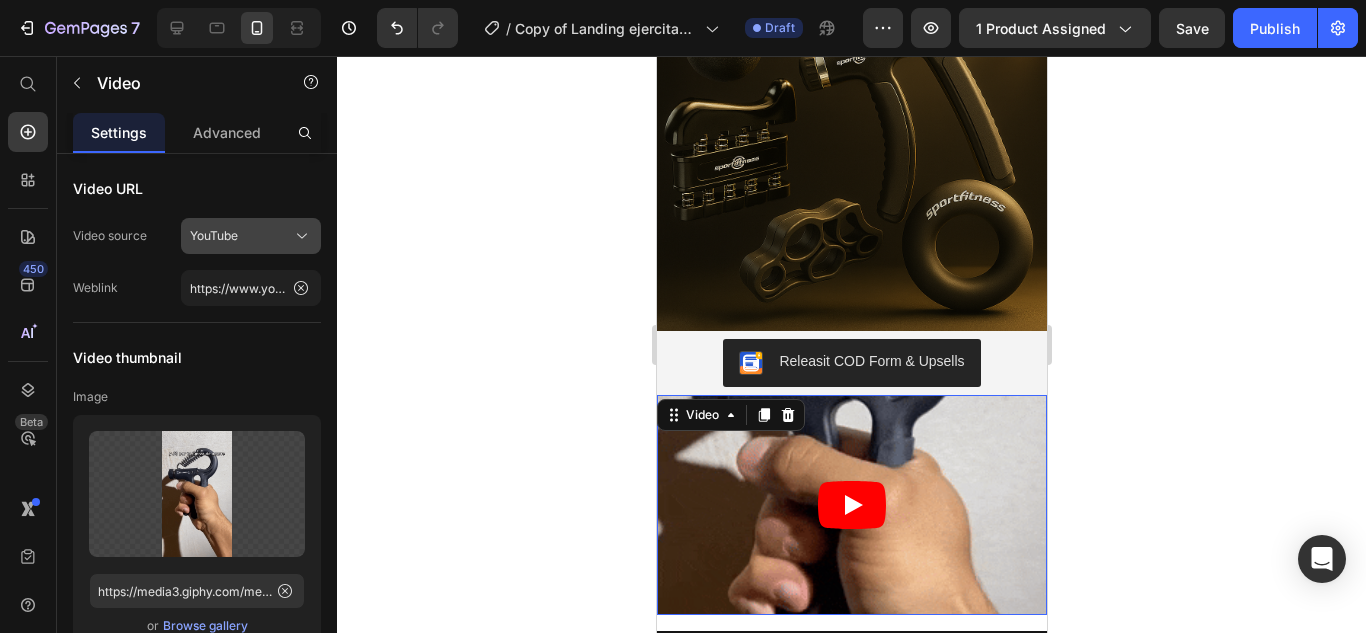 click on "YouTube" at bounding box center [251, 236] 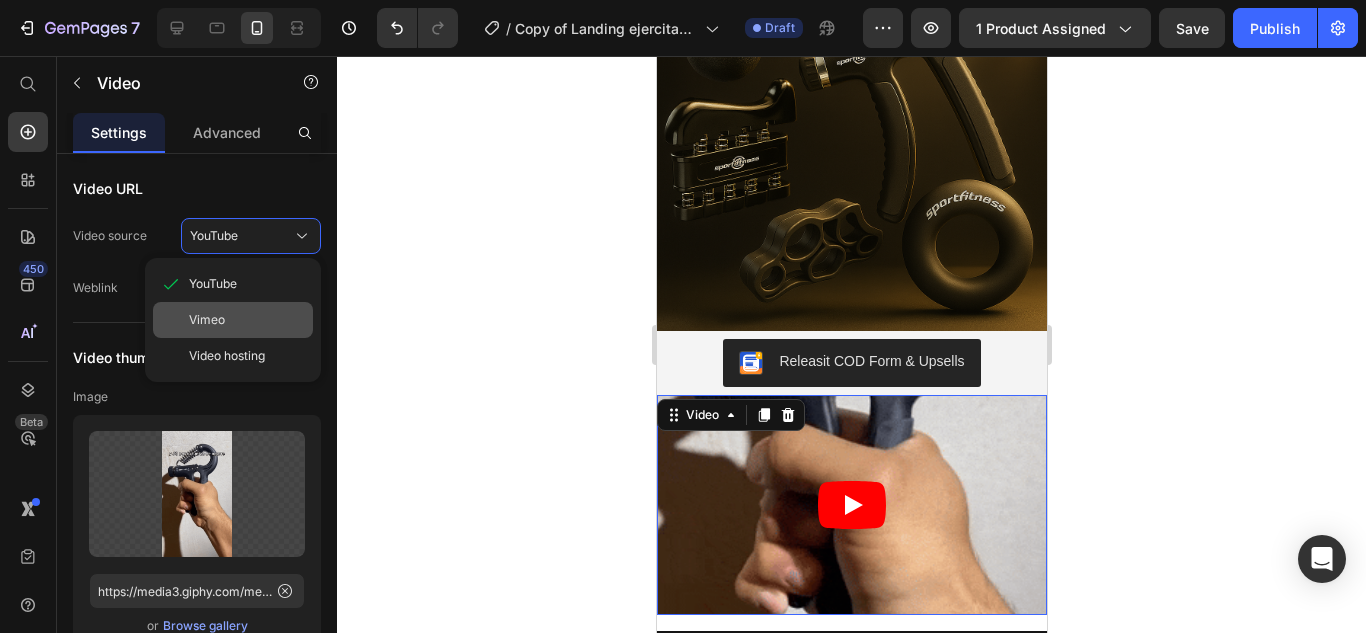 click on "Vimeo" at bounding box center (247, 320) 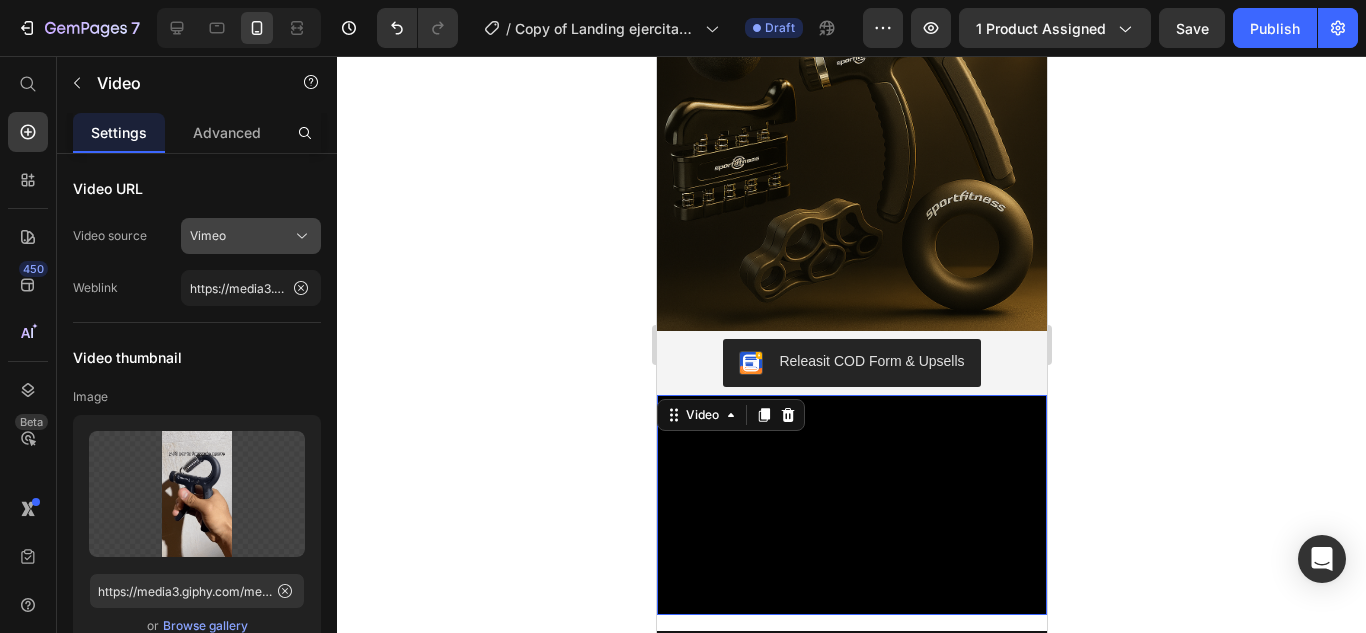 click on "Vimeo" 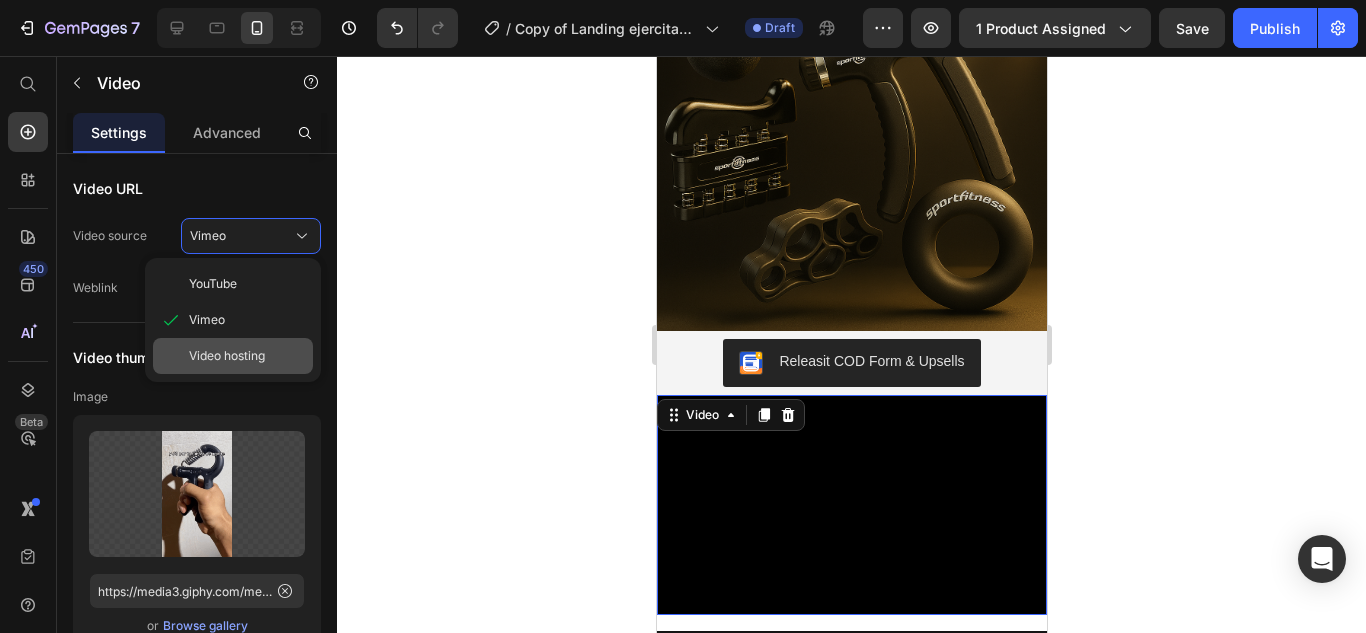 click on "Video hosting" 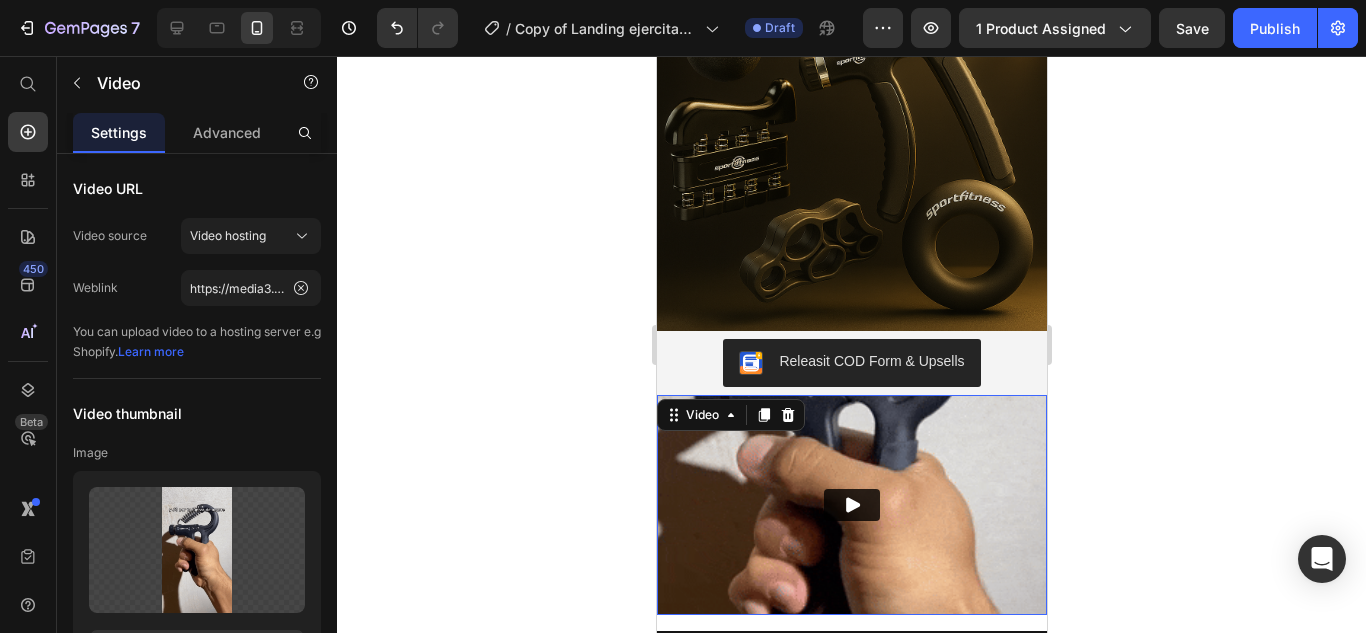 scroll, scrollTop: 1500, scrollLeft: 0, axis: vertical 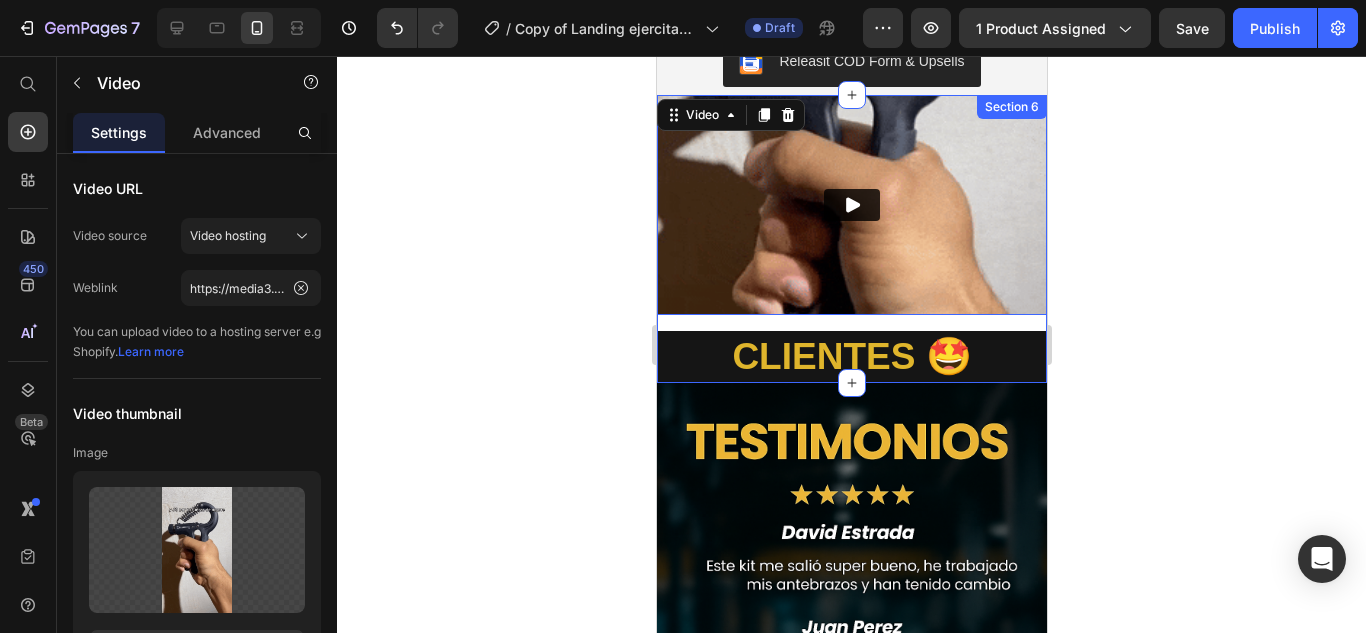 click on "Video   16 CLIENTES 🤩 Heading" at bounding box center [851, 238] 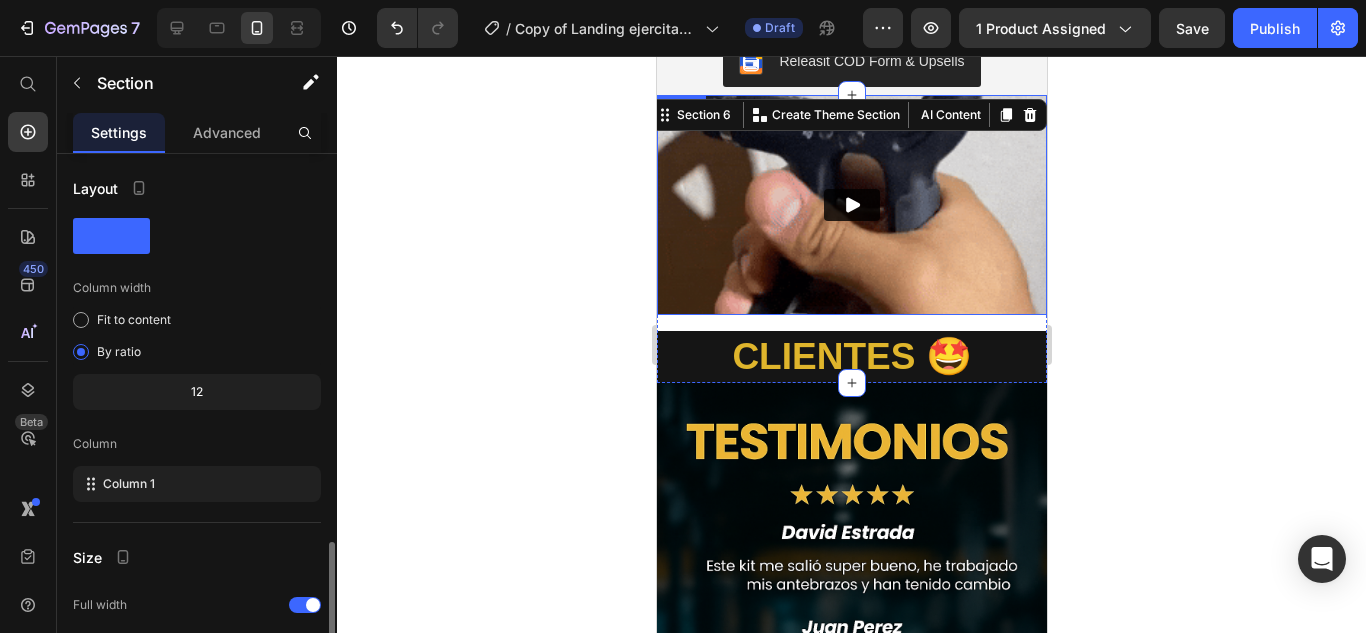 scroll, scrollTop: 228, scrollLeft: 0, axis: vertical 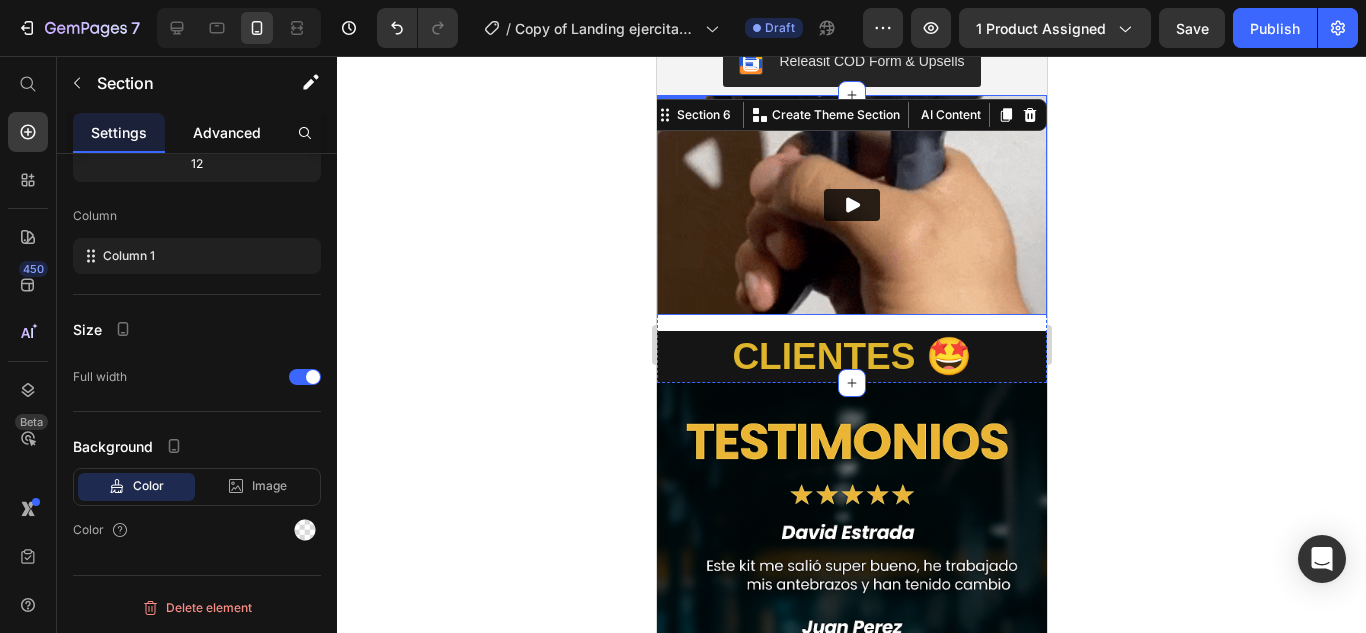 click on "Advanced" at bounding box center (227, 132) 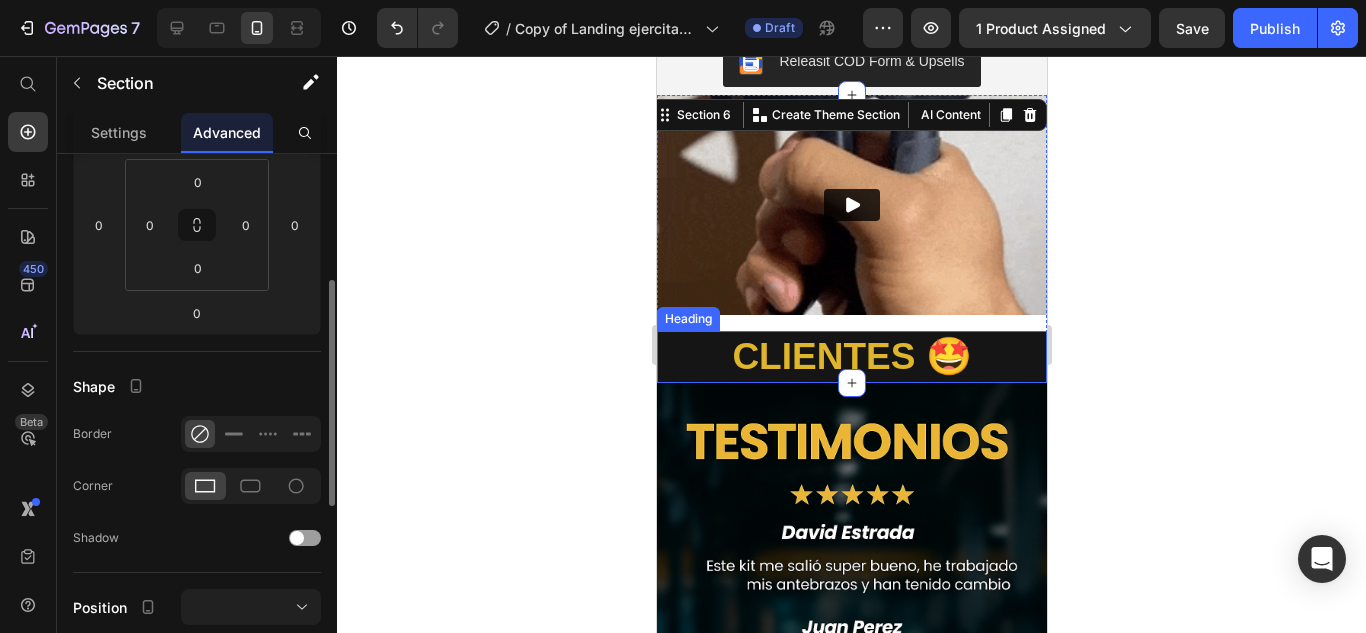 scroll, scrollTop: 600, scrollLeft: 0, axis: vertical 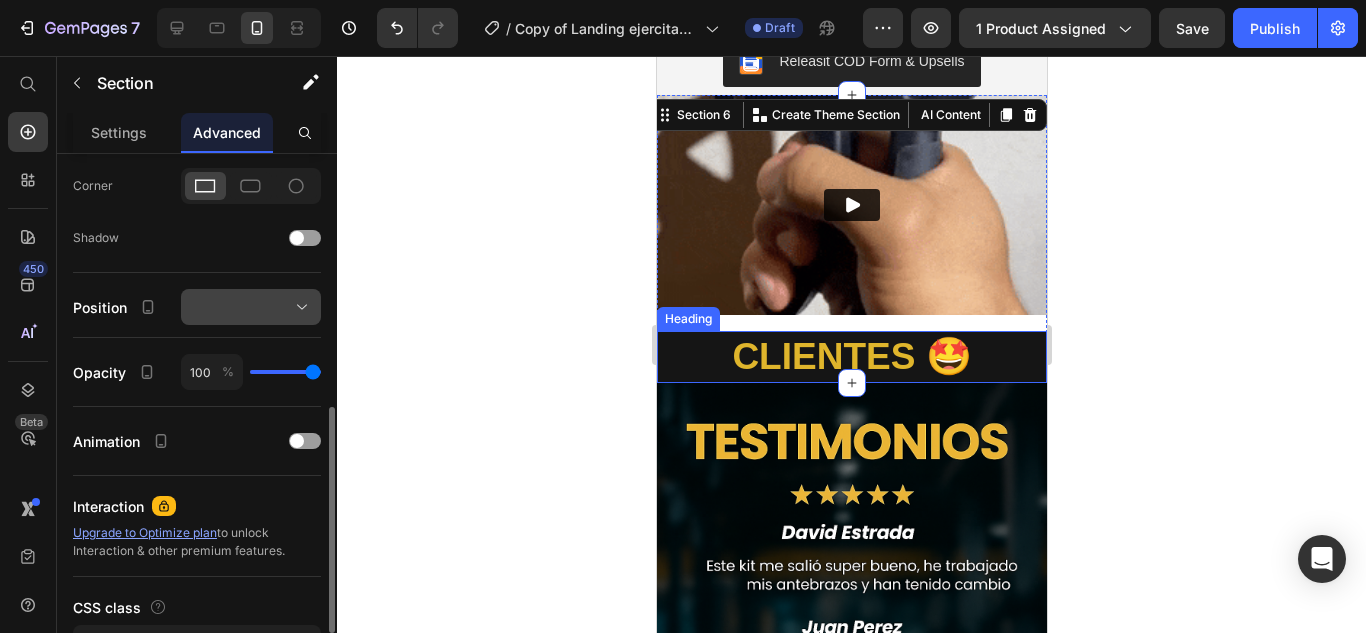 click at bounding box center (251, 307) 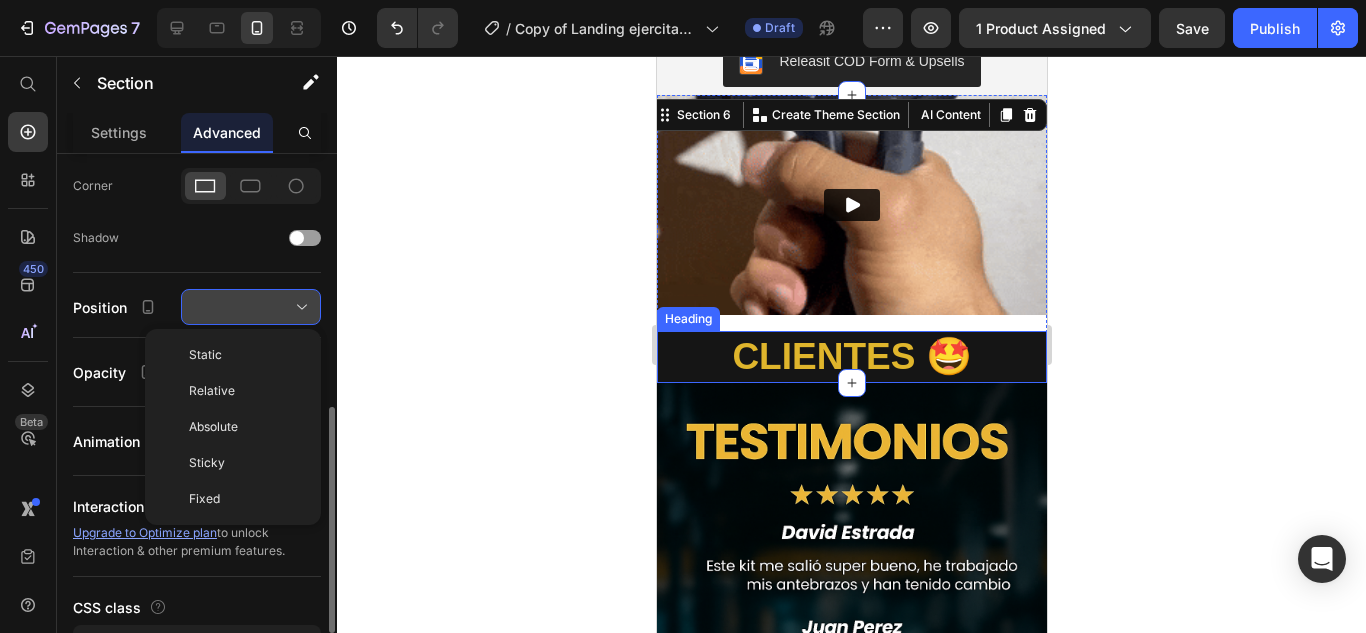 click at bounding box center (251, 307) 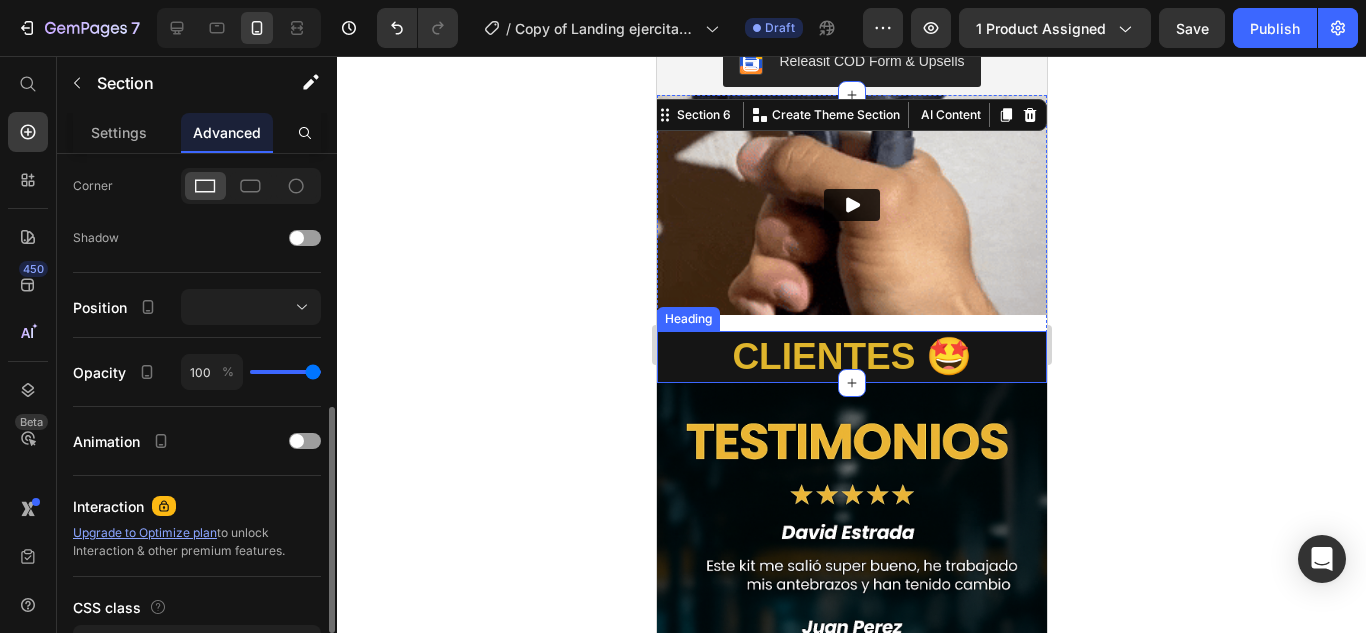 scroll, scrollTop: 733, scrollLeft: 0, axis: vertical 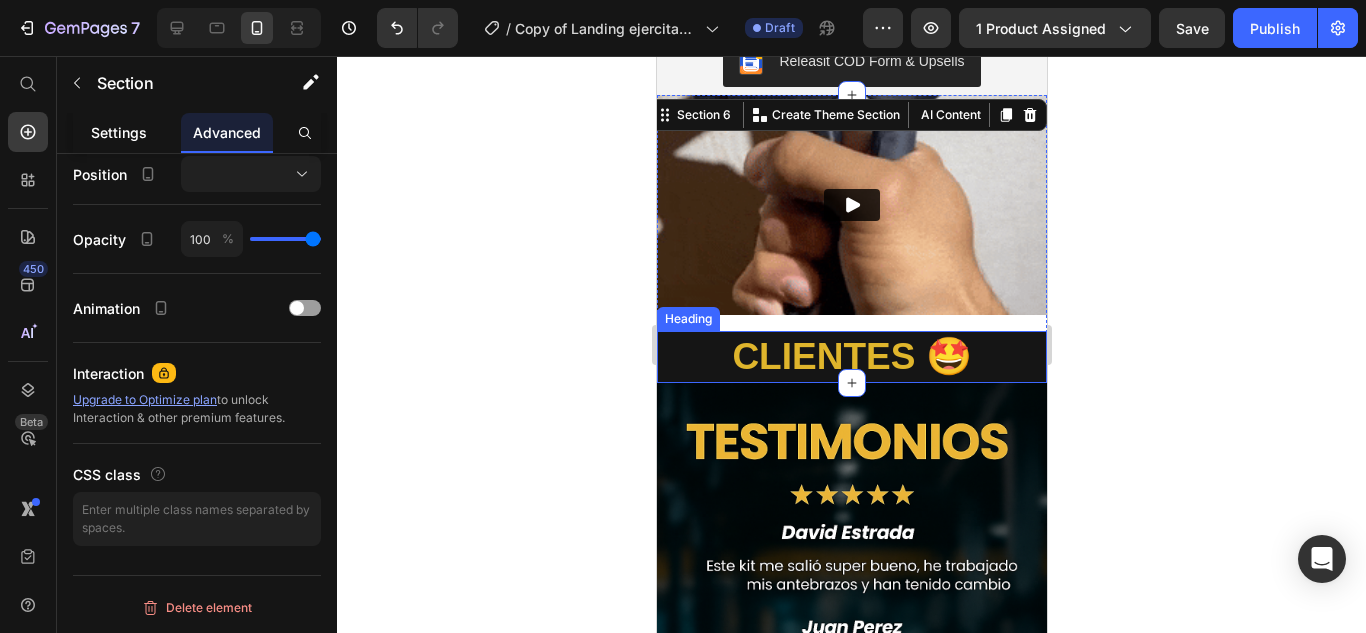 click on "Settings" at bounding box center [119, 132] 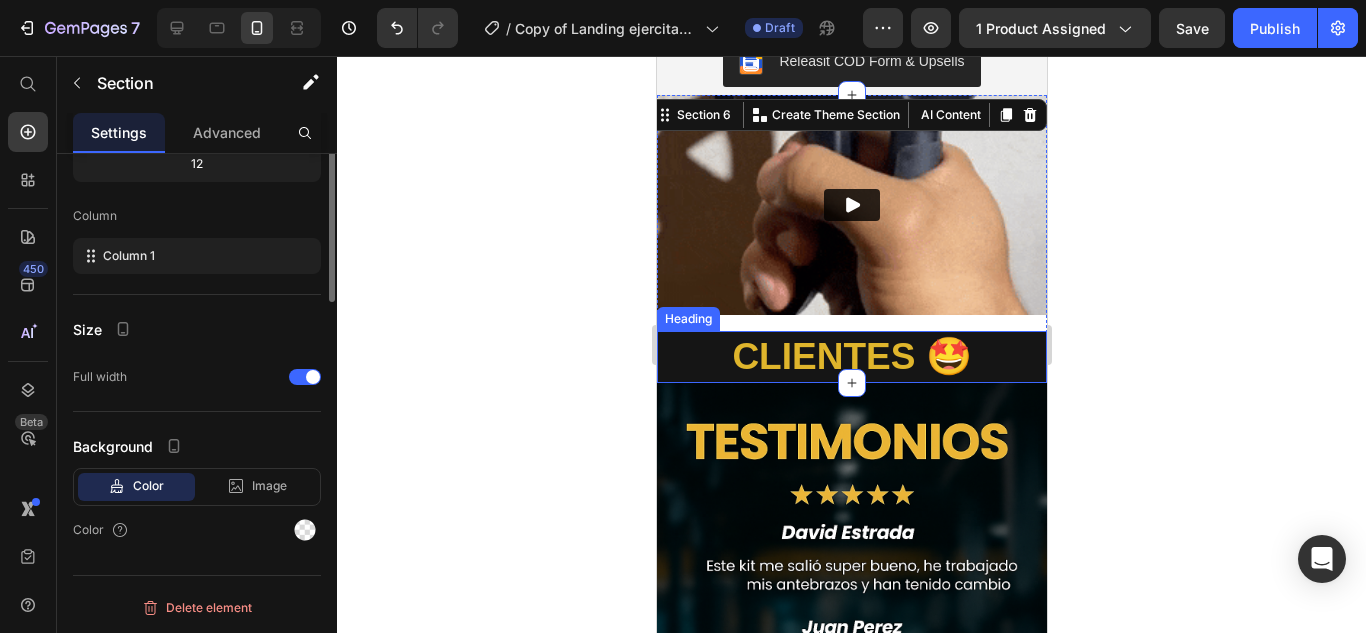 scroll, scrollTop: 0, scrollLeft: 0, axis: both 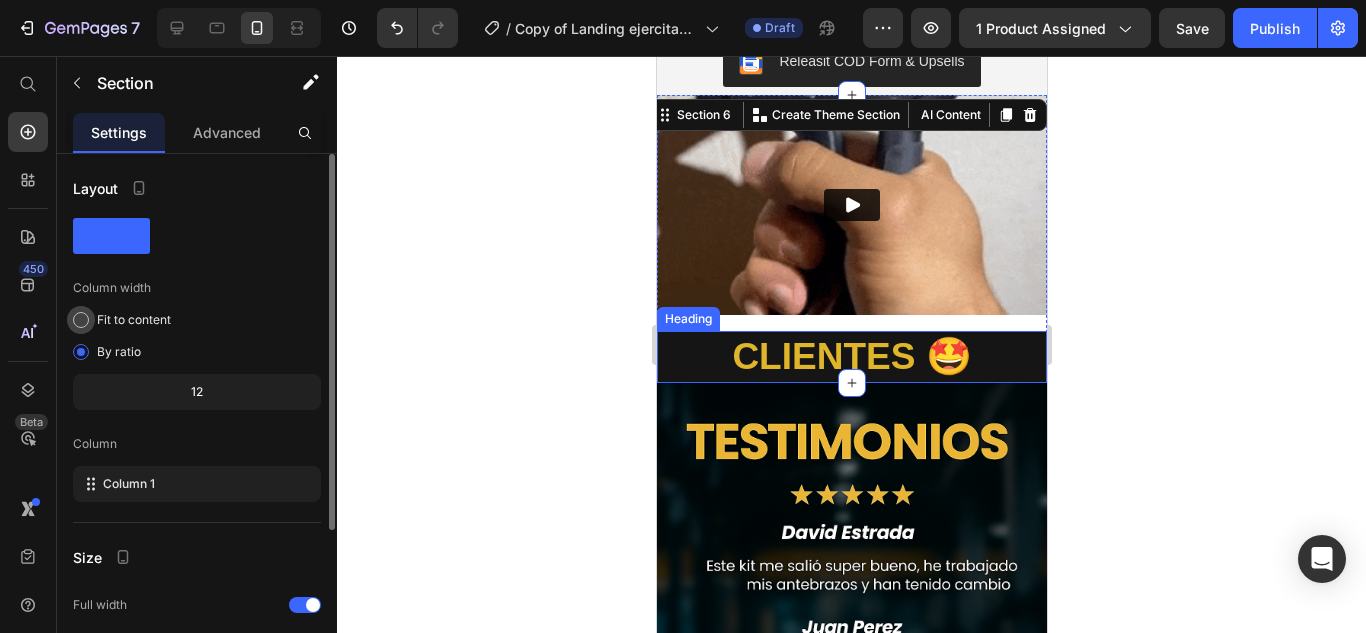 click on "Fit to content" at bounding box center (134, 320) 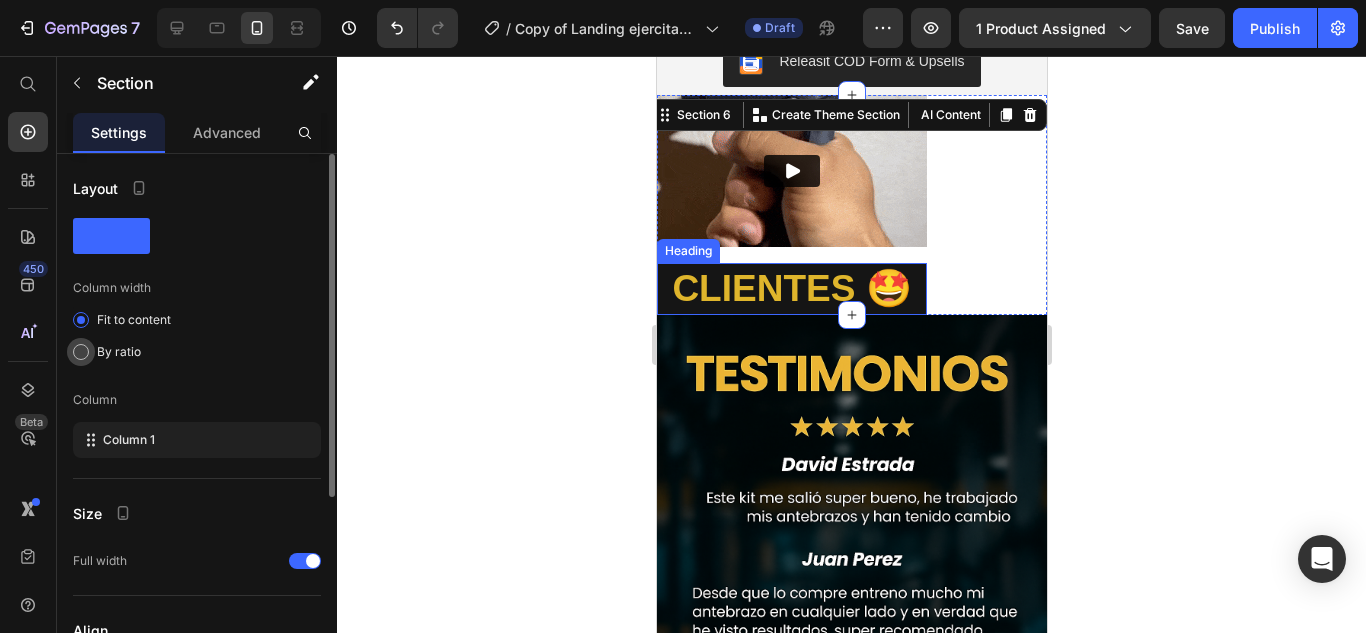 click at bounding box center (81, 352) 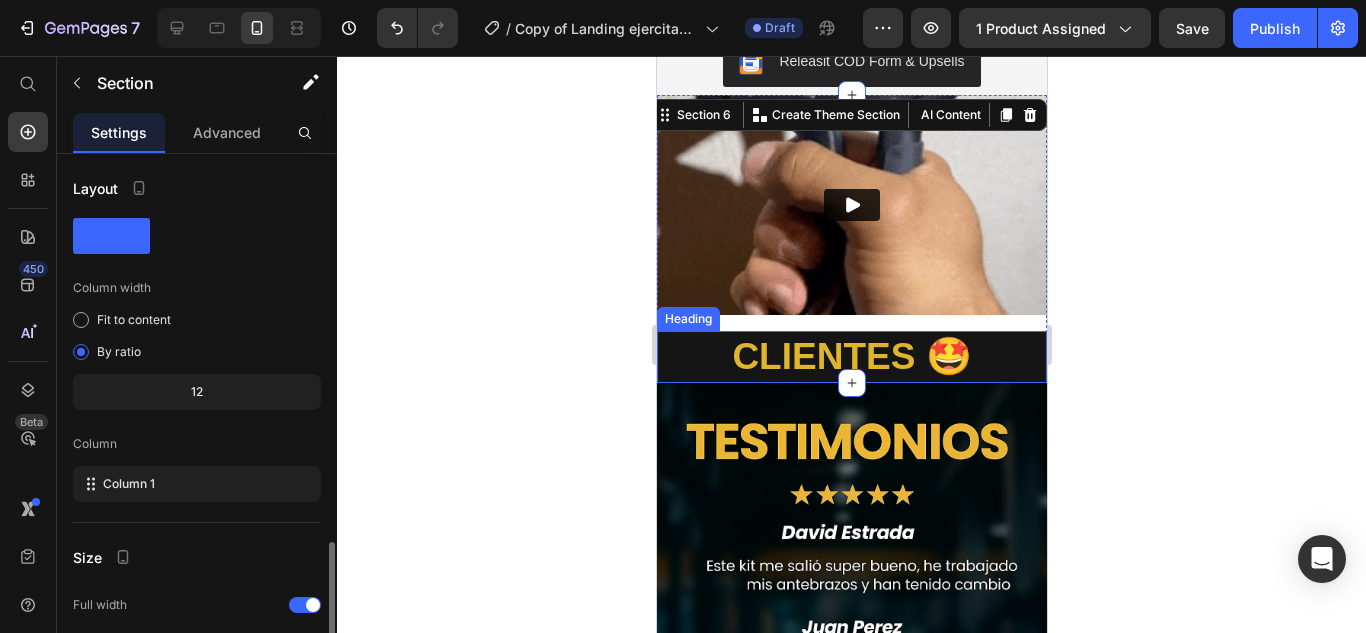 scroll, scrollTop: 228, scrollLeft: 0, axis: vertical 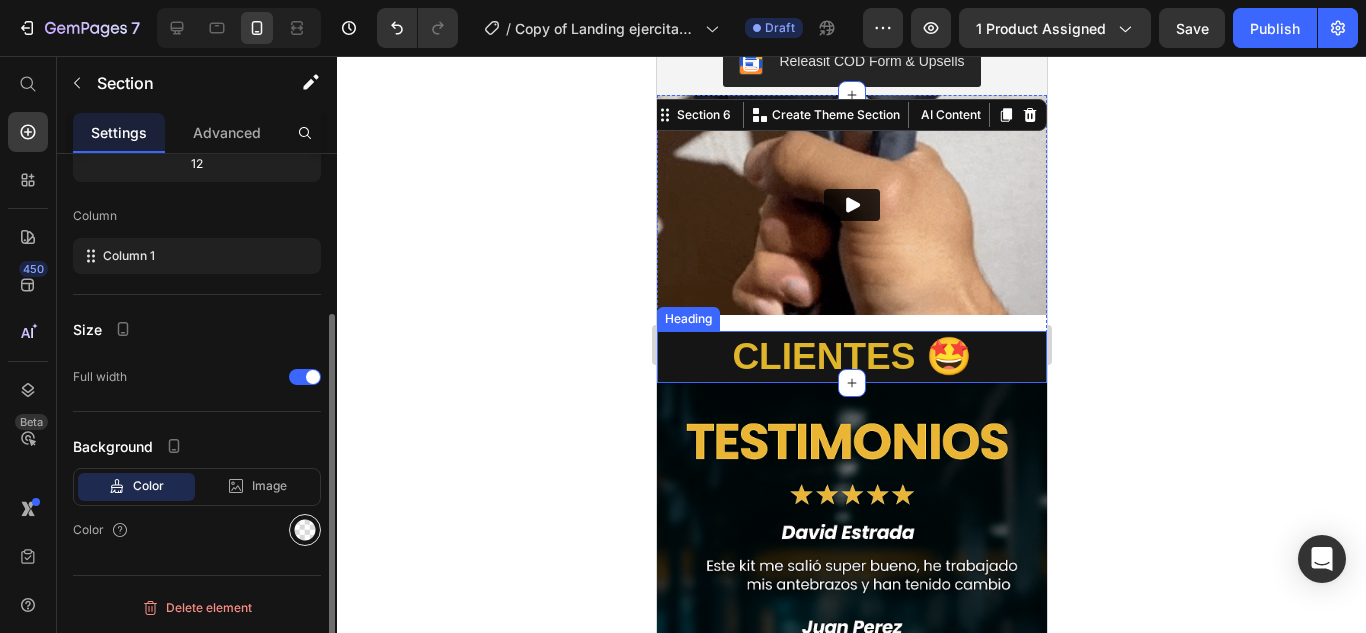 click 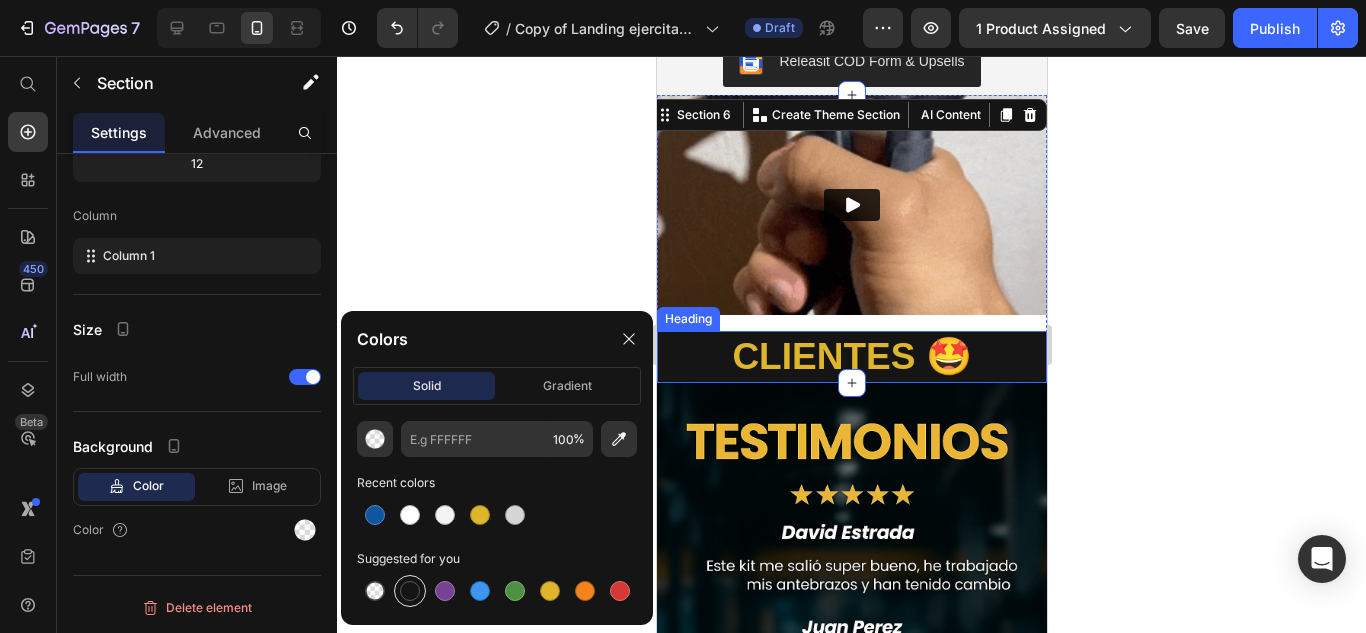 click at bounding box center [410, 591] 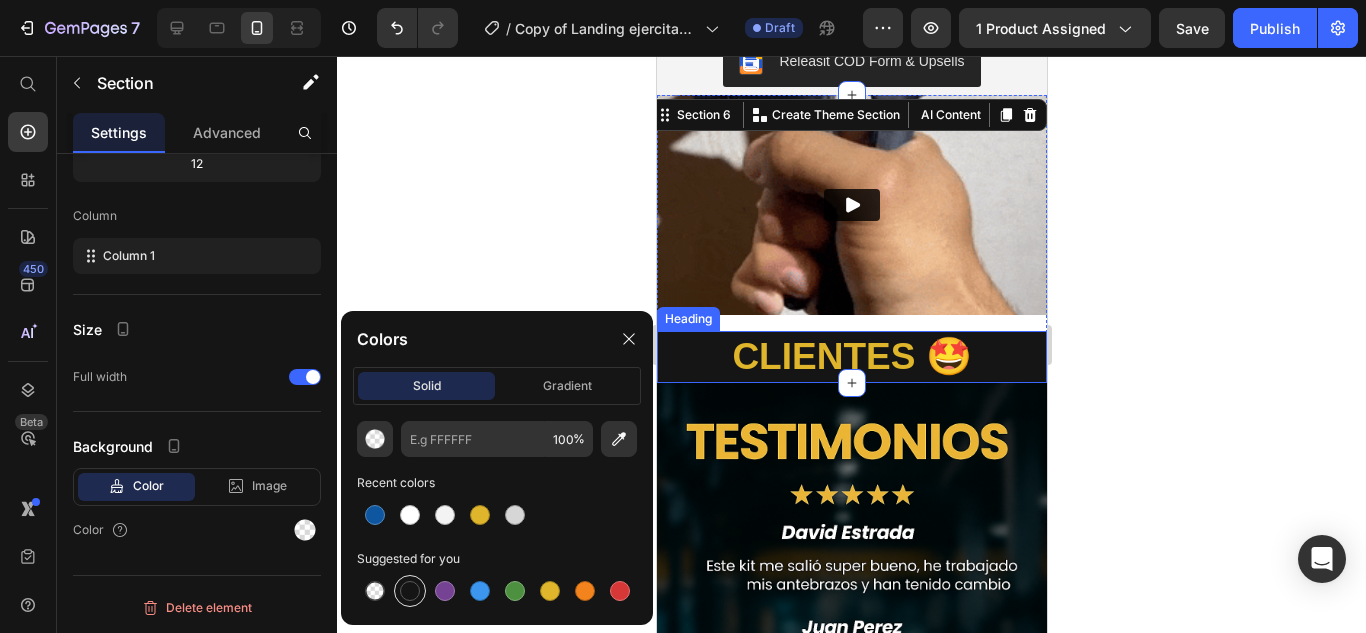type on "151515" 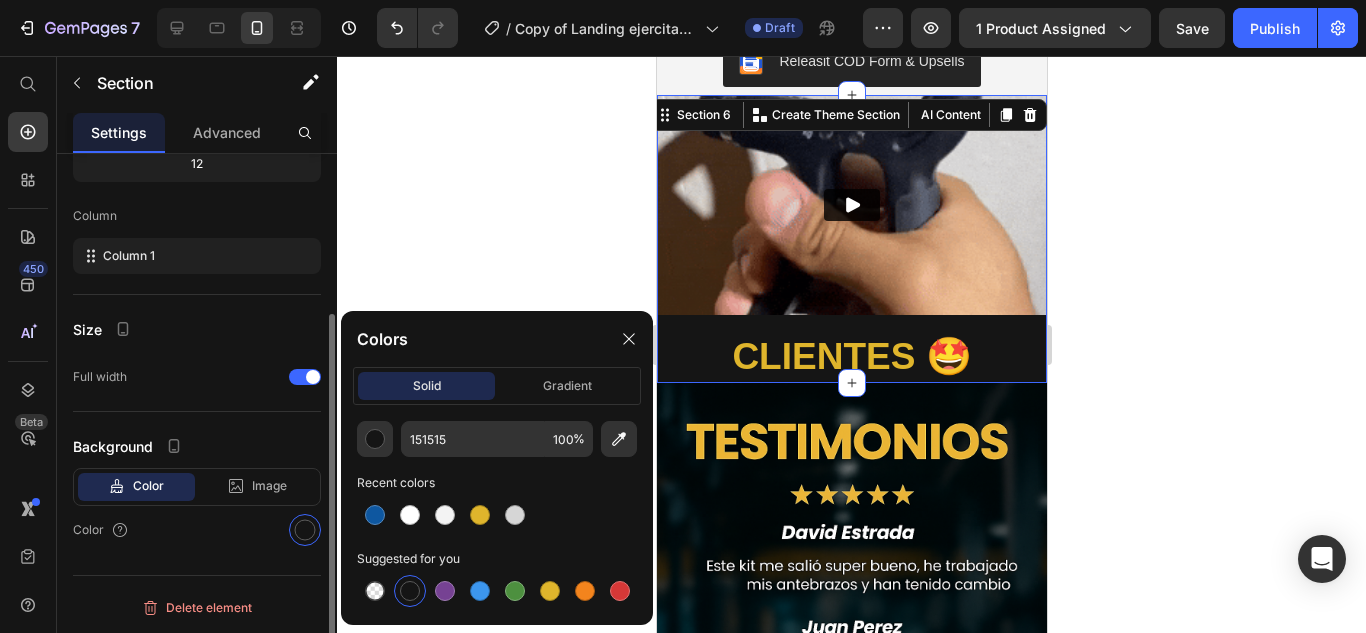 scroll, scrollTop: 0, scrollLeft: 0, axis: both 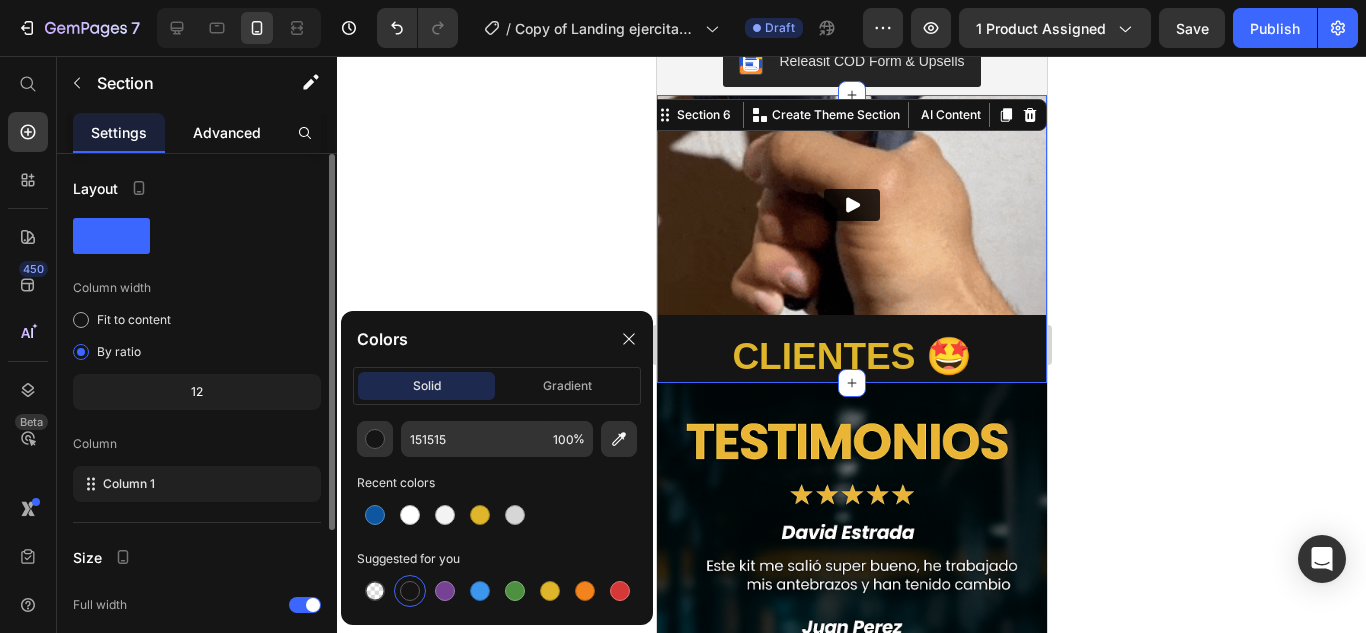 click on "Advanced" at bounding box center [227, 132] 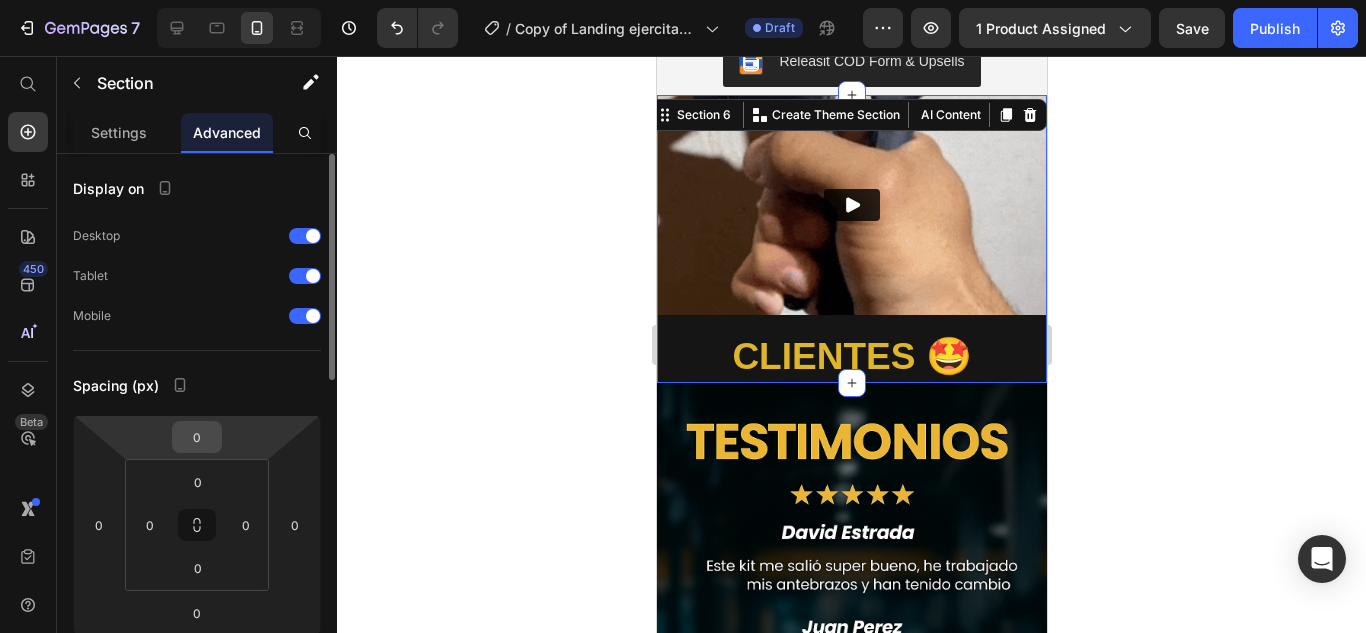 scroll, scrollTop: 600, scrollLeft: 0, axis: vertical 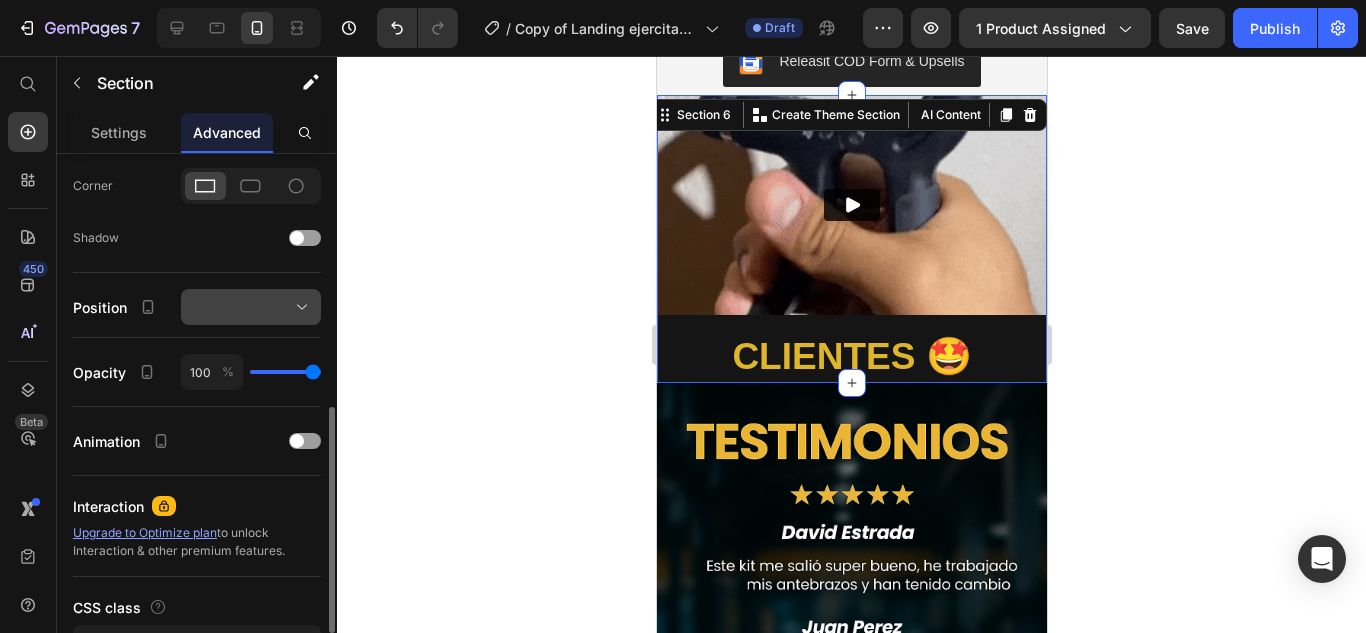 click at bounding box center (251, 307) 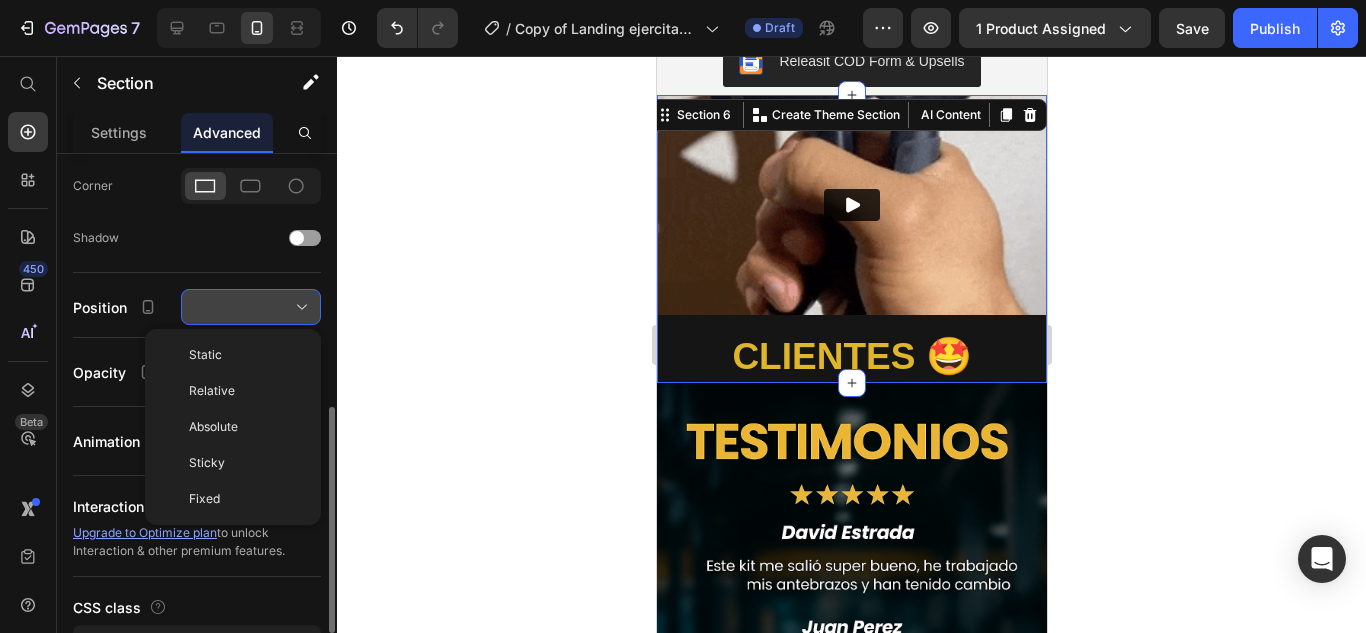 click at bounding box center [251, 307] 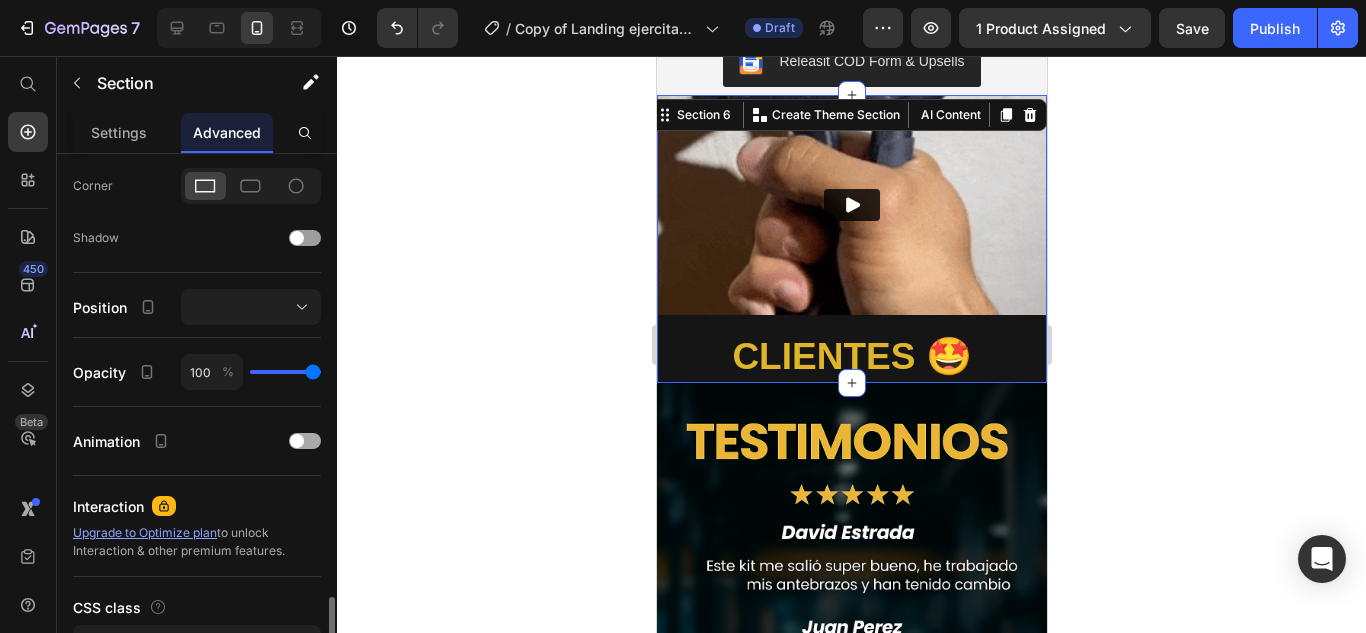 scroll, scrollTop: 733, scrollLeft: 0, axis: vertical 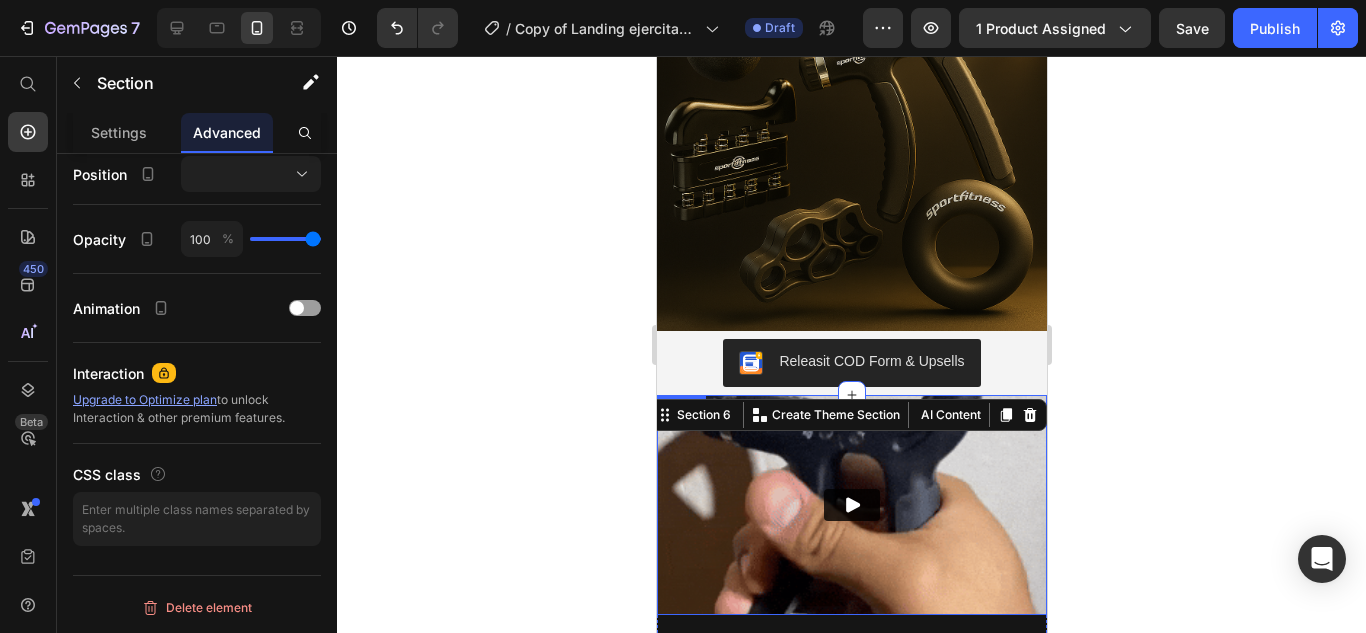 click at bounding box center [851, 504] 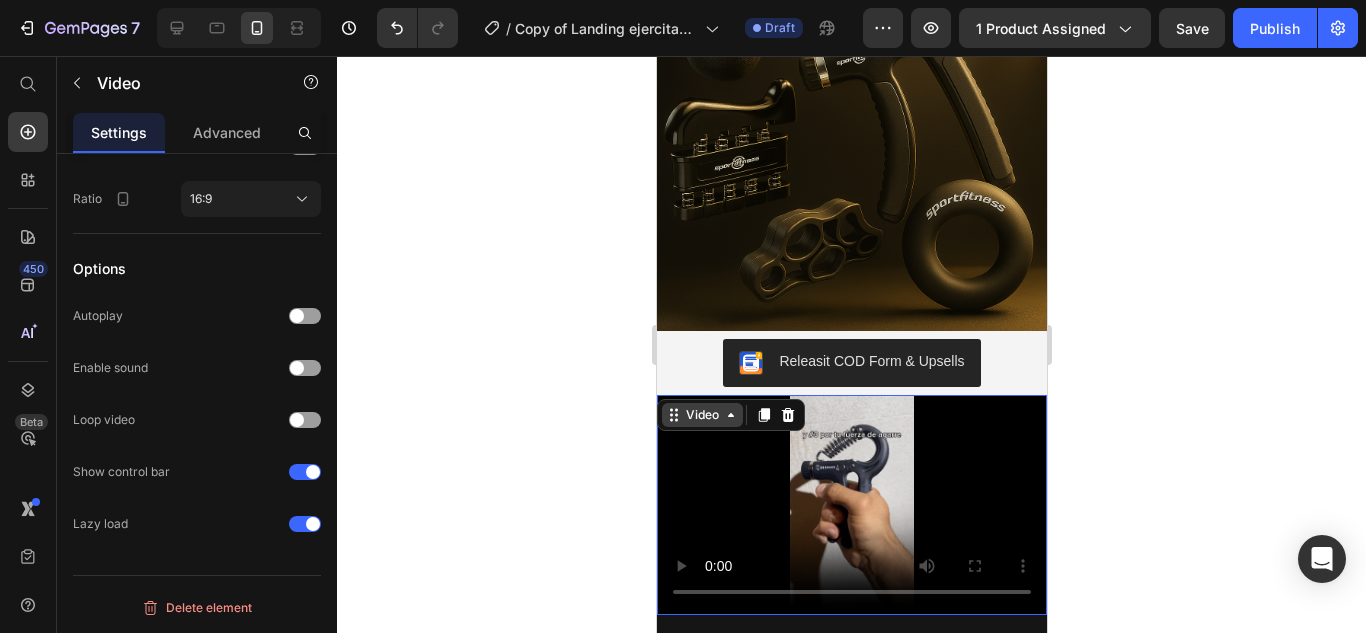 scroll, scrollTop: 0, scrollLeft: 0, axis: both 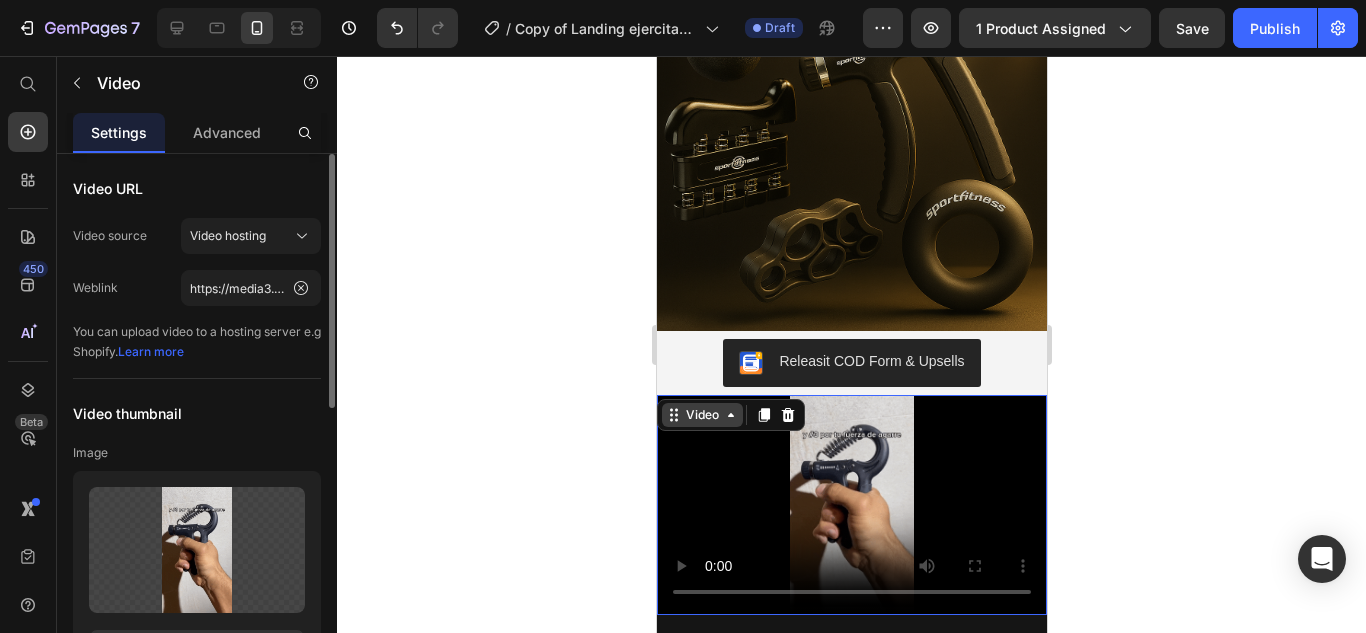 click on "Video" at bounding box center [701, 415] 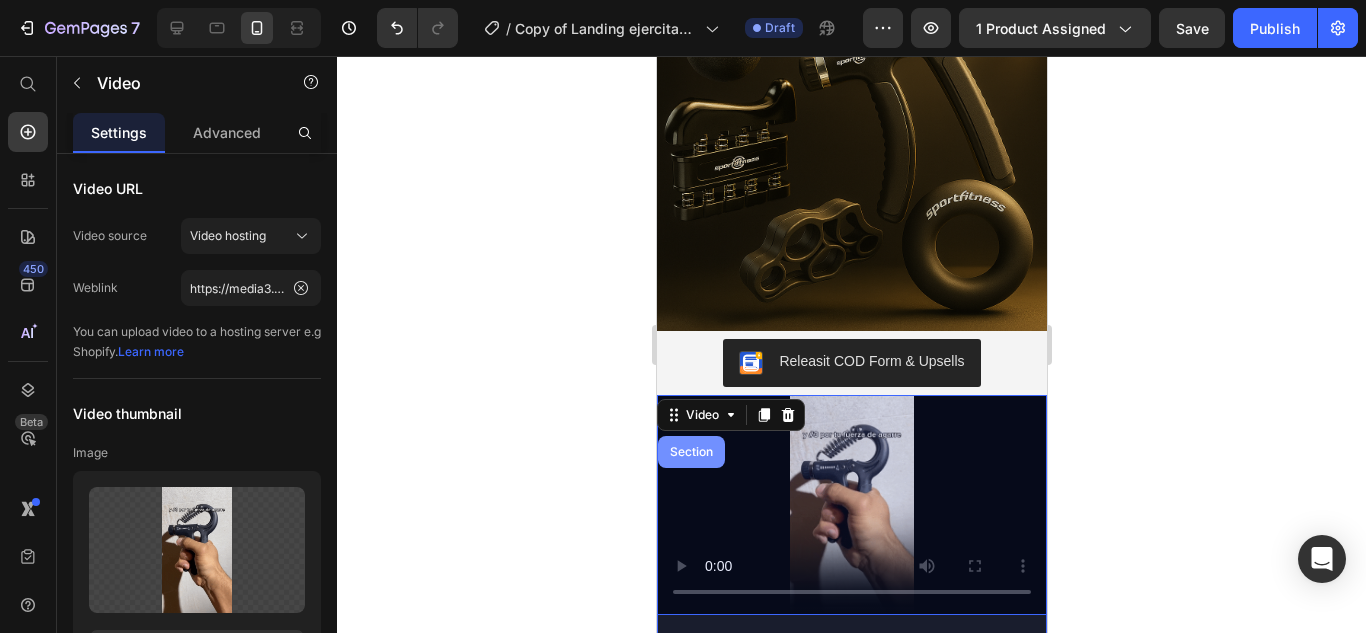 click on "Section" at bounding box center [690, 452] 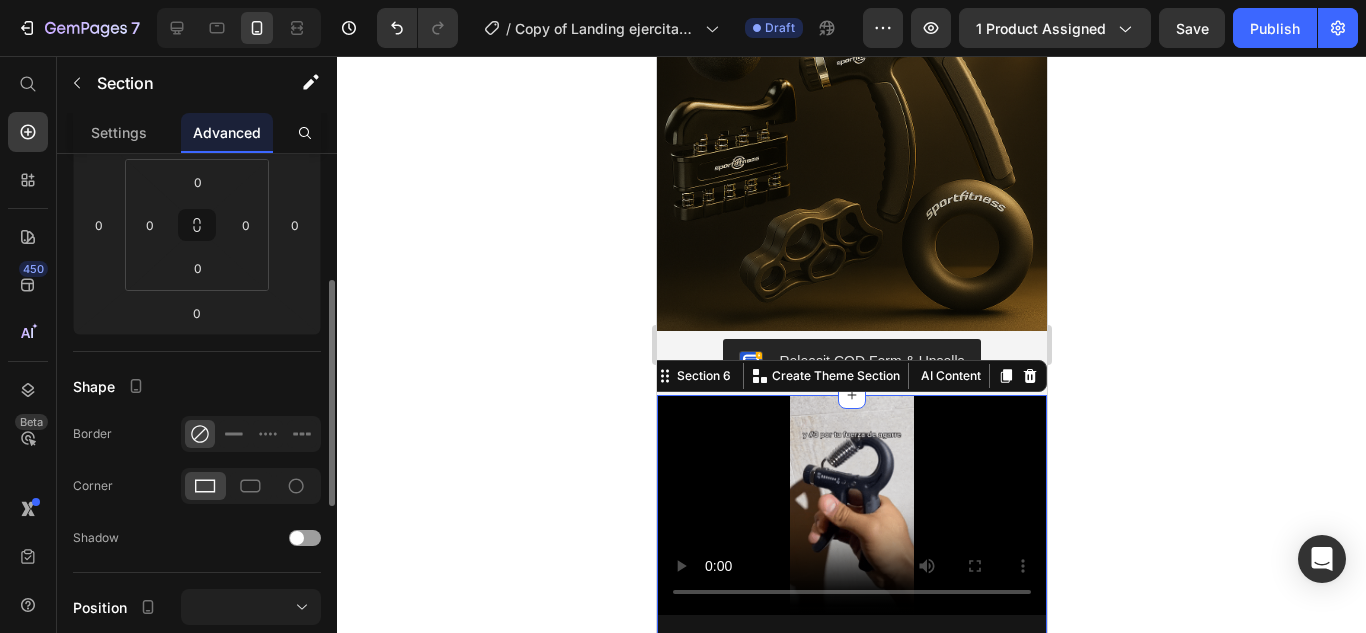 scroll, scrollTop: 600, scrollLeft: 0, axis: vertical 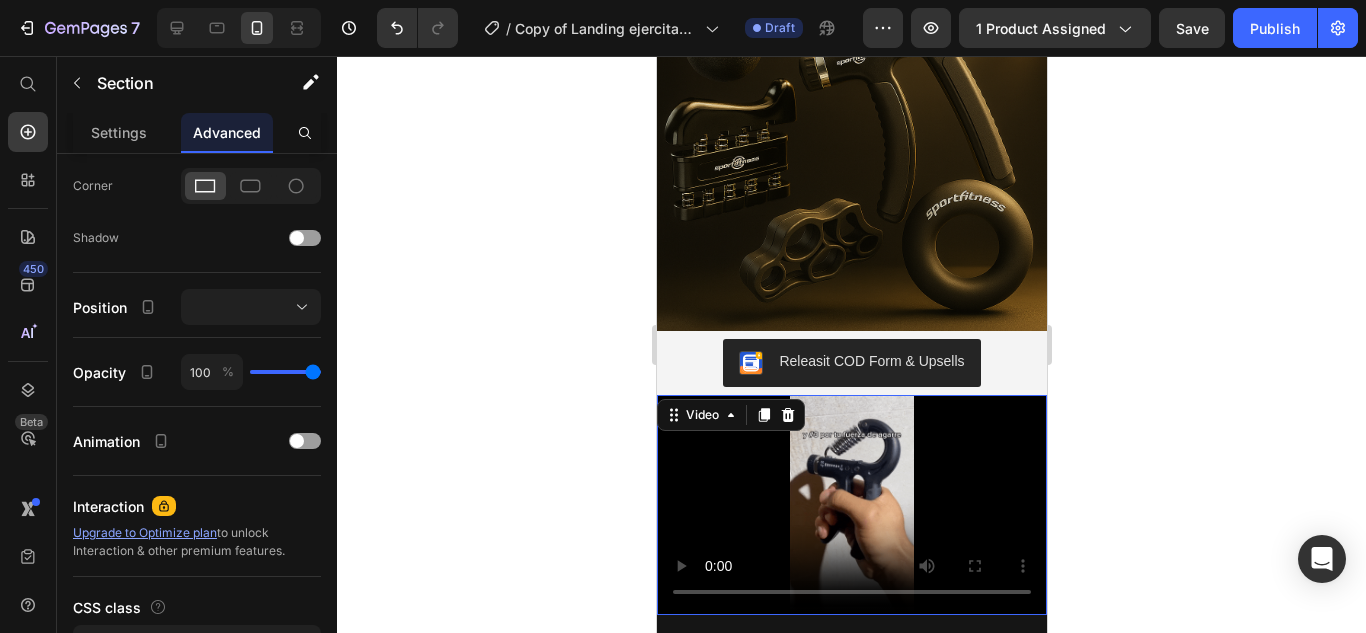 click at bounding box center [851, 504] 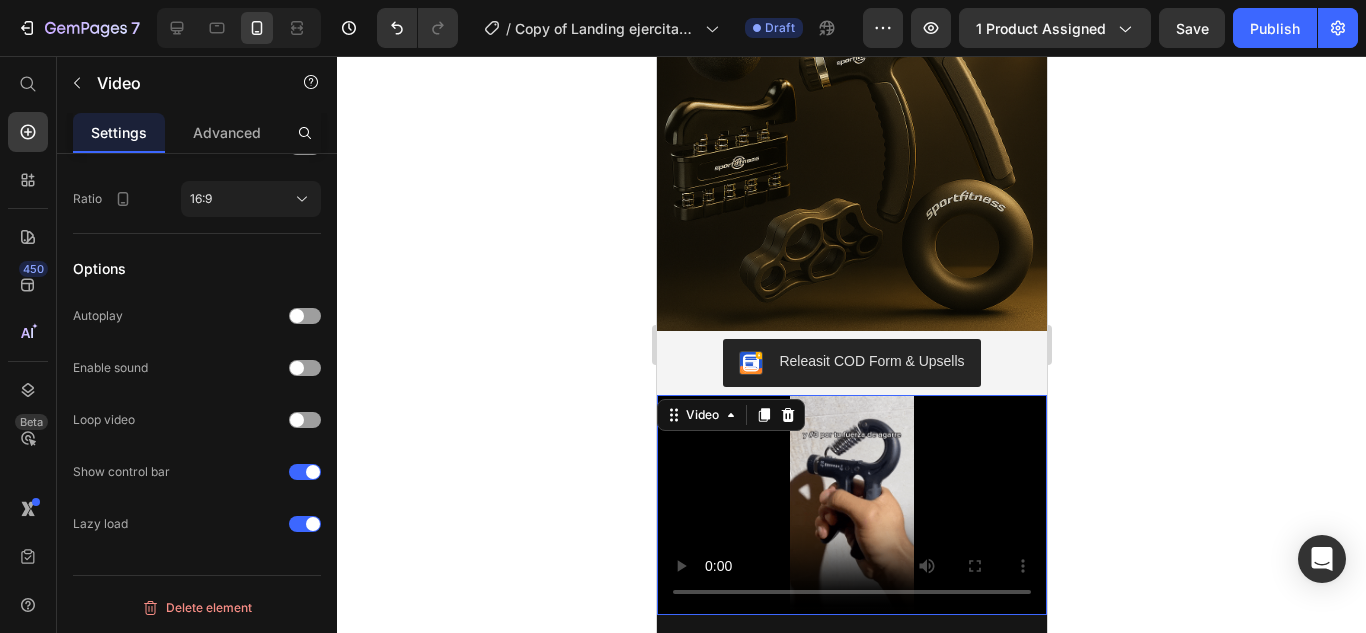 scroll, scrollTop: 0, scrollLeft: 0, axis: both 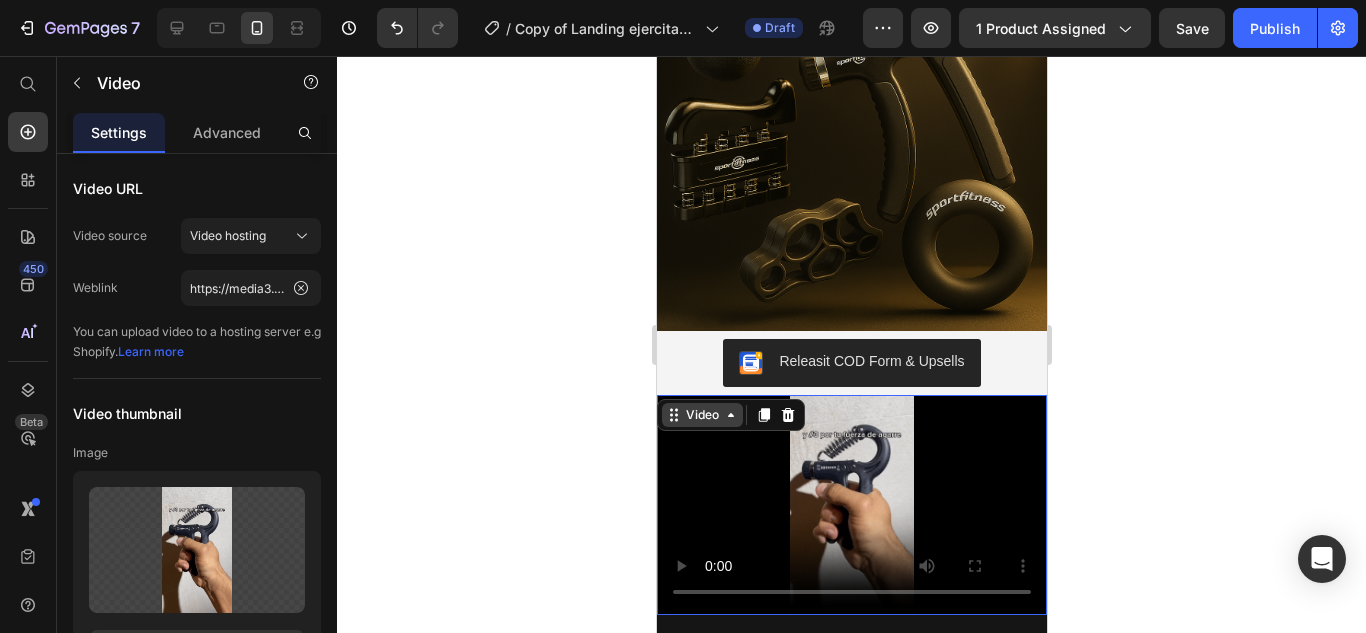 click on "Video" at bounding box center [701, 415] 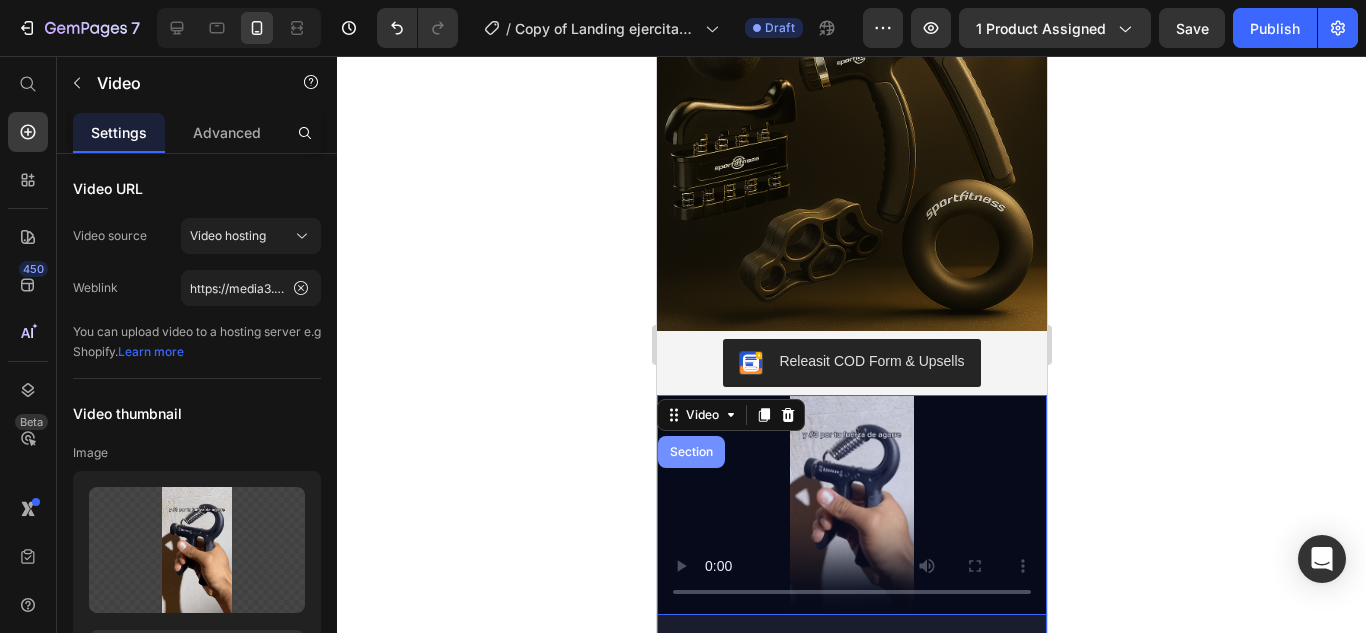 click on "Section" at bounding box center (690, 452) 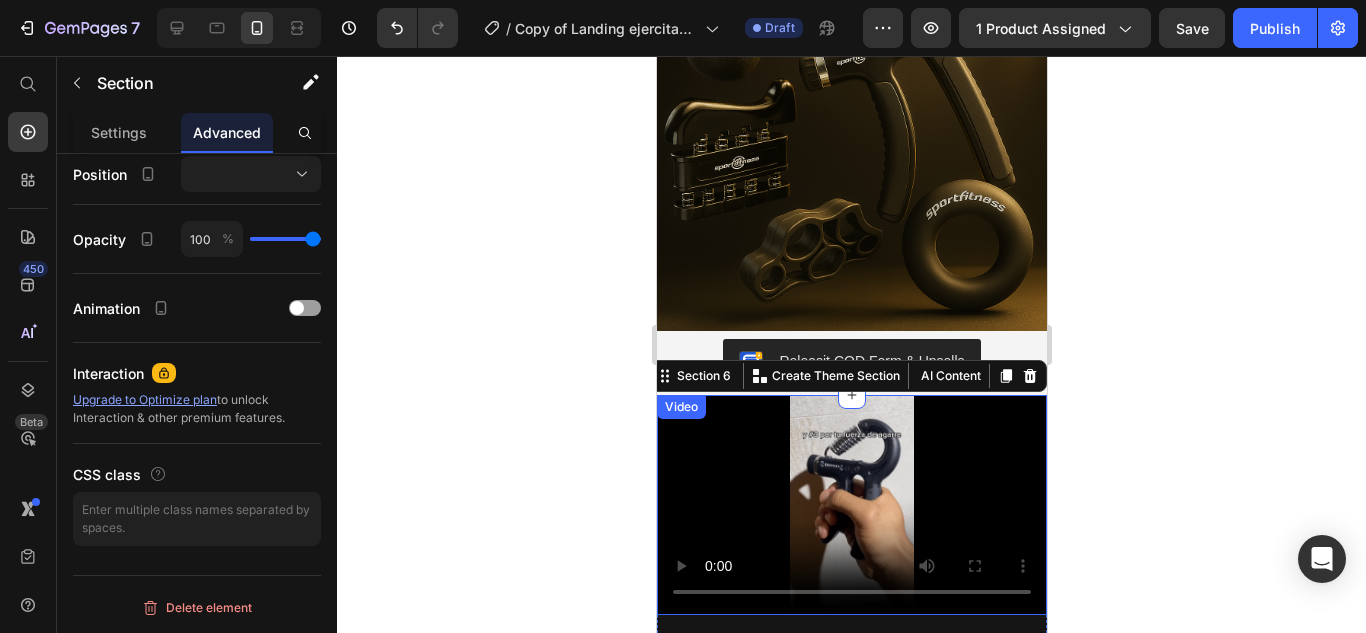 scroll, scrollTop: 0, scrollLeft: 0, axis: both 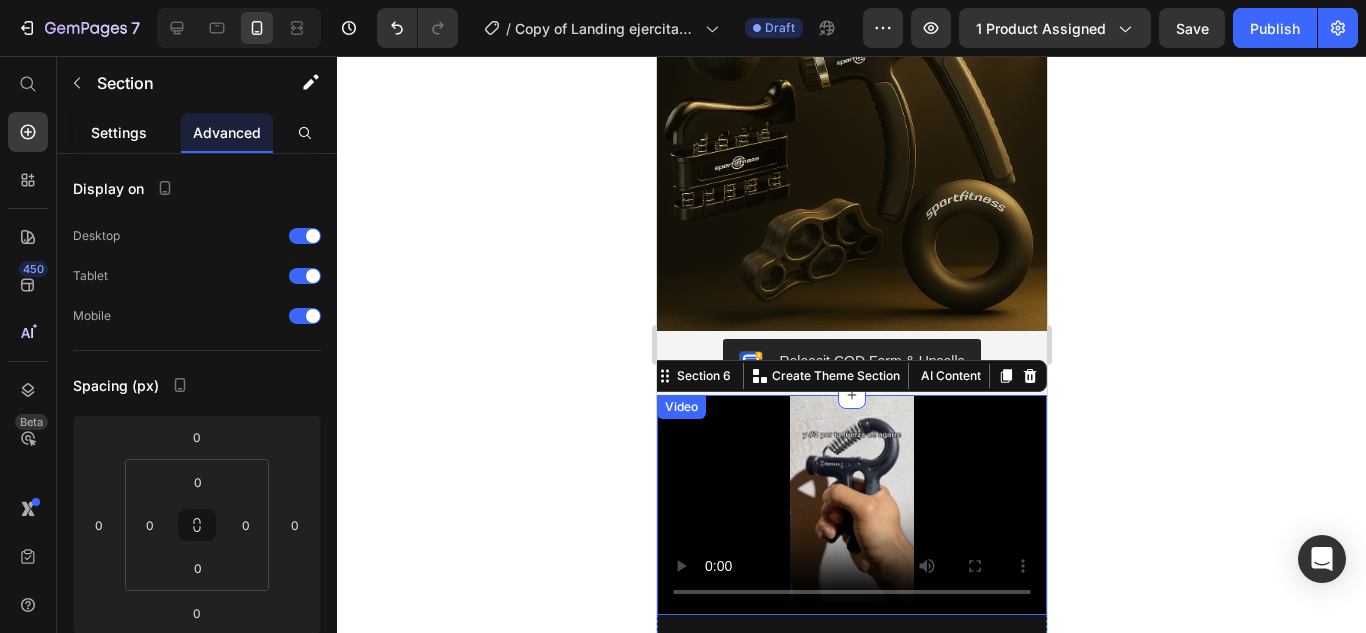 click on "Settings" 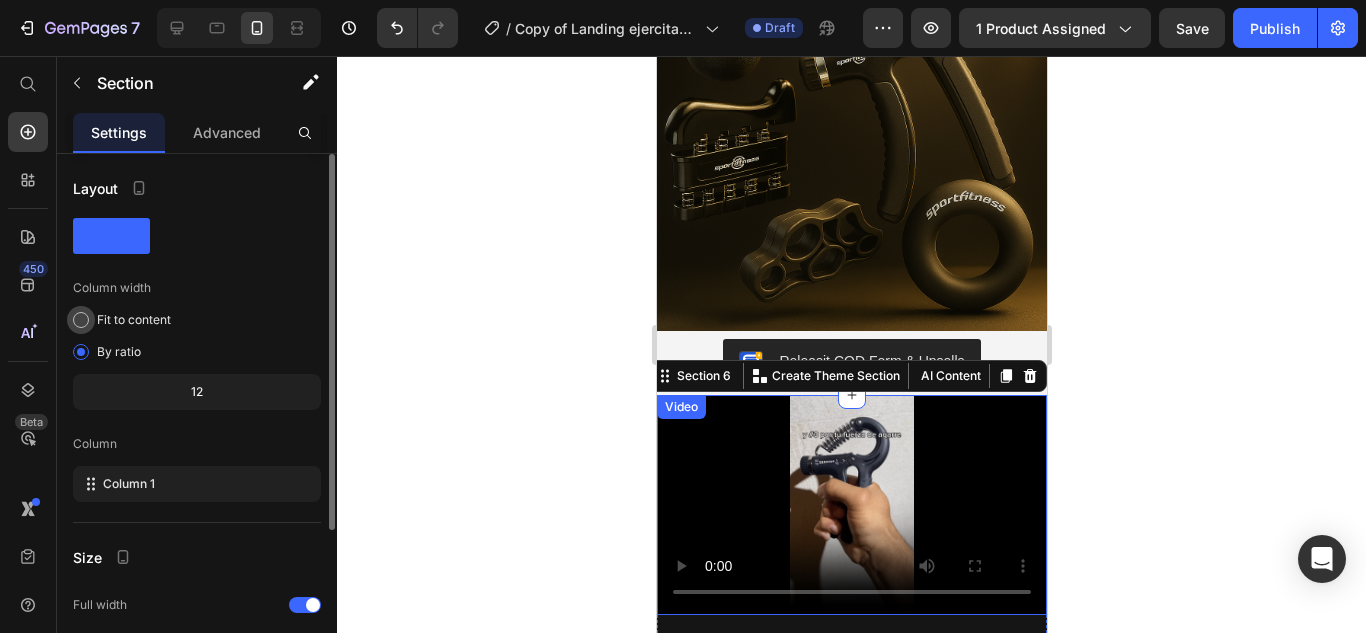 click on "Fit to content" at bounding box center (134, 320) 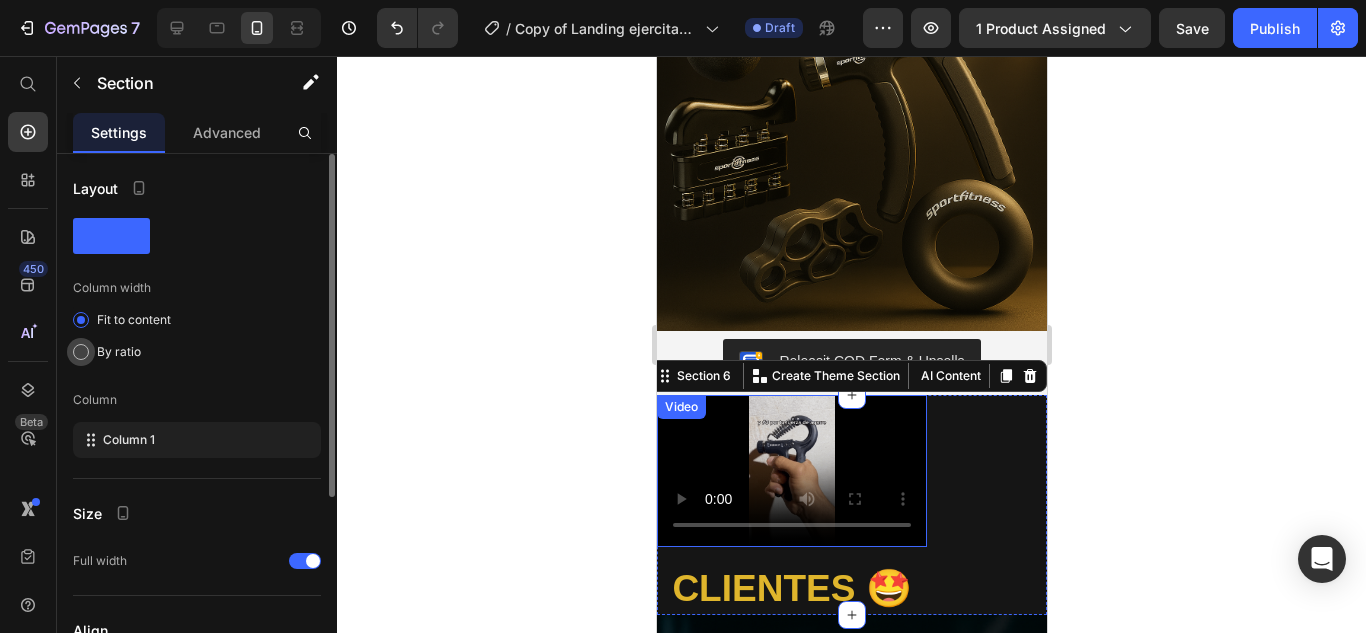 click on "By ratio" at bounding box center [119, 352] 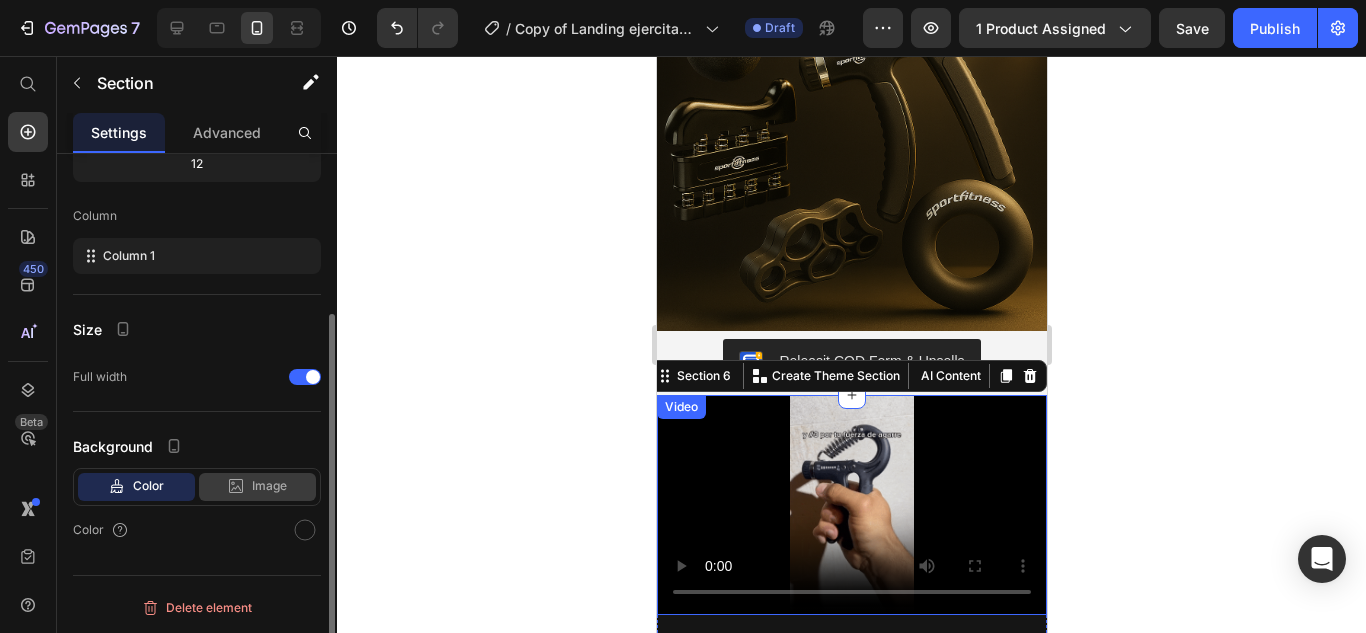 scroll, scrollTop: 0, scrollLeft: 0, axis: both 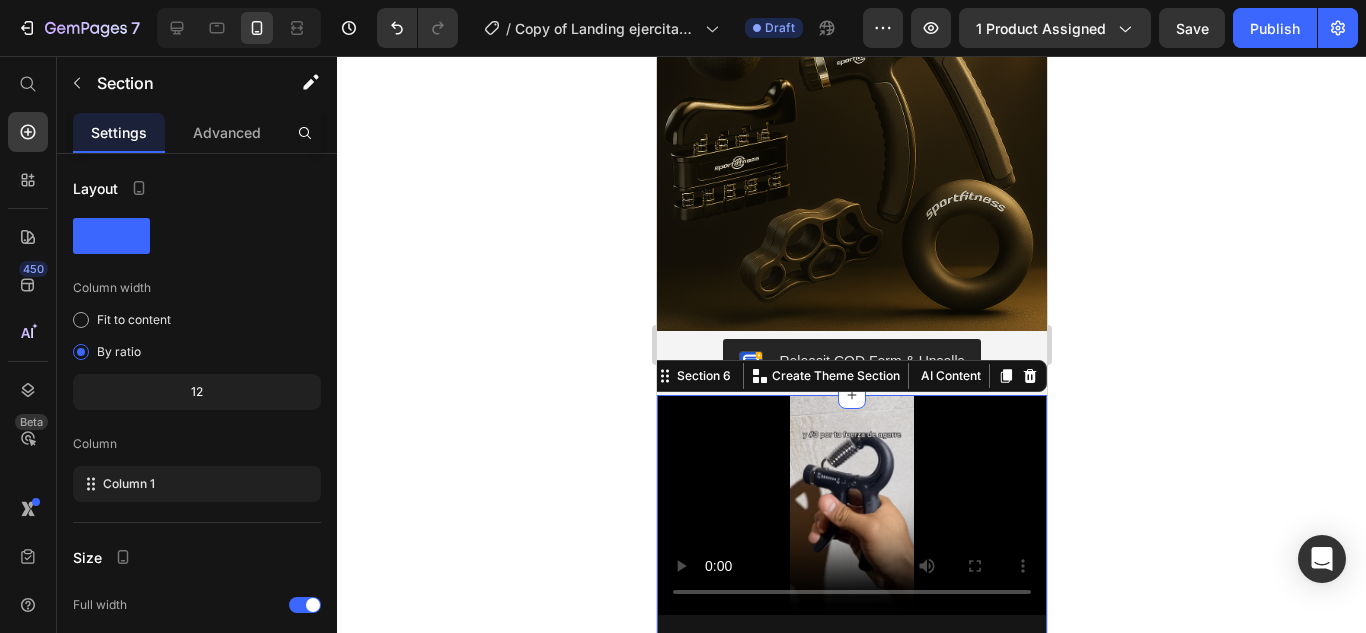 click 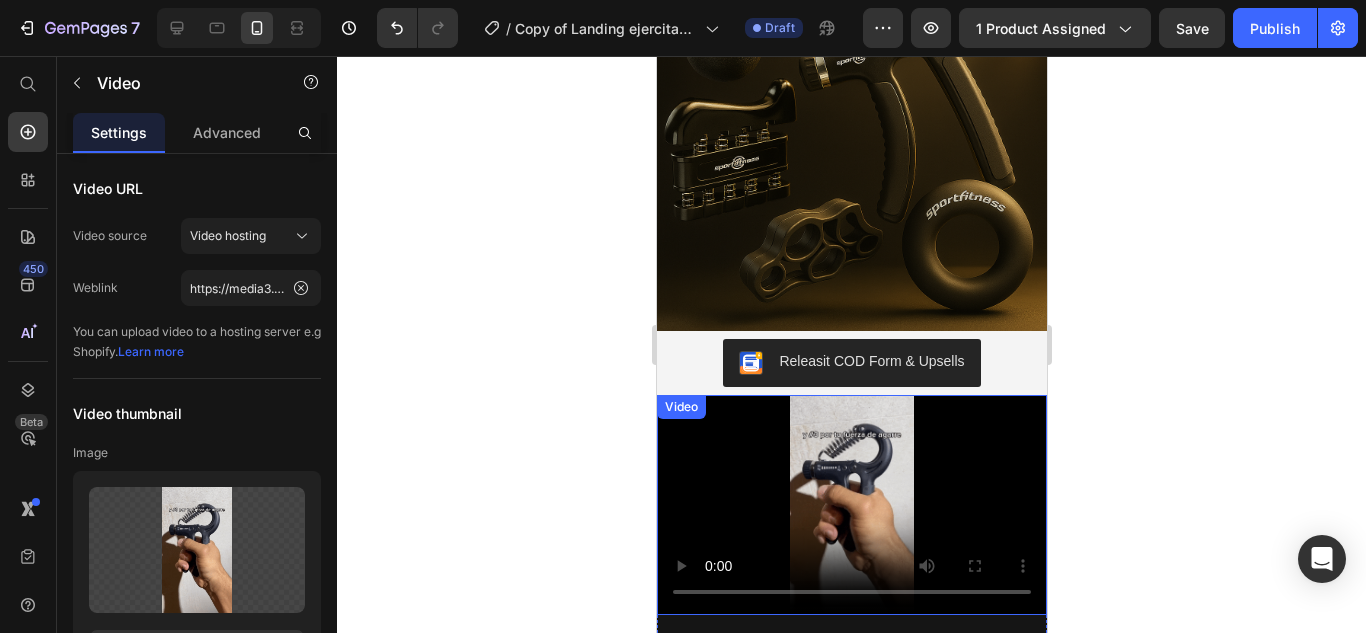click at bounding box center [851, 504] 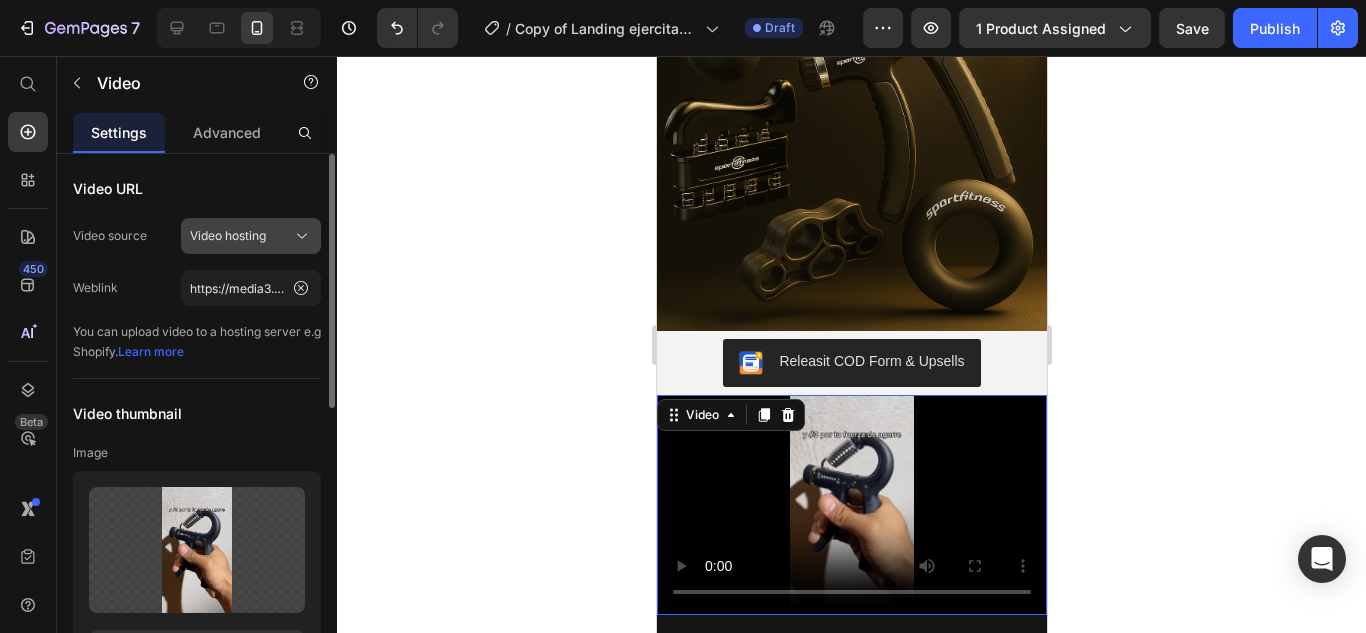 click on "Video hosting" 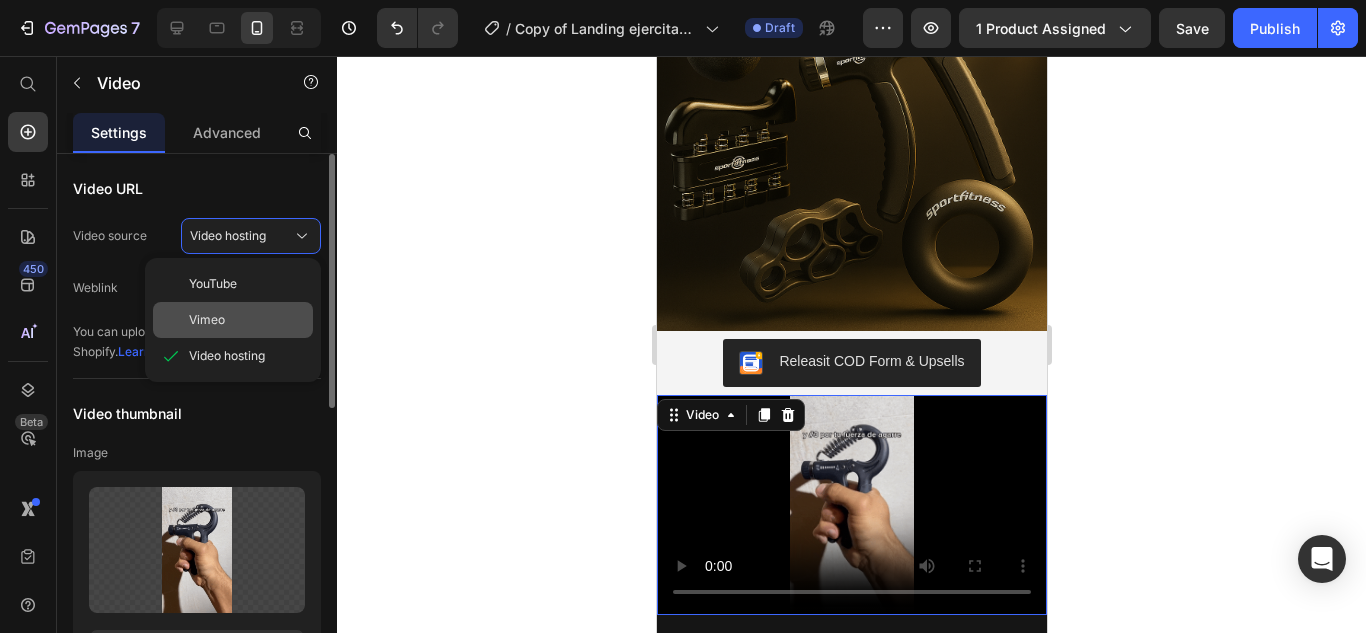 click on "Vimeo" at bounding box center (247, 320) 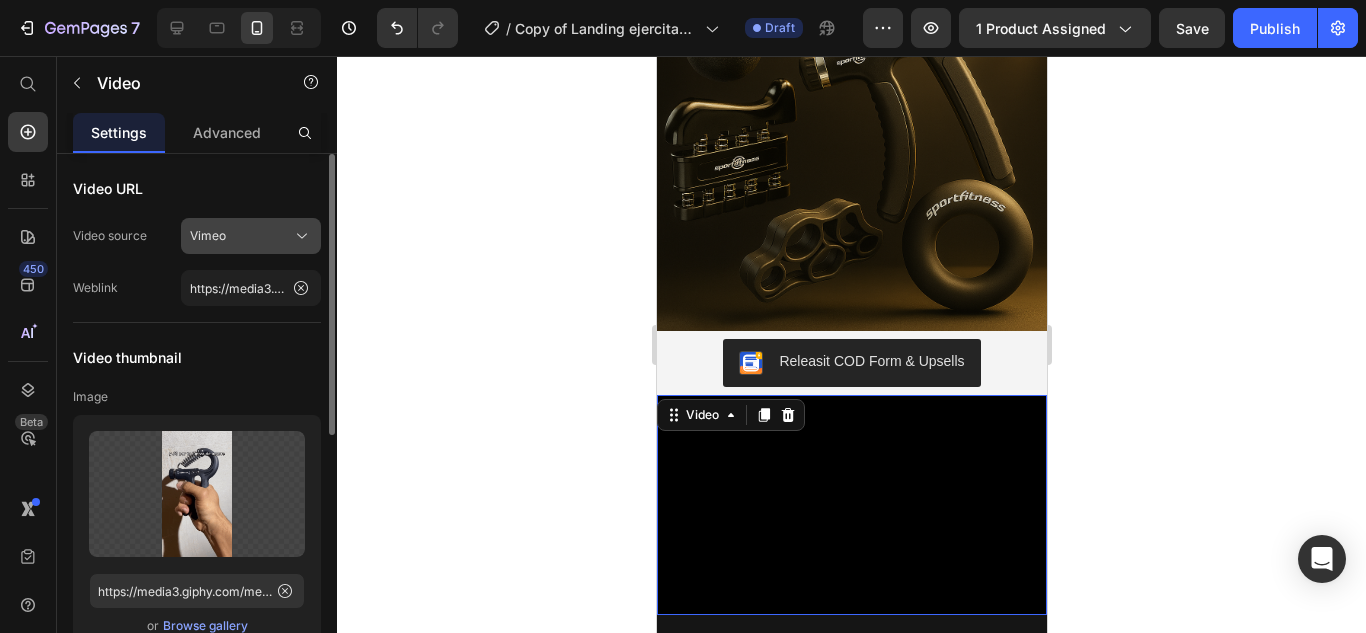 click on "Vimeo" at bounding box center (251, 236) 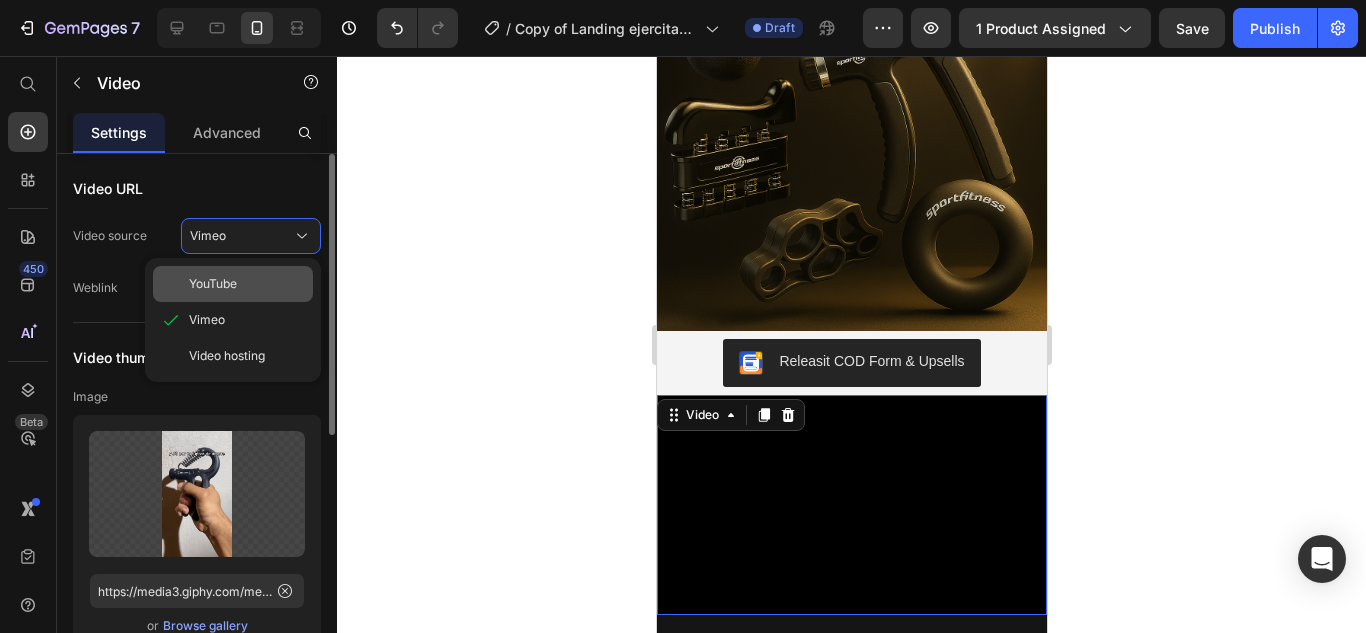 click on "YouTube" at bounding box center (247, 284) 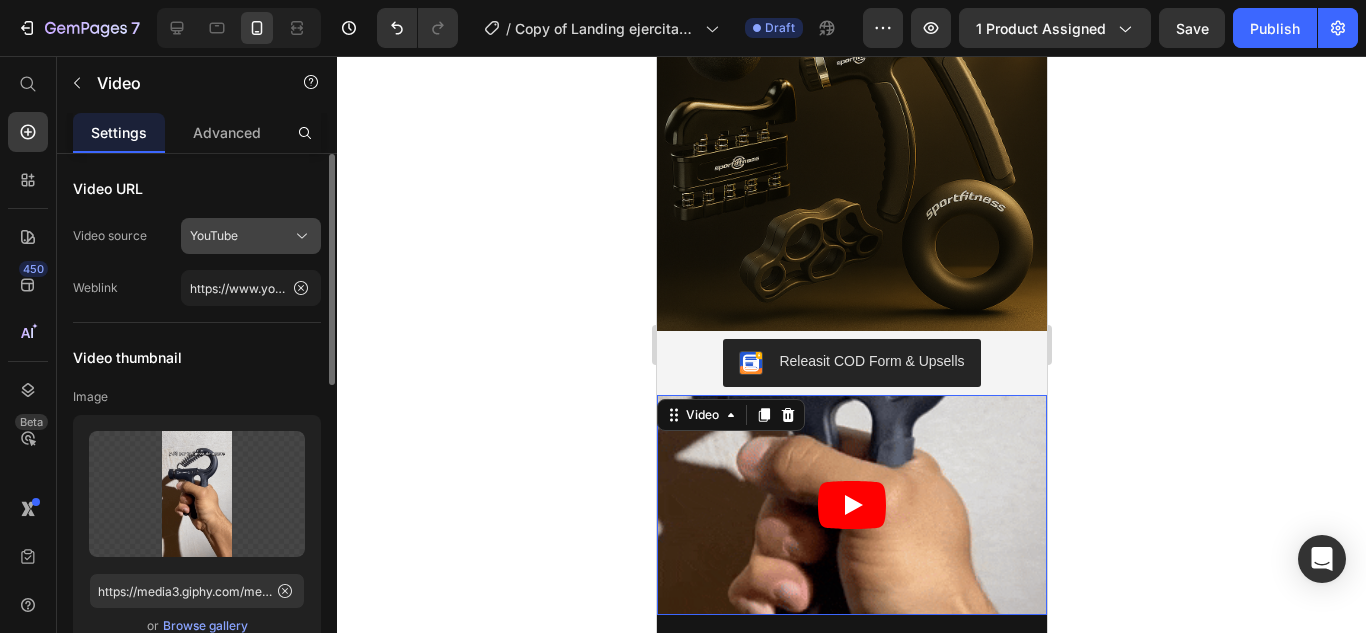 click on "YouTube" at bounding box center [251, 236] 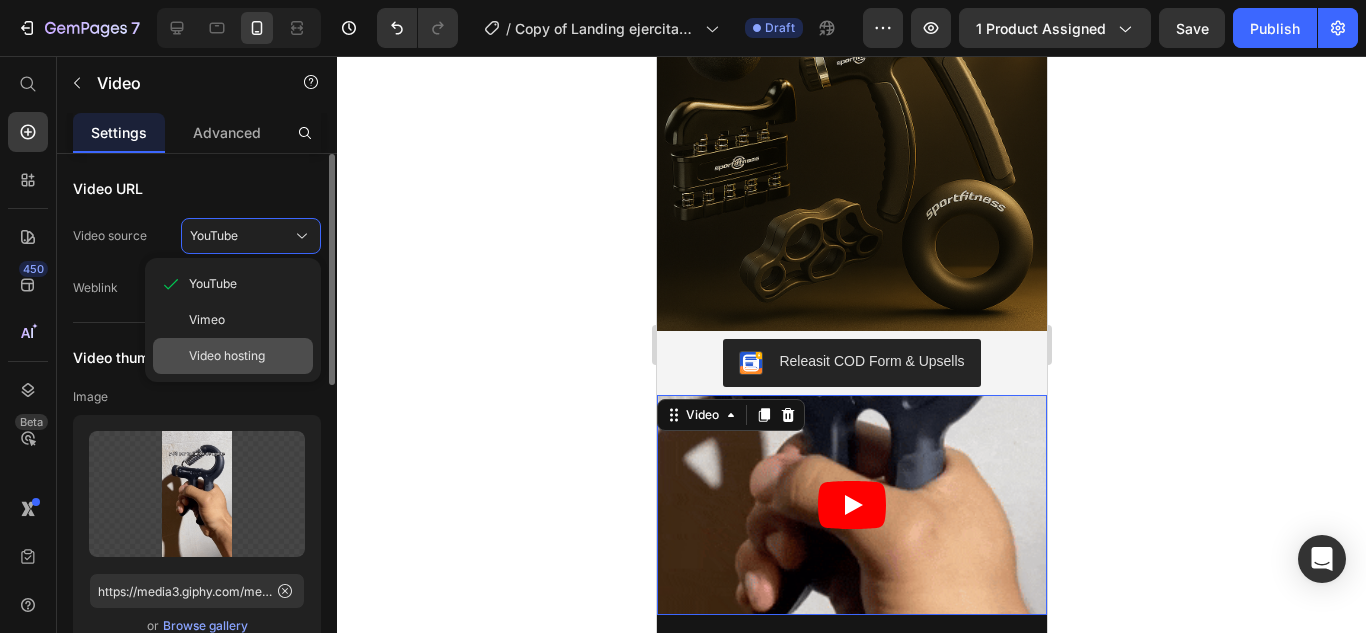 click on "Video hosting" at bounding box center [227, 356] 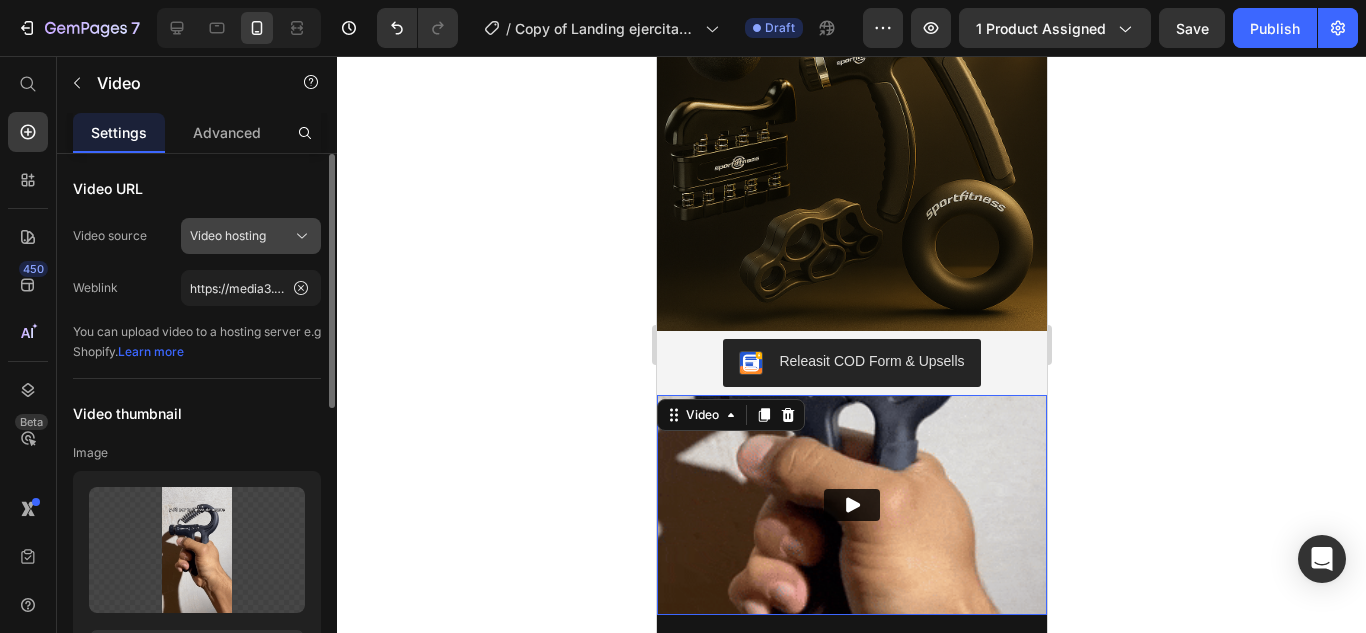 click on "Video hosting" at bounding box center [228, 236] 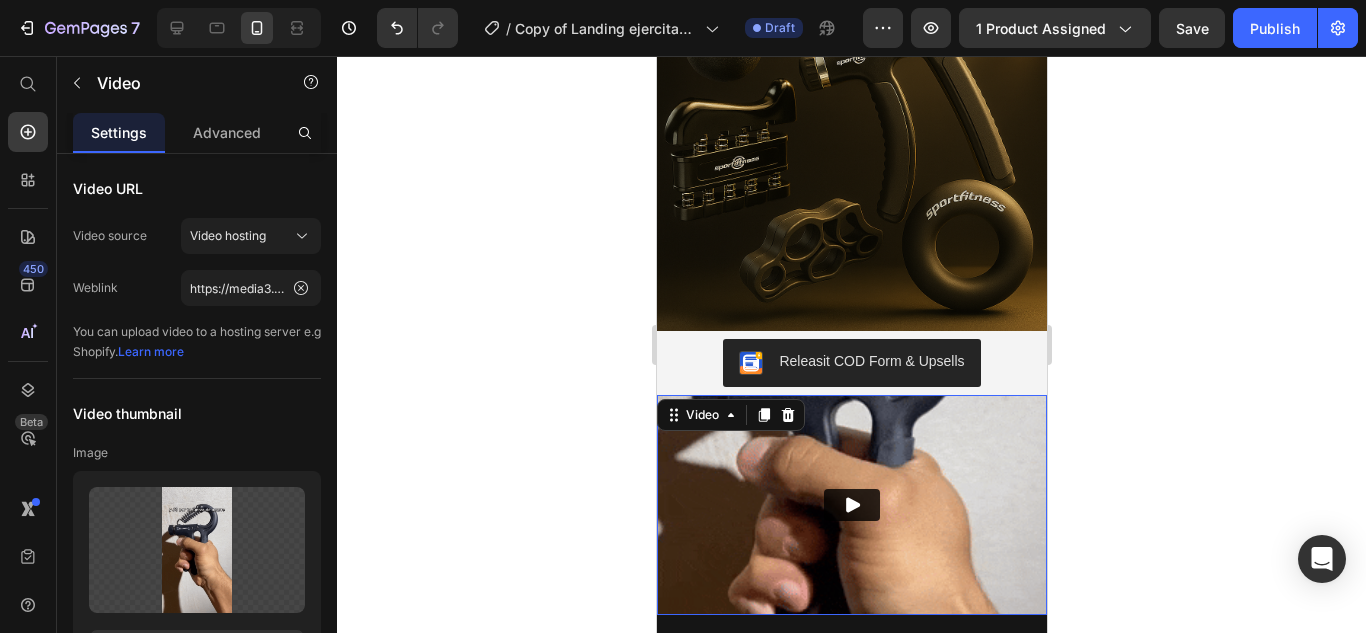 click 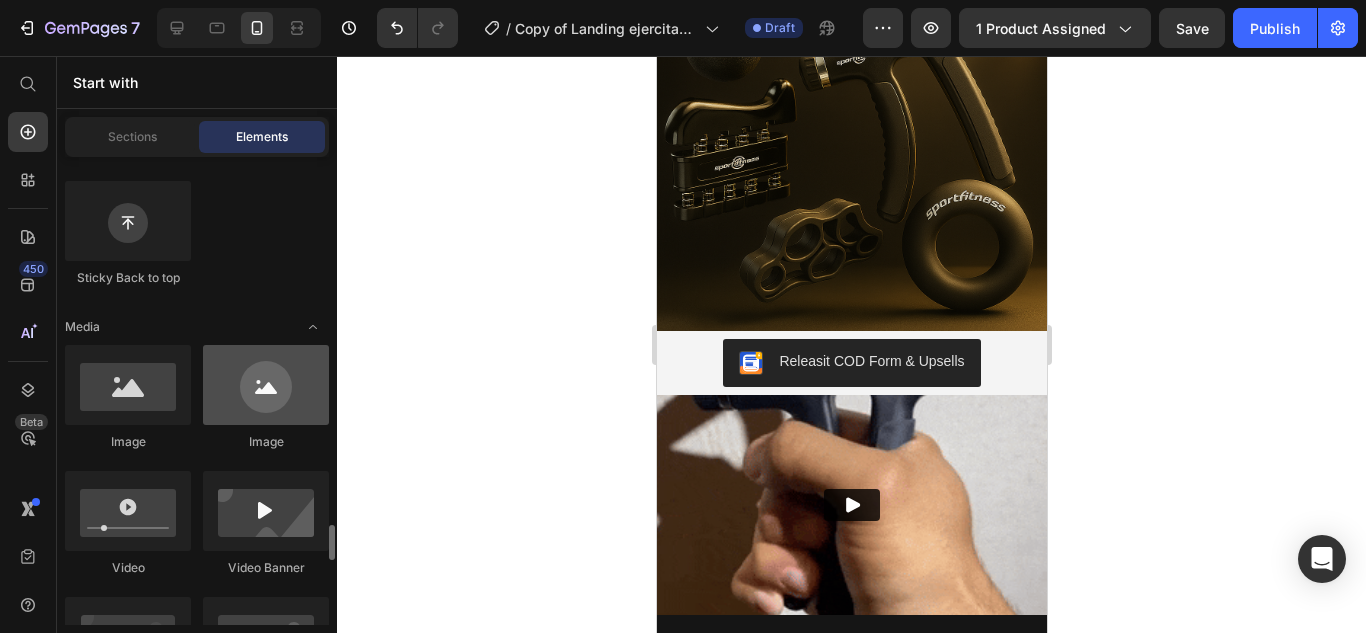 scroll, scrollTop: 900, scrollLeft: 0, axis: vertical 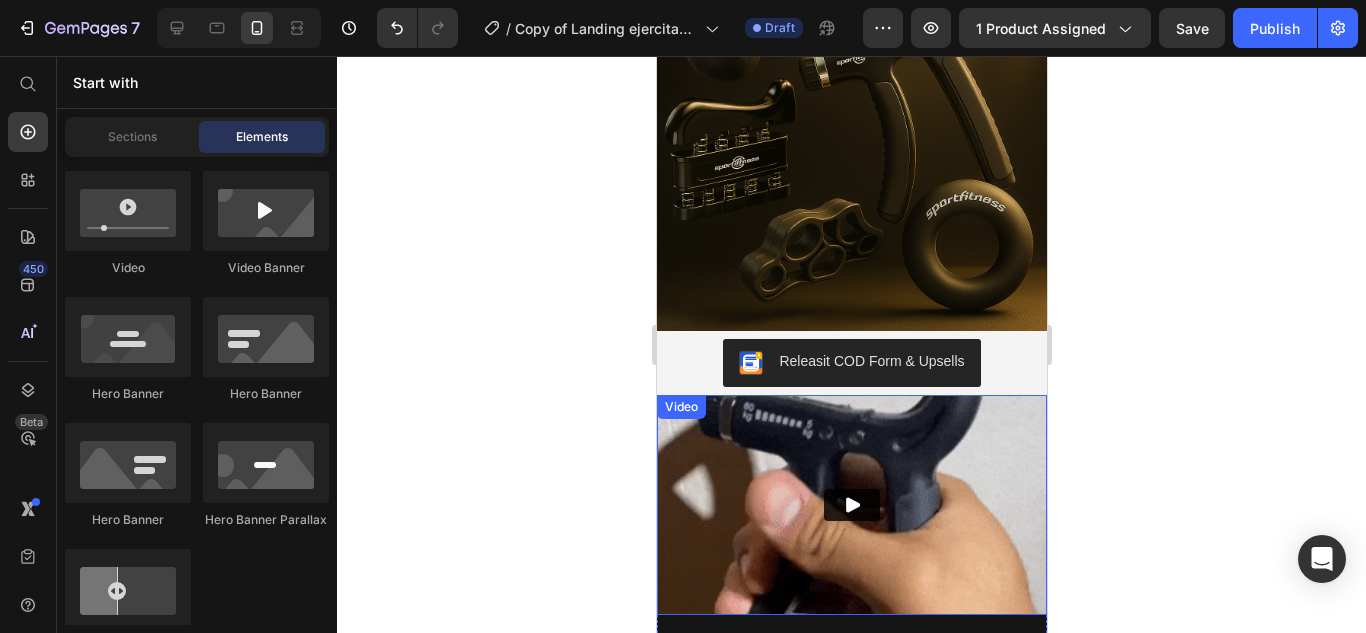click at bounding box center [851, 504] 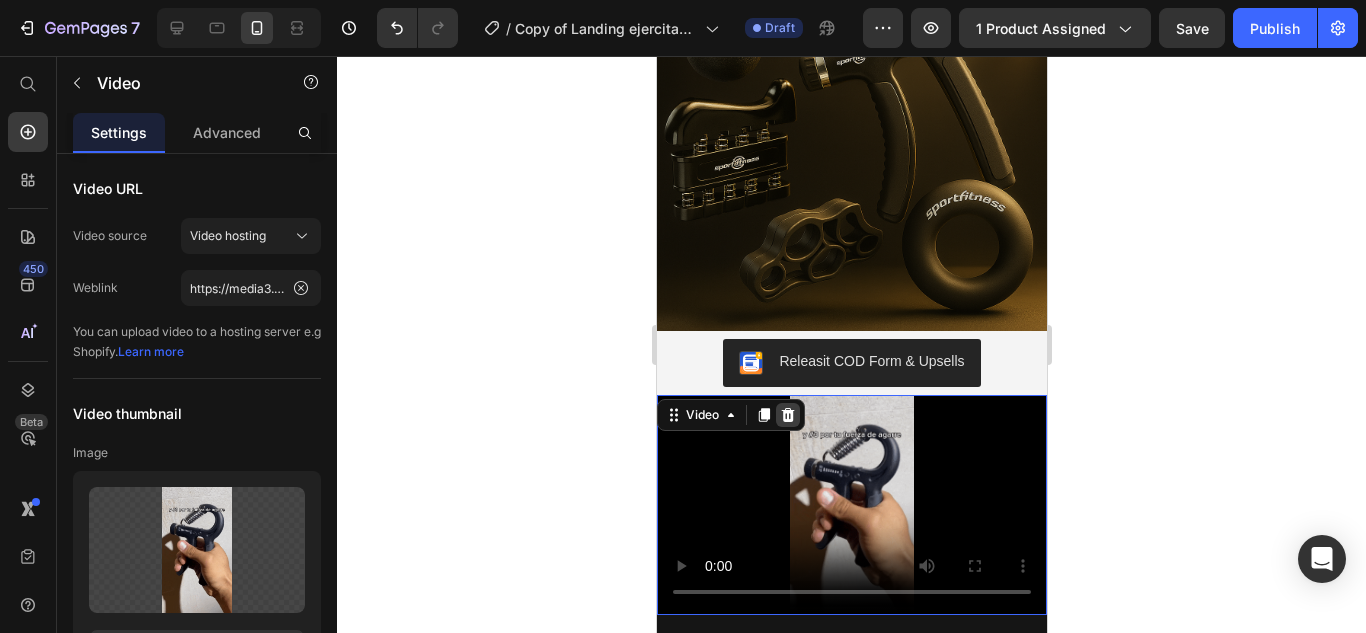 click 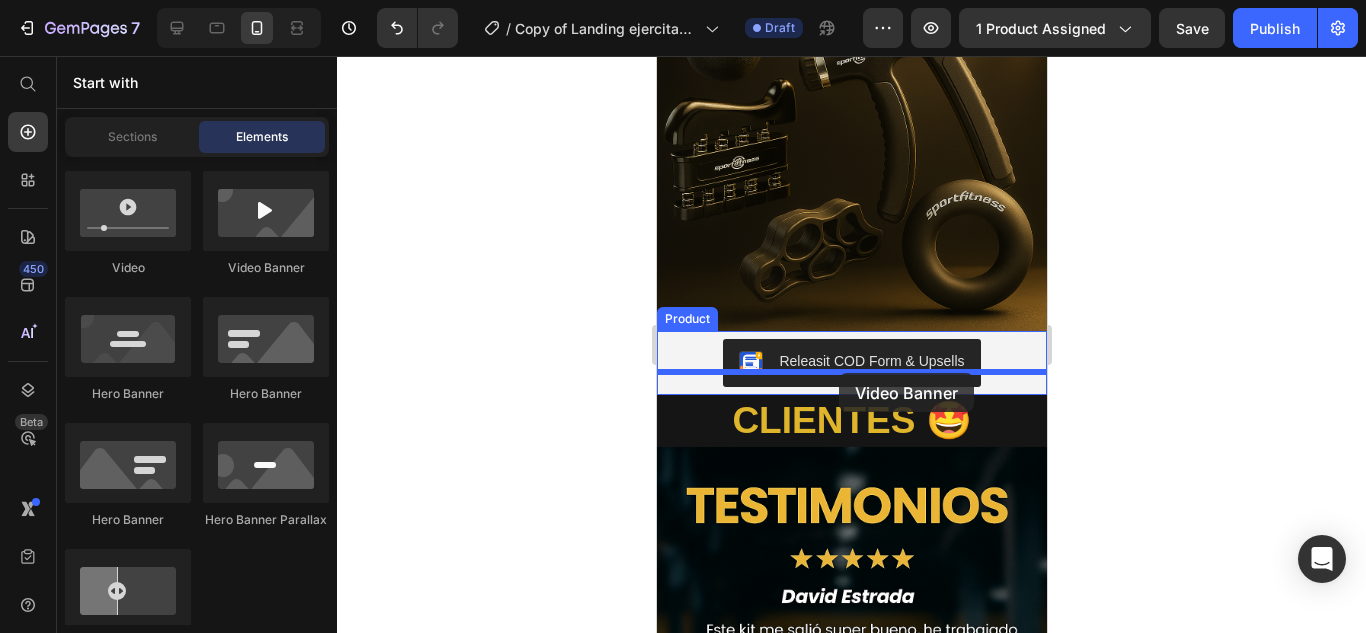 drag, startPoint x: 902, startPoint y: 273, endPoint x: 838, endPoint y: 373, distance: 118.72658 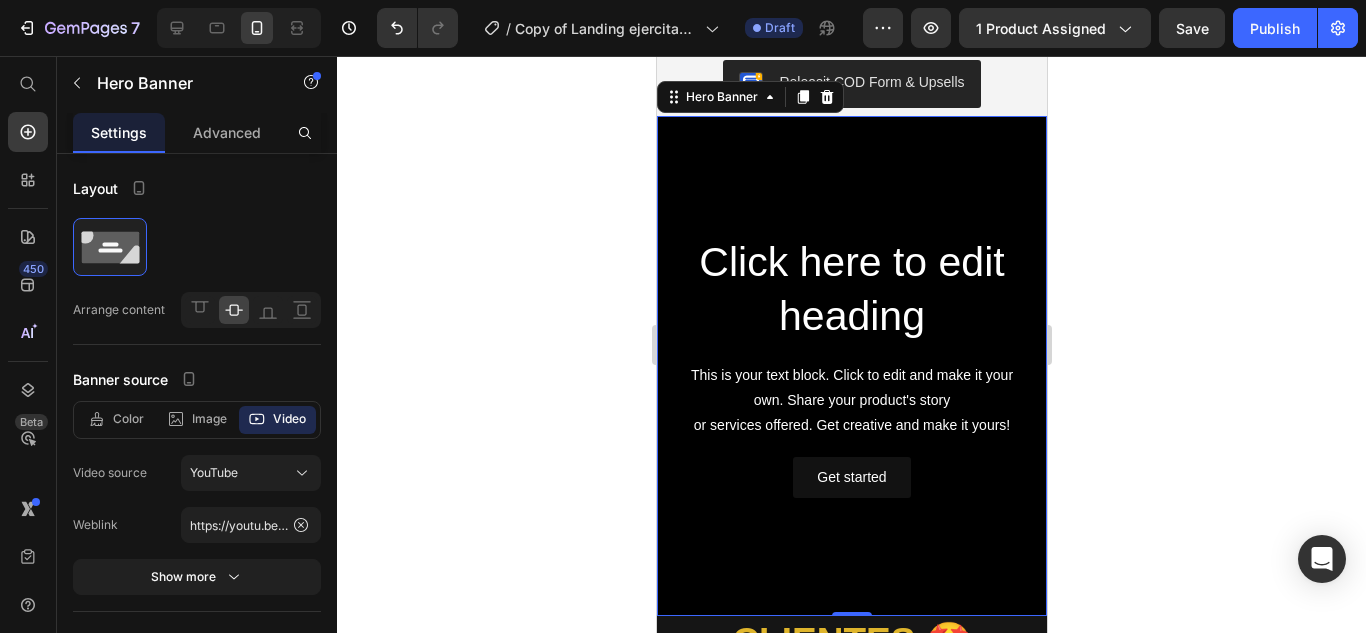 scroll, scrollTop: 1500, scrollLeft: 0, axis: vertical 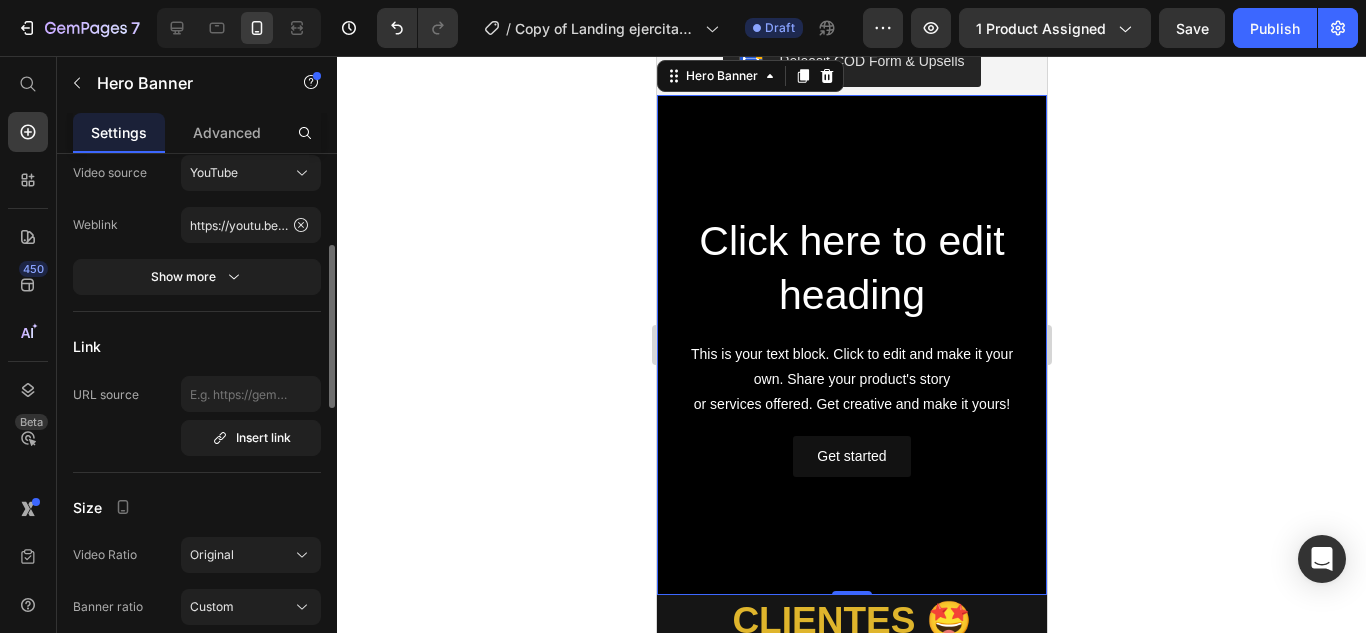click on "Link URL source  Insert link" 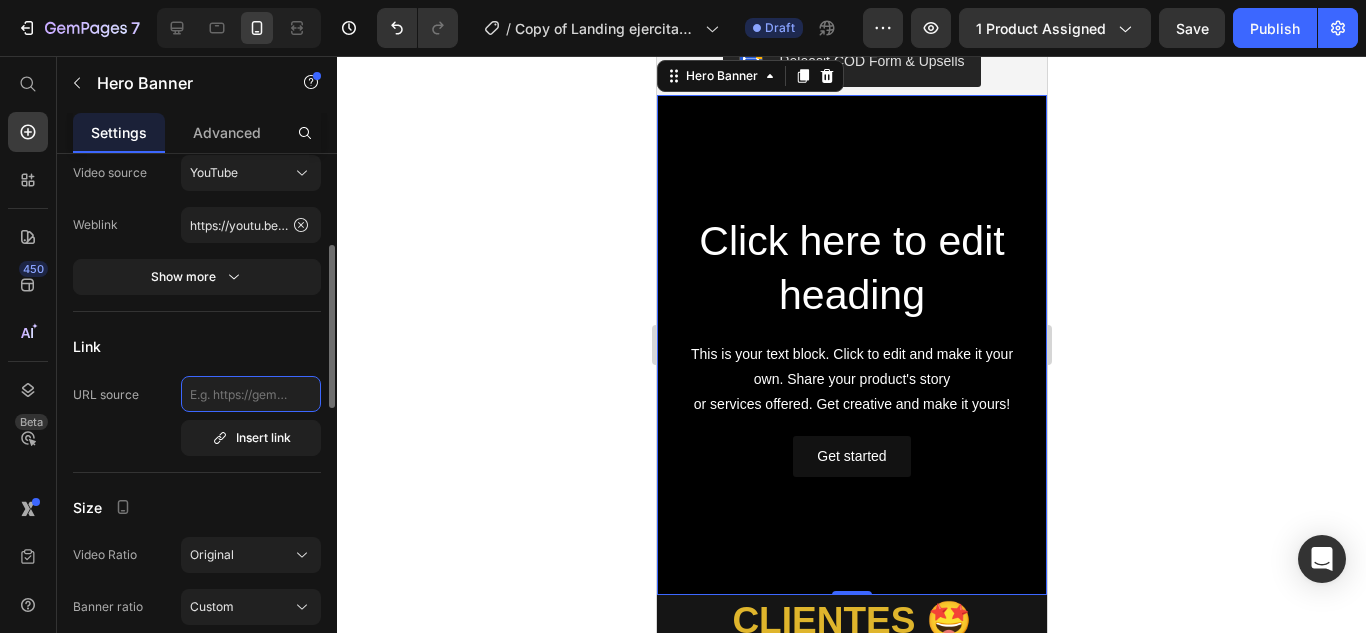 click 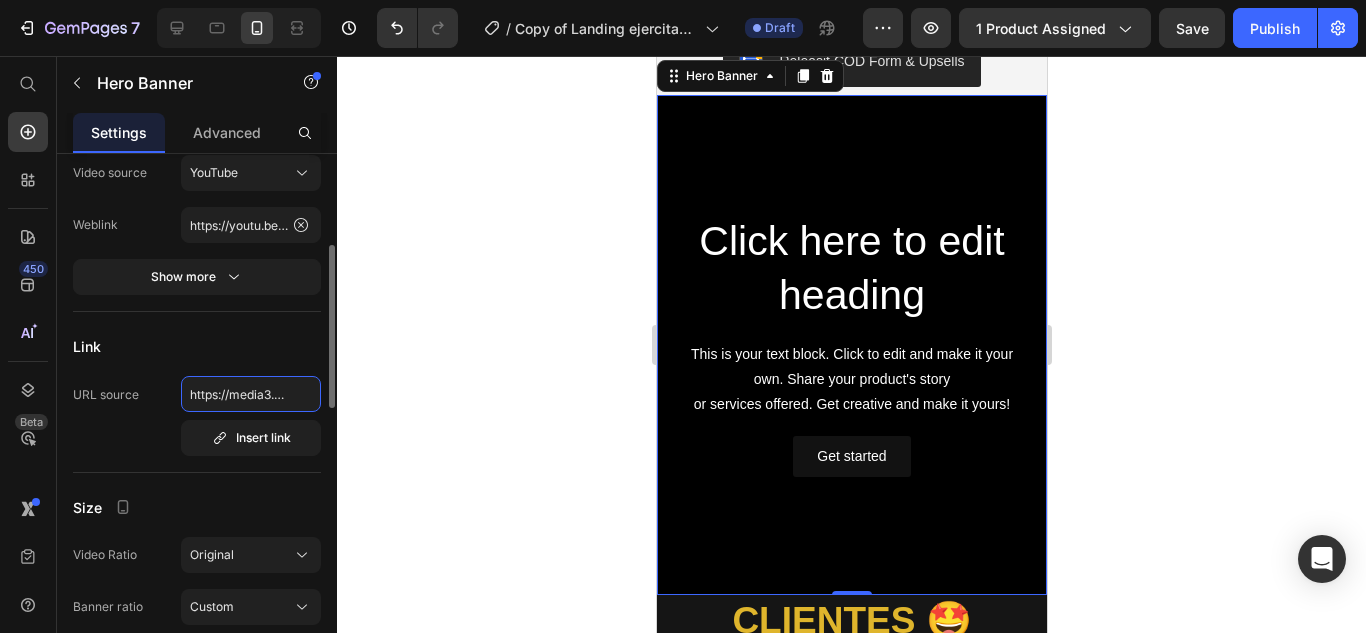 scroll, scrollTop: 0, scrollLeft: 1106, axis: horizontal 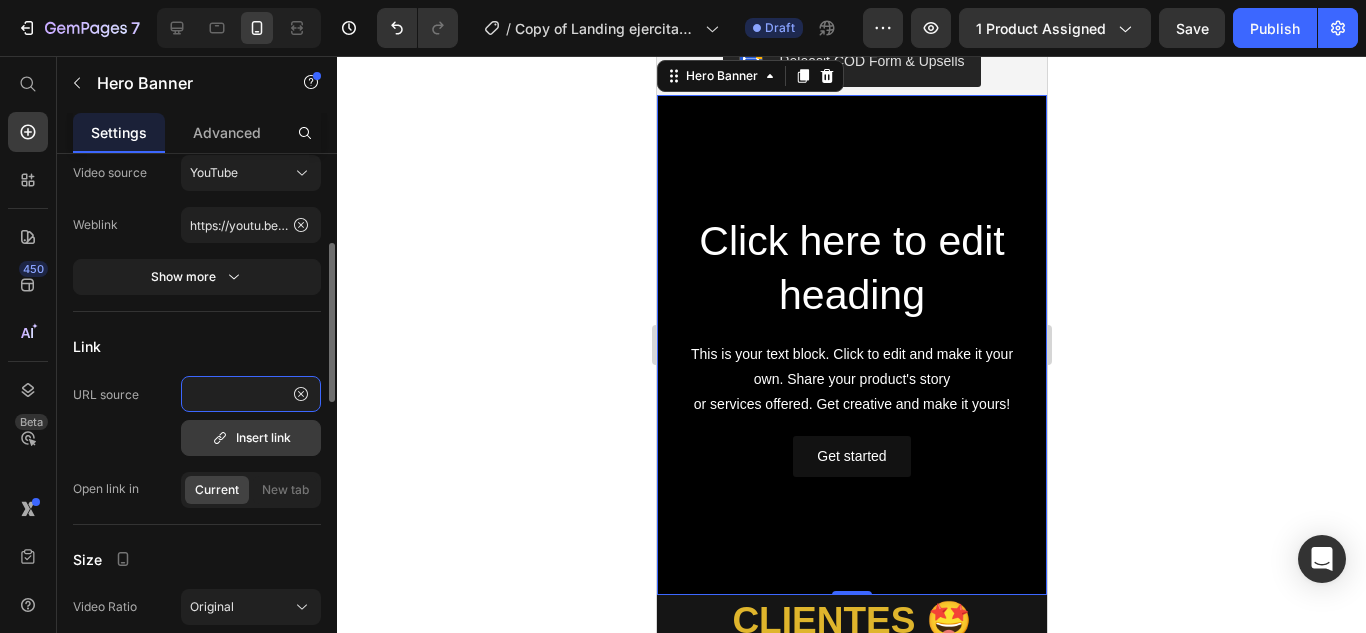 type on "https://media3.giphy.com/media/v1.Y2lkPTc5MGI3NjExZDhhNHVucTYxNDl5aTRvNmJubnk3NHNrb2hqMmVxZGhqZjIzcTJkYyZlcD12MV9pbnRlcm5hbF9naWZfYnlfaWQmY3Q9Zw/ChLFkKv18svMOwOMdE/giphy.gif" 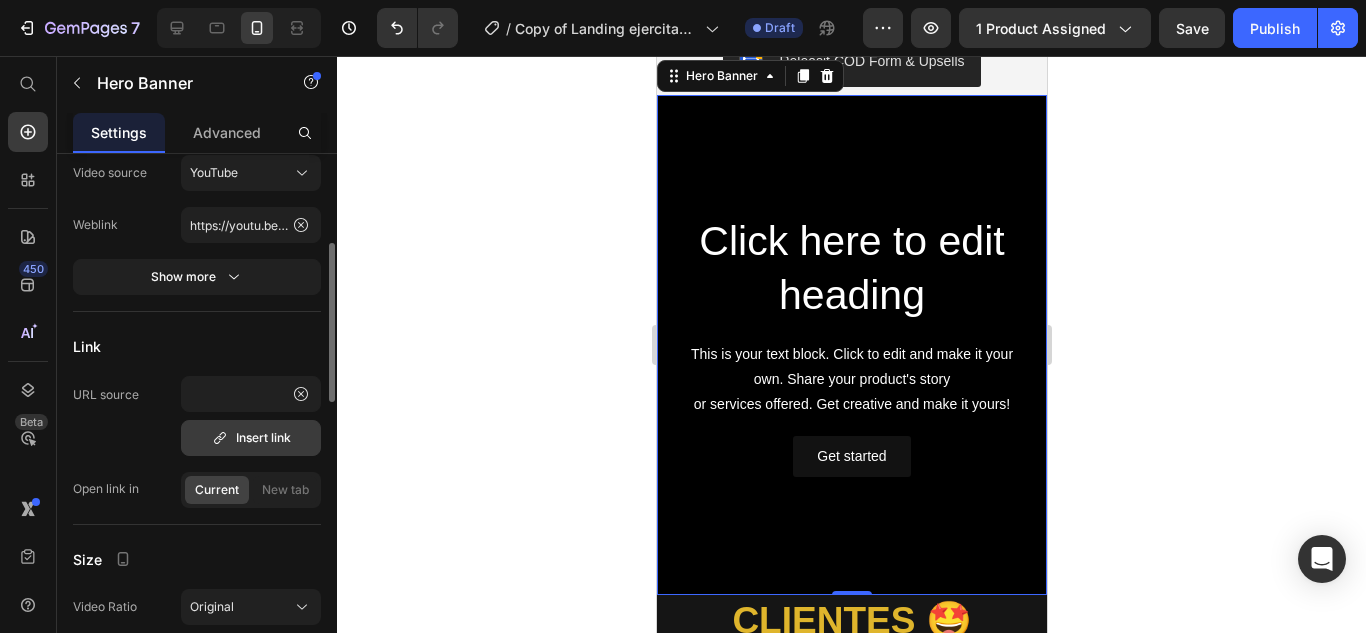 click on "Insert link" at bounding box center (251, 438) 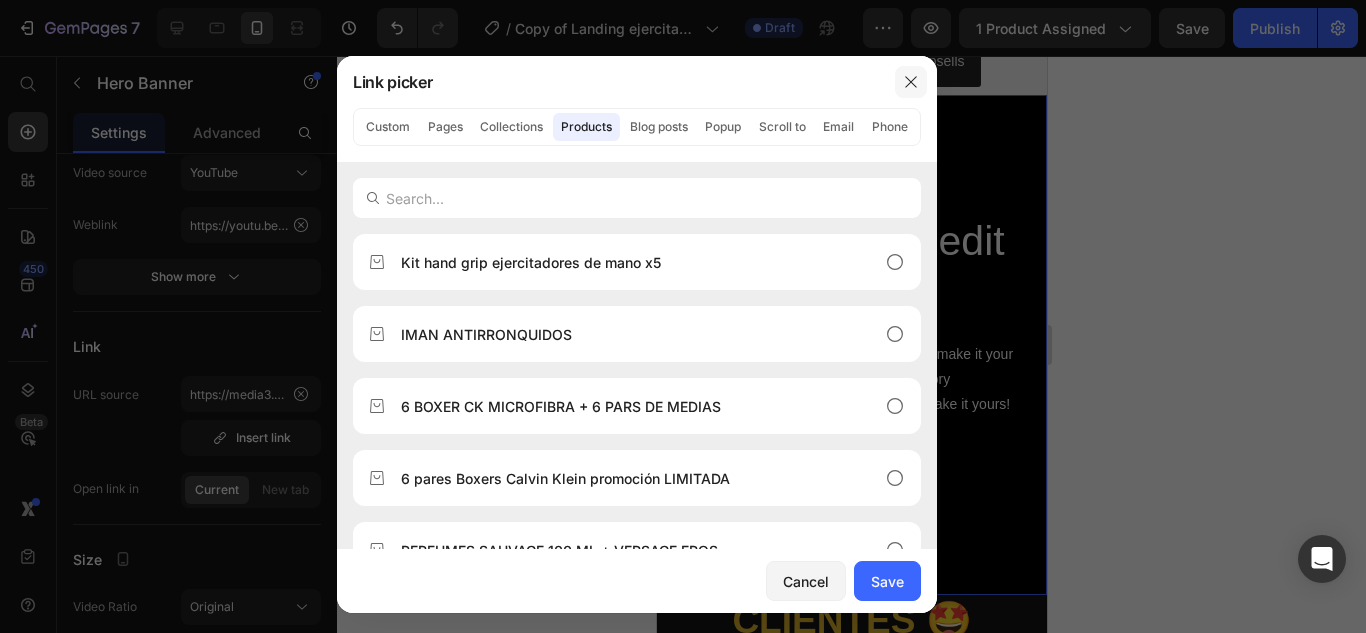 type on "https://media3.giphy.com/media/v1.Y2lkPTc5MGI3NjExZDhhNHVucTYxNDl5aTRvNmJubnk3NHNrb2hqMmVxZGhqZjIzcTJkYyZlcD12MV9pbnRlcm5hbF9naWZfYnlfaWQmY3Q9Zw/ChLFkKv18svMOwOMdE/giphy.gif" 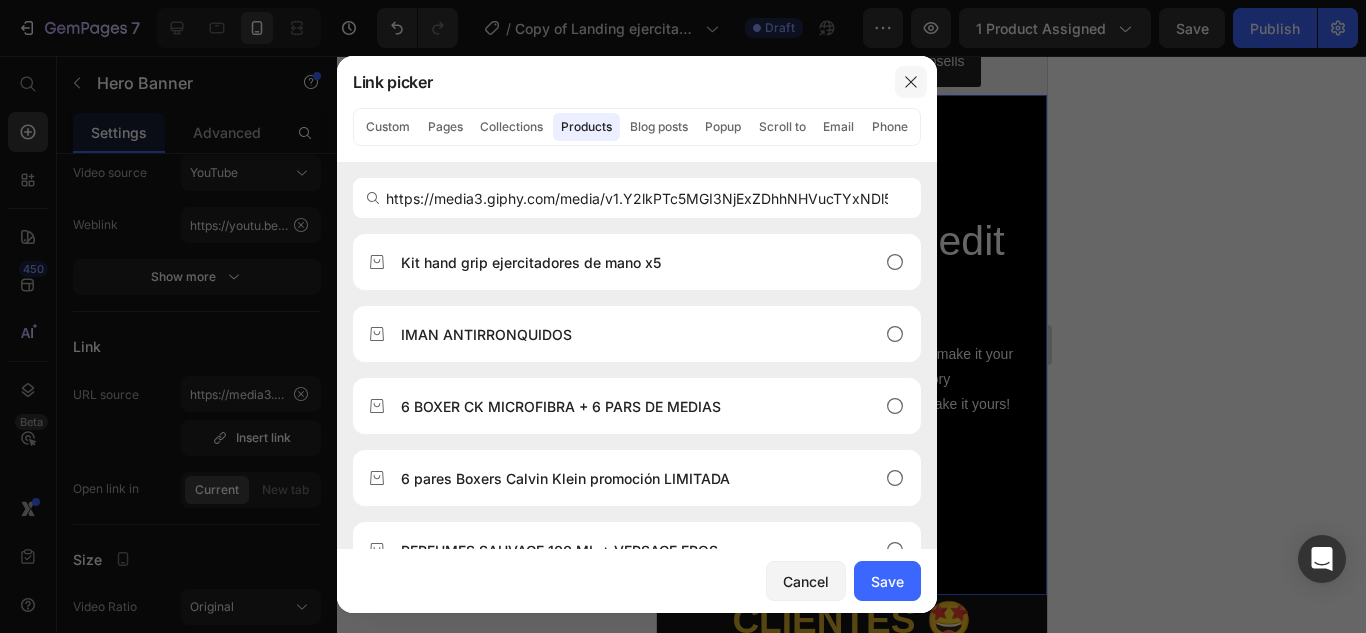 scroll, scrollTop: 0, scrollLeft: 902, axis: horizontal 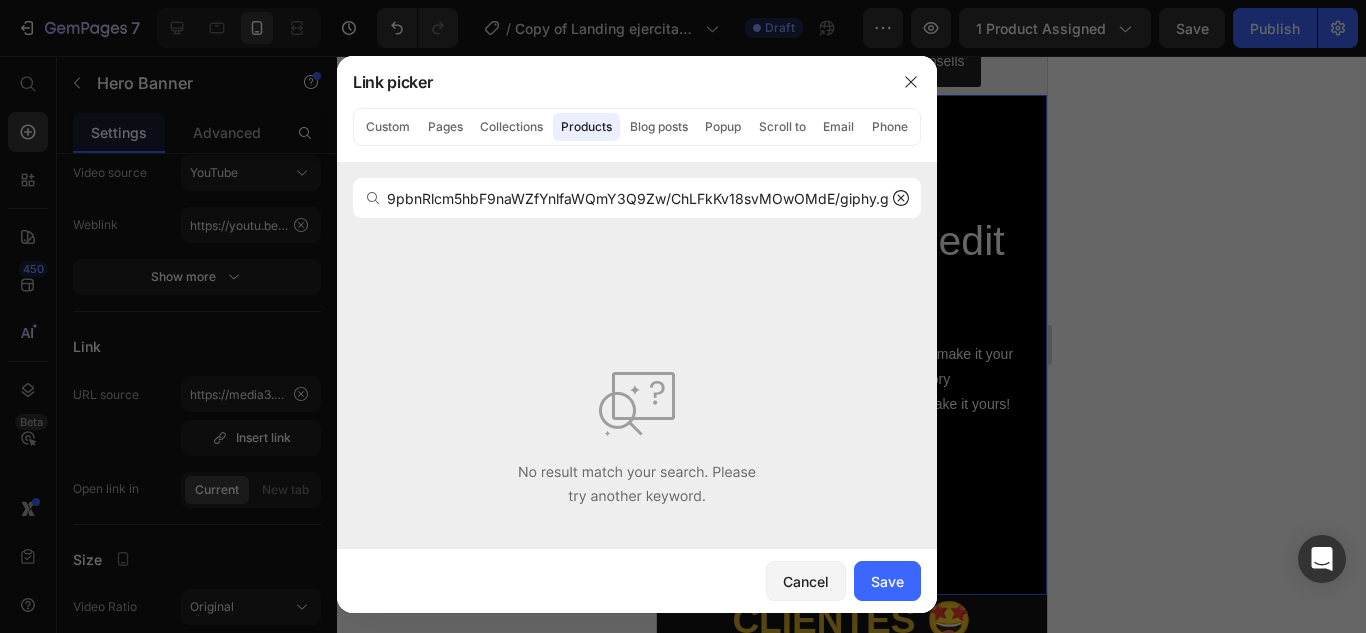 type 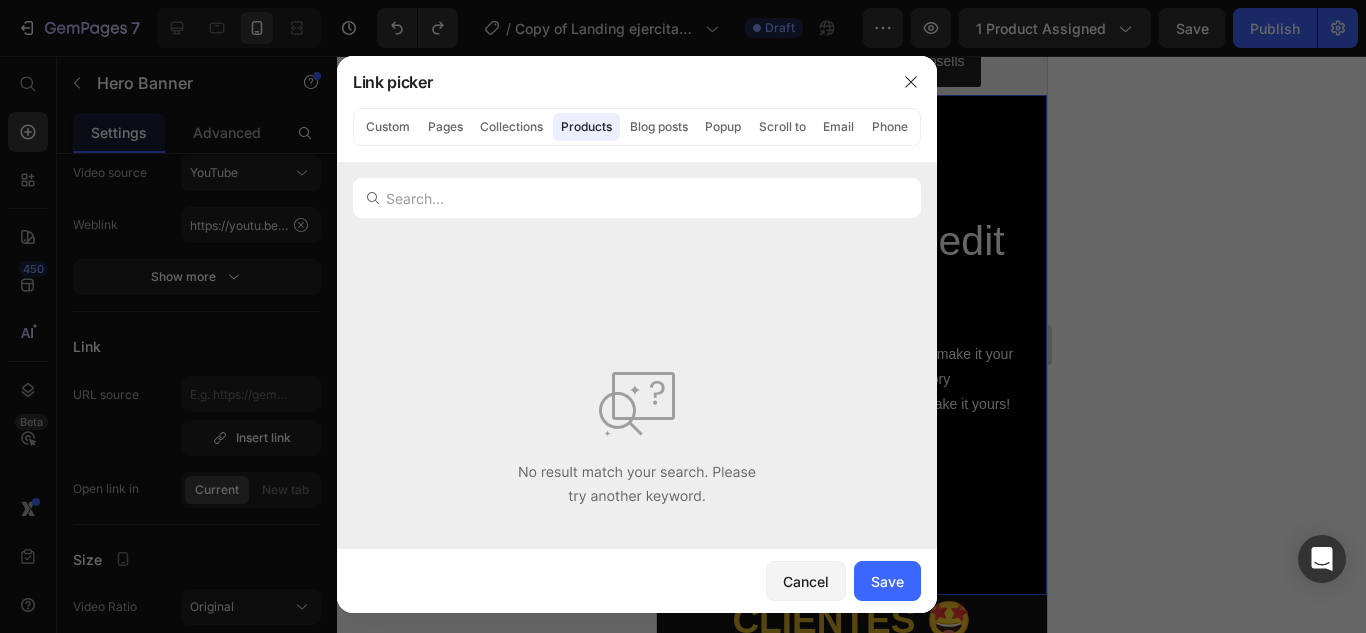 scroll, scrollTop: 0, scrollLeft: 0, axis: both 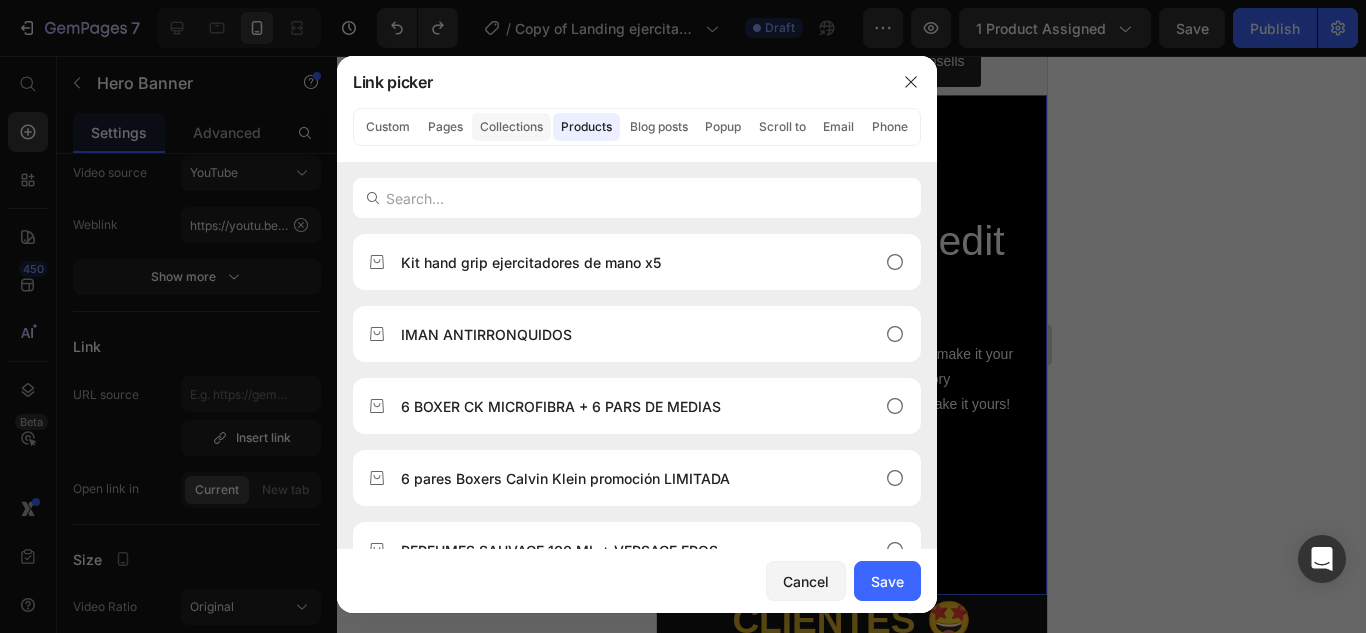 click on "Collections" 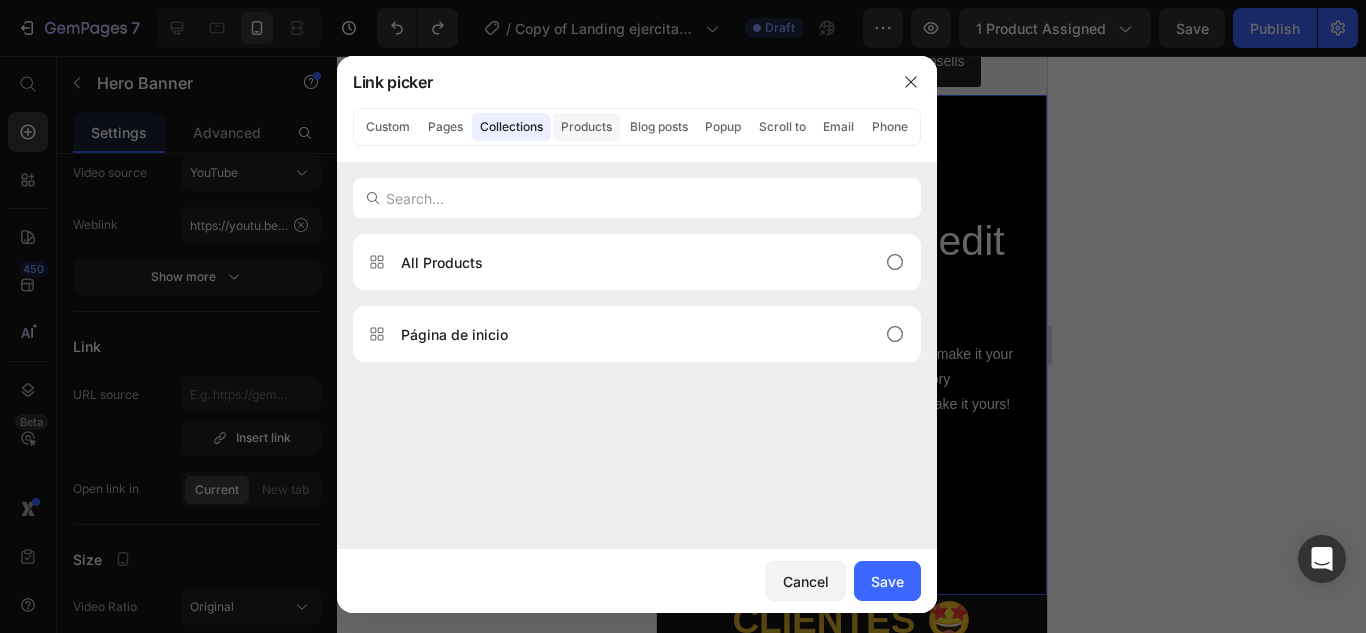 click on "Products" 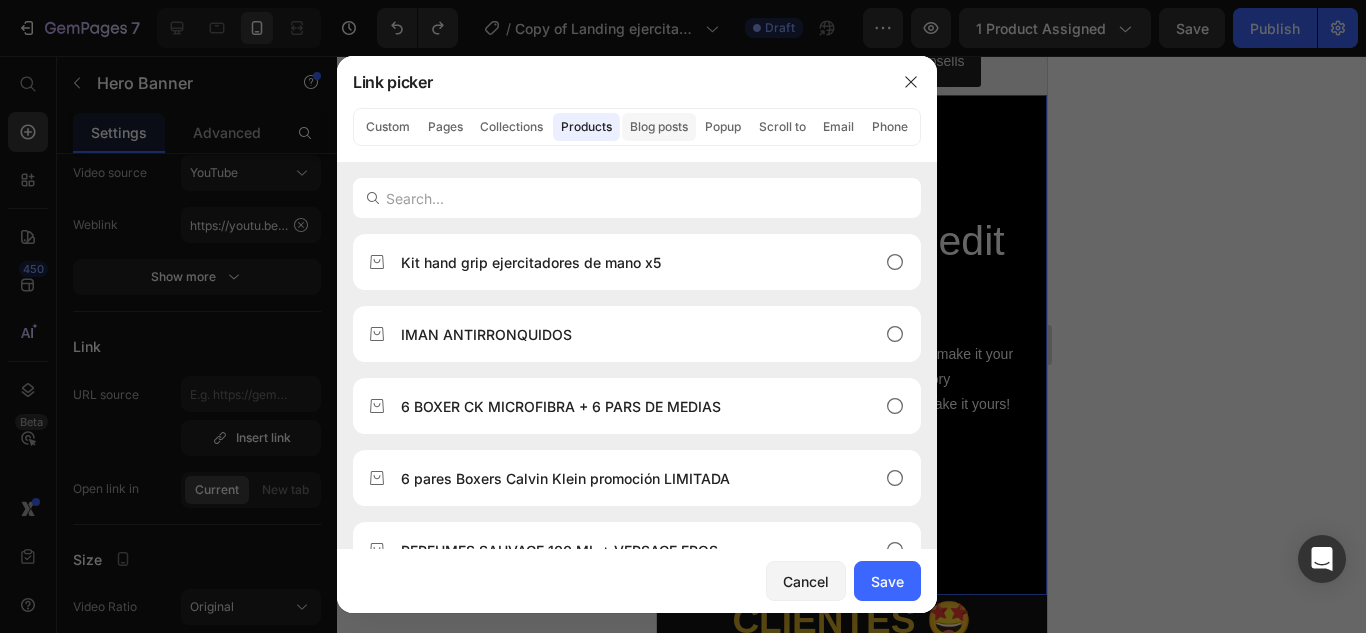 click on "Blog posts" 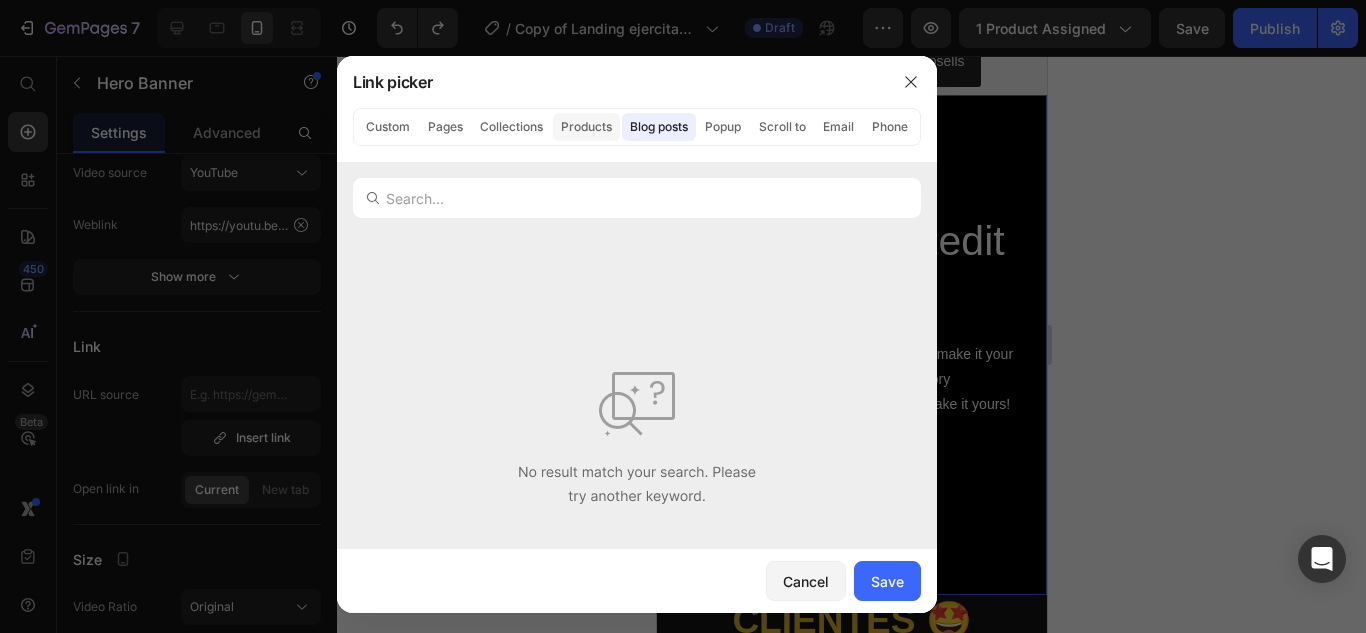 click on "Products" 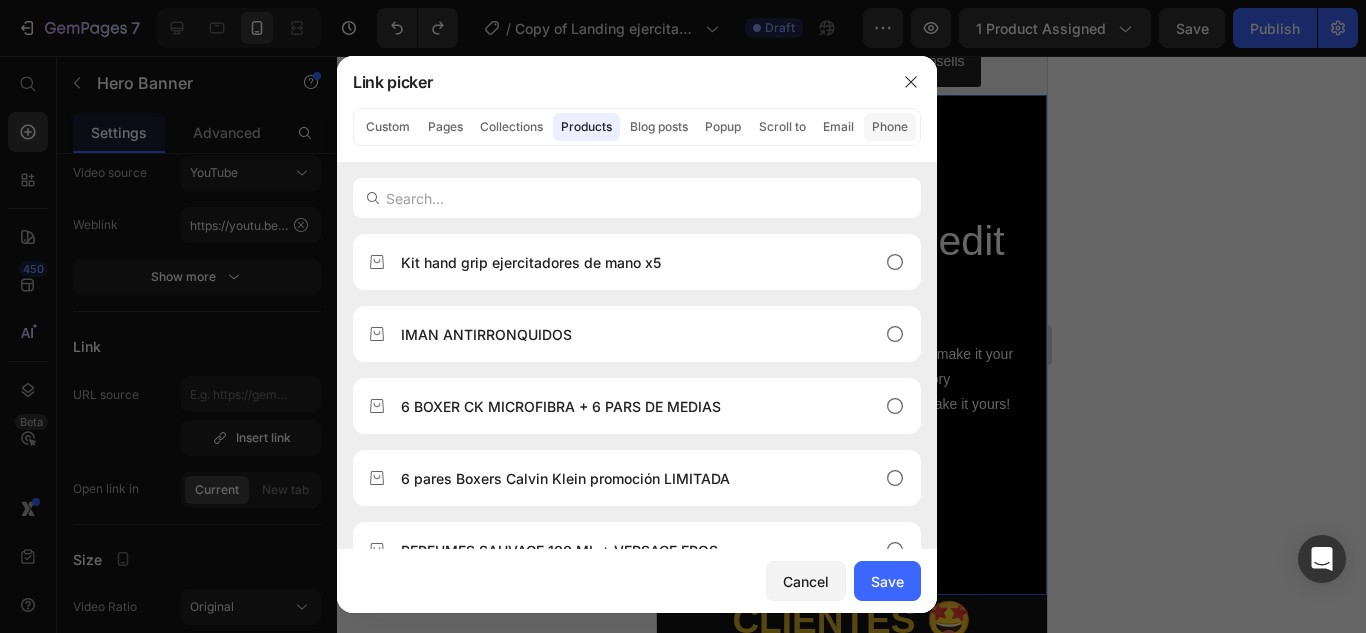 click on "Phone" 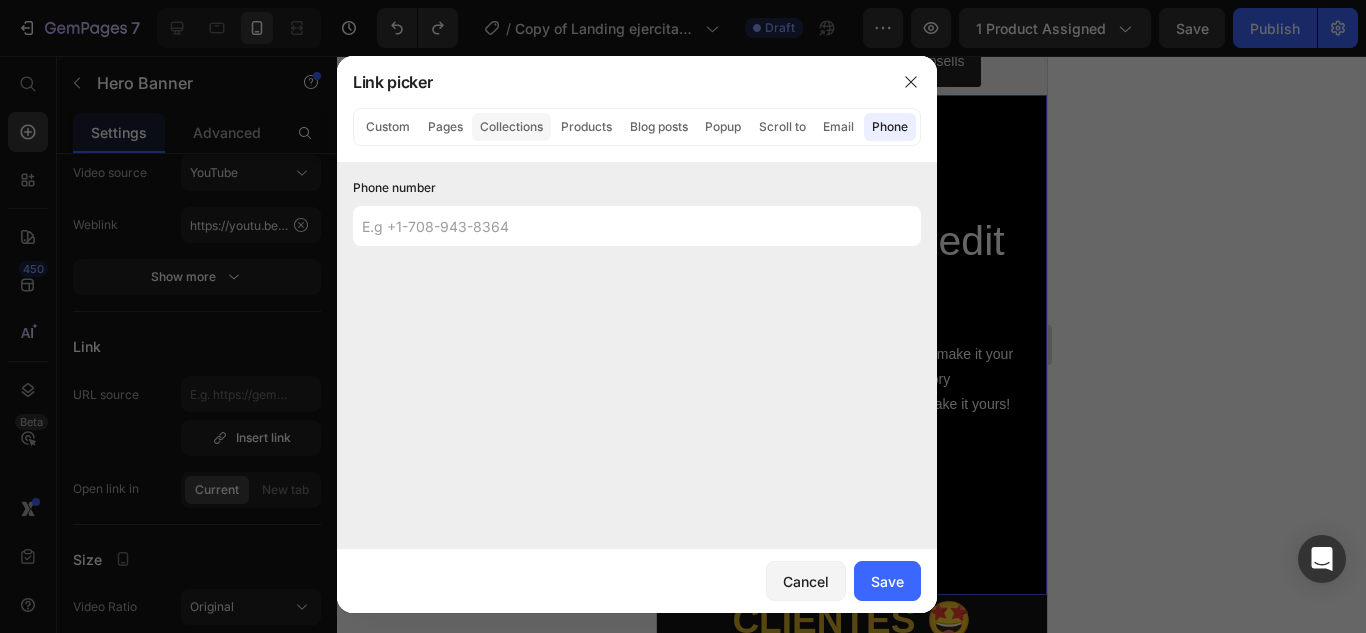 click on "Collections" 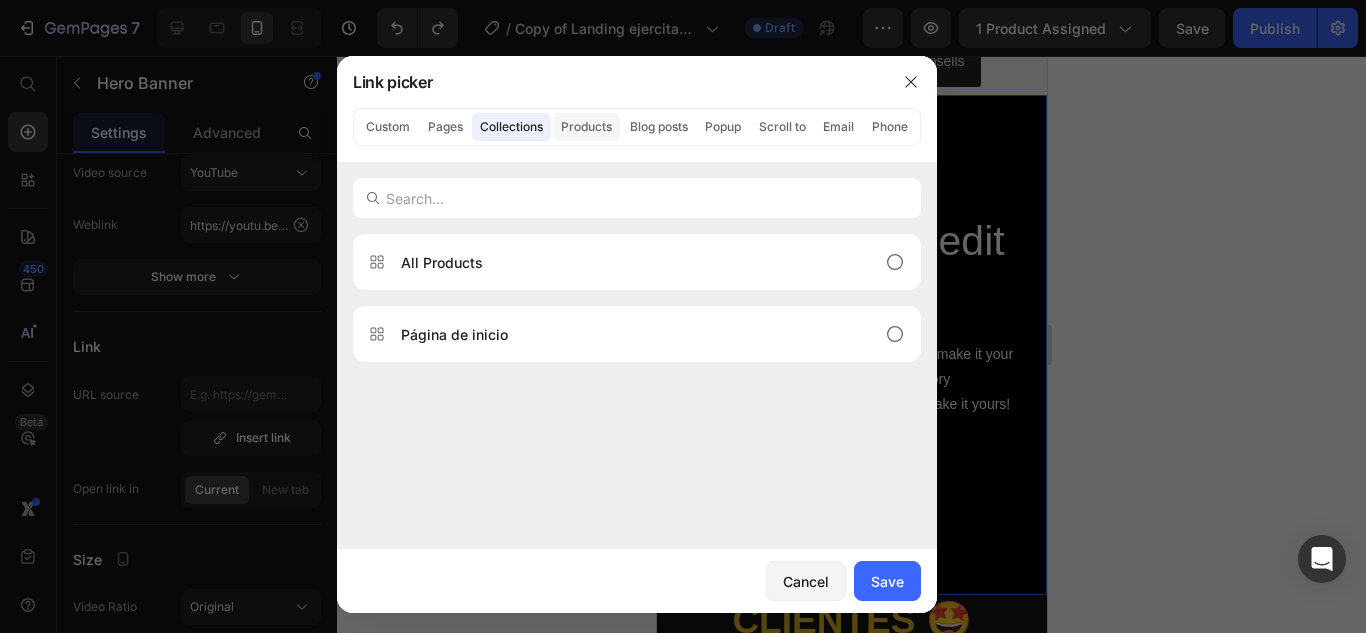 click on "Products" 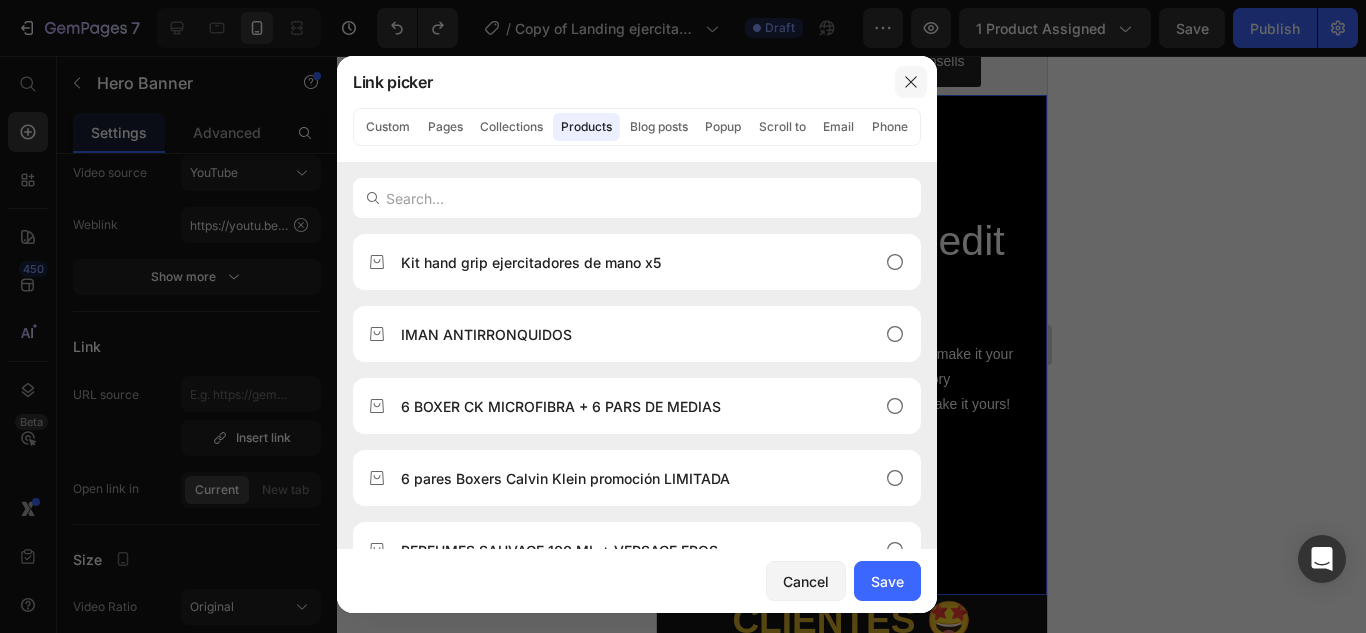 click 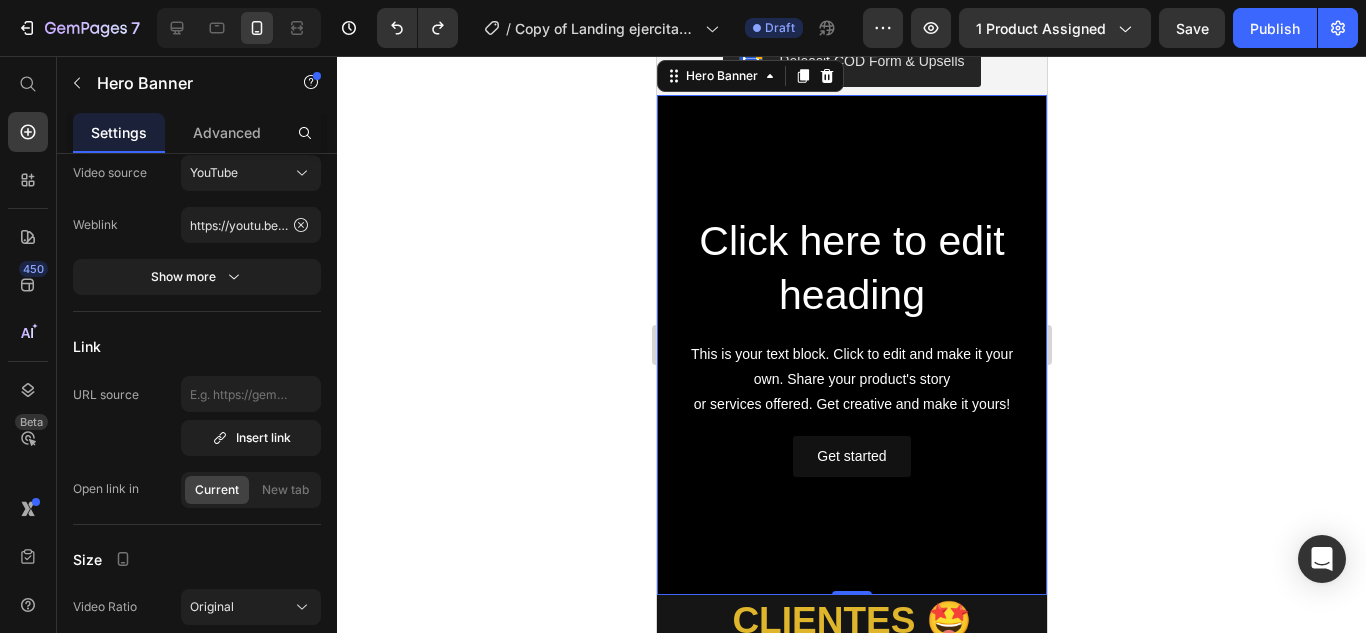 scroll, scrollTop: 0, scrollLeft: 0, axis: both 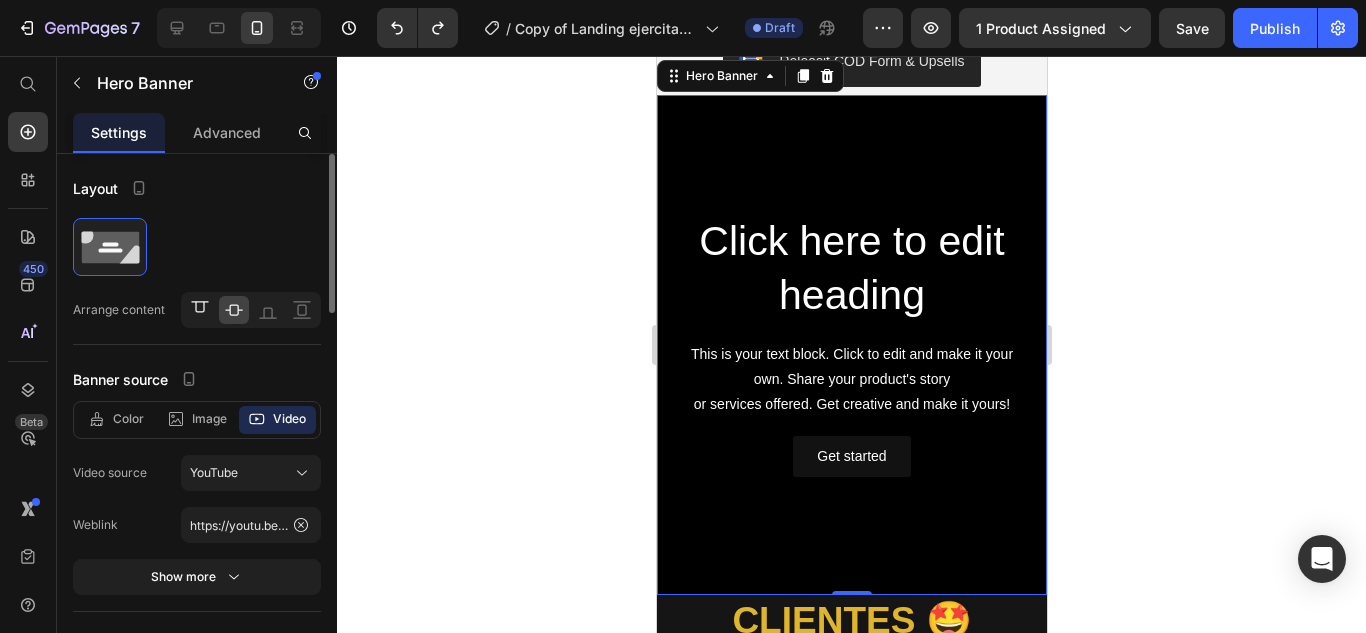 click 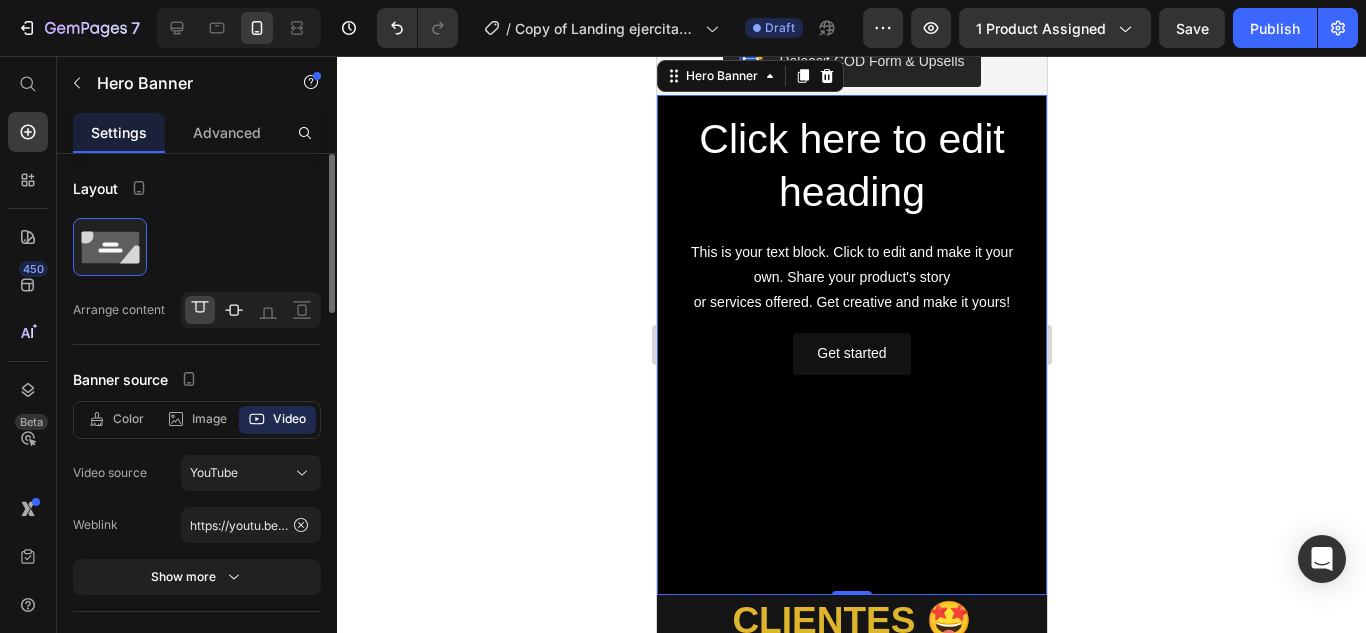 click 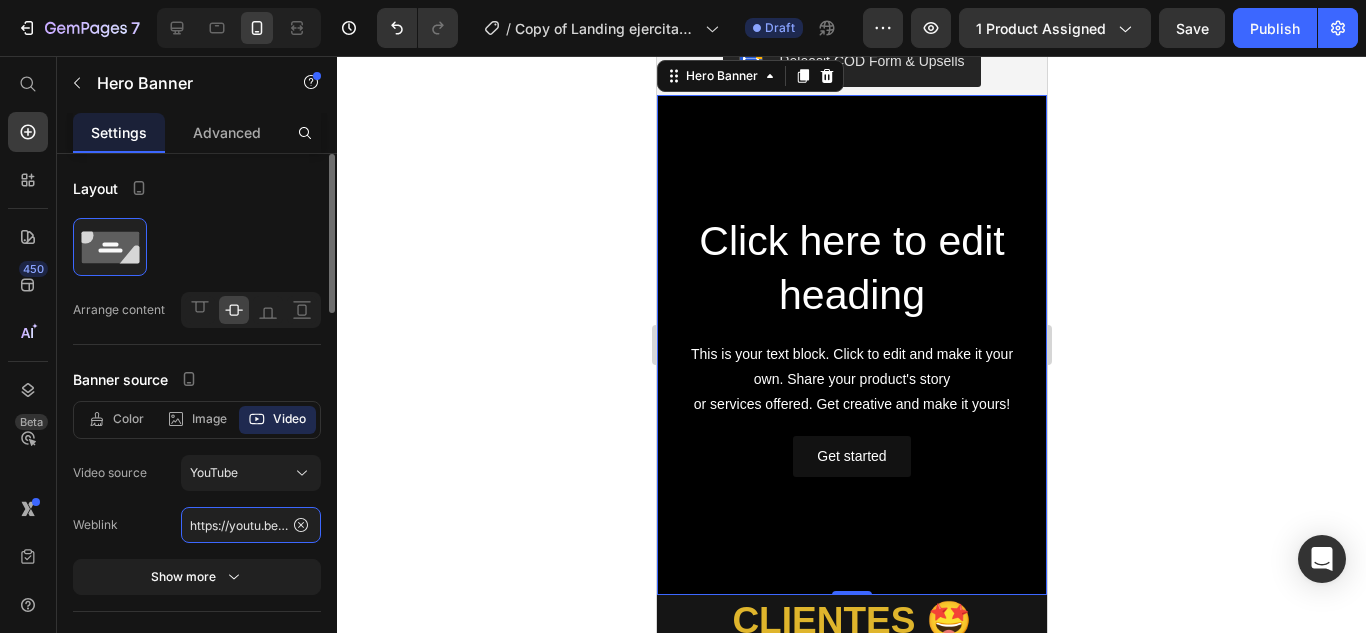 click on "https://youtu.be/KOxfzBp72uk" 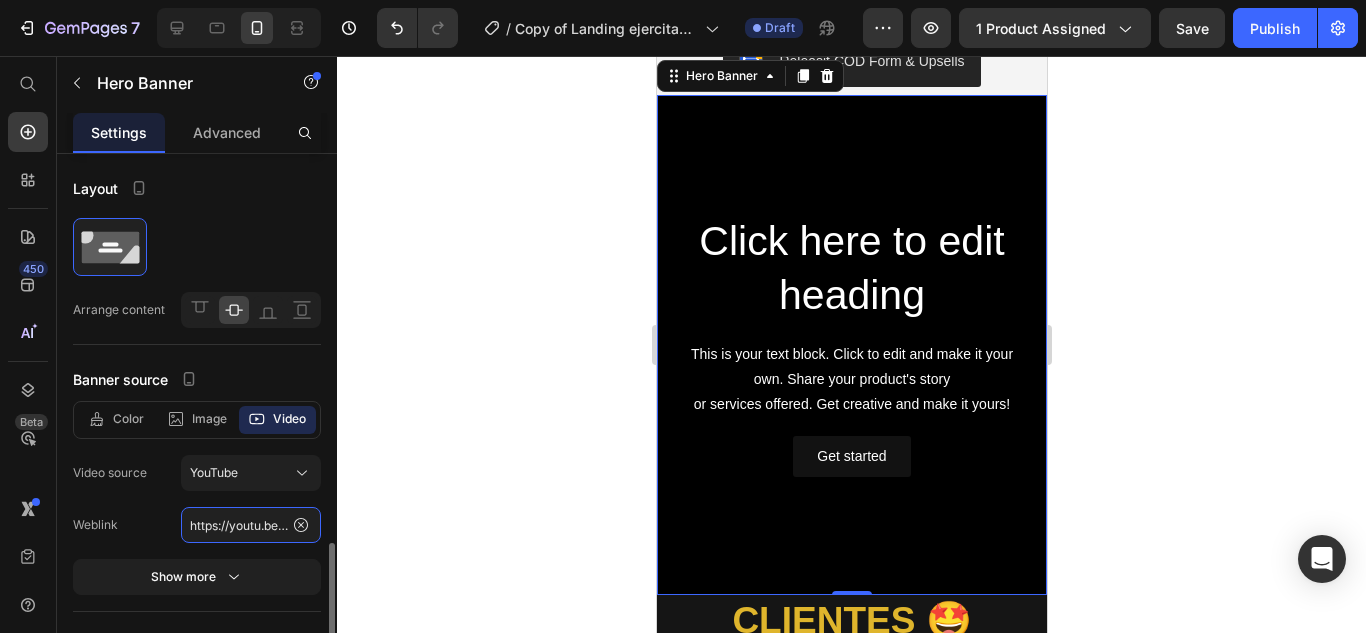 scroll, scrollTop: 300, scrollLeft: 0, axis: vertical 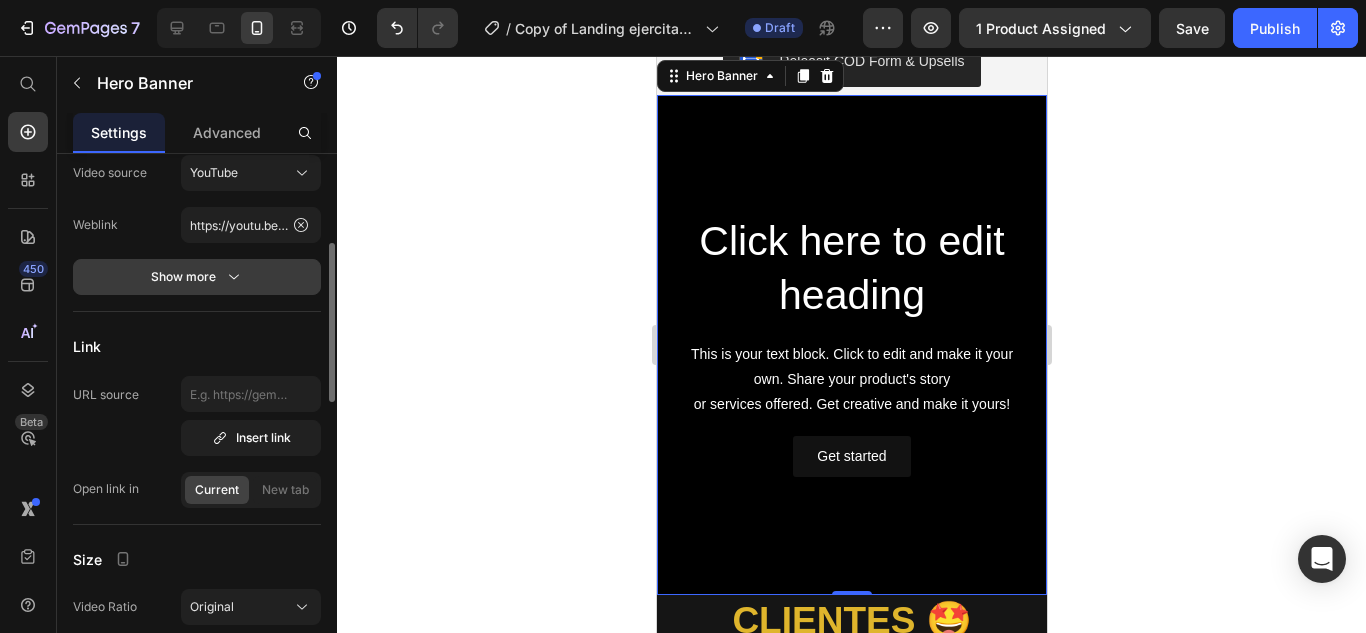 click 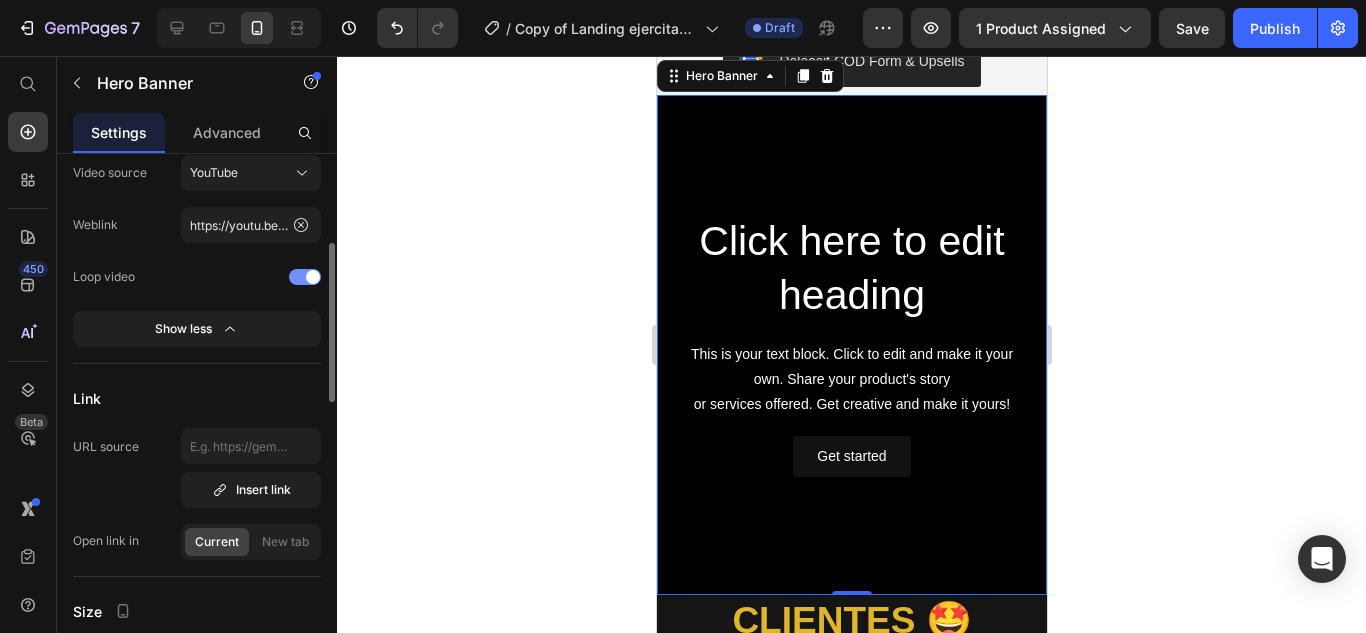 click at bounding box center (305, 277) 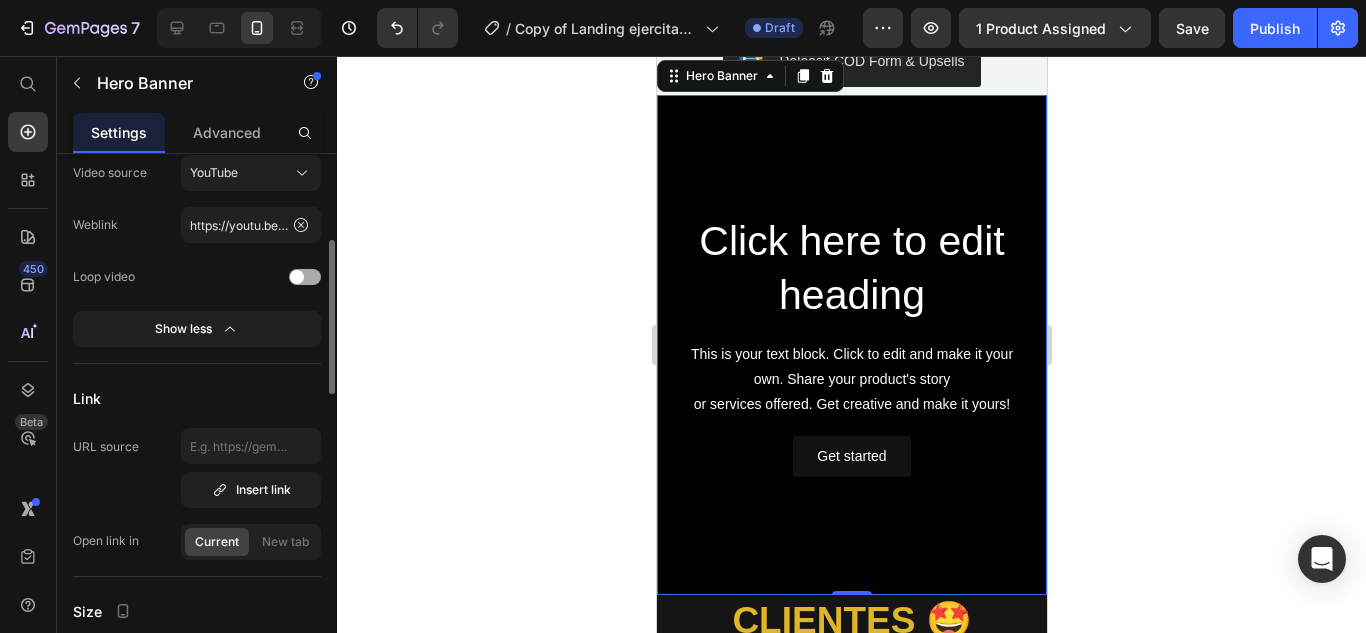 click at bounding box center (297, 277) 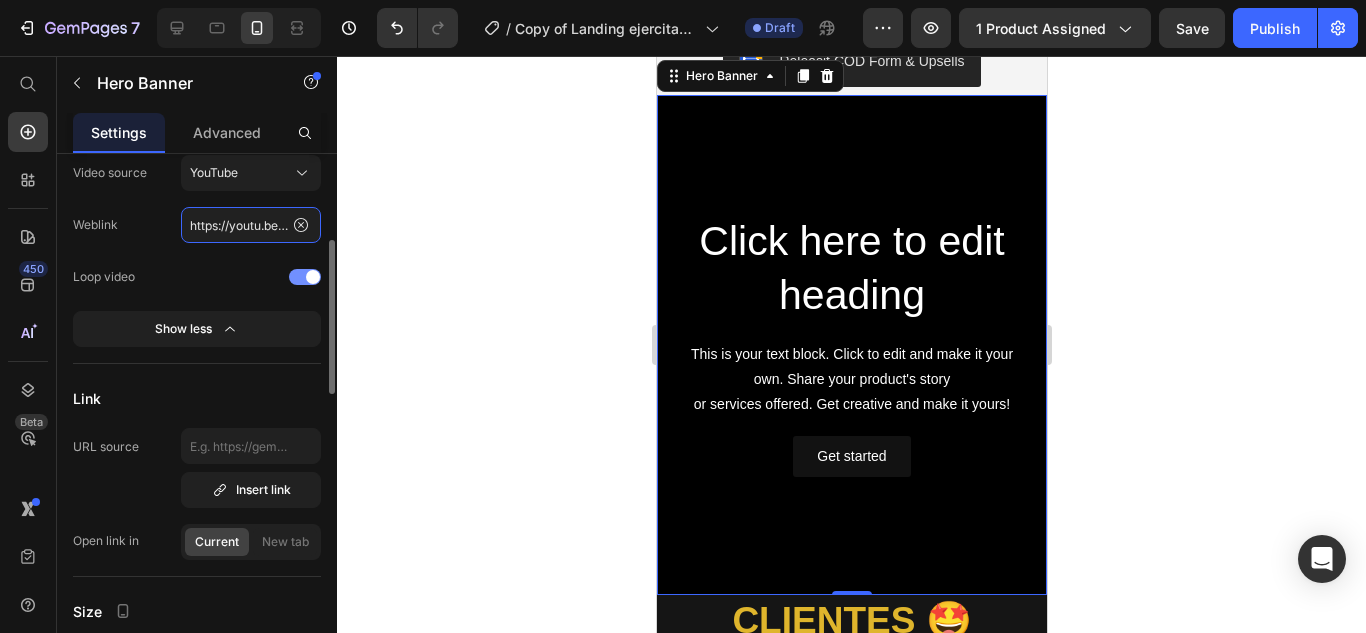 click on "https://youtu.be/KOxfzBp72uk" 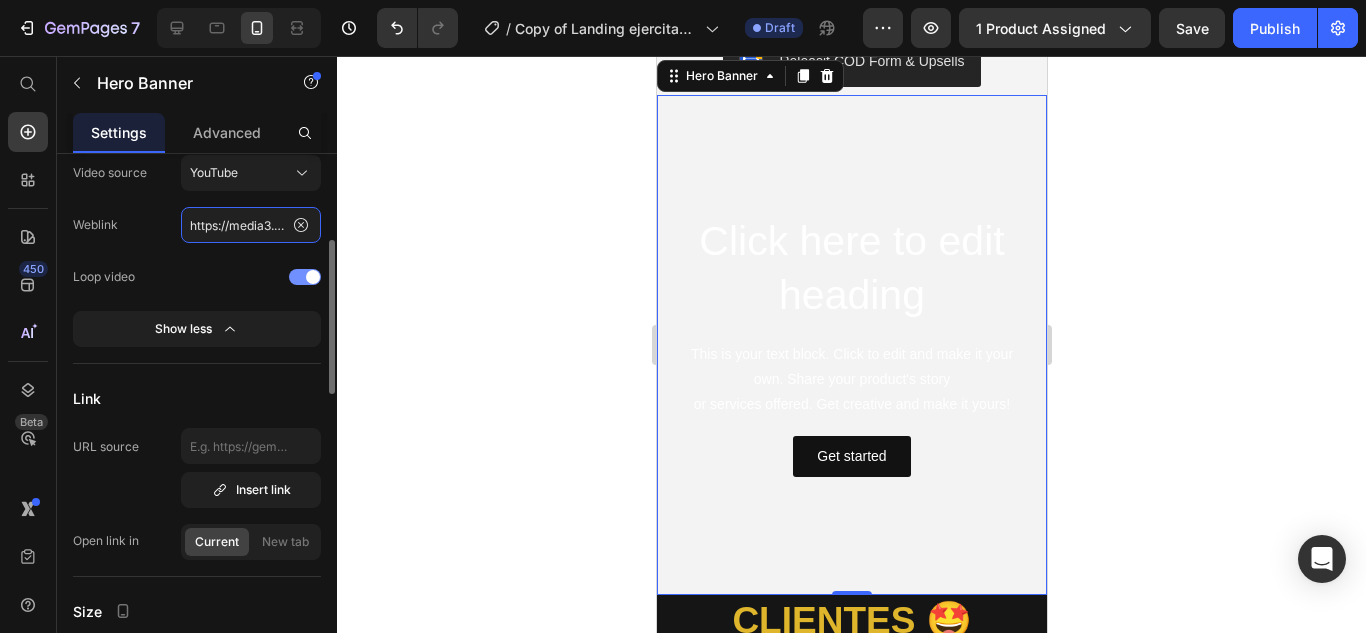 scroll, scrollTop: 0, scrollLeft: 1106, axis: horizontal 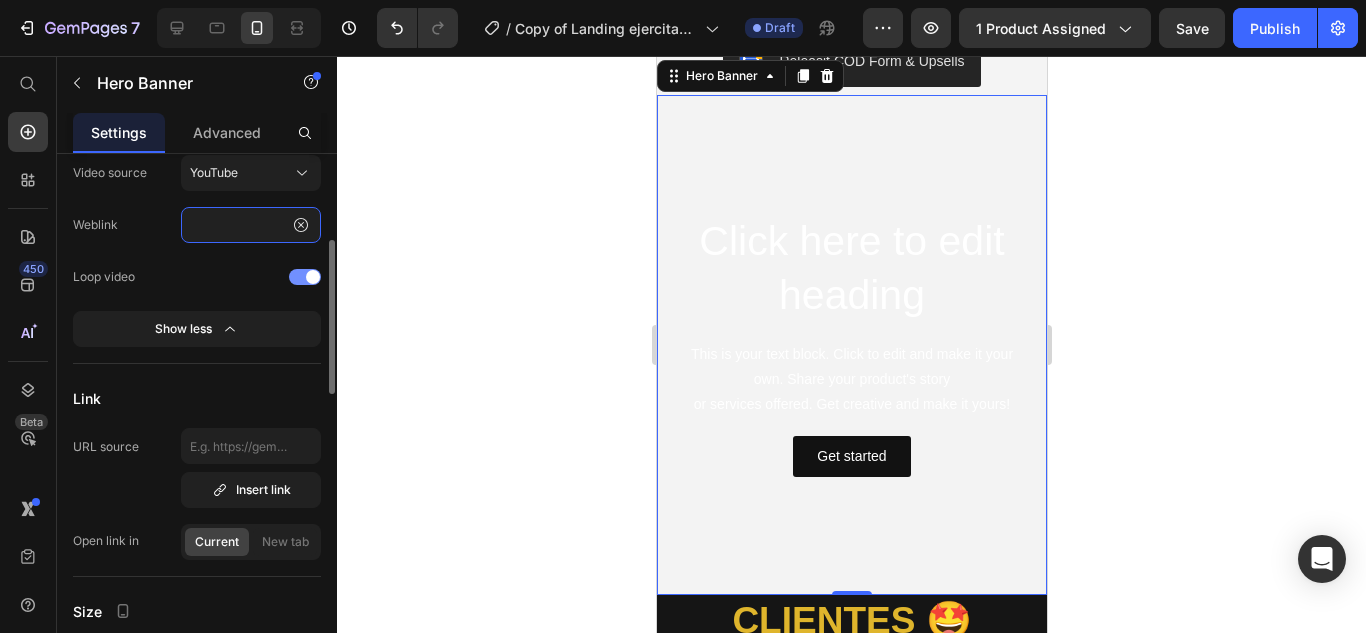 type on "https://media3.giphy.com/media/v1.Y2lkPTc5MGI3NjExZDhhNHVucTYxNDl5aTRvNmJubnk3NHNrb2hqMmVxZGhqZjIzcTJkYyZlcD12MV9pbnRlcm5hbF9naWZfYnlfaWQmY3Q9Zw/ChLFkKv18svMOwOMdE/giphy.gif" 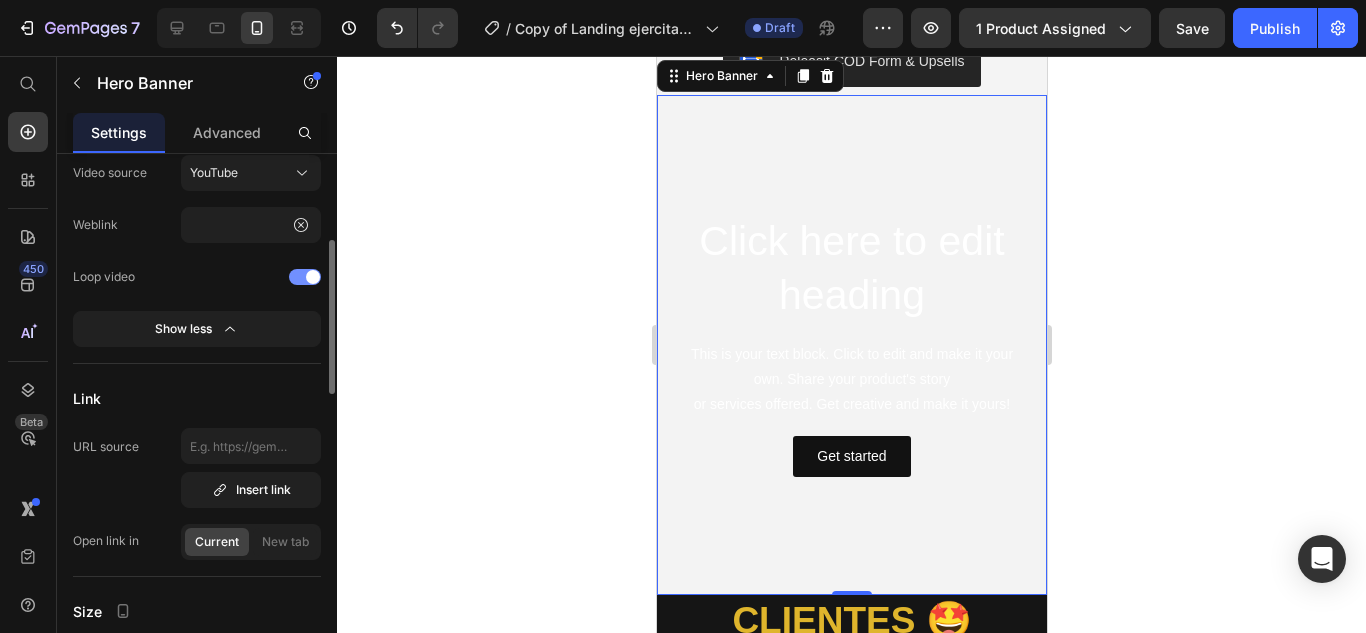 click at bounding box center [305, 277] 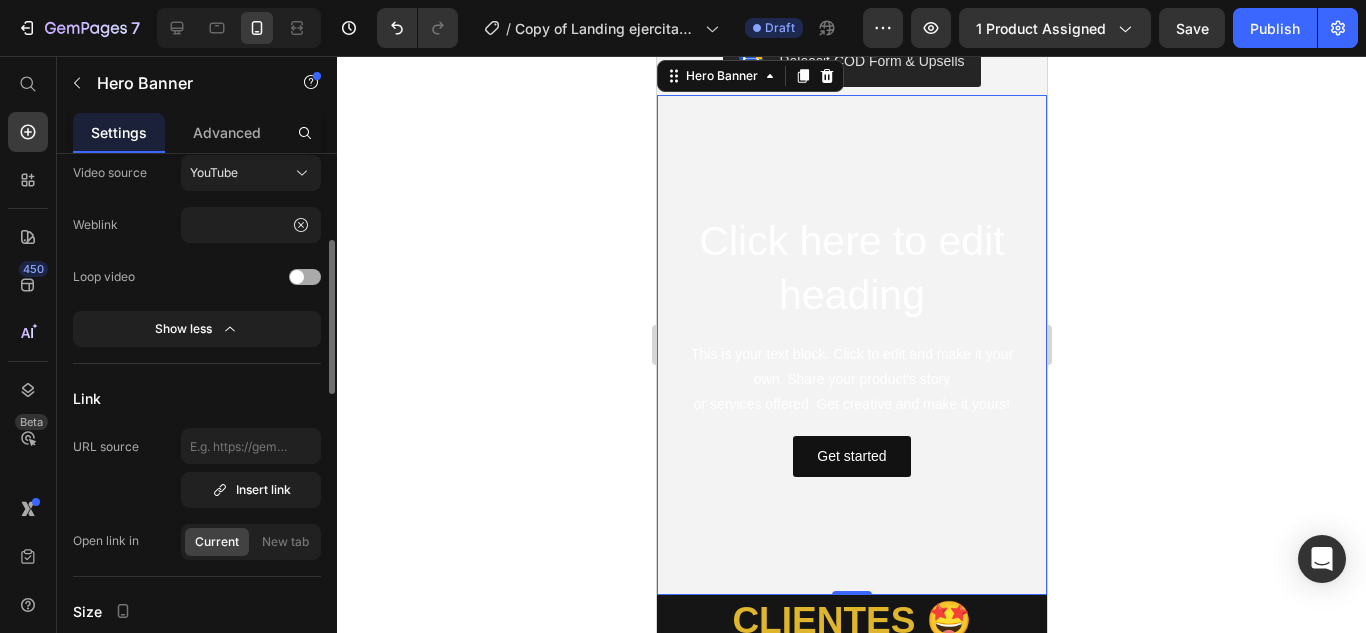 scroll, scrollTop: 0, scrollLeft: 0, axis: both 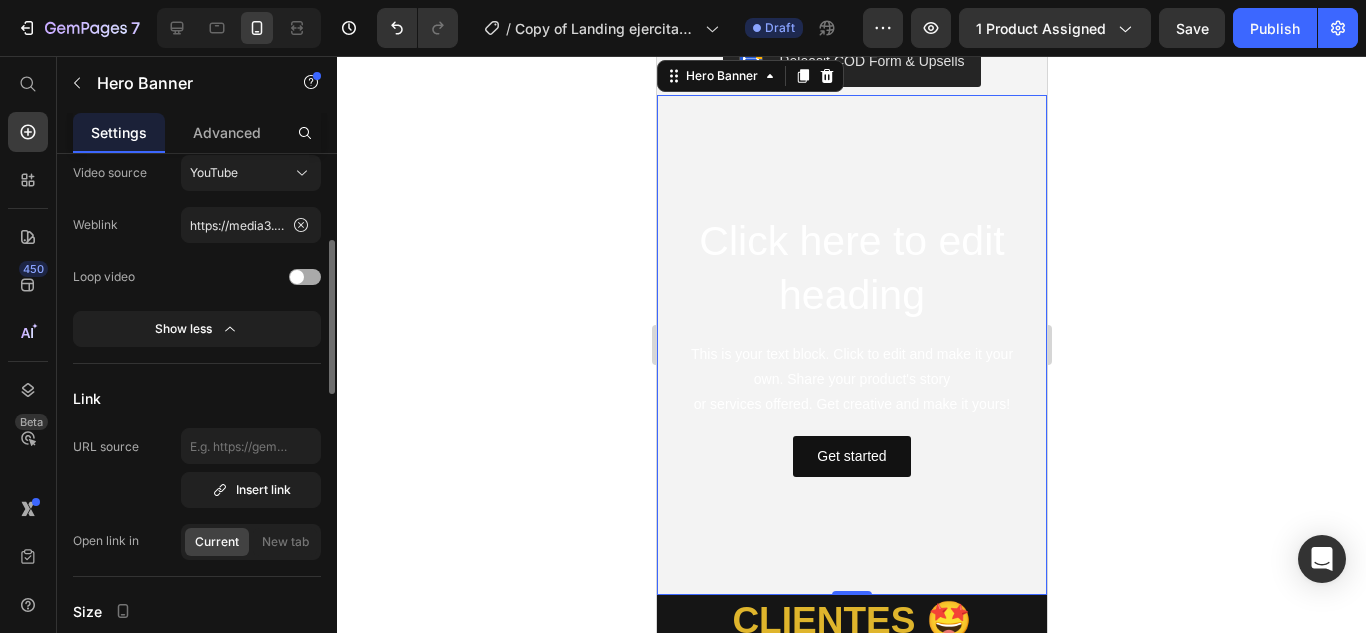 click at bounding box center [297, 277] 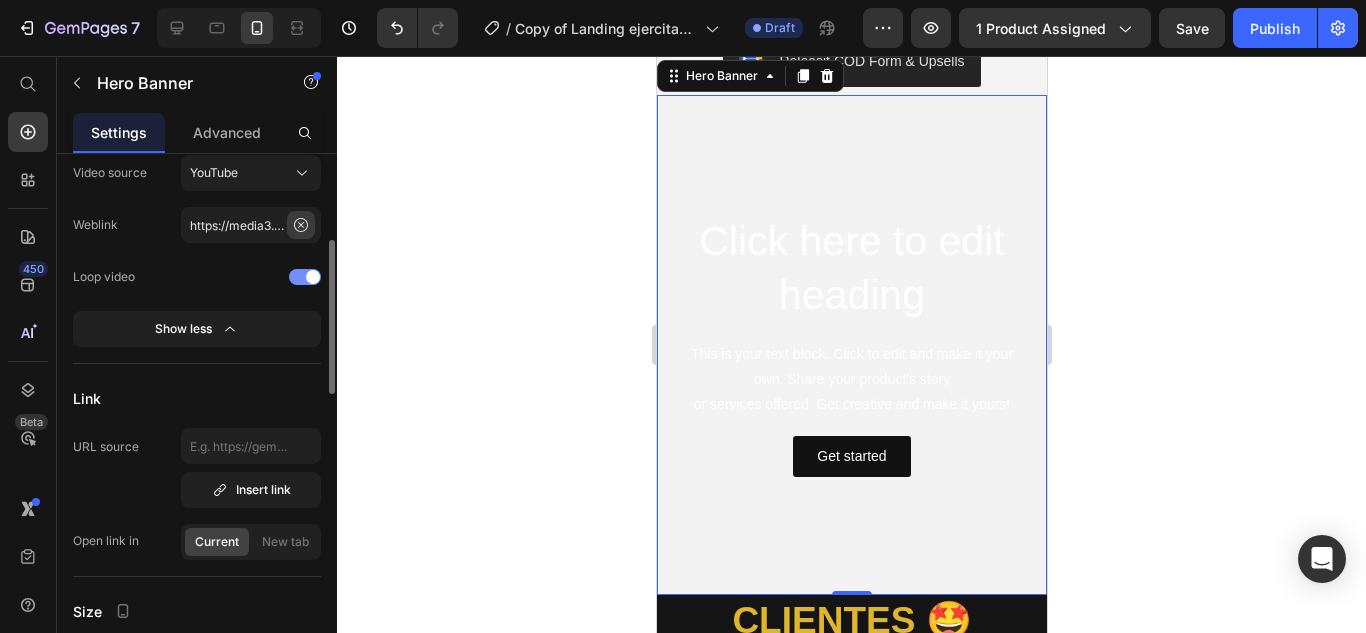 click 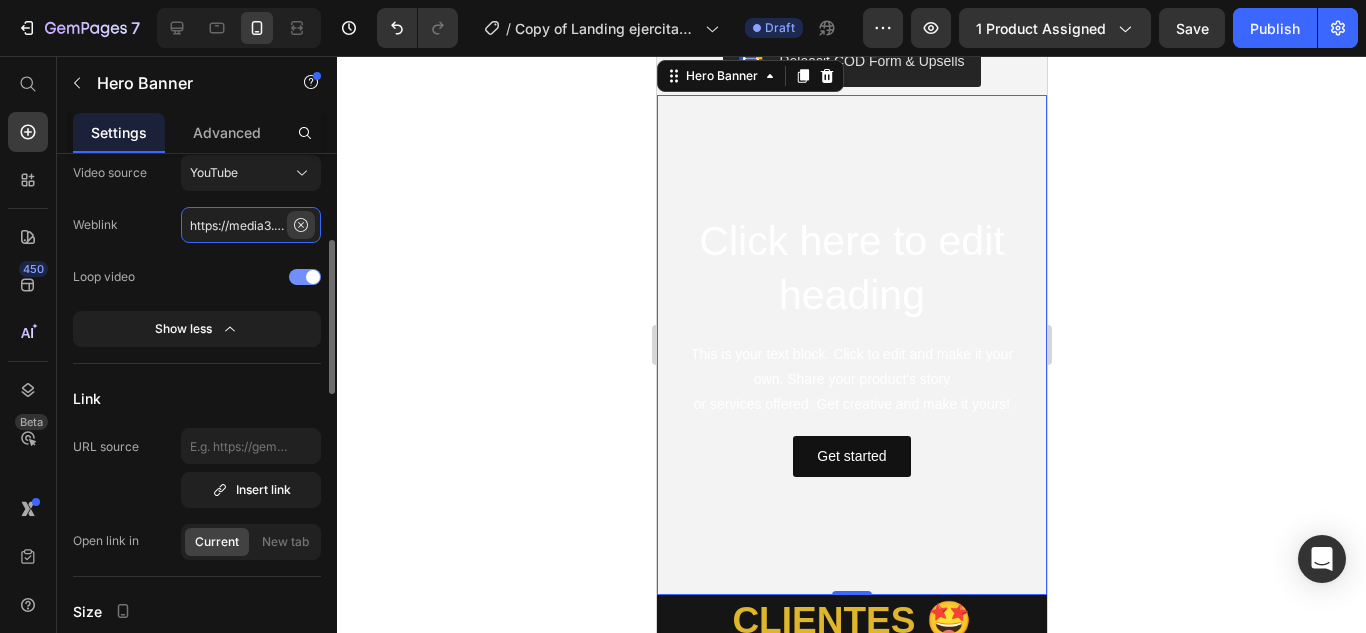 type 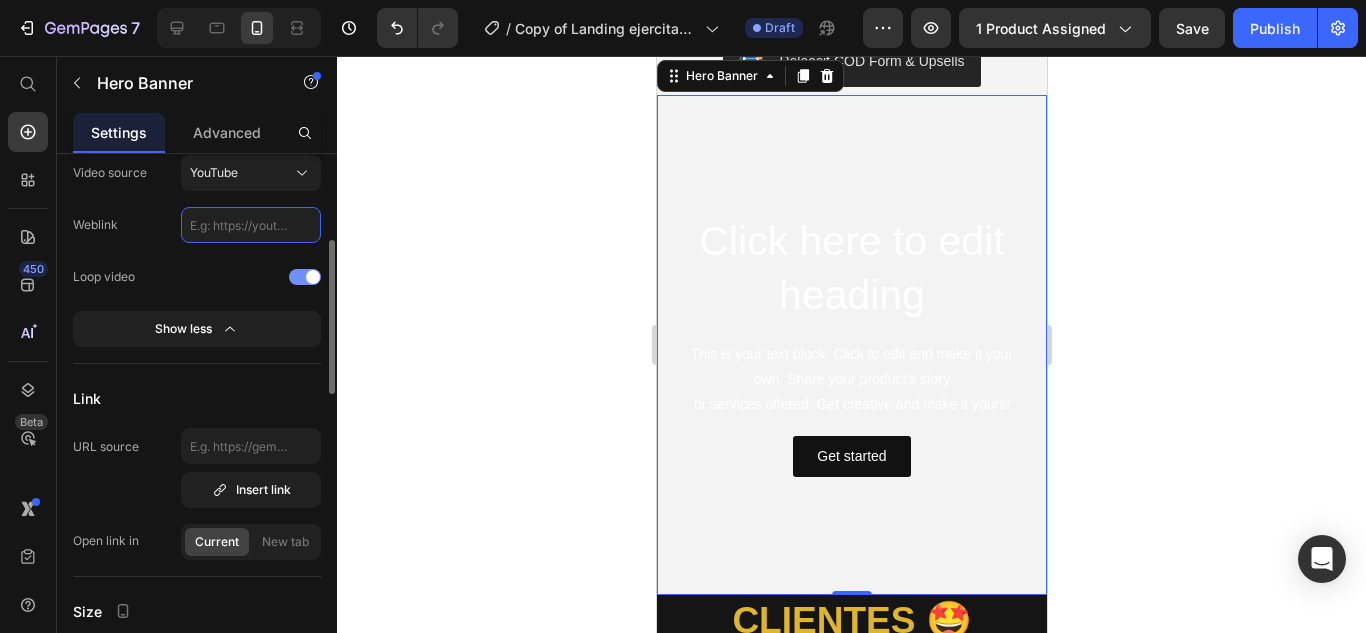 scroll, scrollTop: 0, scrollLeft: 0, axis: both 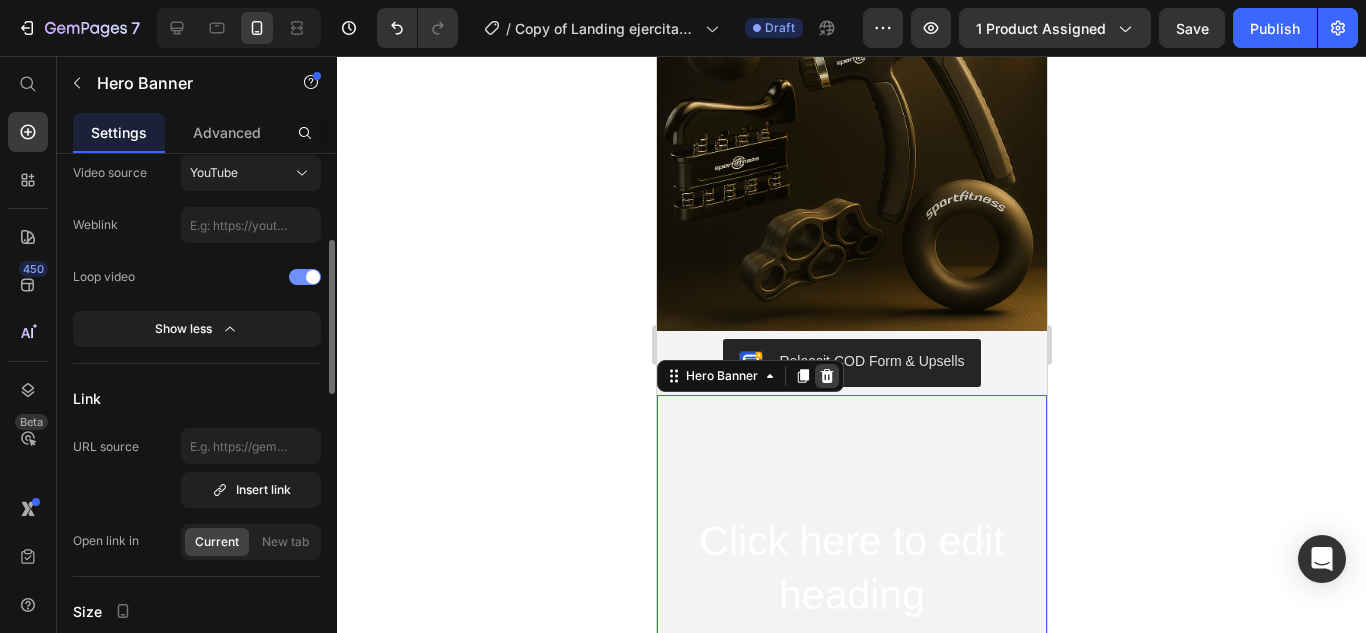 click 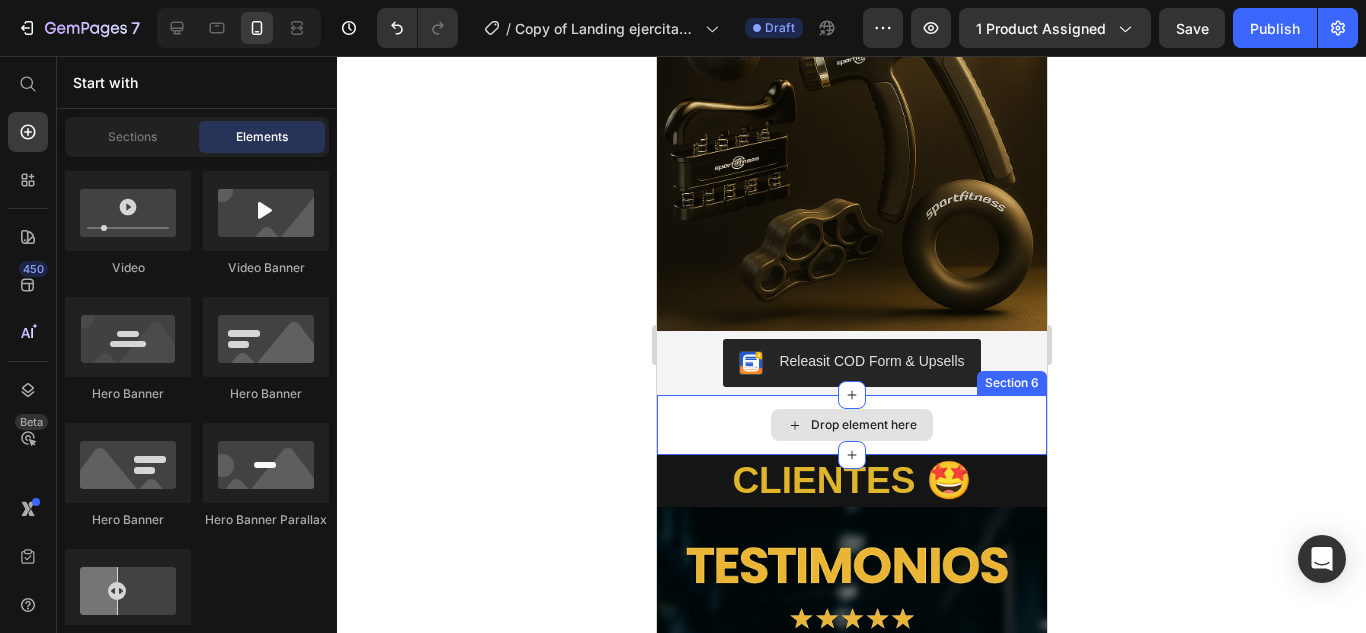 click on "Drop element here" at bounding box center (851, 425) 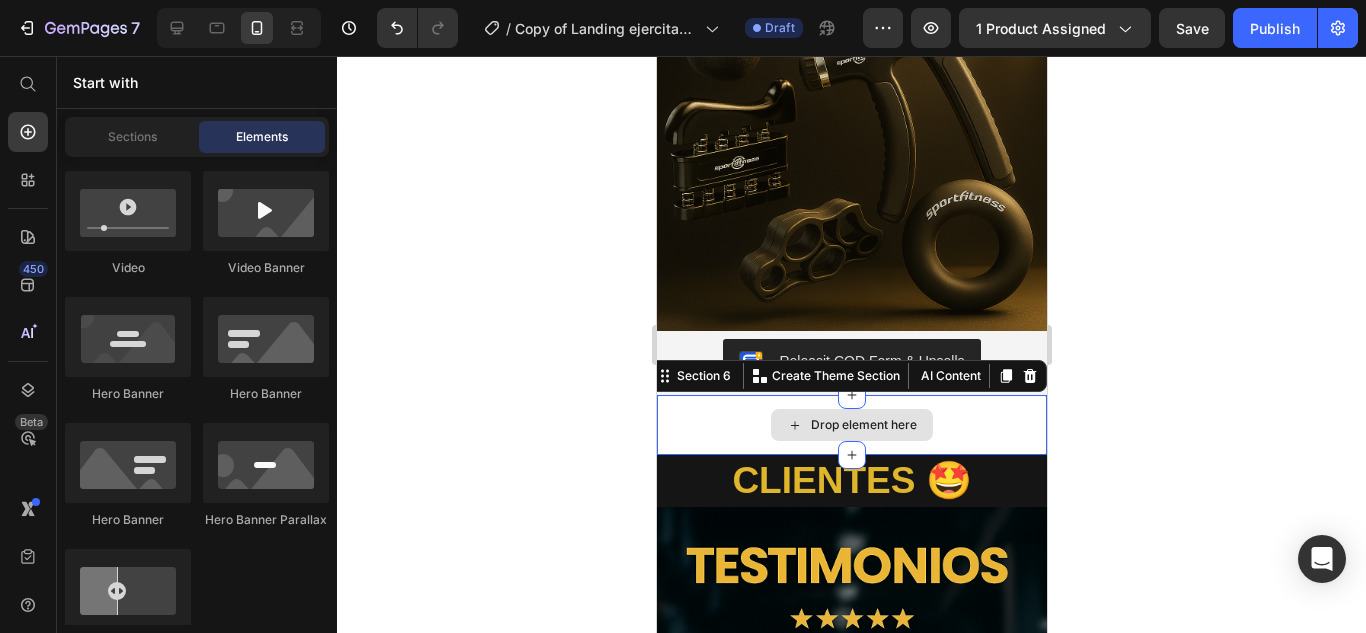 scroll, scrollTop: 0, scrollLeft: 0, axis: both 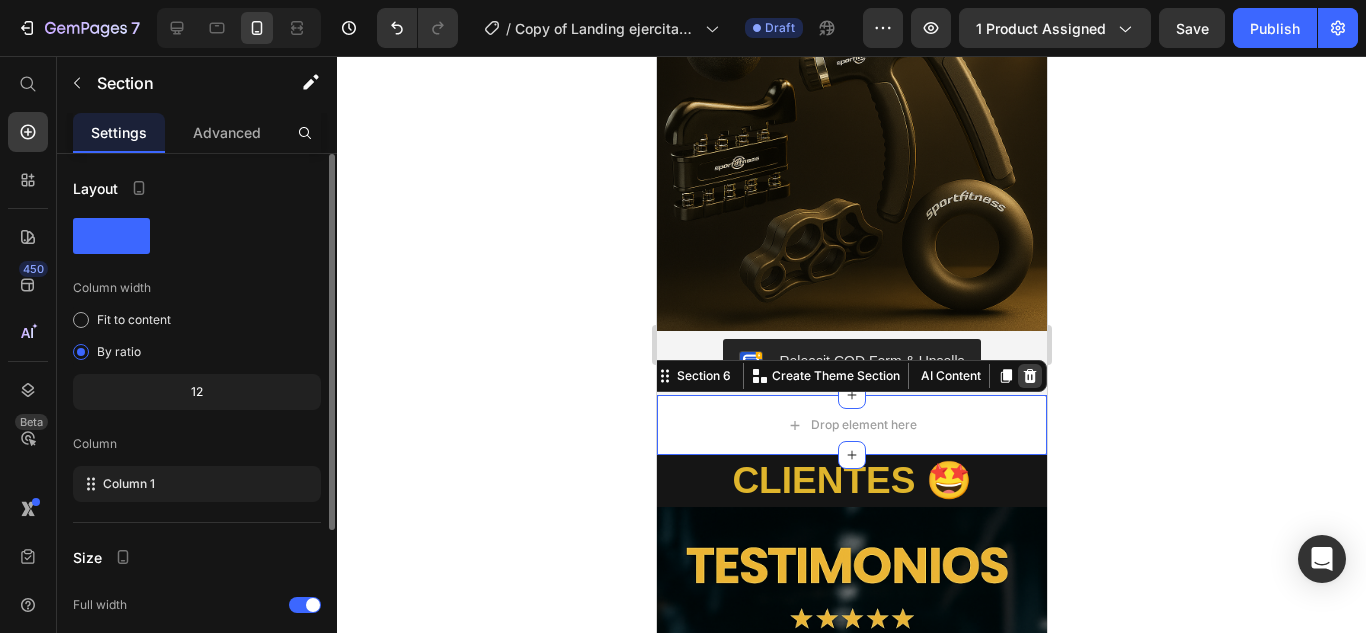 click 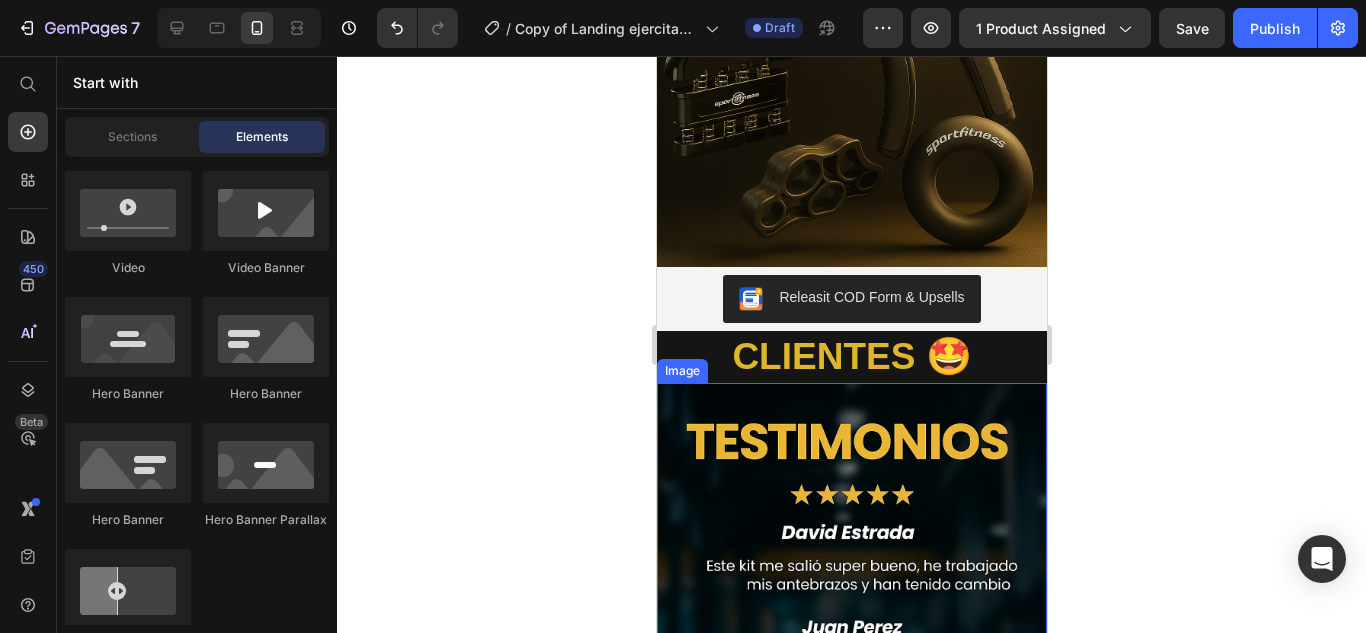 scroll, scrollTop: 1200, scrollLeft: 0, axis: vertical 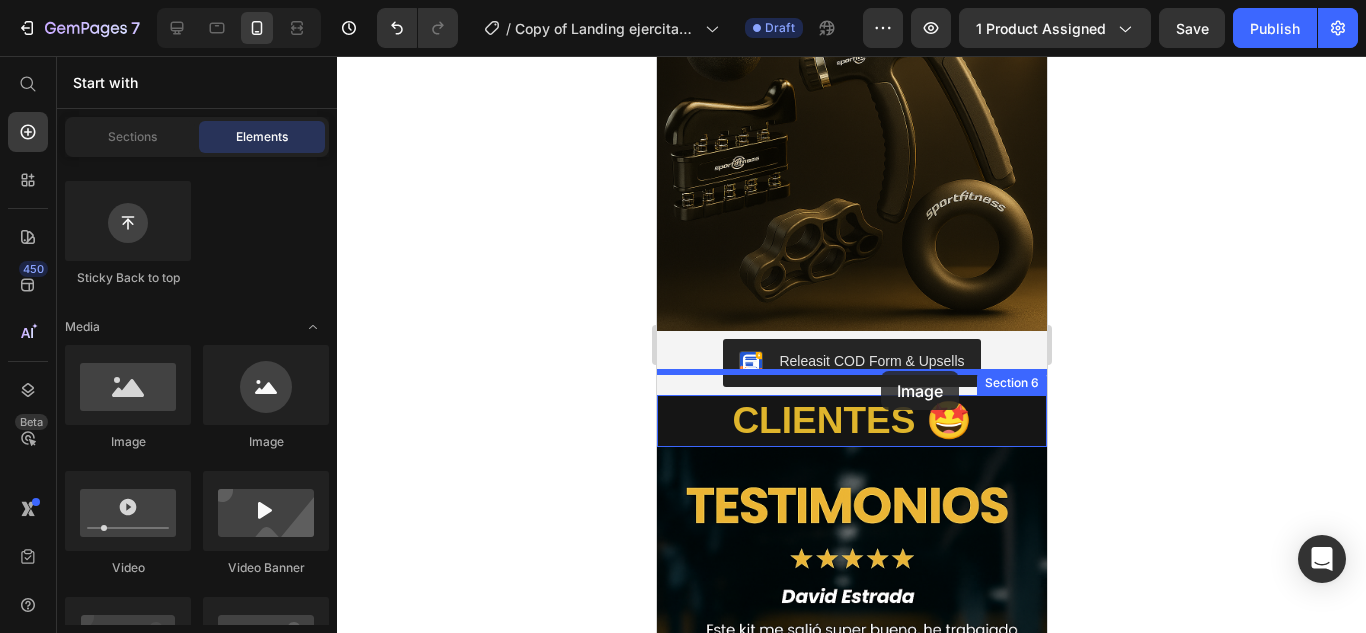 drag, startPoint x: 782, startPoint y: 450, endPoint x: 879, endPoint y: 377, distance: 121.40016 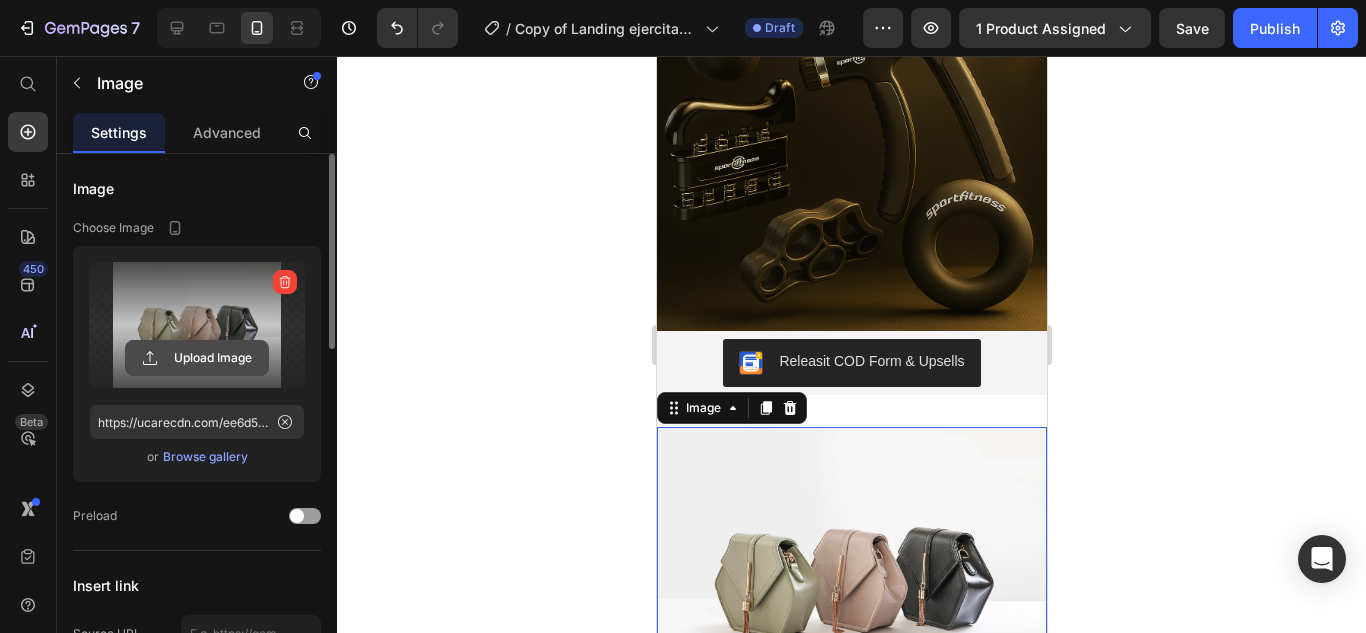 click 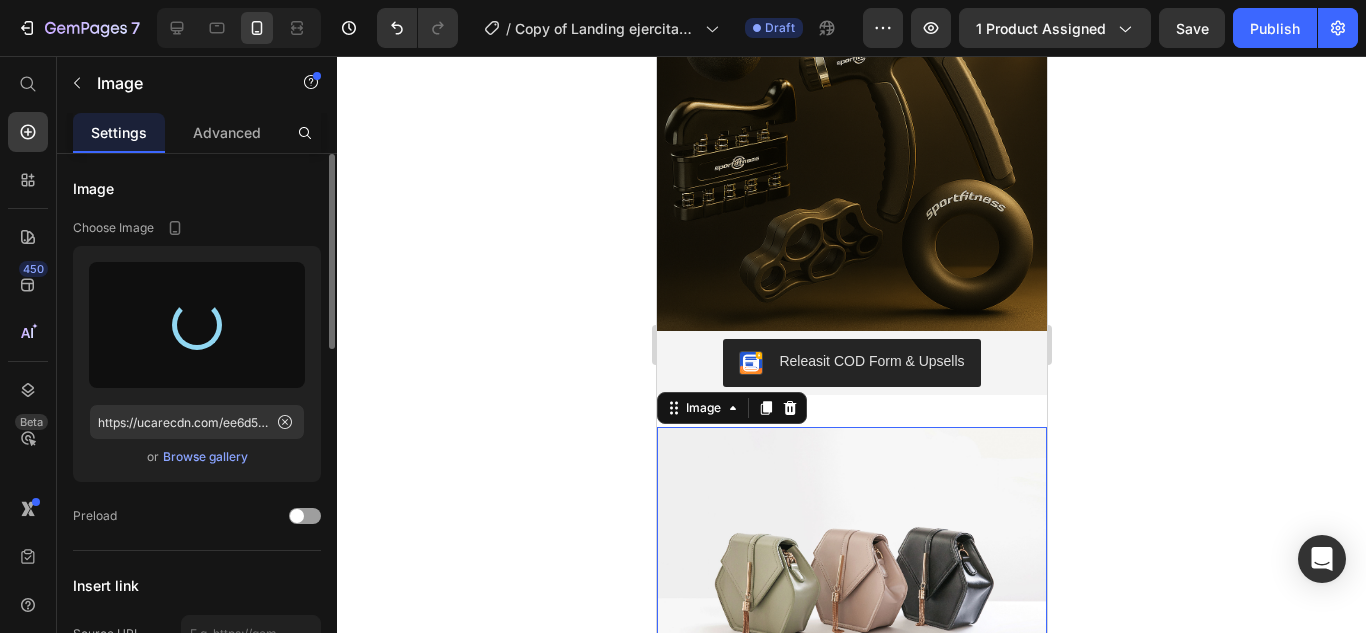 type on "https://cdn.shopify.com/s/files/1/0699/0023/9036/files/gempages_565637633191969942-3f879a97-6319-4d79-8b5b-9c13038f6843.jpg" 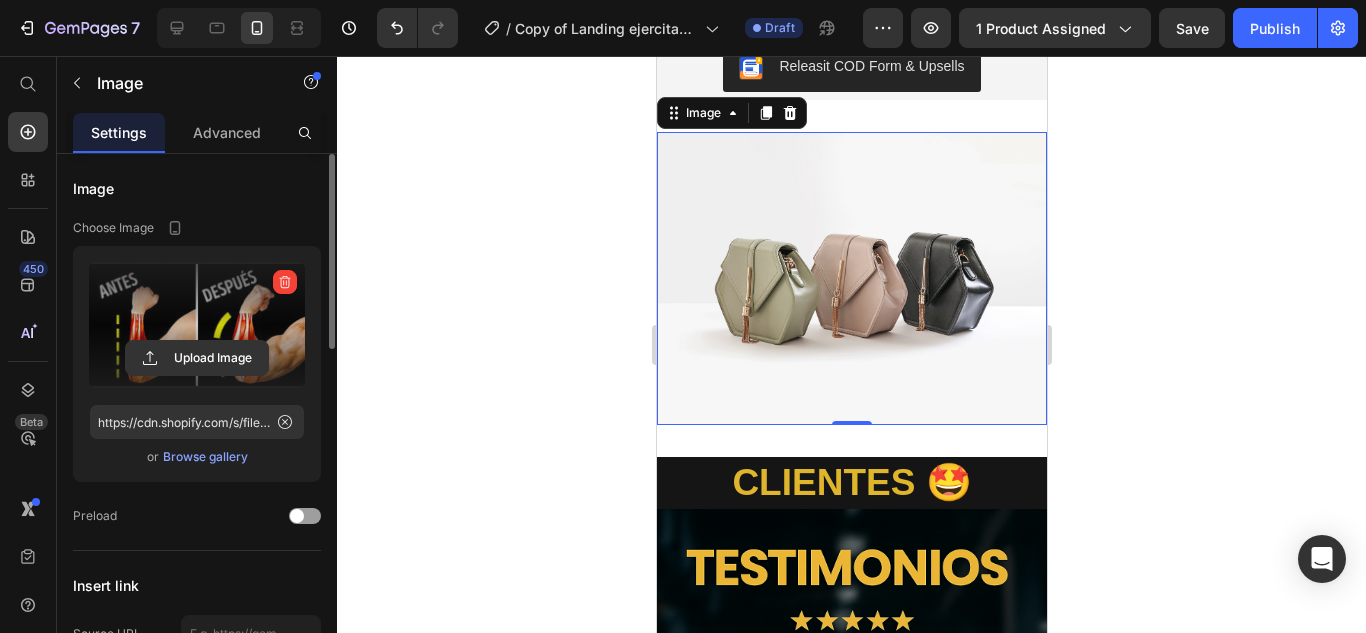 scroll, scrollTop: 1500, scrollLeft: 0, axis: vertical 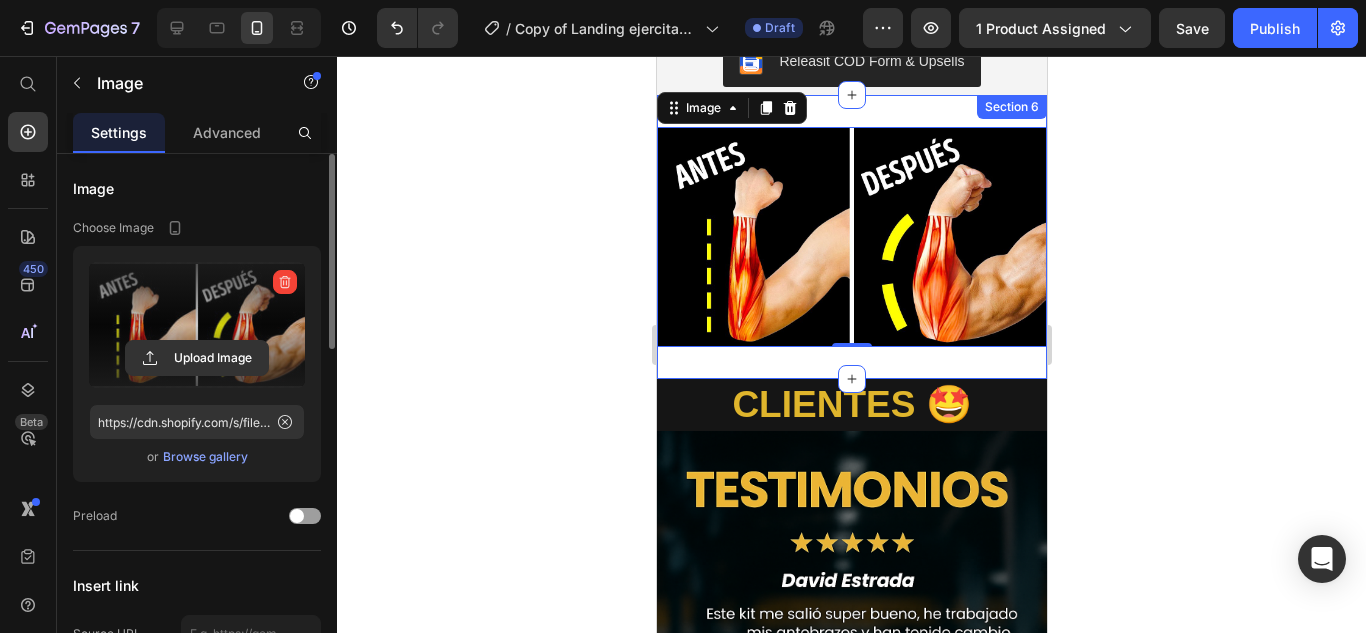 click on "Image   0 Section 6" at bounding box center [851, 236] 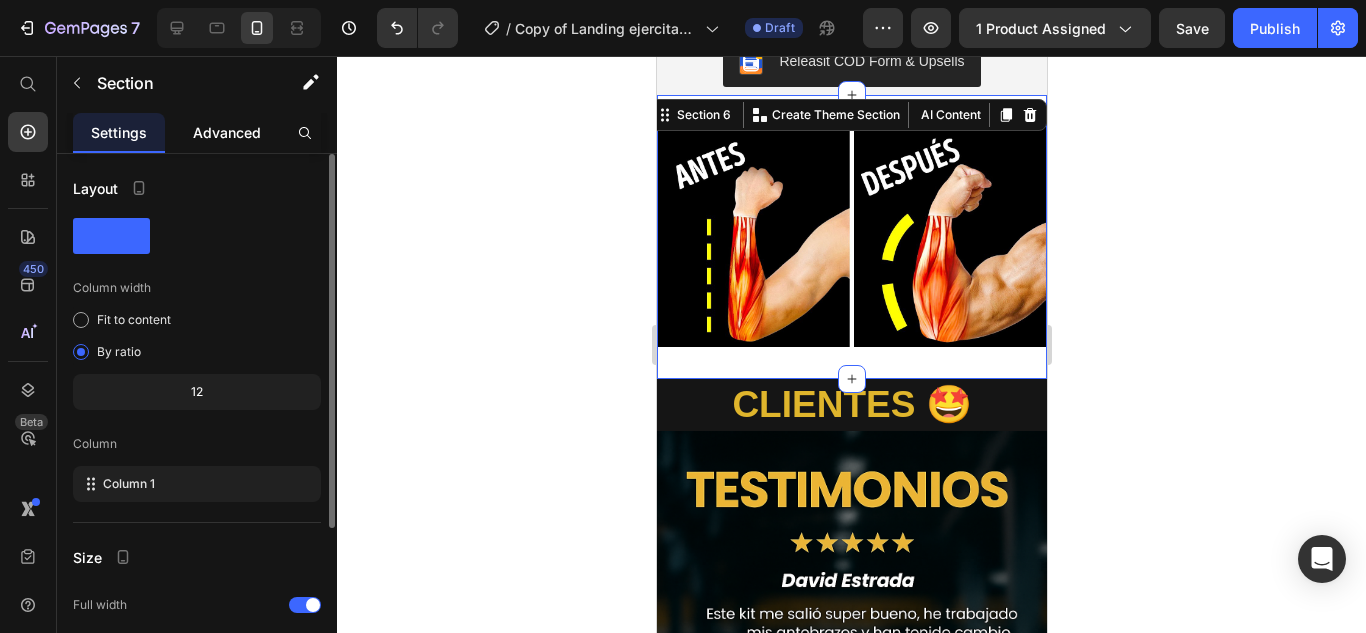 click on "Advanced" at bounding box center [227, 132] 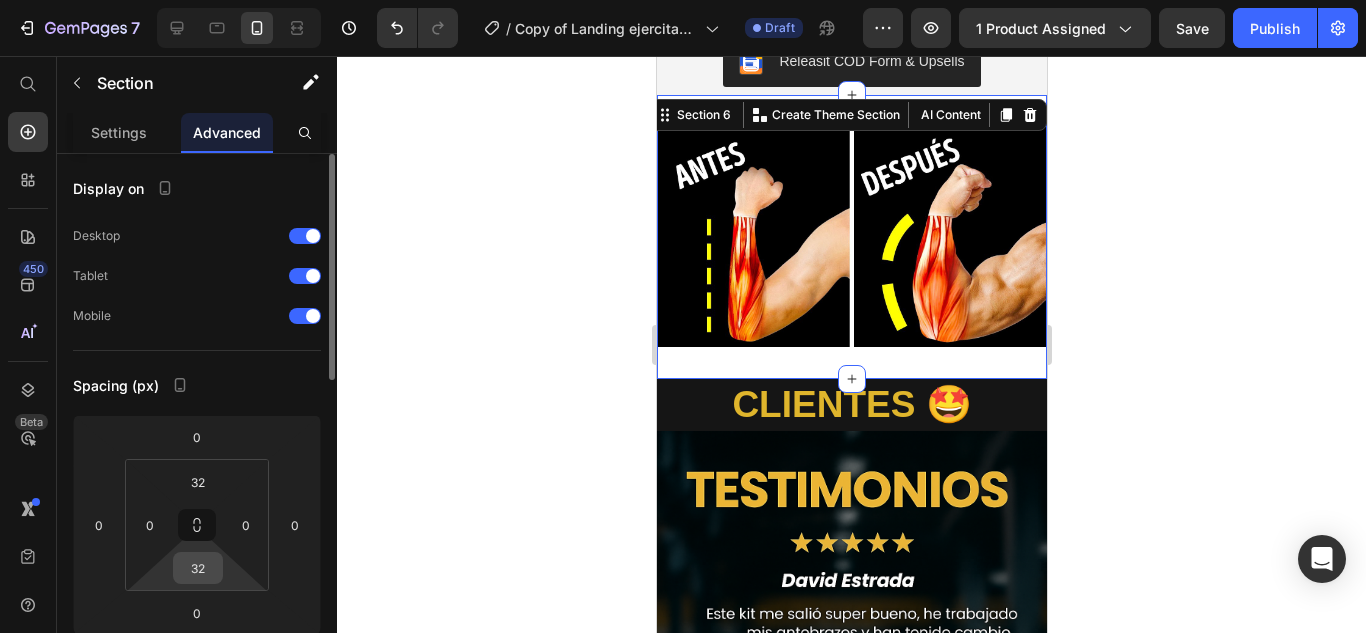click on "32" at bounding box center [198, 568] 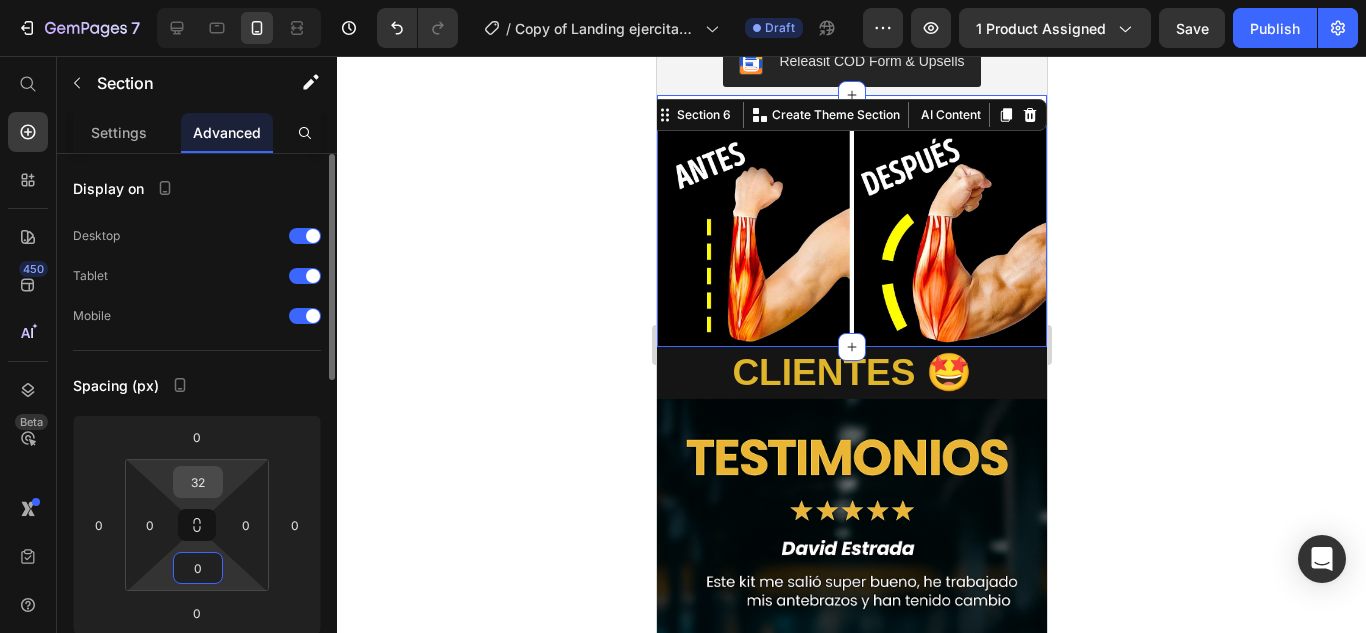 type on "0" 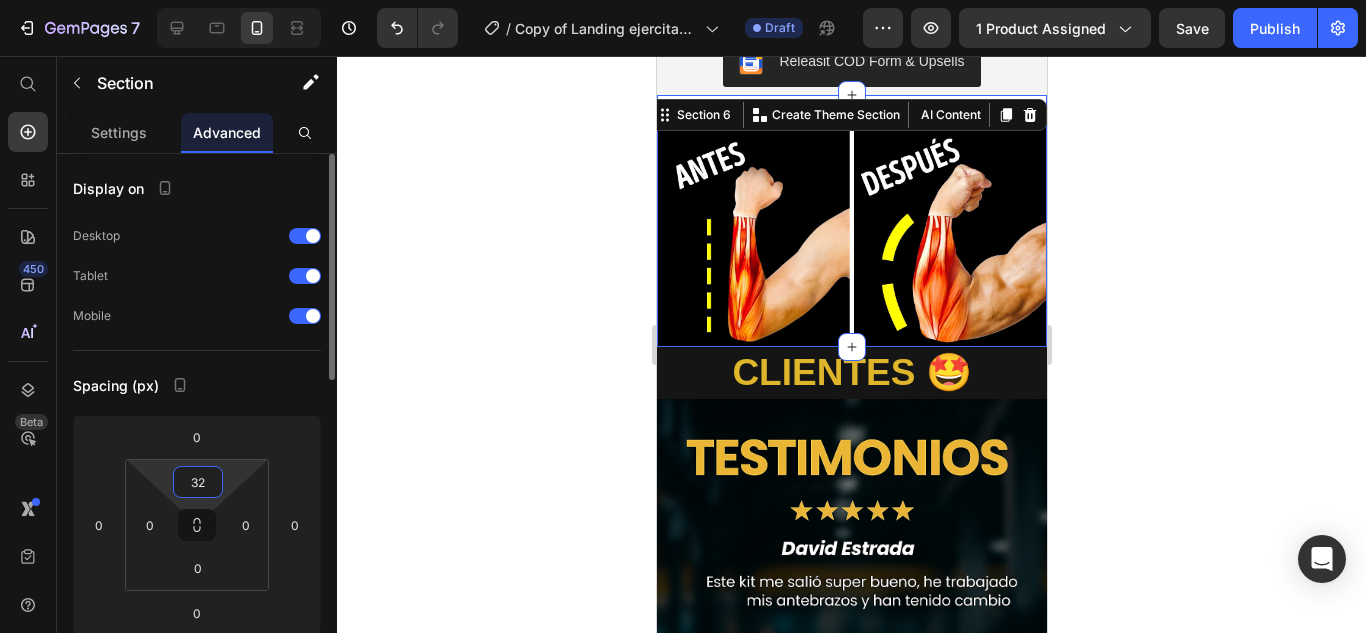 type on "0" 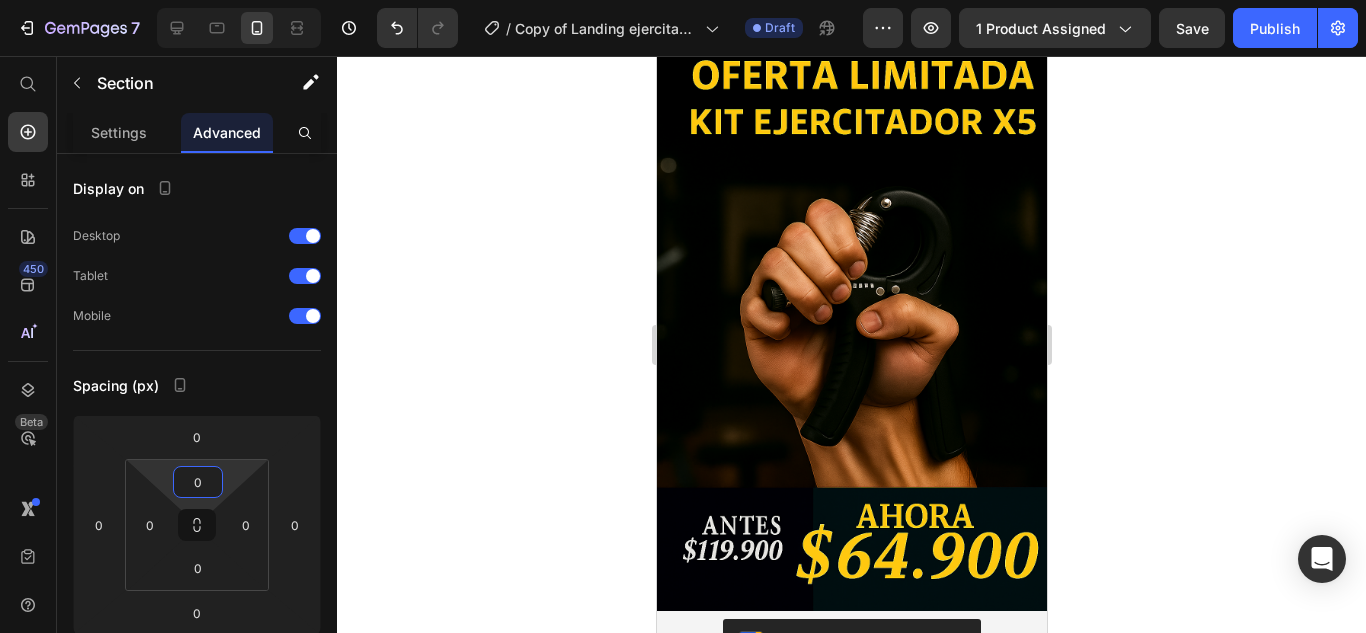 scroll, scrollTop: 0, scrollLeft: 0, axis: both 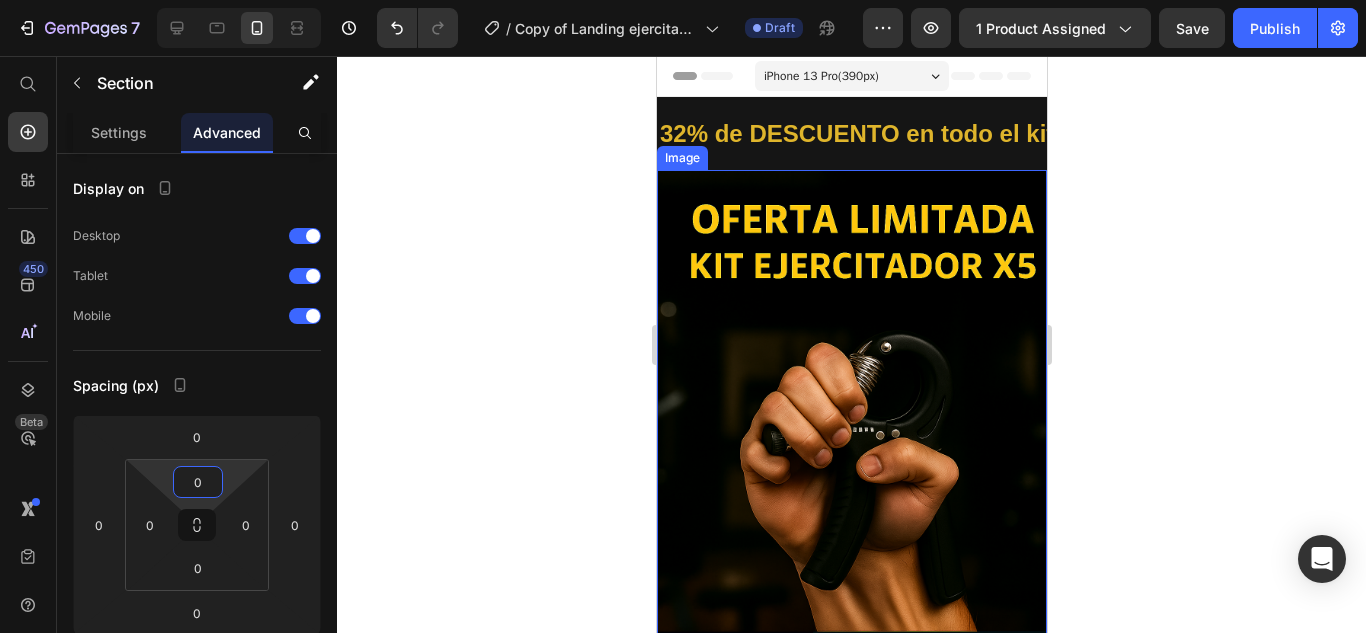 click at bounding box center (851, 462) 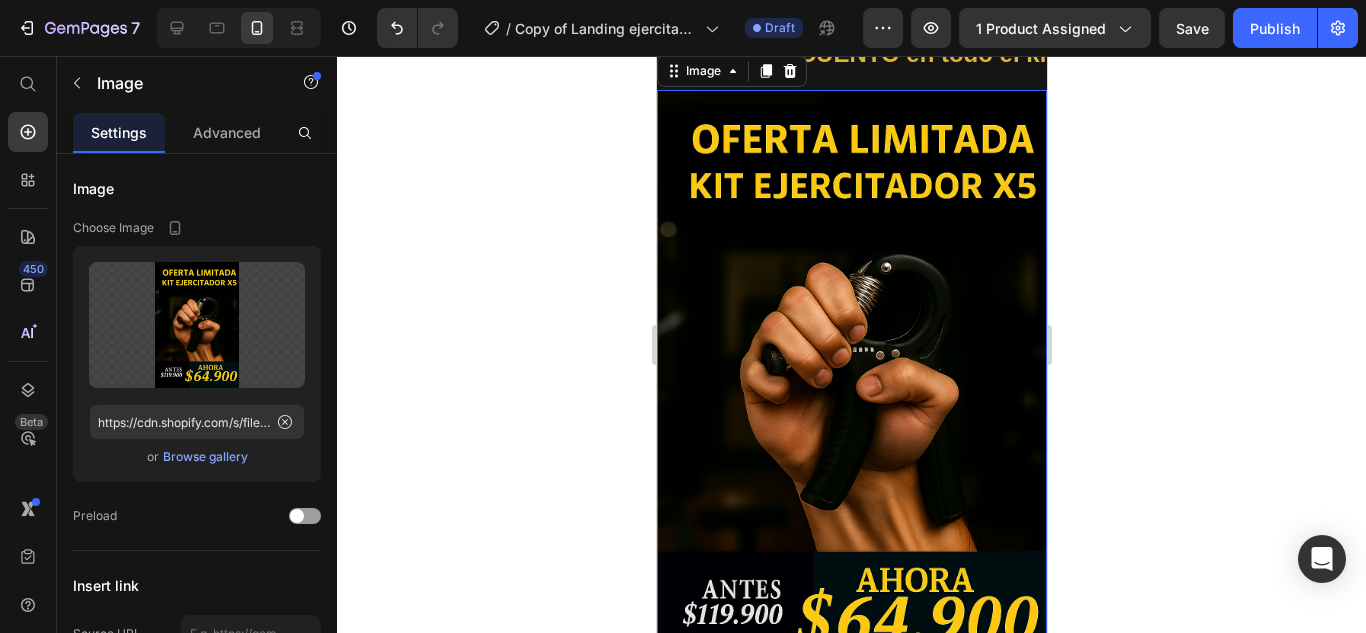 scroll, scrollTop: 0, scrollLeft: 0, axis: both 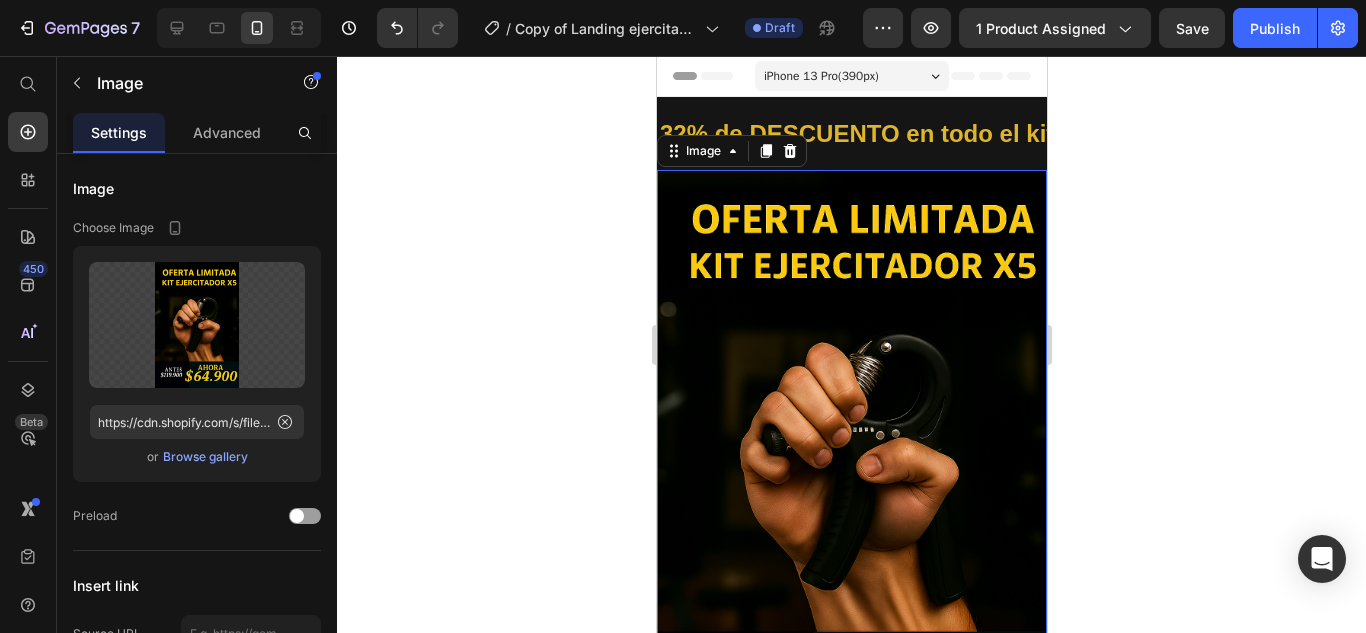 click at bounding box center (851, 462) 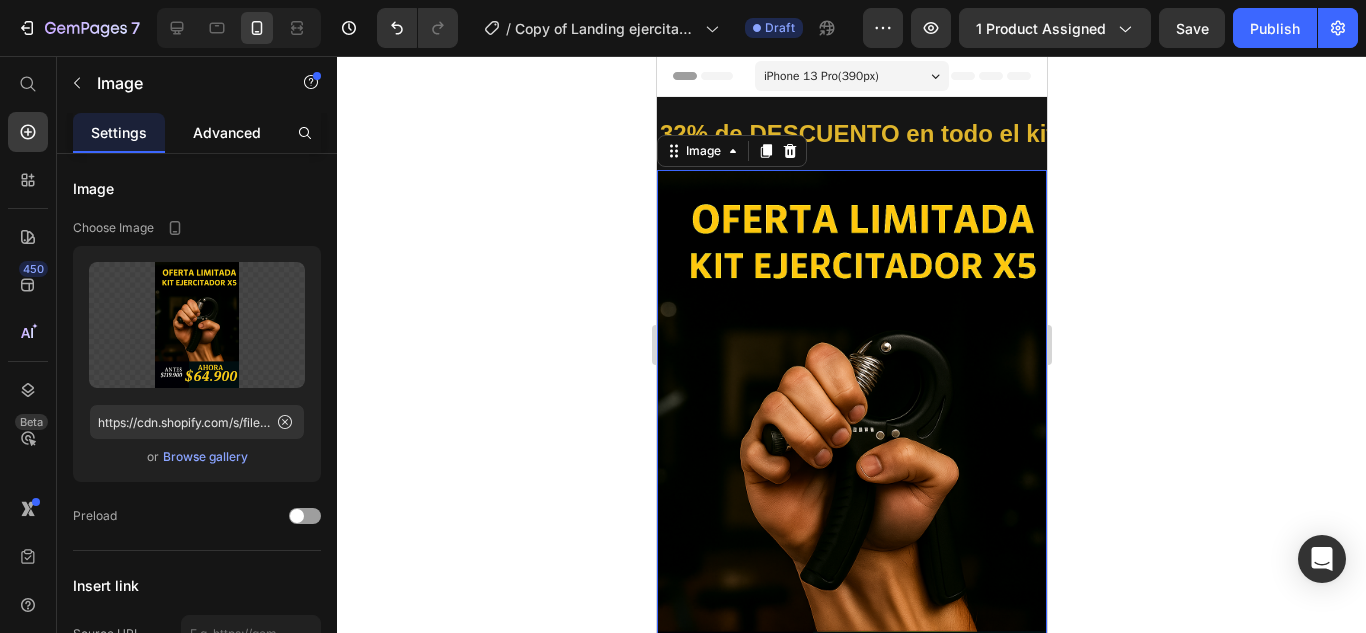 click on "Advanced" at bounding box center (227, 132) 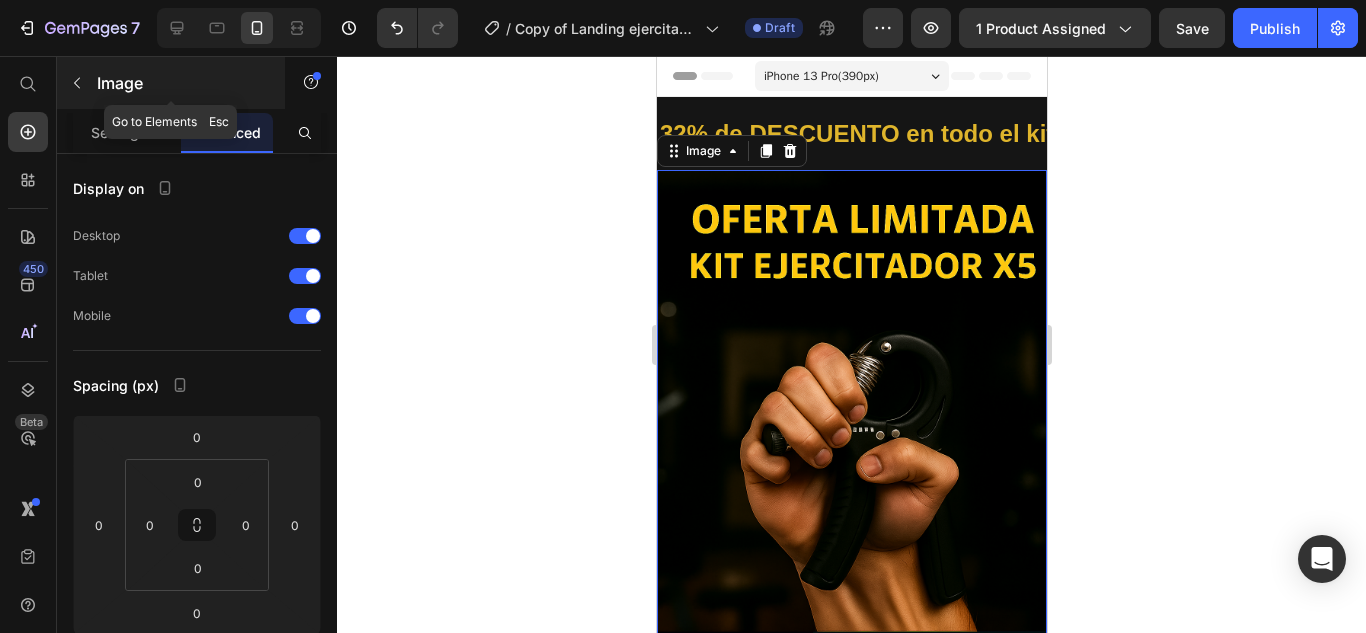click on "Image" at bounding box center [171, 83] 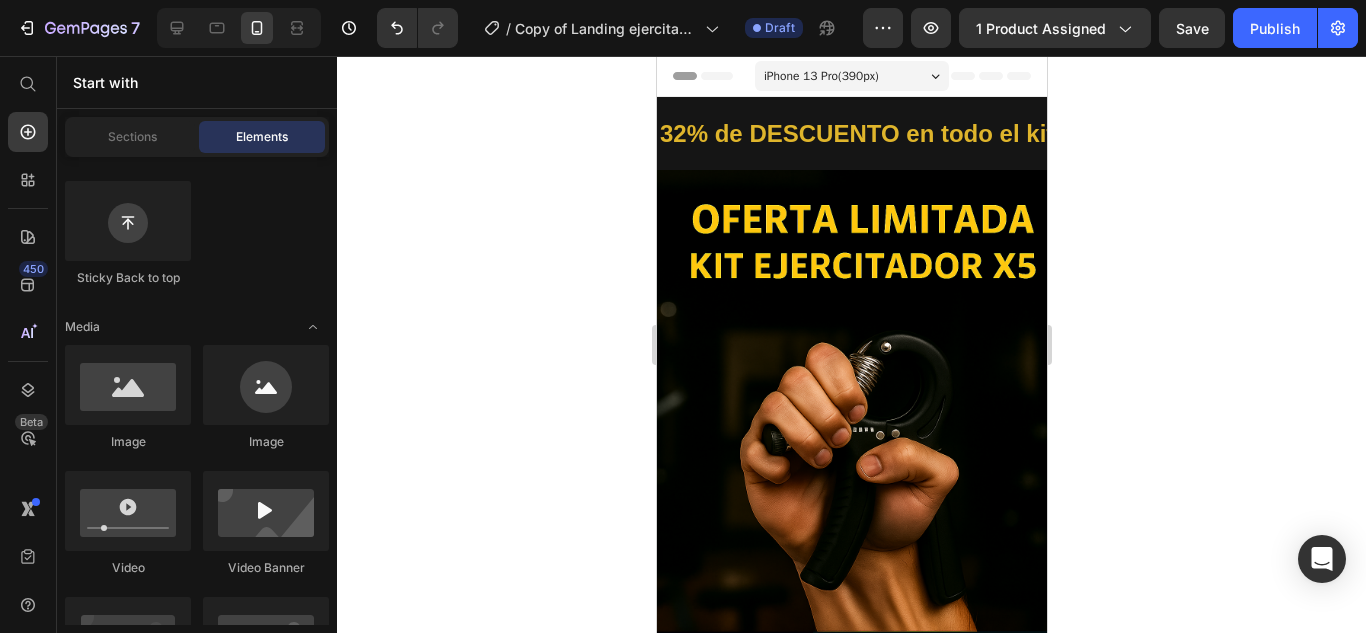 click at bounding box center (851, 462) 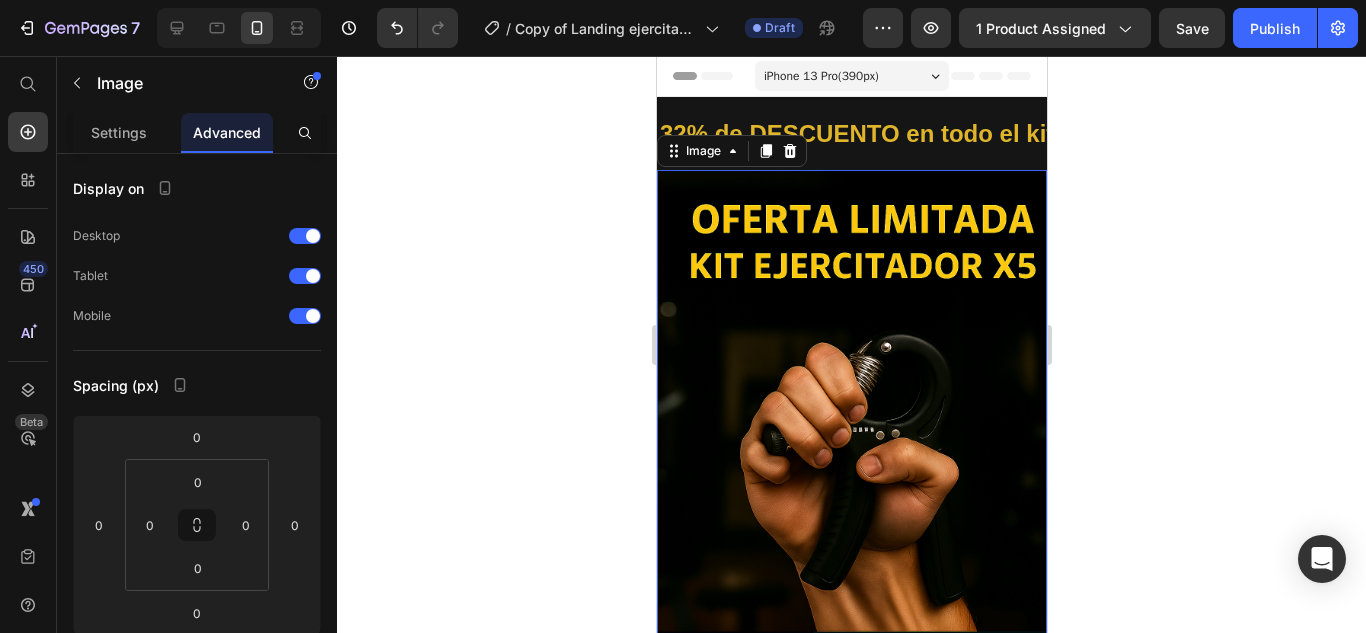 scroll, scrollTop: 300, scrollLeft: 0, axis: vertical 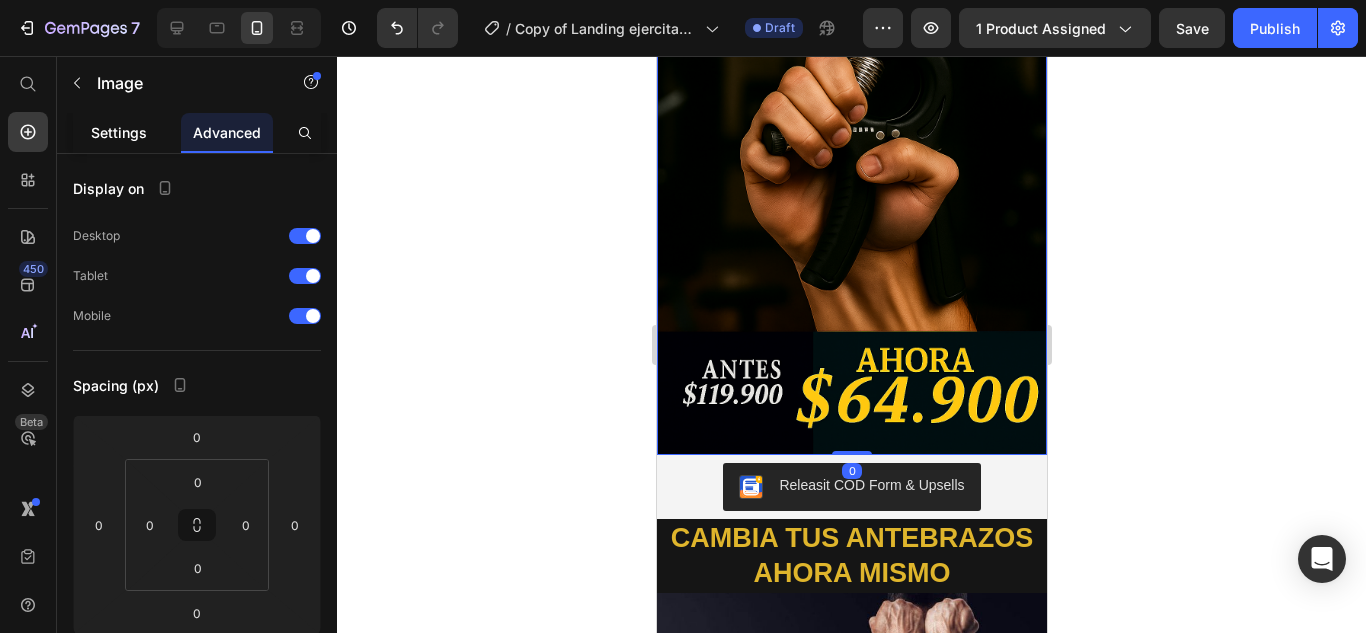 click on "Settings" 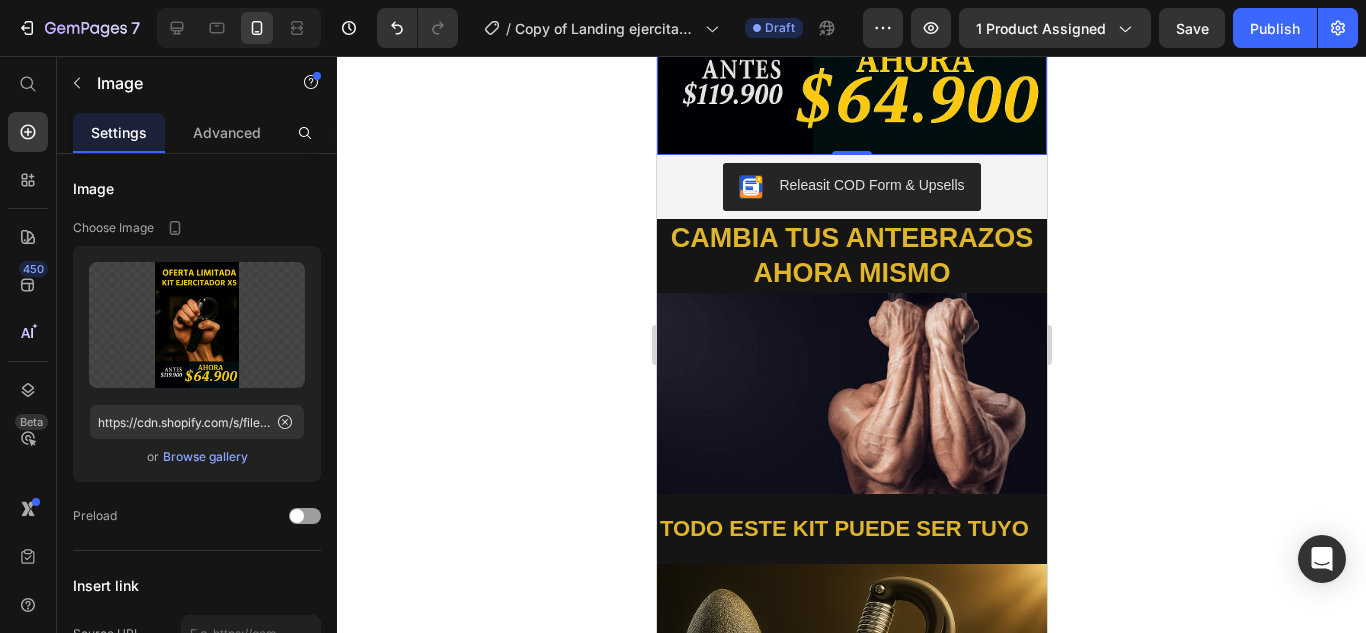 scroll, scrollTop: 0, scrollLeft: 0, axis: both 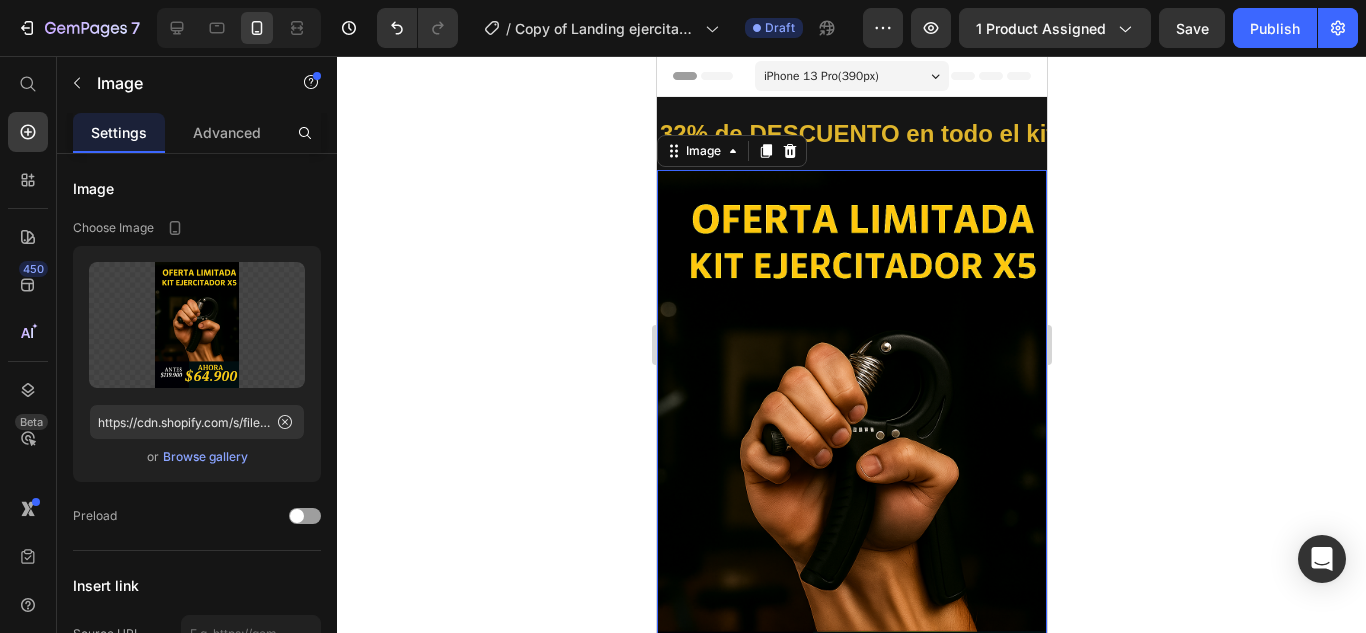 click at bounding box center [851, 462] 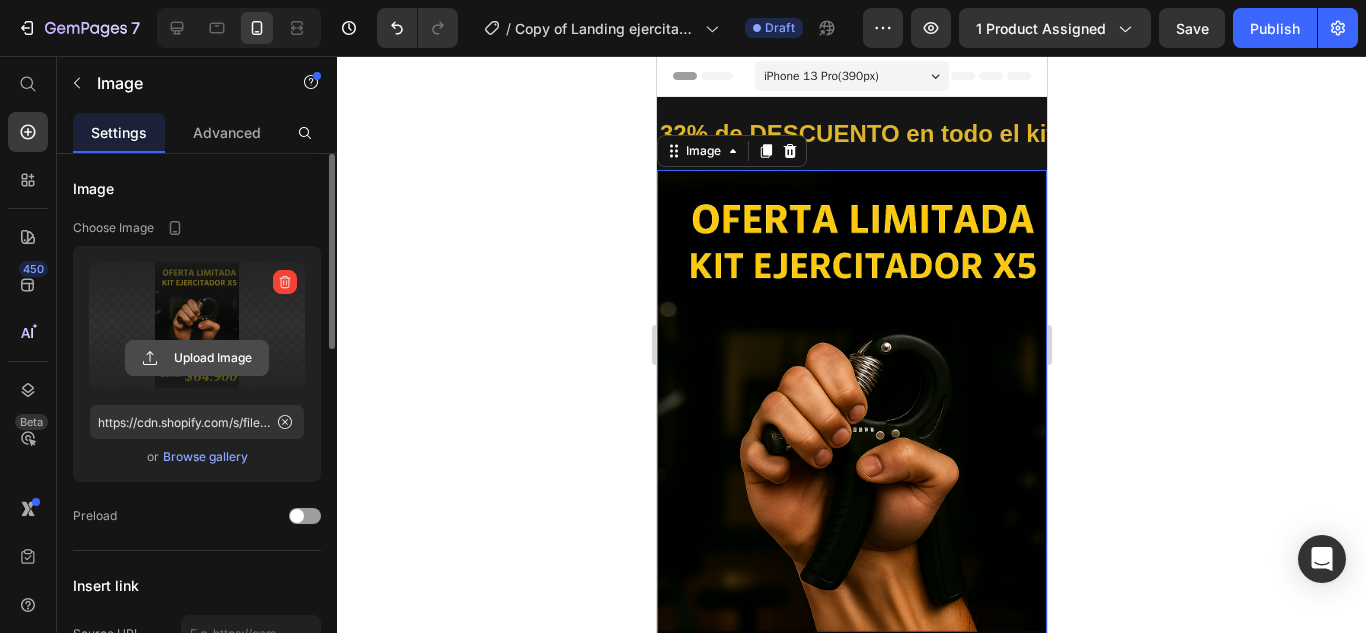 click 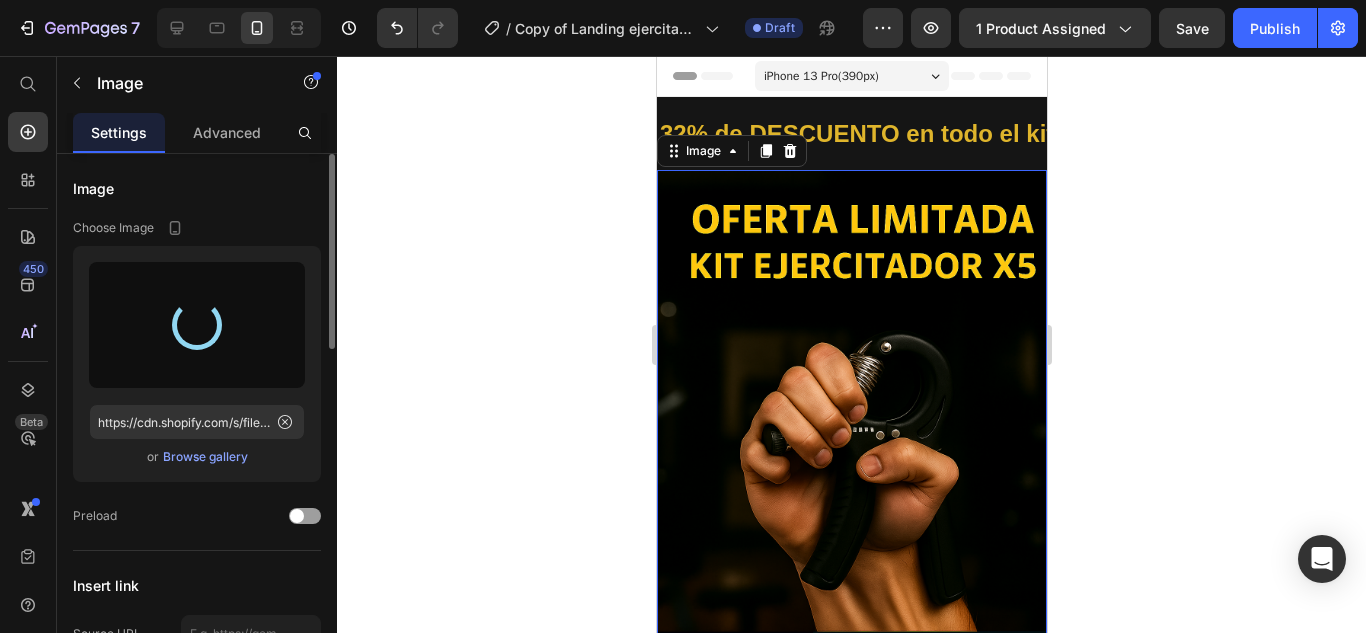 type on "https://cdn.shopify.com/s/files/1/0699/0023/9036/files/gempages_565637633191969942-db7abc9d-486d-43d2-bf60-f1667aa1f6d0.png" 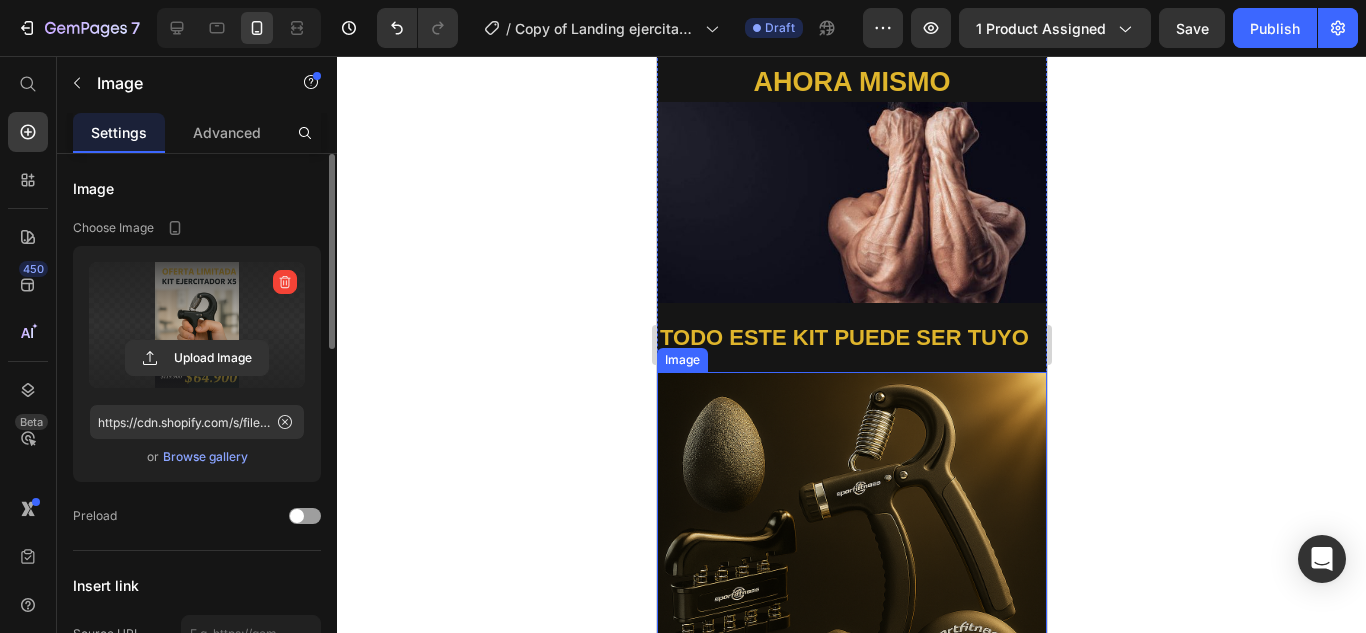 scroll, scrollTop: 600, scrollLeft: 0, axis: vertical 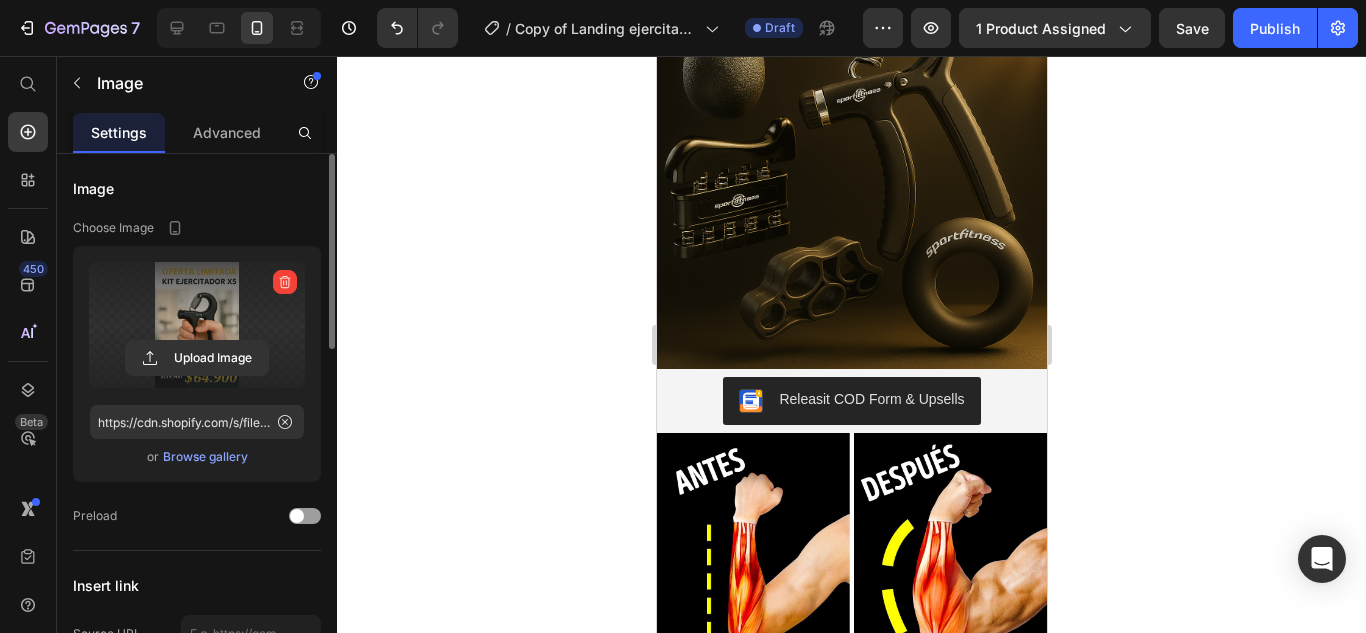 click on "TODO ESTE KIT PUEDE SER TUYO" at bounding box center [843, -56] 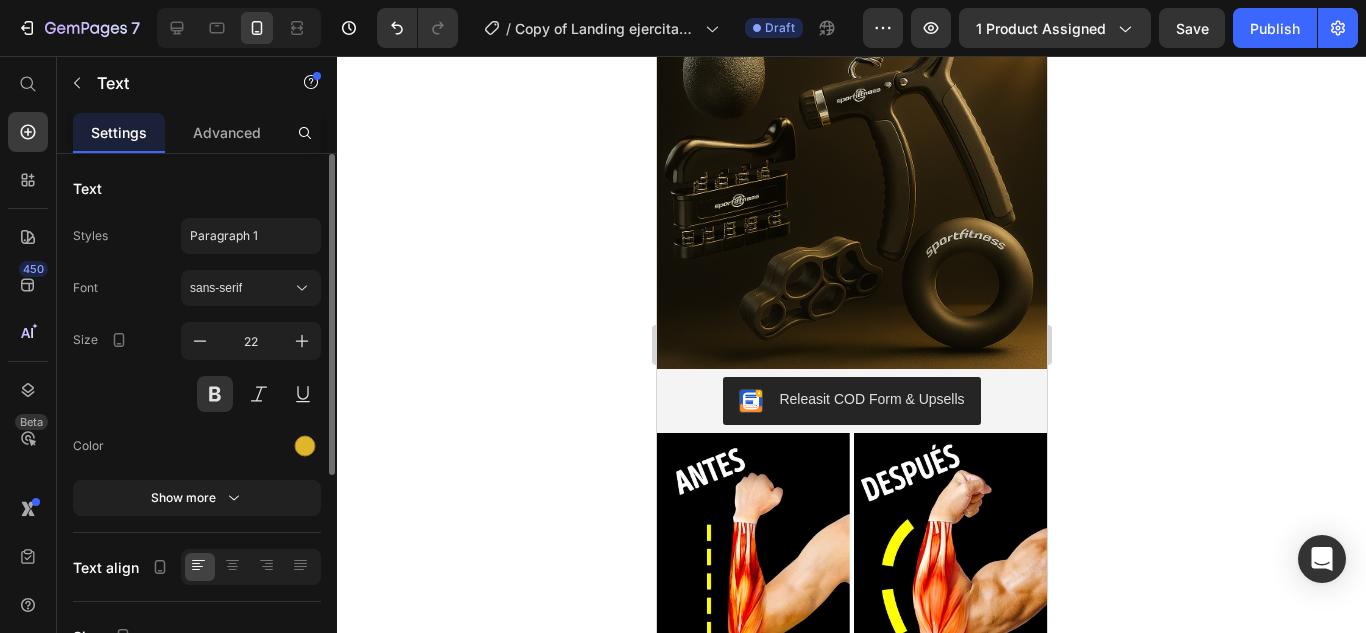 click on "TODO ESTE KIT PUEDE SER TUYO" at bounding box center [843, -56] 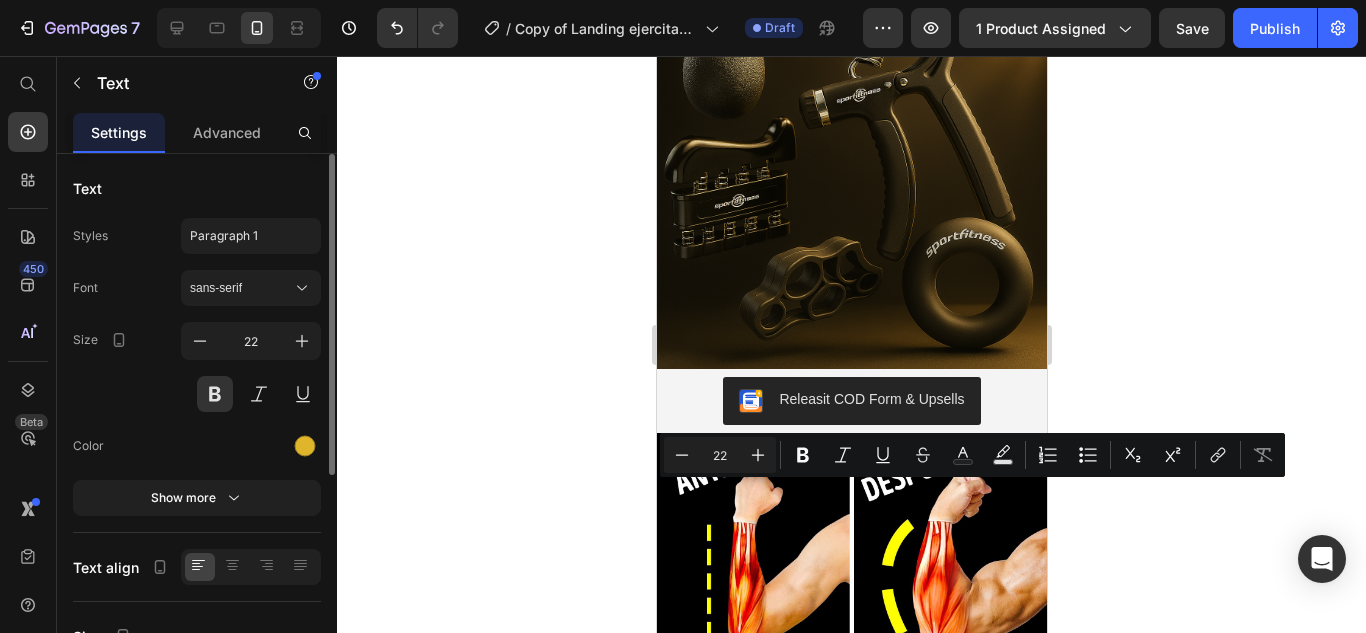 click on "TODO ESTE KIT PUEDE SER TUYO" at bounding box center (843, -56) 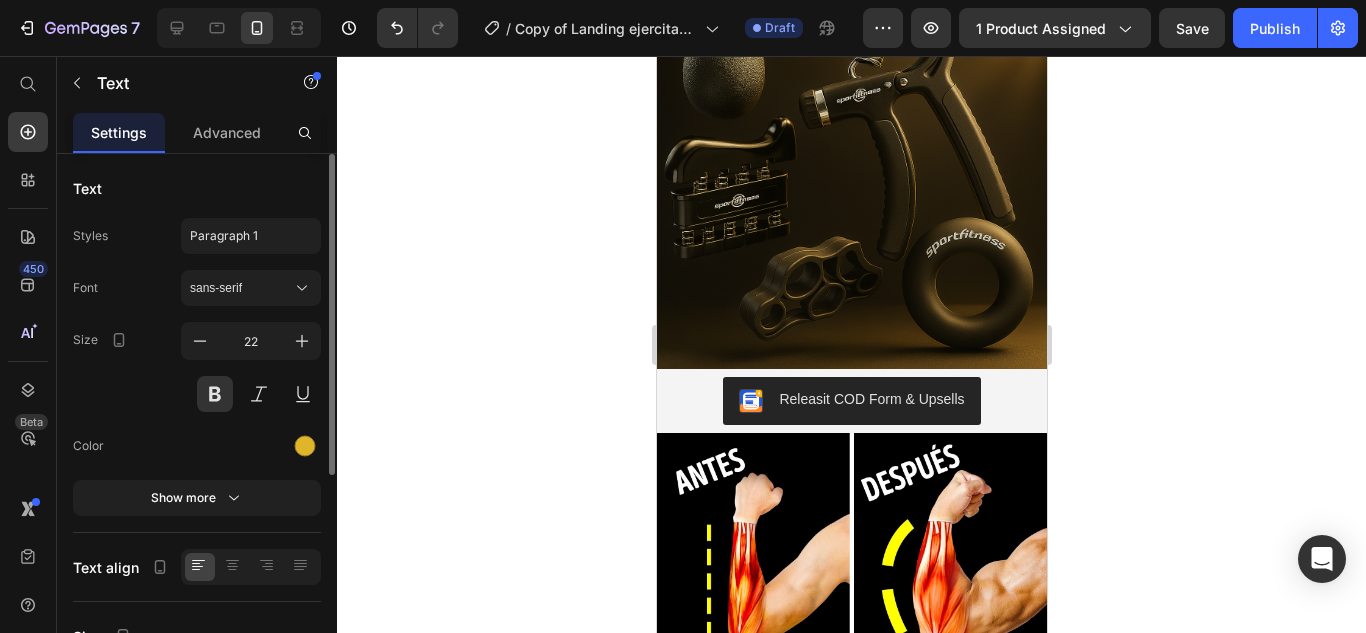 scroll, scrollTop: 0, scrollLeft: 2, axis: horizontal 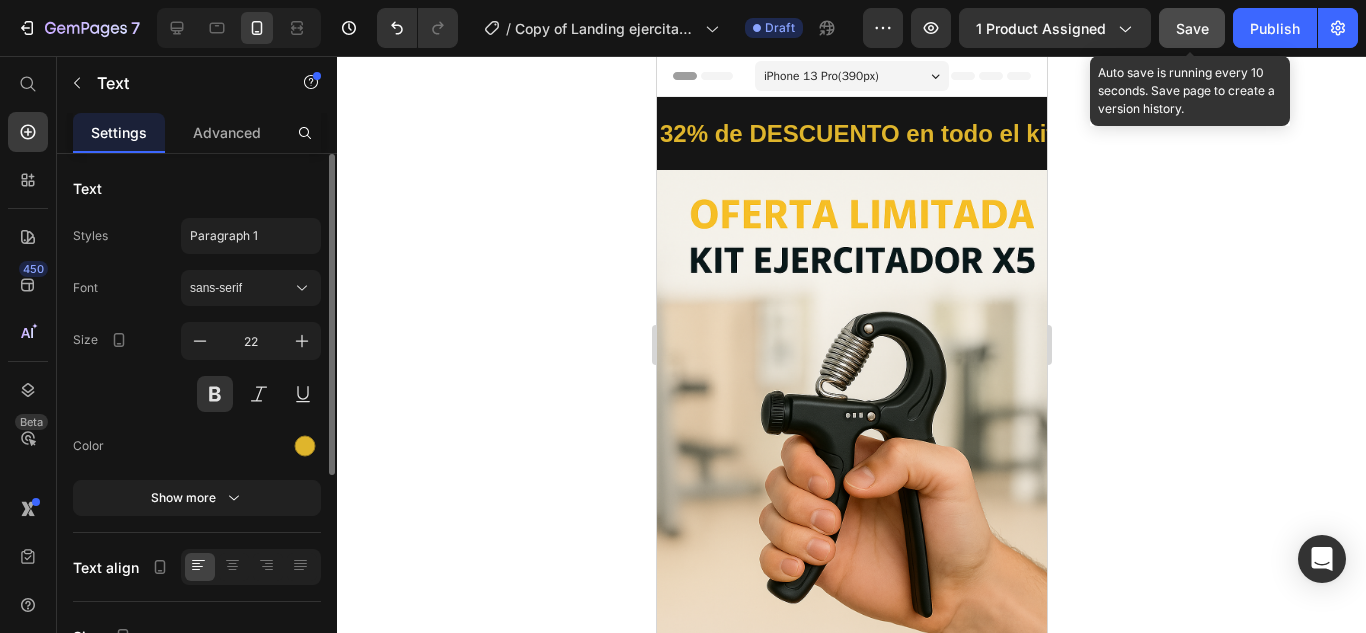click on "Save" at bounding box center (1192, 28) 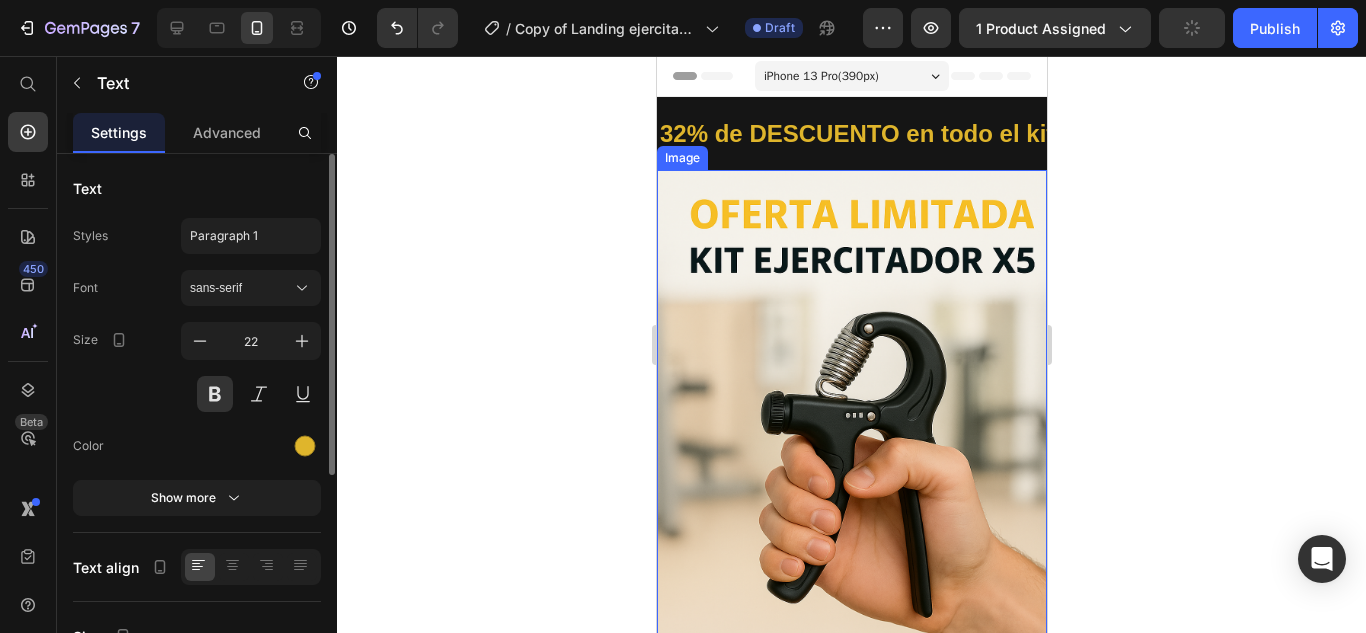 scroll, scrollTop: 300, scrollLeft: 0, axis: vertical 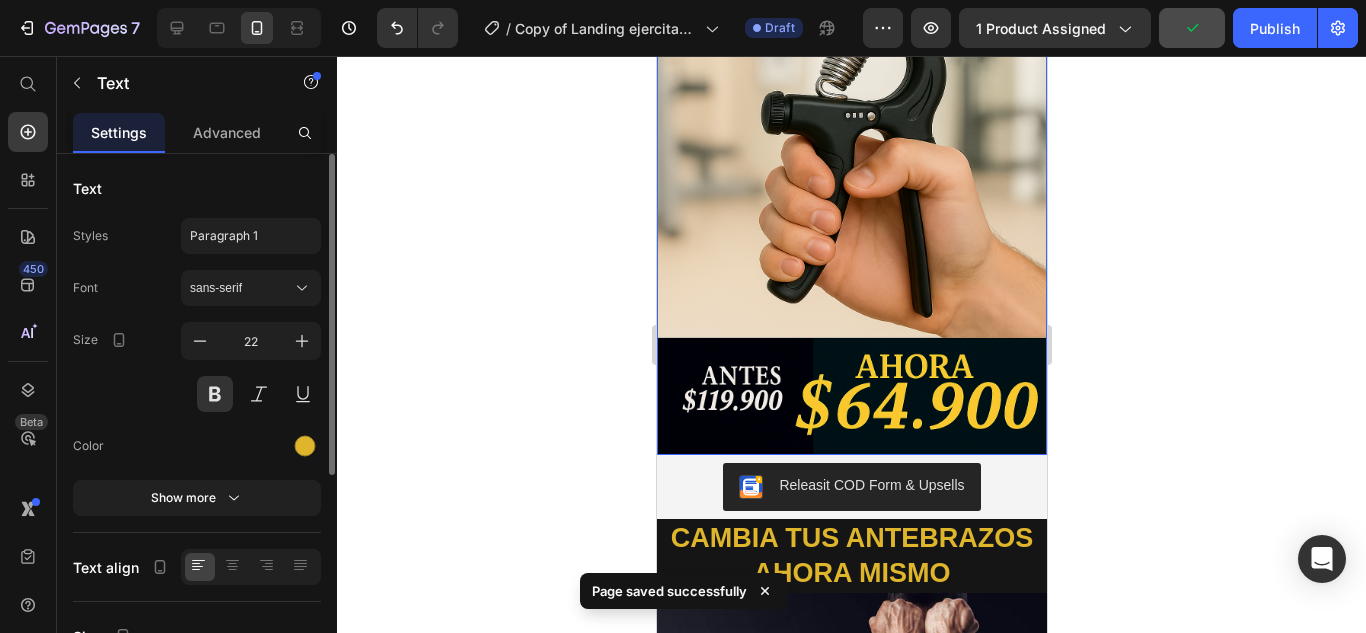 click at bounding box center [851, 162] 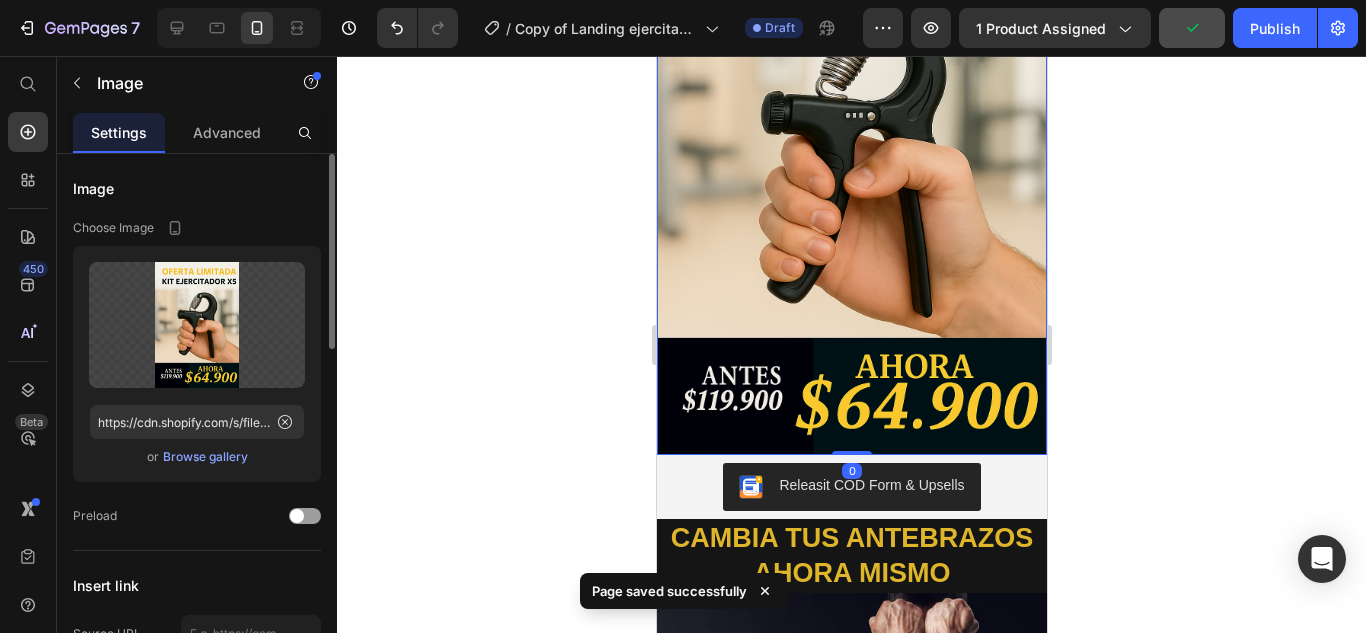 click at bounding box center [851, 162] 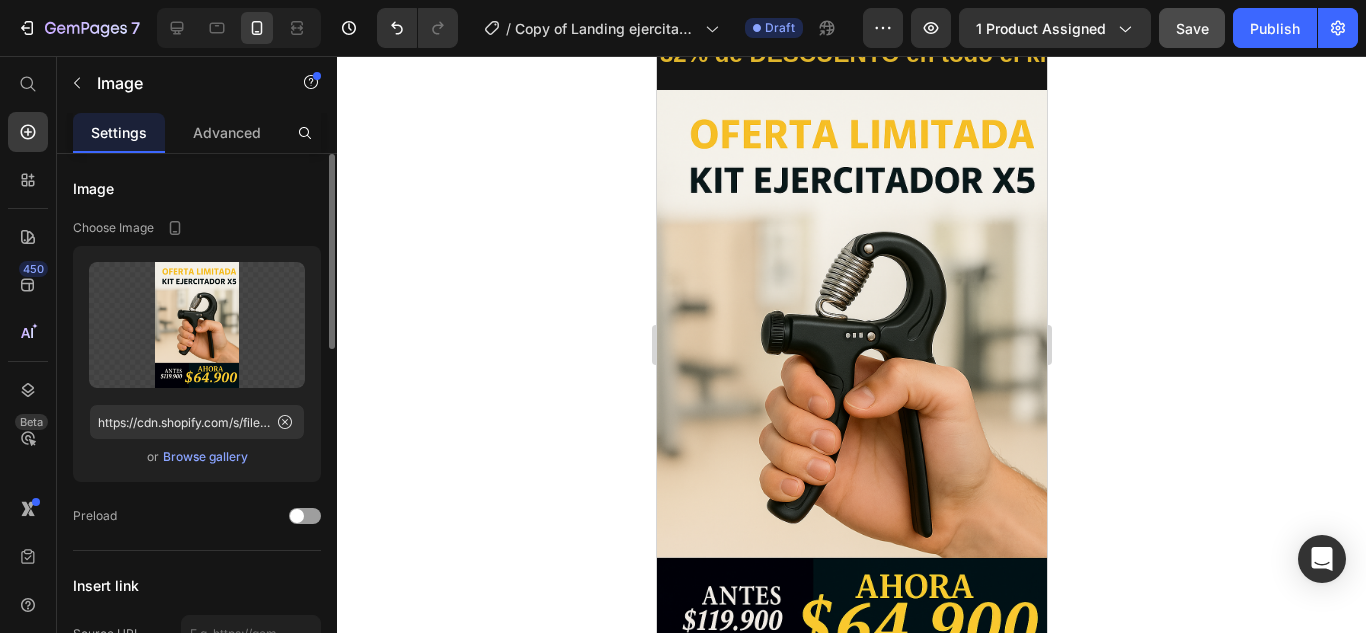 scroll, scrollTop: 0, scrollLeft: 0, axis: both 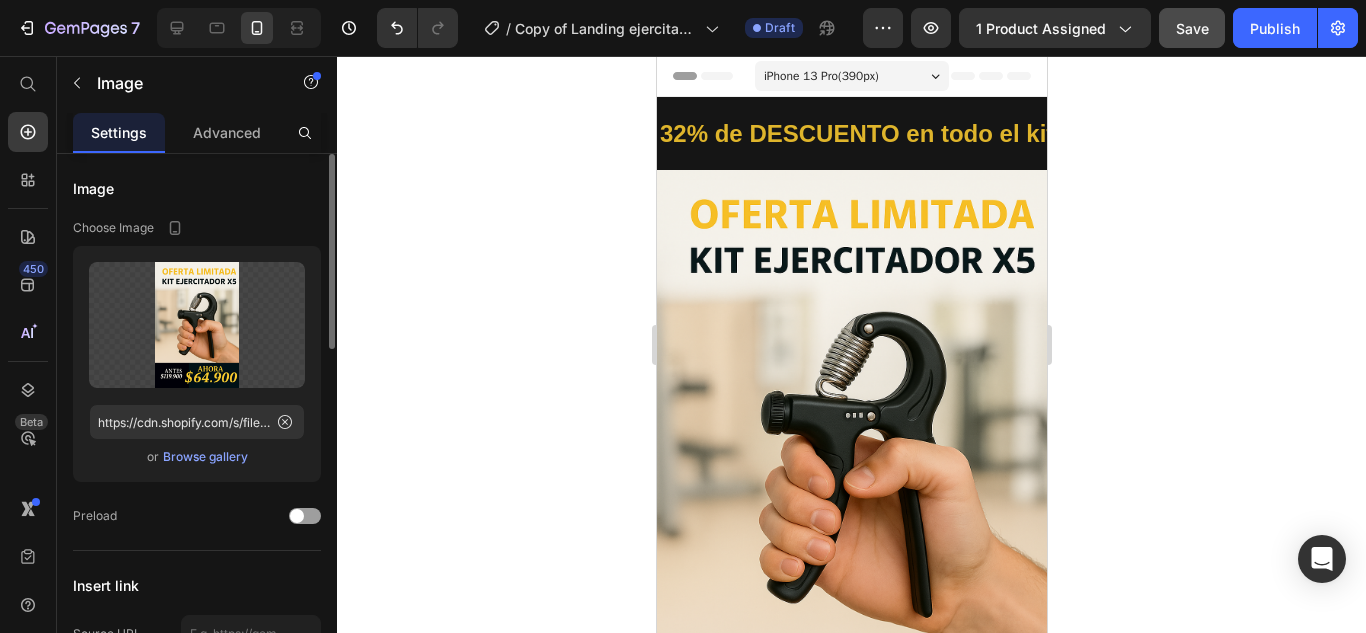 click at bounding box center [851, 462] 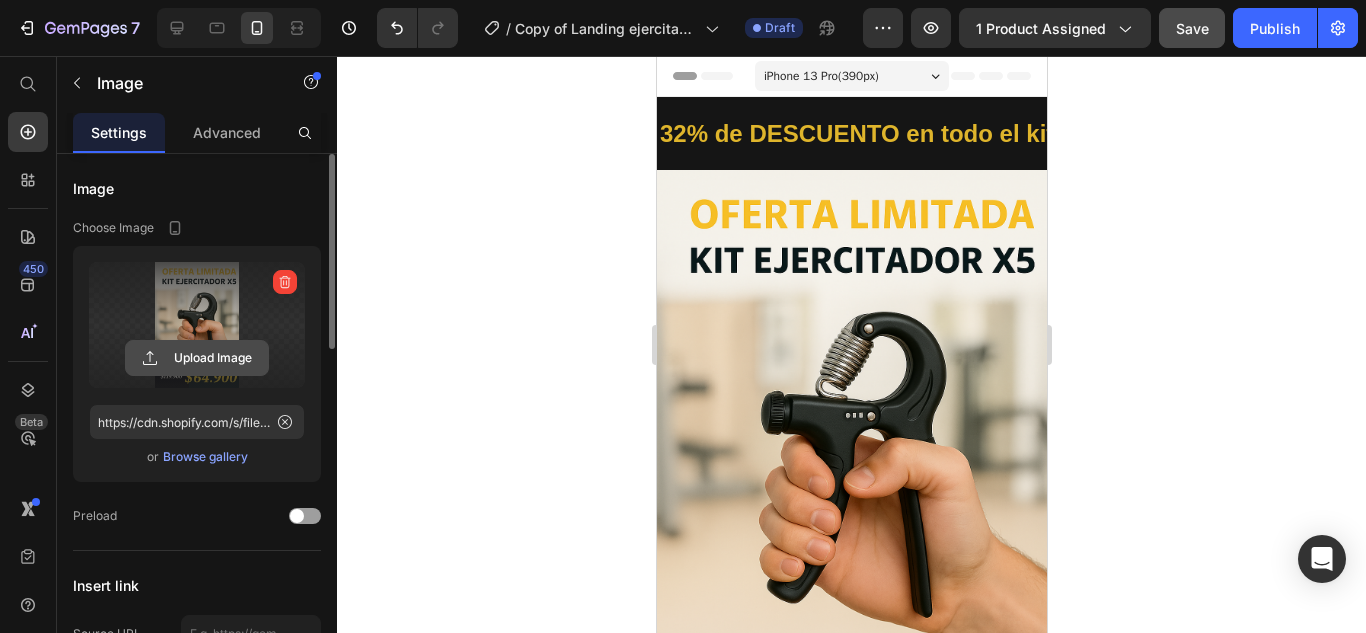 click 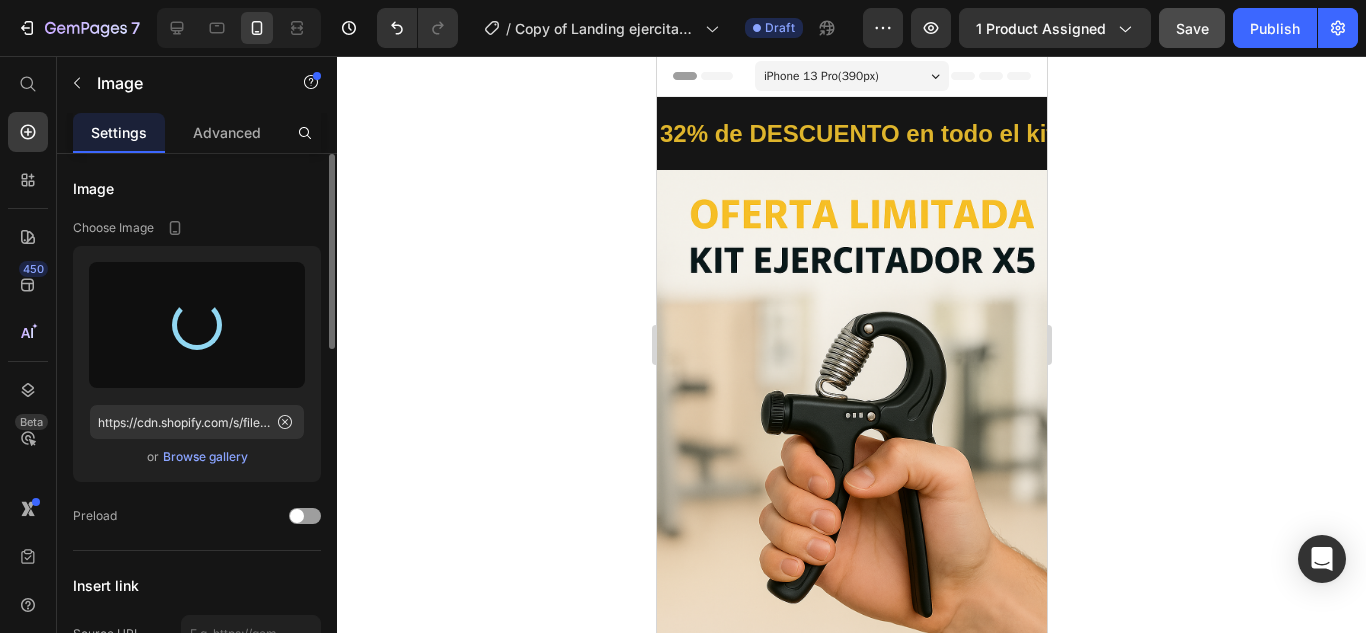 type on "https://cdn.shopify.com/s/files/1/0699/0023/9036/files/gempages_565637633191969942-bc056169-b3ea-49f6-a084-07a526c97af3.png" 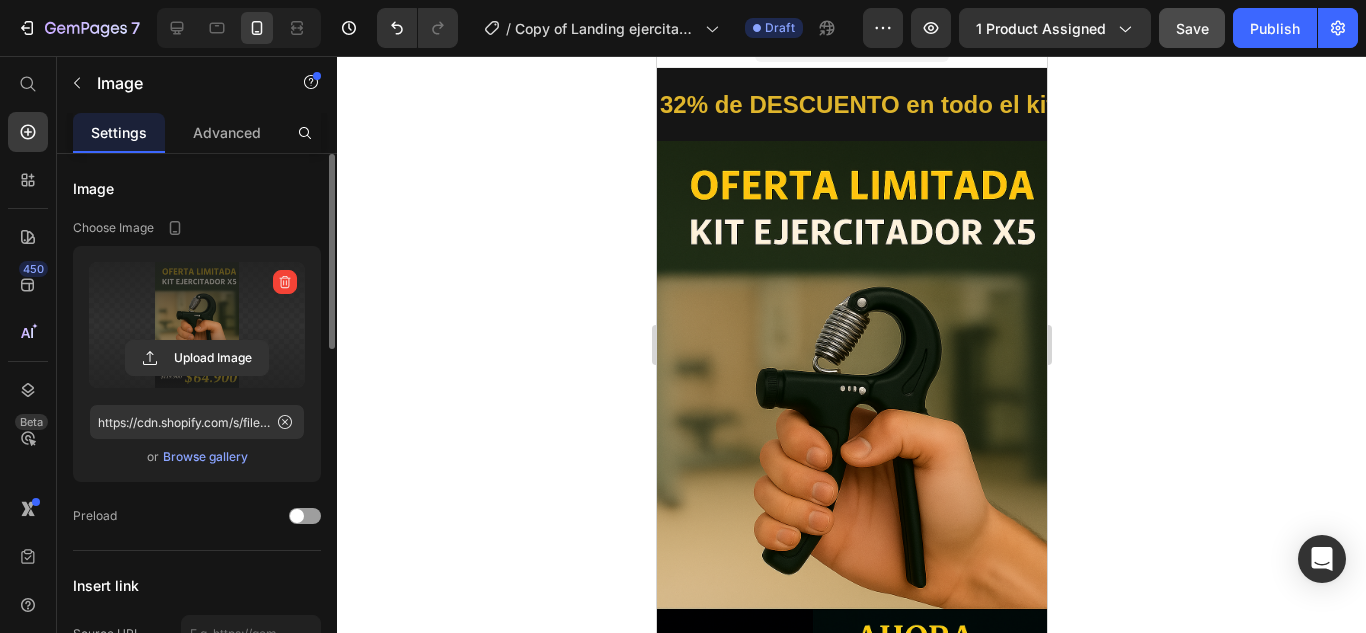 scroll, scrollTop: 0, scrollLeft: 0, axis: both 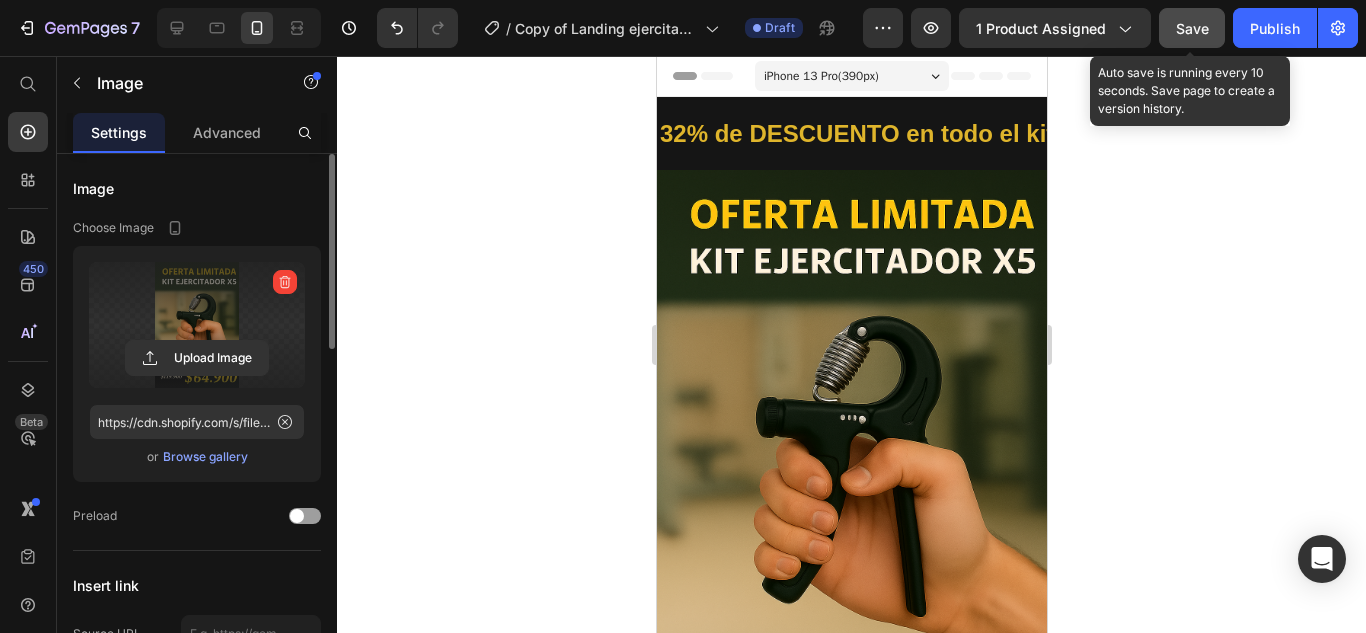 click on "Save" 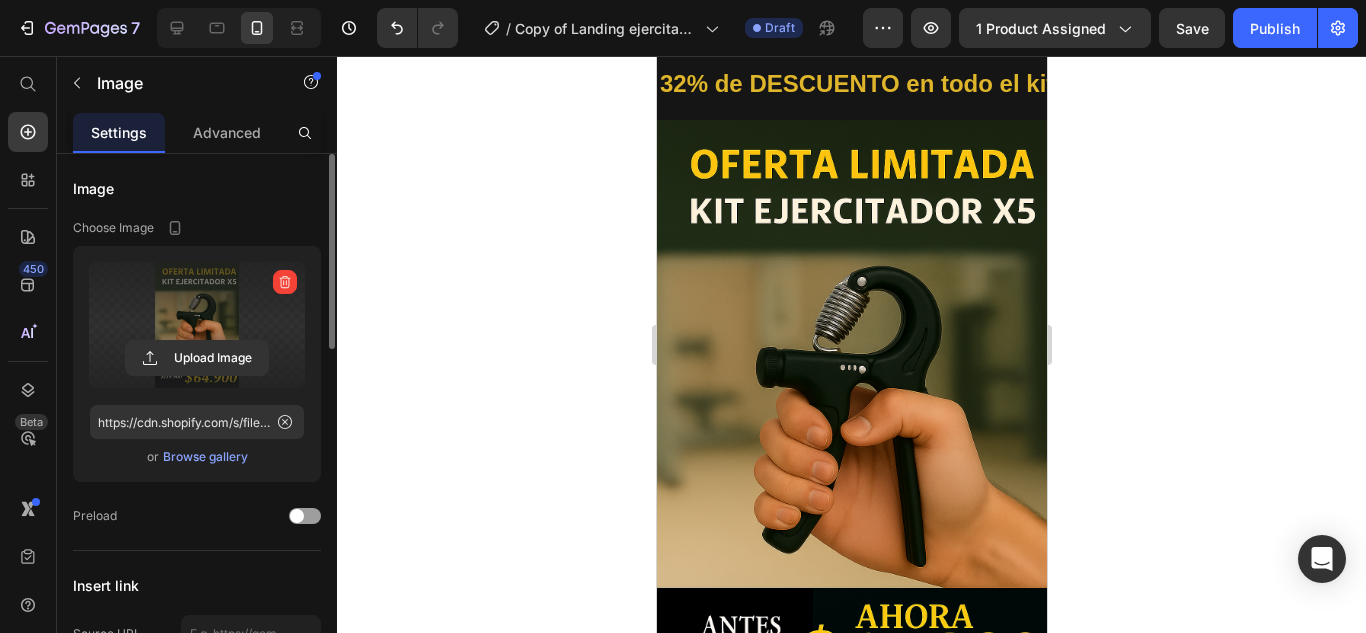 scroll, scrollTop: 0, scrollLeft: 0, axis: both 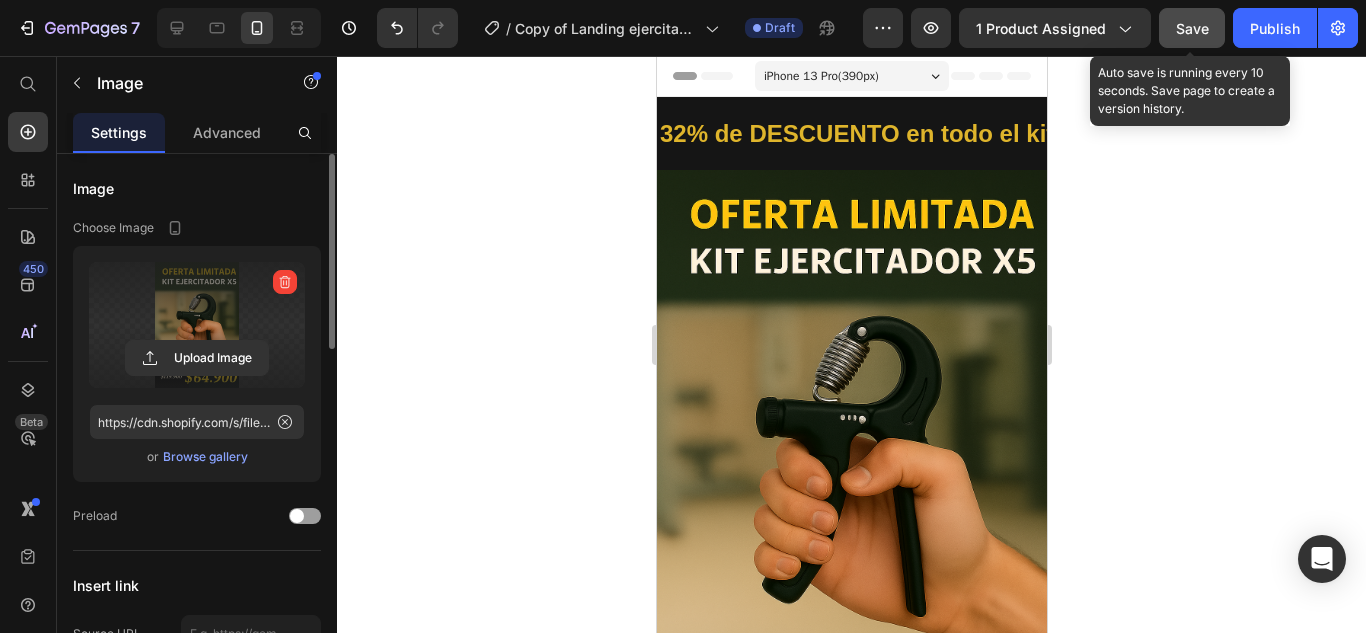 click on "Save" 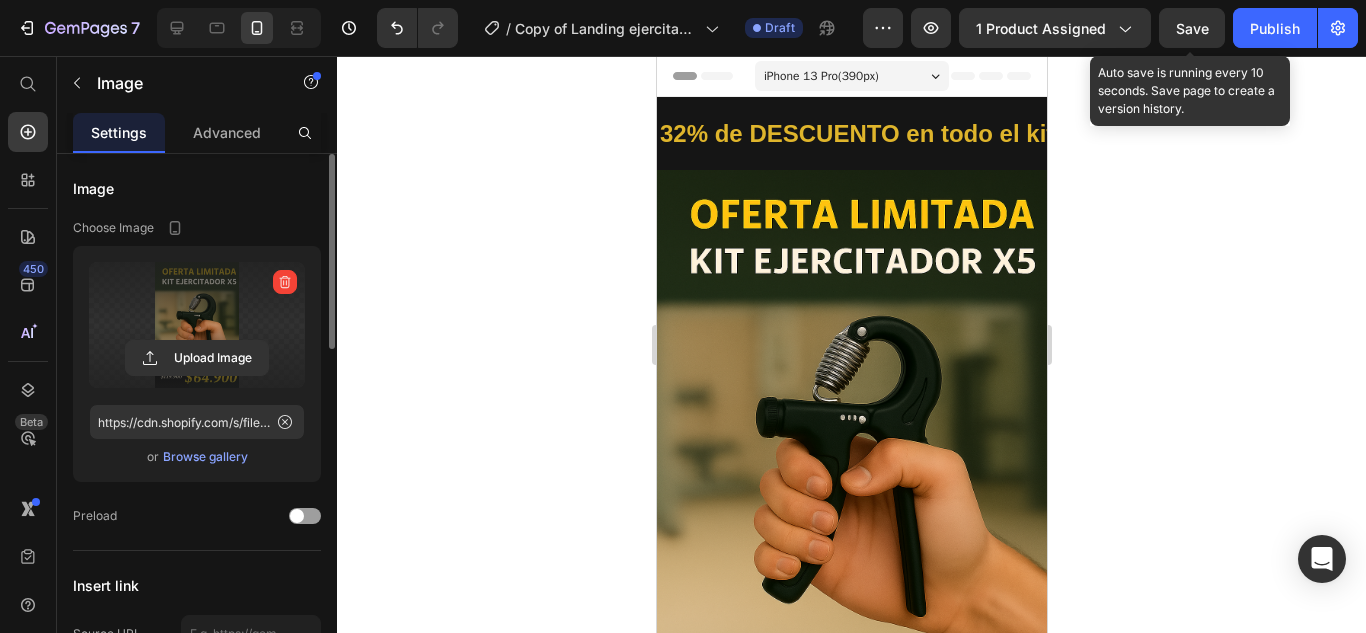 click on "Save" at bounding box center [1192, 28] 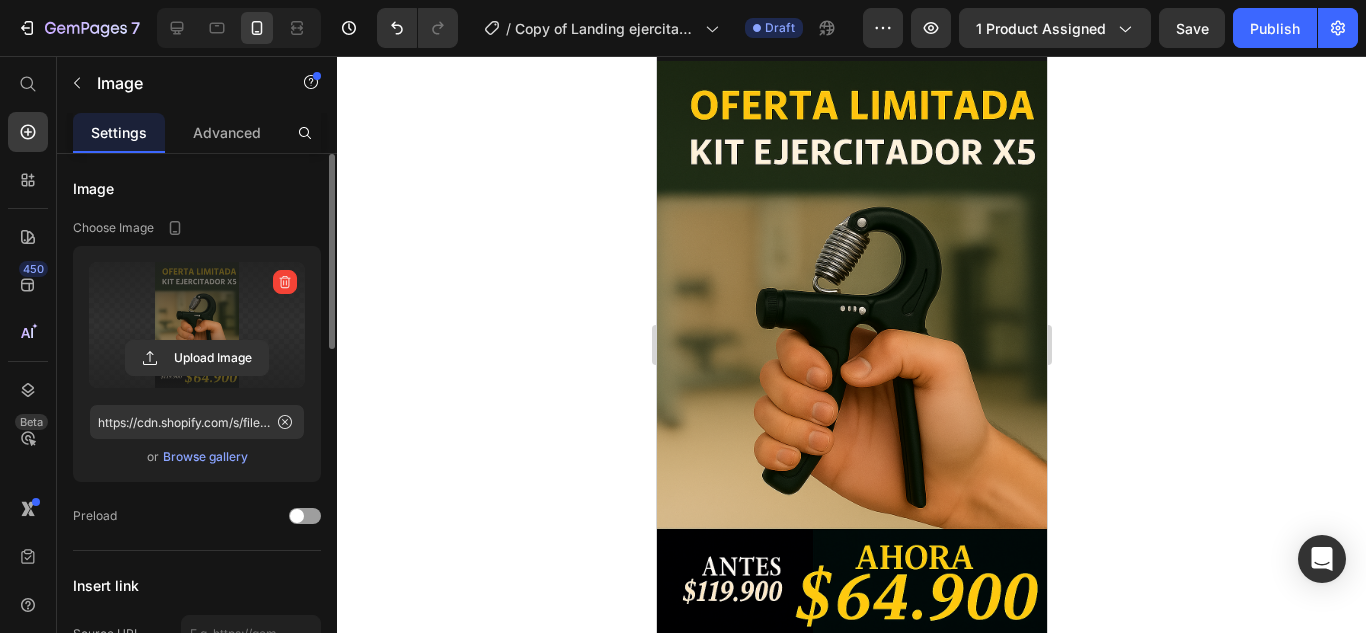 scroll, scrollTop: 0, scrollLeft: 0, axis: both 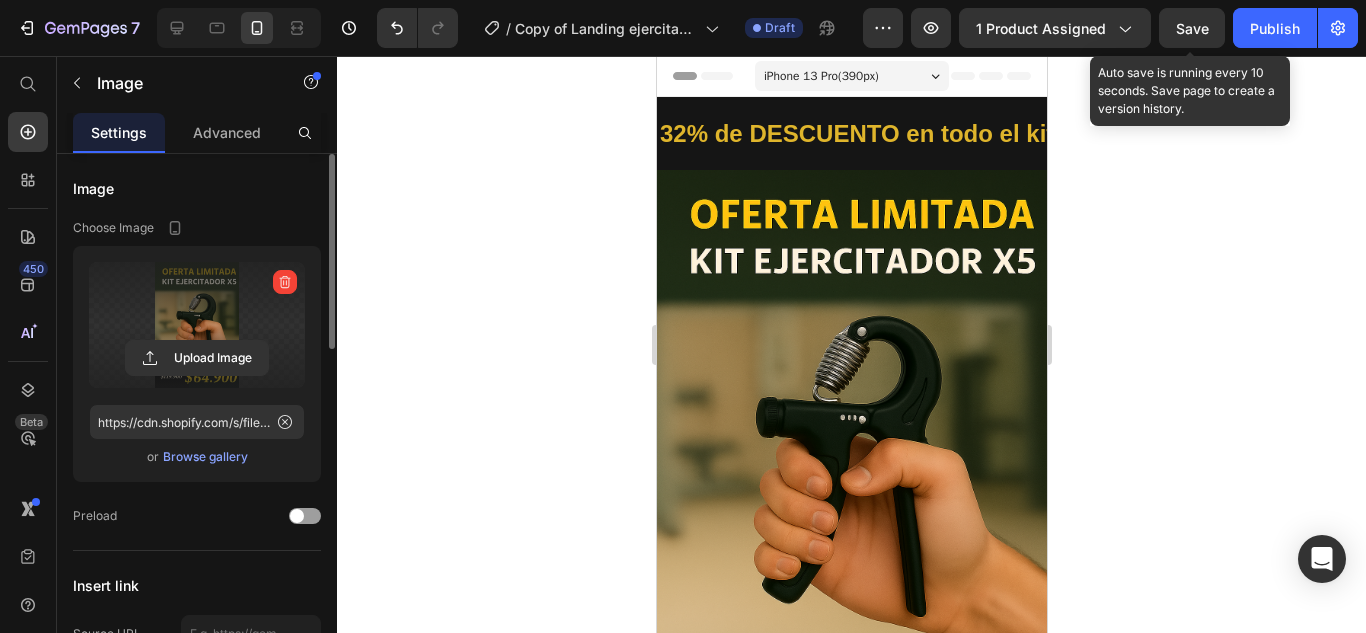 click on "Save" at bounding box center [1192, 28] 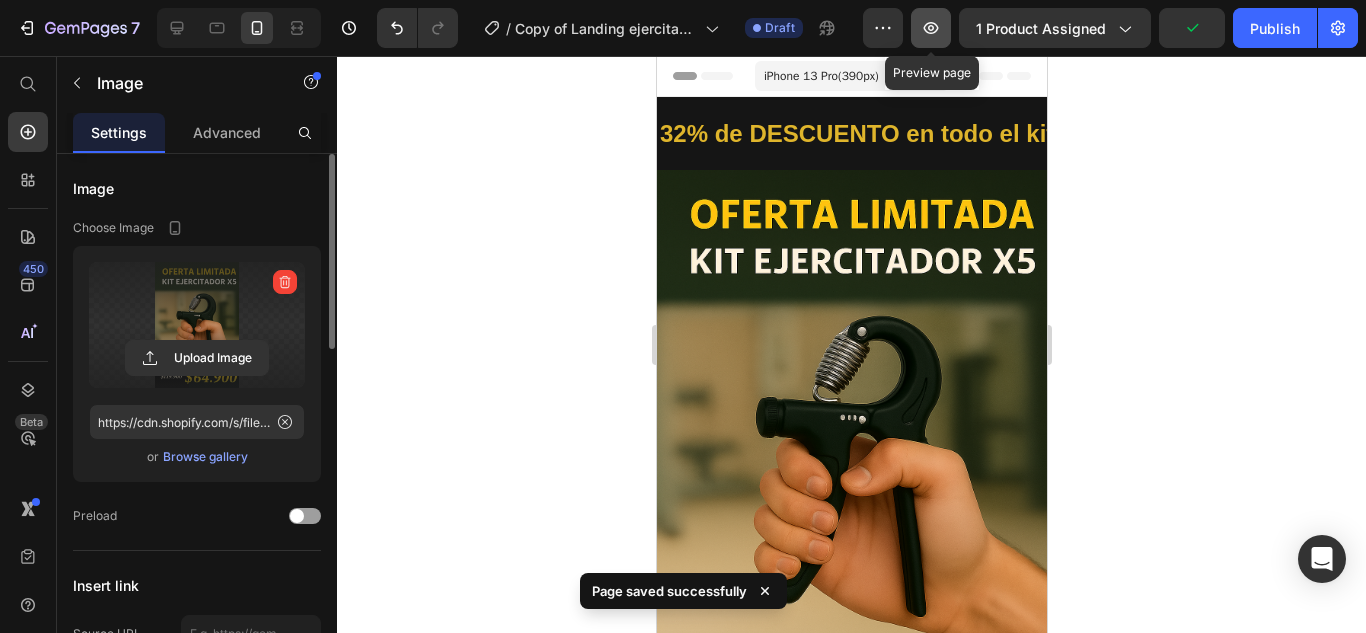 click 